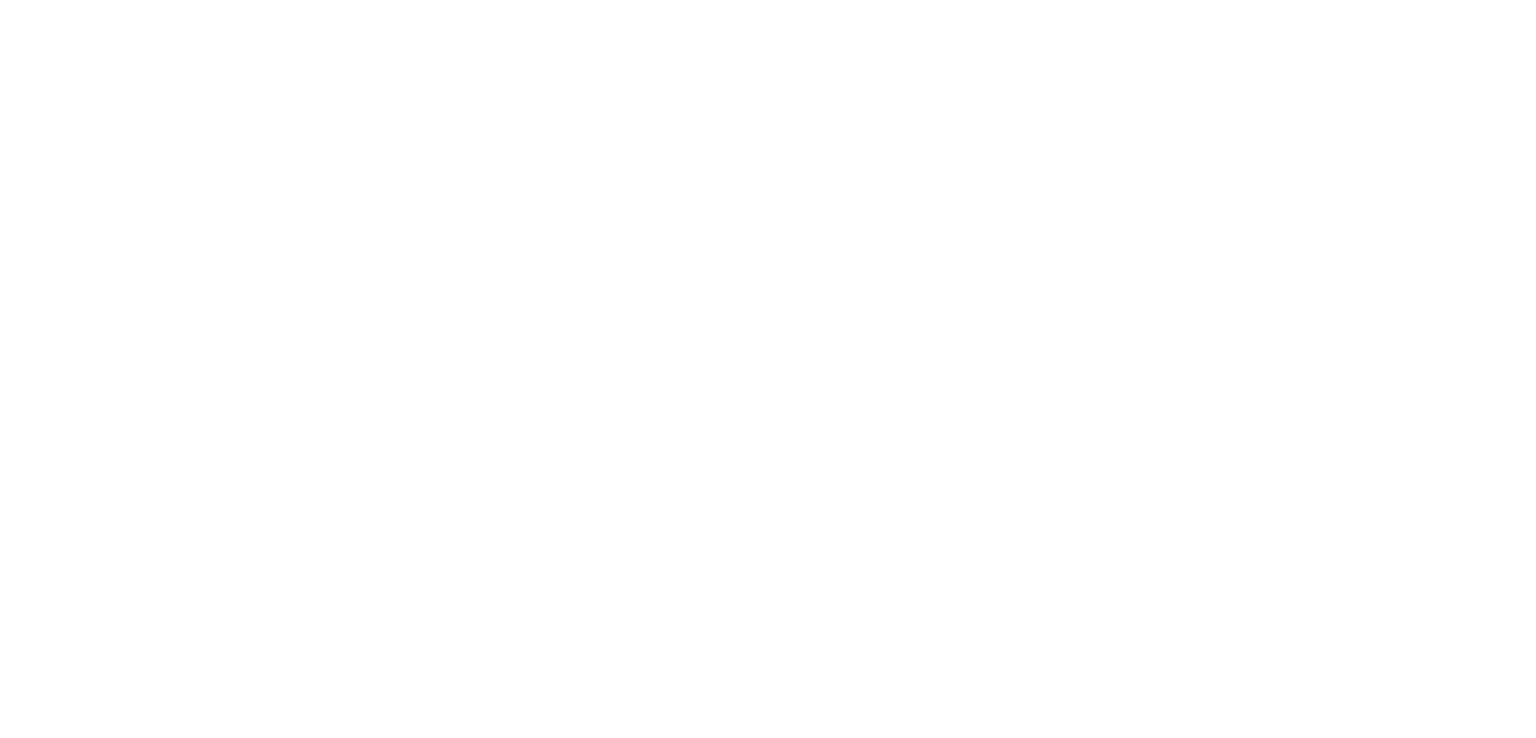scroll, scrollTop: 0, scrollLeft: 0, axis: both 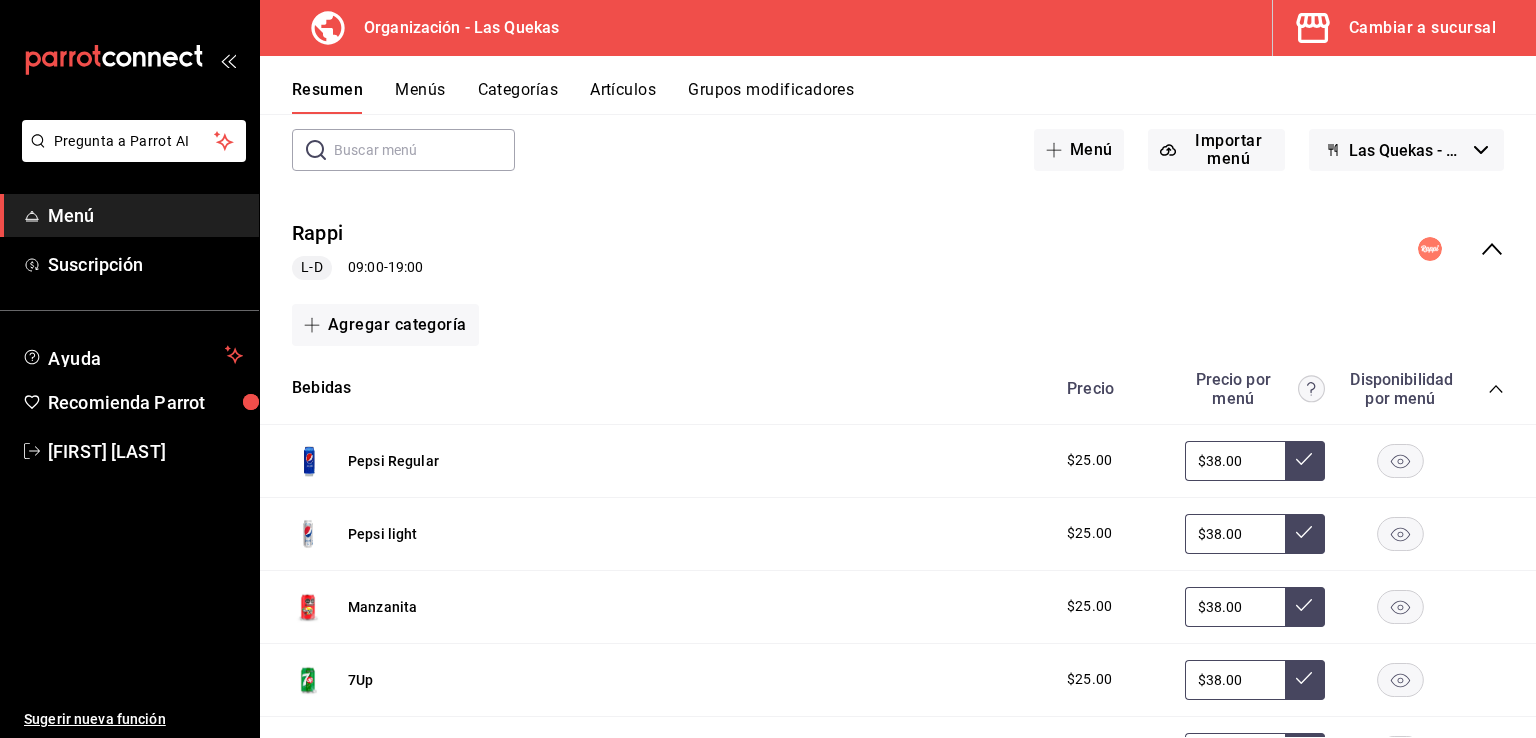 click 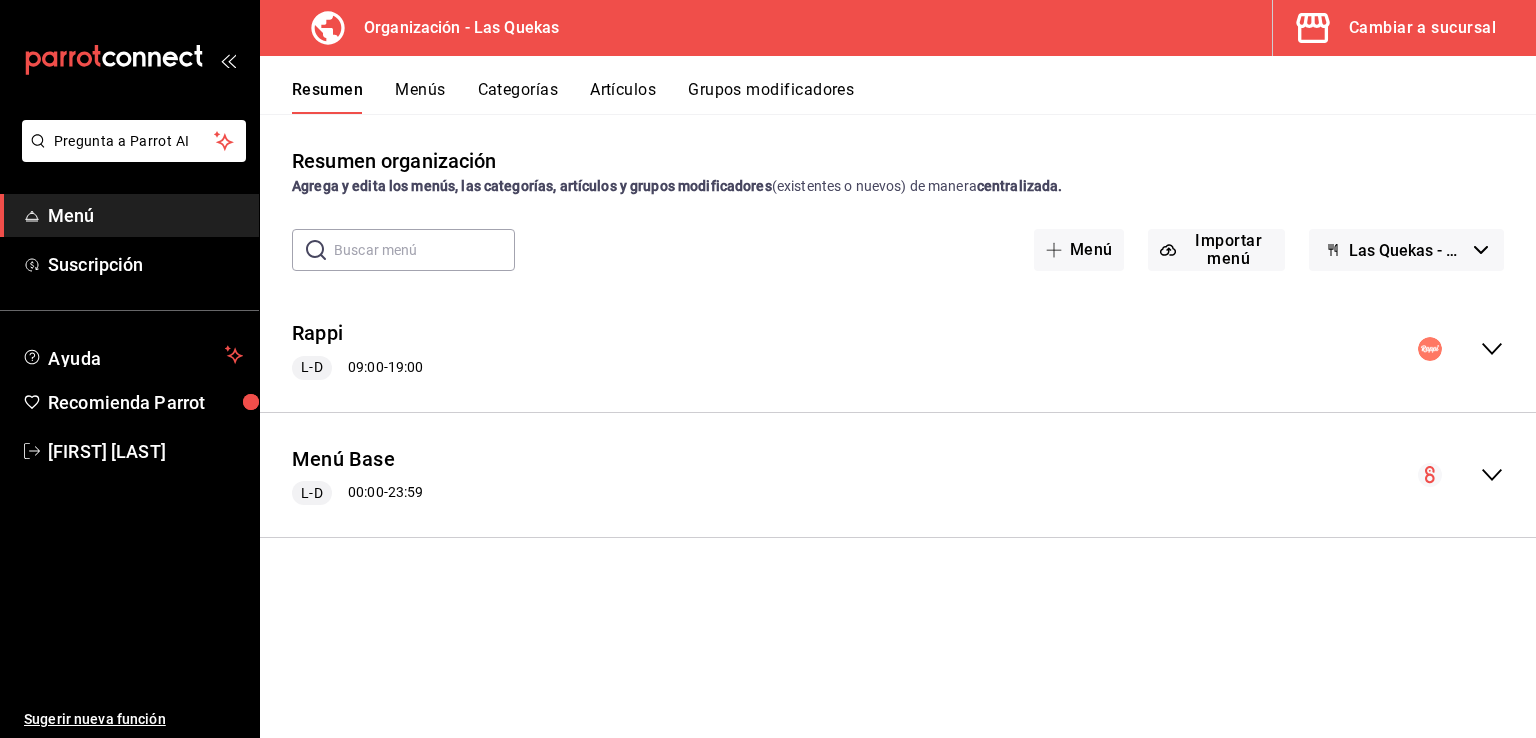 scroll, scrollTop: 0, scrollLeft: 0, axis: both 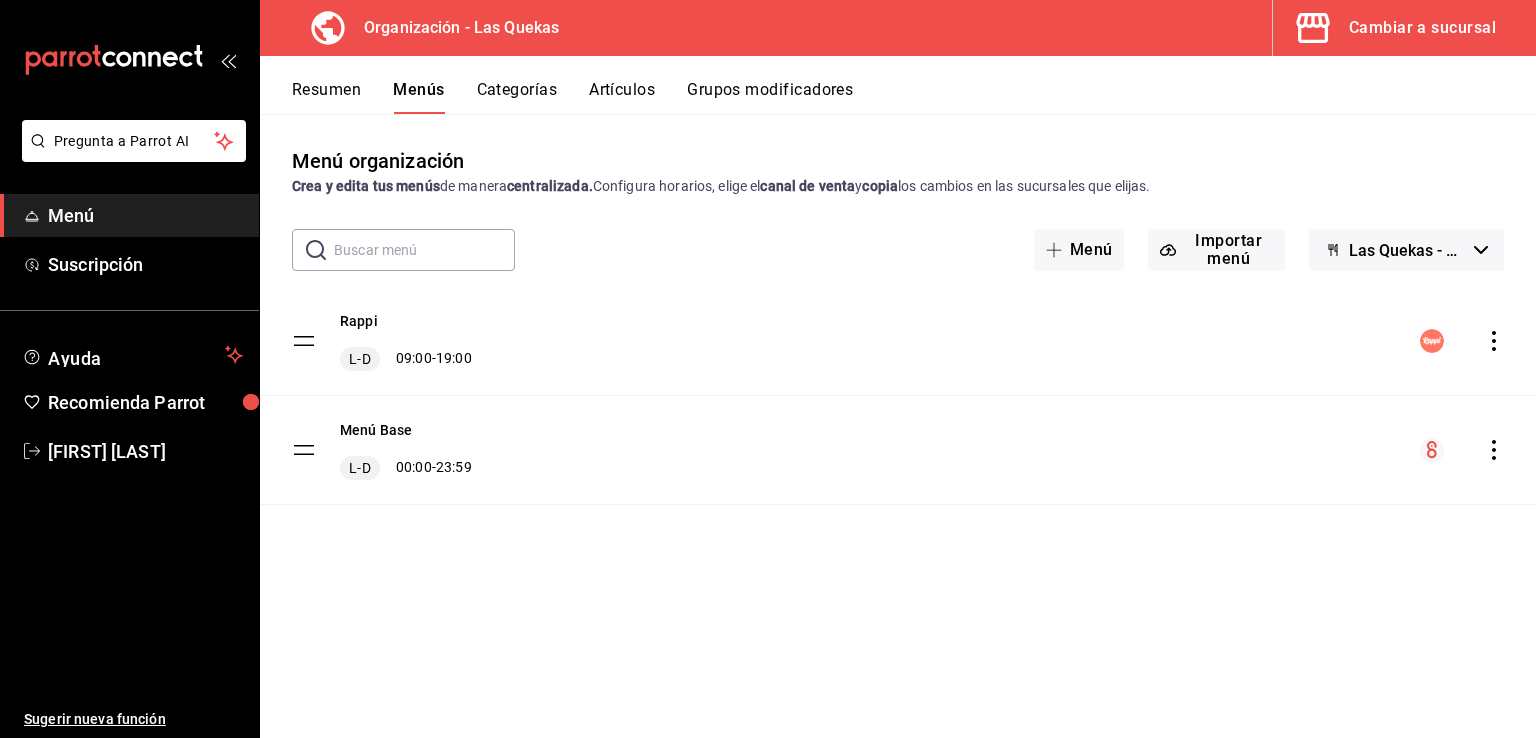 click on "Categorías" at bounding box center (517, 97) 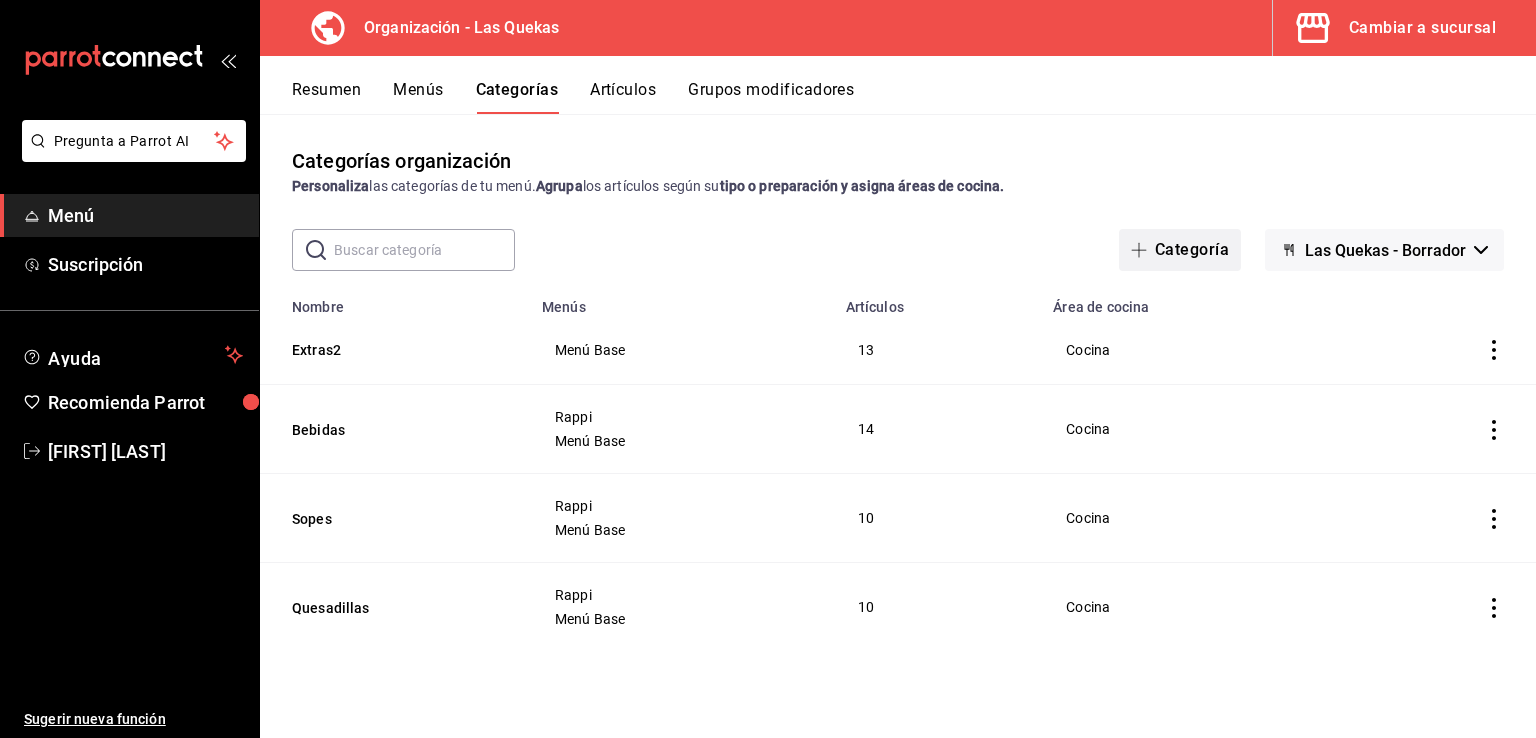 click on "Categoría" at bounding box center (1180, 250) 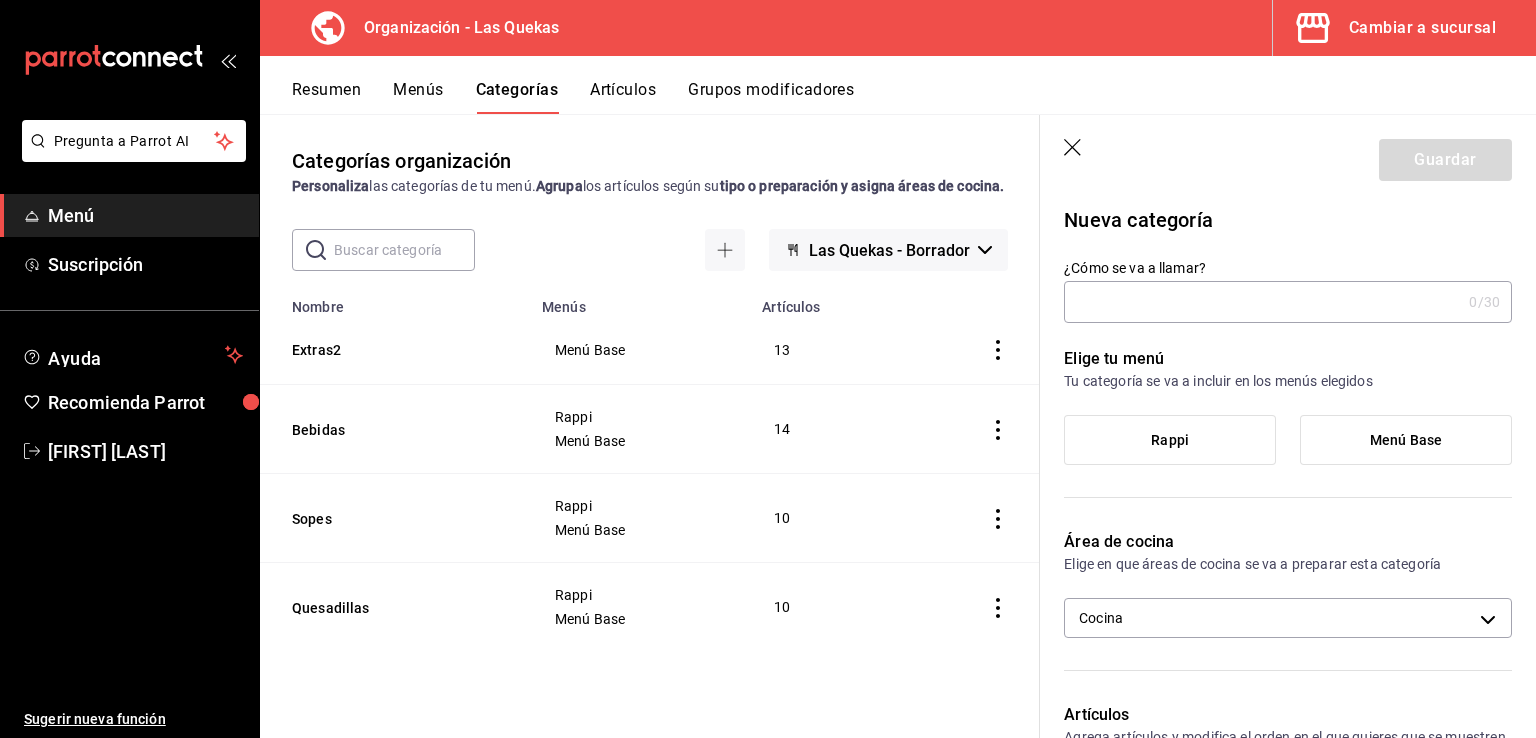 click on "Elige tu menú Tu categoría se va a incluir en los menús elegidos Rappi Menú Base" at bounding box center [1276, 414] 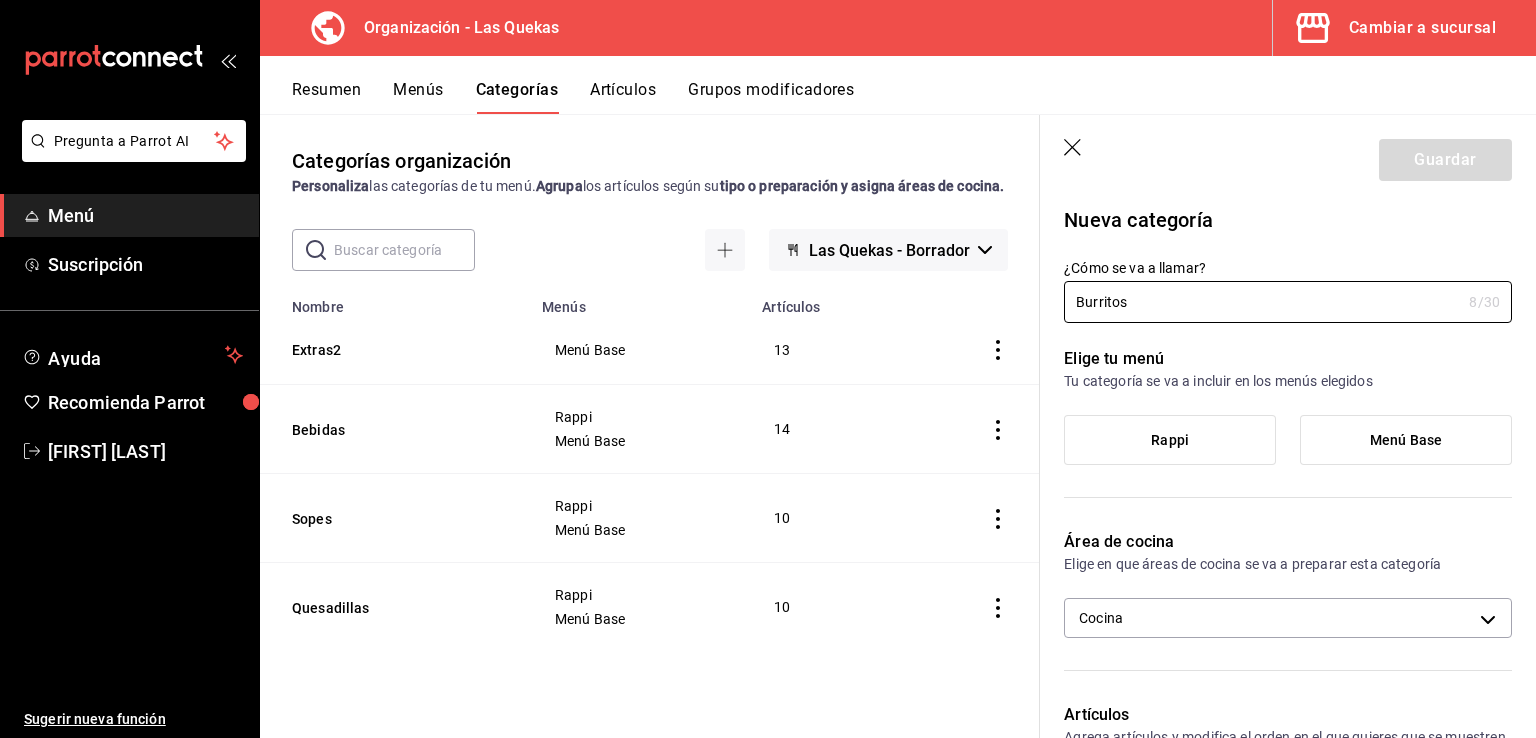 type on "Burritos" 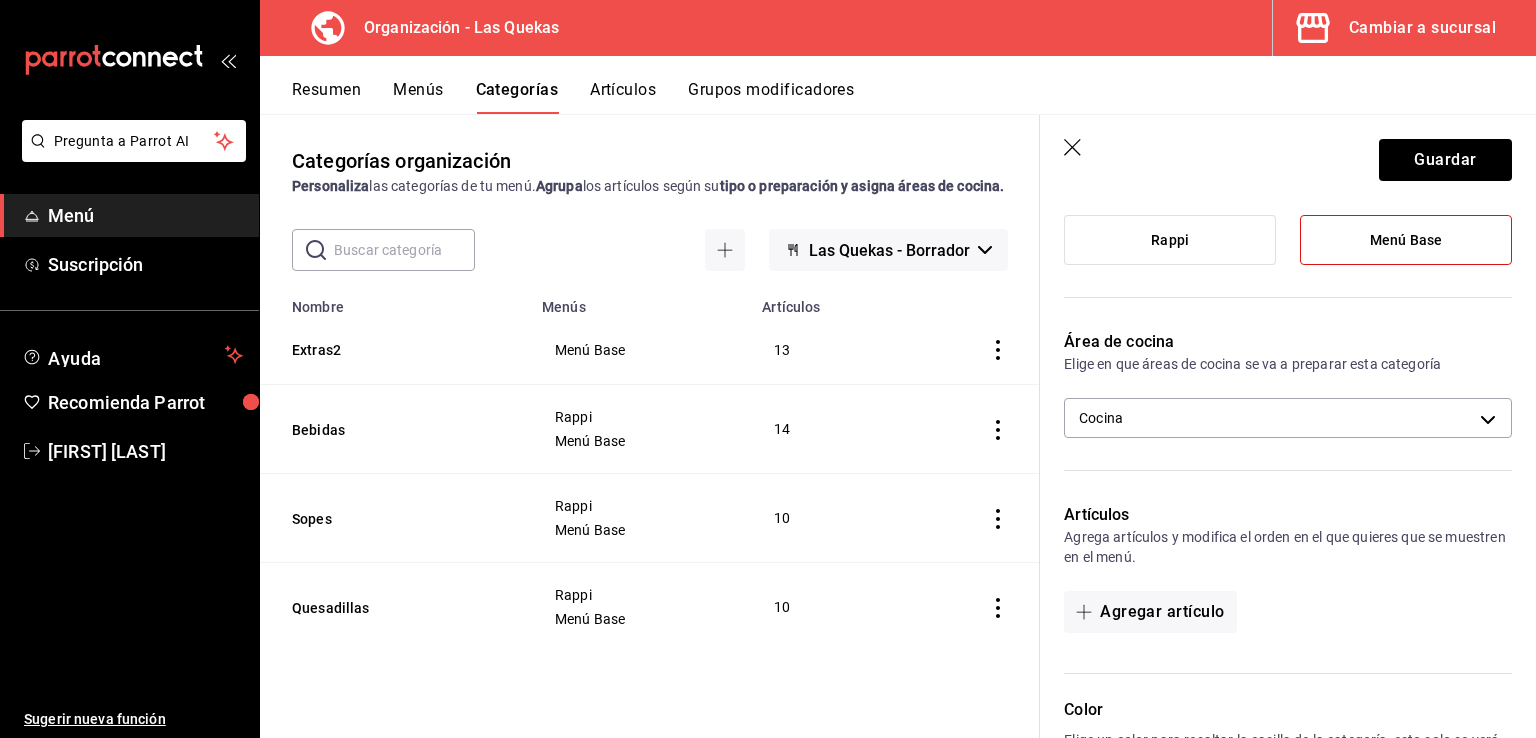 scroll, scrollTop: 400, scrollLeft: 0, axis: vertical 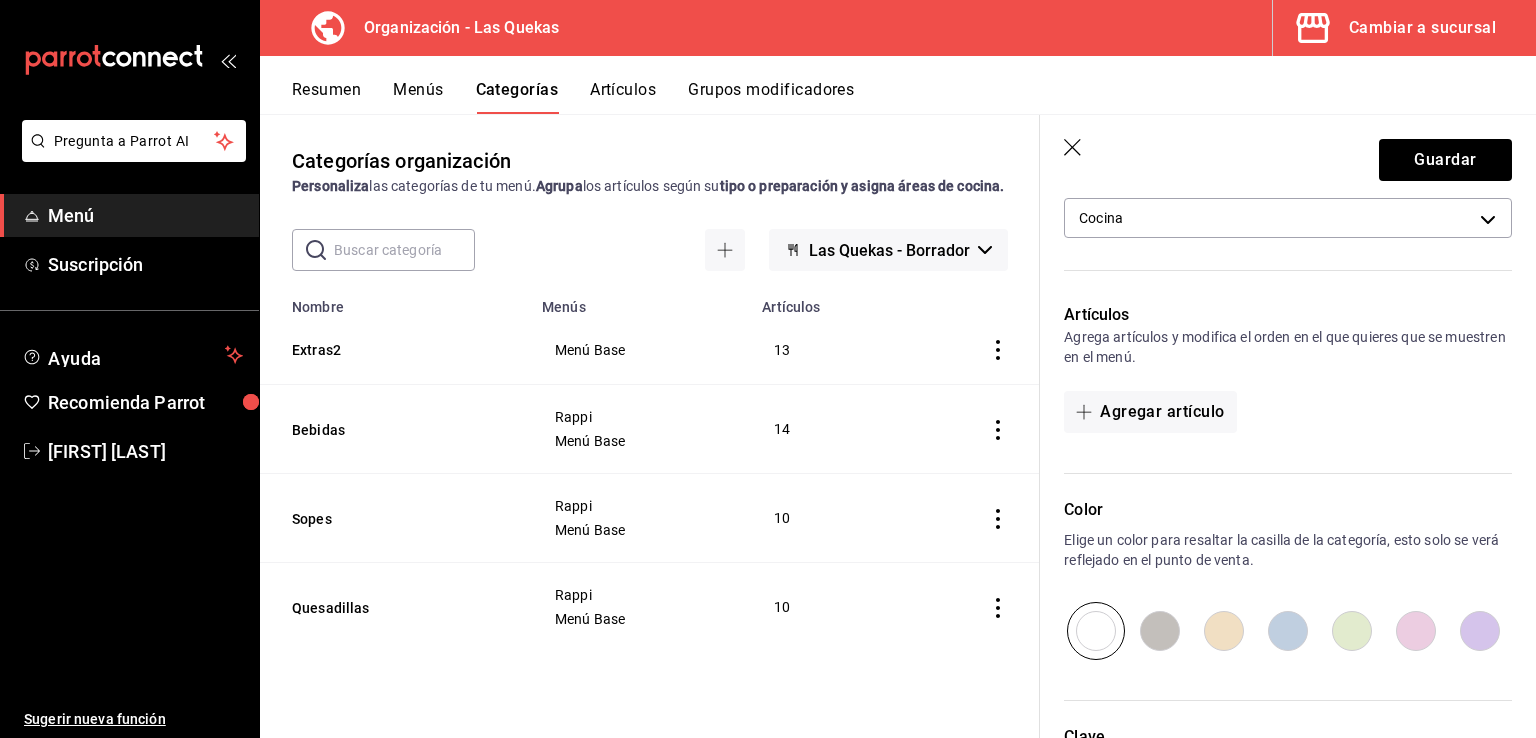 click at bounding box center [1416, 631] 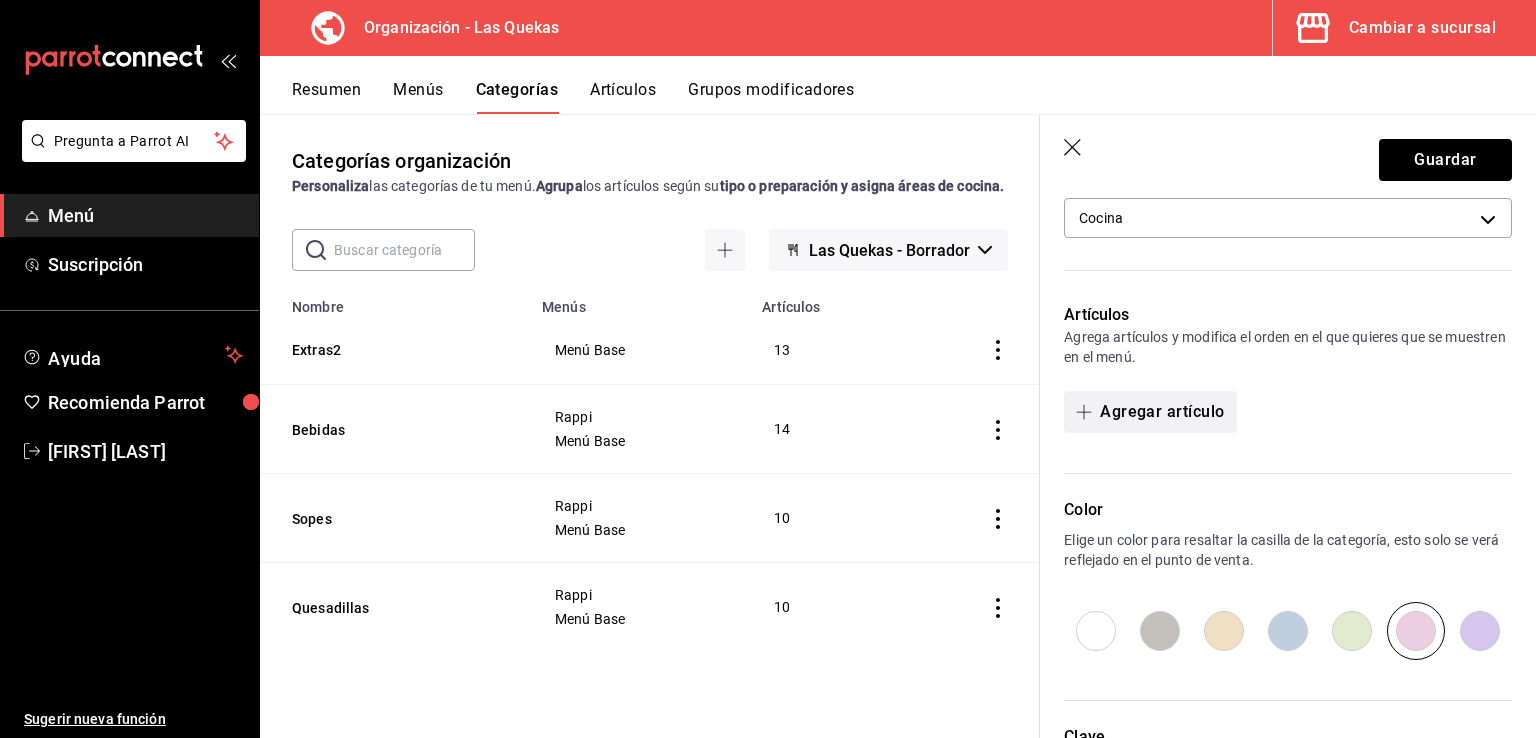 click on "Agregar artículo" at bounding box center (1150, 412) 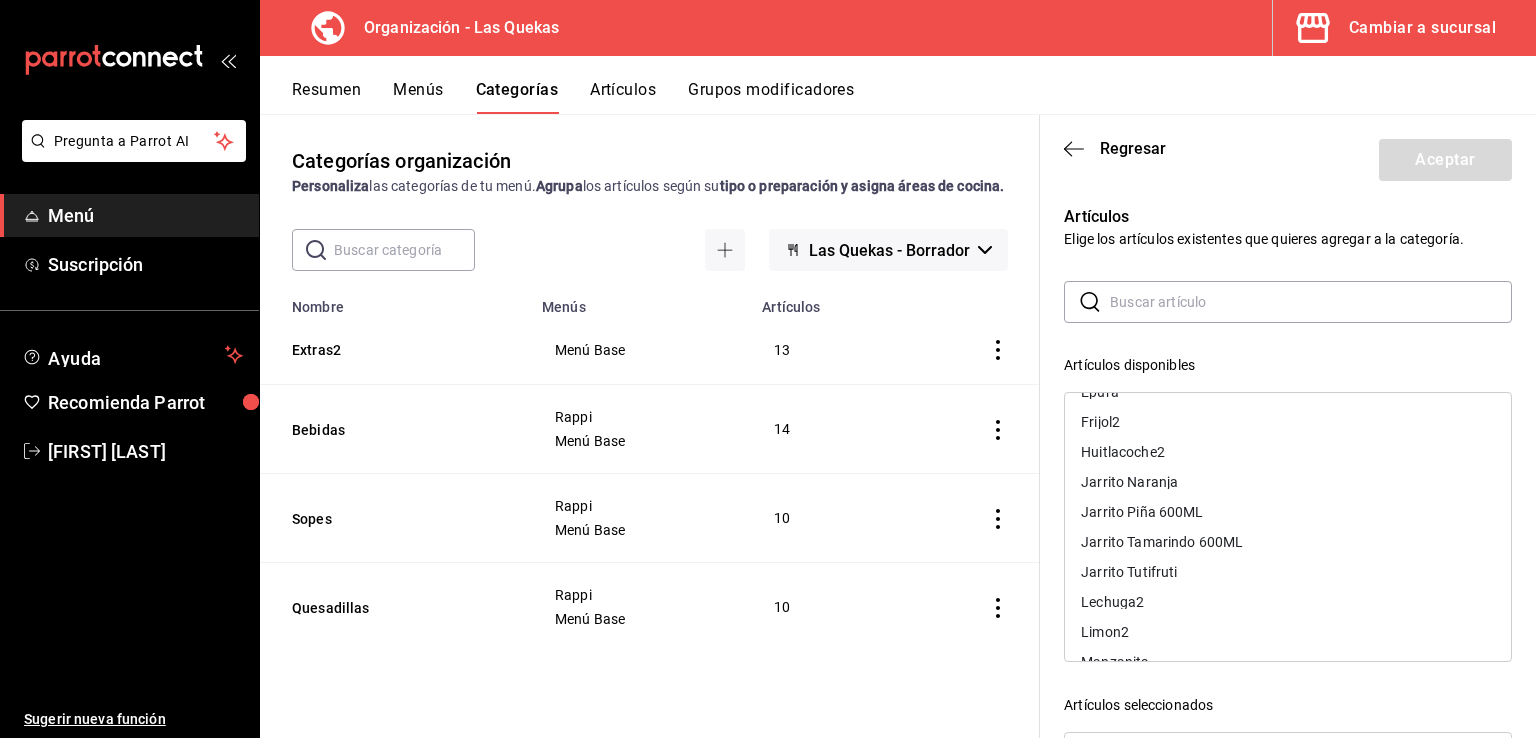 scroll, scrollTop: 0, scrollLeft: 0, axis: both 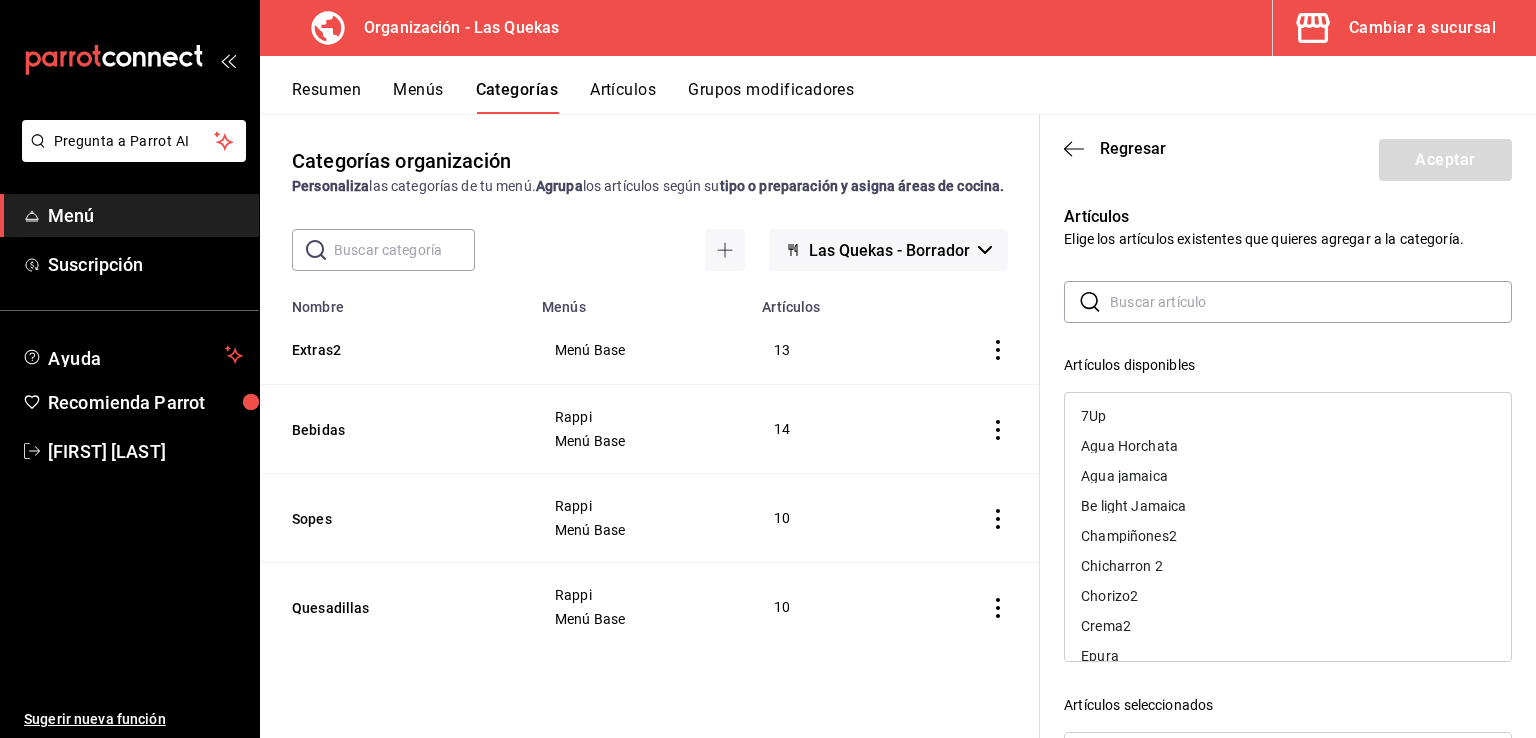click on "Artículos disponibles" at bounding box center [1288, 365] 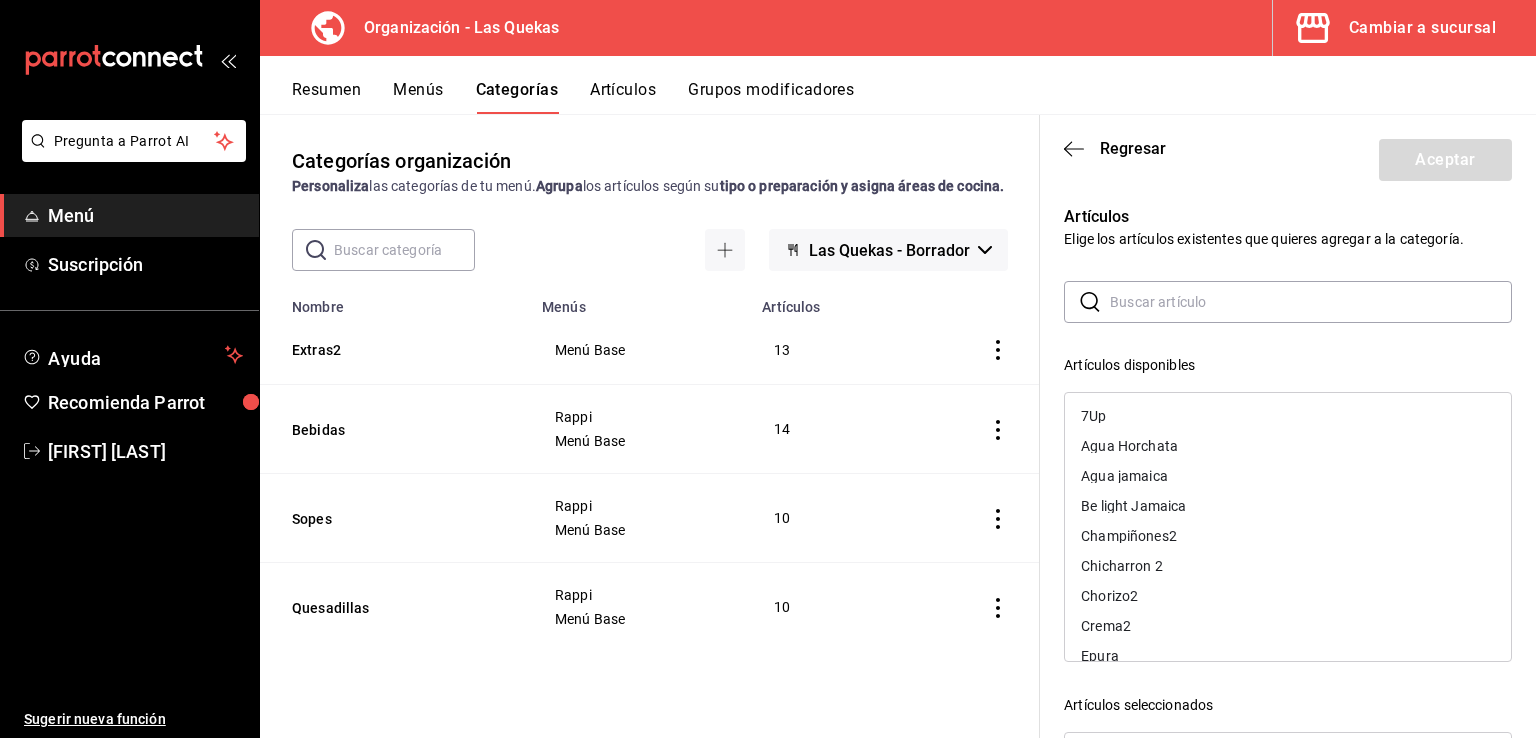 click 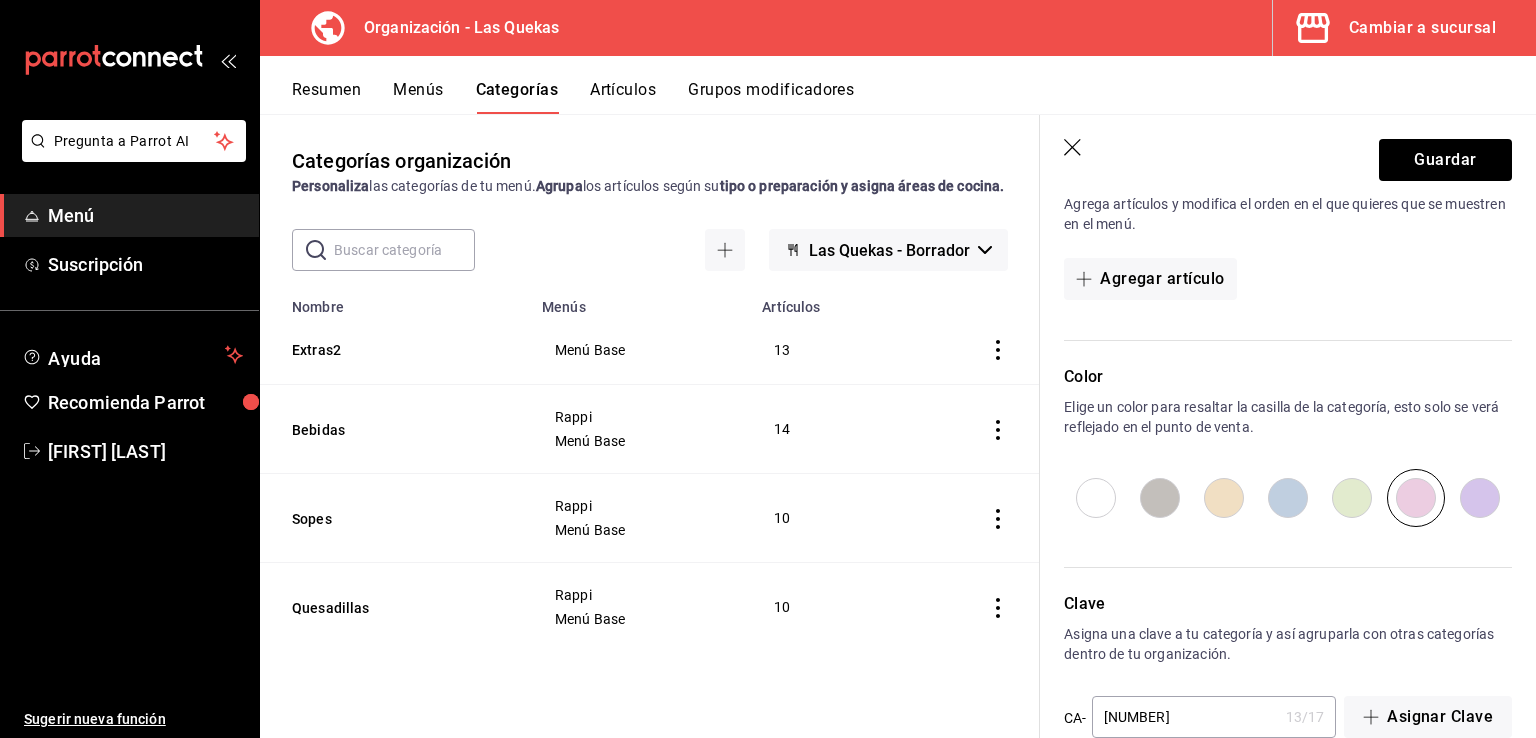 scroll, scrollTop: 574, scrollLeft: 0, axis: vertical 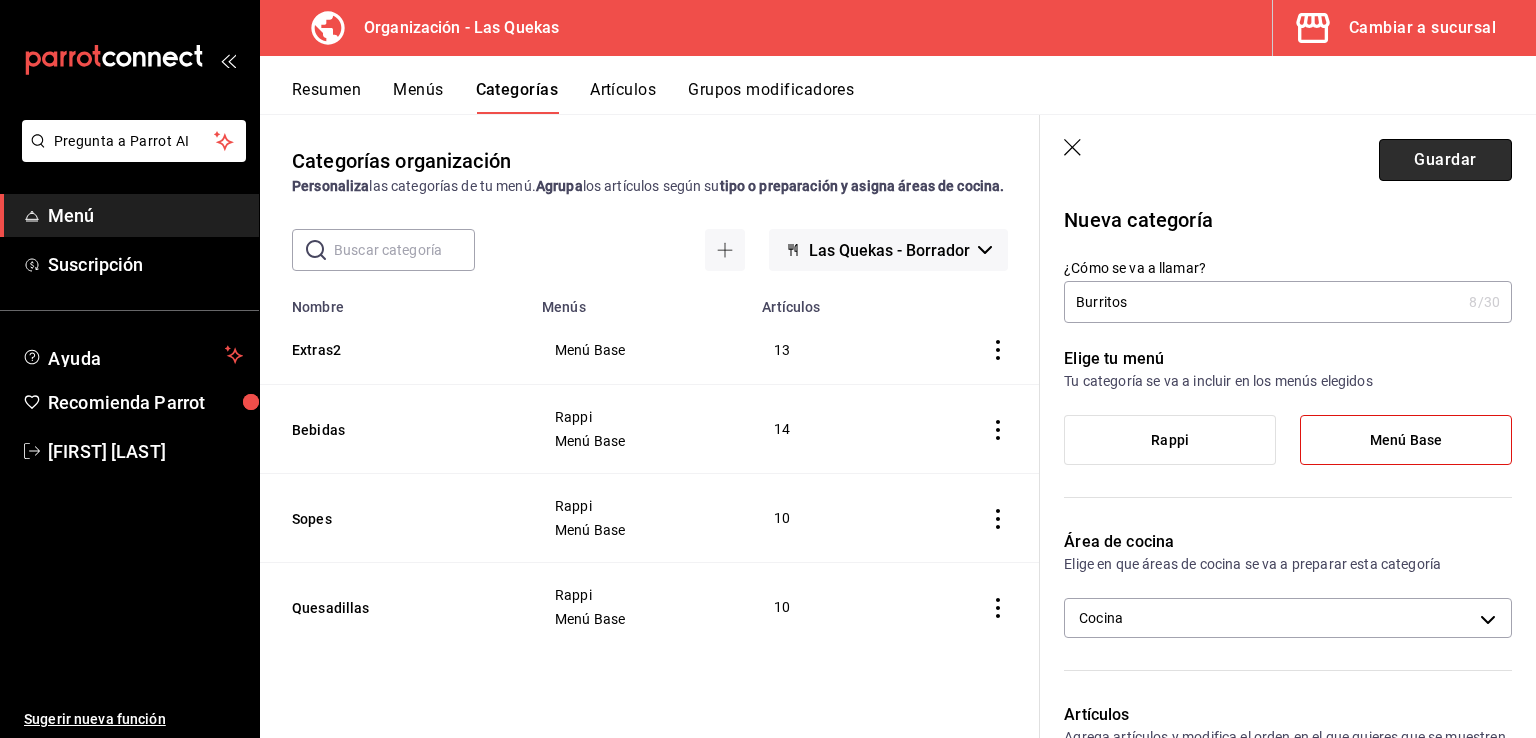 click on "Guardar" at bounding box center (1445, 160) 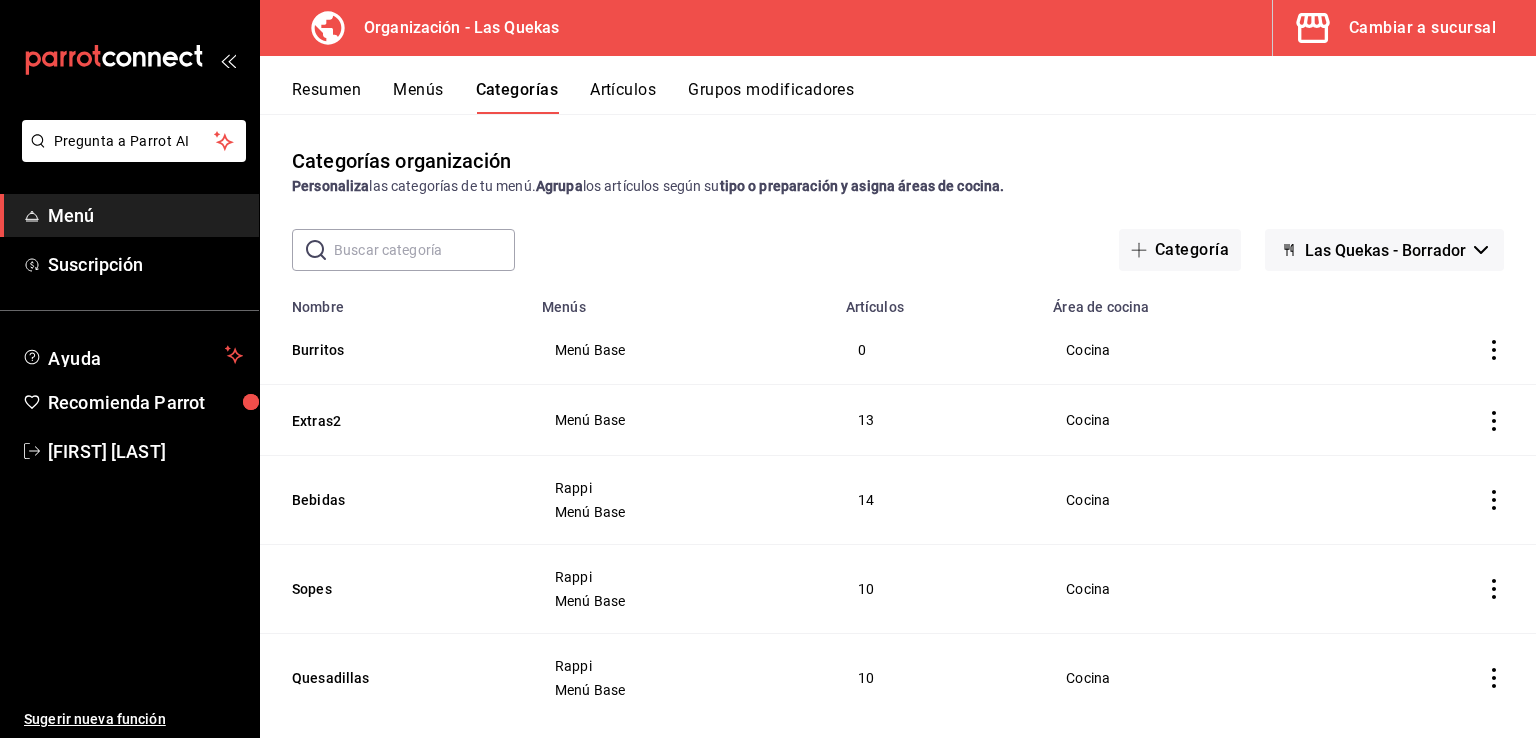 click on "Artículos" at bounding box center (623, 97) 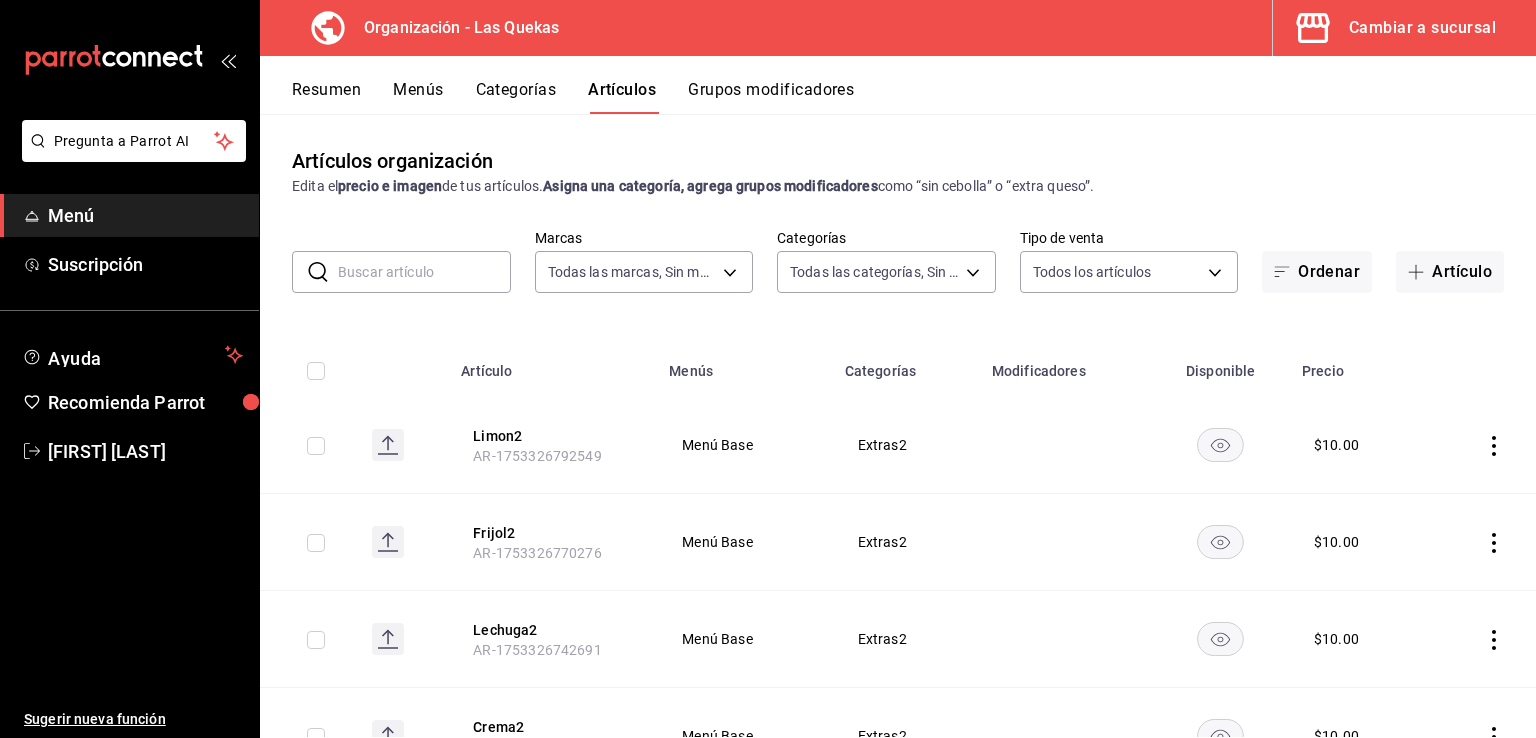 type on "10db9dd2-a01e-4e41-a06a-acad9392e6b8" 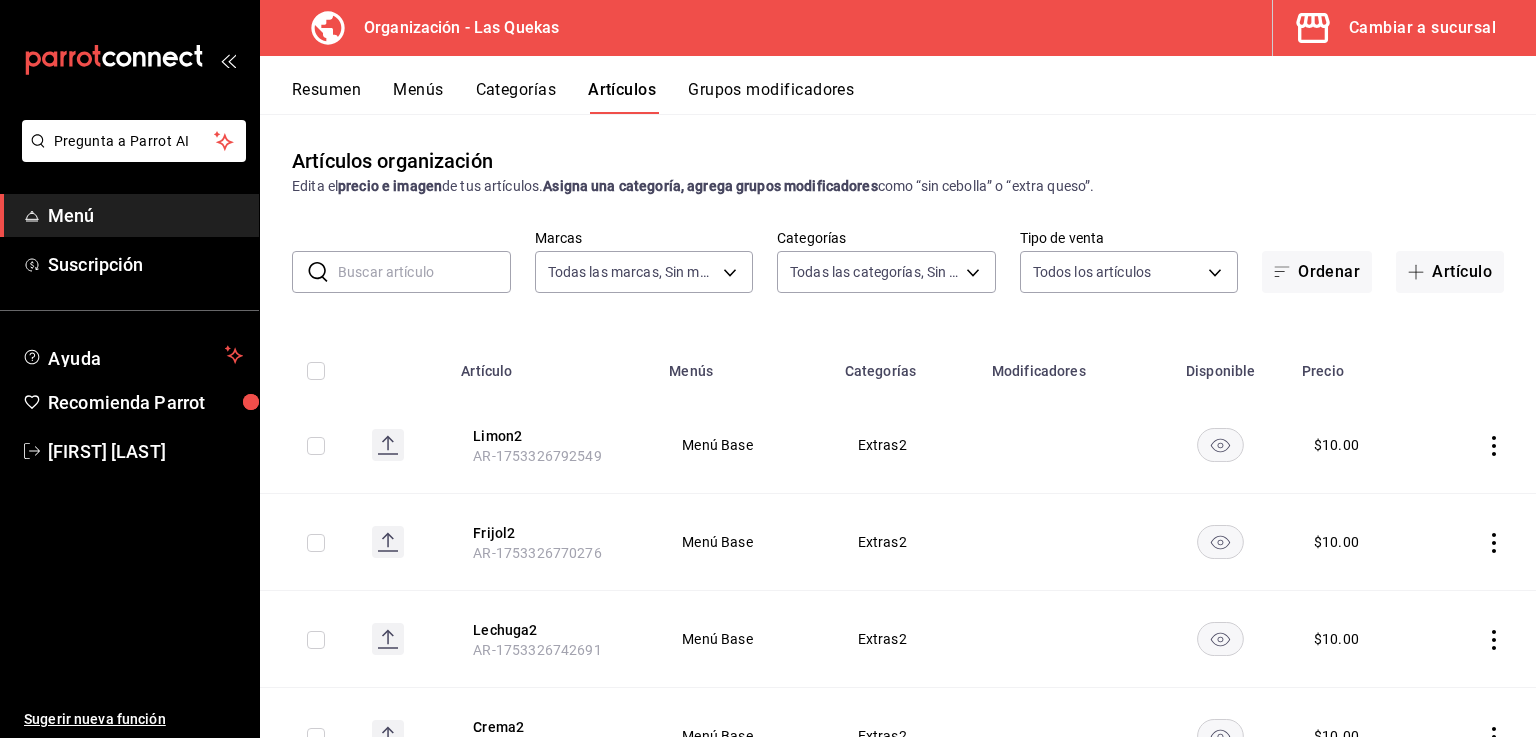 type on "[UUID],[UUID],[UUID],[UUID],[UUID],[UUID]" 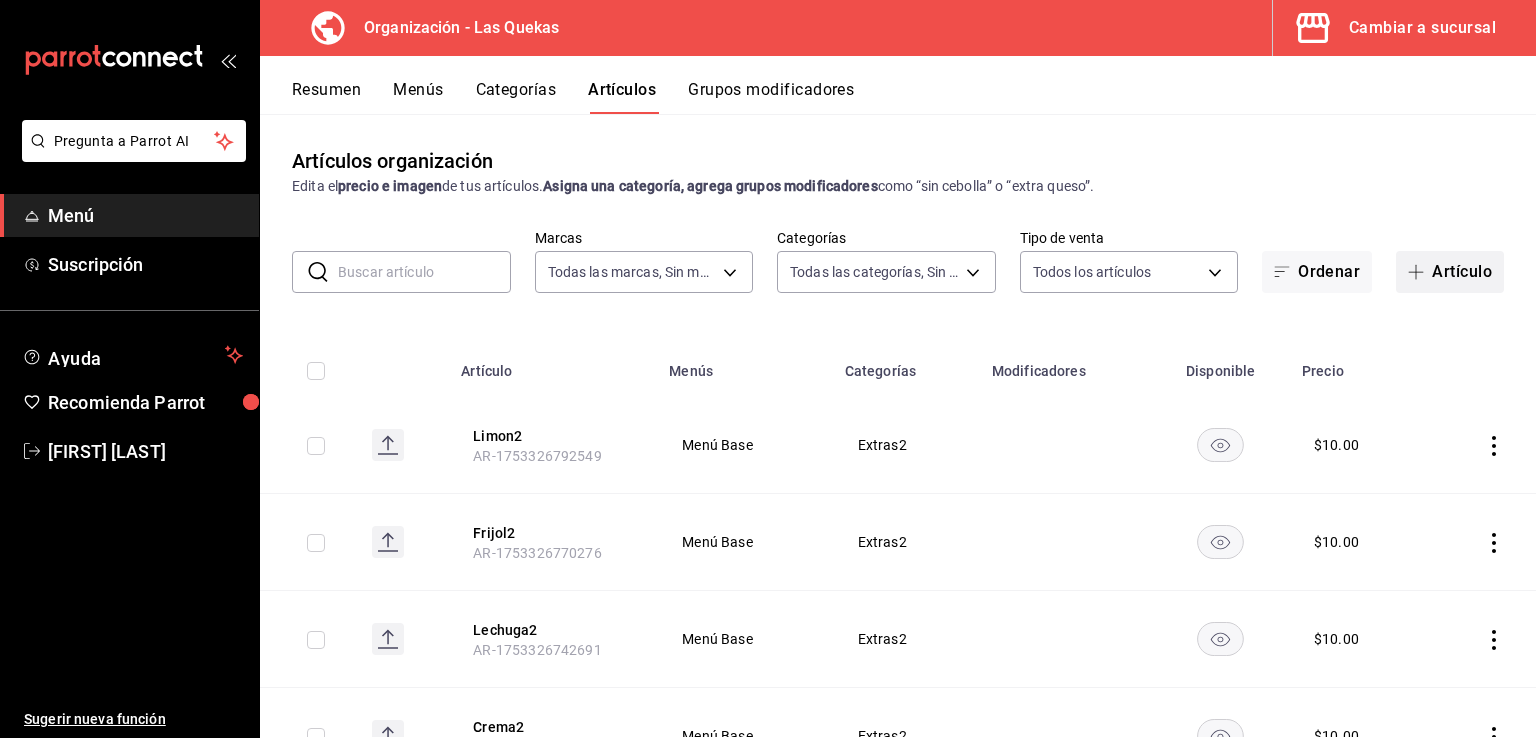click on "Artículo" at bounding box center [1450, 272] 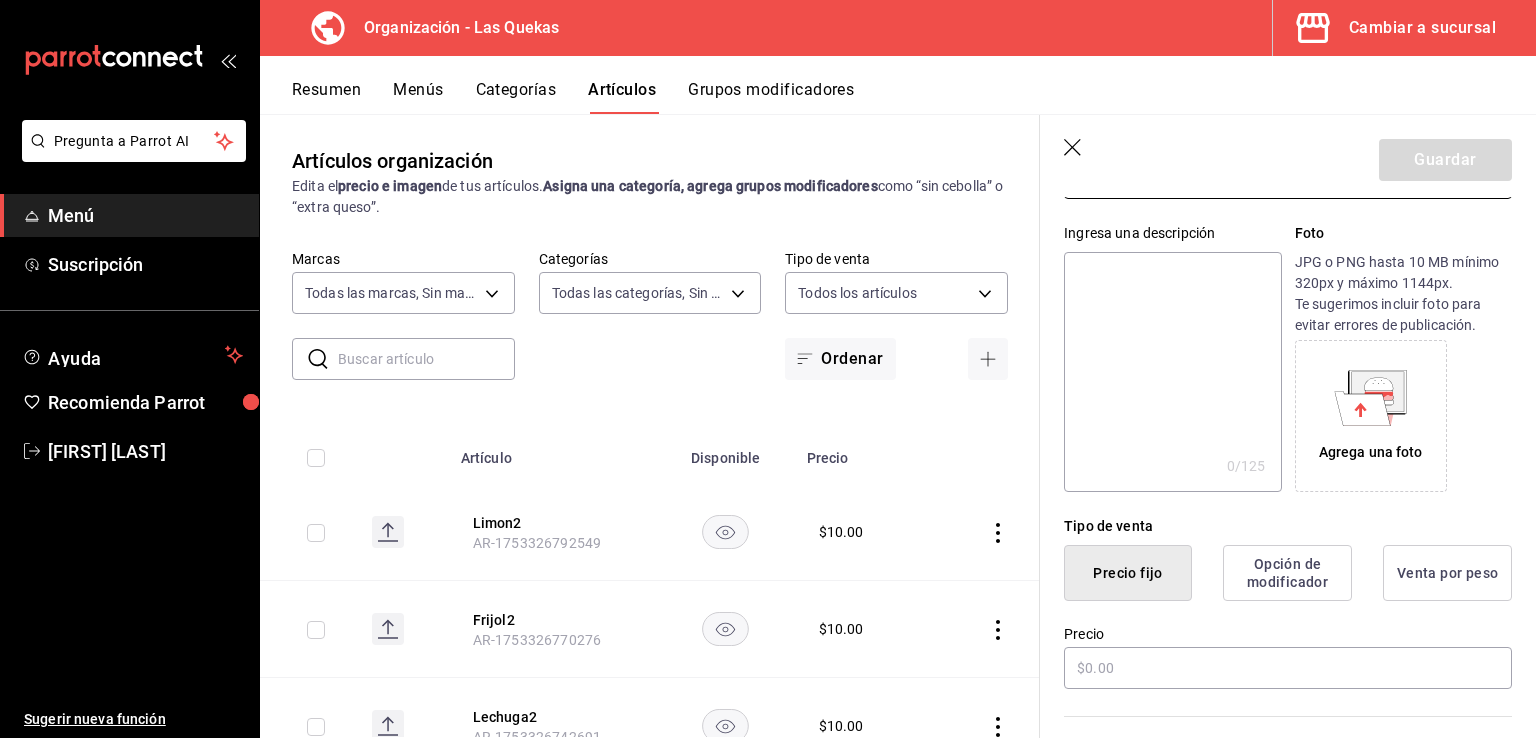 scroll, scrollTop: 200, scrollLeft: 0, axis: vertical 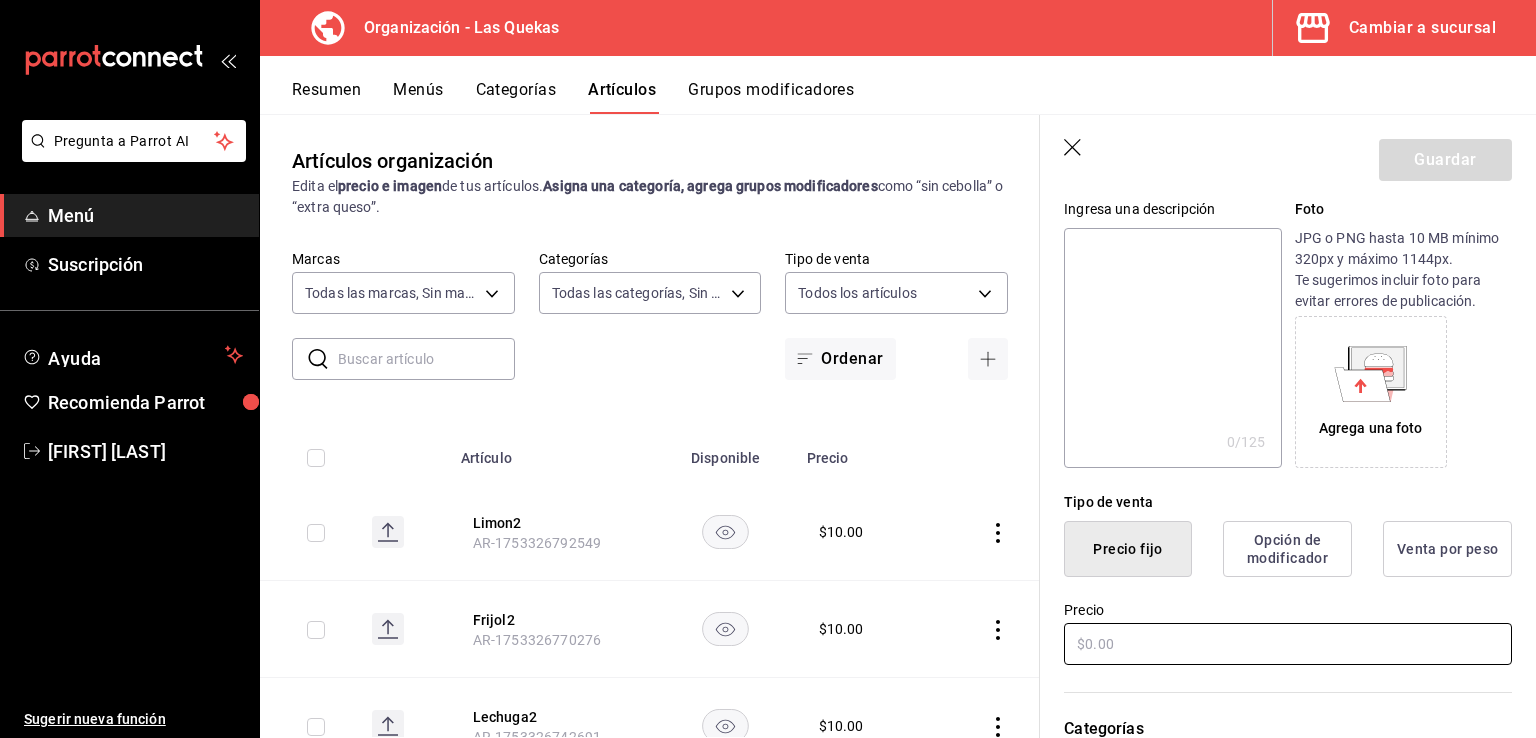 type on "Burrito Chicharron" 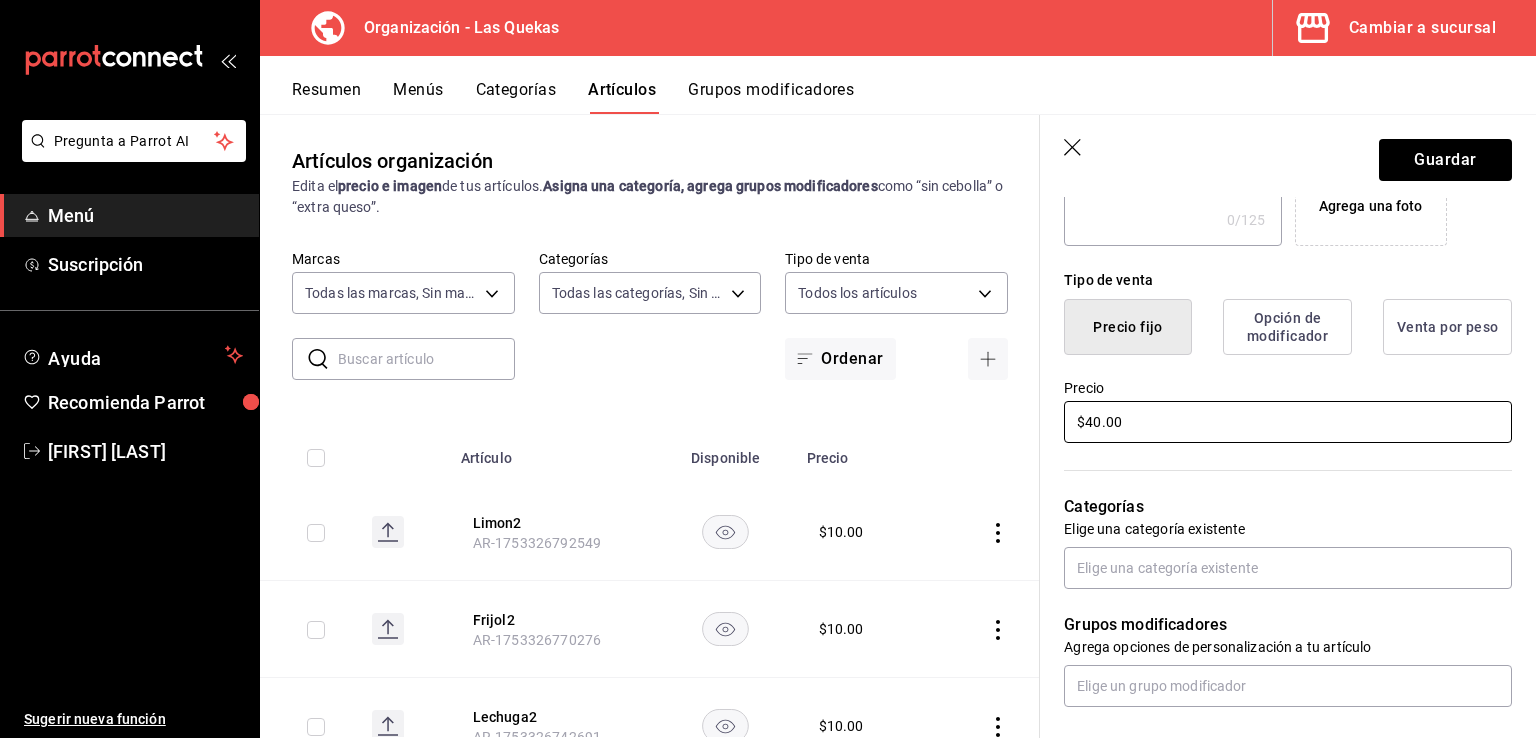 scroll, scrollTop: 440, scrollLeft: 0, axis: vertical 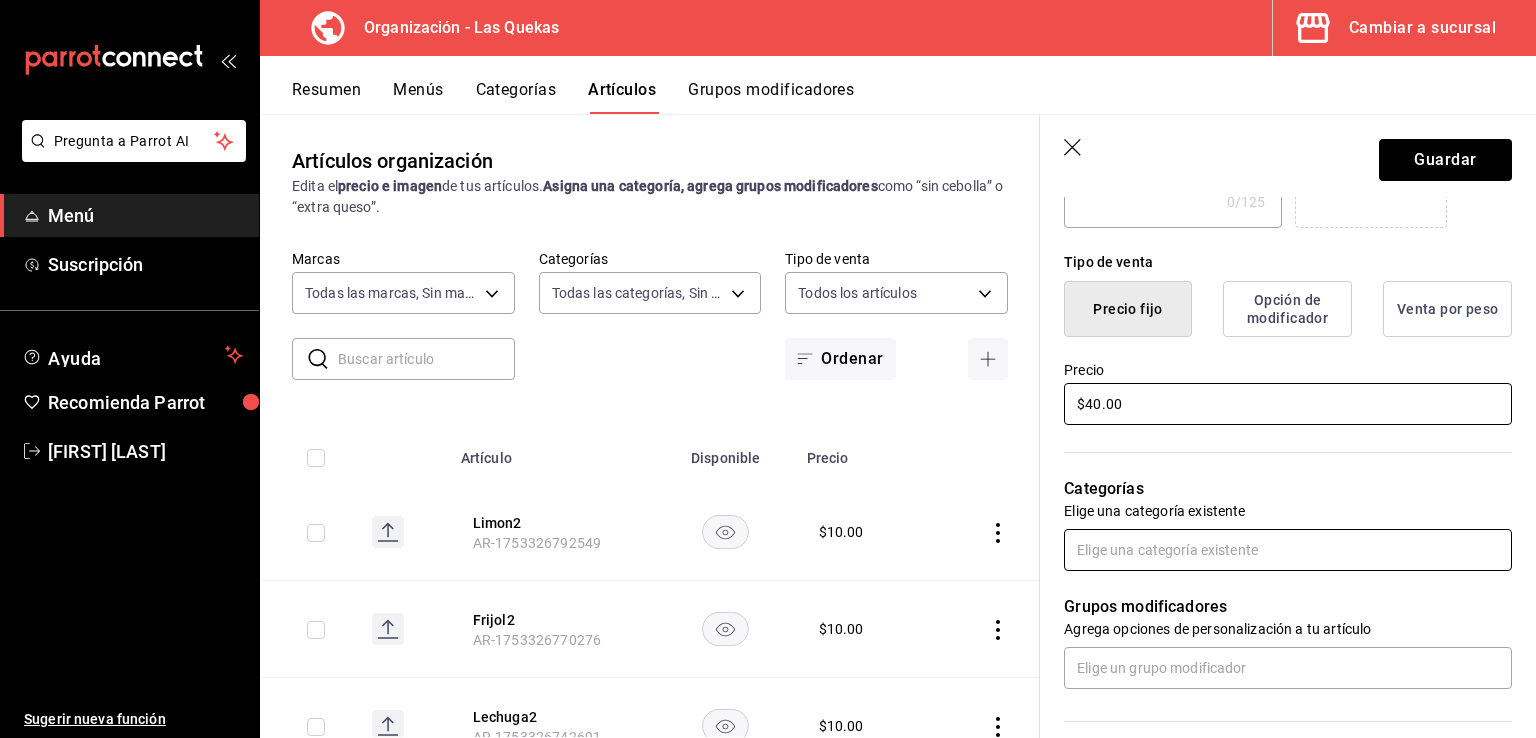 type on "$40.00" 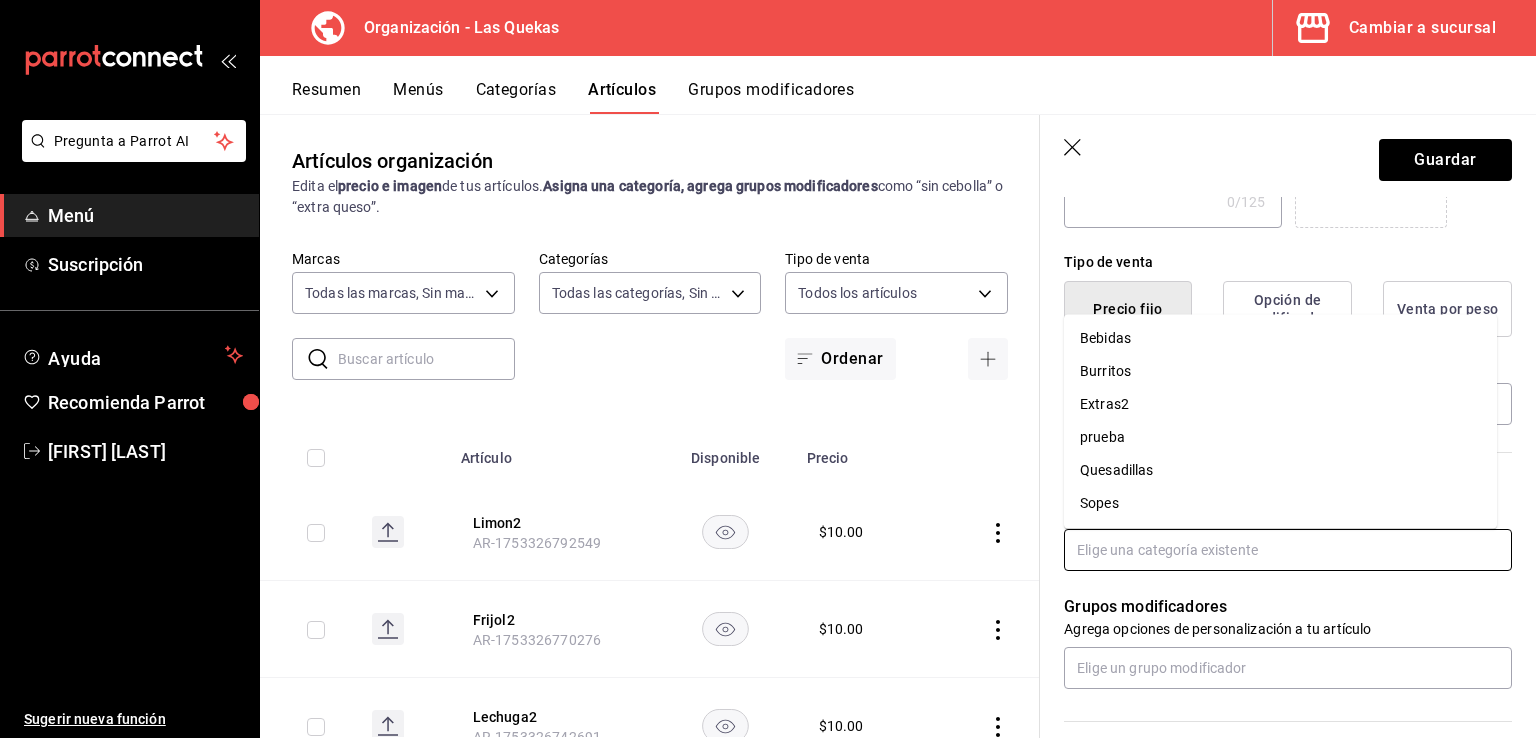 click at bounding box center [1288, 550] 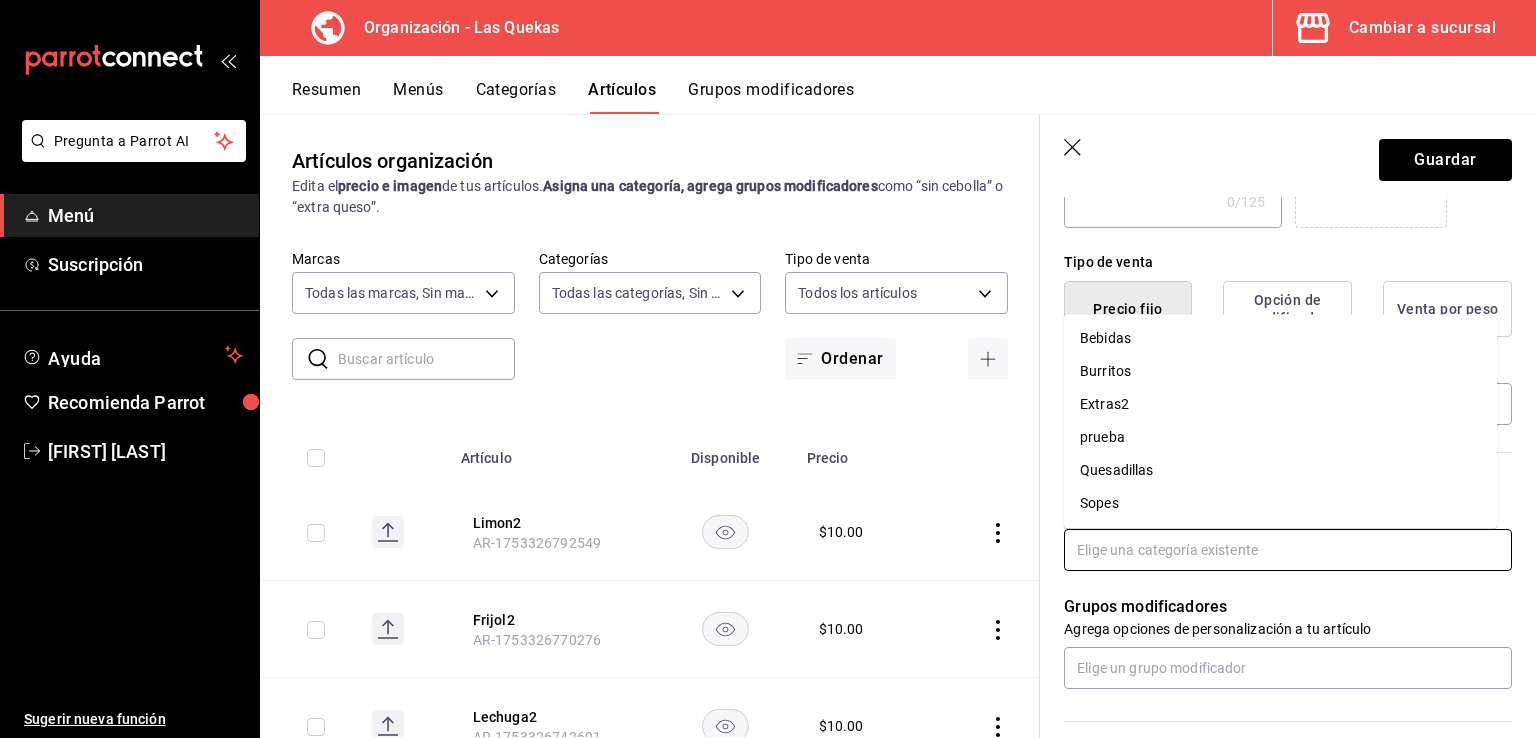 click on "Burritos" at bounding box center [1280, 371] 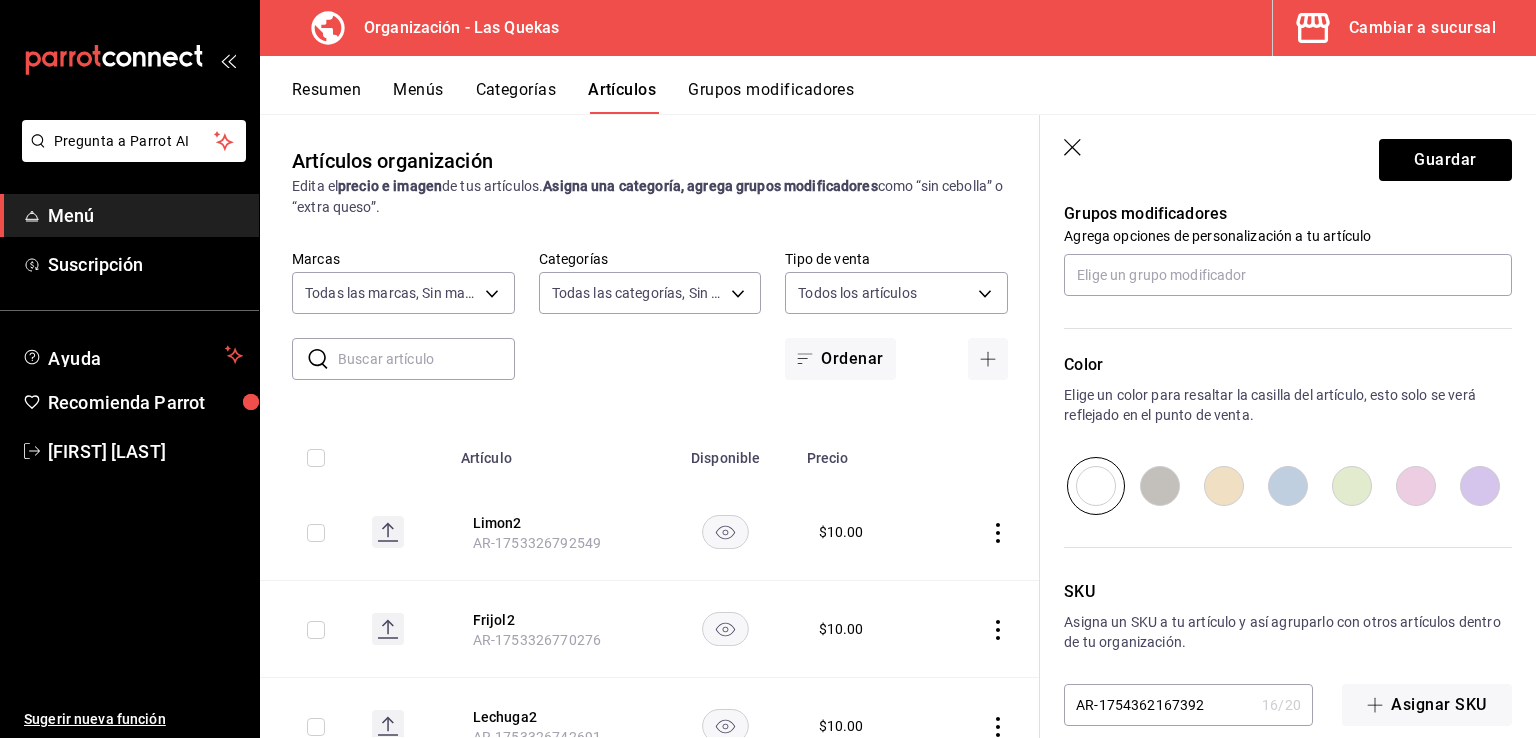 scroll, scrollTop: 907, scrollLeft: 0, axis: vertical 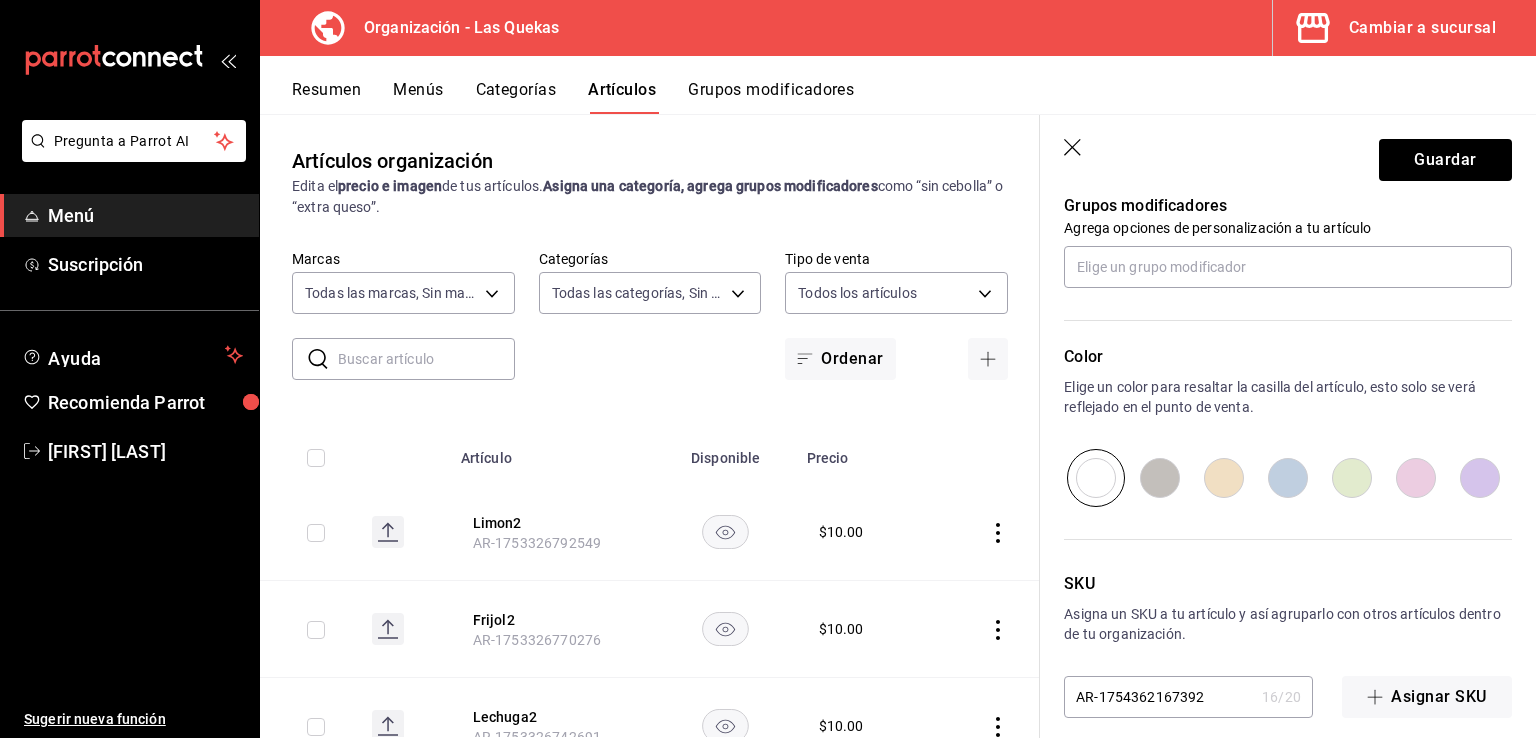 click at bounding box center (1224, 478) 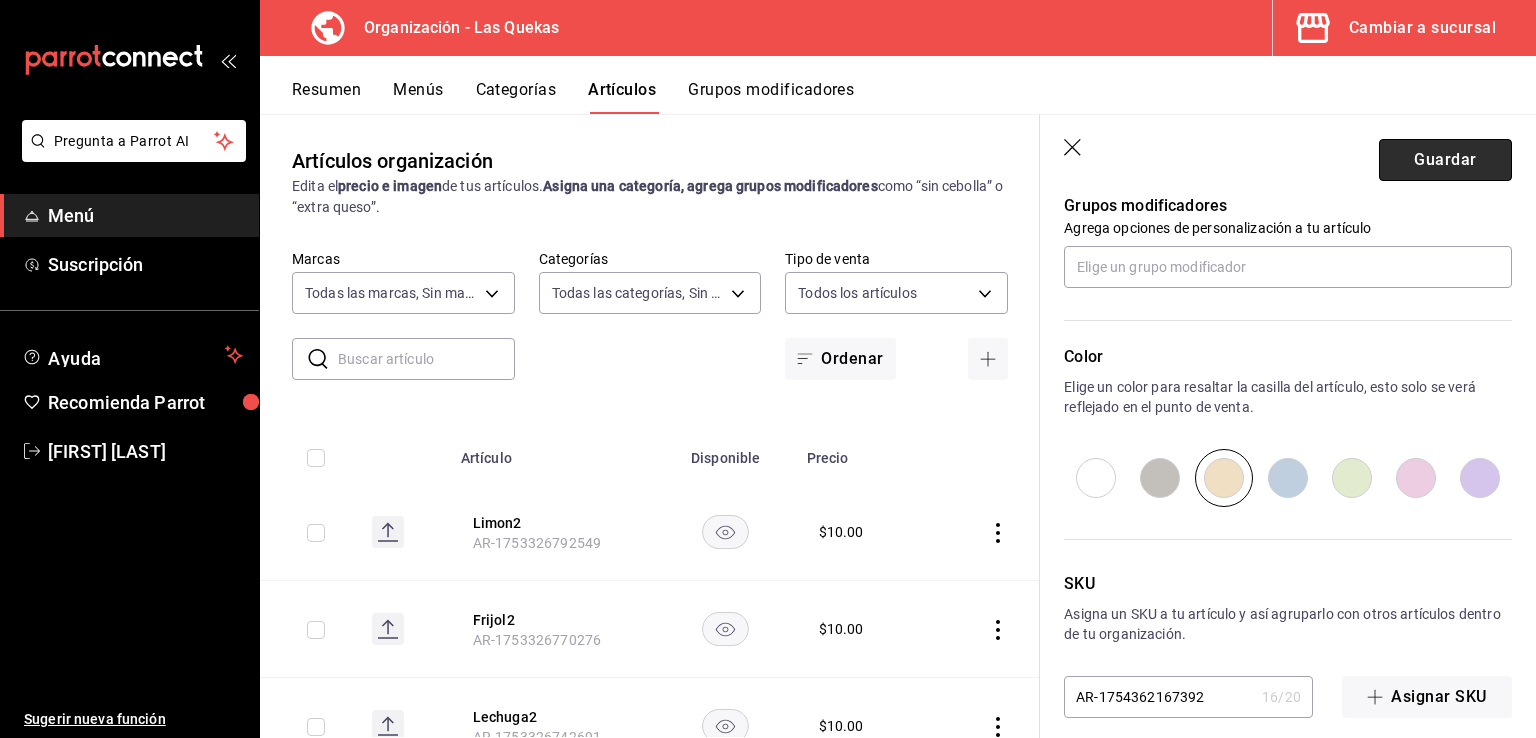 click on "Guardar" at bounding box center [1445, 160] 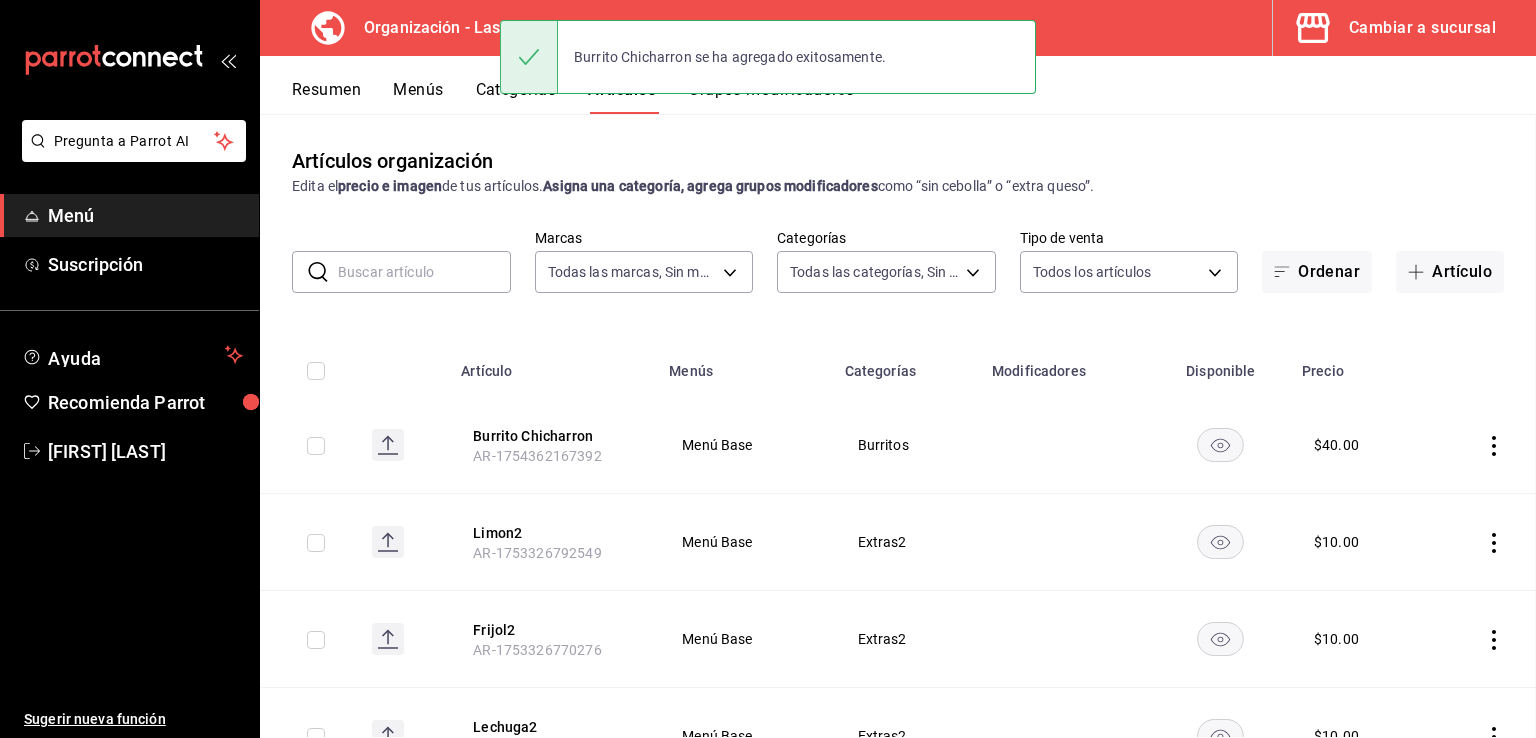 scroll, scrollTop: 0, scrollLeft: 0, axis: both 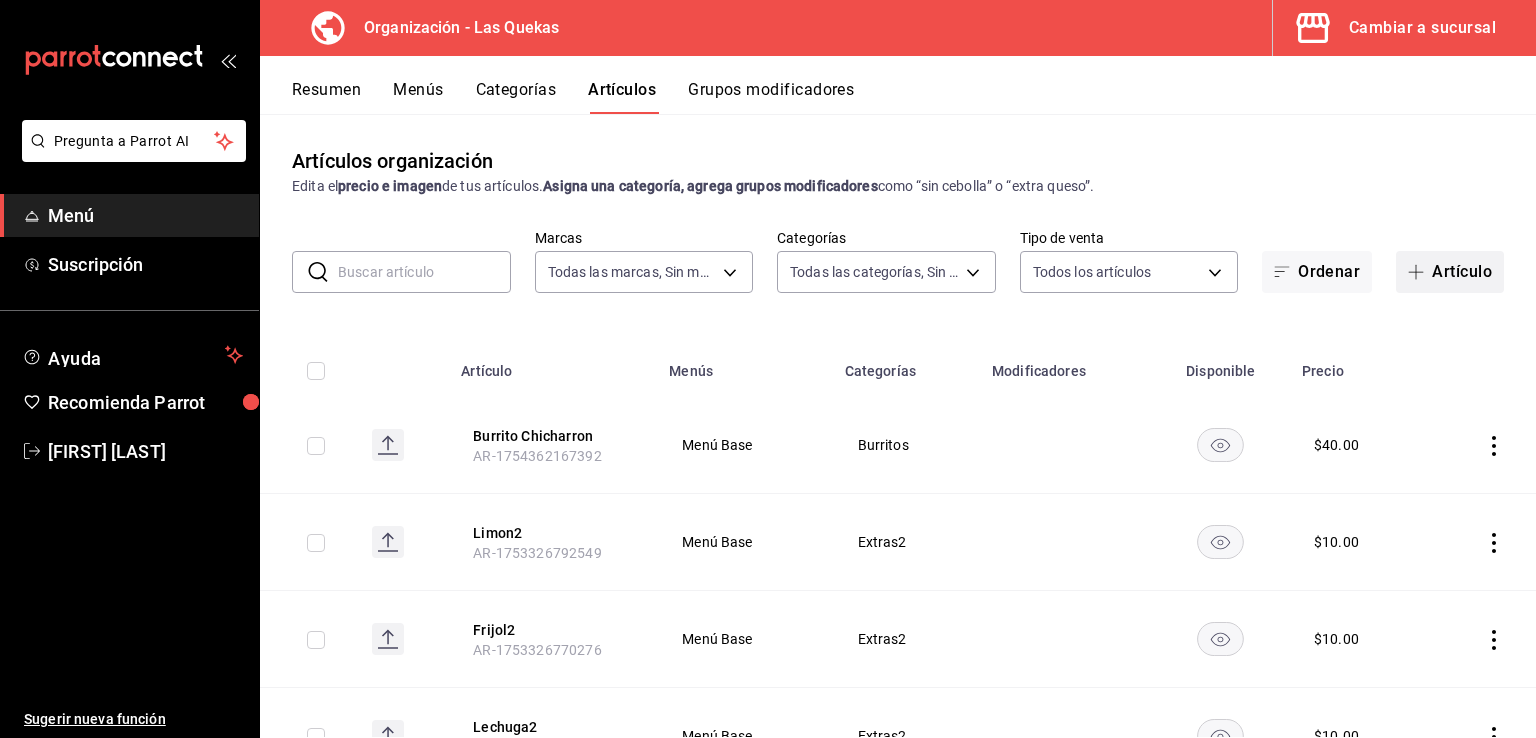 click on "Artículo" at bounding box center (1450, 272) 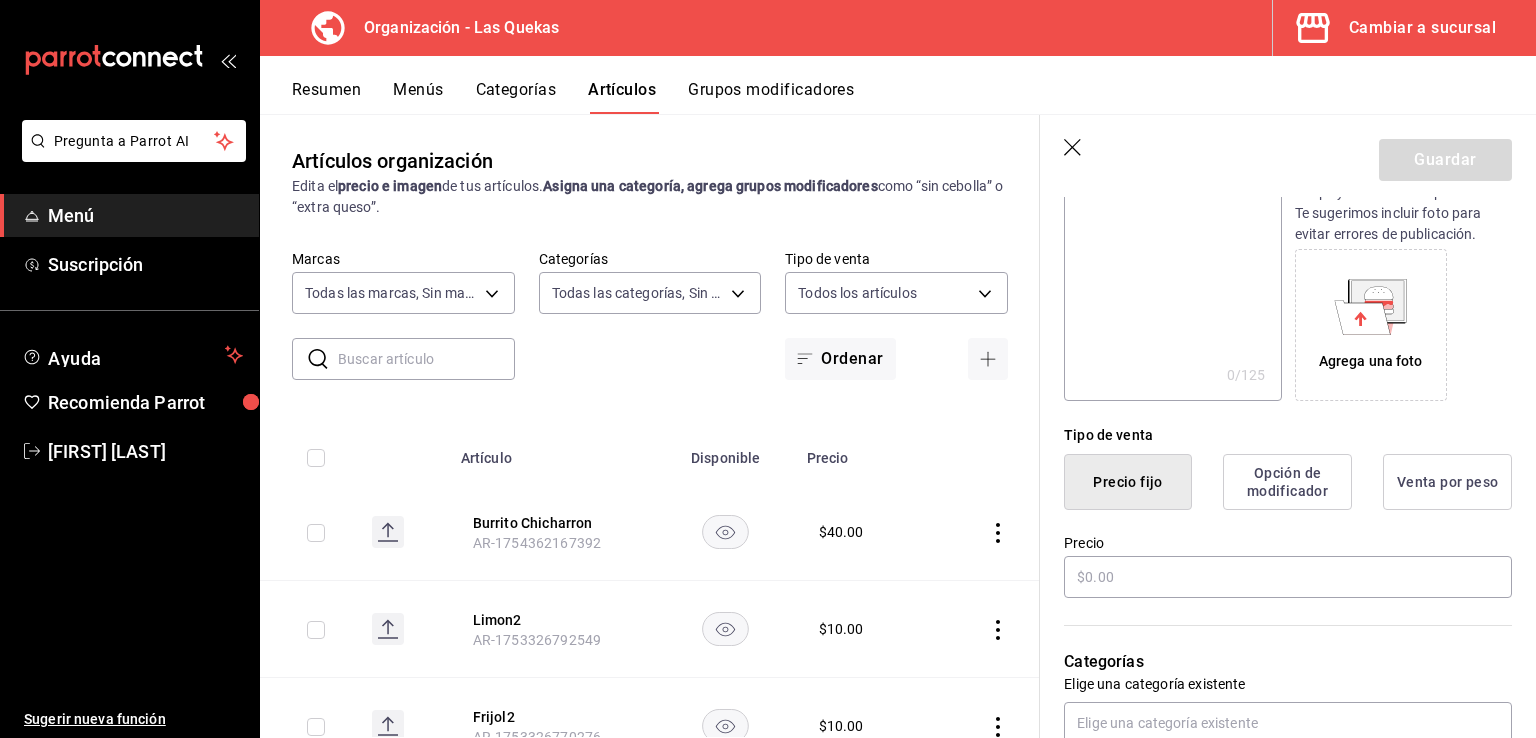 scroll, scrollTop: 300, scrollLeft: 0, axis: vertical 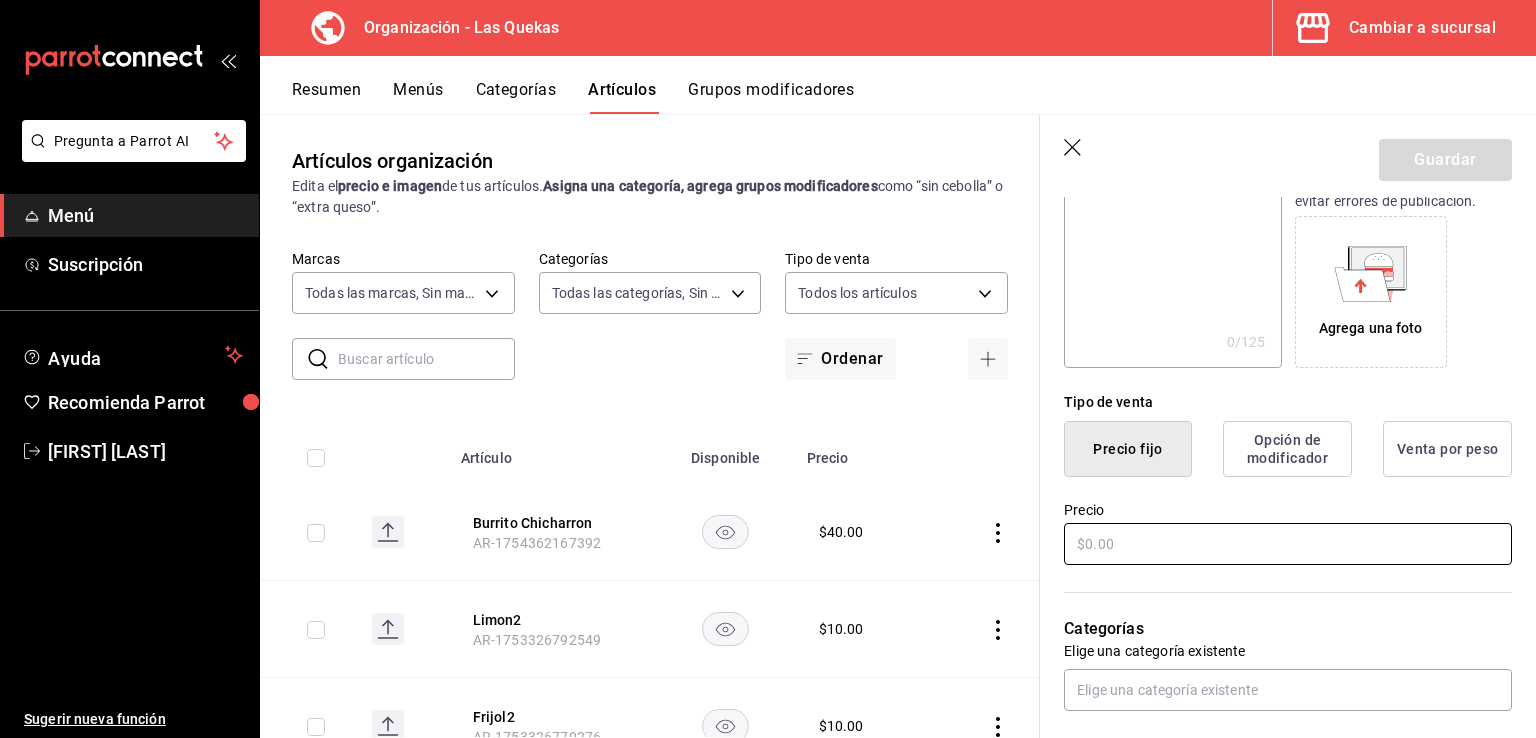 type on "Burrito Tinga de Res" 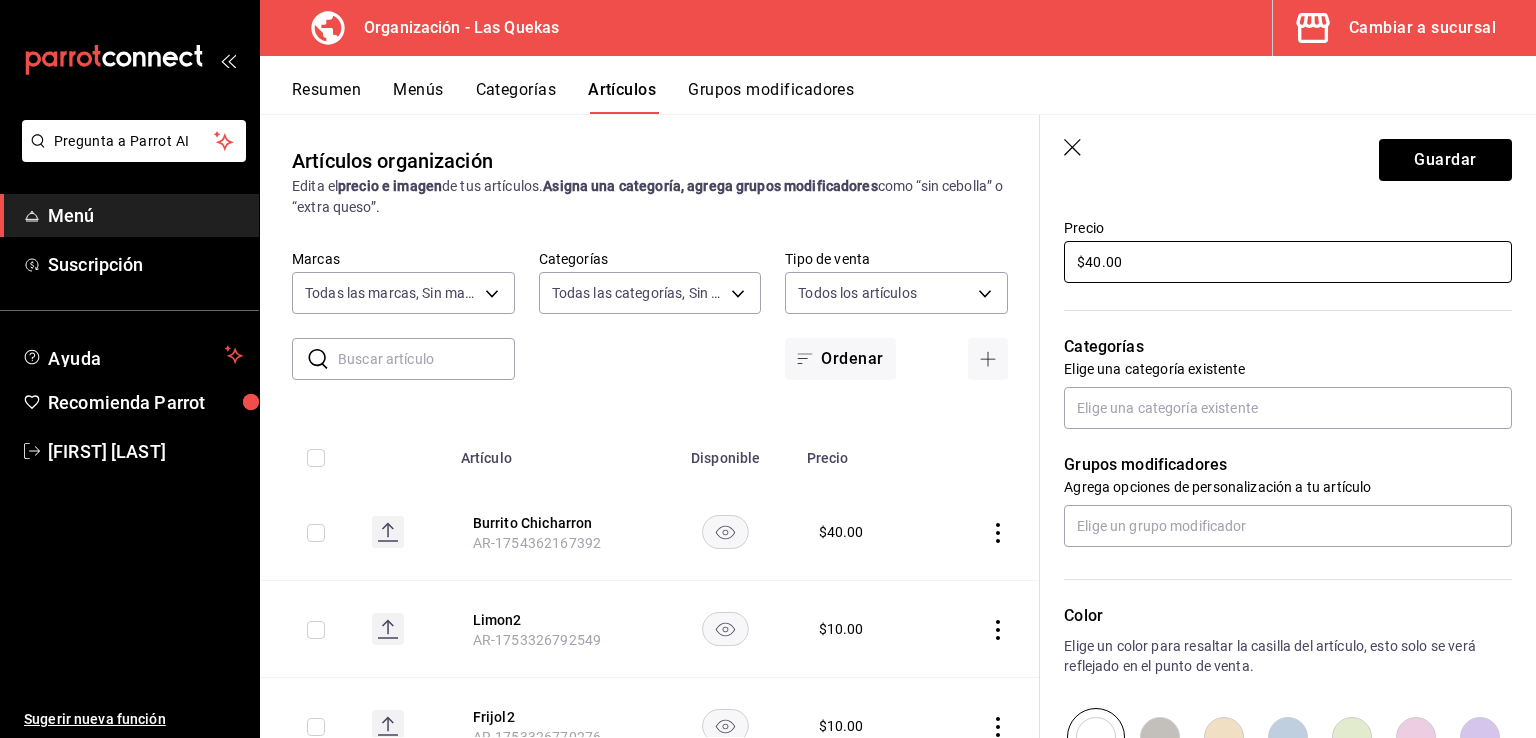 scroll, scrollTop: 600, scrollLeft: 0, axis: vertical 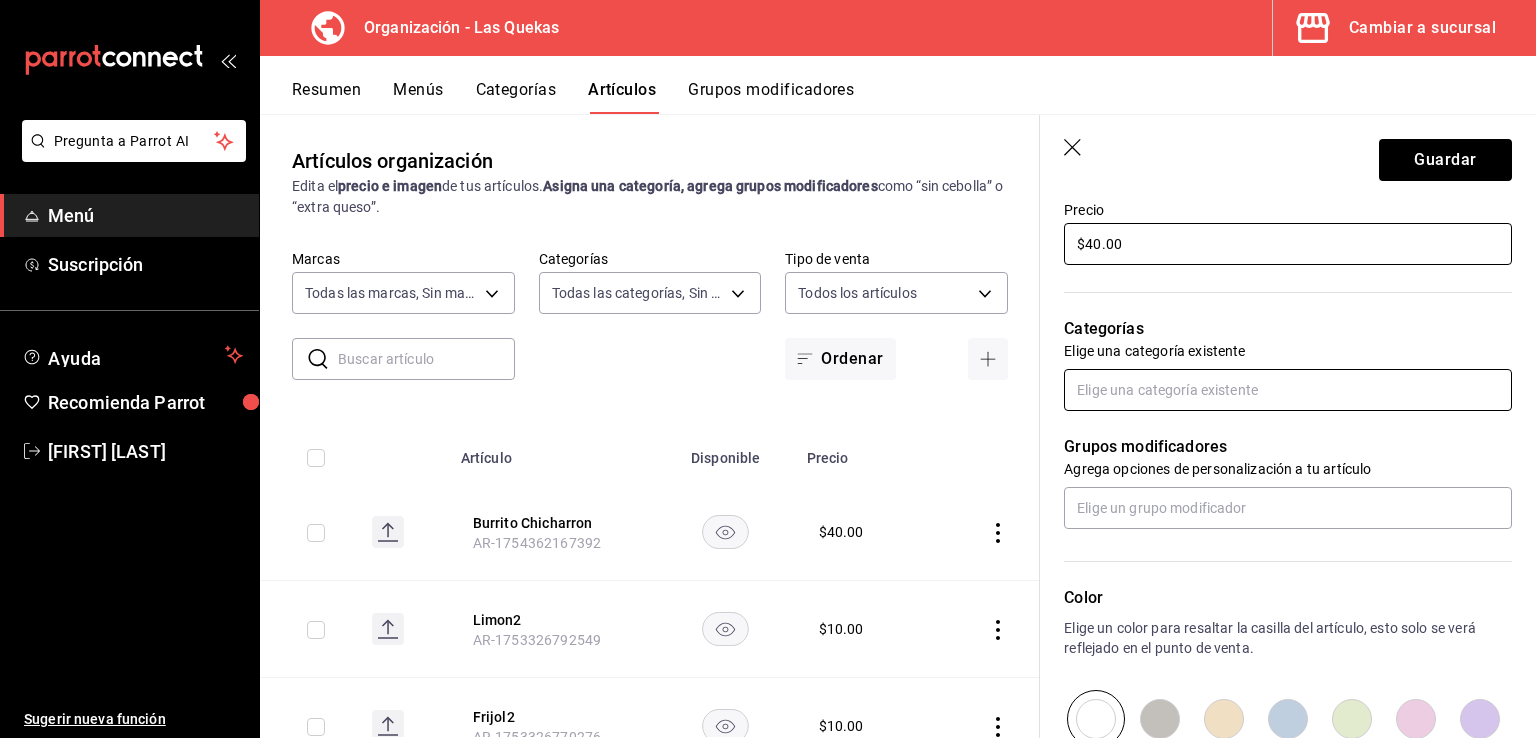 type on "$40.00" 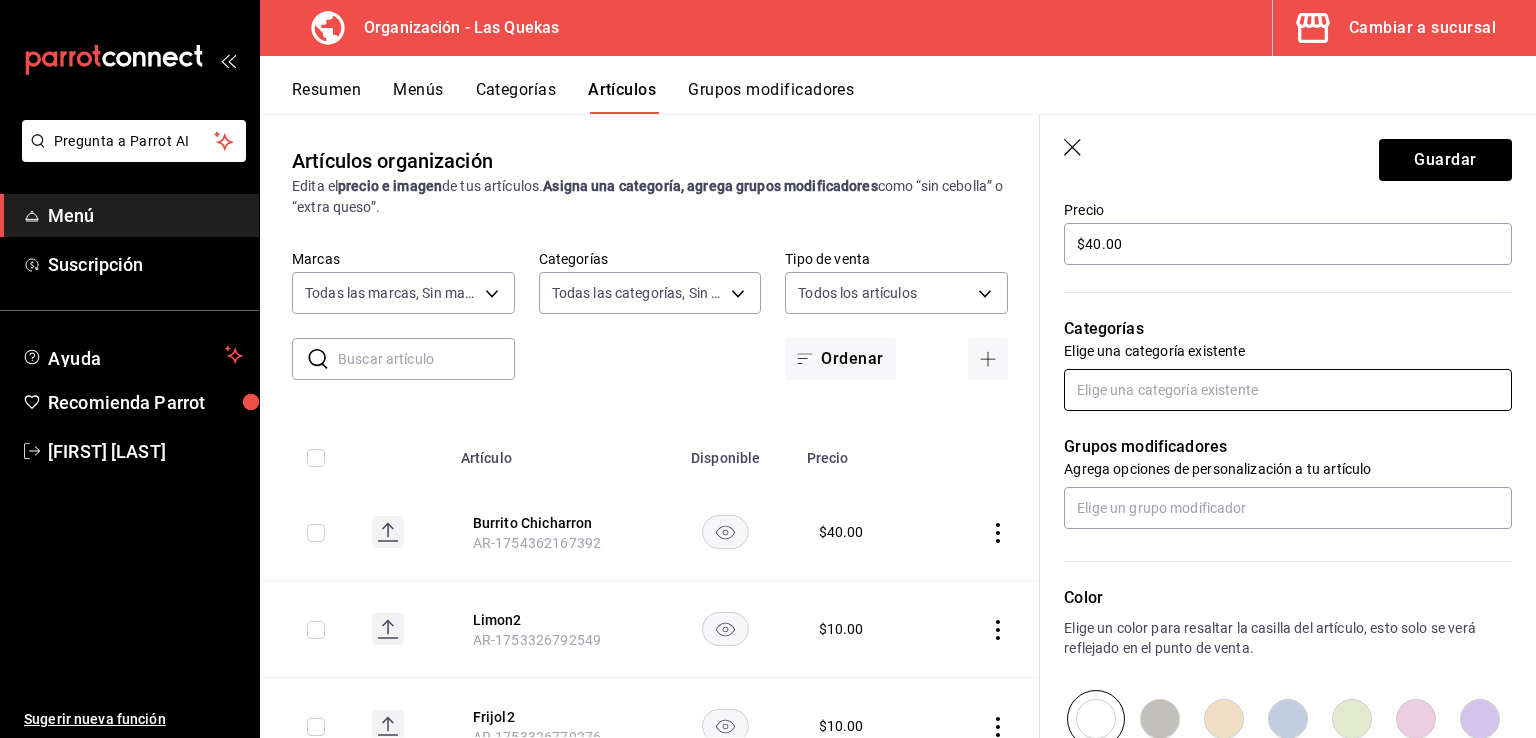 click at bounding box center [1288, 390] 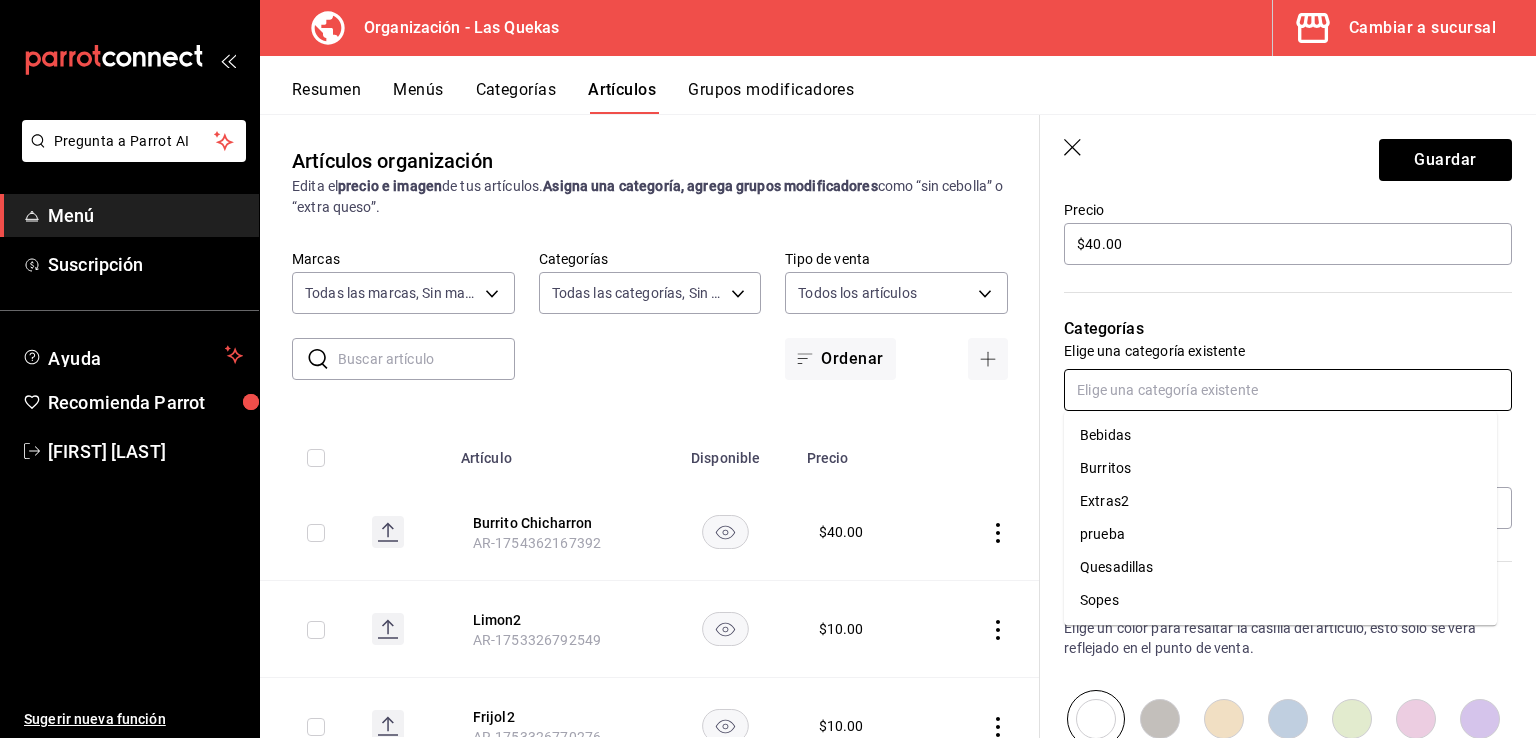 click on "Burritos" at bounding box center [1280, 468] 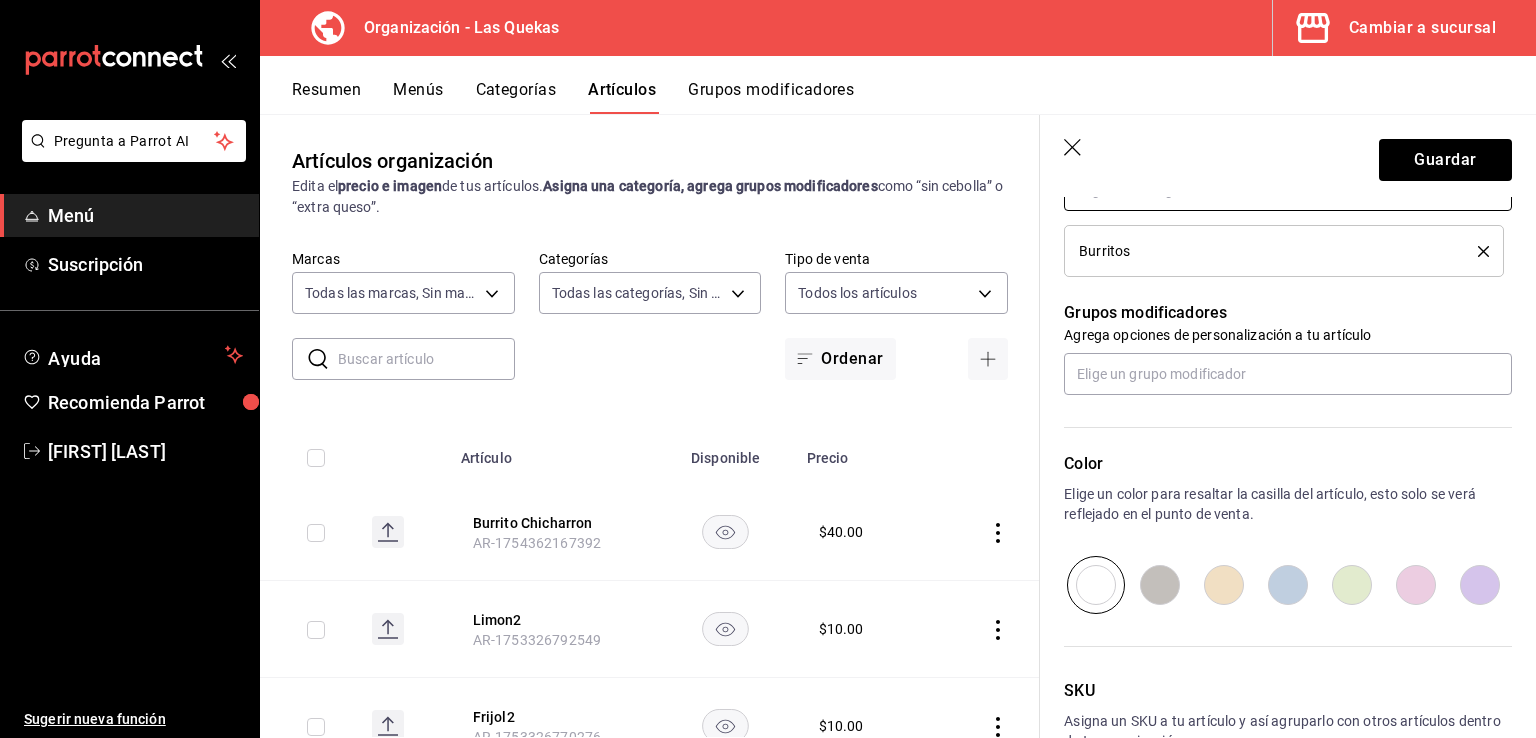scroll, scrollTop: 926, scrollLeft: 0, axis: vertical 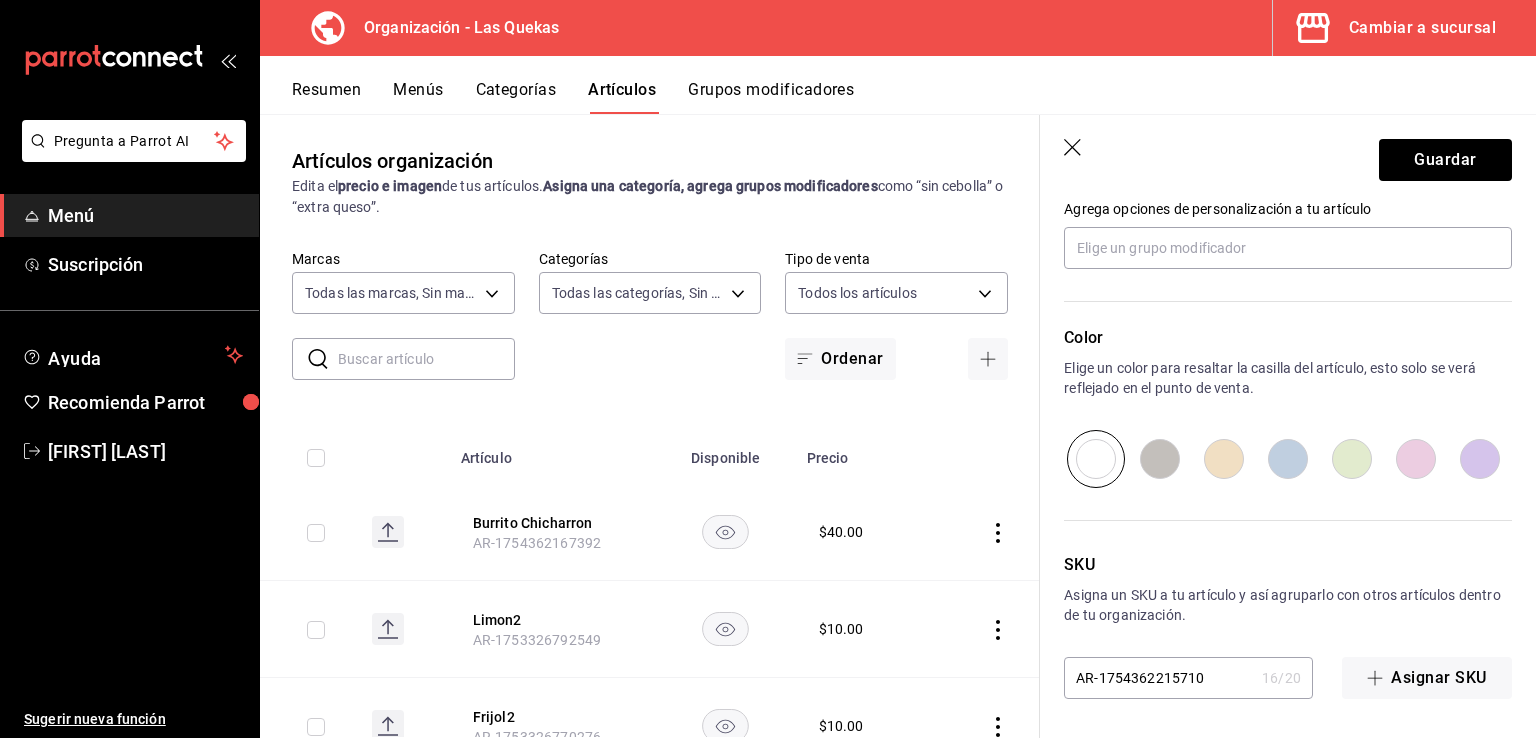 click at bounding box center [1224, 459] 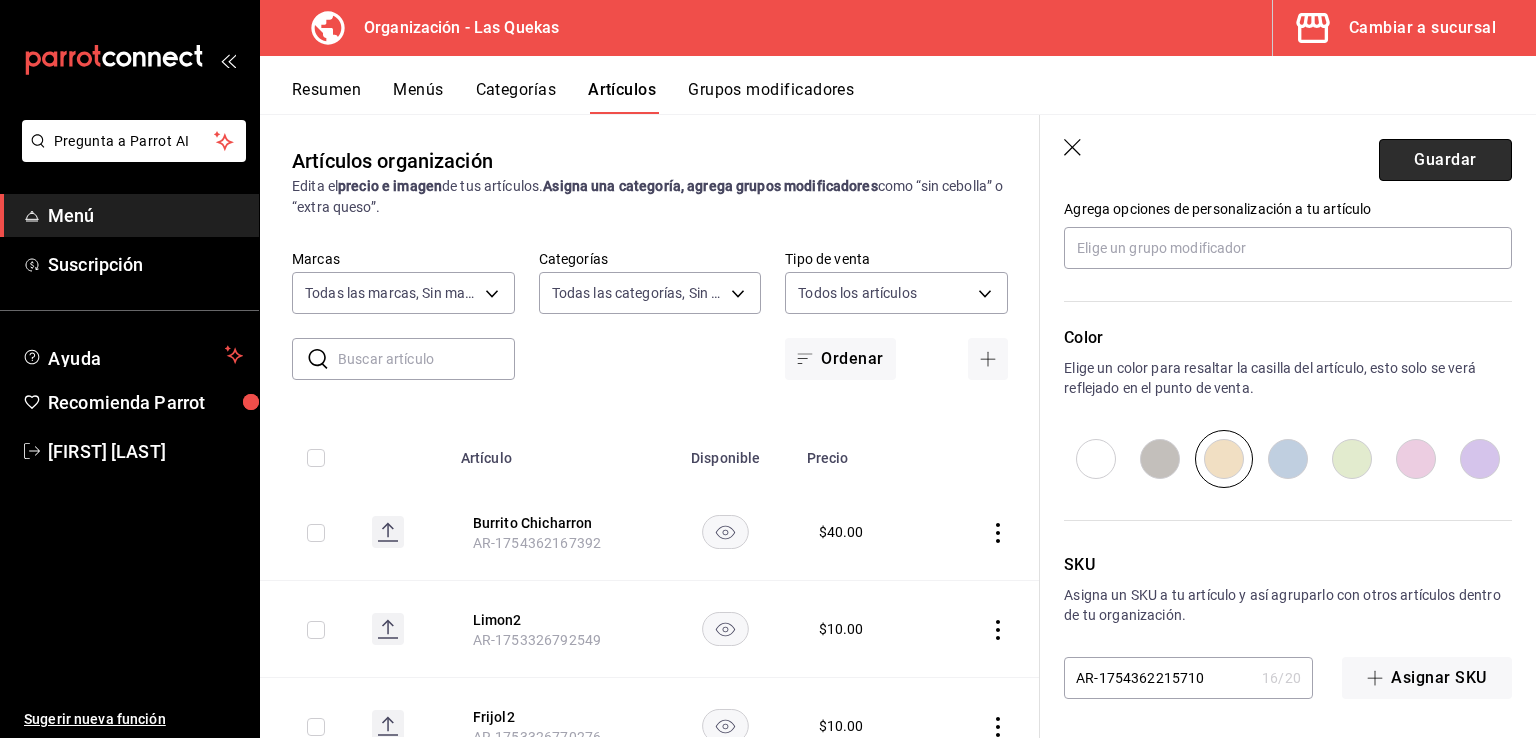 click on "Guardar" at bounding box center (1445, 160) 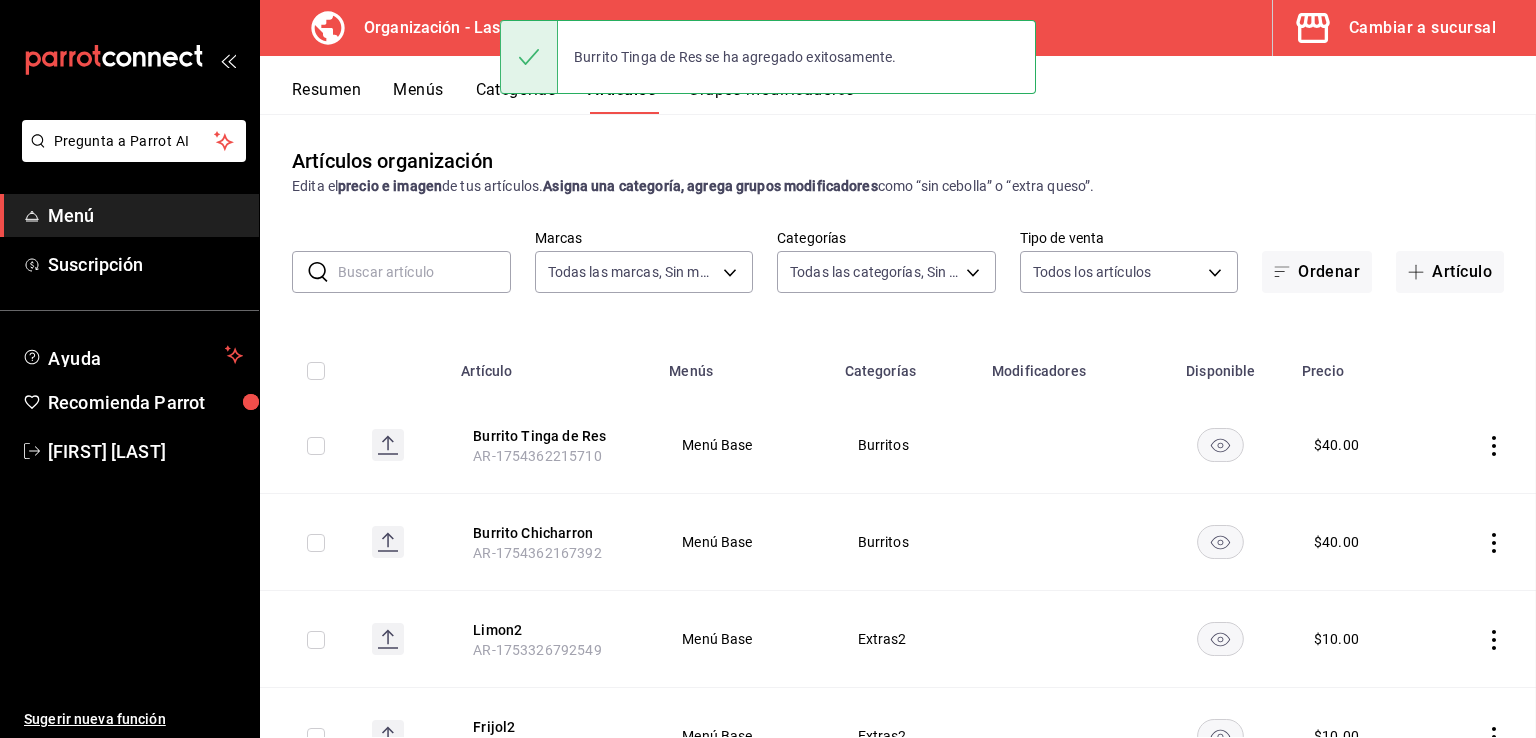 scroll, scrollTop: 0, scrollLeft: 0, axis: both 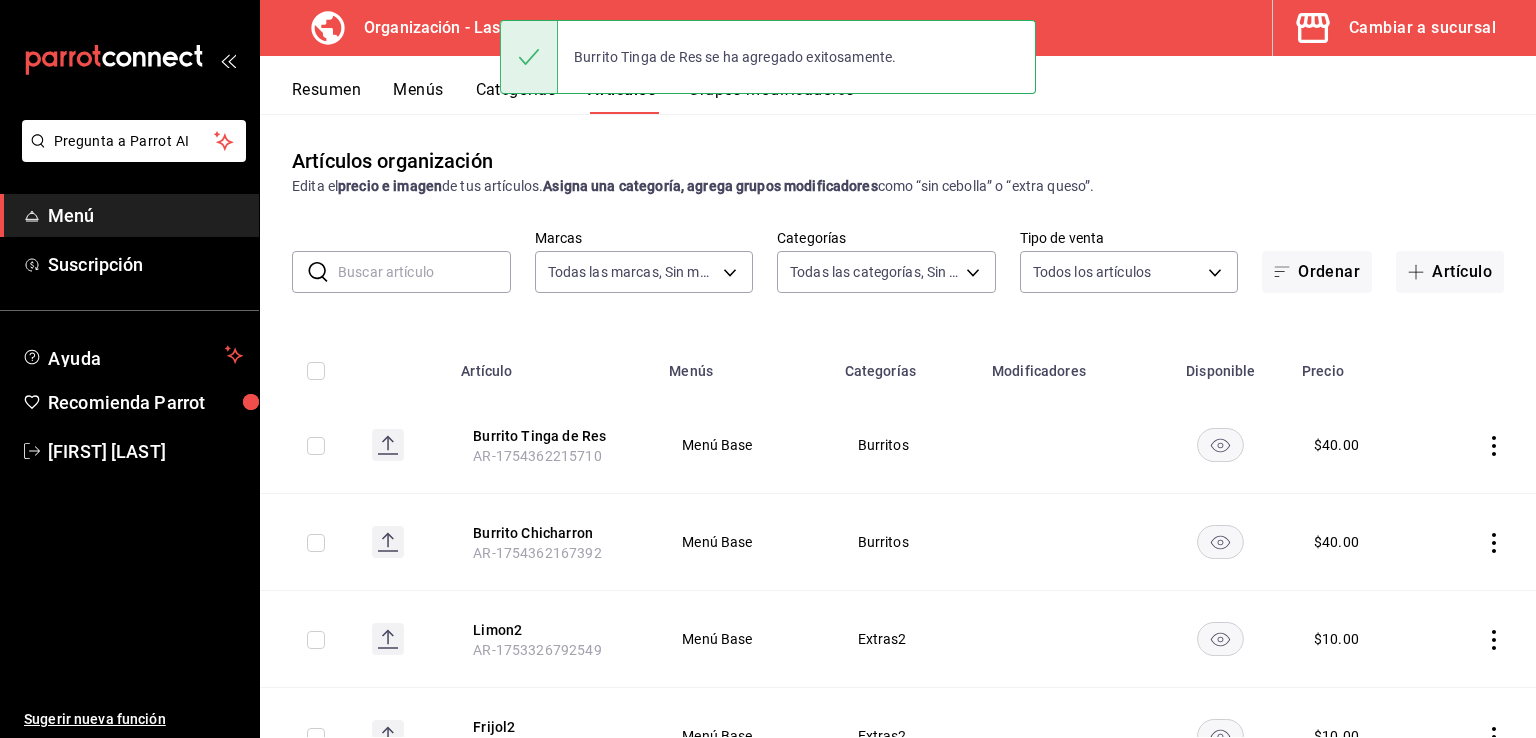 click on "Artículo" at bounding box center (1450, 272) 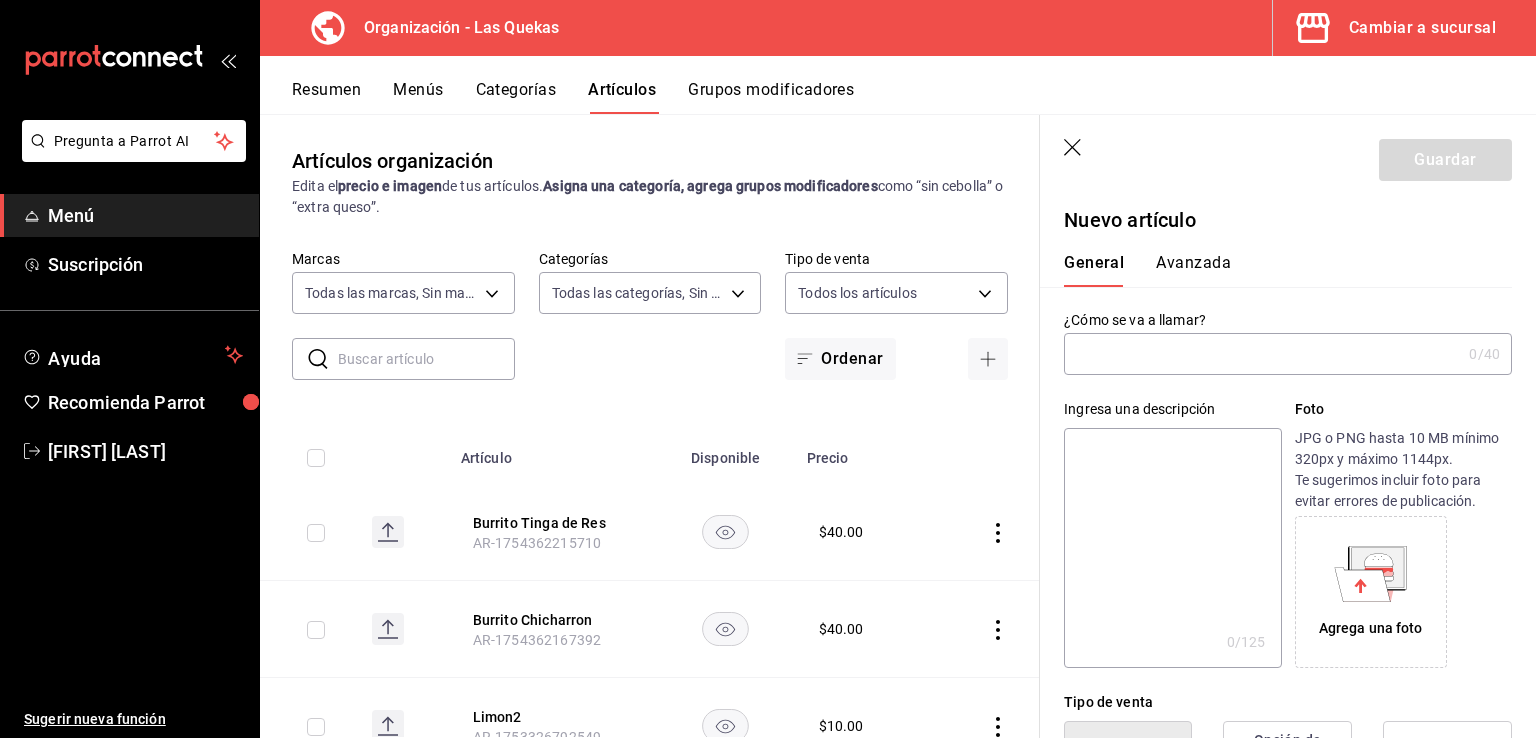 click at bounding box center [1262, 354] 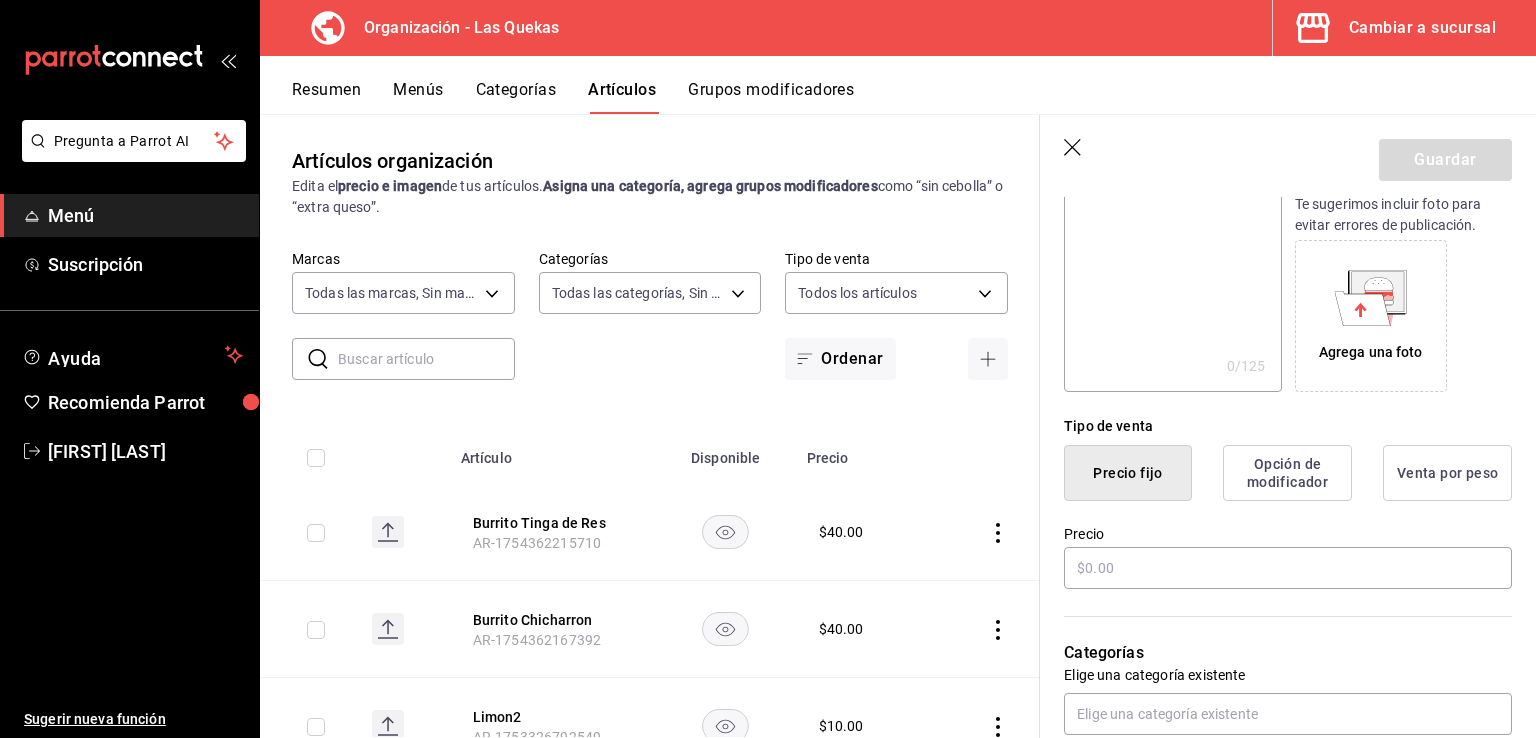 scroll, scrollTop: 400, scrollLeft: 0, axis: vertical 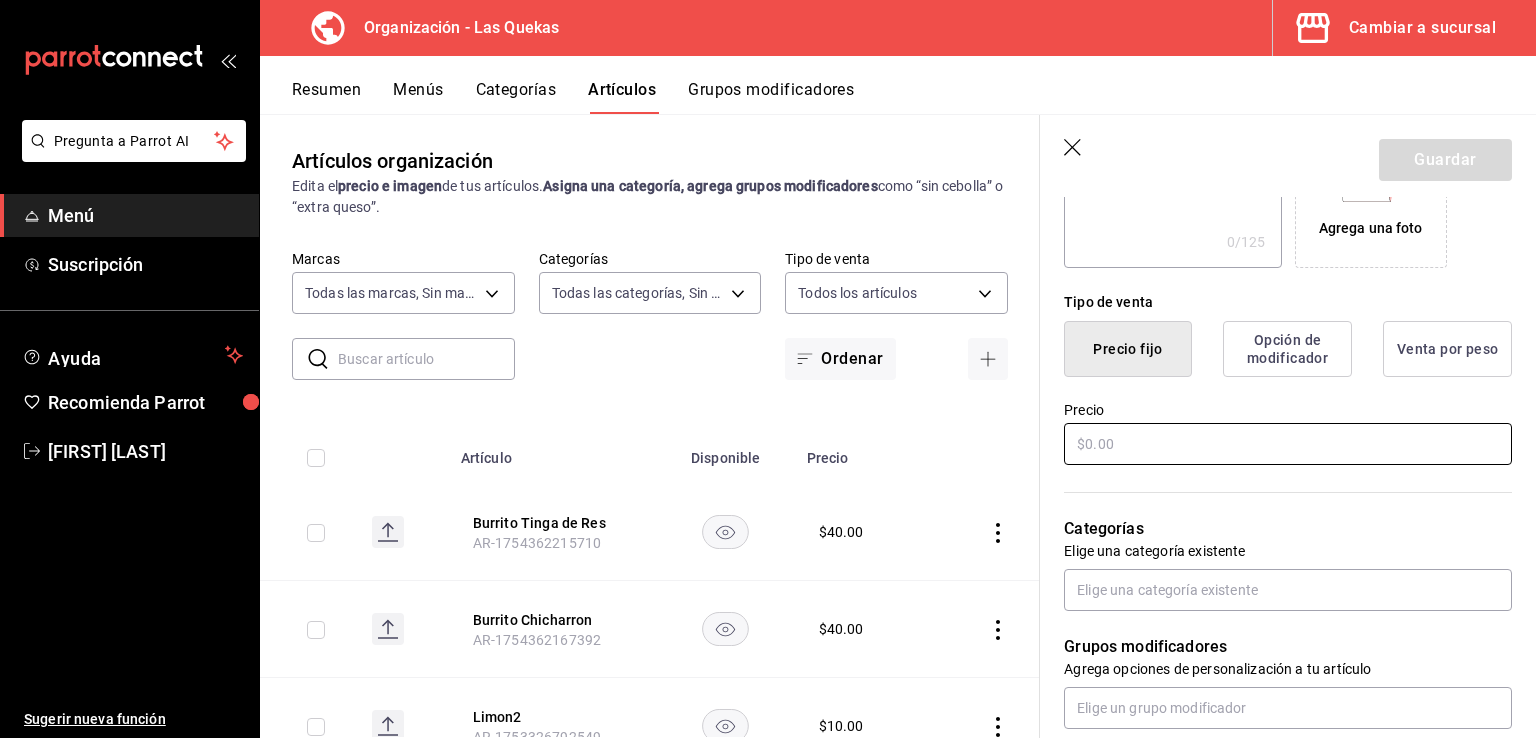 type on "Burrito Rajas Poblanas" 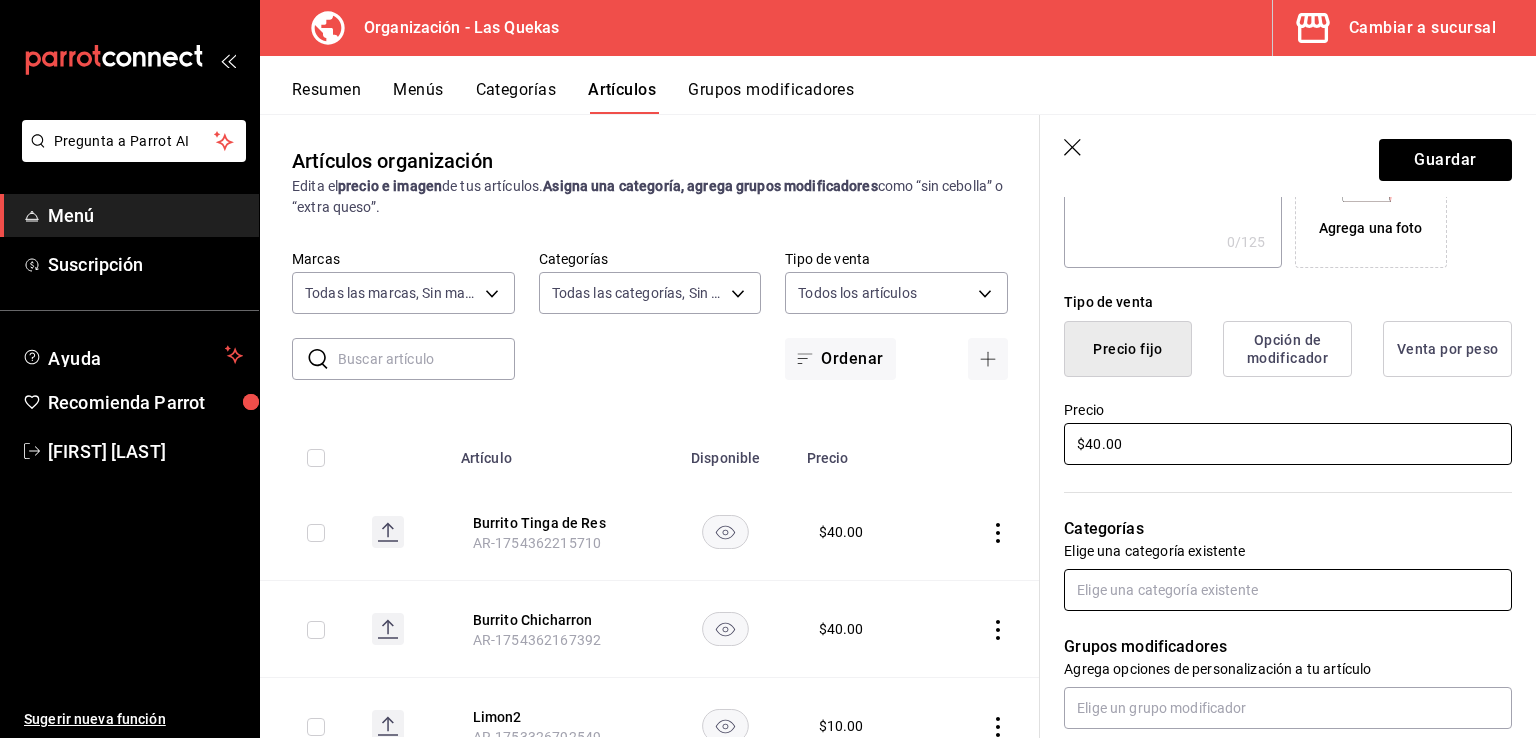 type on "$40.00" 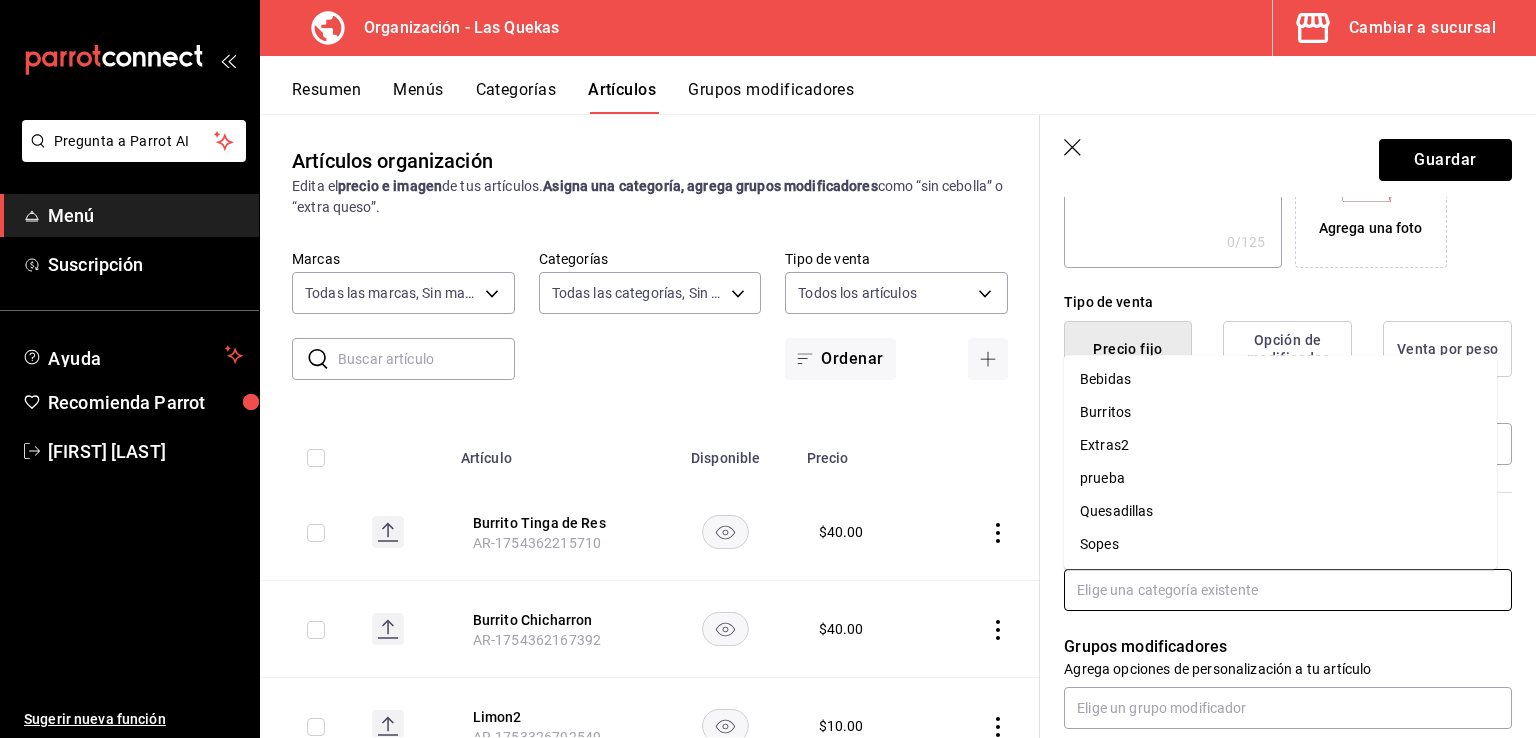 click at bounding box center [1288, 590] 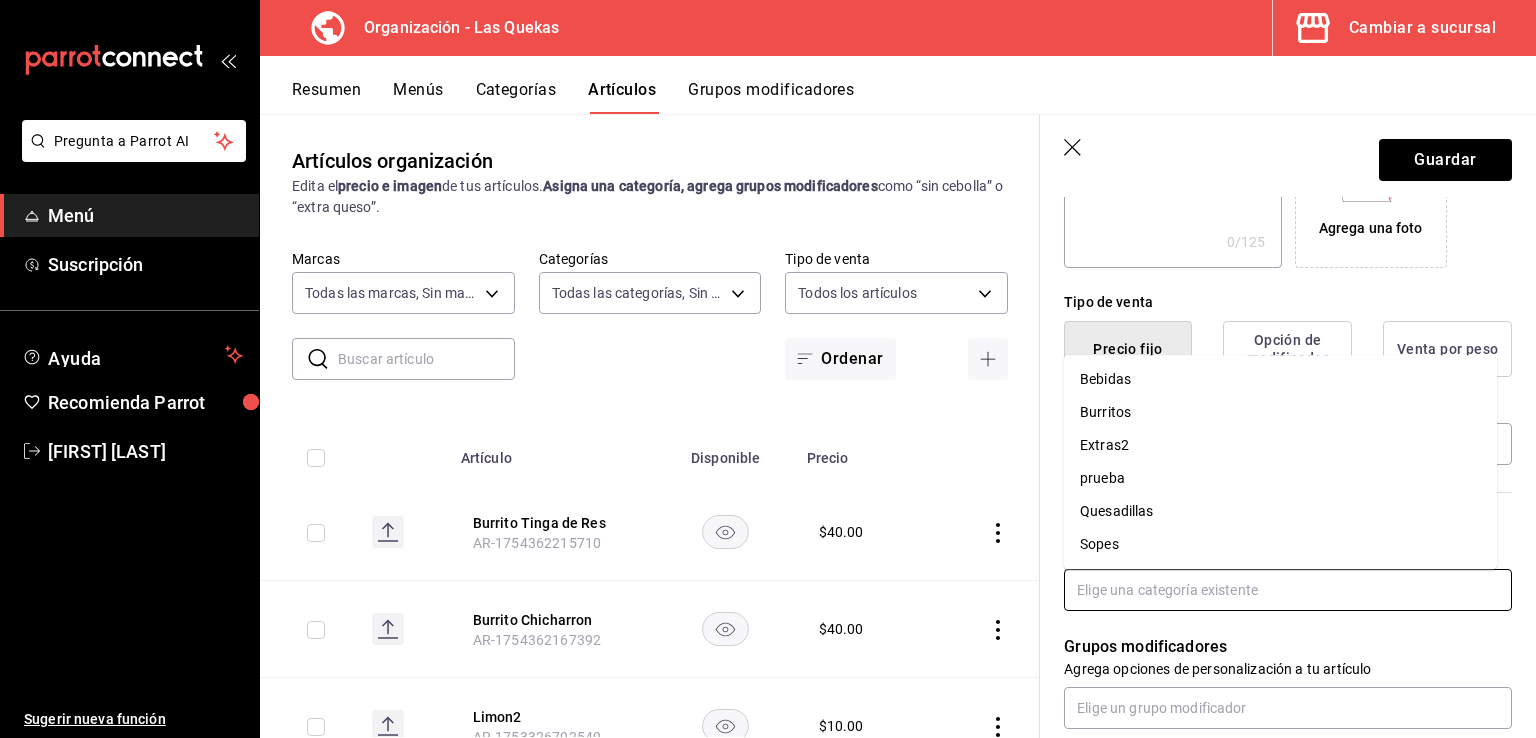 click on "Burritos" at bounding box center [1280, 412] 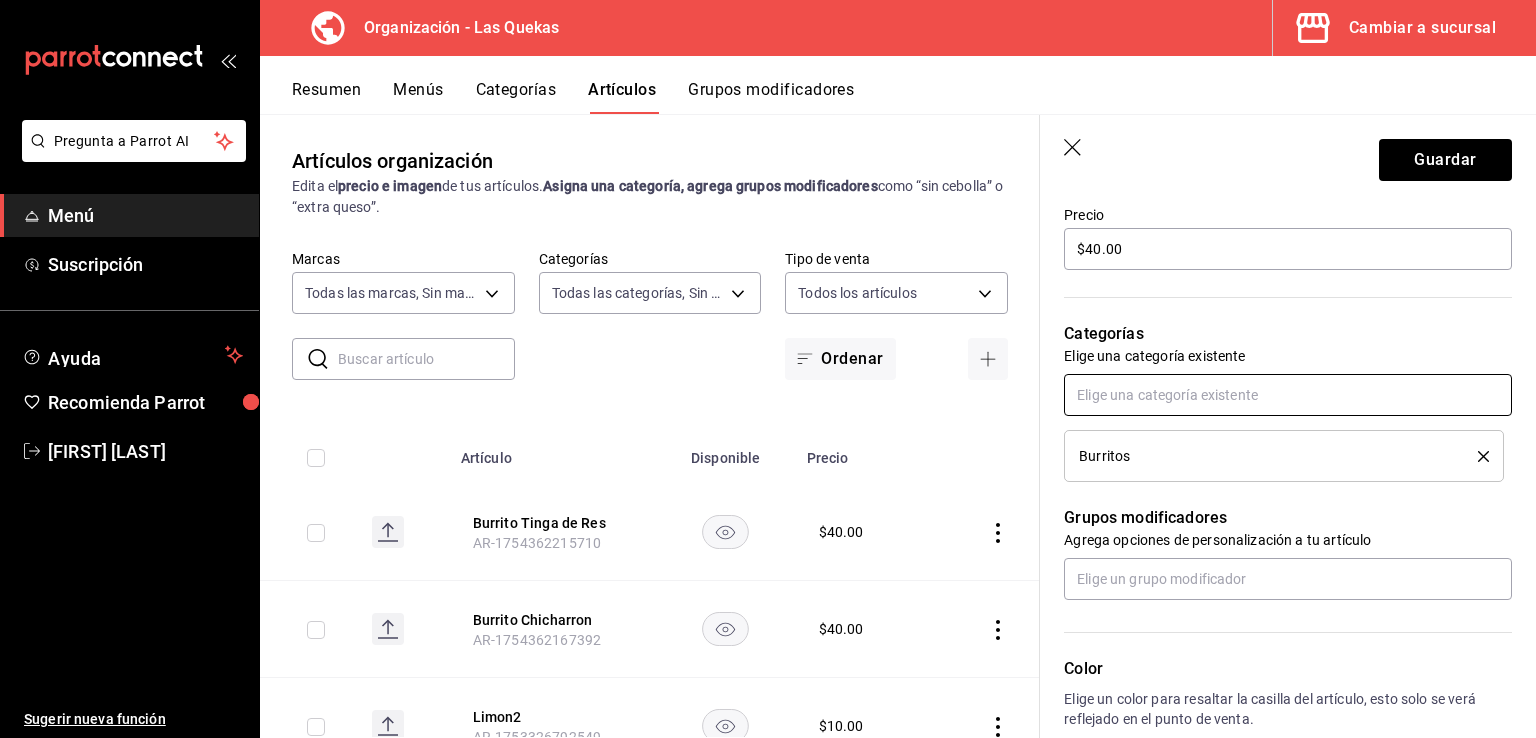 scroll, scrollTop: 600, scrollLeft: 0, axis: vertical 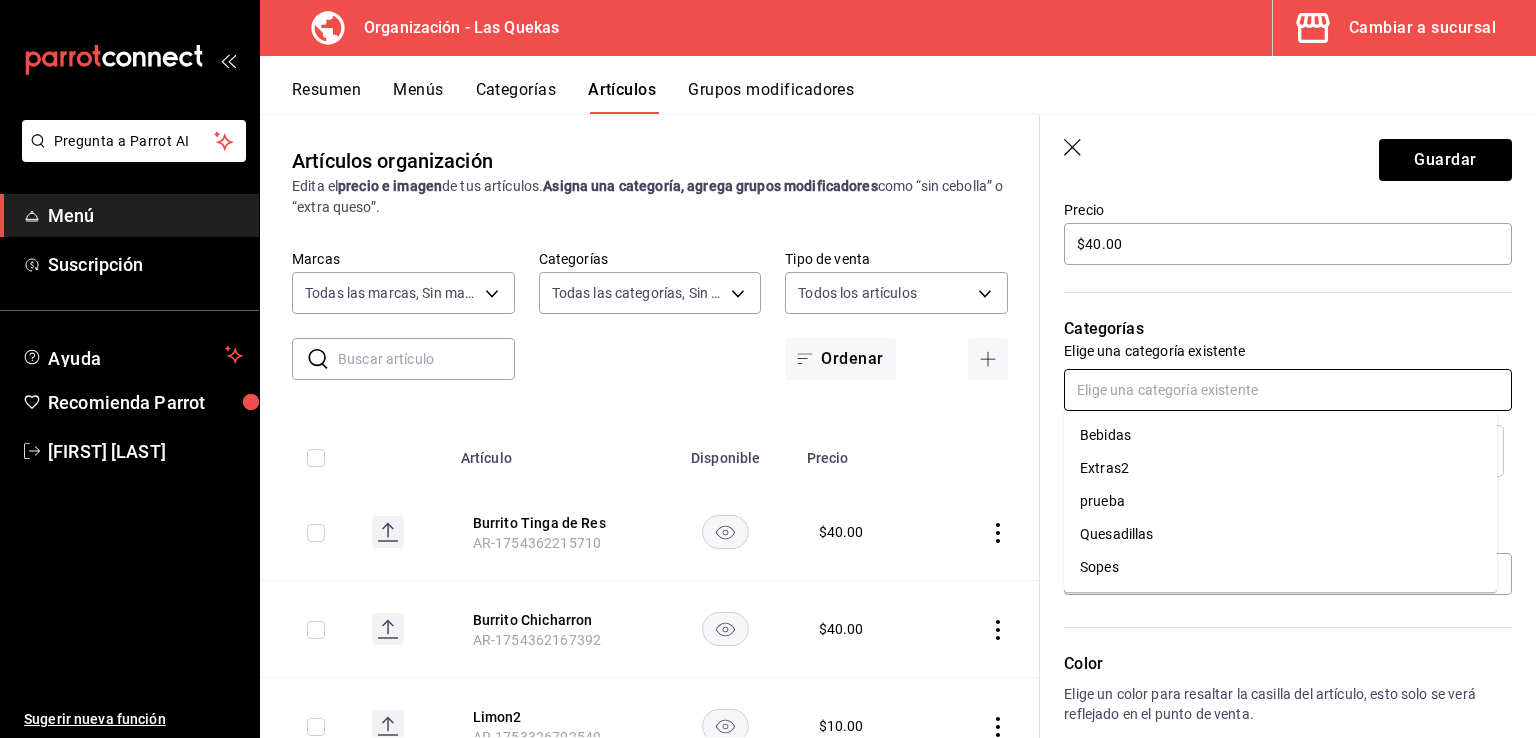 click at bounding box center (1288, 390) 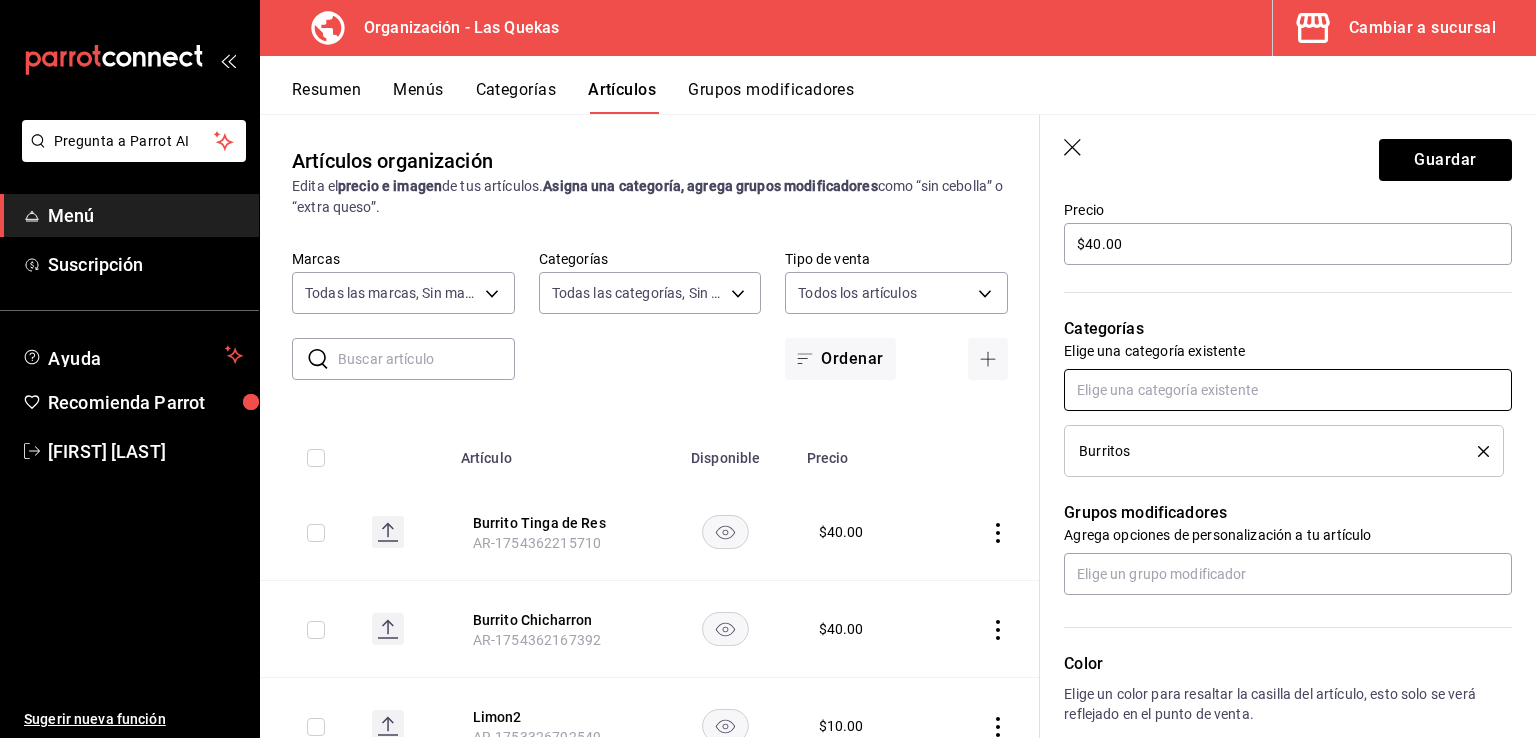 click at bounding box center (1288, 390) 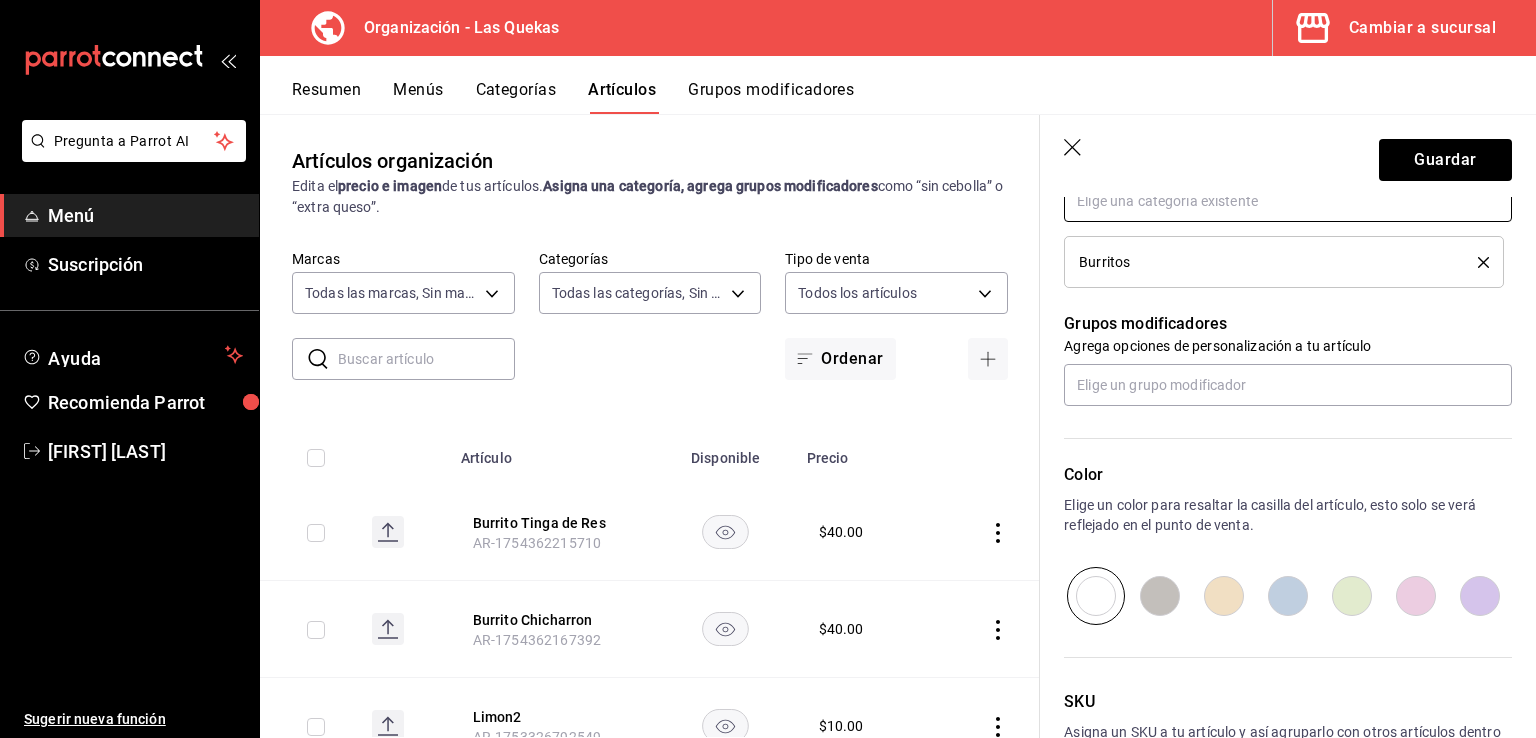 scroll, scrollTop: 796, scrollLeft: 0, axis: vertical 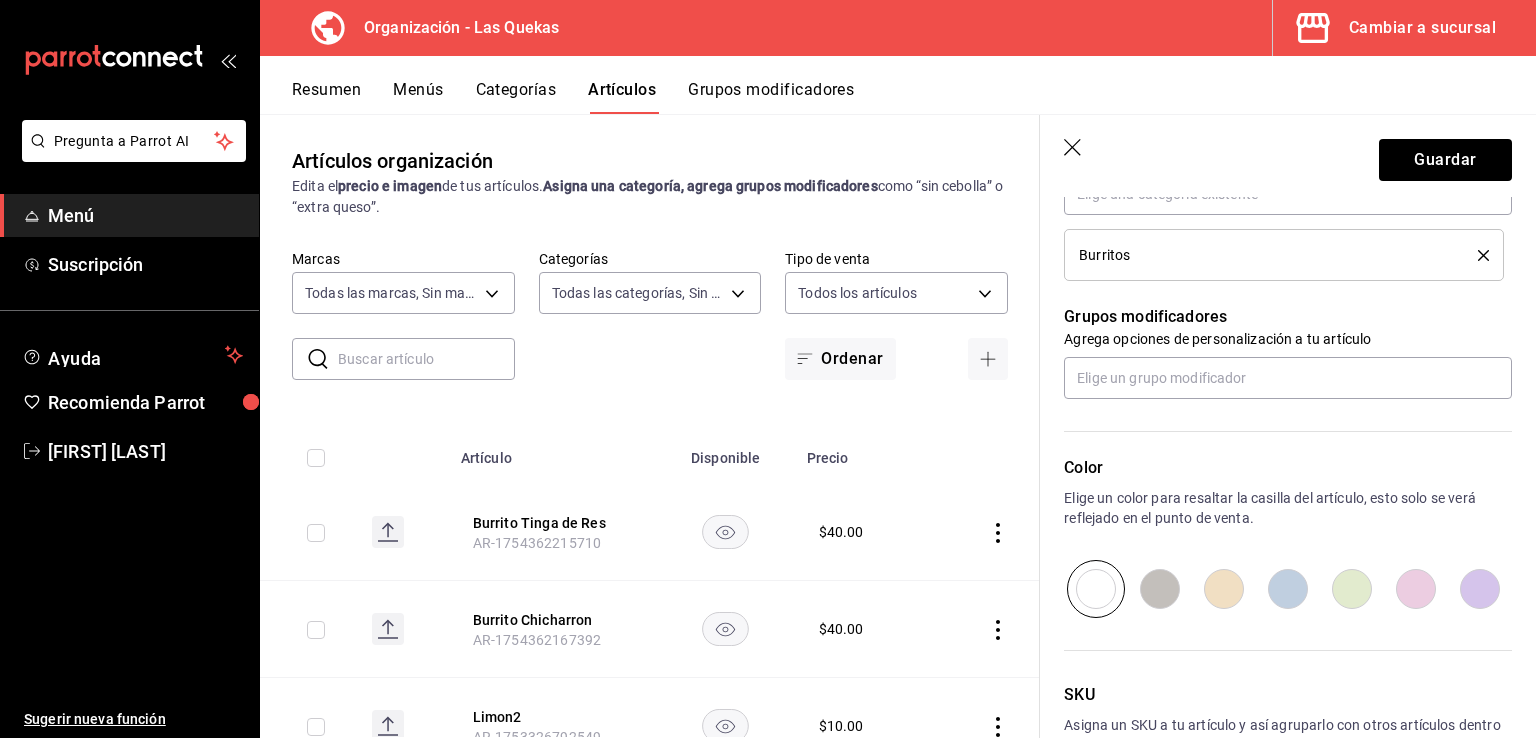 click at bounding box center [1224, 589] 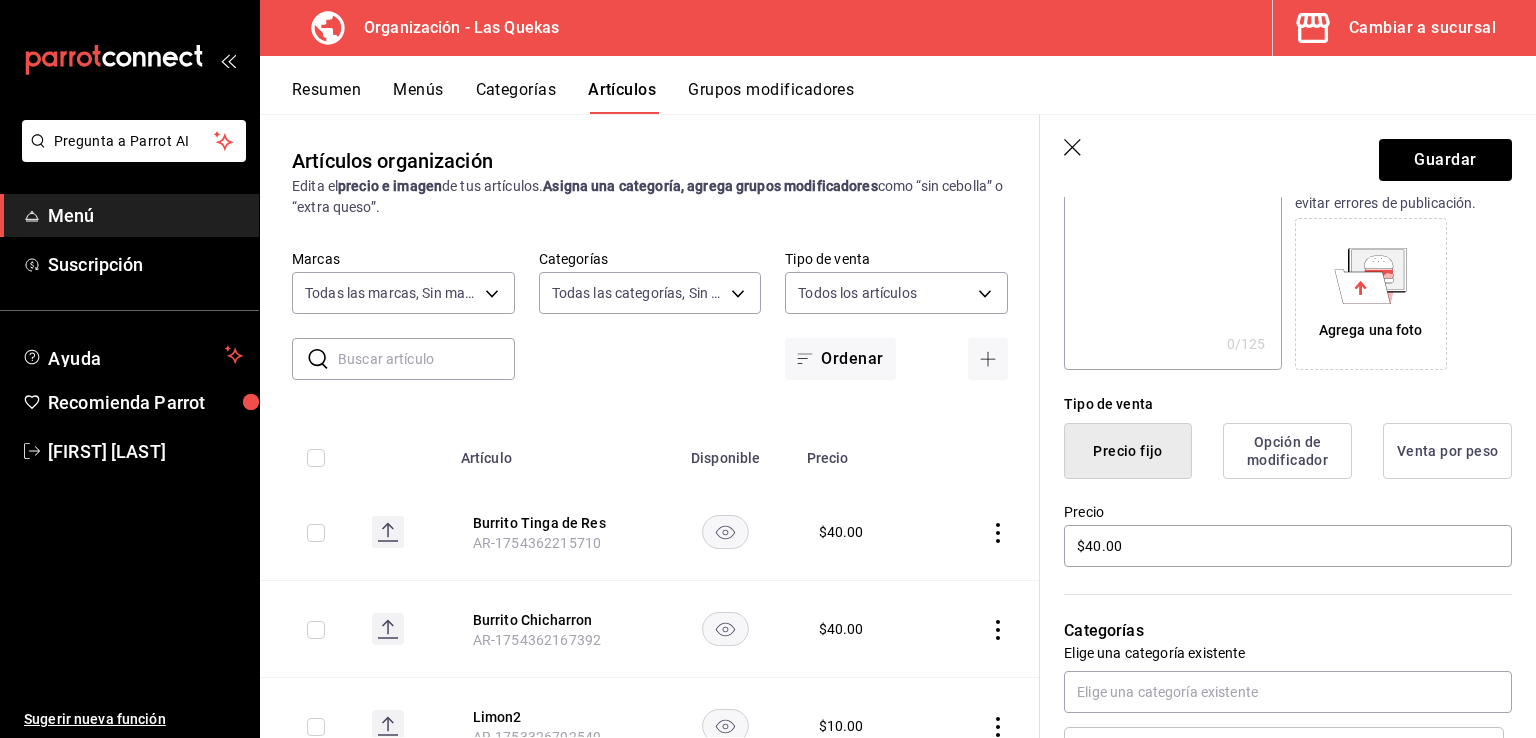 scroll, scrollTop: 290, scrollLeft: 0, axis: vertical 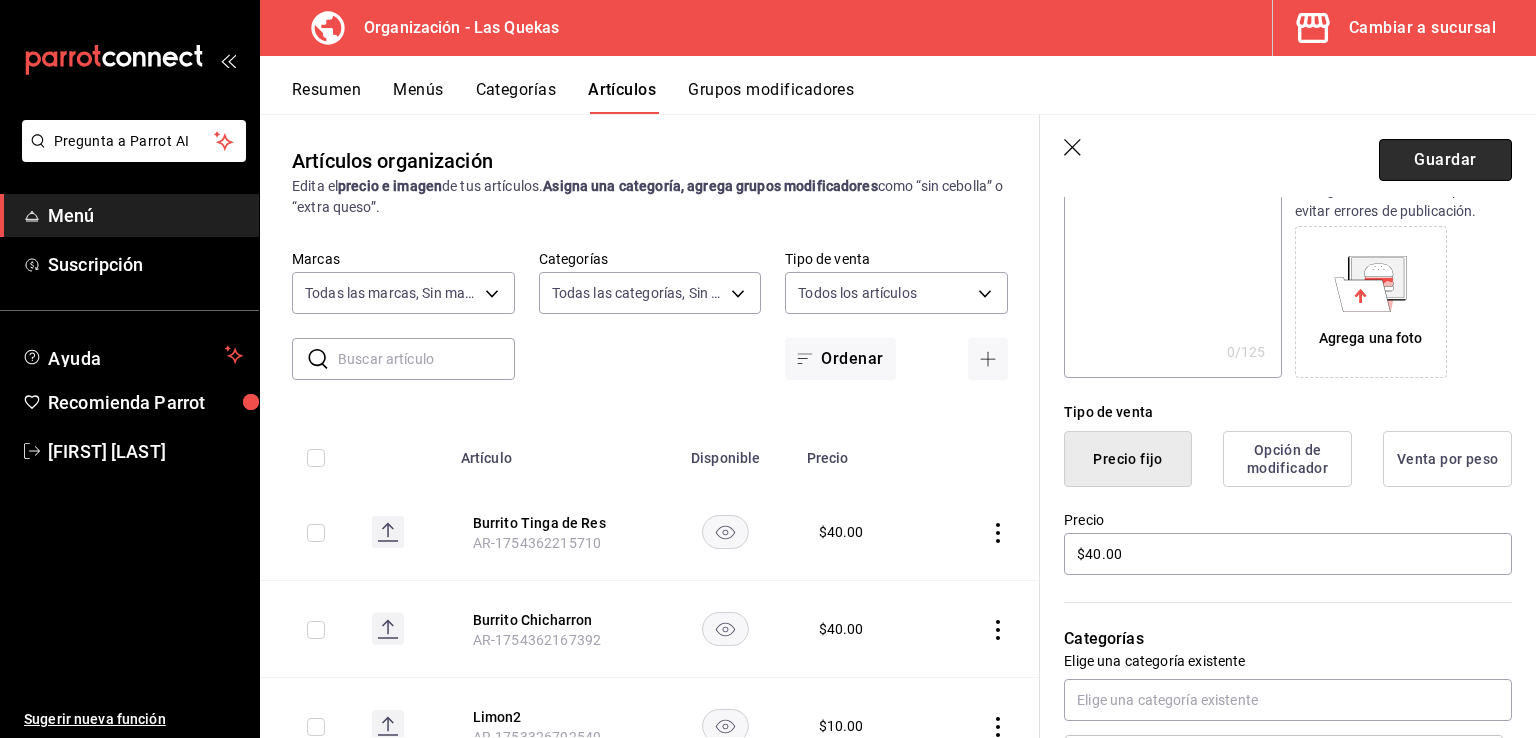 click on "Guardar" at bounding box center (1445, 160) 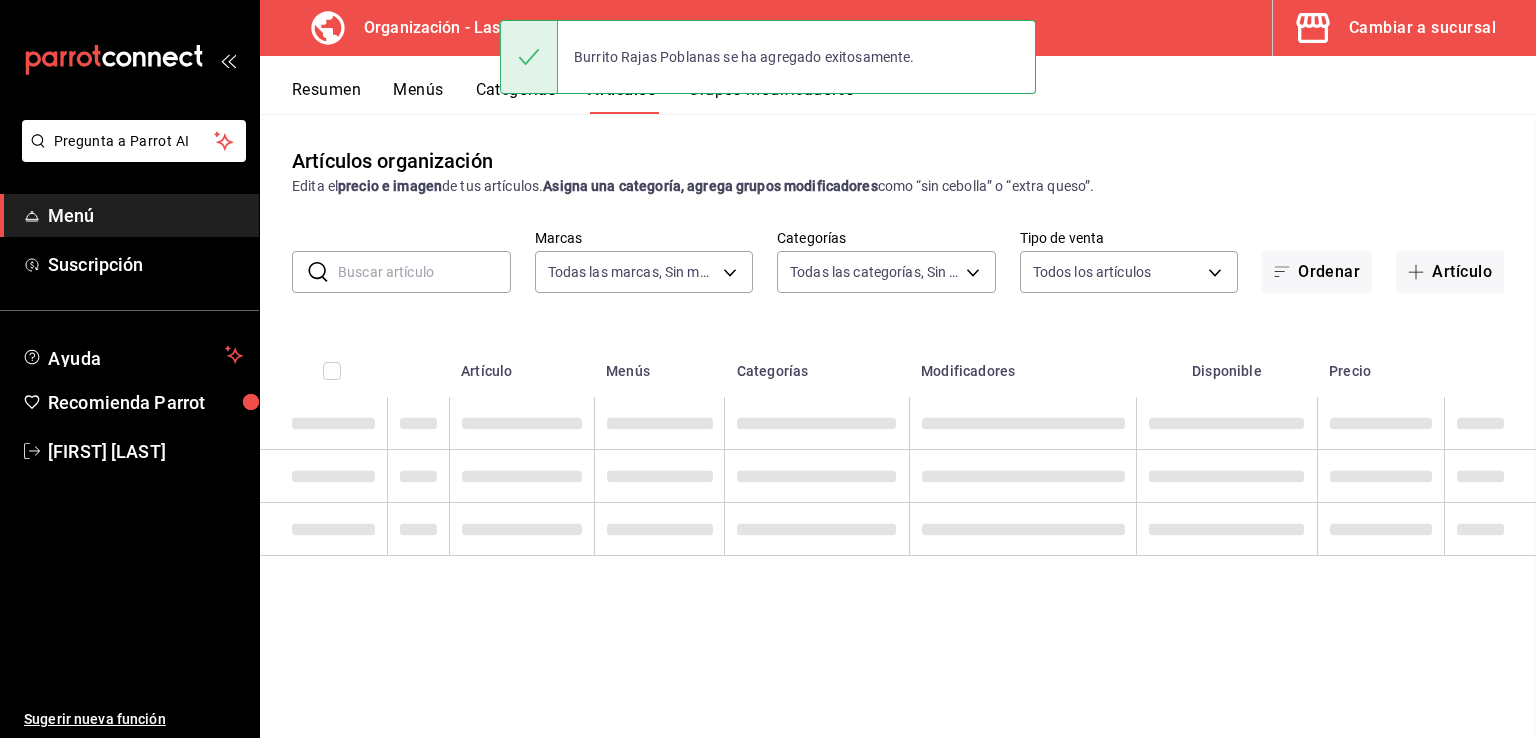 scroll, scrollTop: 0, scrollLeft: 0, axis: both 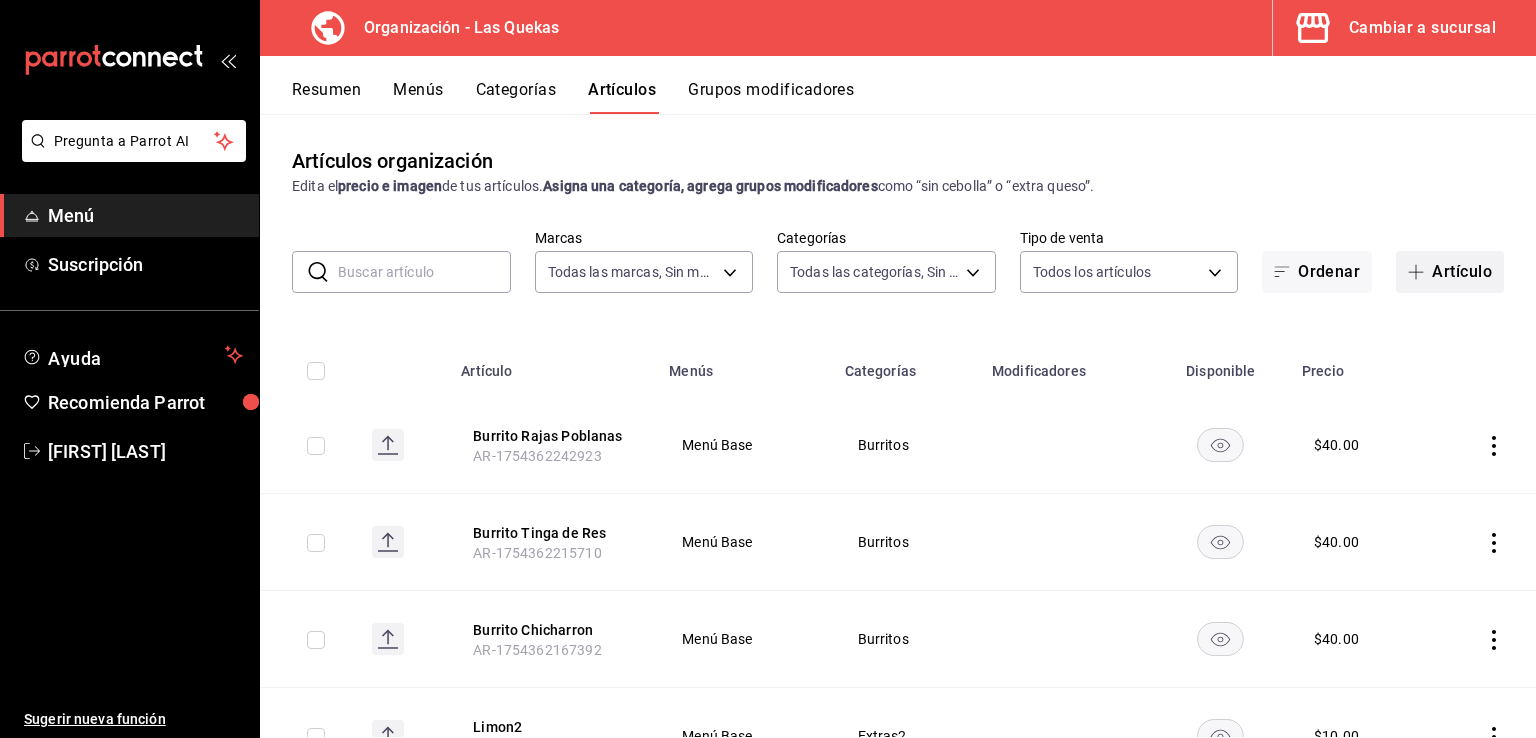 click on "Artículo" at bounding box center (1450, 272) 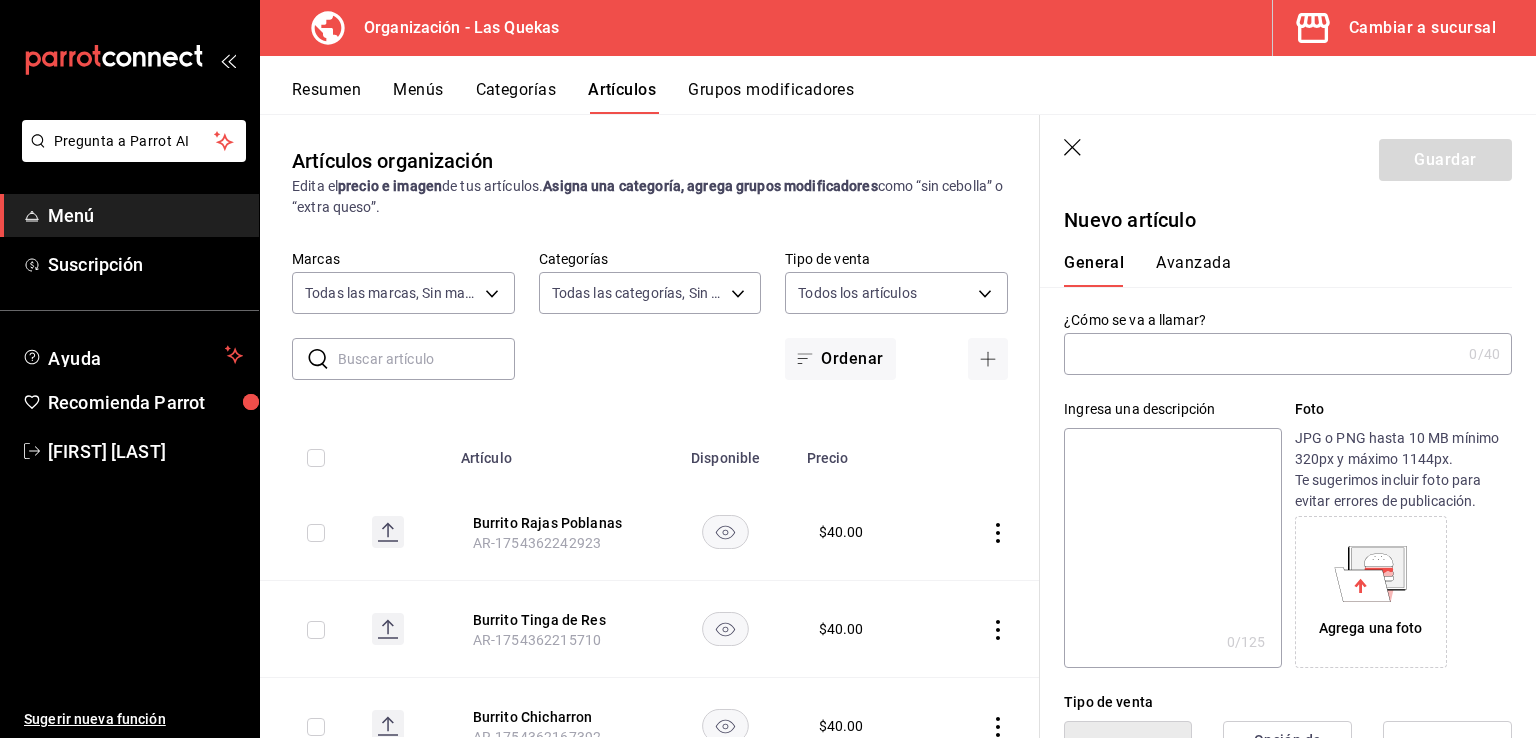 click at bounding box center [1262, 354] 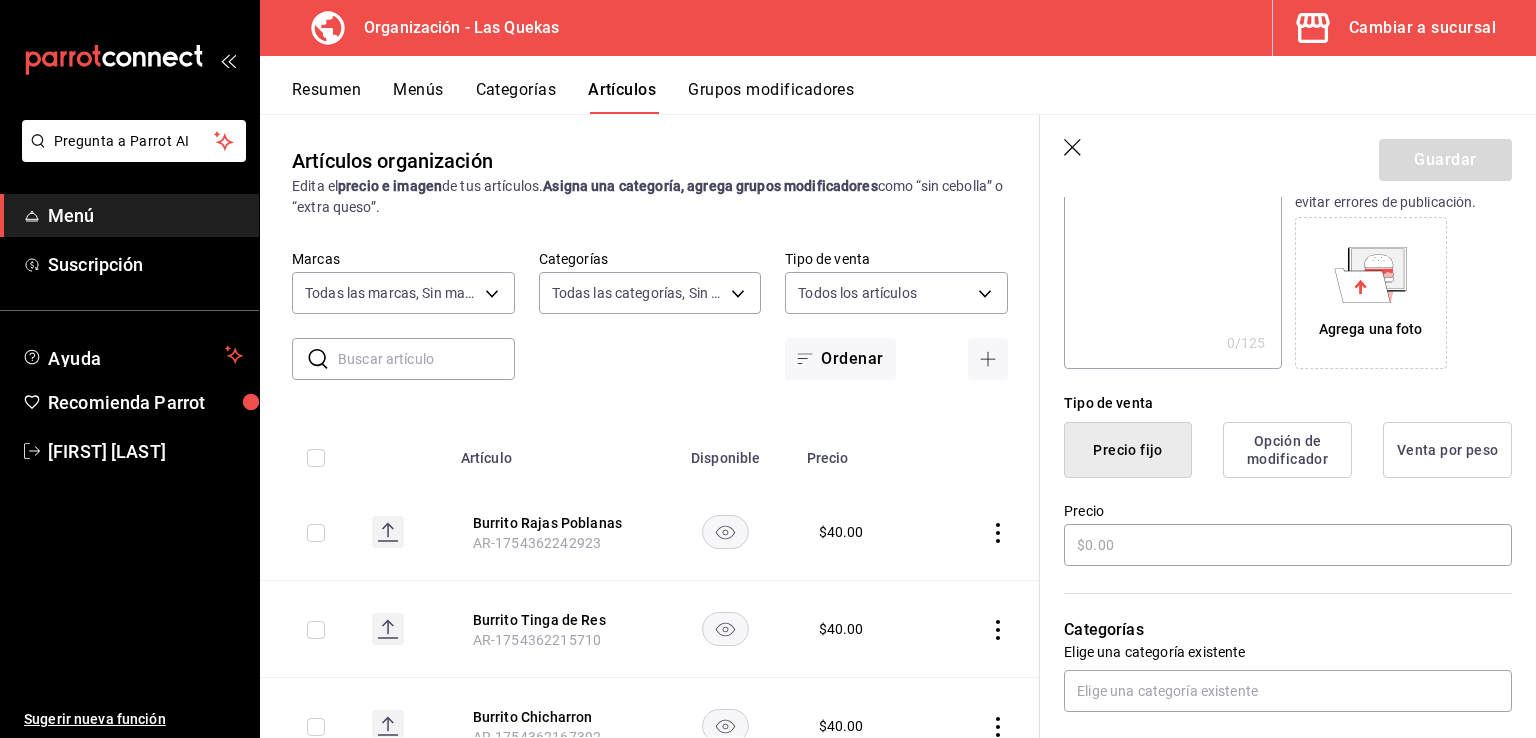 scroll, scrollTop: 300, scrollLeft: 0, axis: vertical 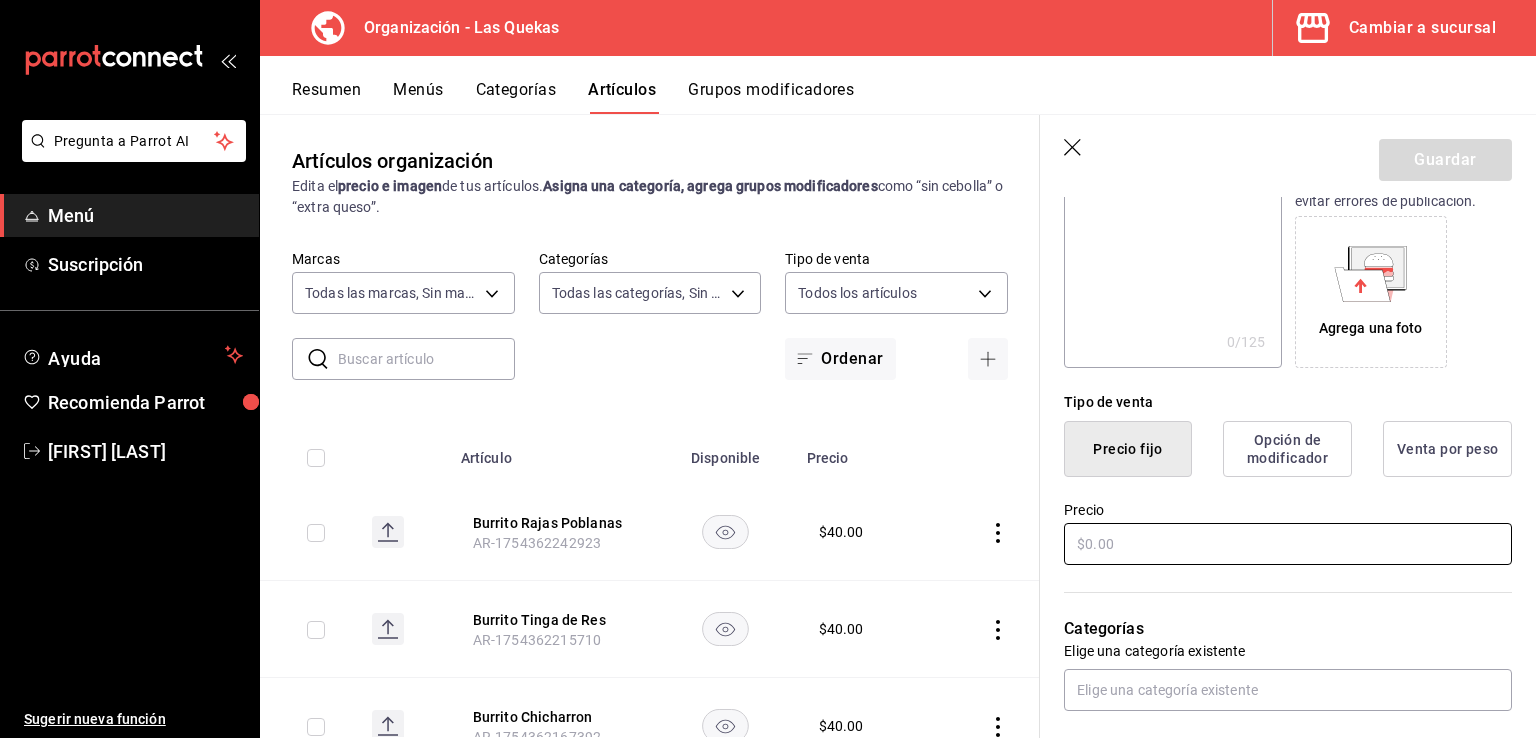 type on "Burrito Tinga de Pollo" 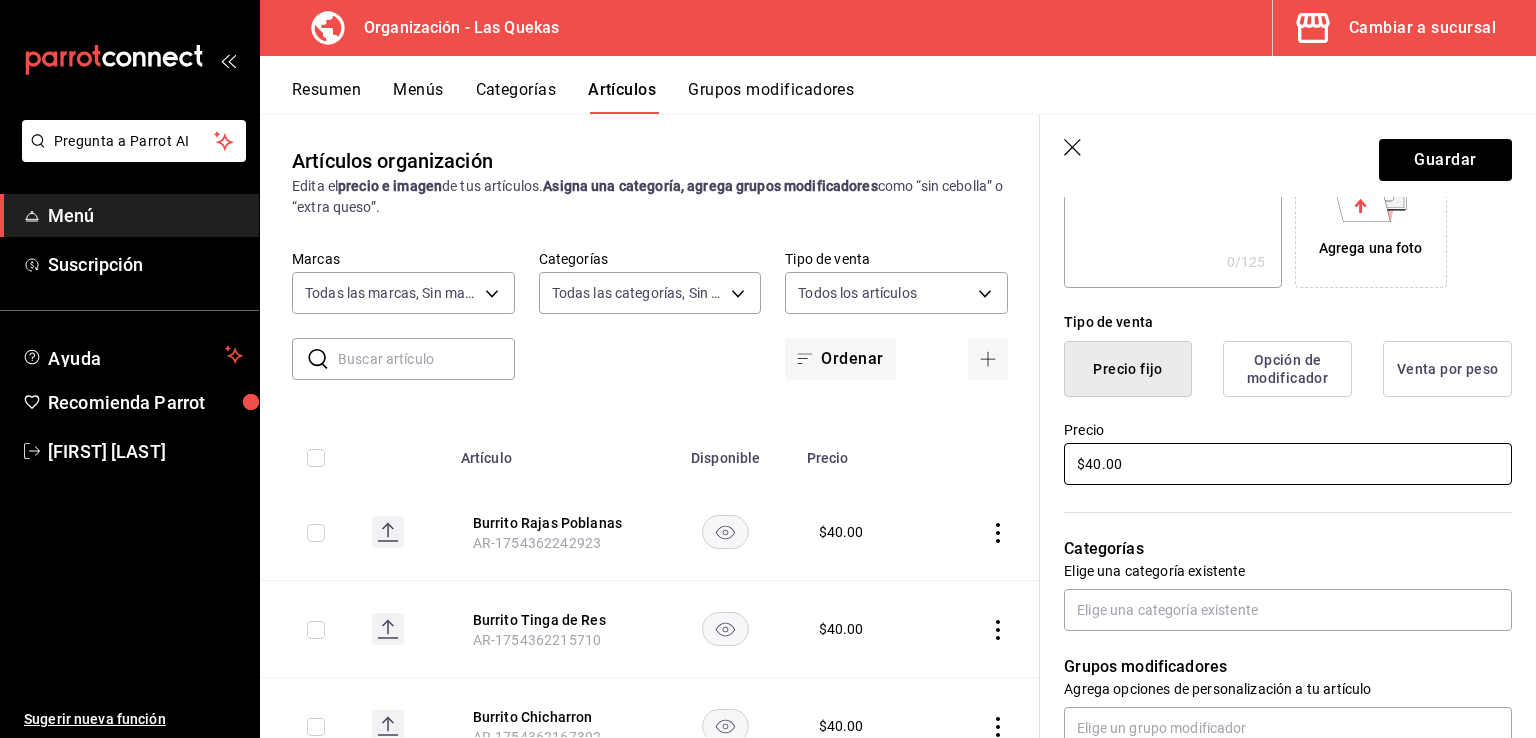 scroll, scrollTop: 500, scrollLeft: 0, axis: vertical 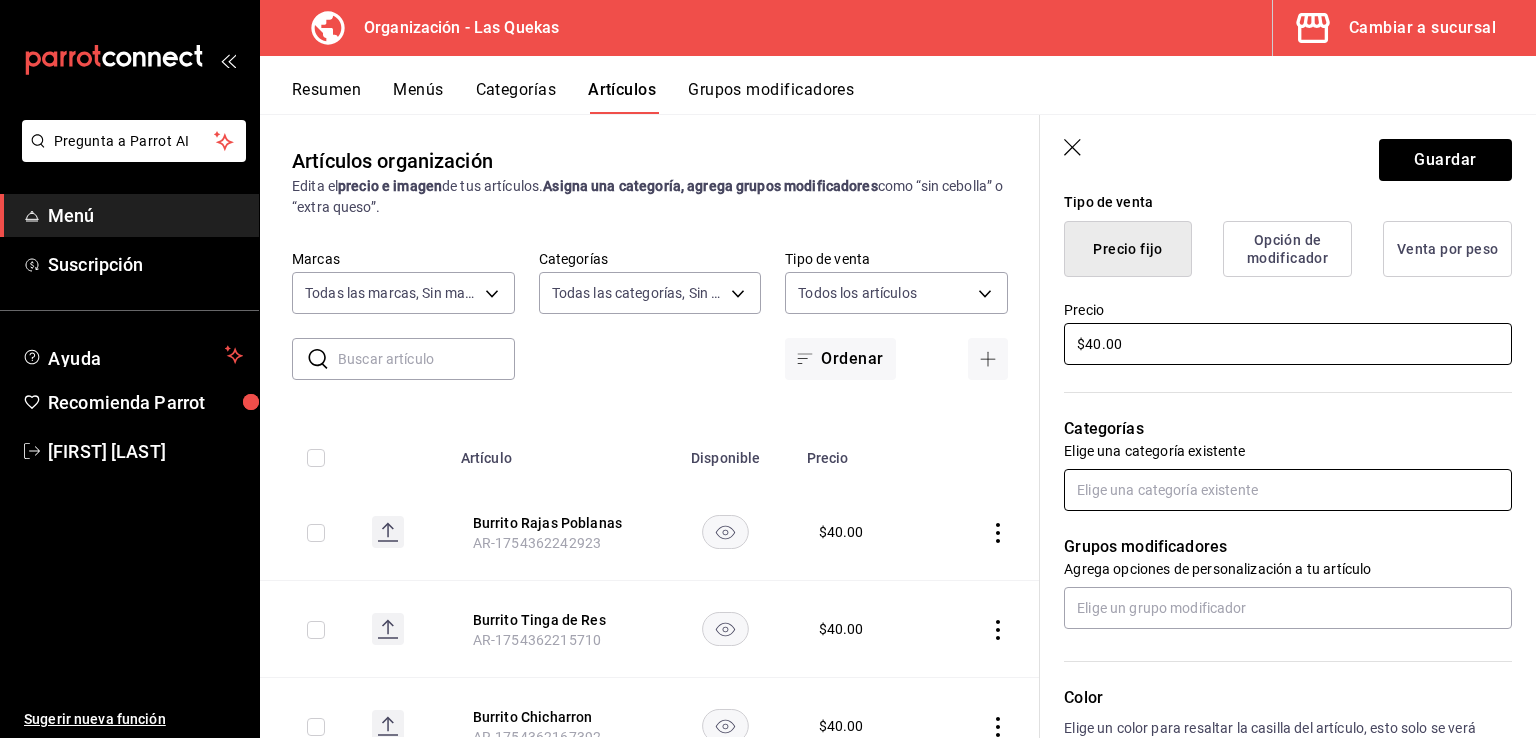 type on "$40.00" 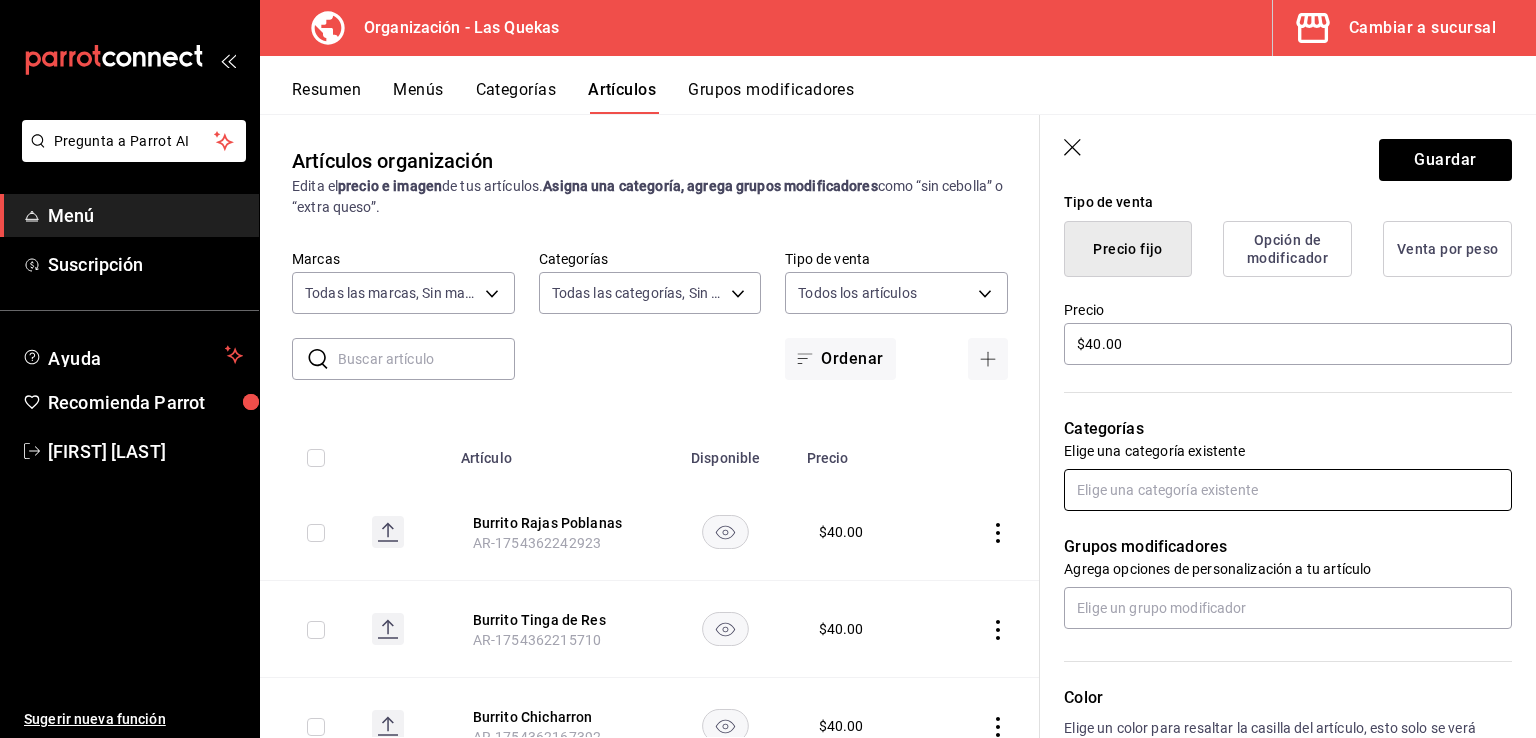 click at bounding box center (1288, 490) 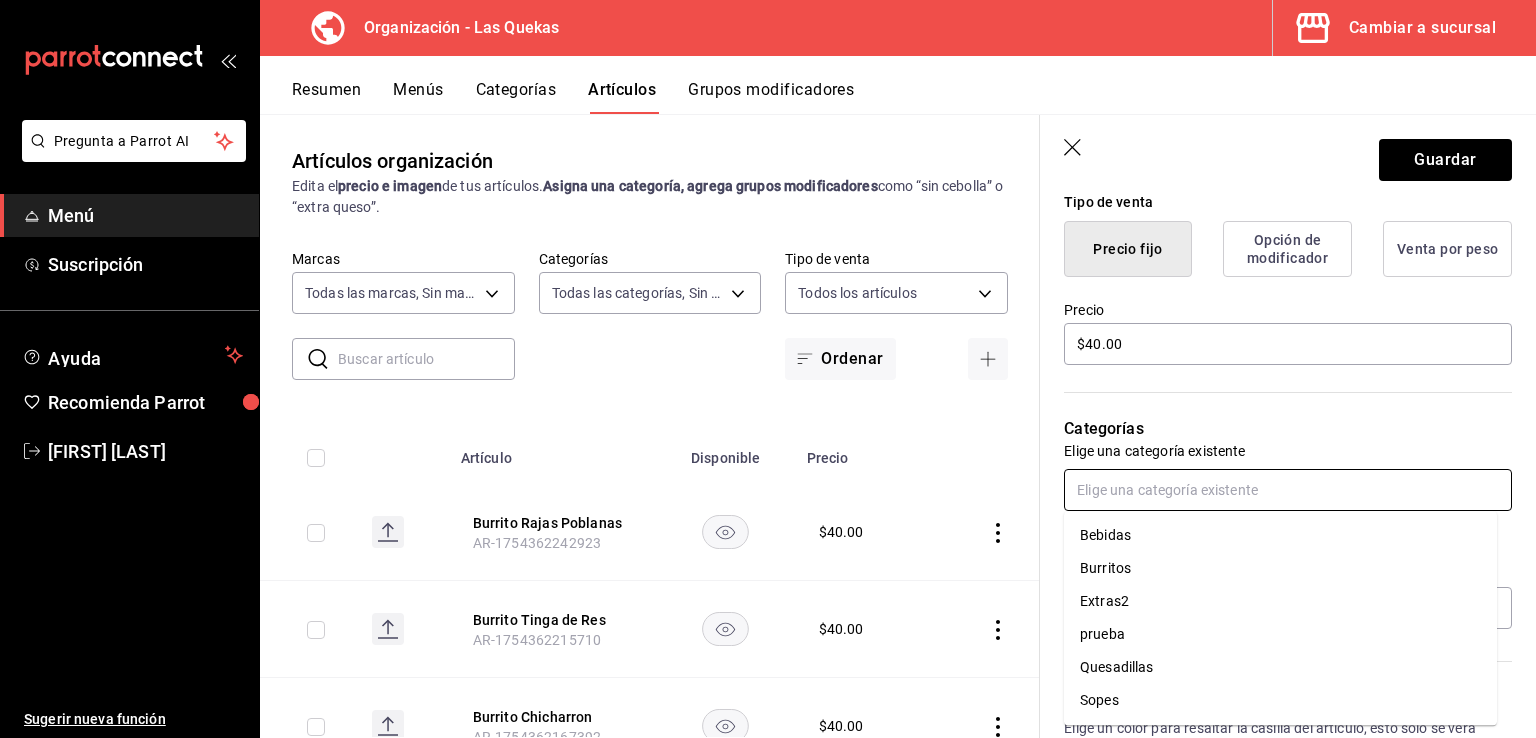 click on "Burritos" at bounding box center [1280, 568] 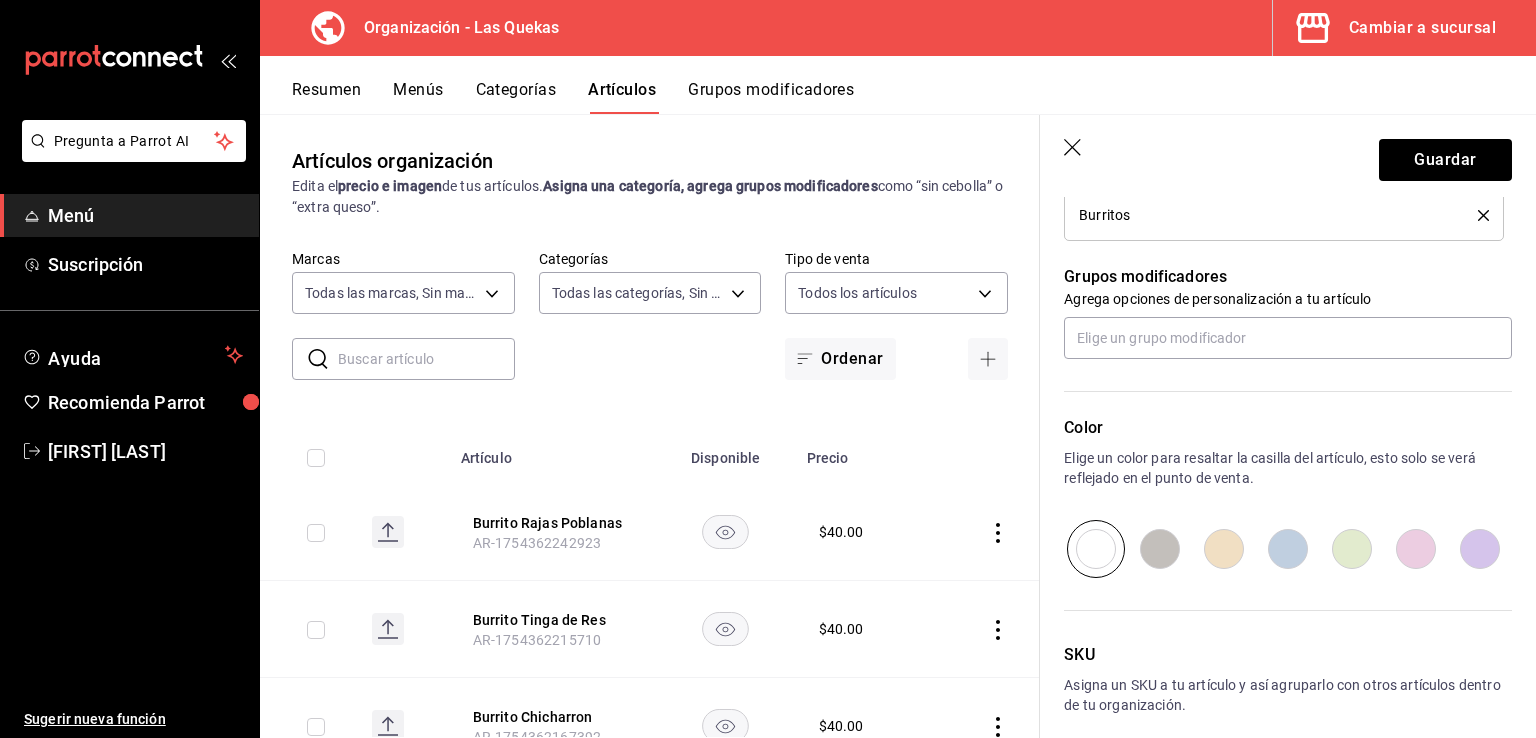 scroll, scrollTop: 848, scrollLeft: 0, axis: vertical 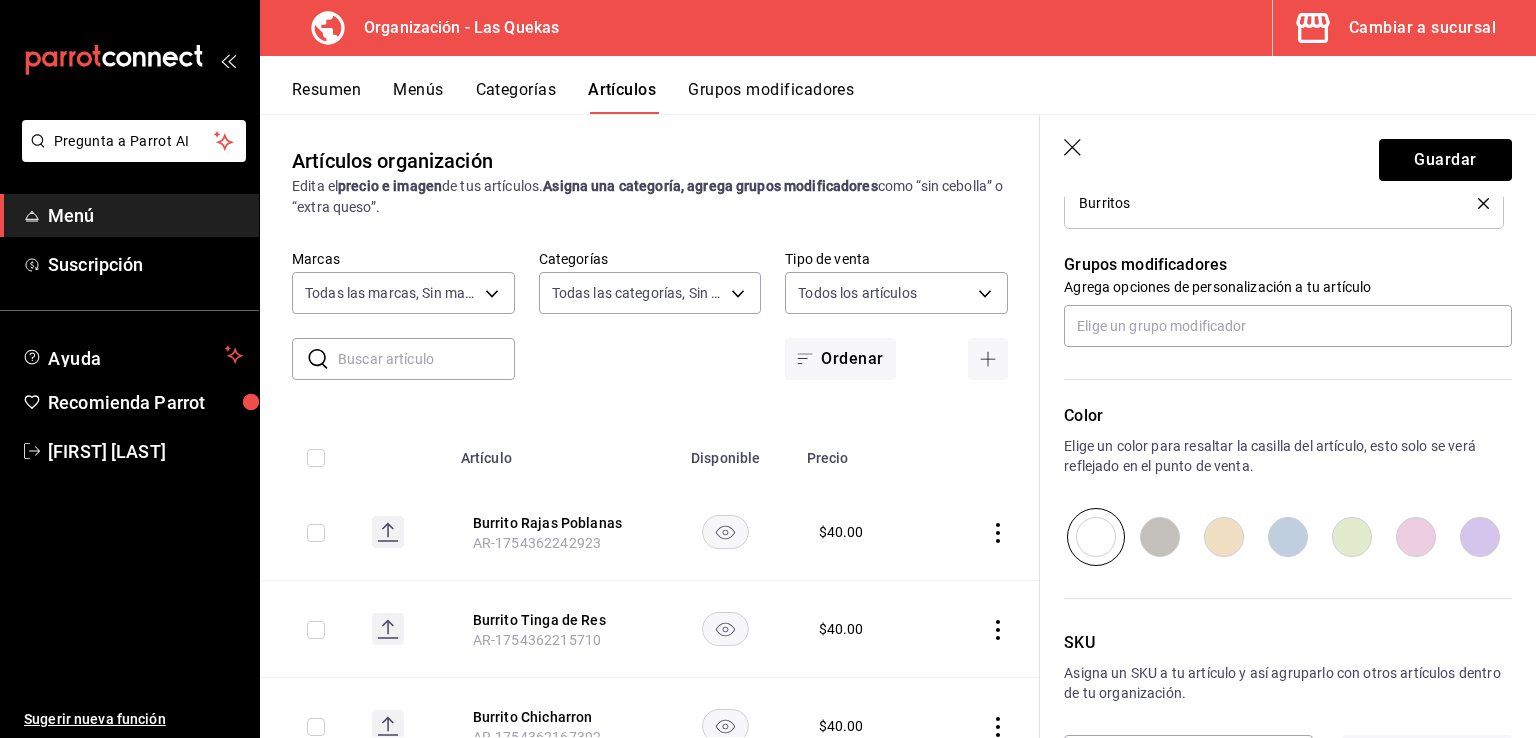 click at bounding box center [1224, 537] 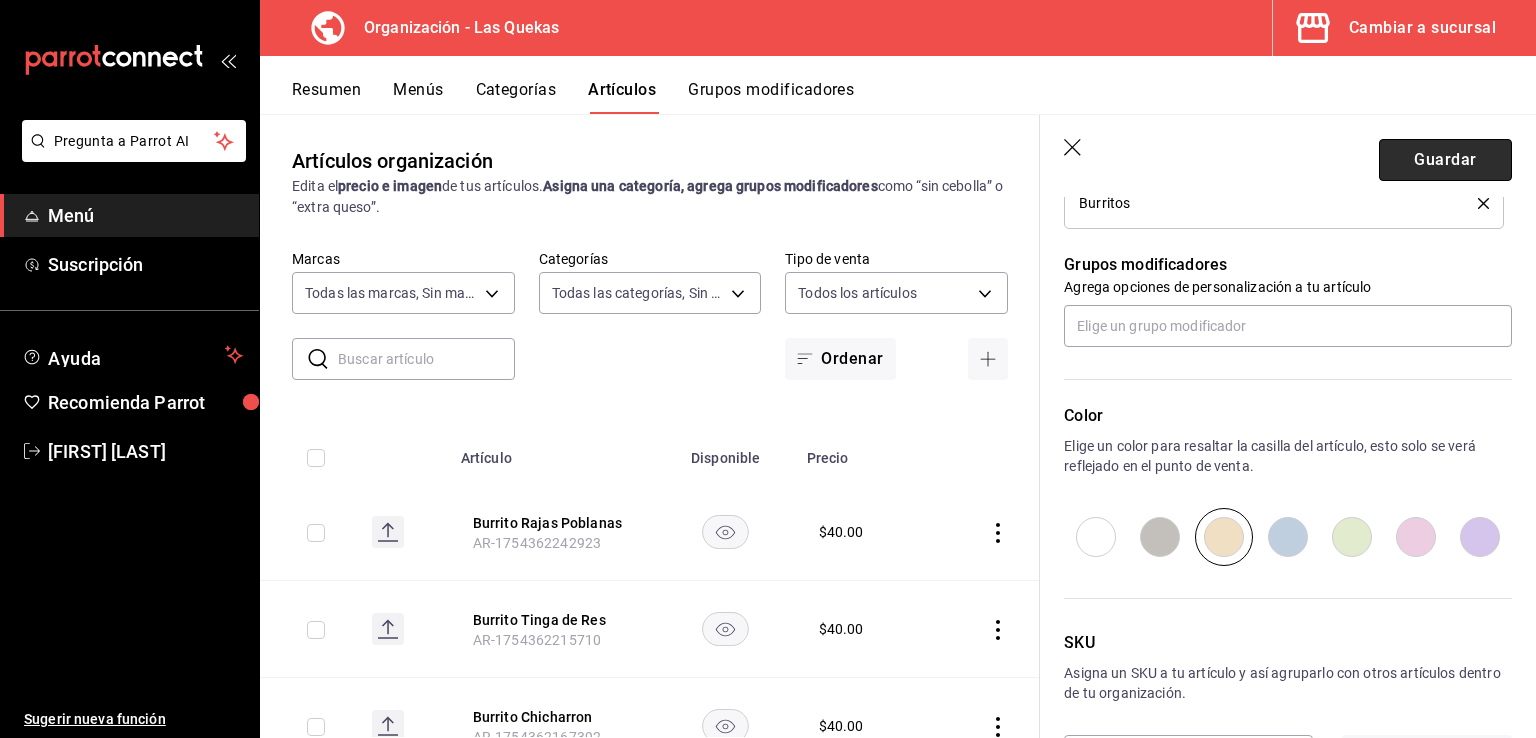 click on "Guardar" at bounding box center (1445, 160) 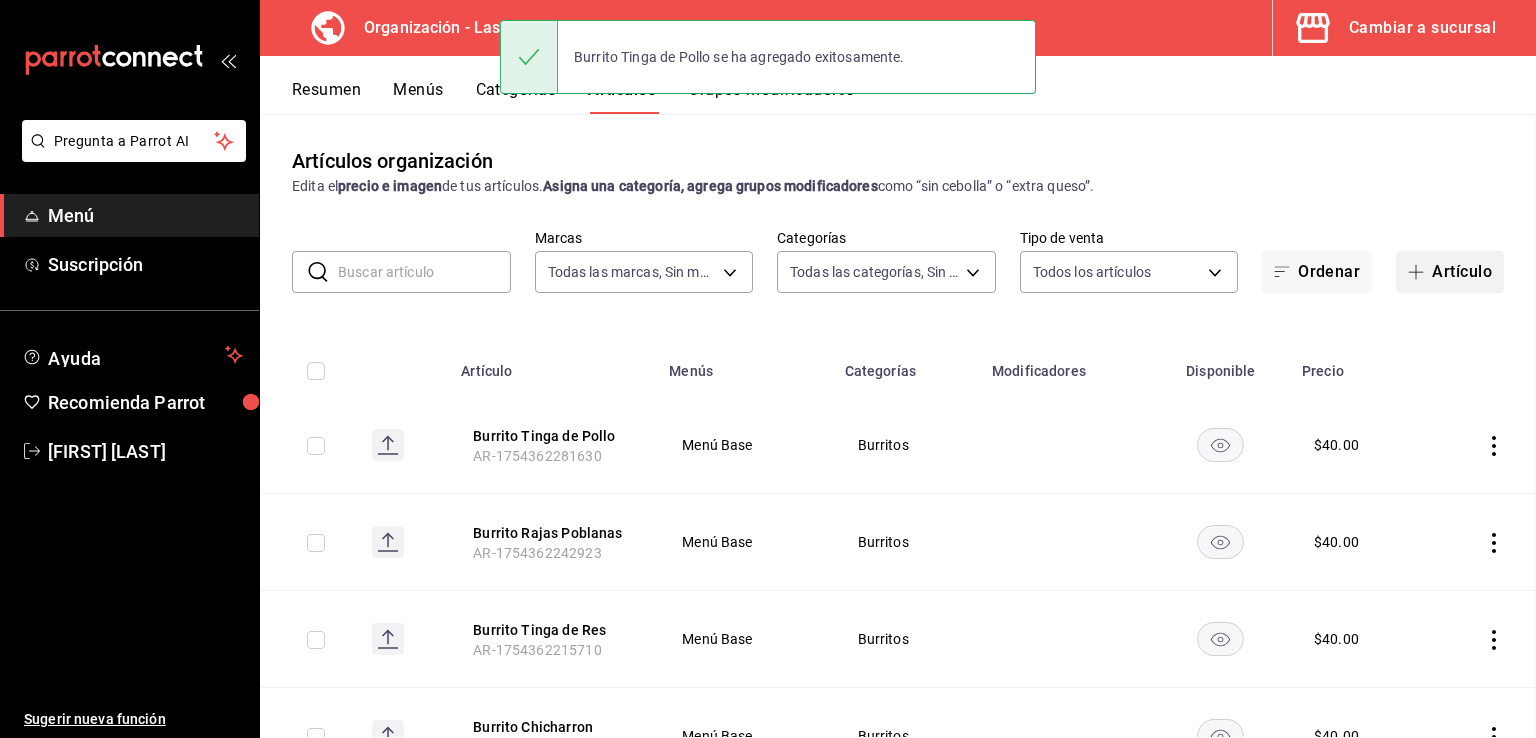 scroll, scrollTop: 0, scrollLeft: 0, axis: both 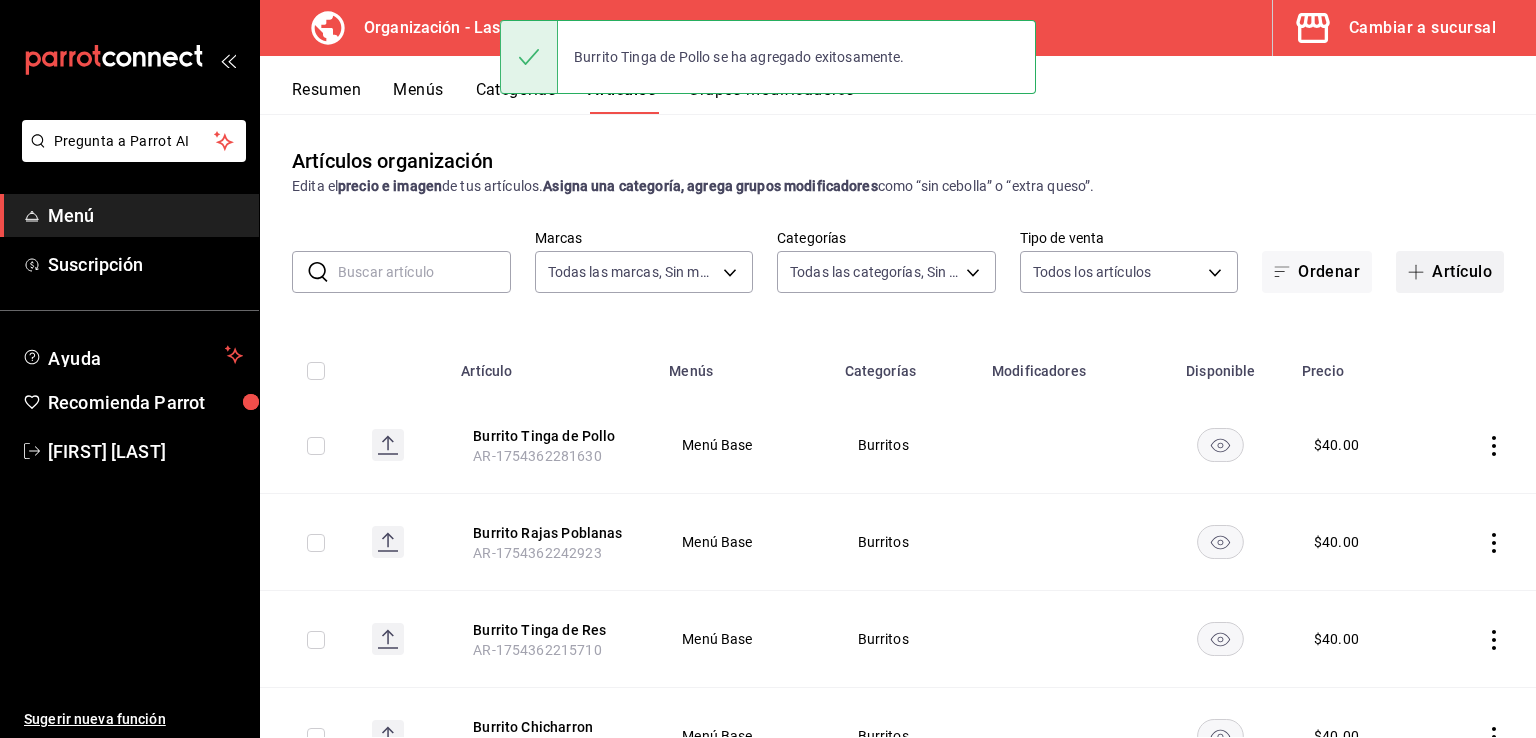 click on "Artículo" at bounding box center [1450, 272] 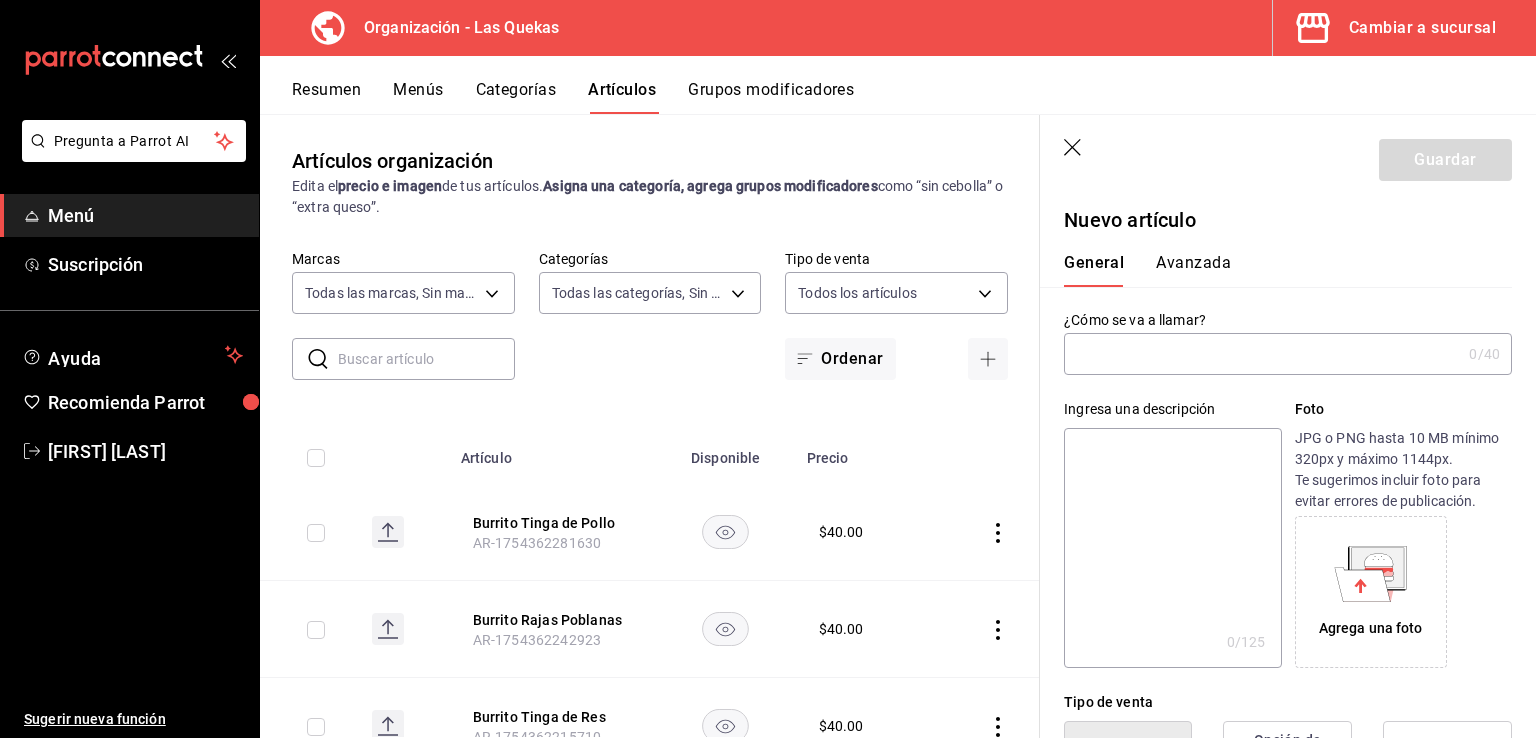 click at bounding box center (1262, 354) 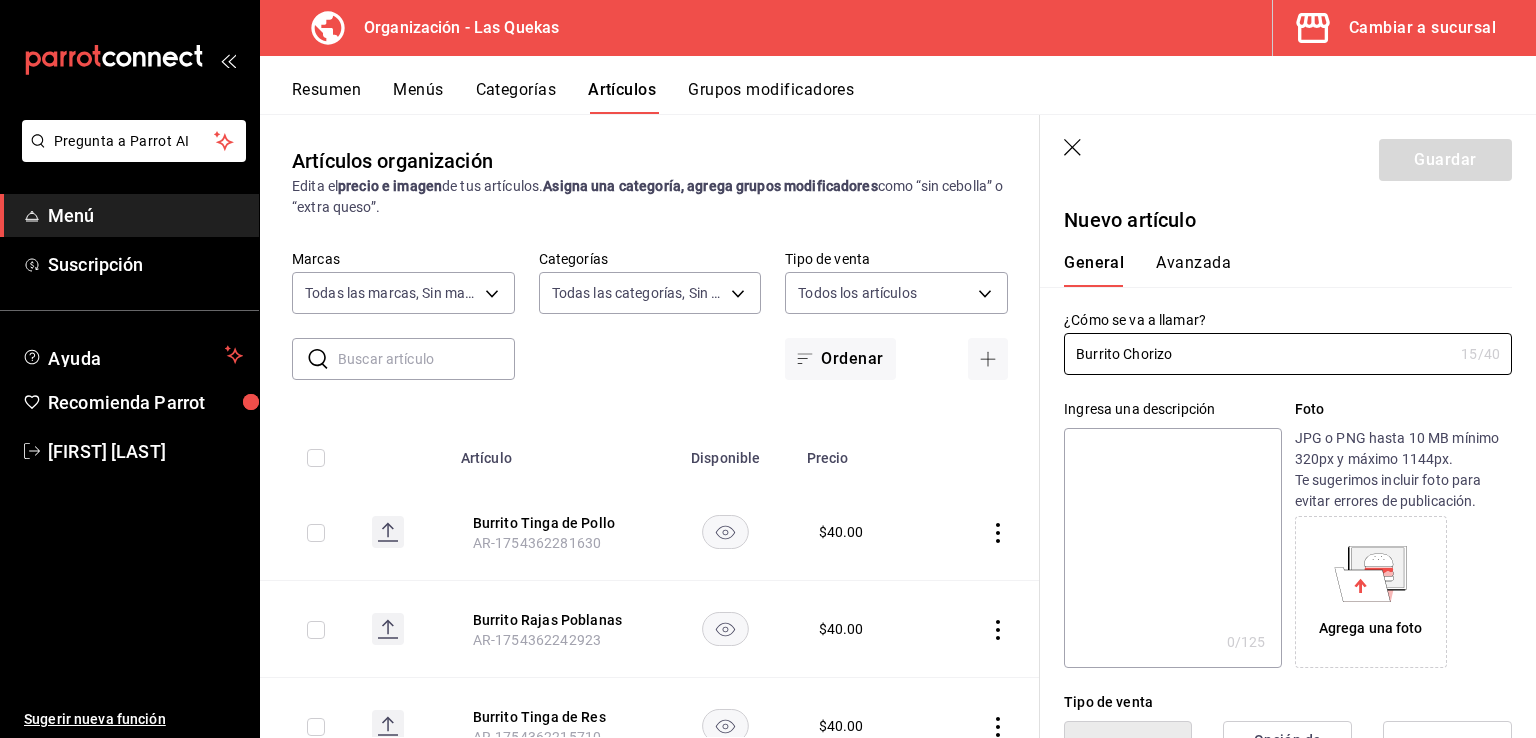 type on "Burrito Chorizo" 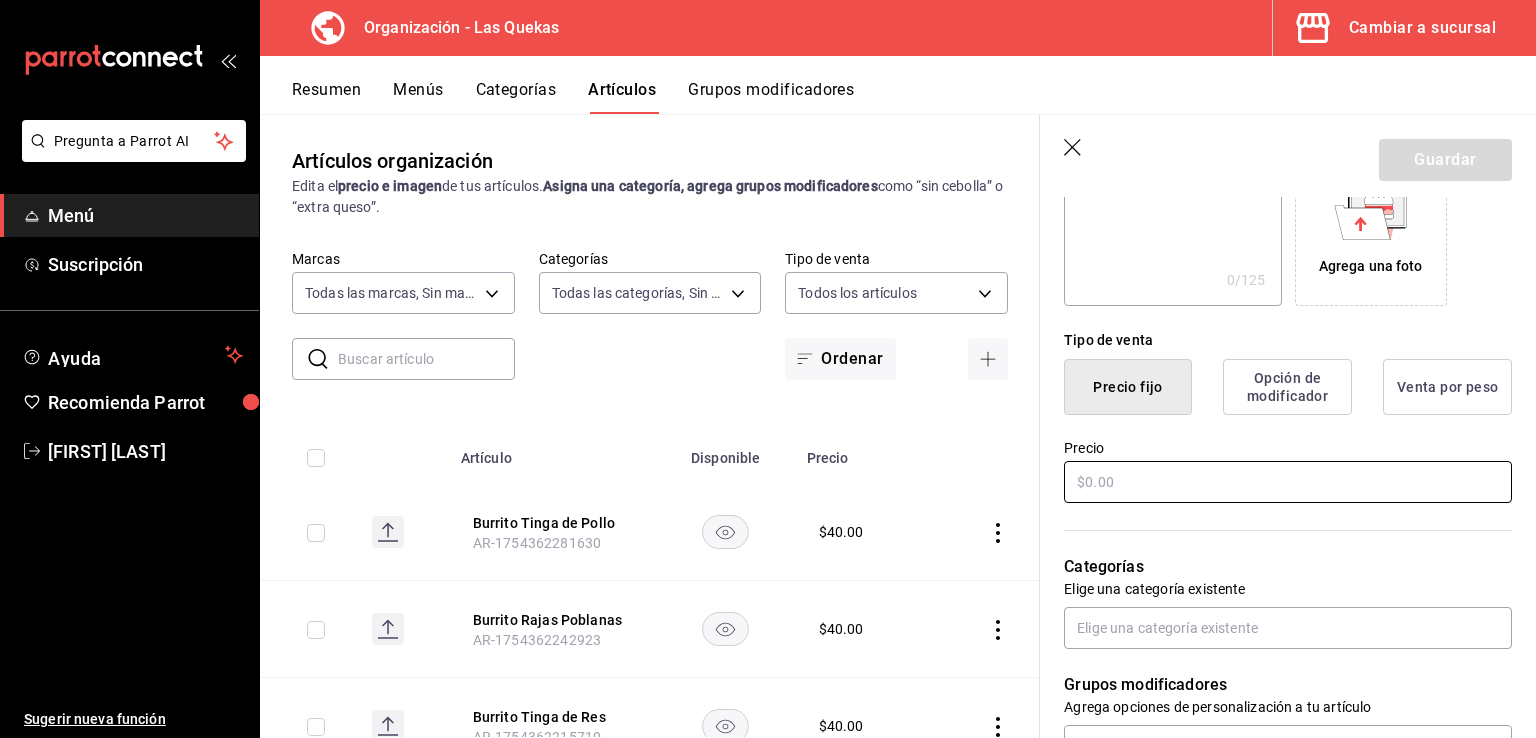 scroll, scrollTop: 366, scrollLeft: 0, axis: vertical 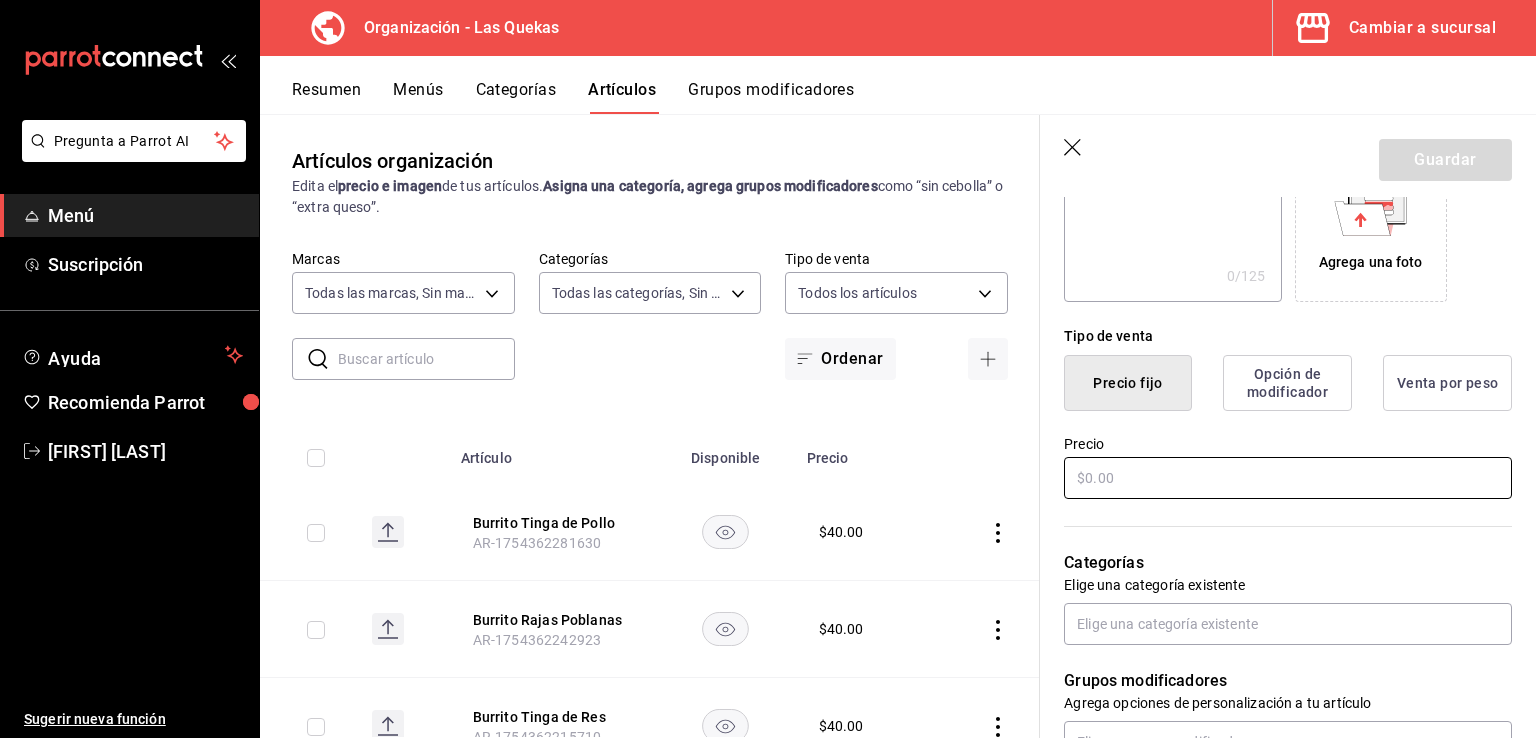click at bounding box center (1288, 478) 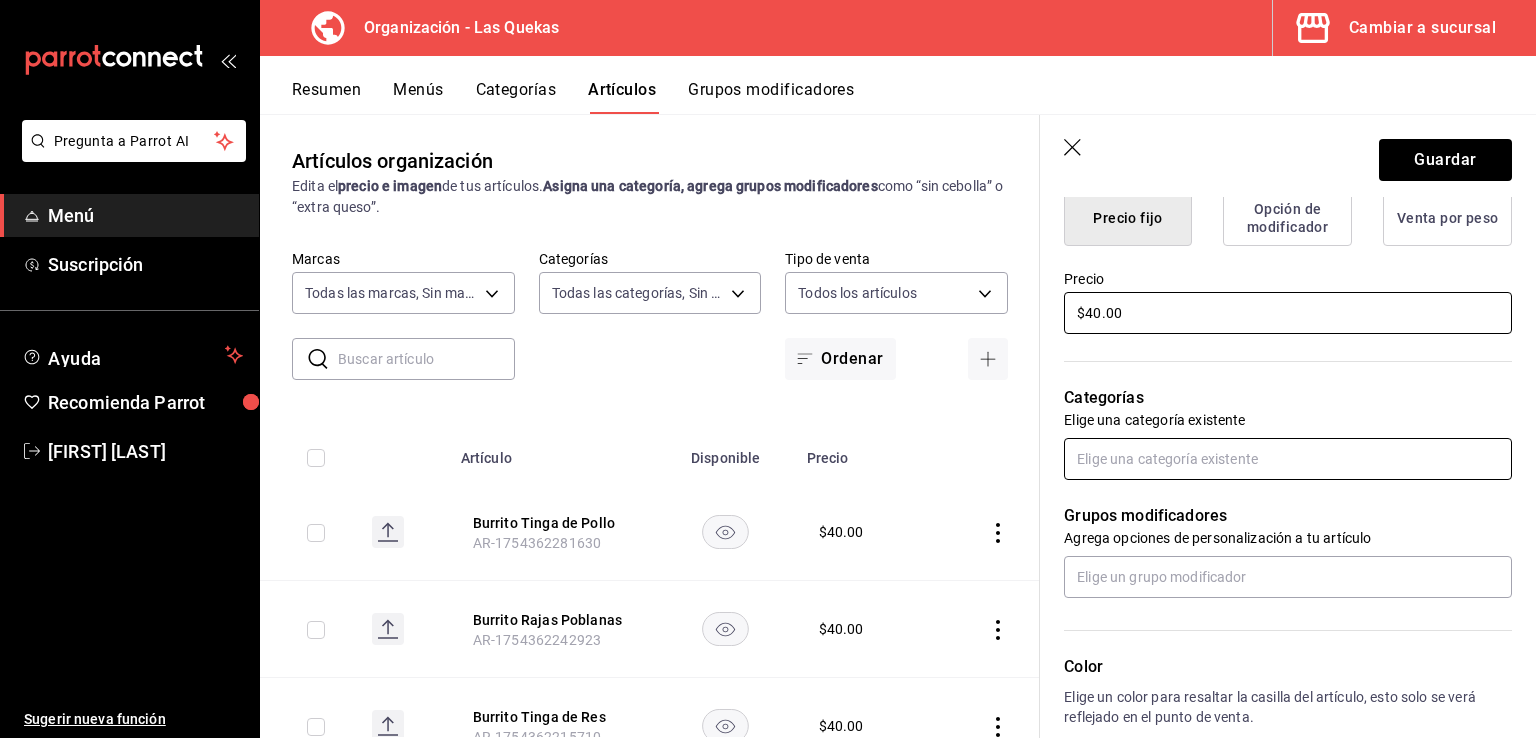 scroll, scrollTop: 566, scrollLeft: 0, axis: vertical 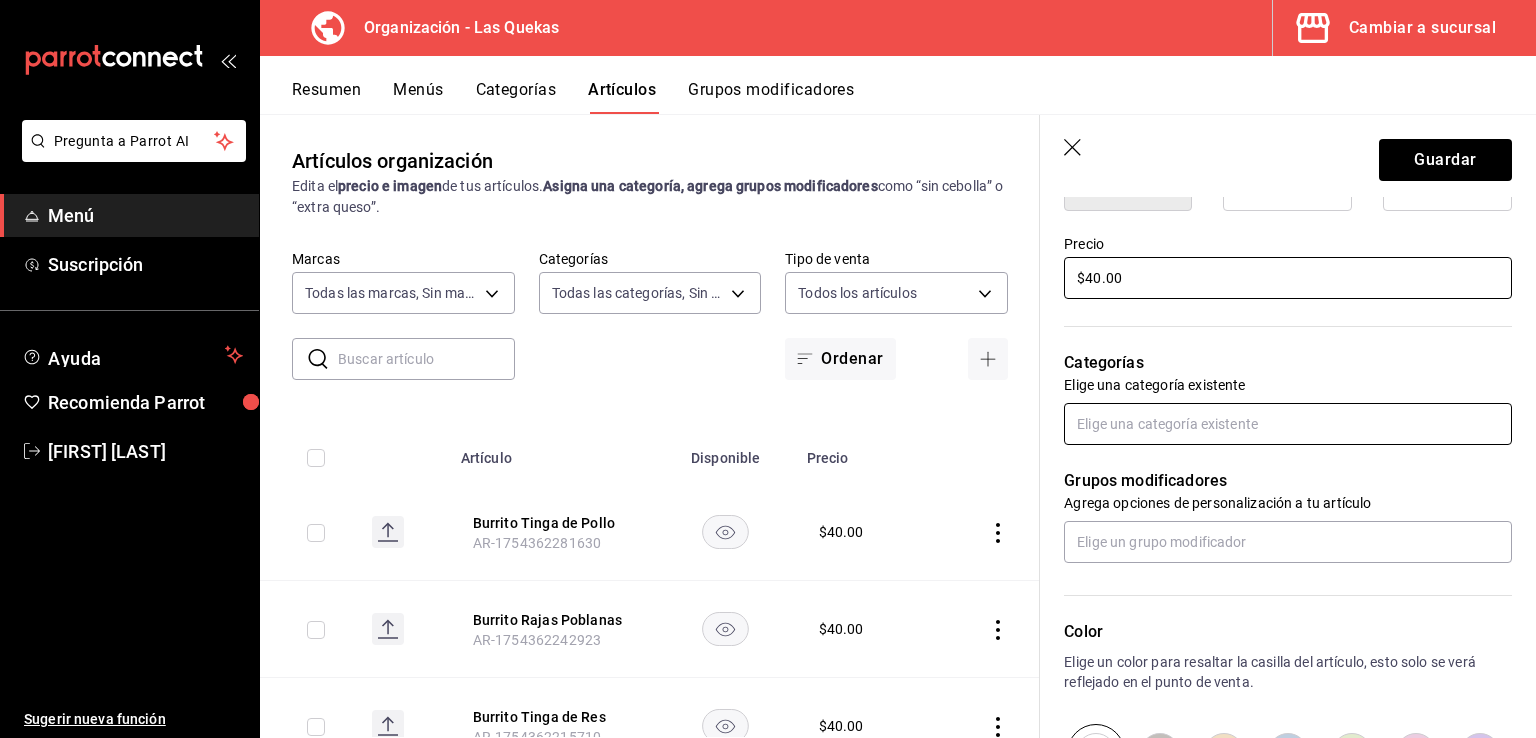 type on "$40.00" 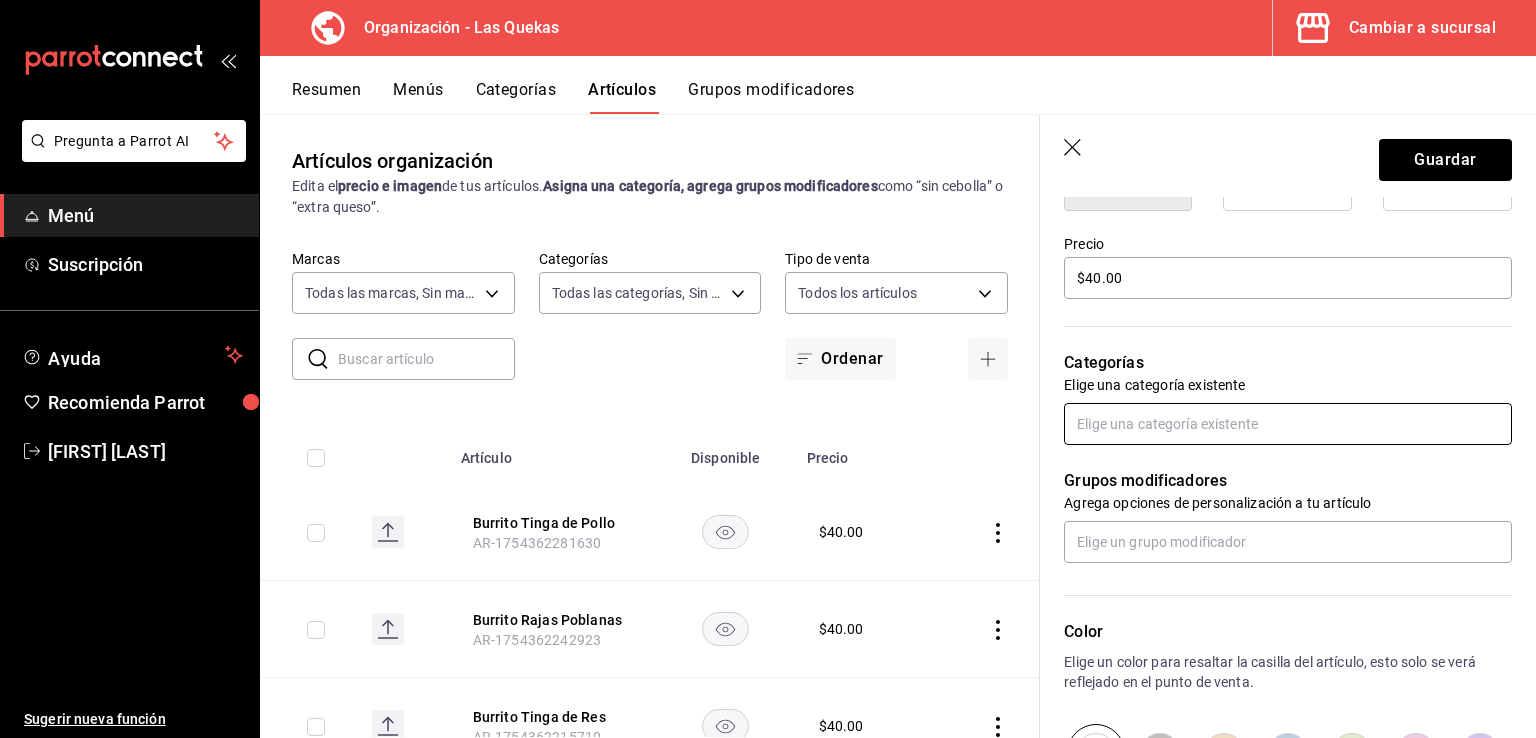 click at bounding box center (1288, 424) 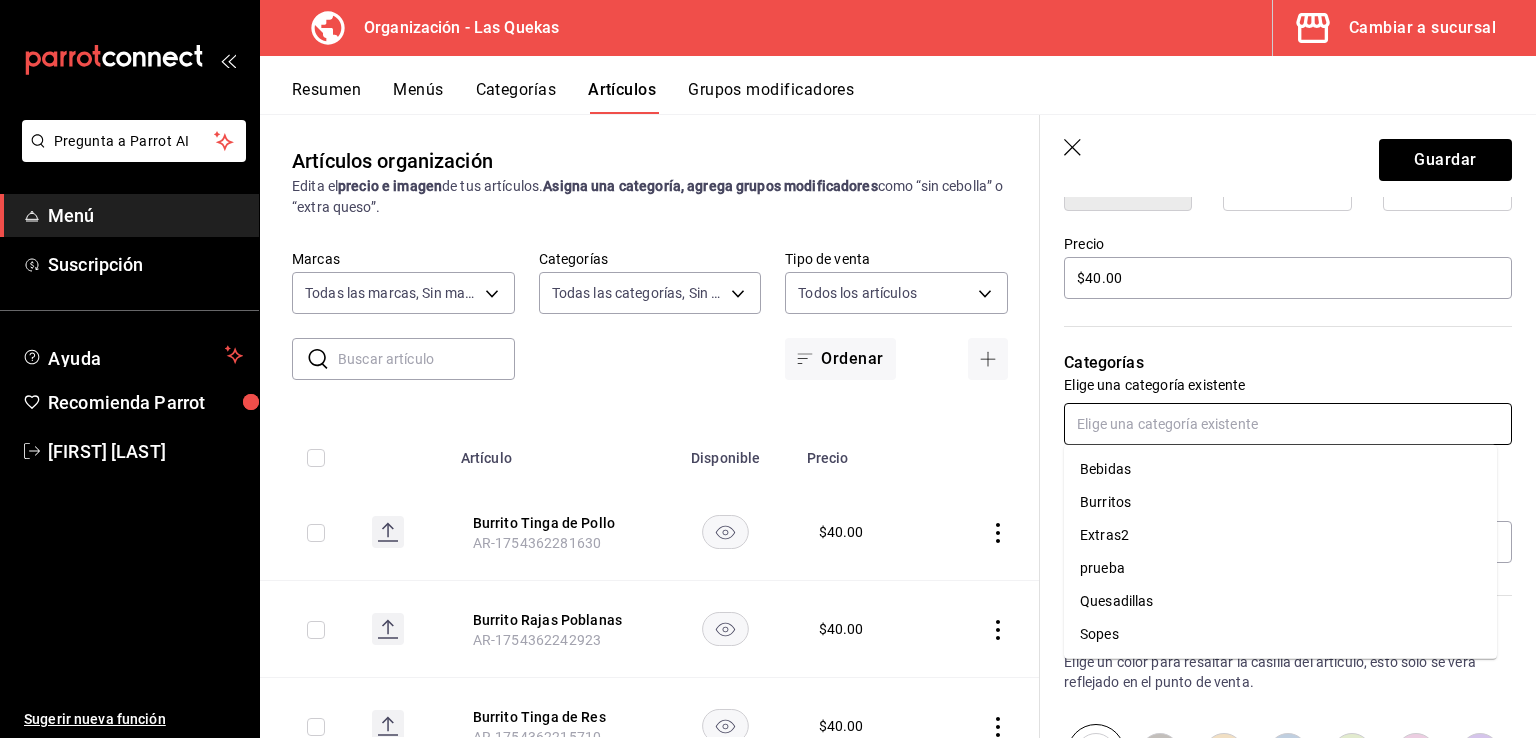 click on "Burritos" at bounding box center (1280, 502) 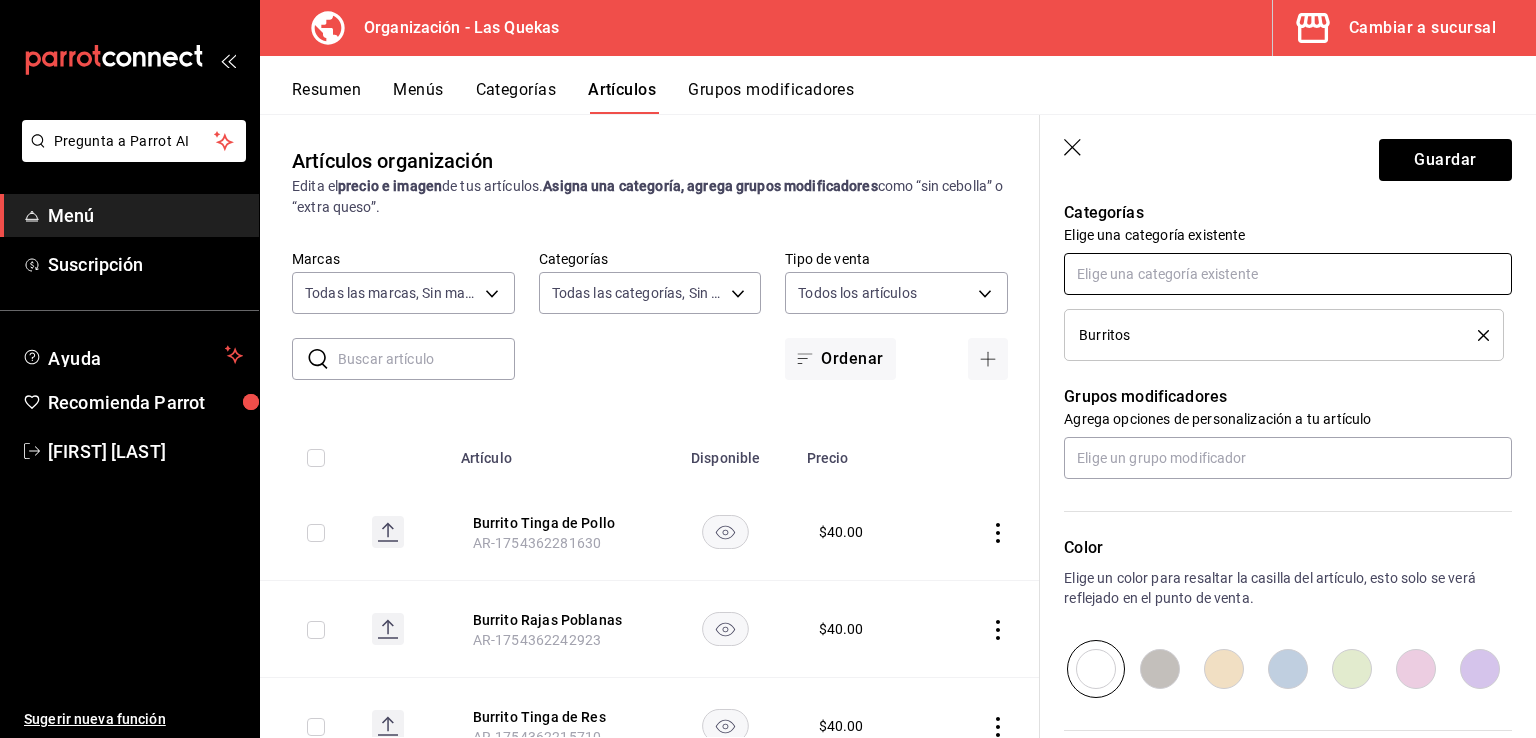 scroll, scrollTop: 821, scrollLeft: 0, axis: vertical 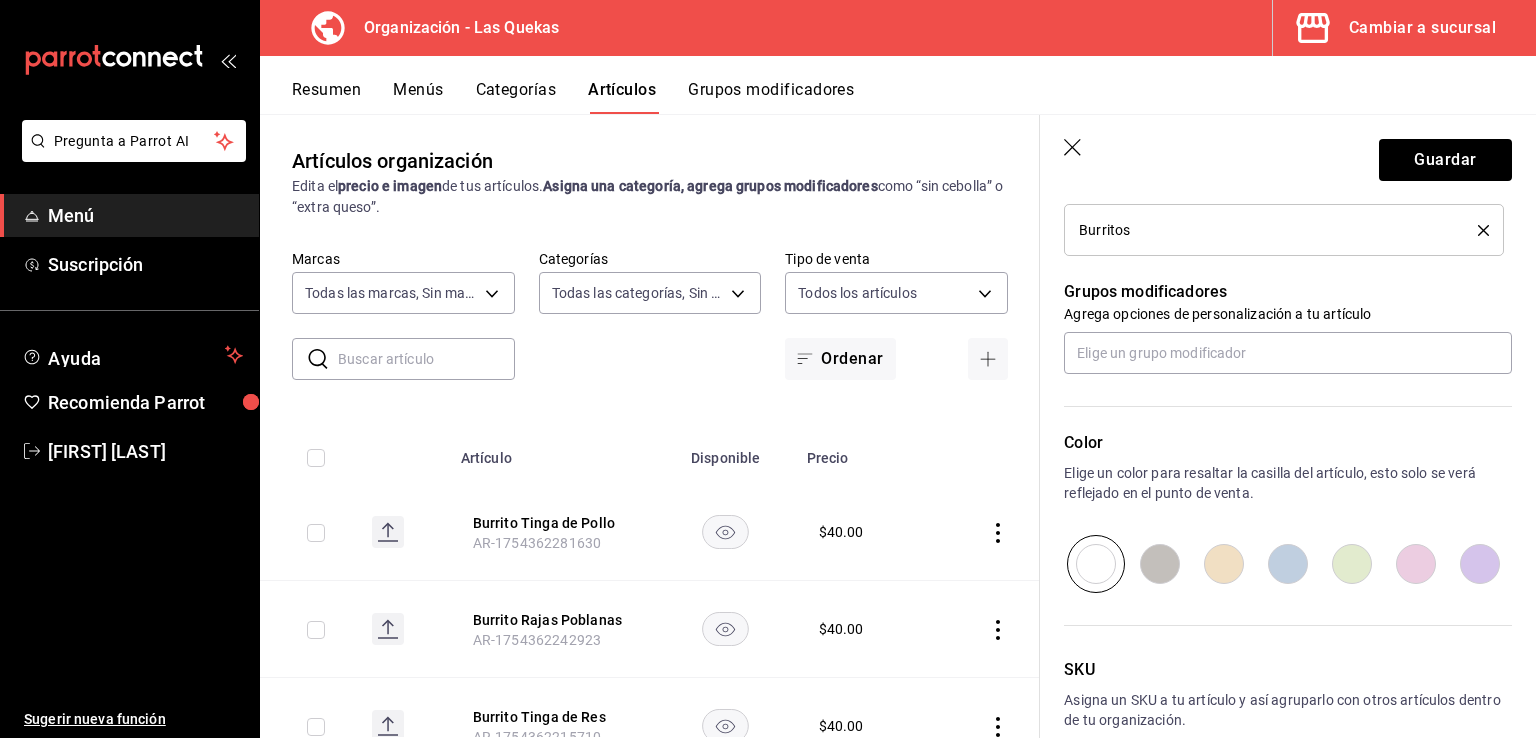 click at bounding box center (1224, 564) 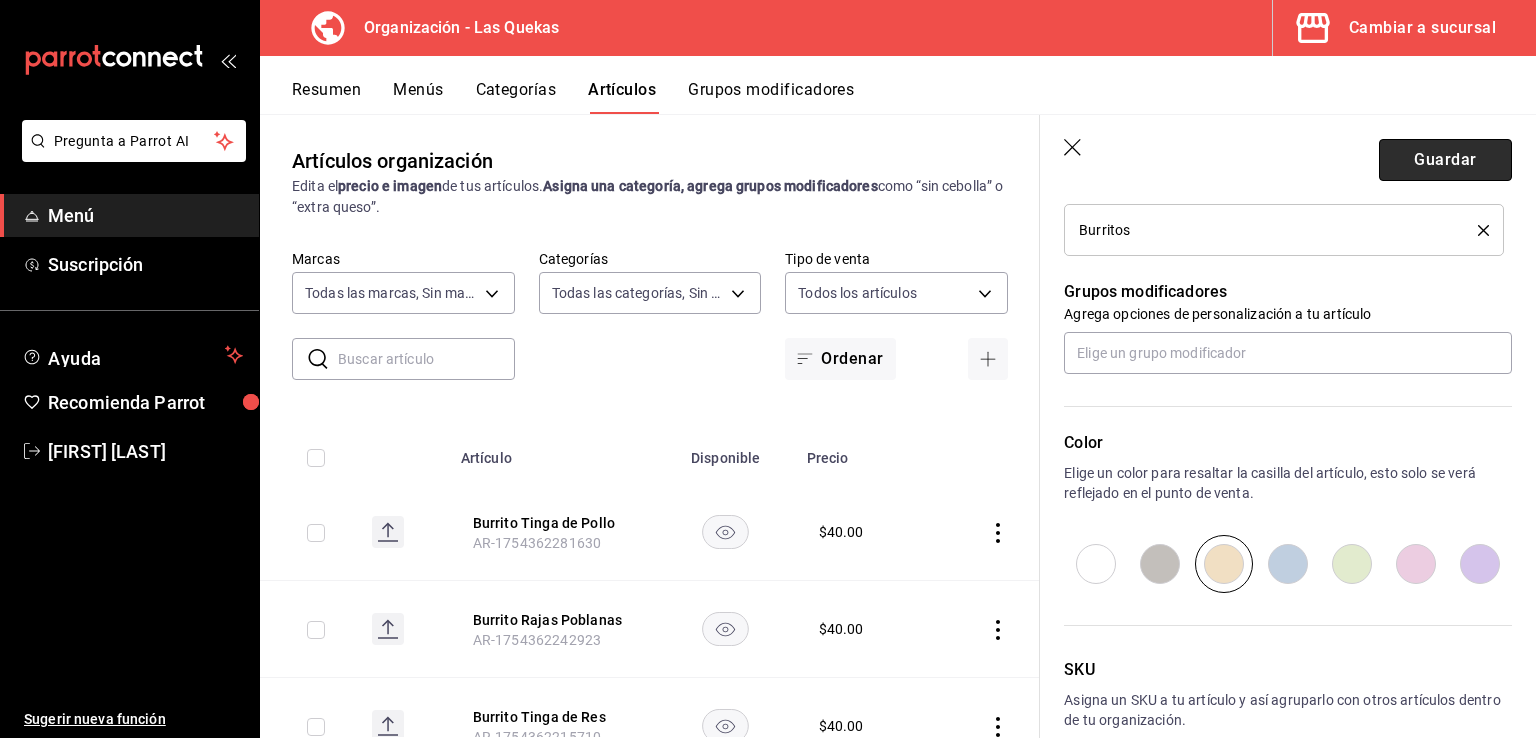 click on "Guardar" at bounding box center (1445, 160) 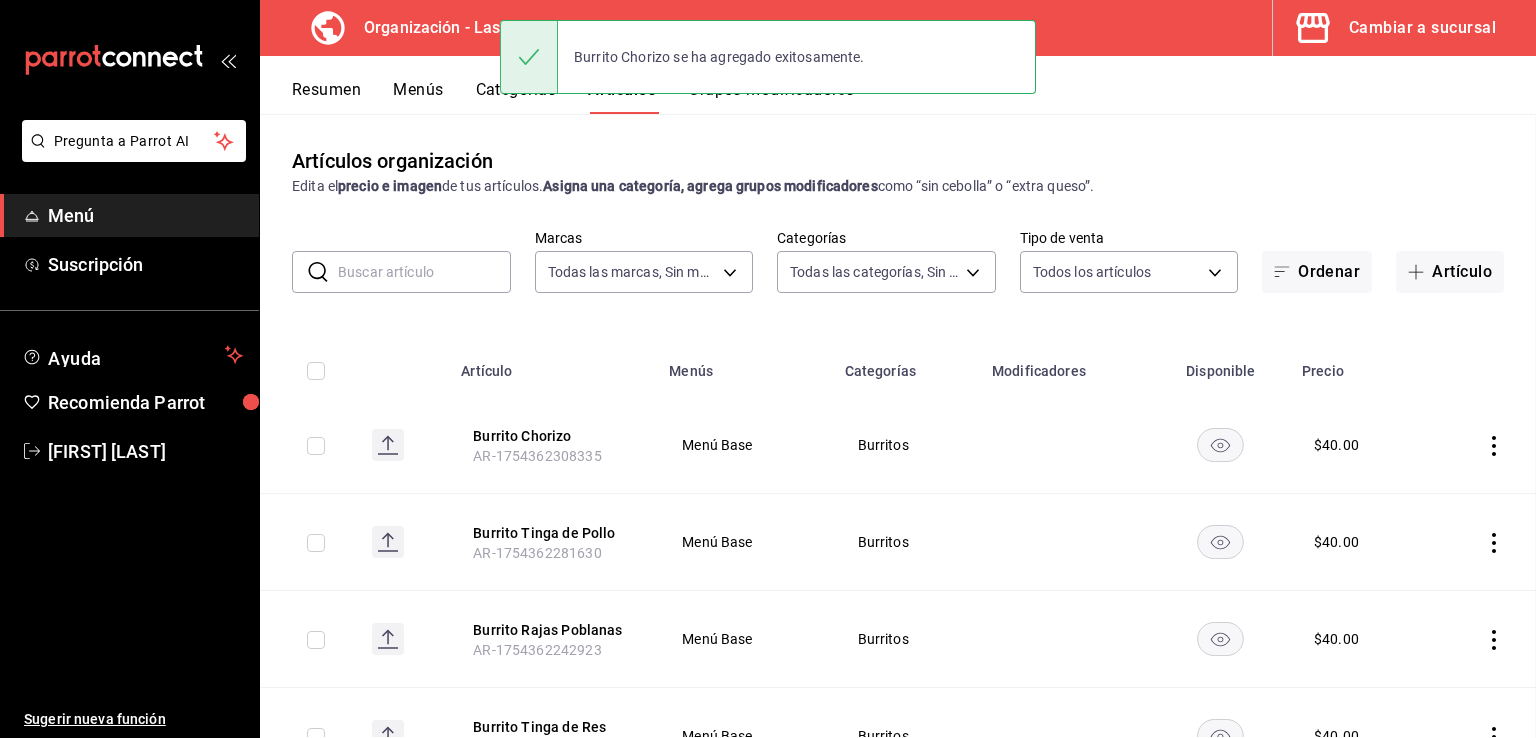 scroll, scrollTop: 0, scrollLeft: 0, axis: both 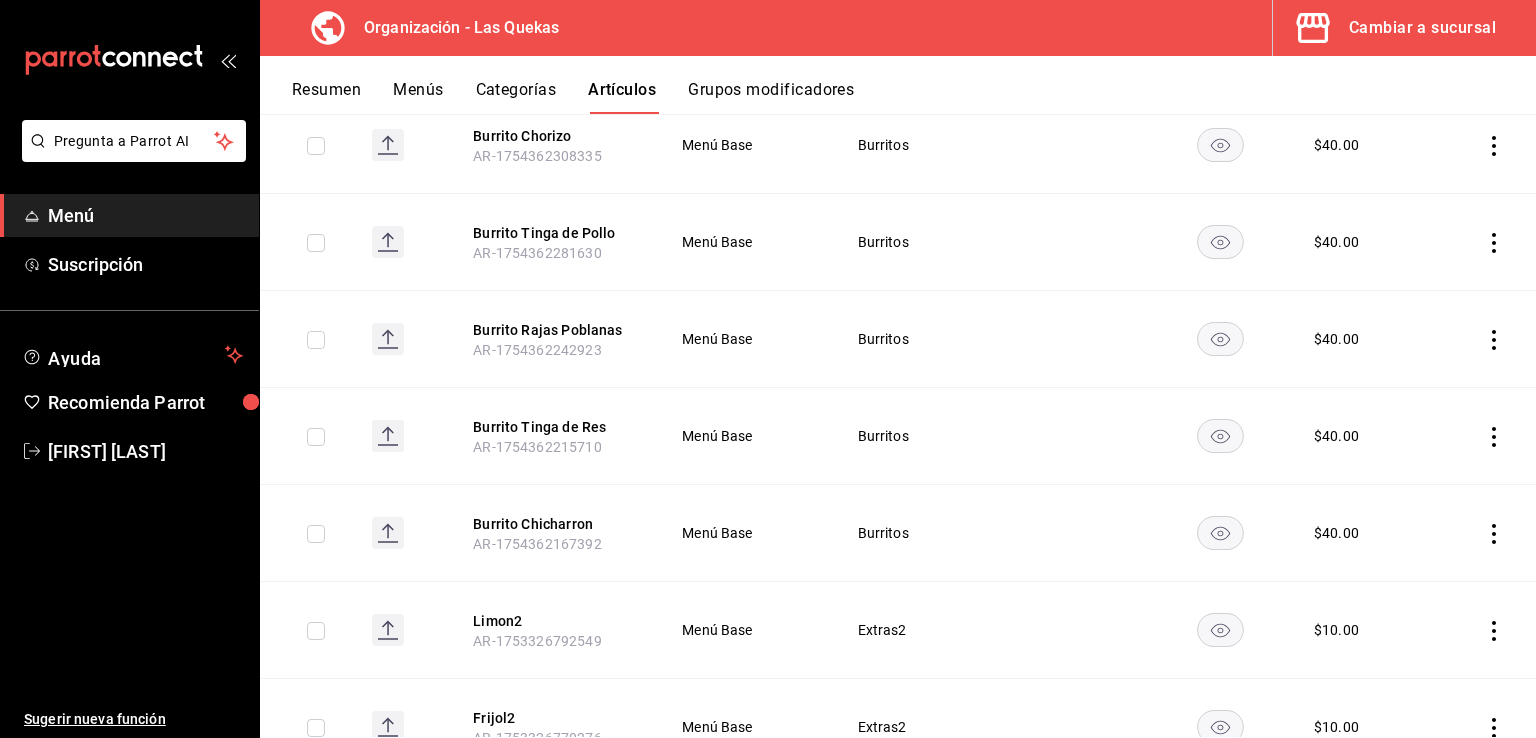 click 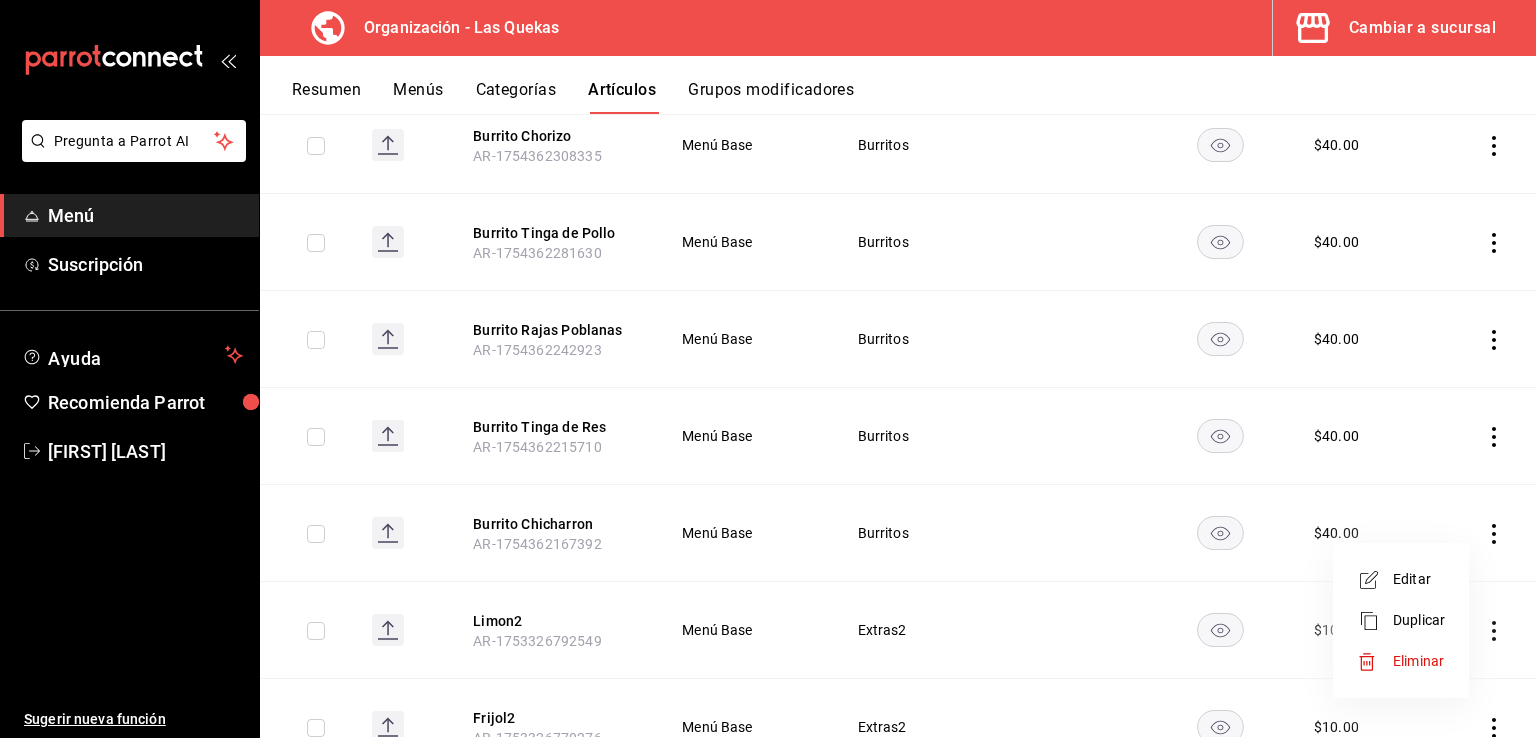 click on "Editar" at bounding box center [1419, 579] 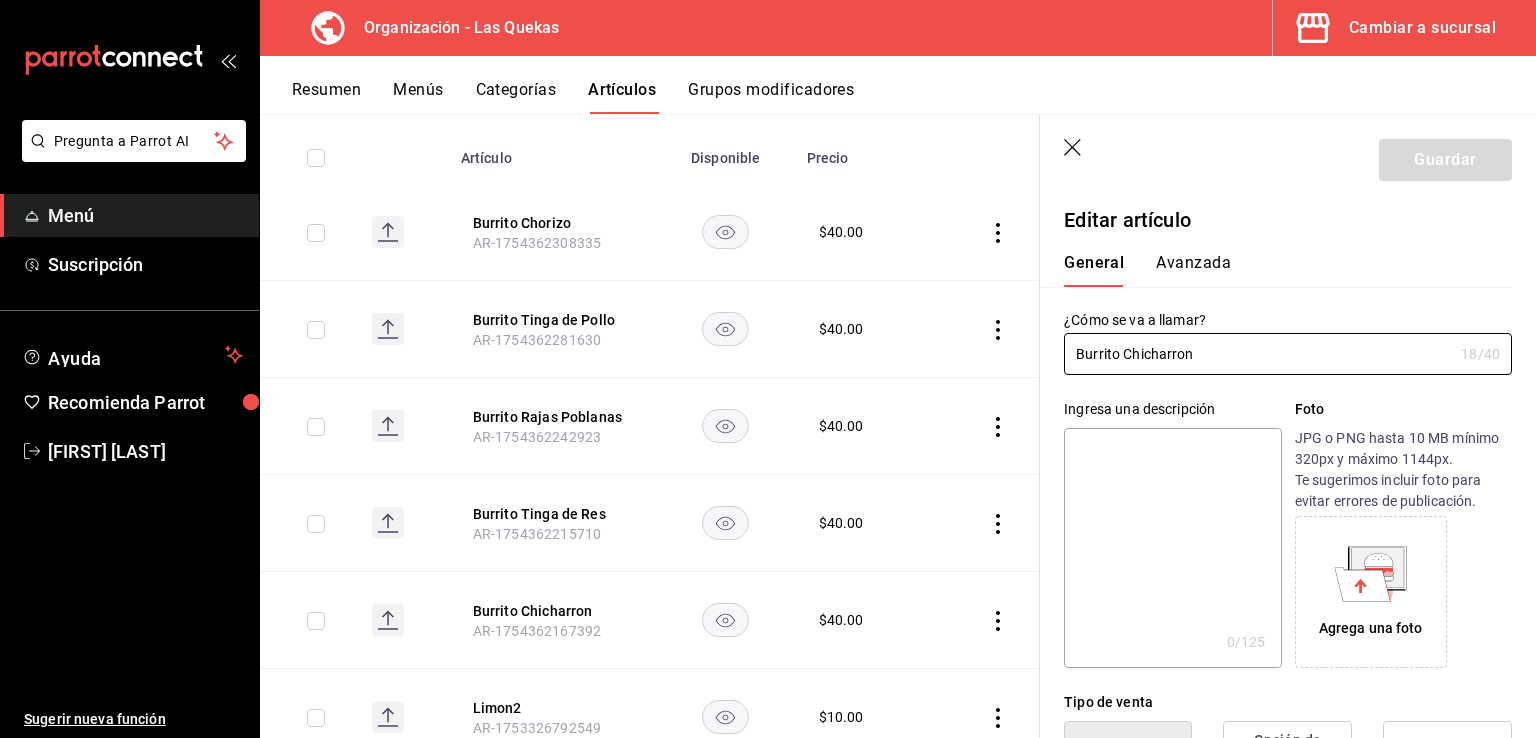 type on "$40.00" 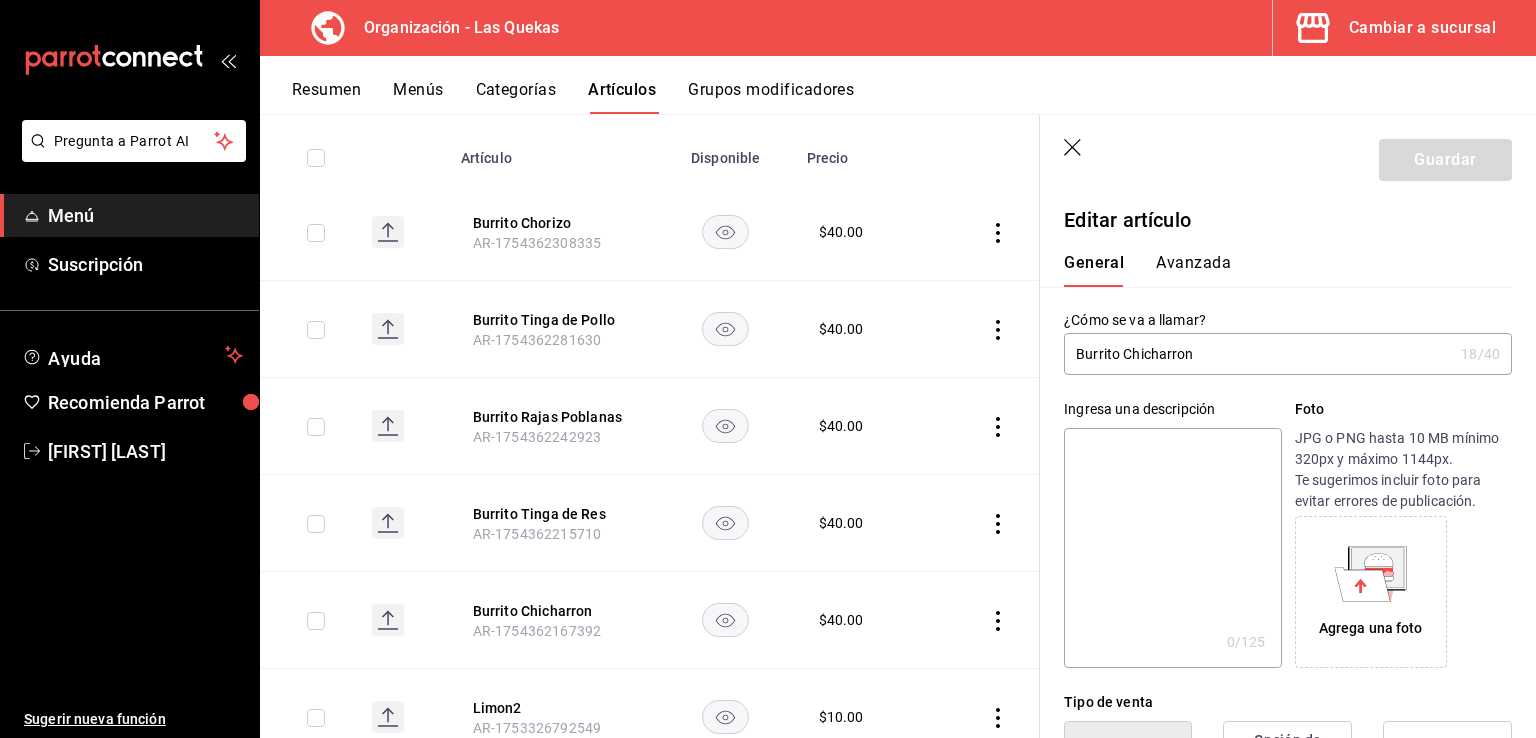 click on "Burrito Chicharron" at bounding box center [1258, 354] 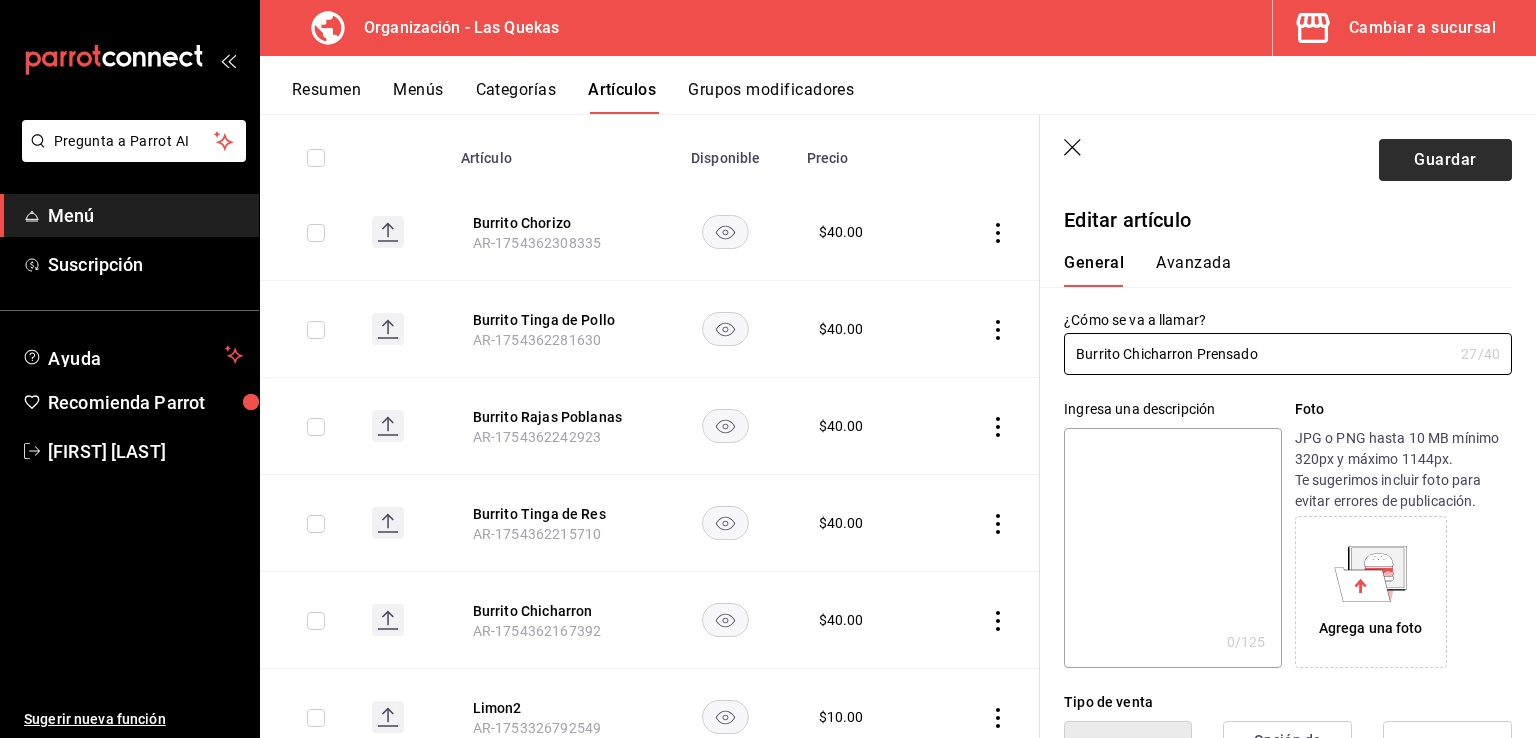 type on "Burrito Chicharron Prensado" 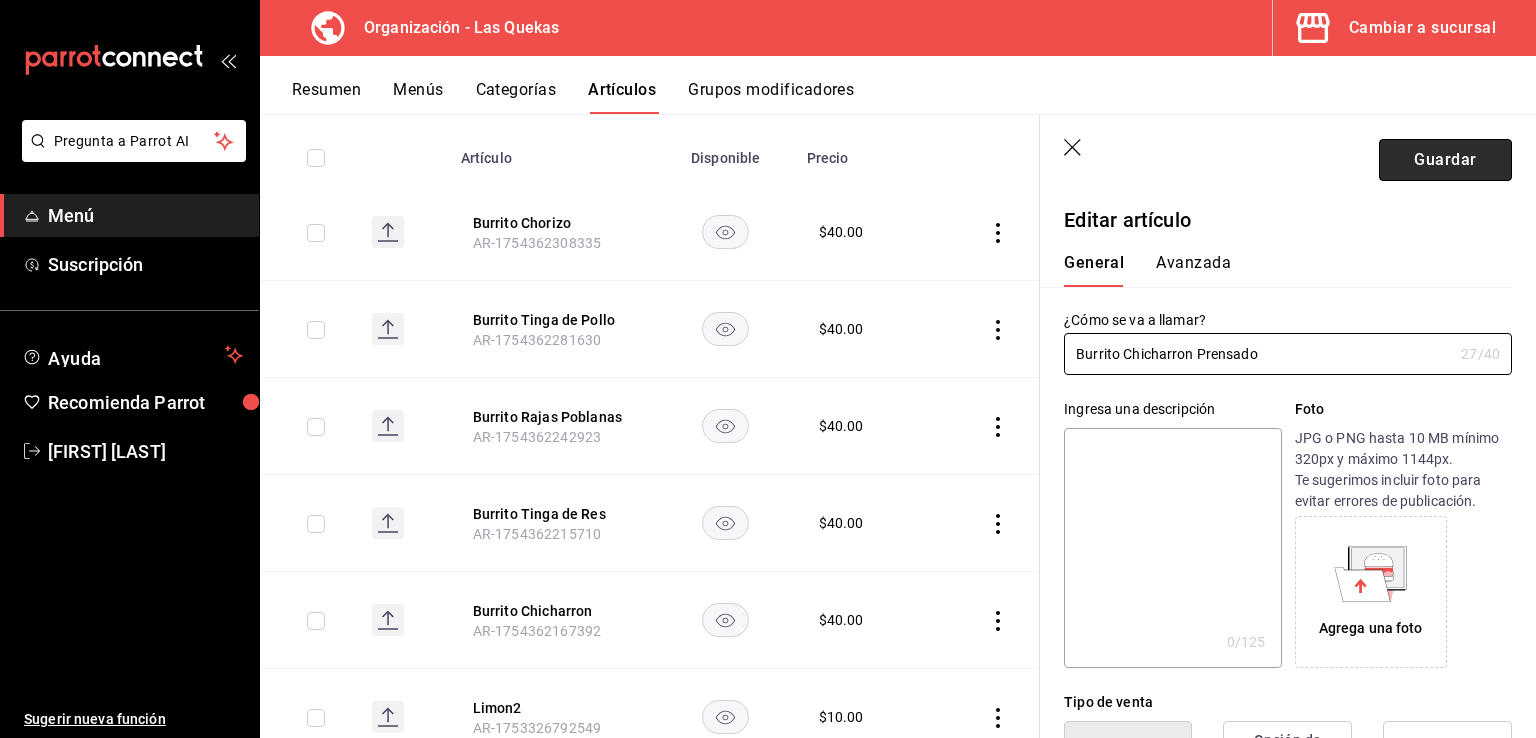 click on "Guardar" at bounding box center [1445, 160] 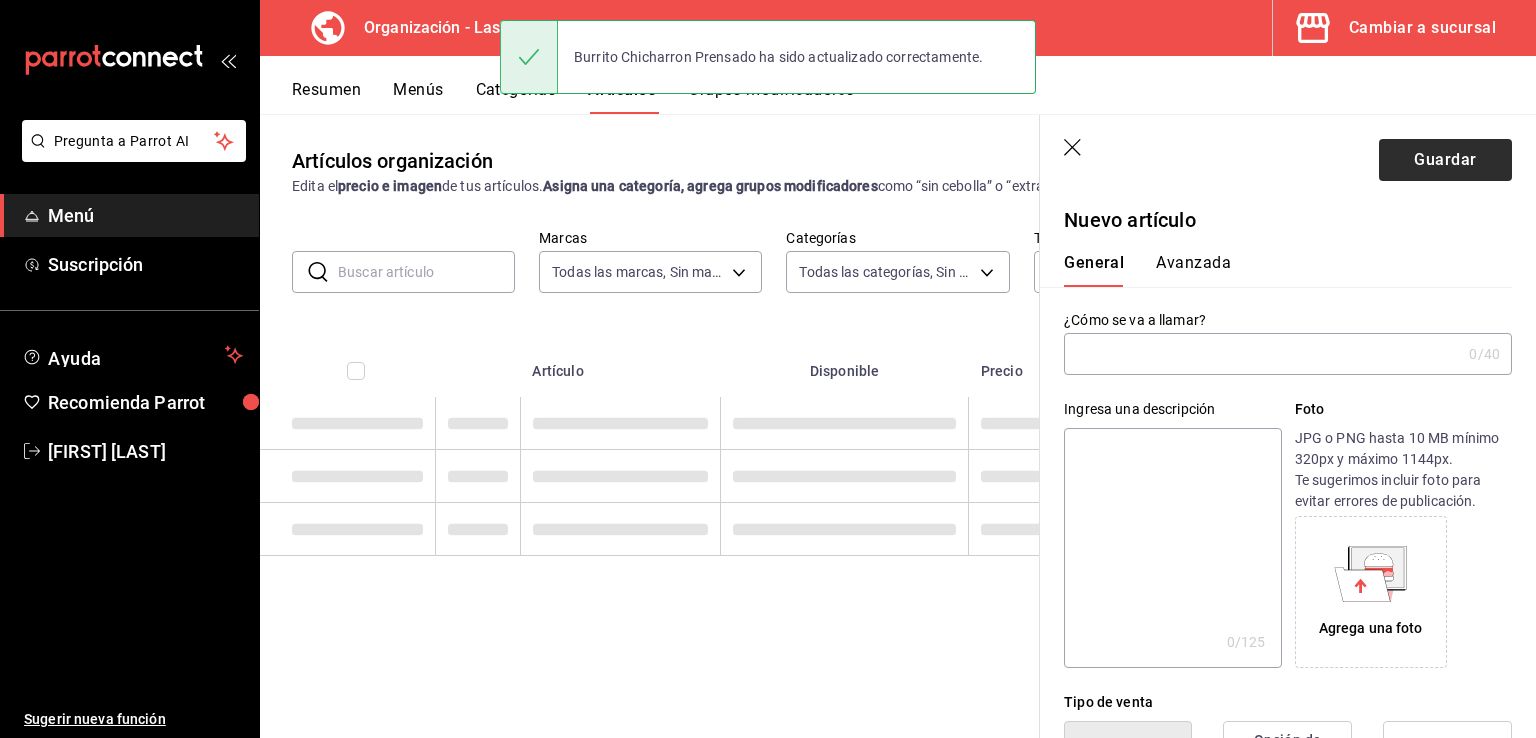 scroll, scrollTop: 0, scrollLeft: 0, axis: both 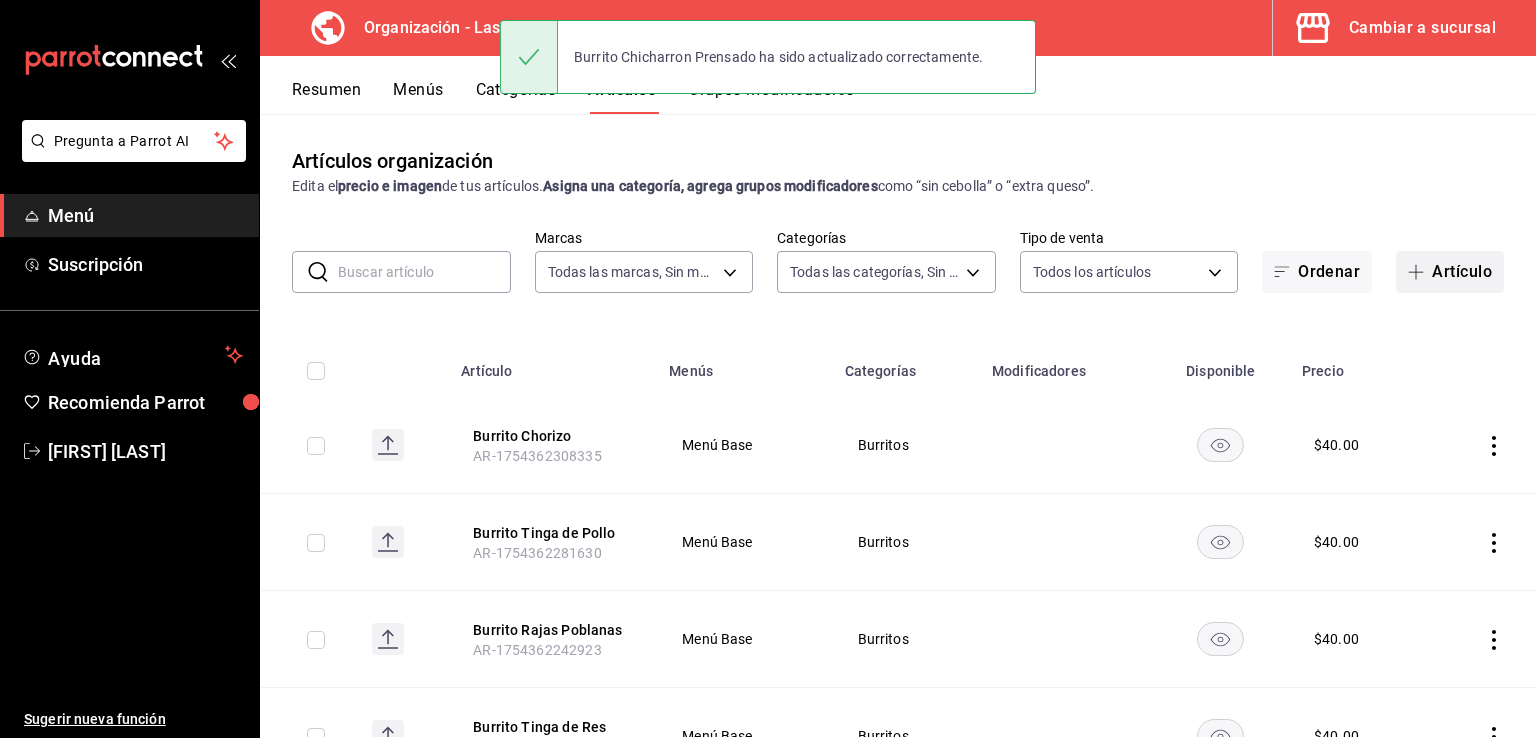 click on "Artículo" at bounding box center (1450, 272) 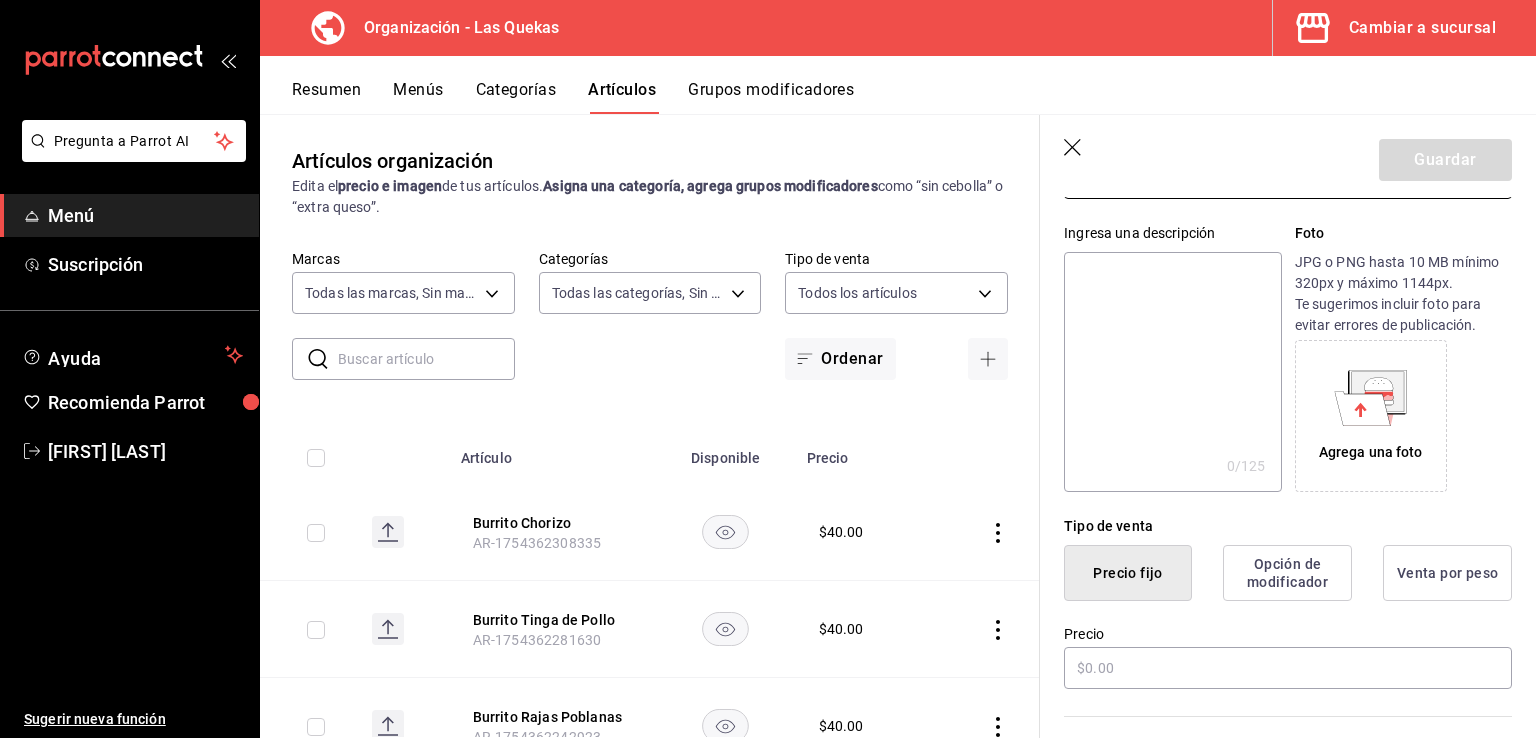 scroll, scrollTop: 200, scrollLeft: 0, axis: vertical 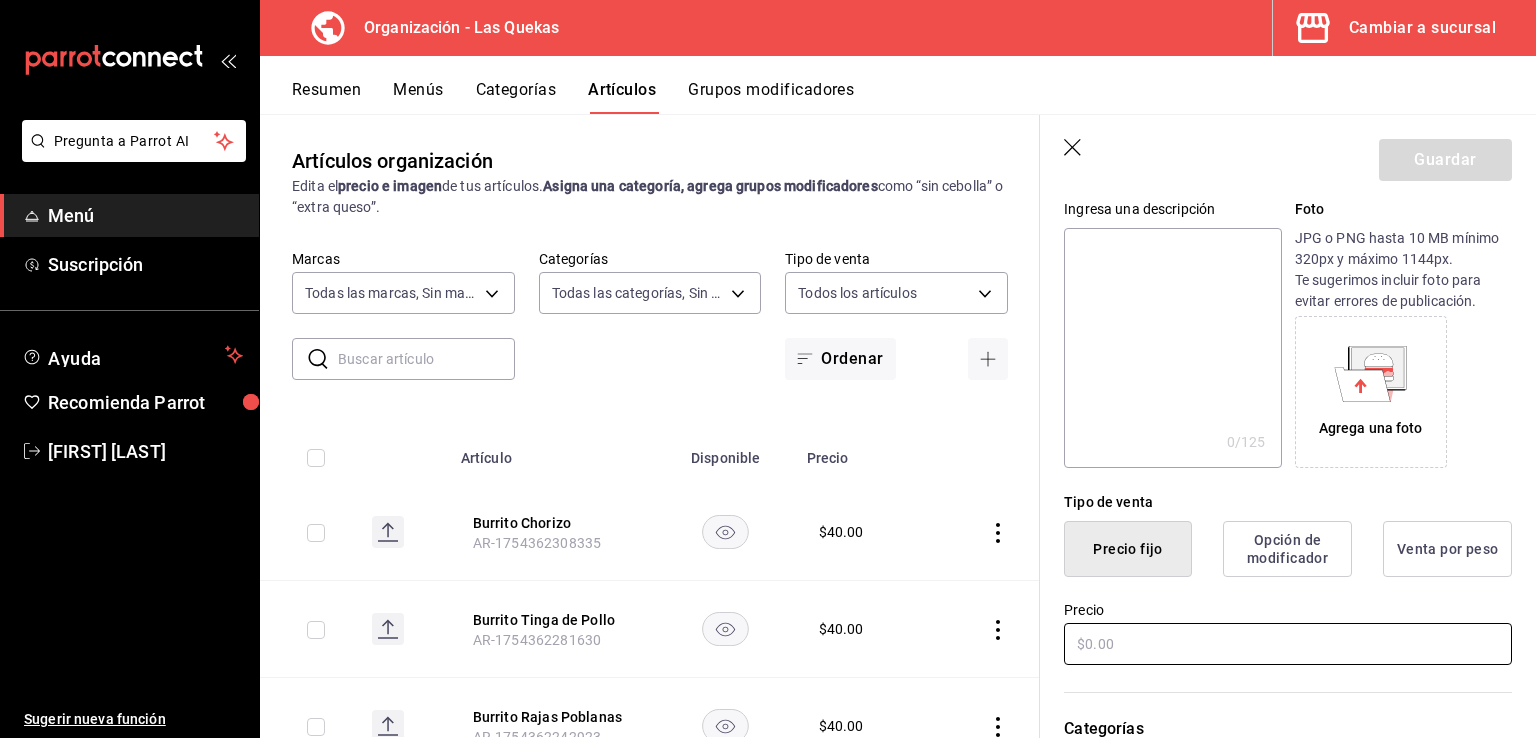 type on "Burrito Queso" 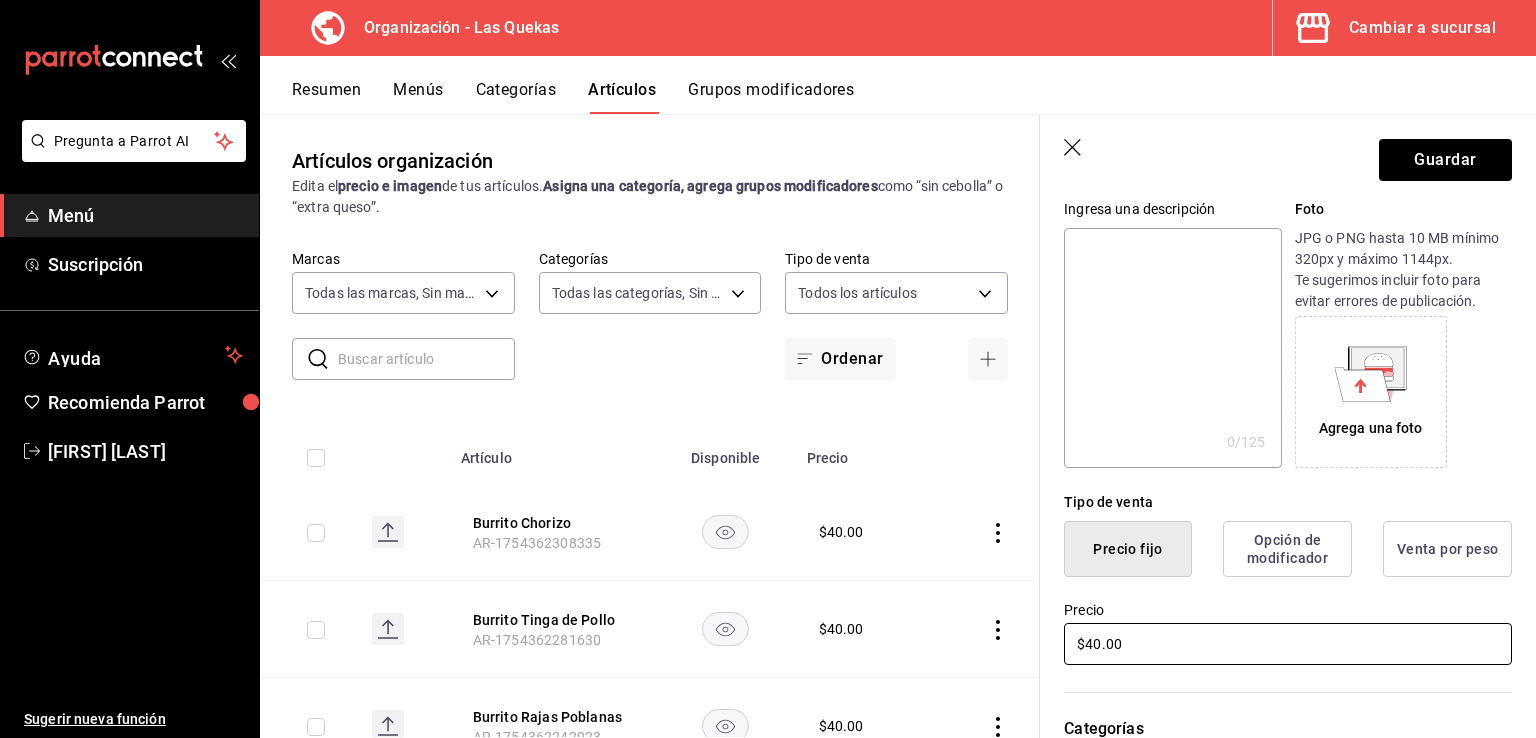 scroll, scrollTop: 400, scrollLeft: 0, axis: vertical 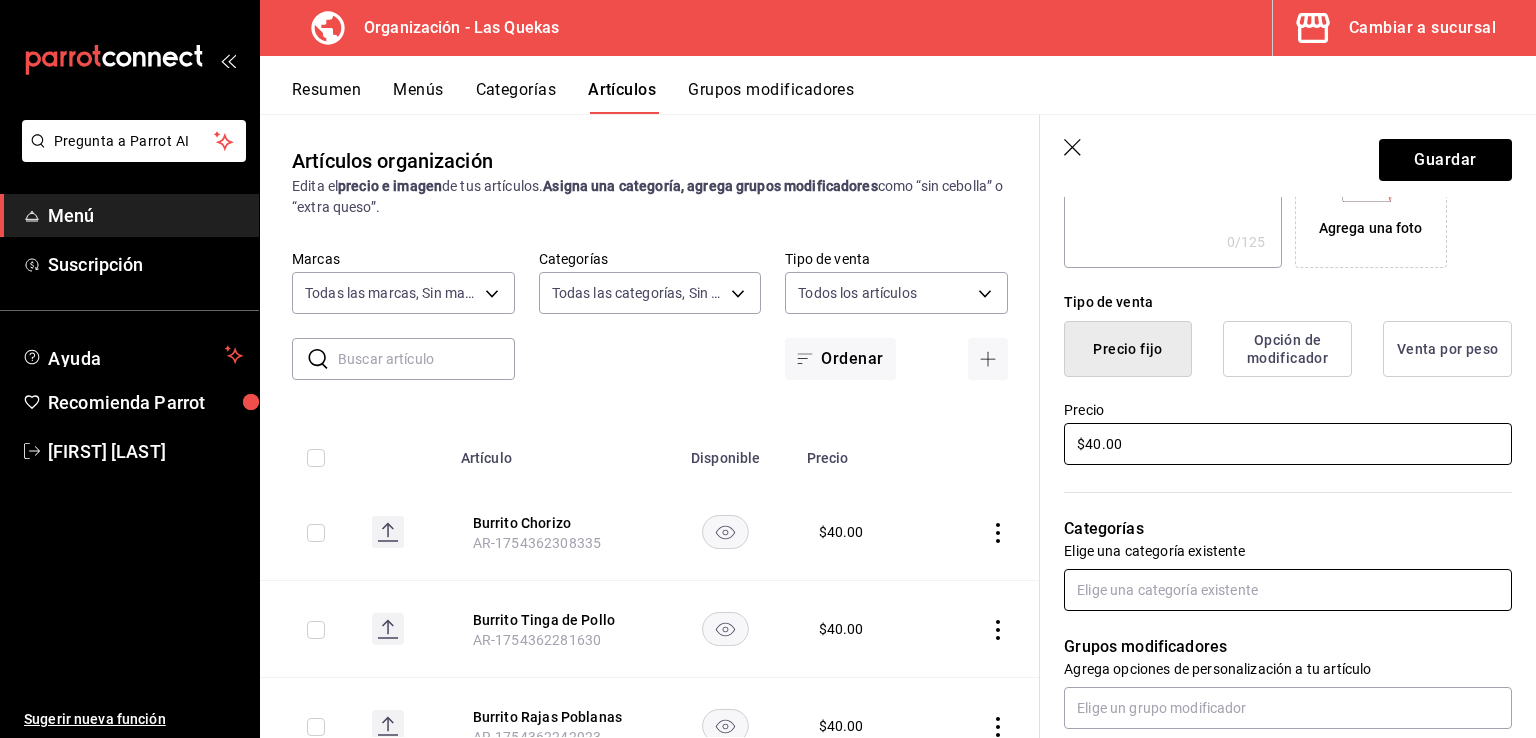 type on "$40.00" 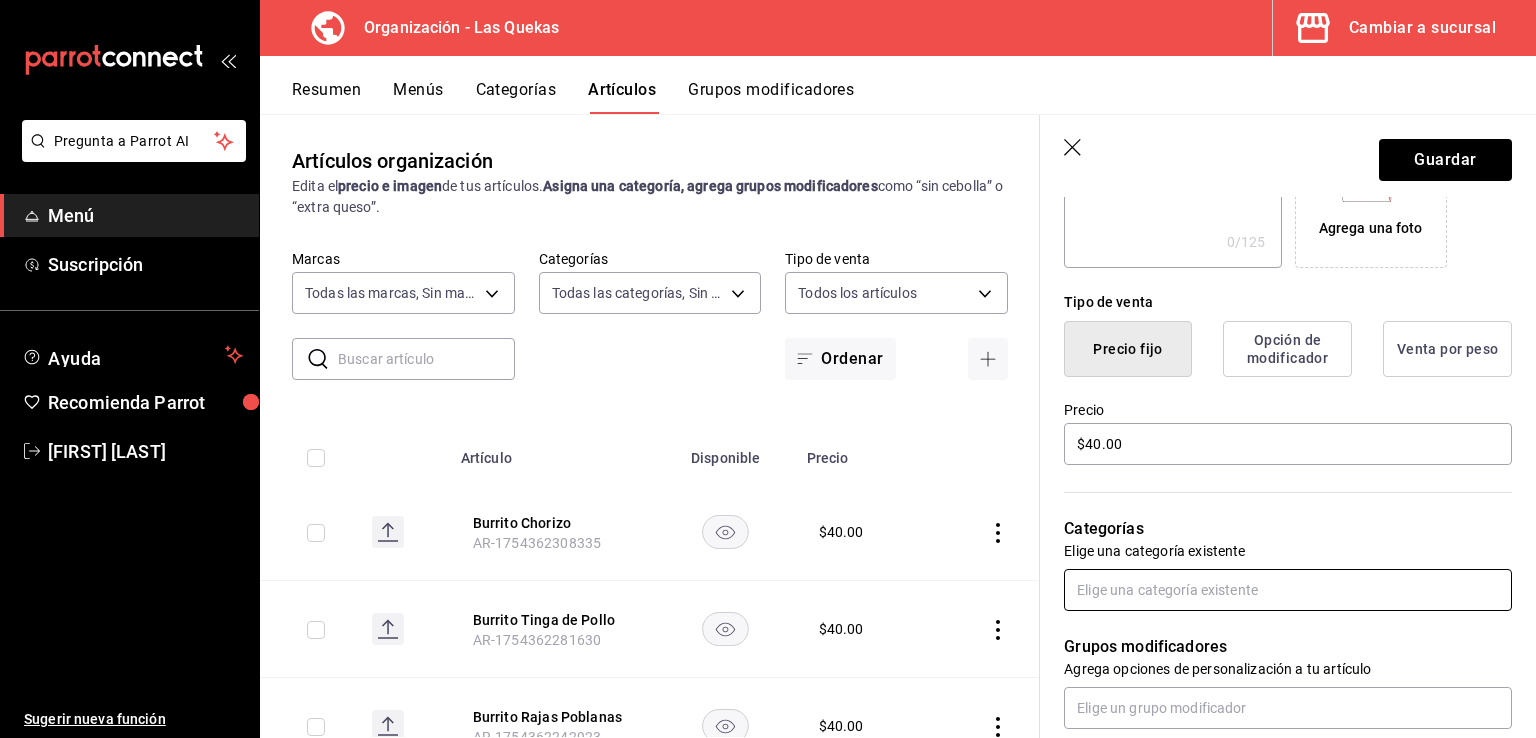 click at bounding box center [1288, 590] 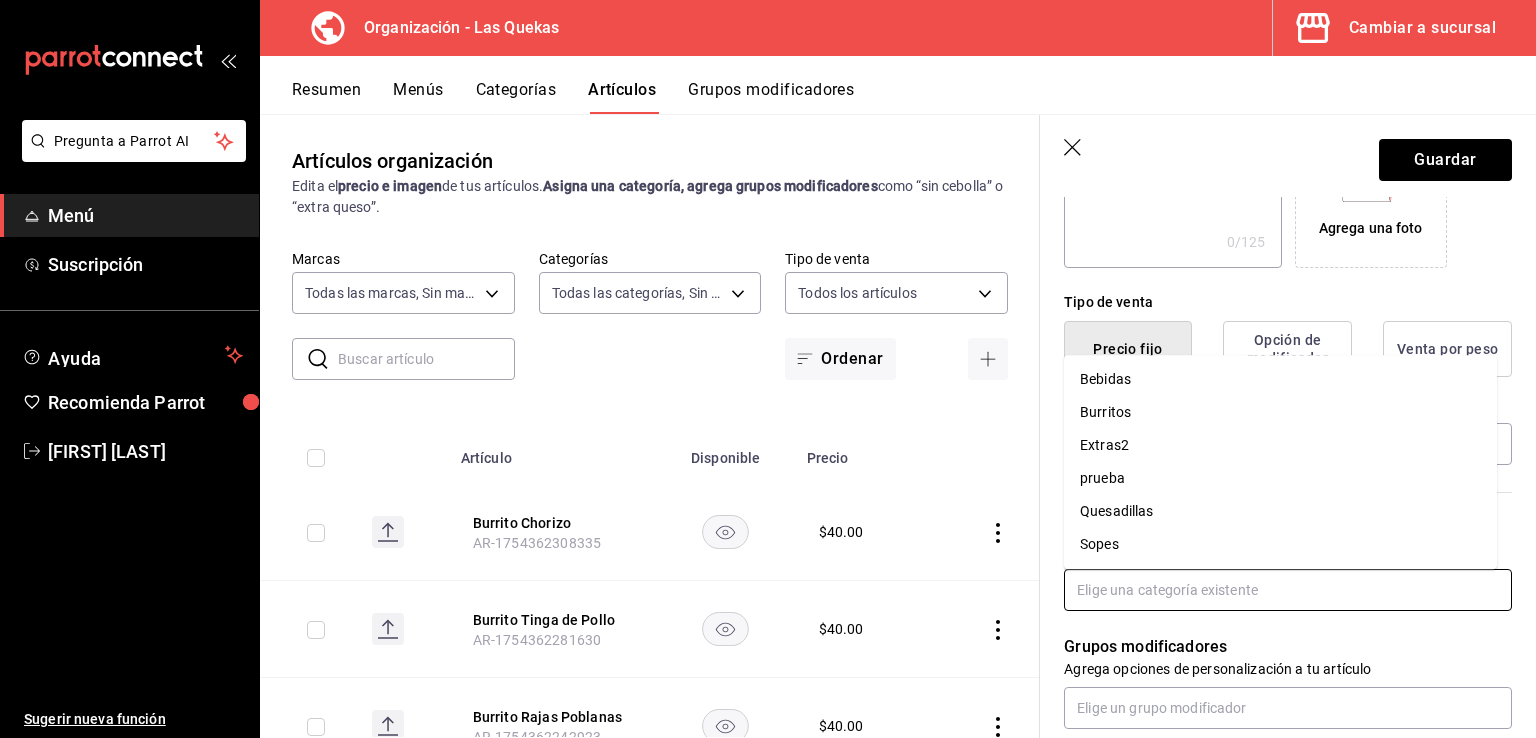 click on "Burritos" at bounding box center [1280, 412] 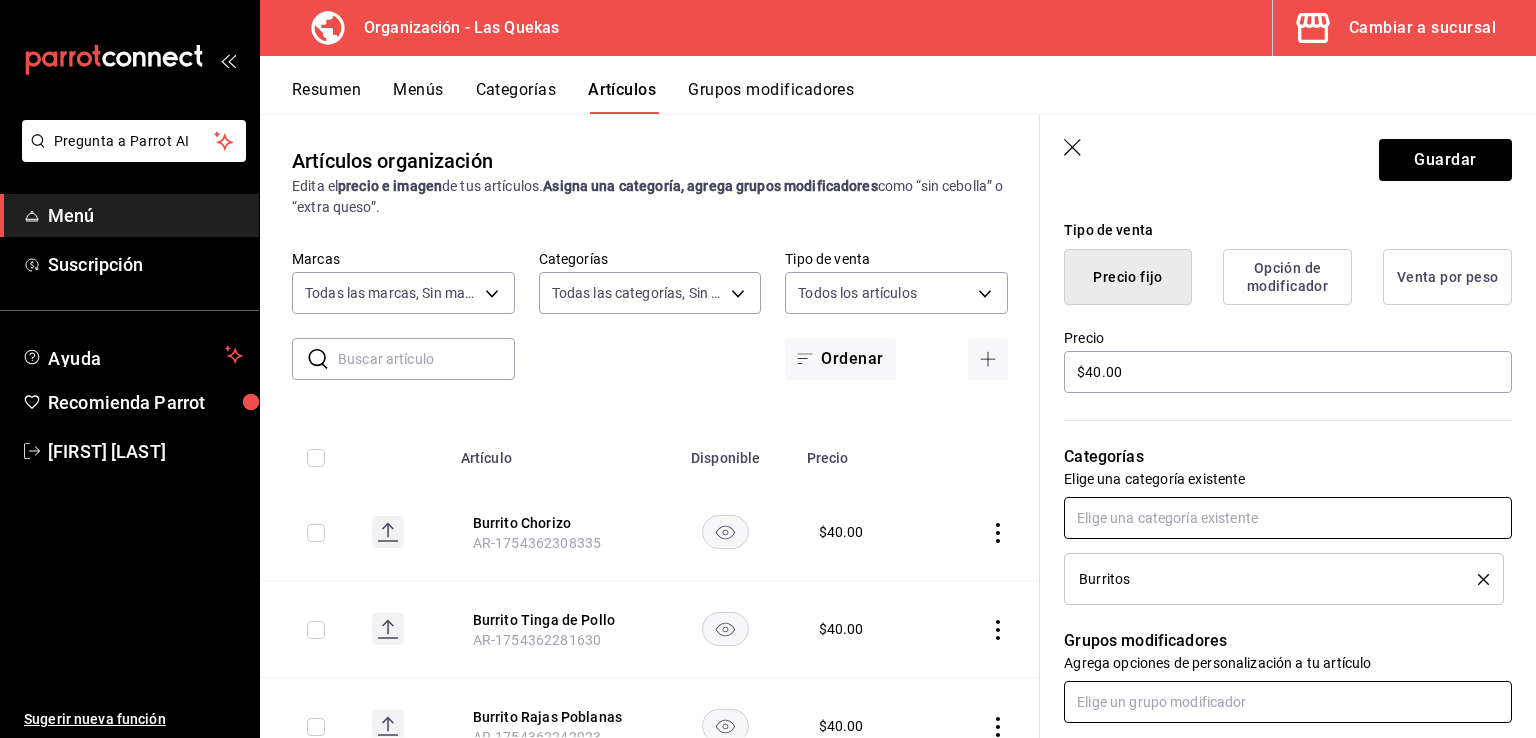 scroll, scrollTop: 700, scrollLeft: 0, axis: vertical 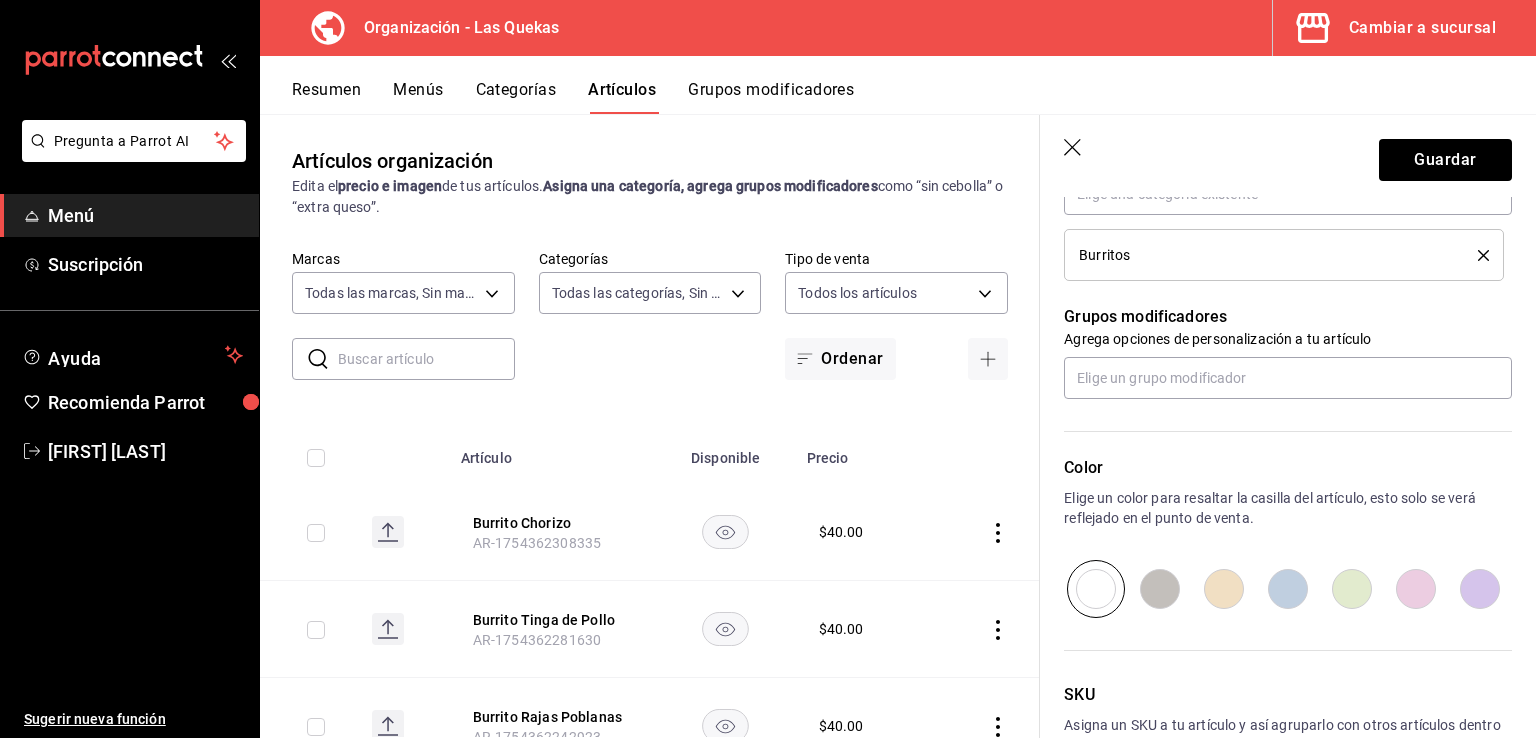 click at bounding box center (1224, 589) 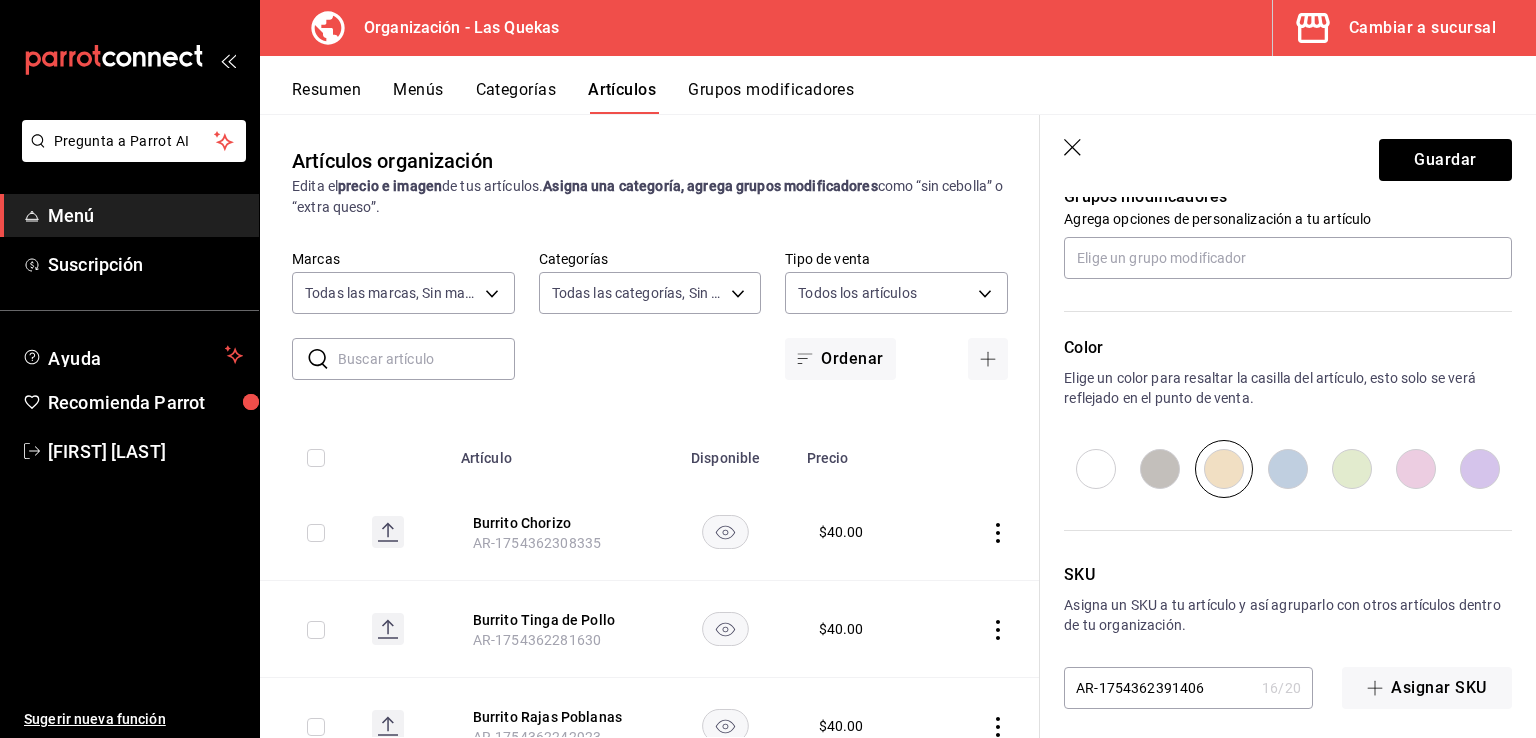 scroll, scrollTop: 926, scrollLeft: 0, axis: vertical 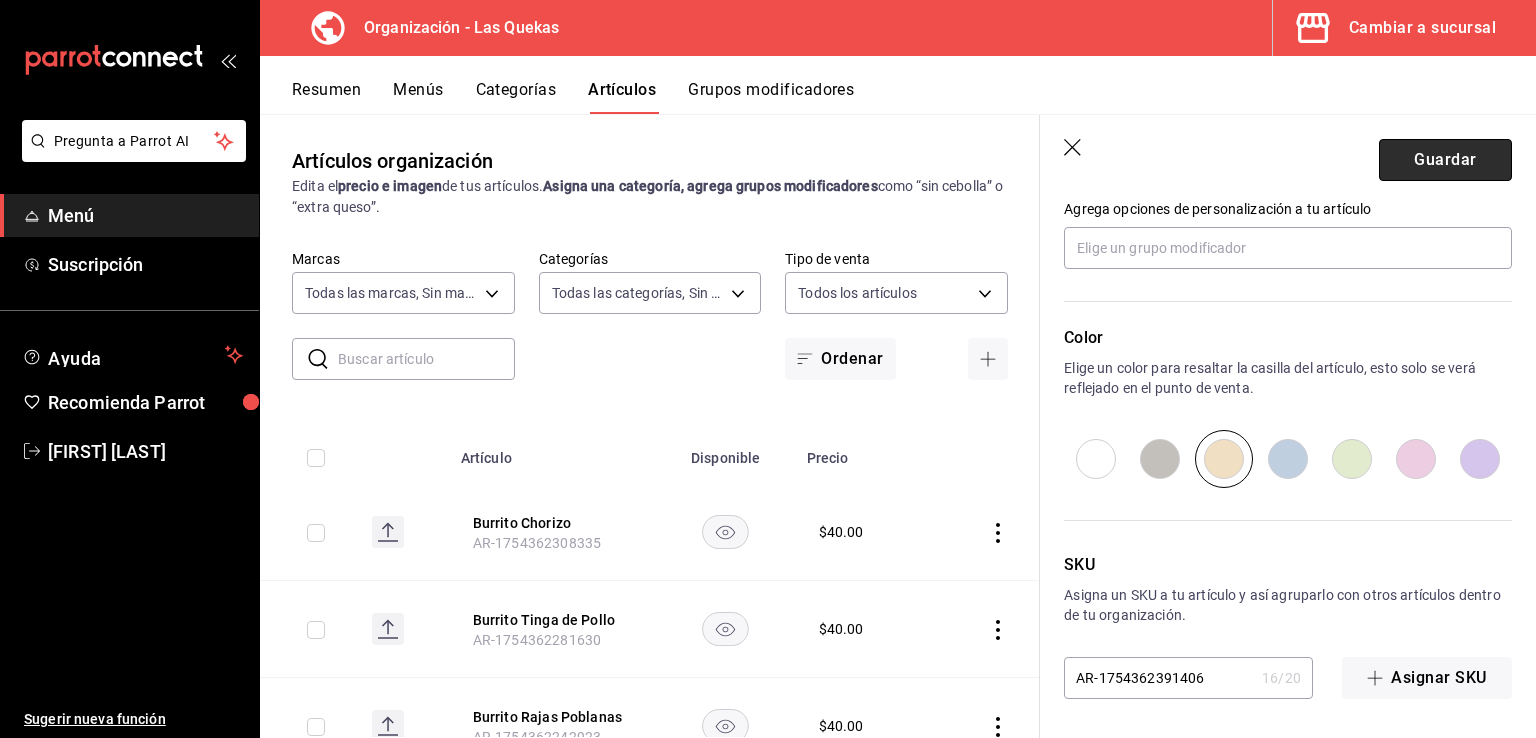 click on "Guardar" at bounding box center [1445, 160] 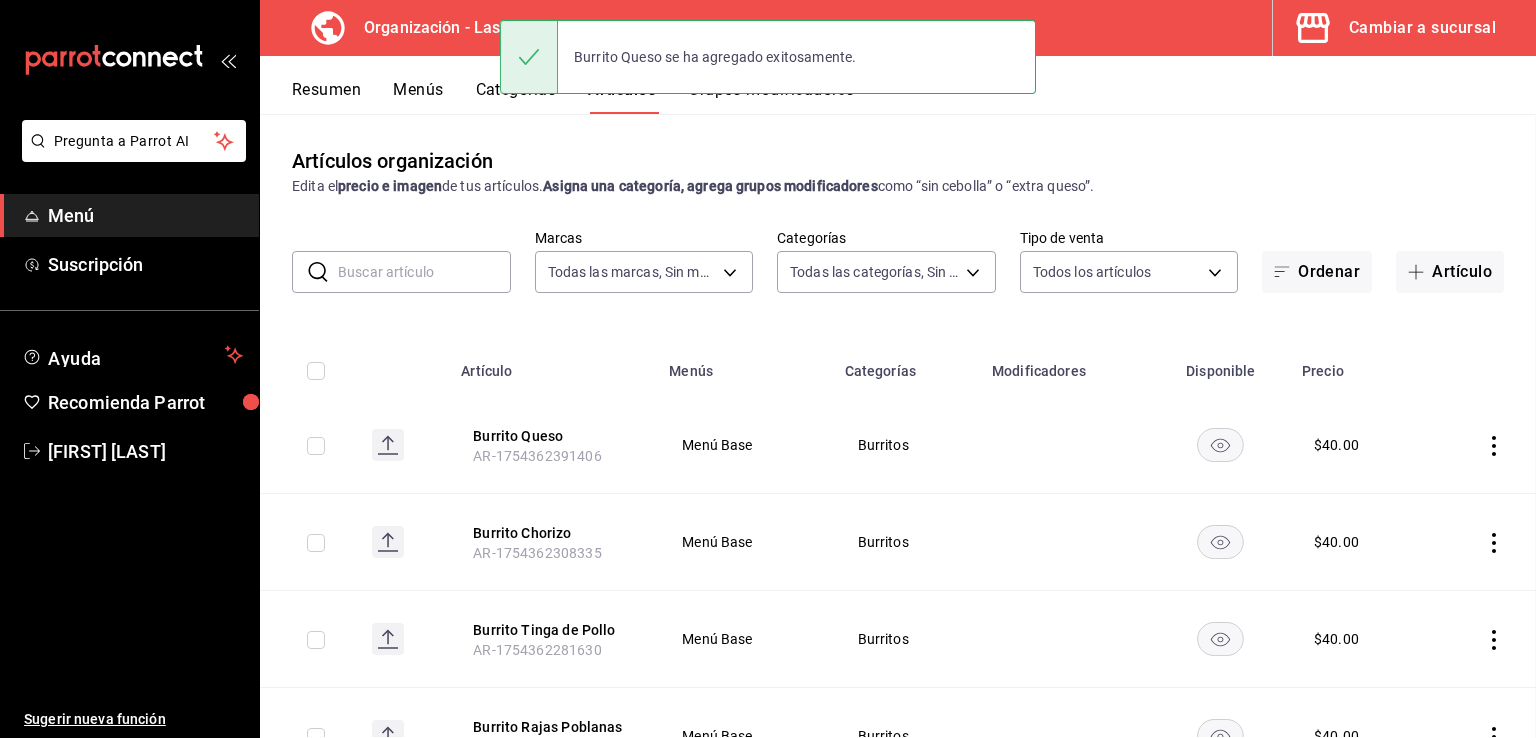 scroll, scrollTop: 0, scrollLeft: 0, axis: both 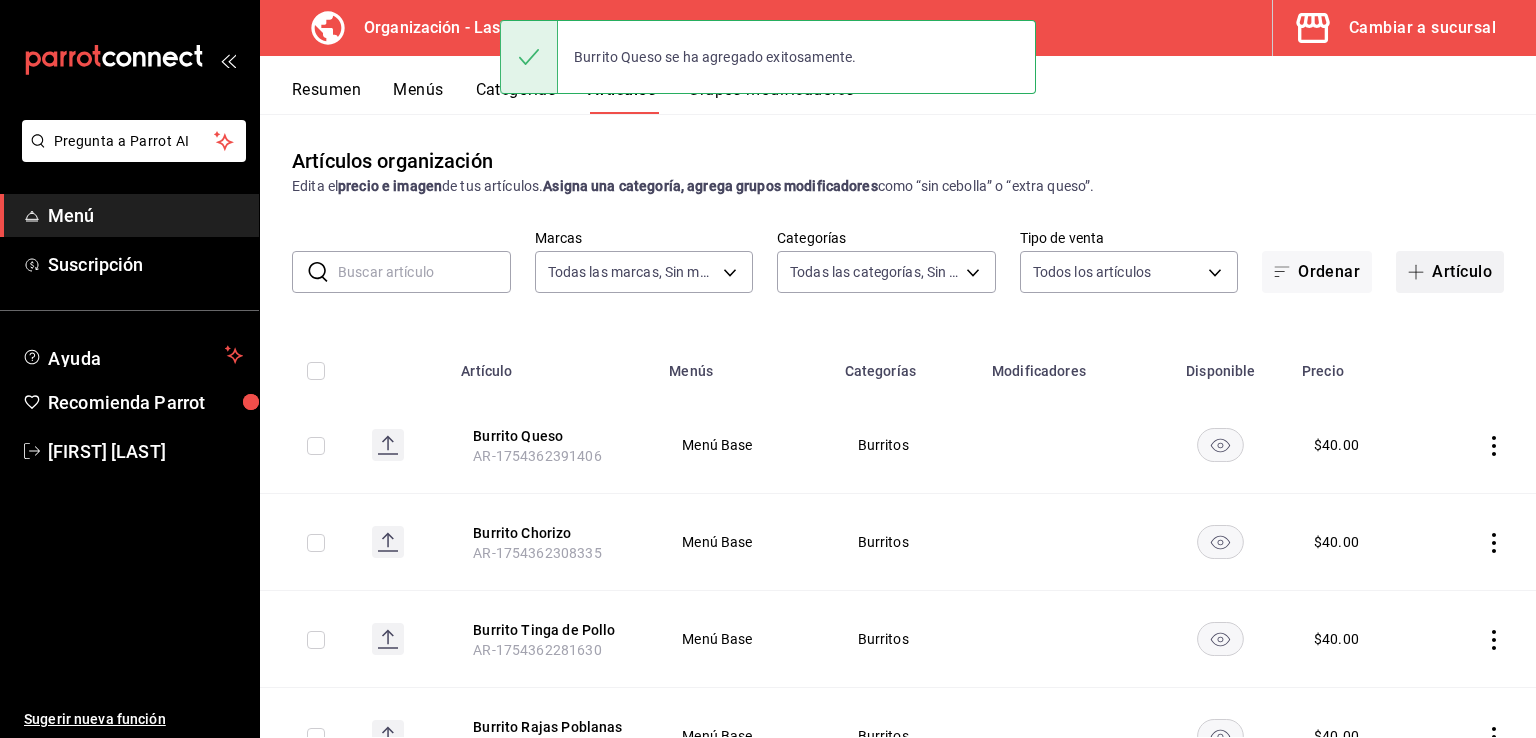 click 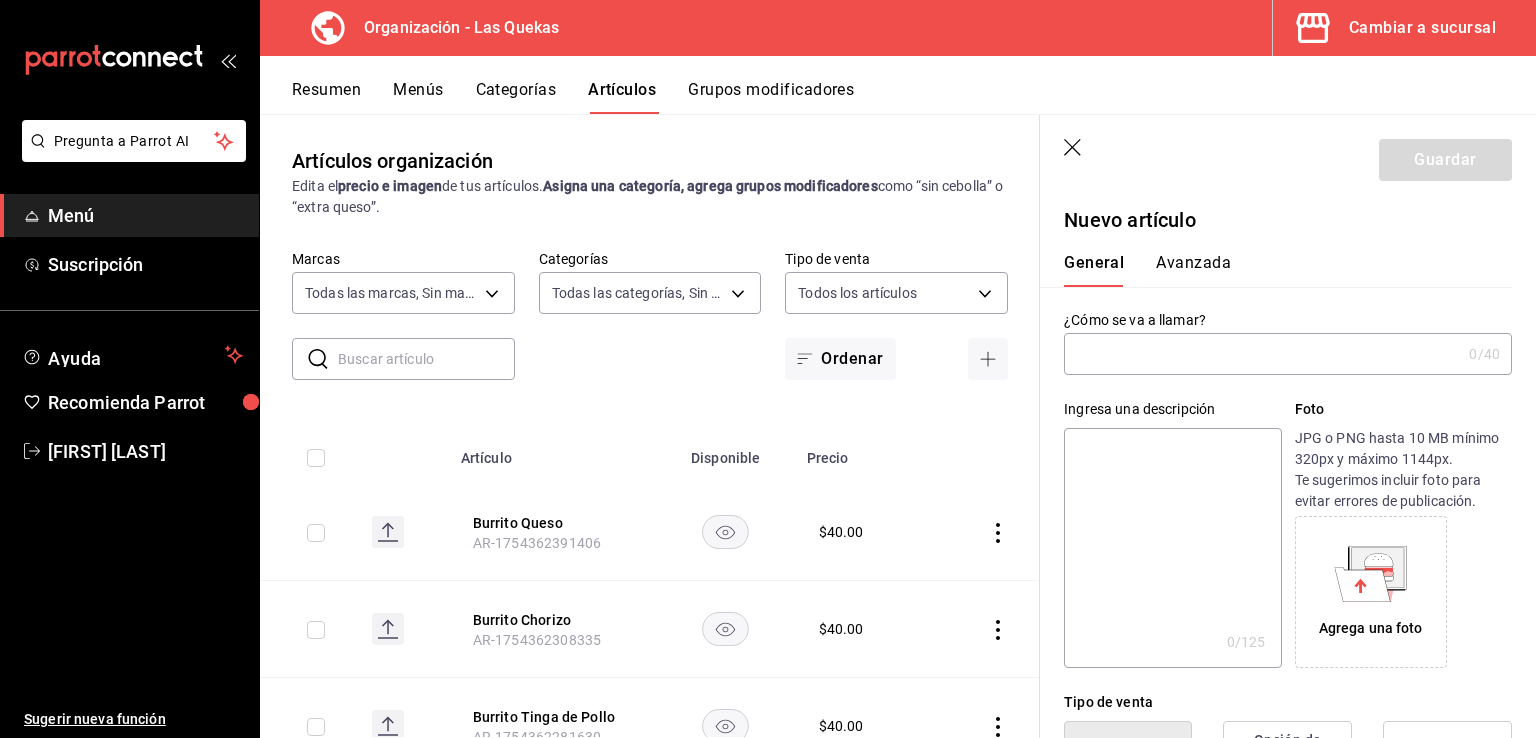 click at bounding box center [1262, 354] 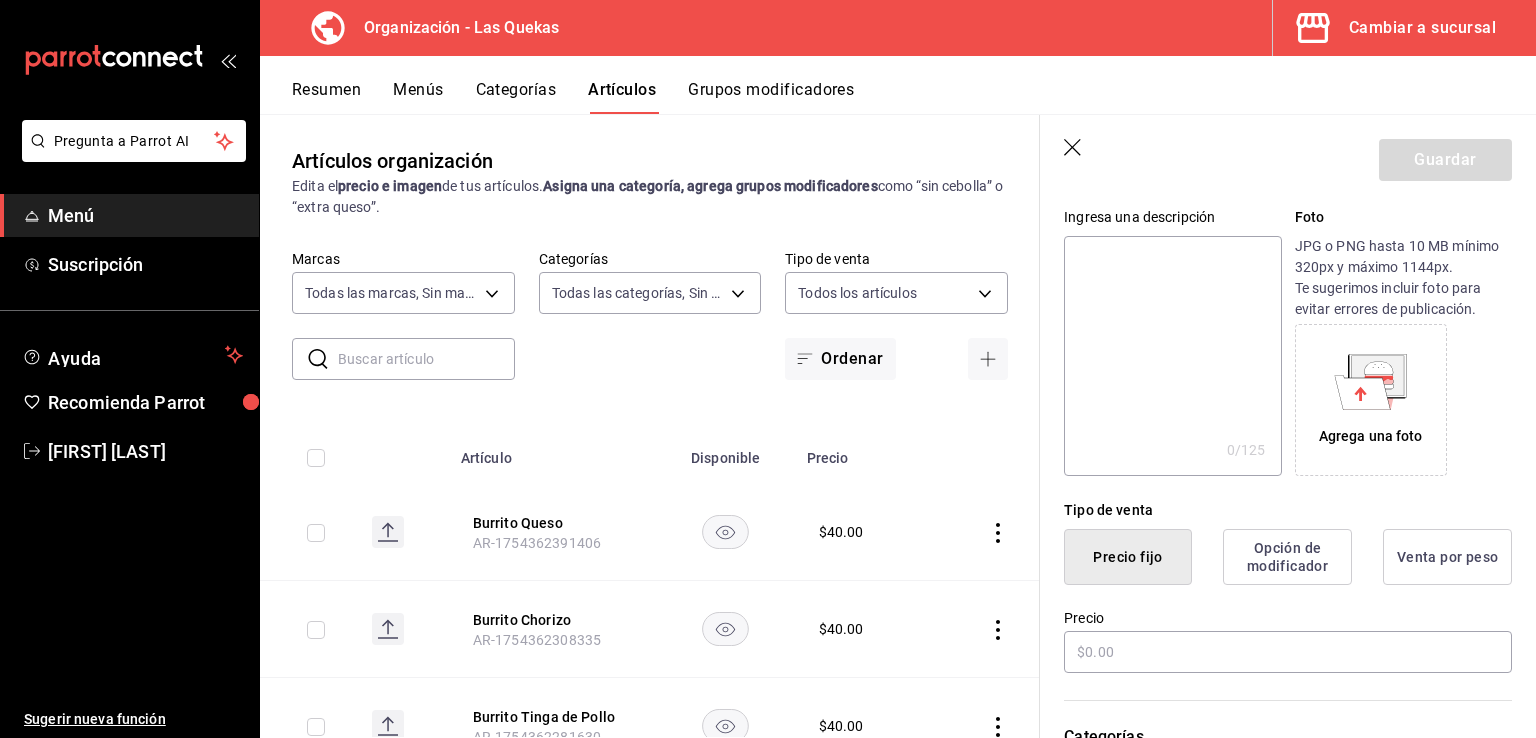 scroll, scrollTop: 200, scrollLeft: 0, axis: vertical 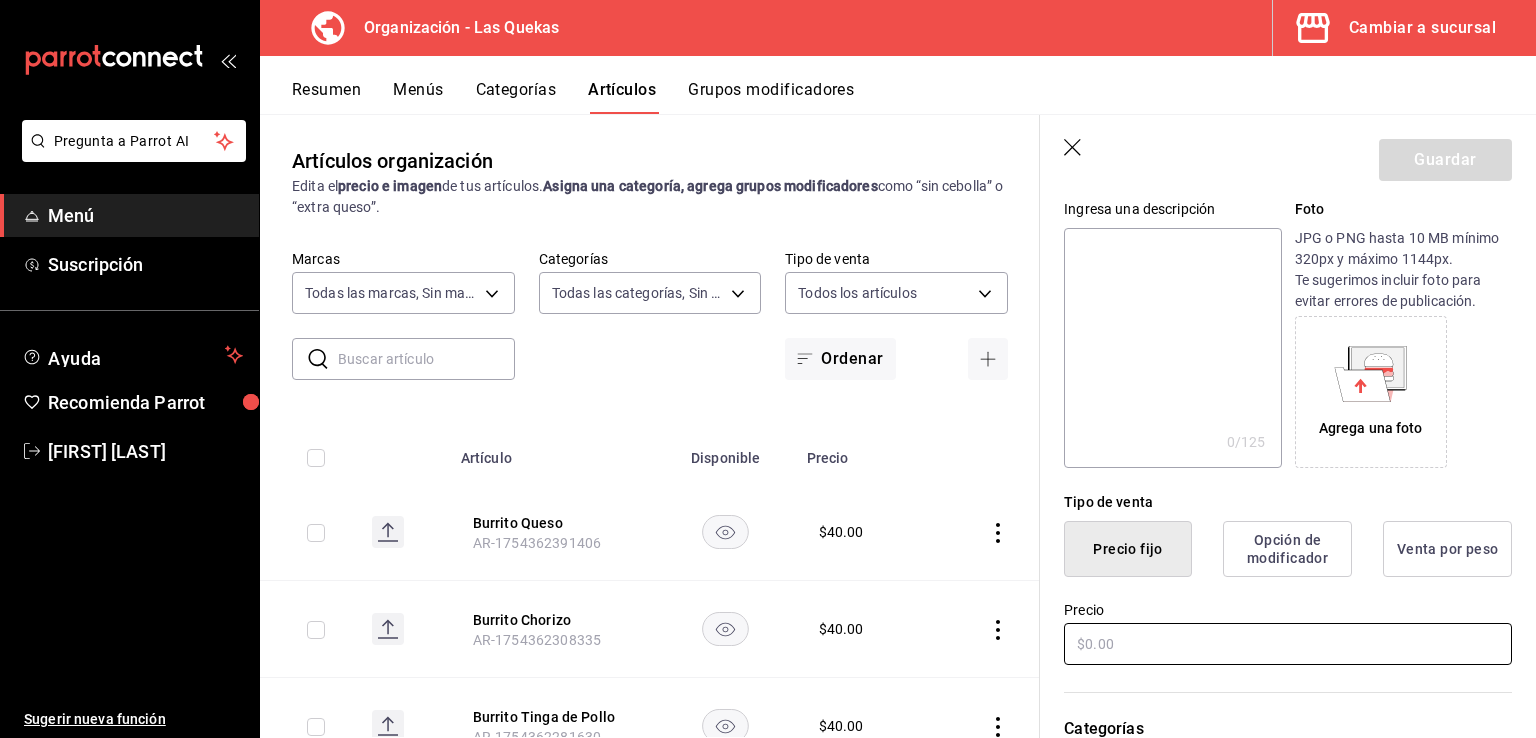type on "Burrito Huitlacoche" 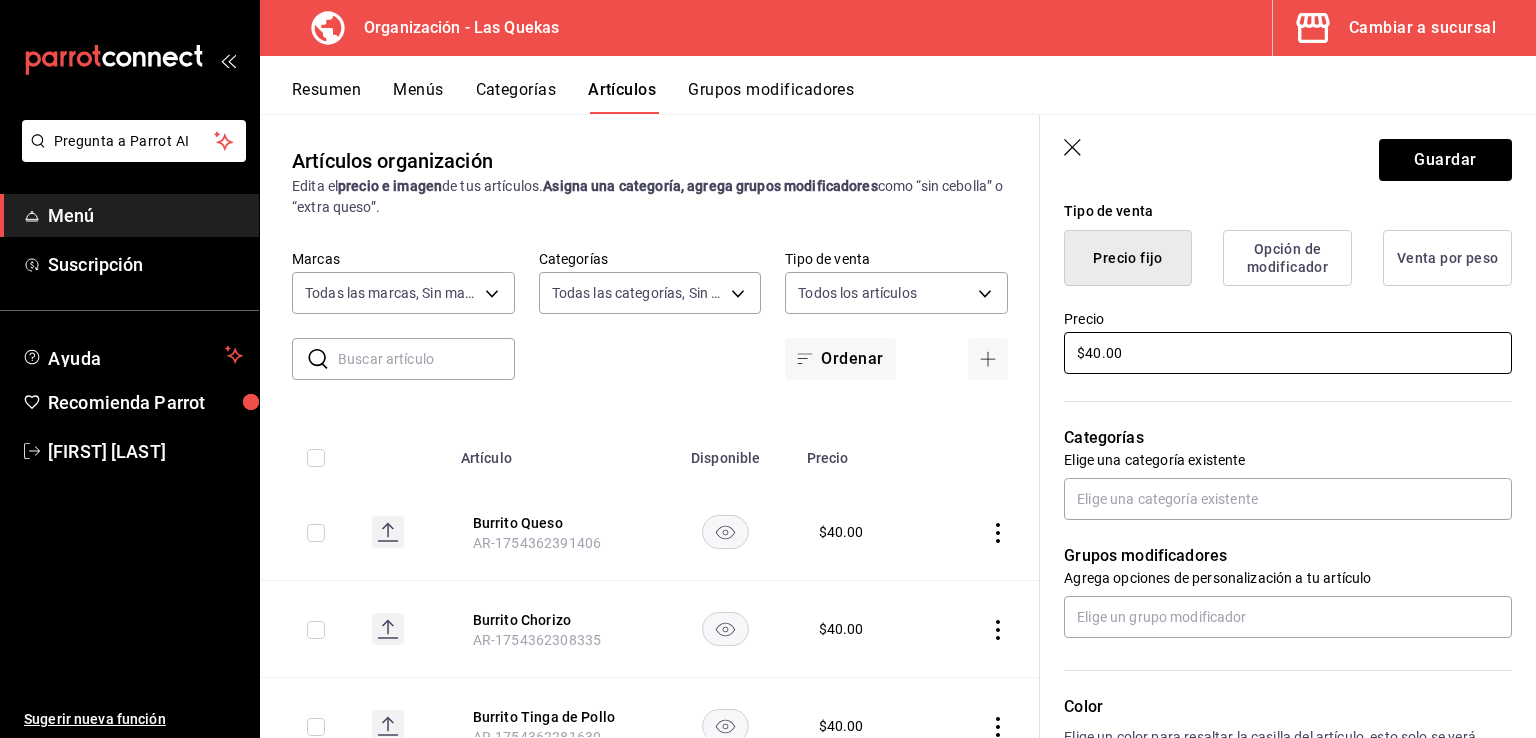 scroll, scrollTop: 600, scrollLeft: 0, axis: vertical 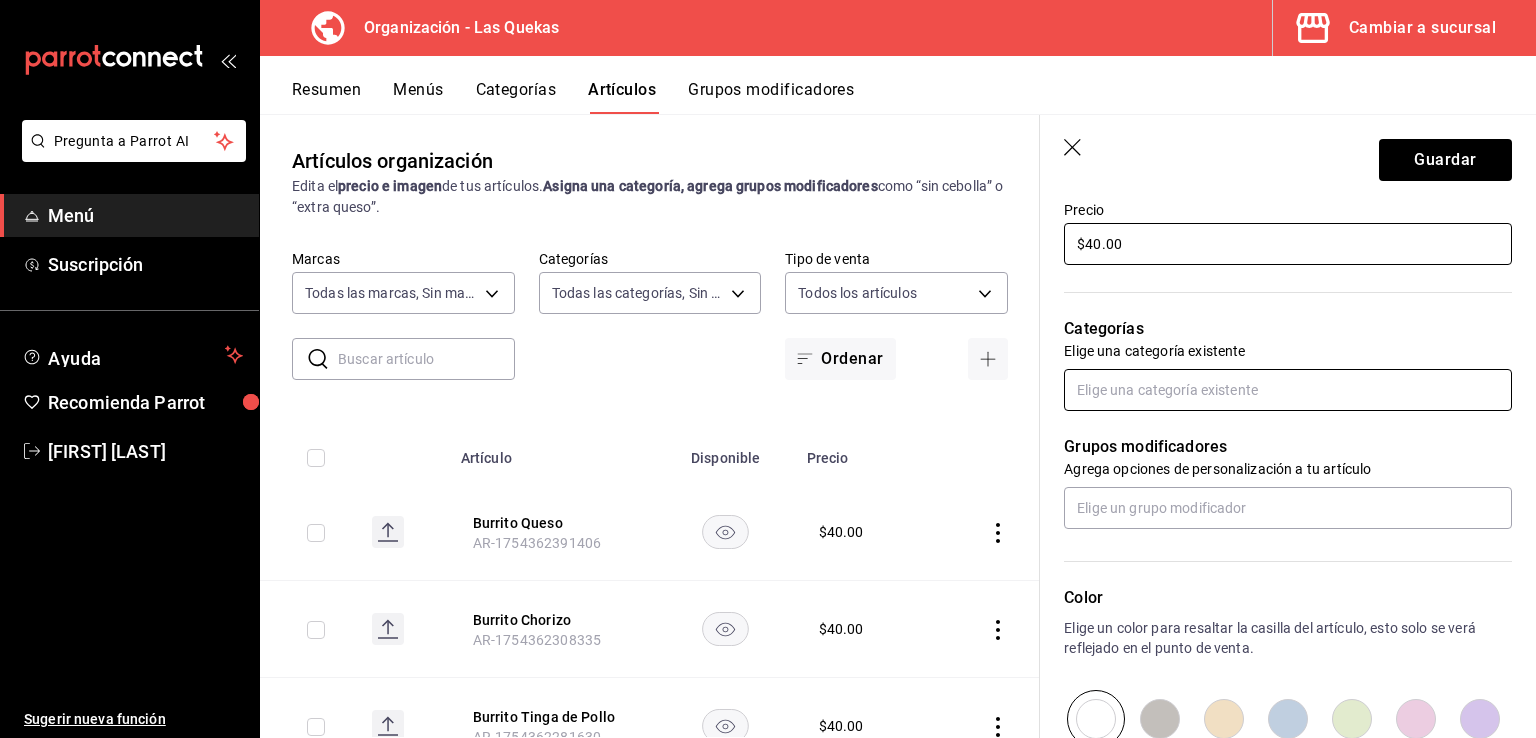 type on "$40.00" 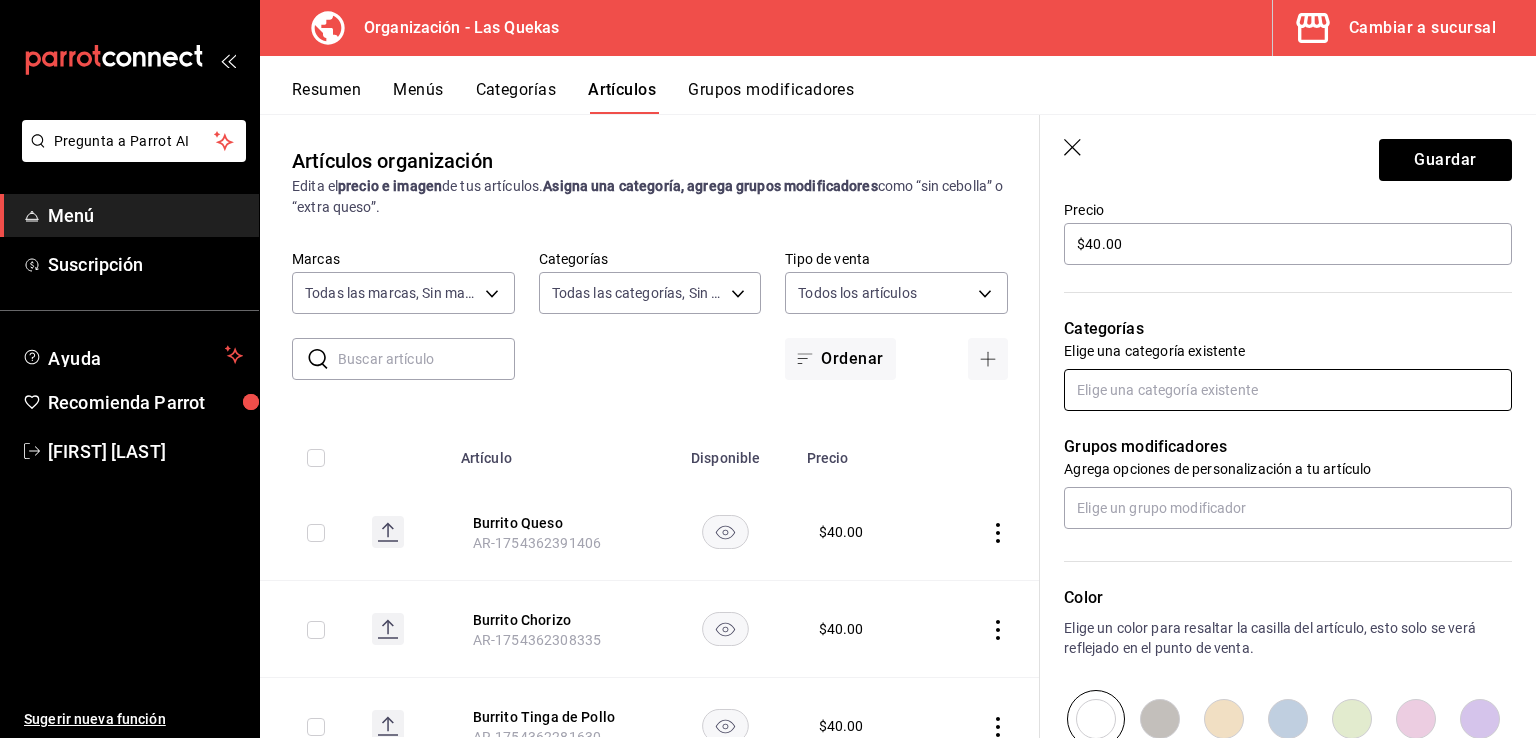 click at bounding box center (1288, 390) 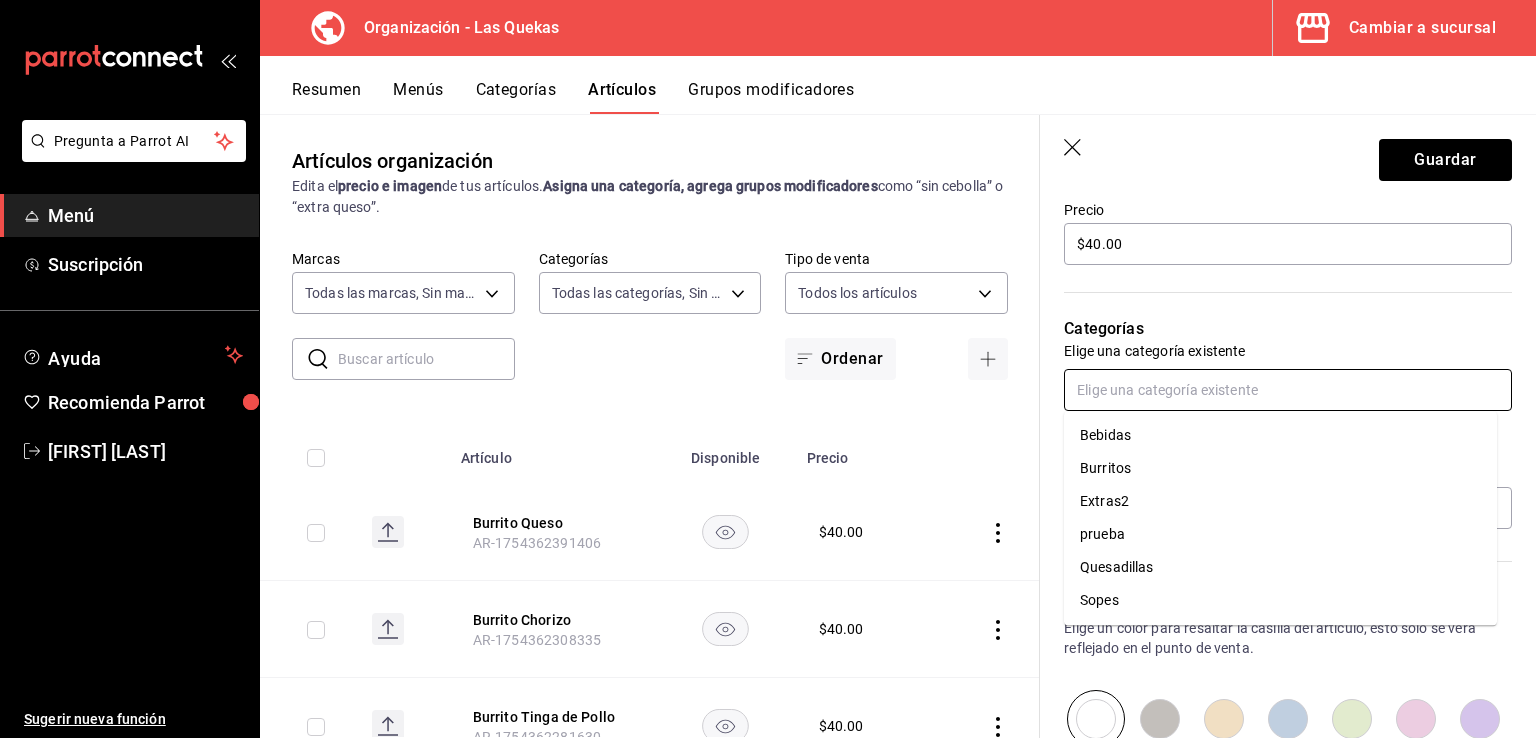 click on "Burritos" at bounding box center [1280, 468] 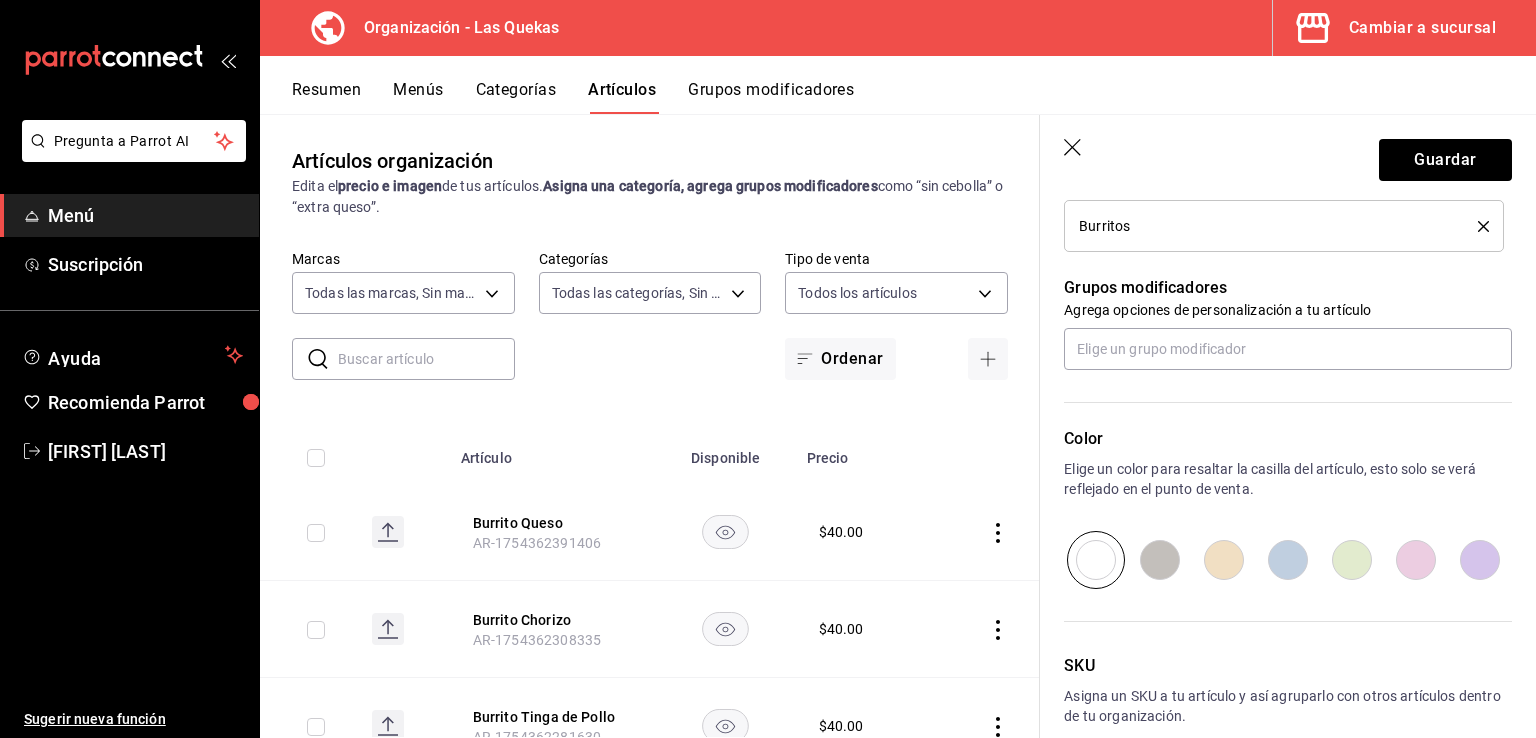 scroll, scrollTop: 847, scrollLeft: 0, axis: vertical 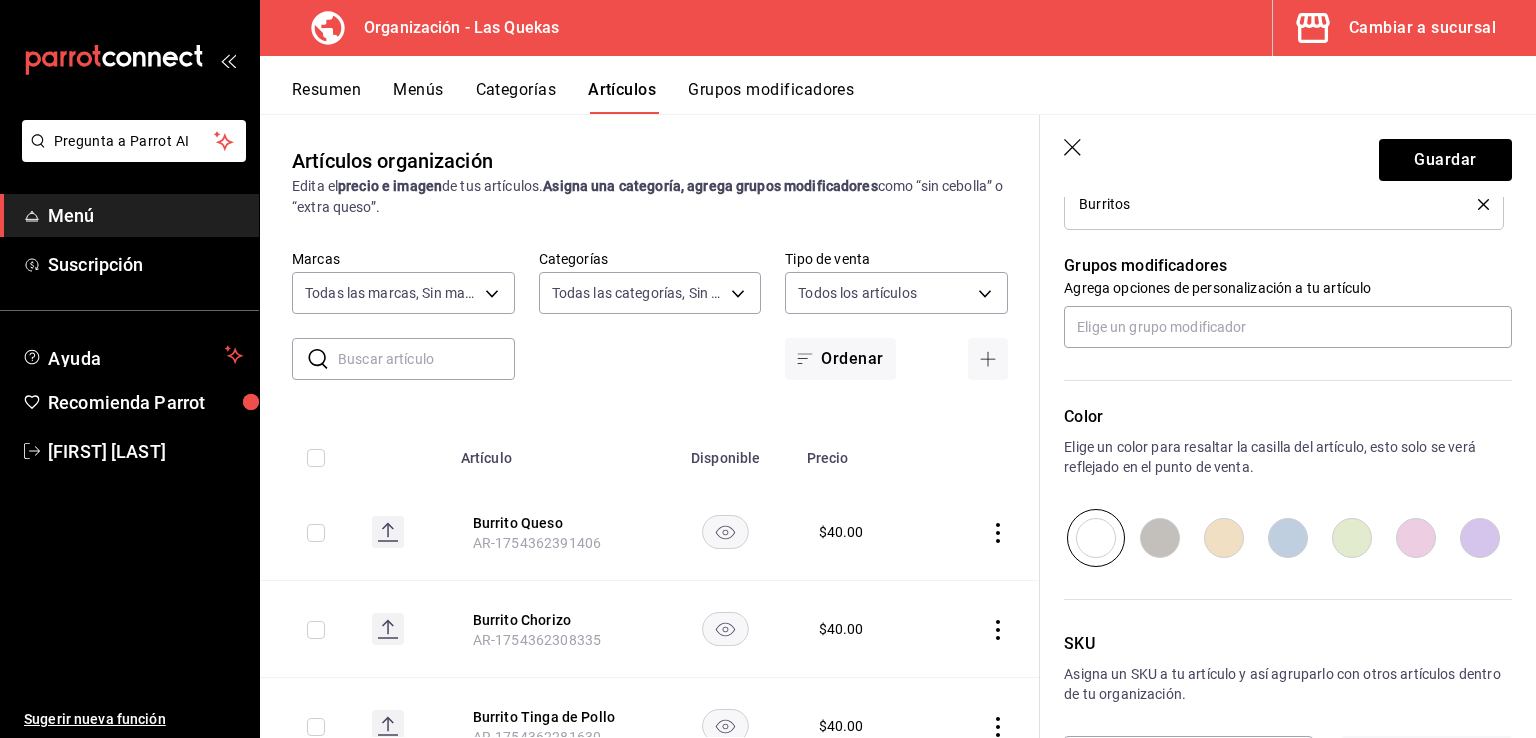 click at bounding box center [1224, 538] 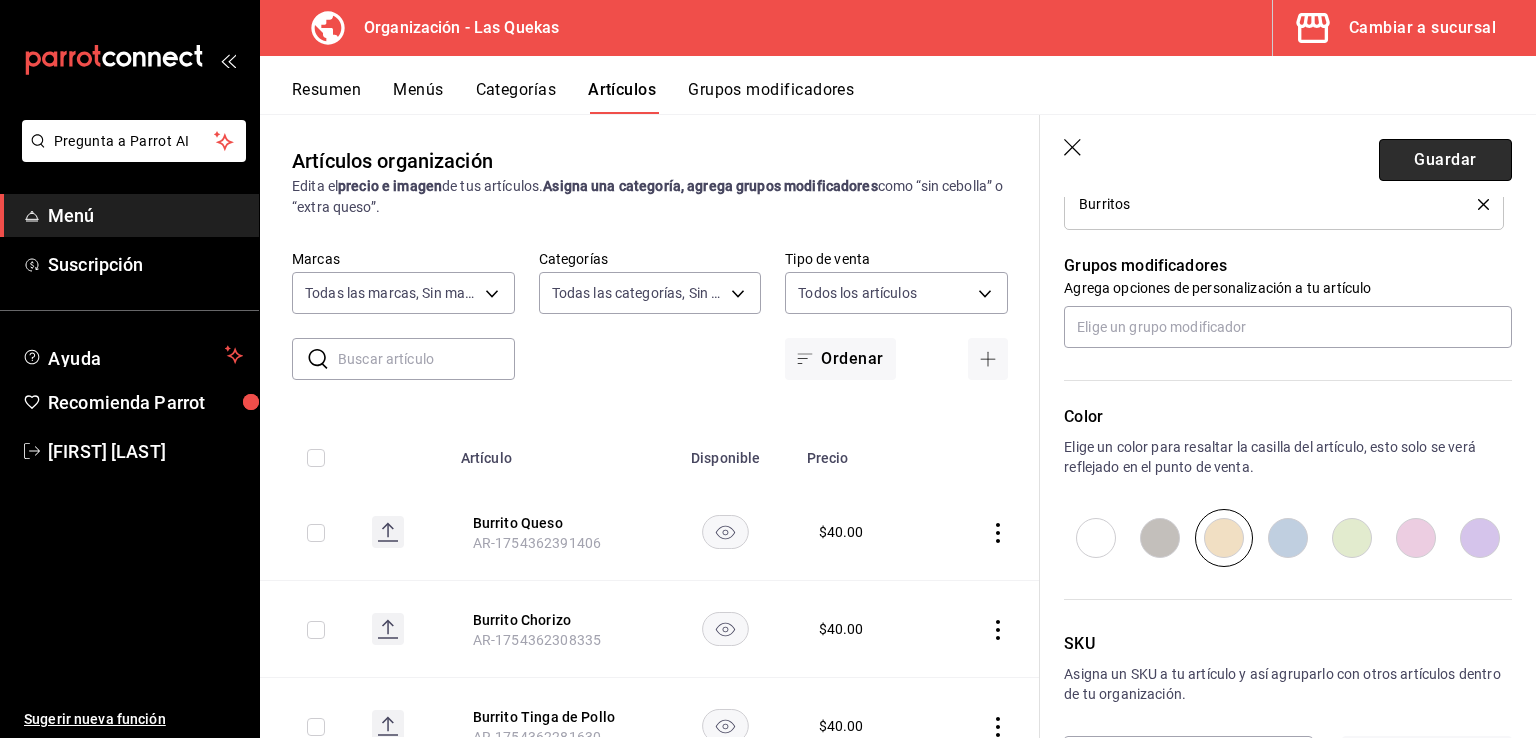 click on "Guardar" at bounding box center (1445, 160) 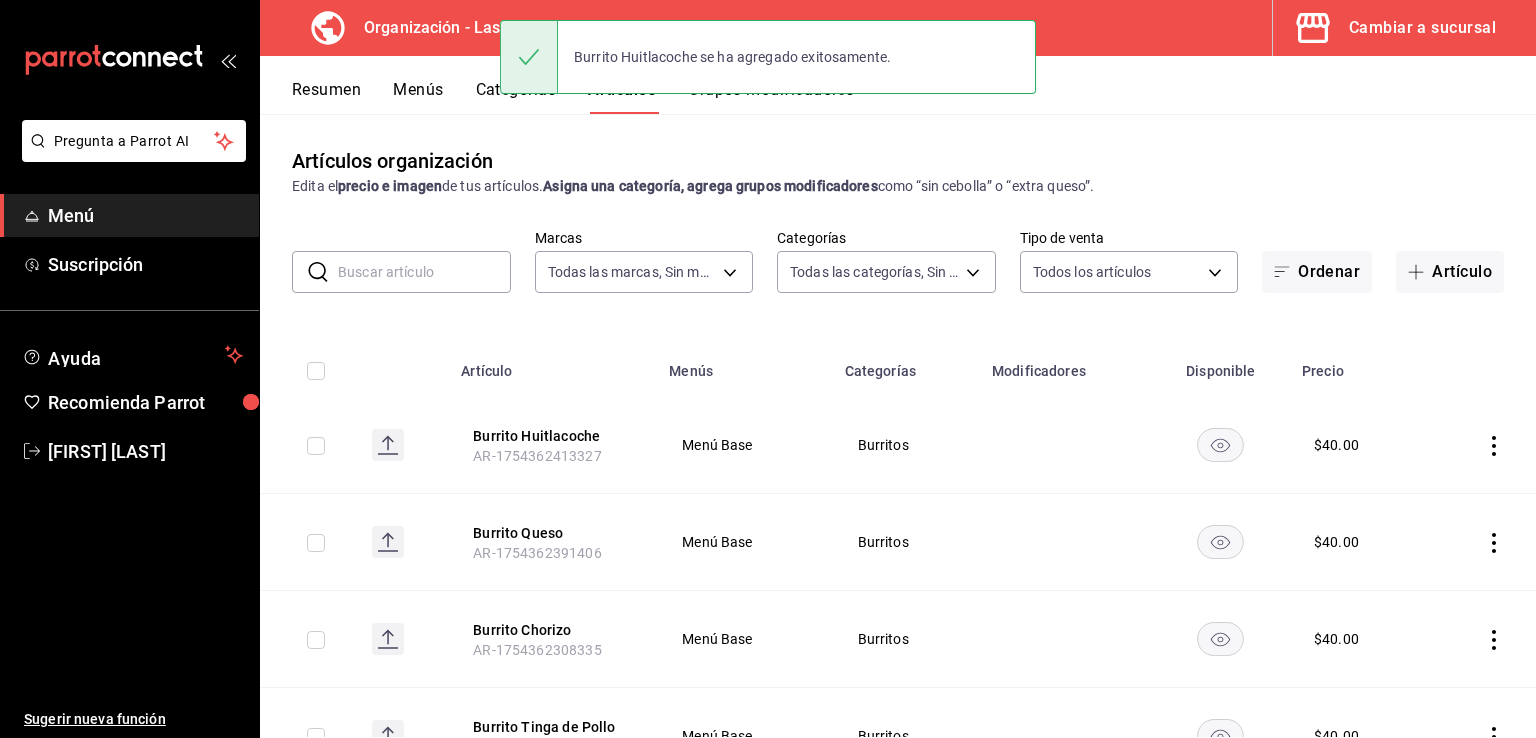 scroll, scrollTop: 0, scrollLeft: 0, axis: both 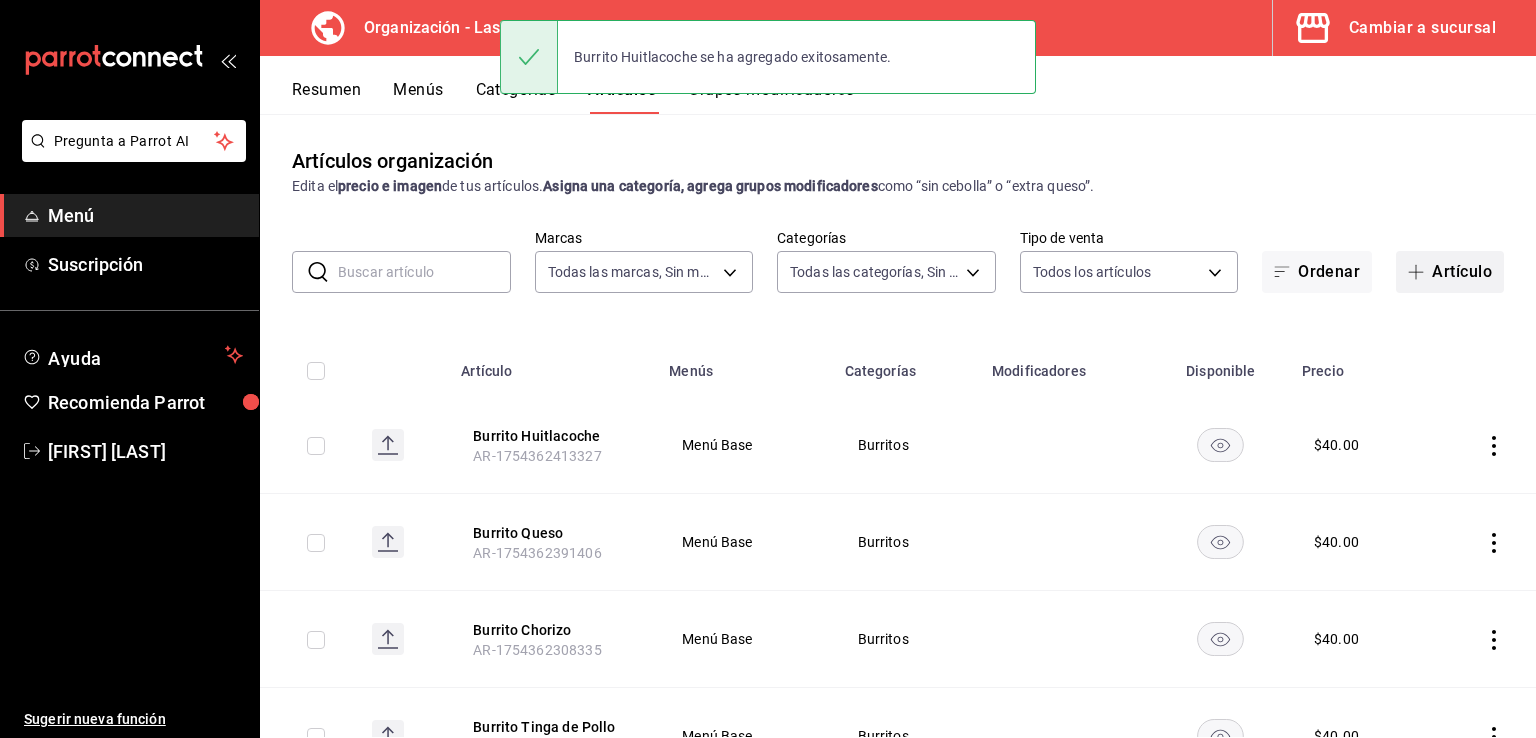 click on "Artículo" at bounding box center (1450, 272) 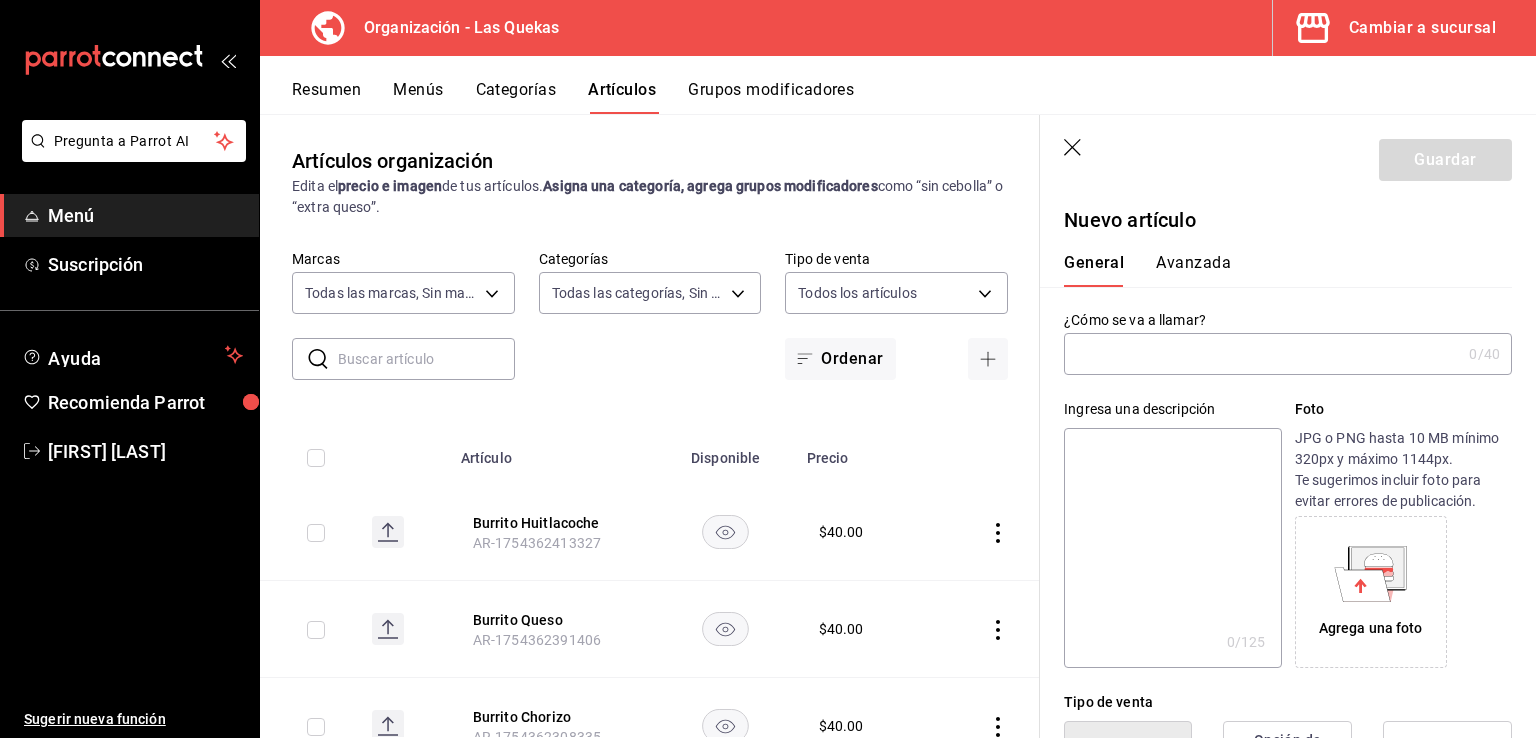 click at bounding box center [1262, 354] 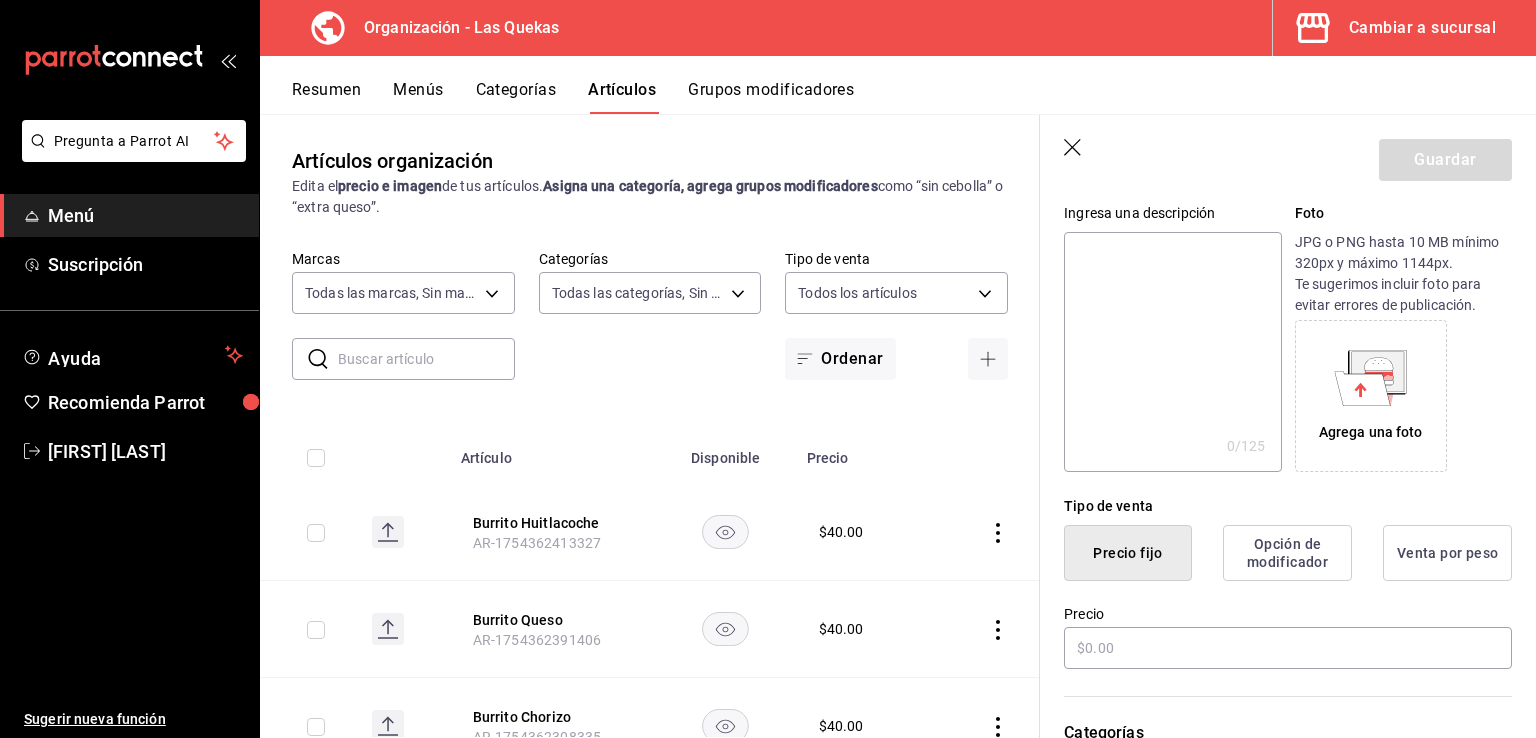 scroll, scrollTop: 200, scrollLeft: 0, axis: vertical 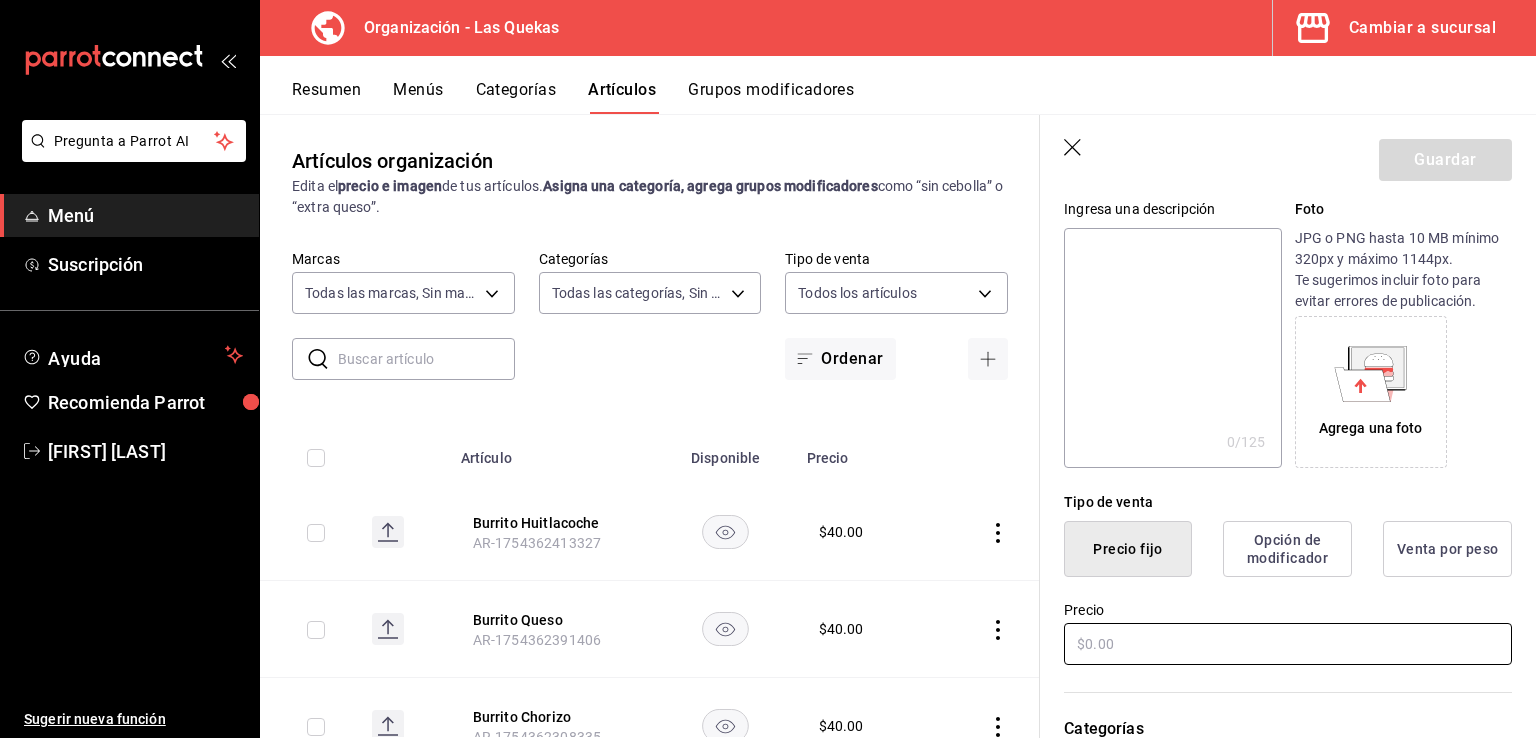 type on "Burrito Papa con chorizo" 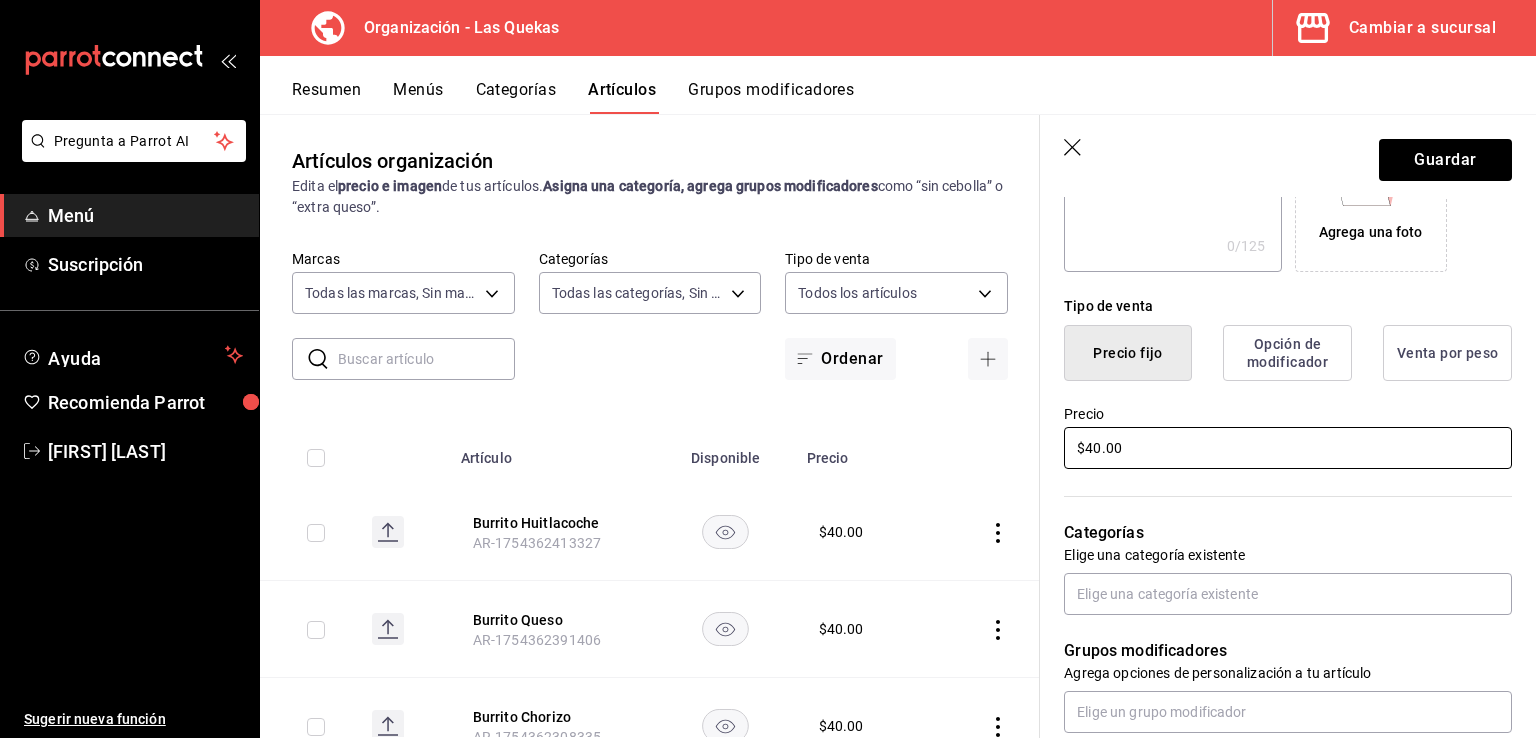scroll, scrollTop: 400, scrollLeft: 0, axis: vertical 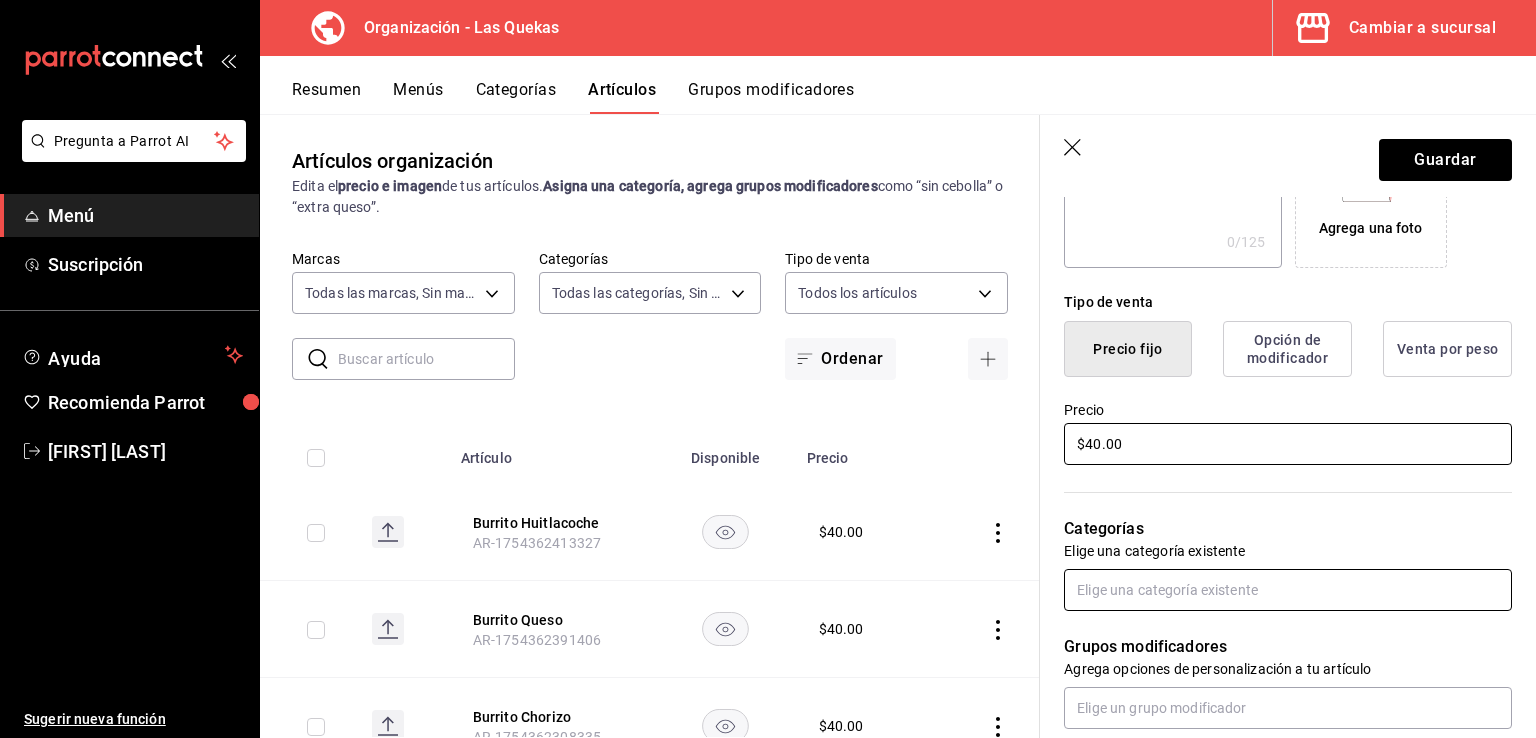 type on "$40.00" 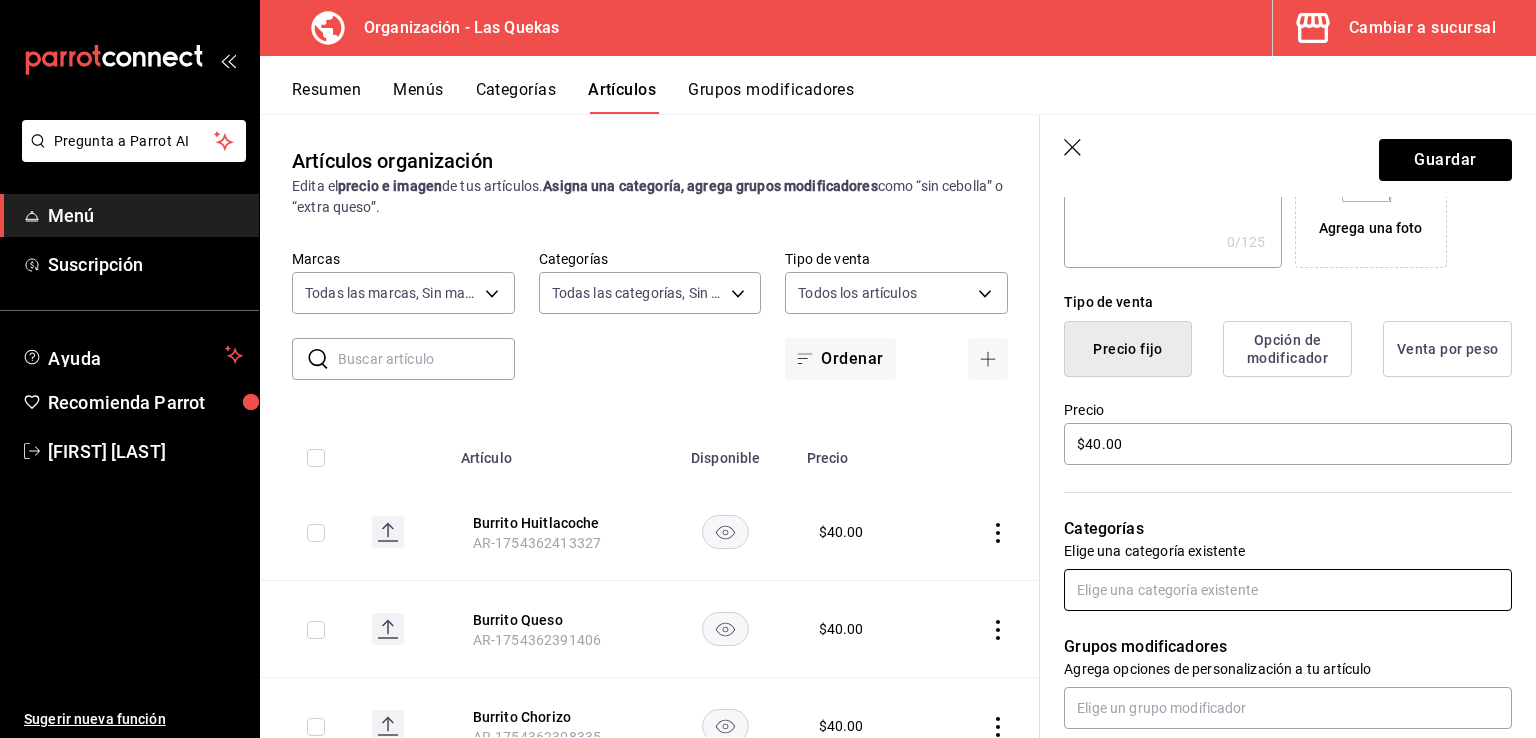 click at bounding box center [1288, 590] 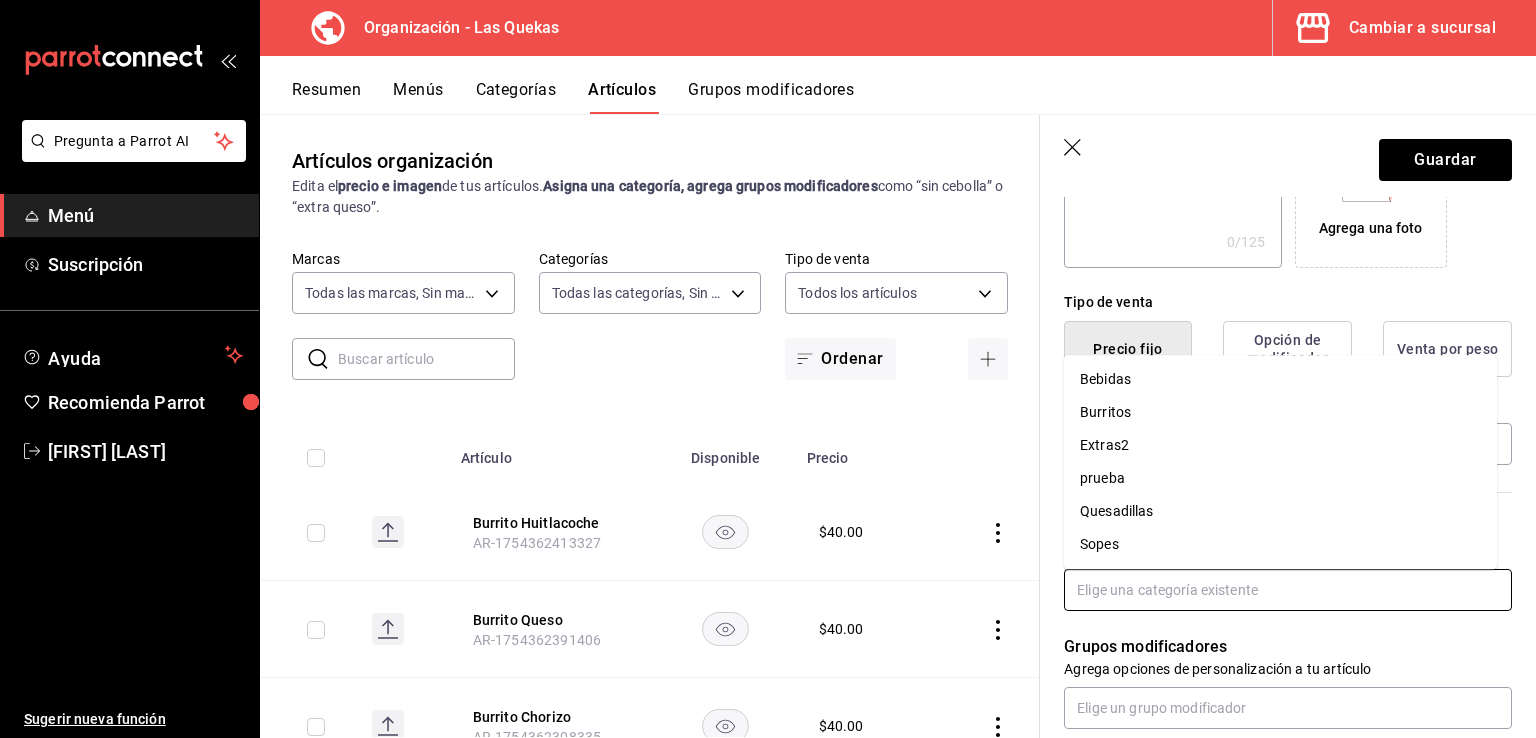 click on "Burritos" at bounding box center [1280, 412] 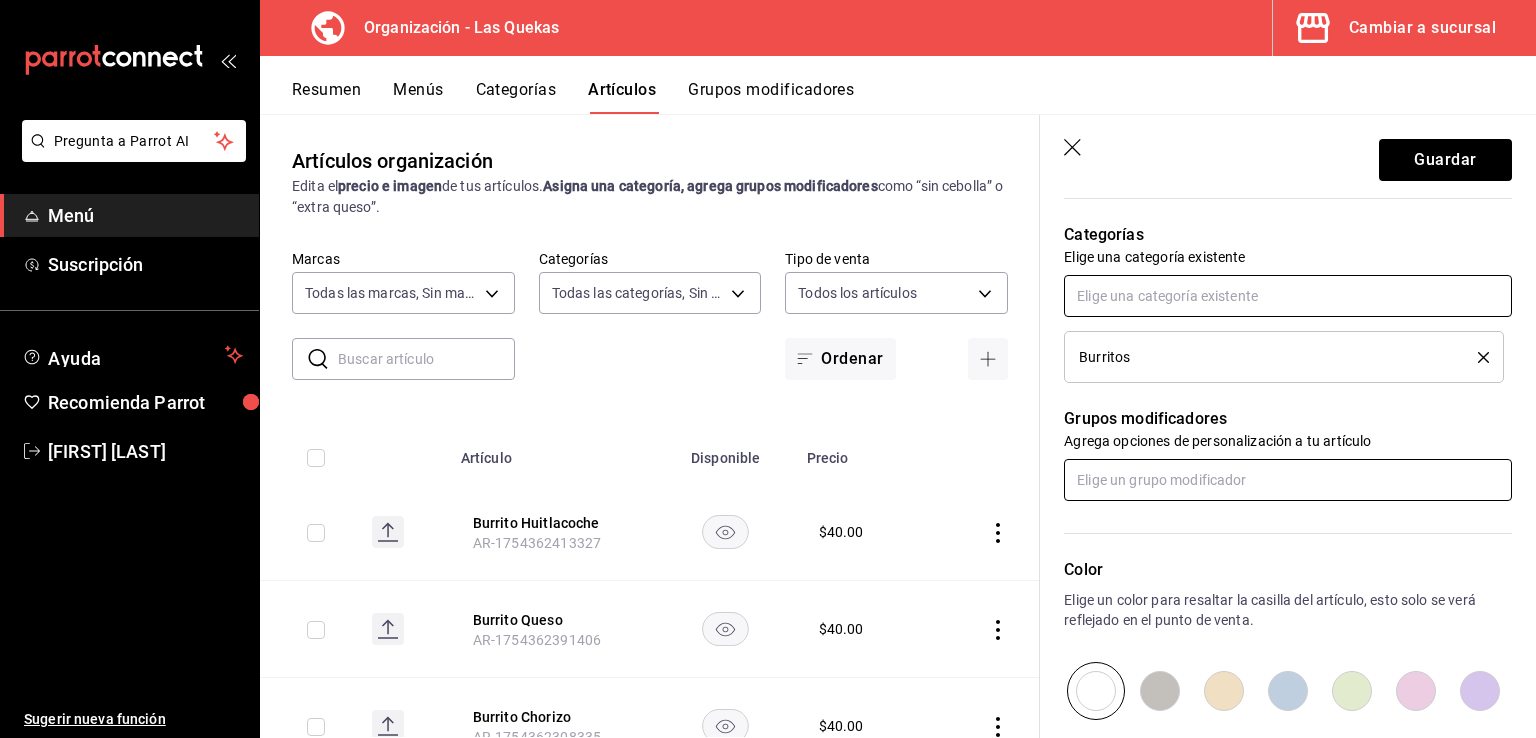 scroll, scrollTop: 700, scrollLeft: 0, axis: vertical 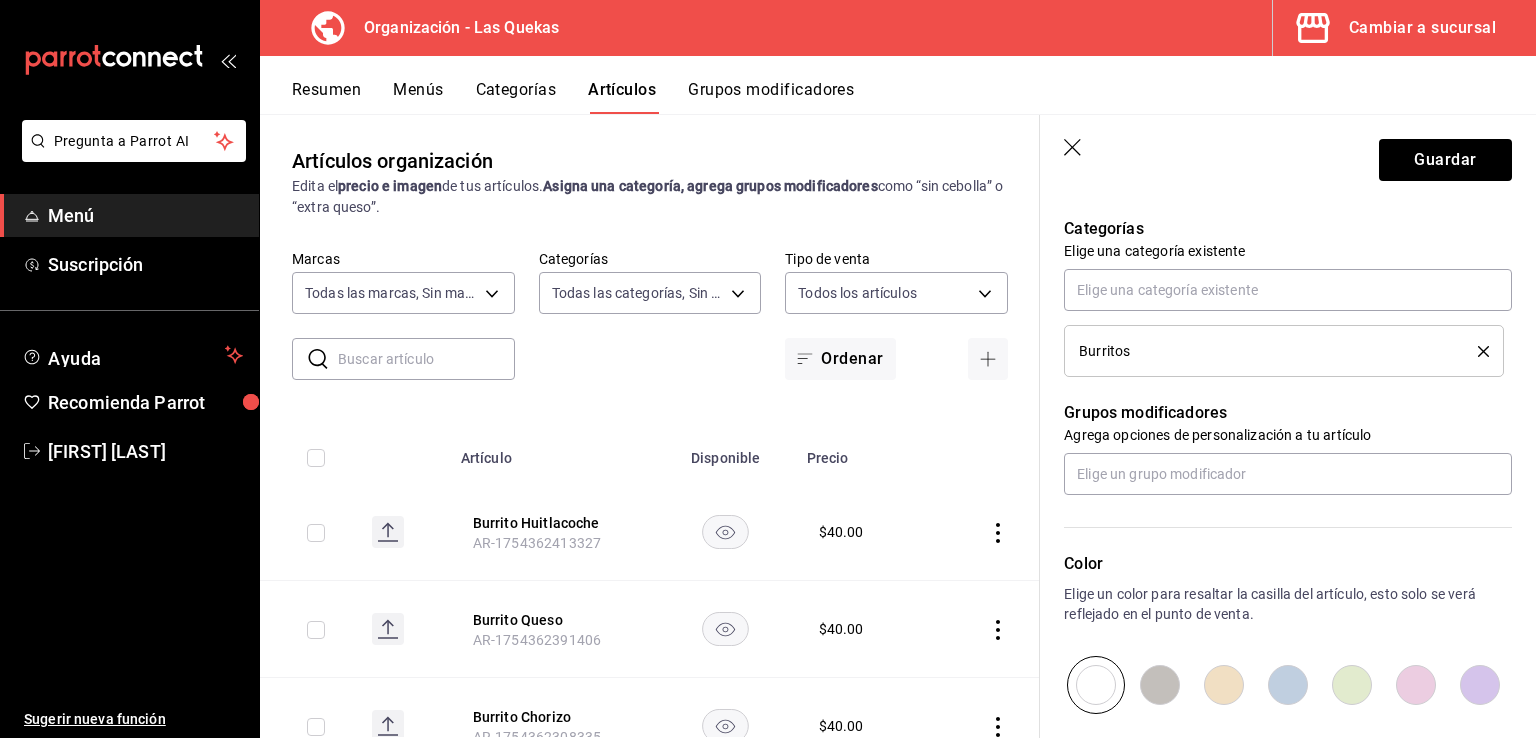 click at bounding box center (1224, 685) 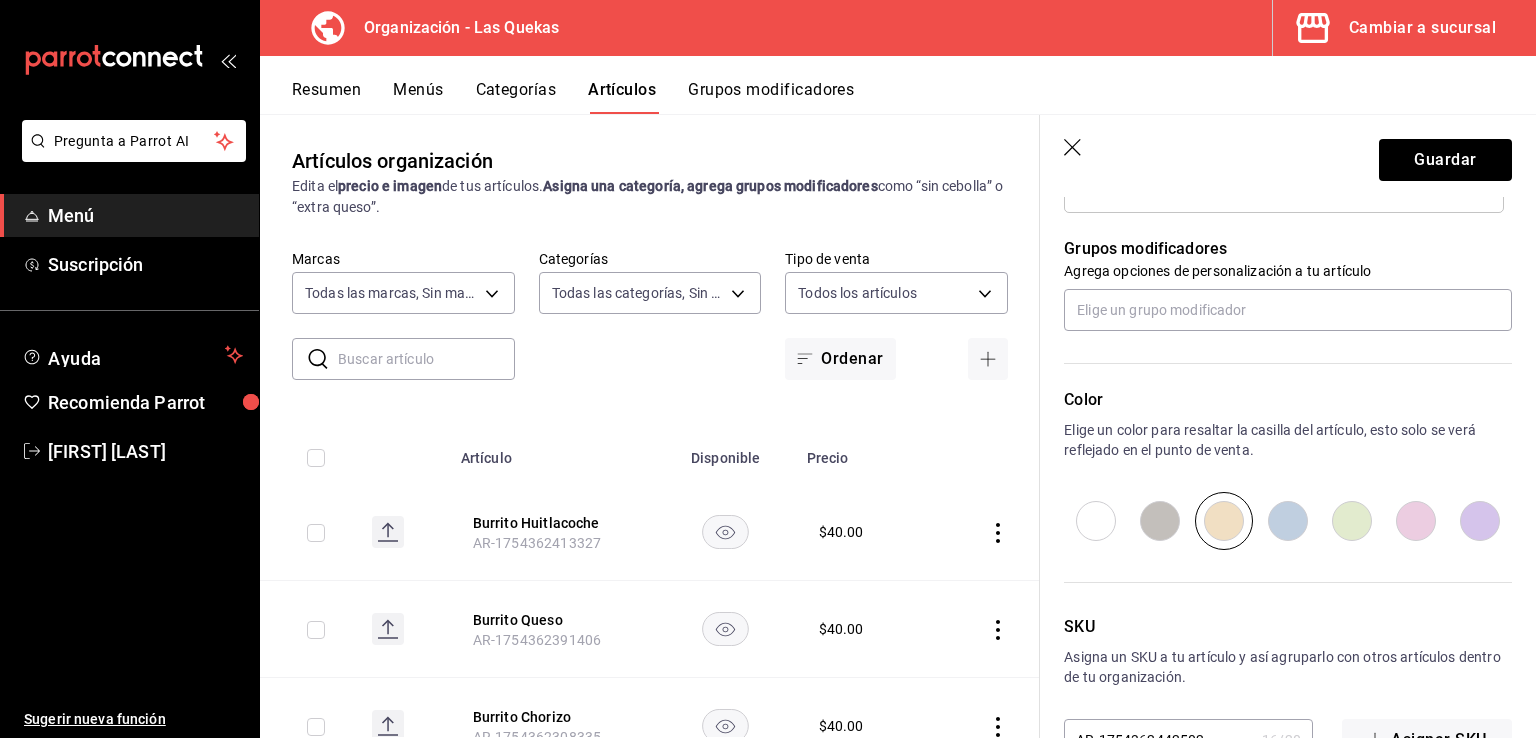 scroll, scrollTop: 892, scrollLeft: 0, axis: vertical 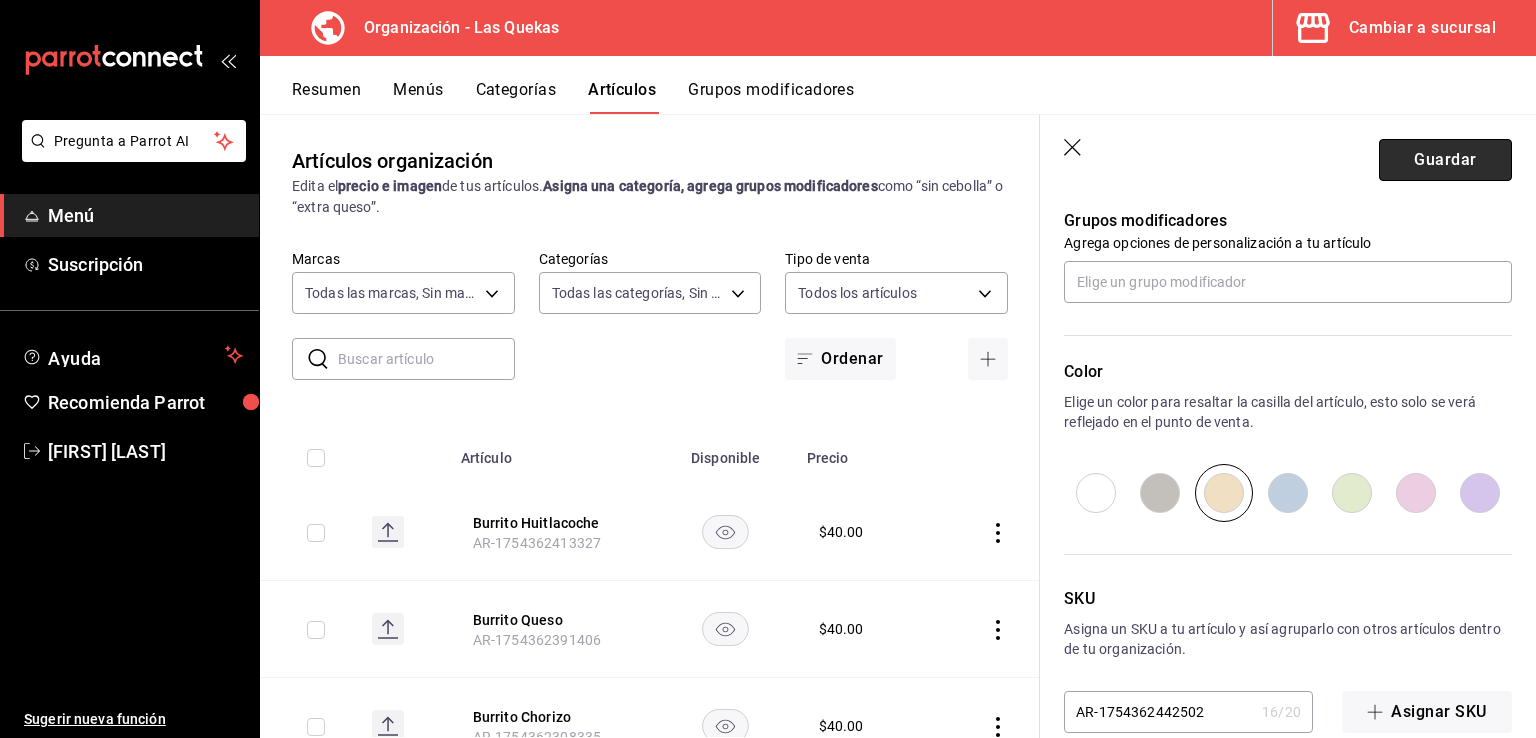 click on "Guardar" at bounding box center (1445, 160) 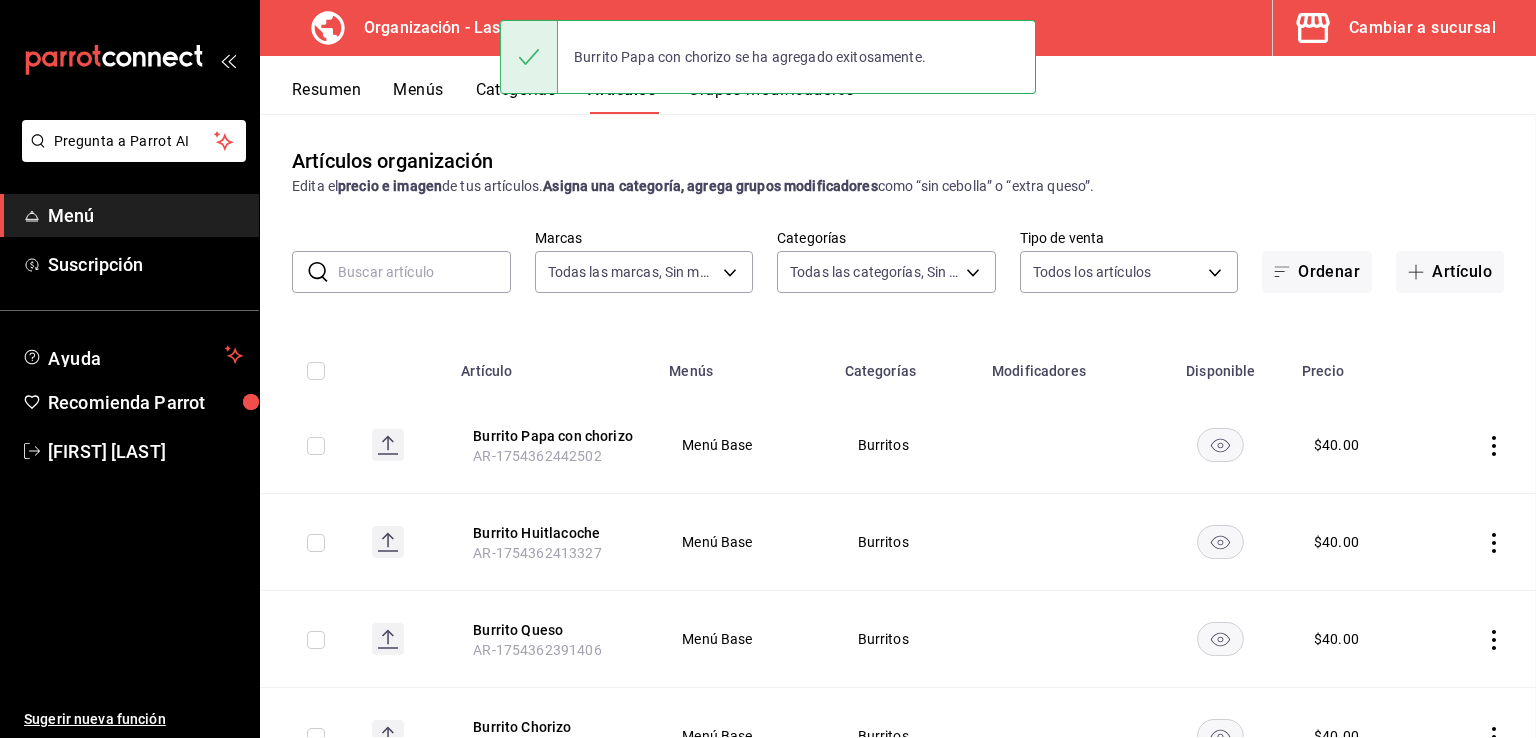 scroll, scrollTop: 0, scrollLeft: 0, axis: both 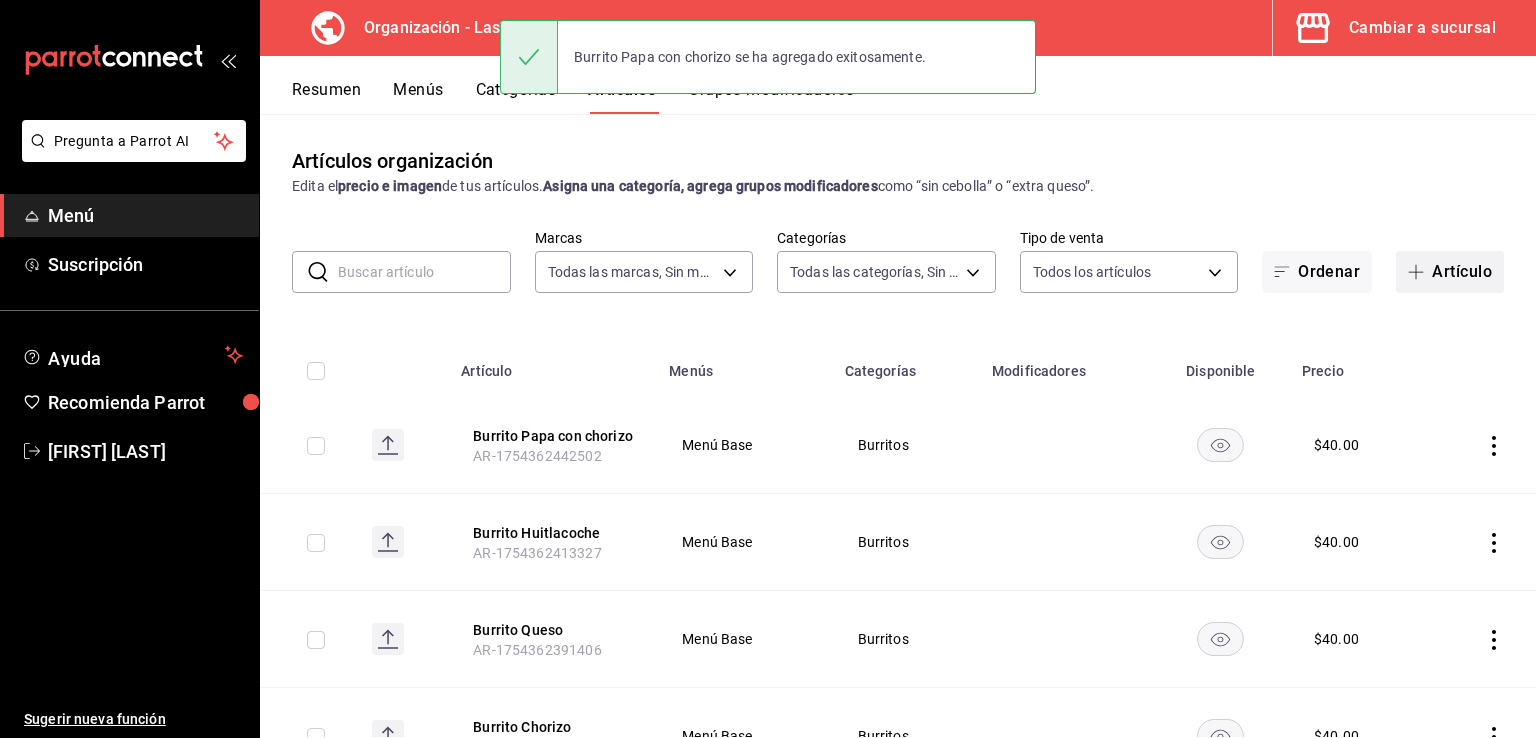 click on "Artículo" at bounding box center [1450, 272] 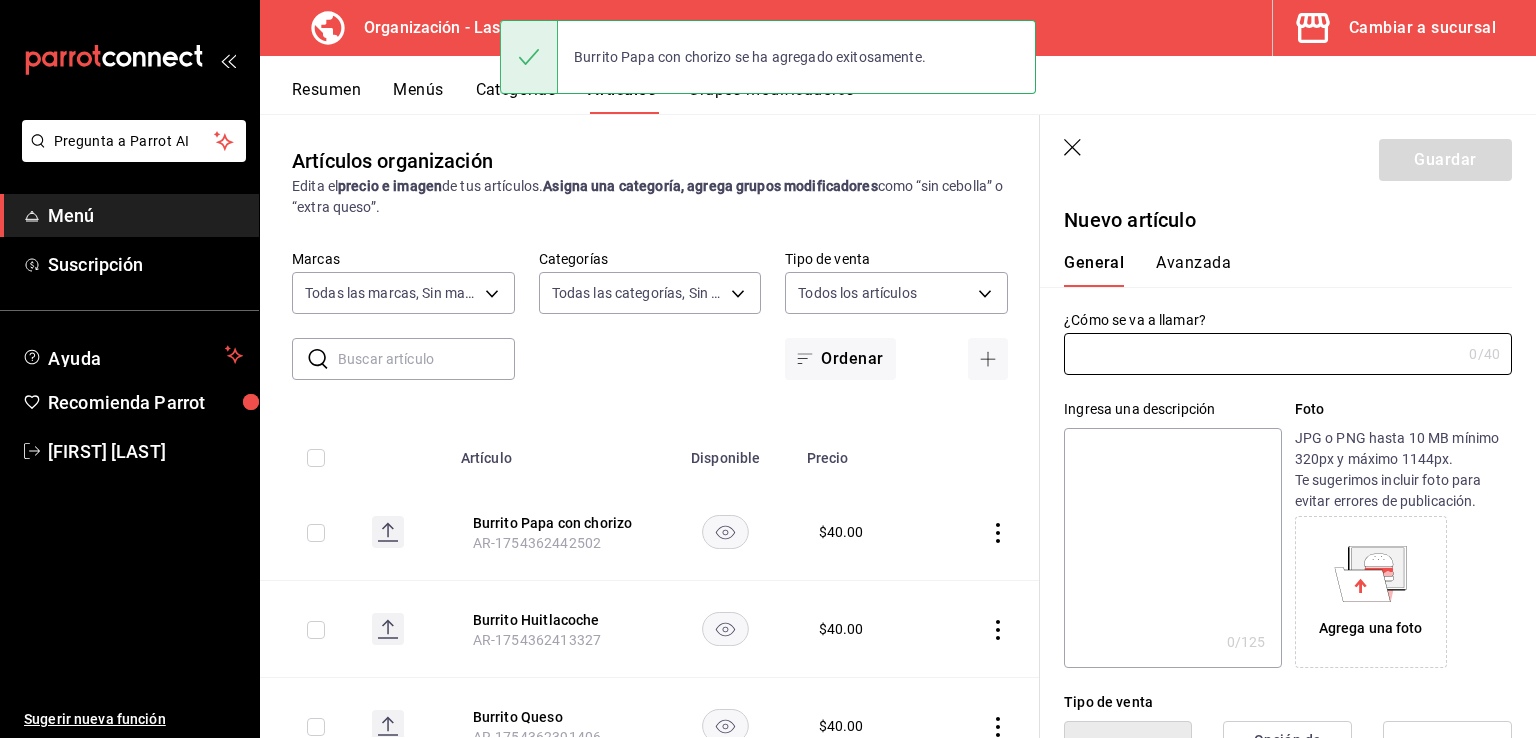 type on "AR-1754362463206" 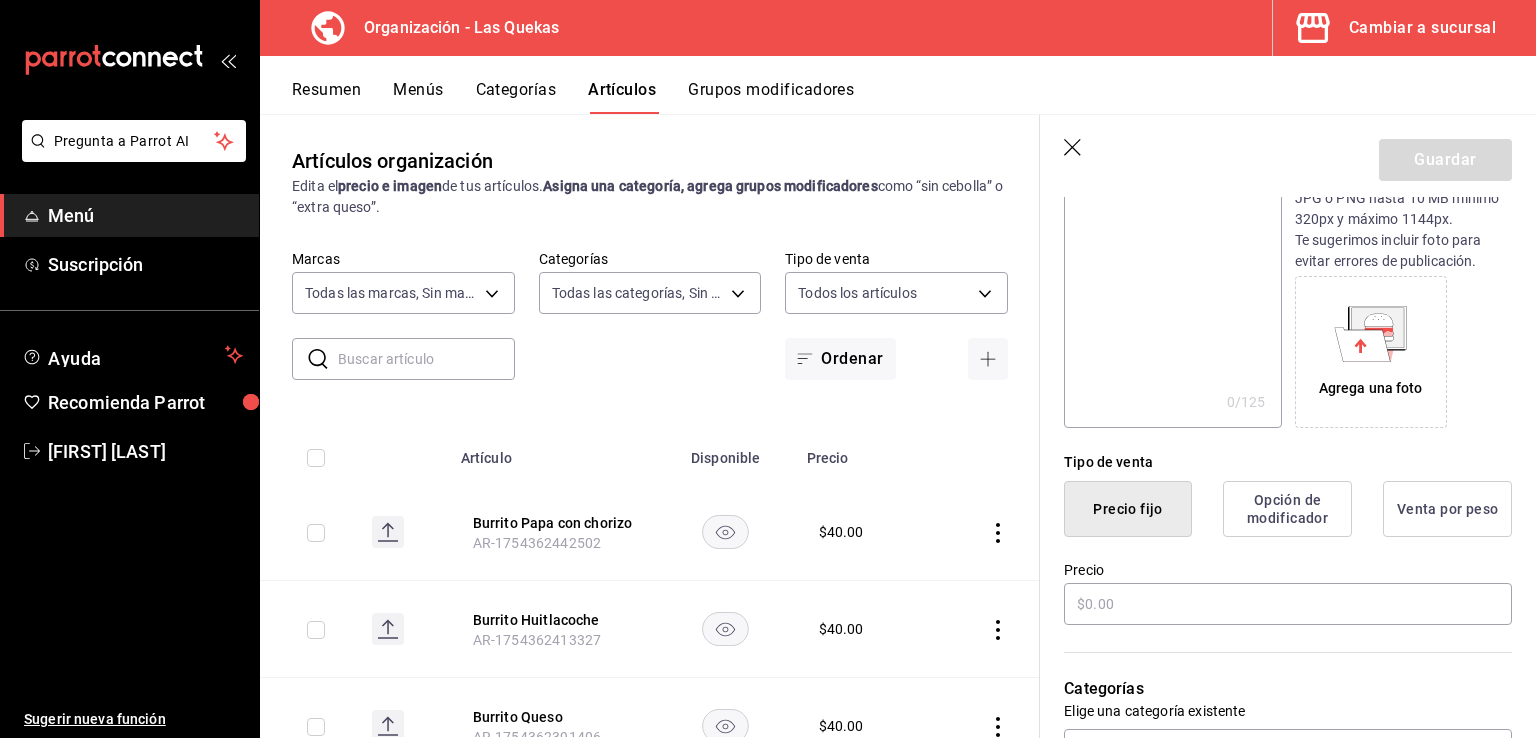 scroll, scrollTop: 300, scrollLeft: 0, axis: vertical 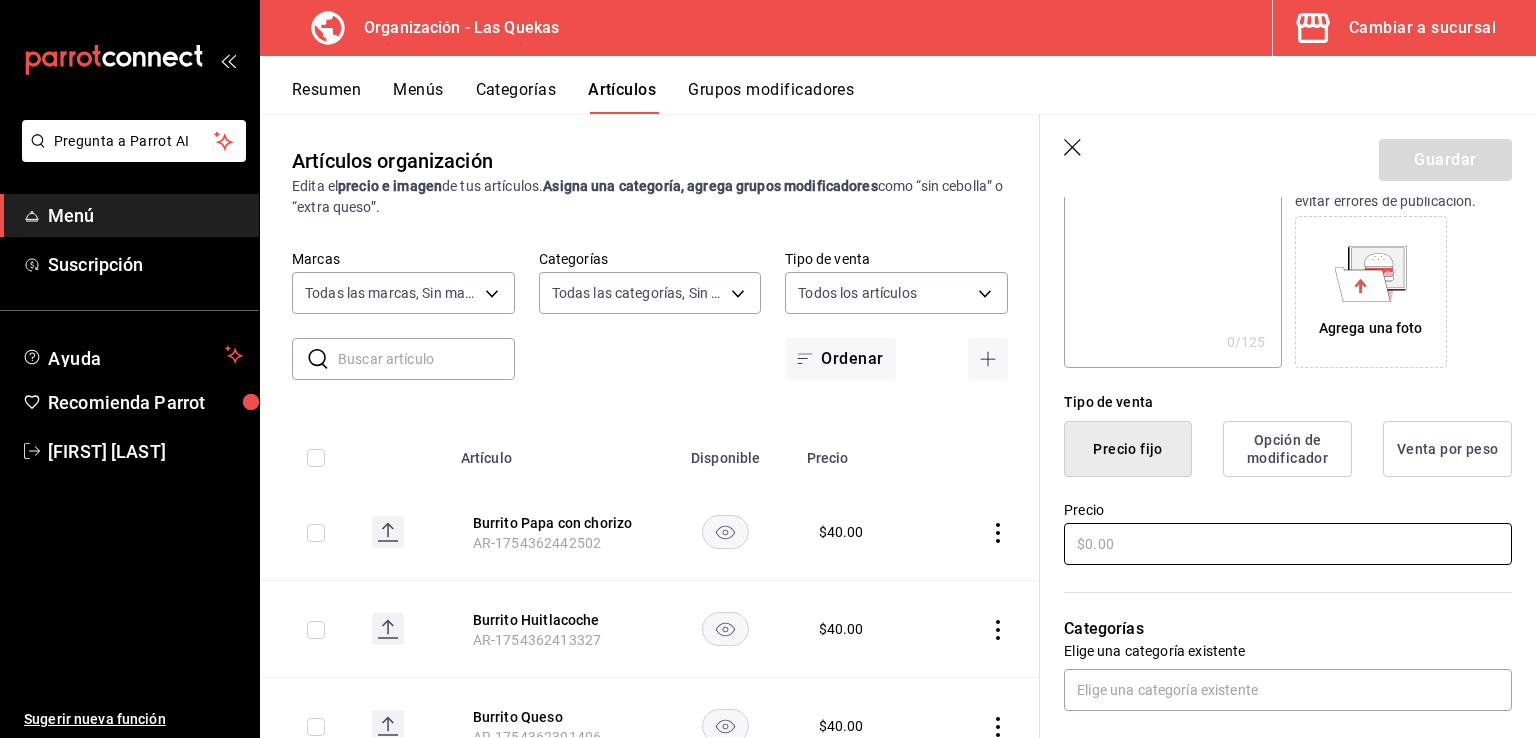 type on "Burrito Champiñones" 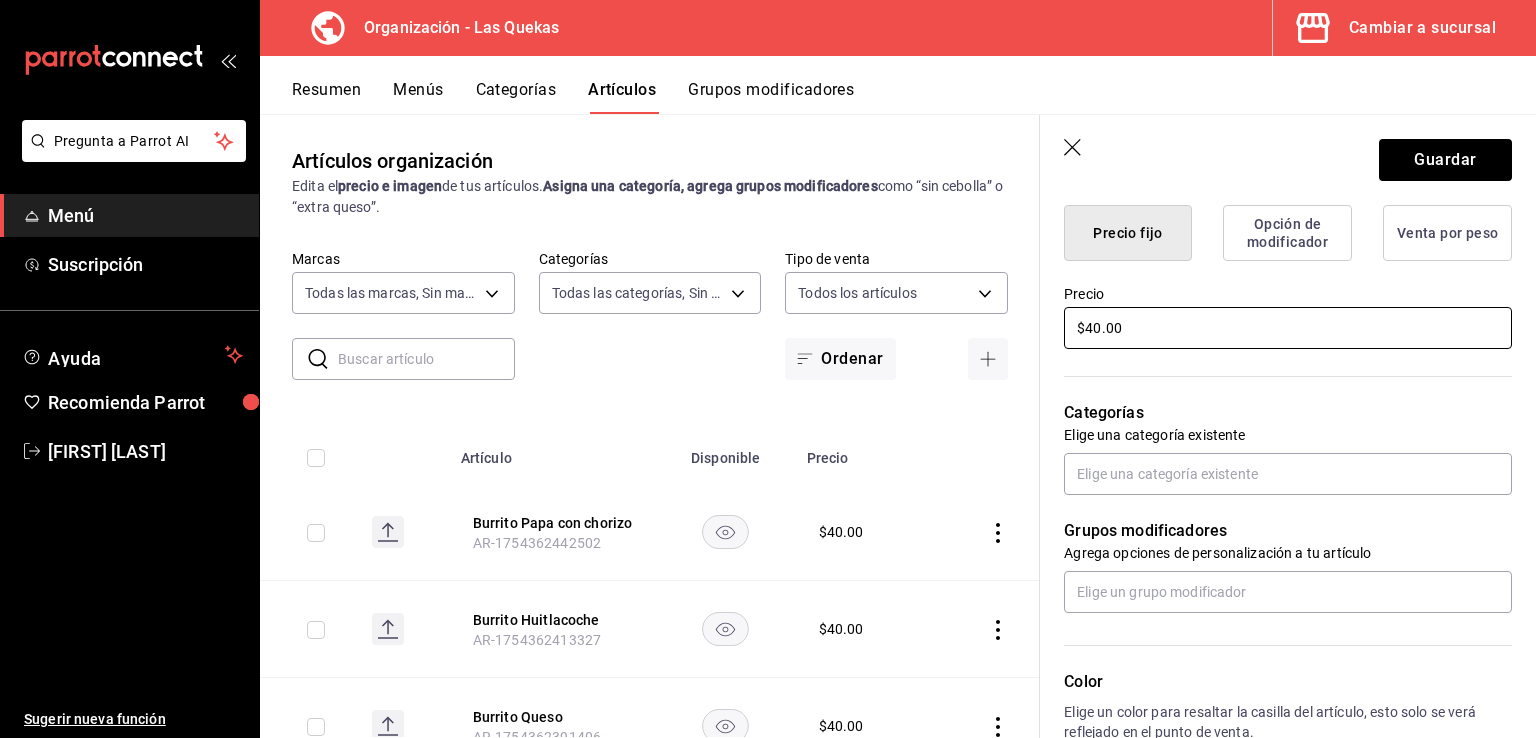 scroll, scrollTop: 600, scrollLeft: 0, axis: vertical 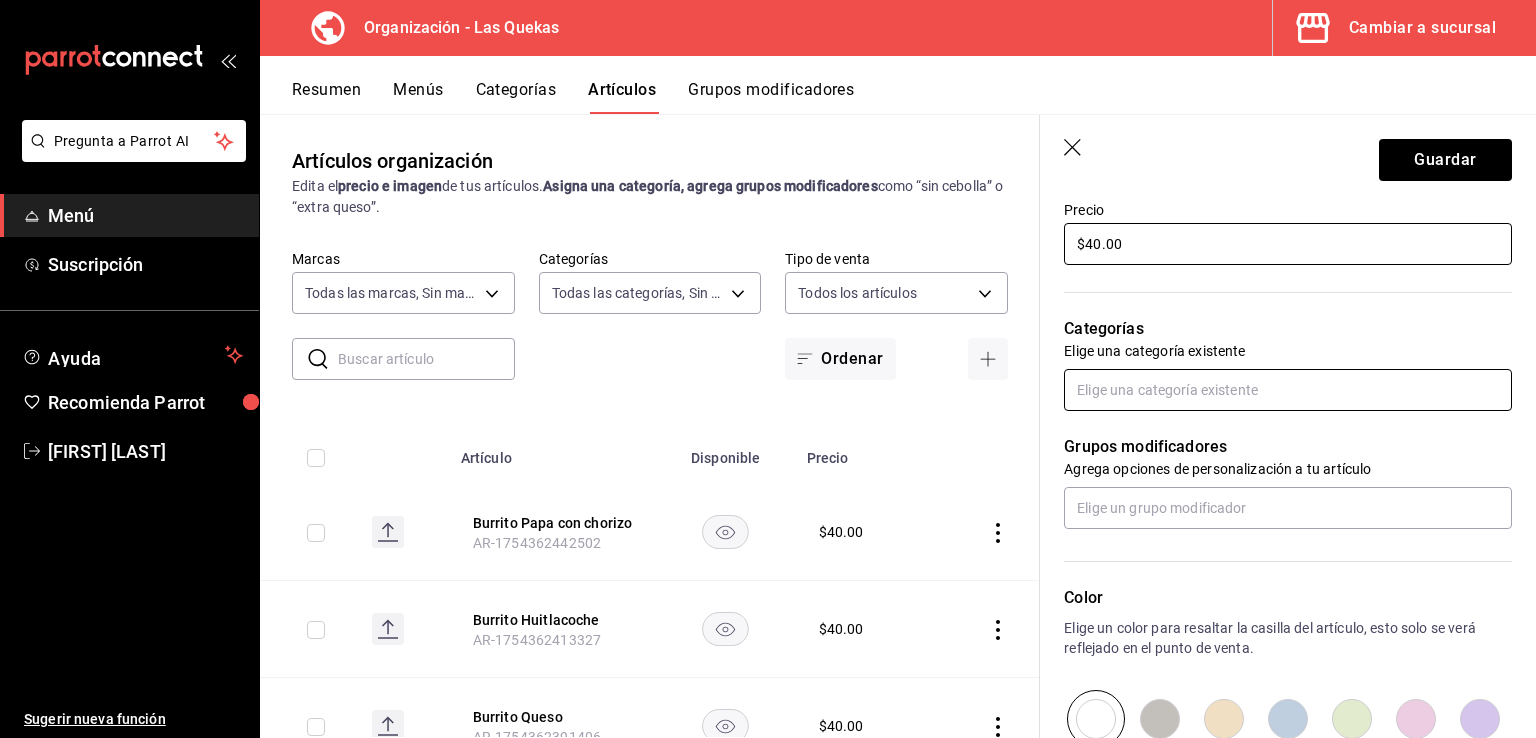 type on "$40.00" 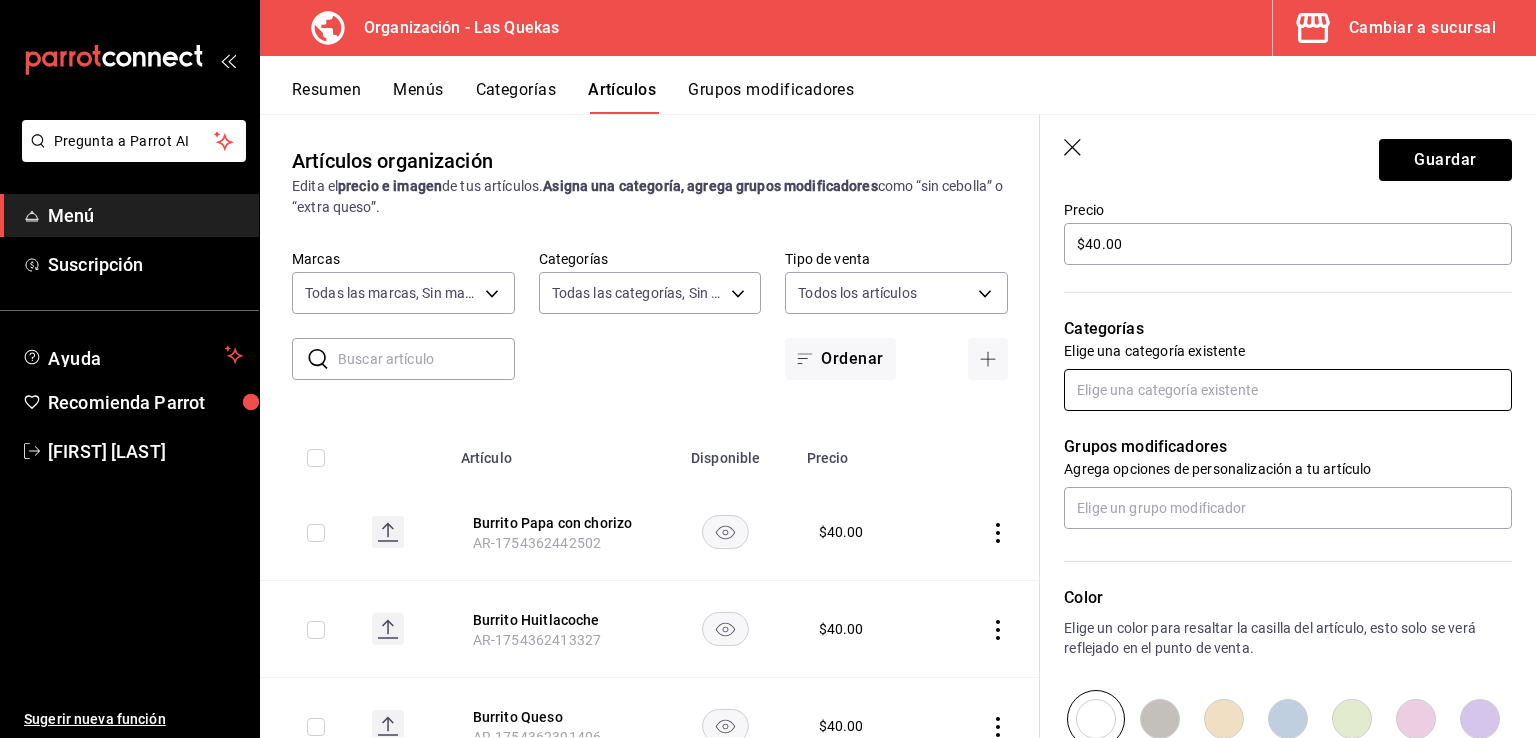 click at bounding box center [1288, 390] 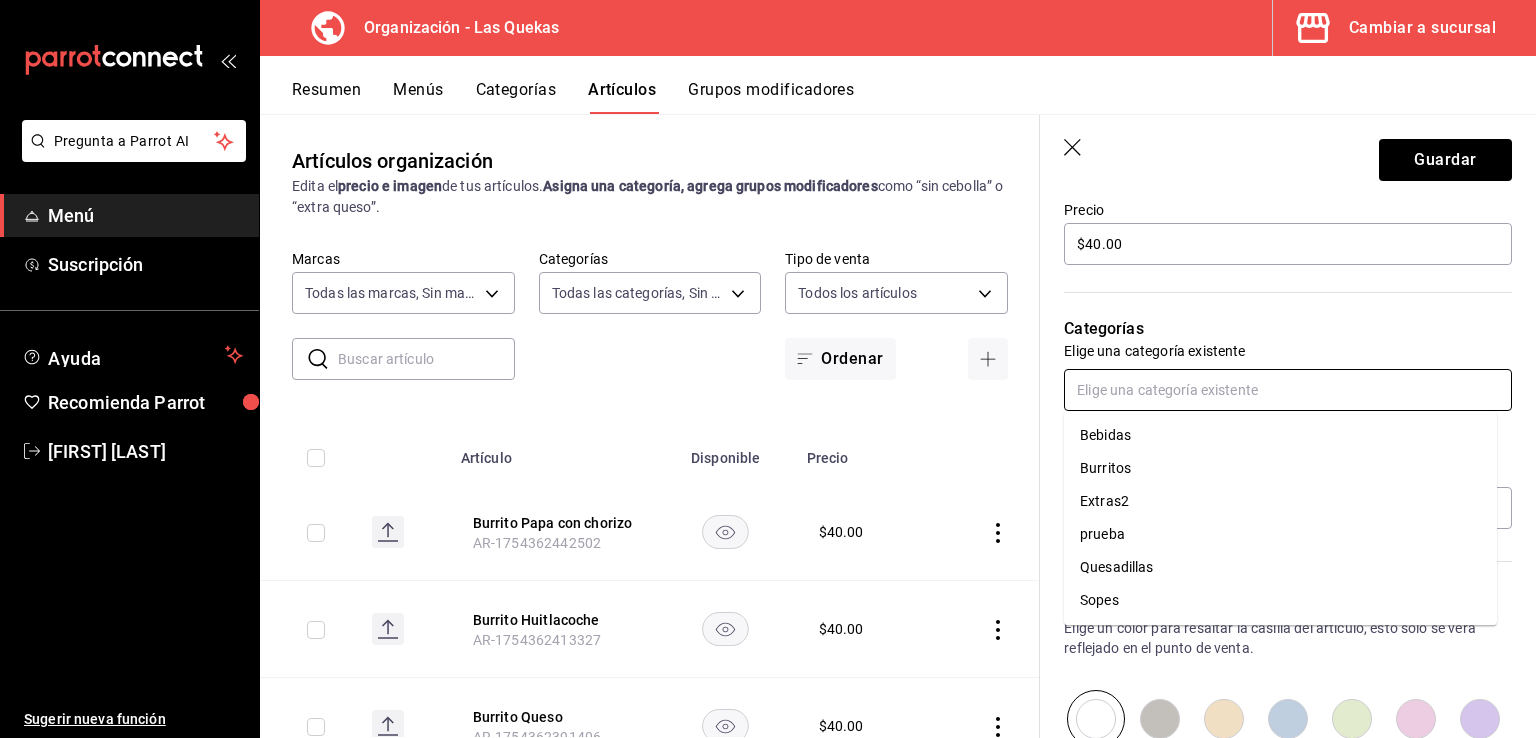 click on "Burritos" at bounding box center [1280, 468] 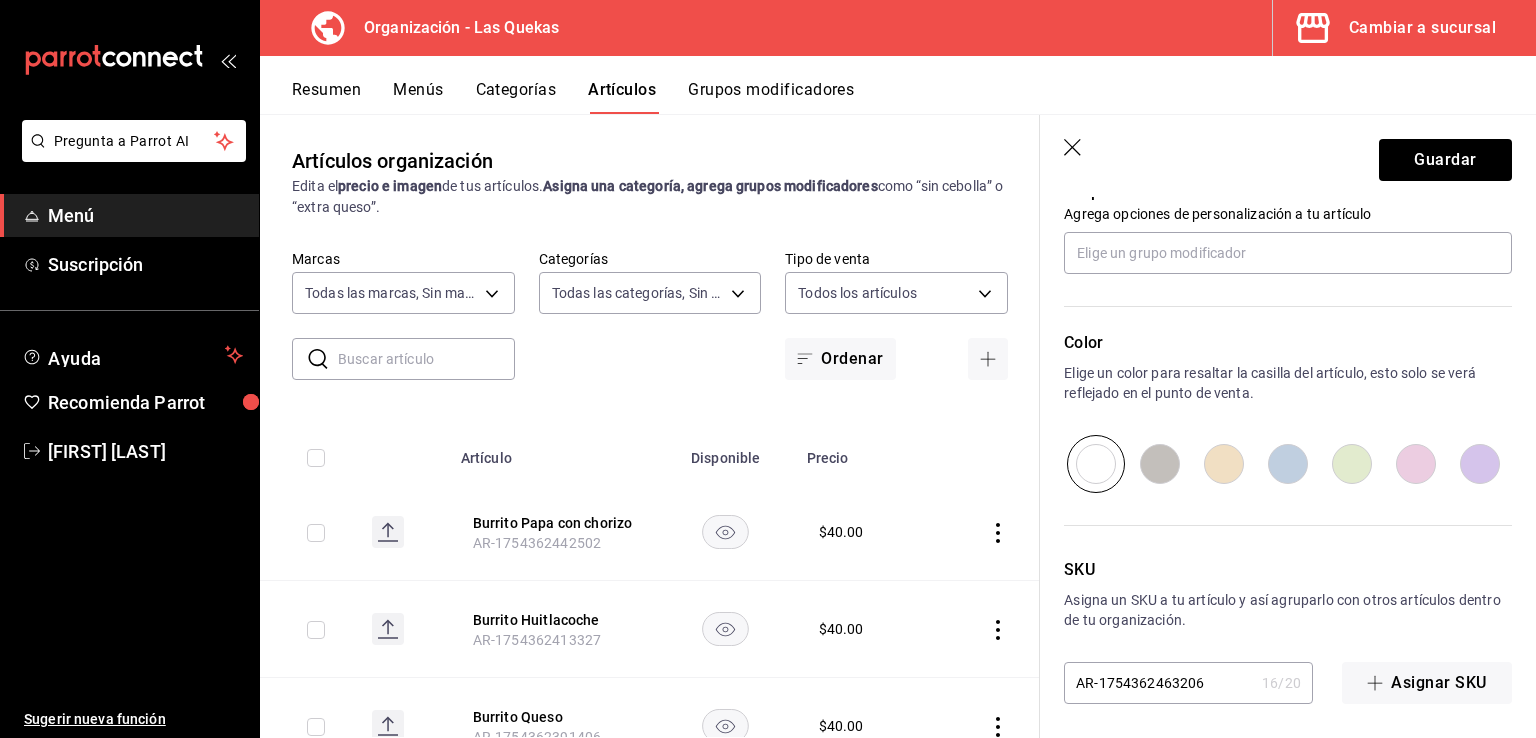 scroll, scrollTop: 926, scrollLeft: 0, axis: vertical 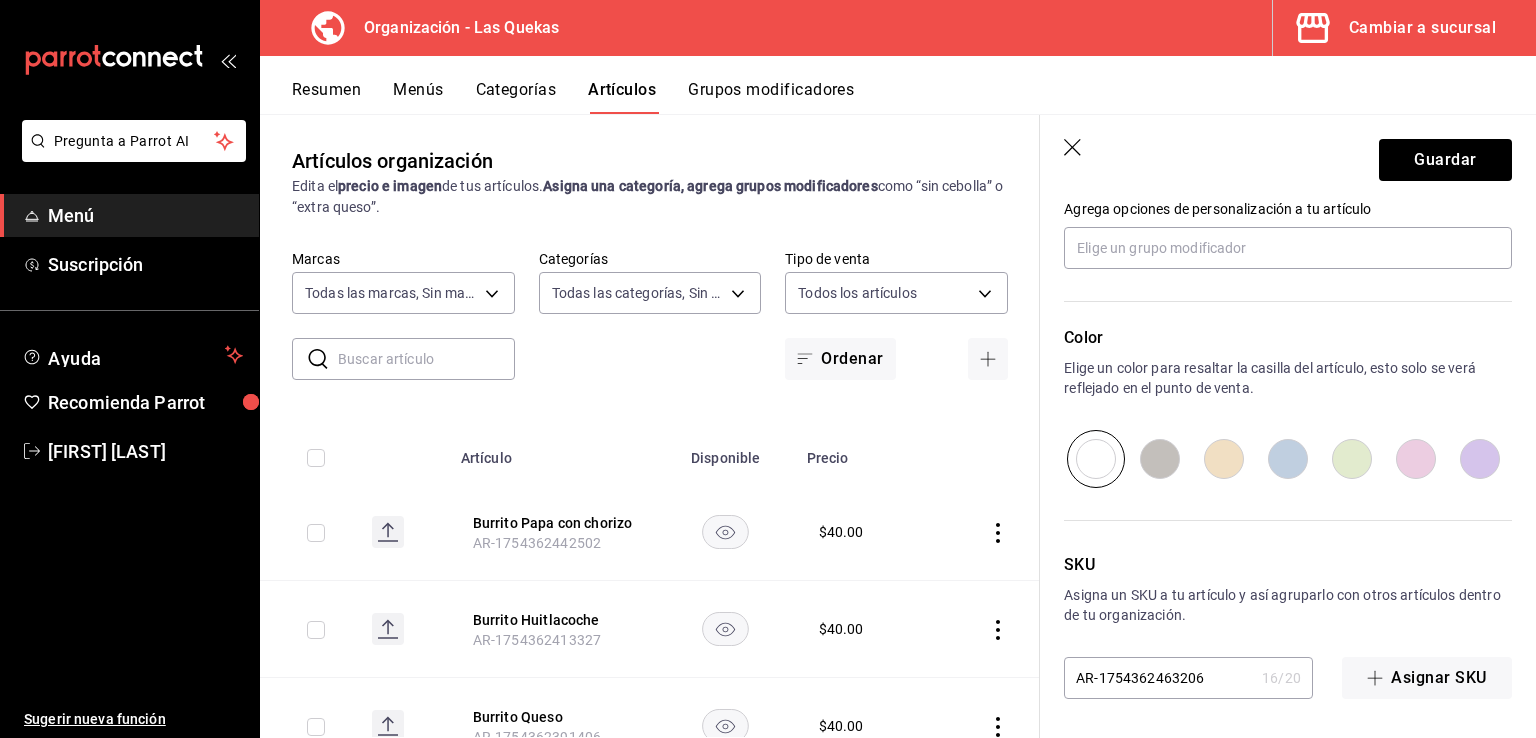 click at bounding box center (1224, 459) 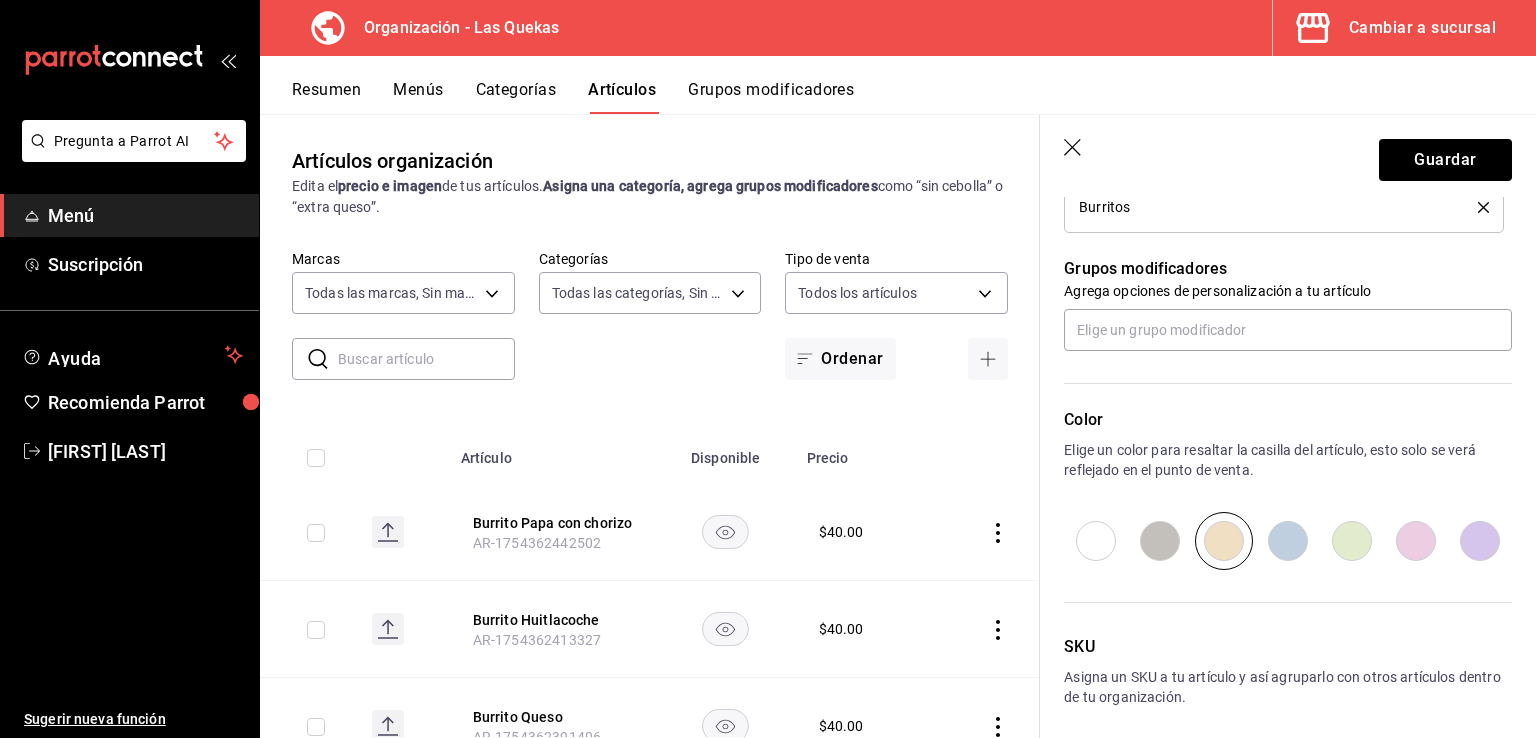 scroll, scrollTop: 726, scrollLeft: 0, axis: vertical 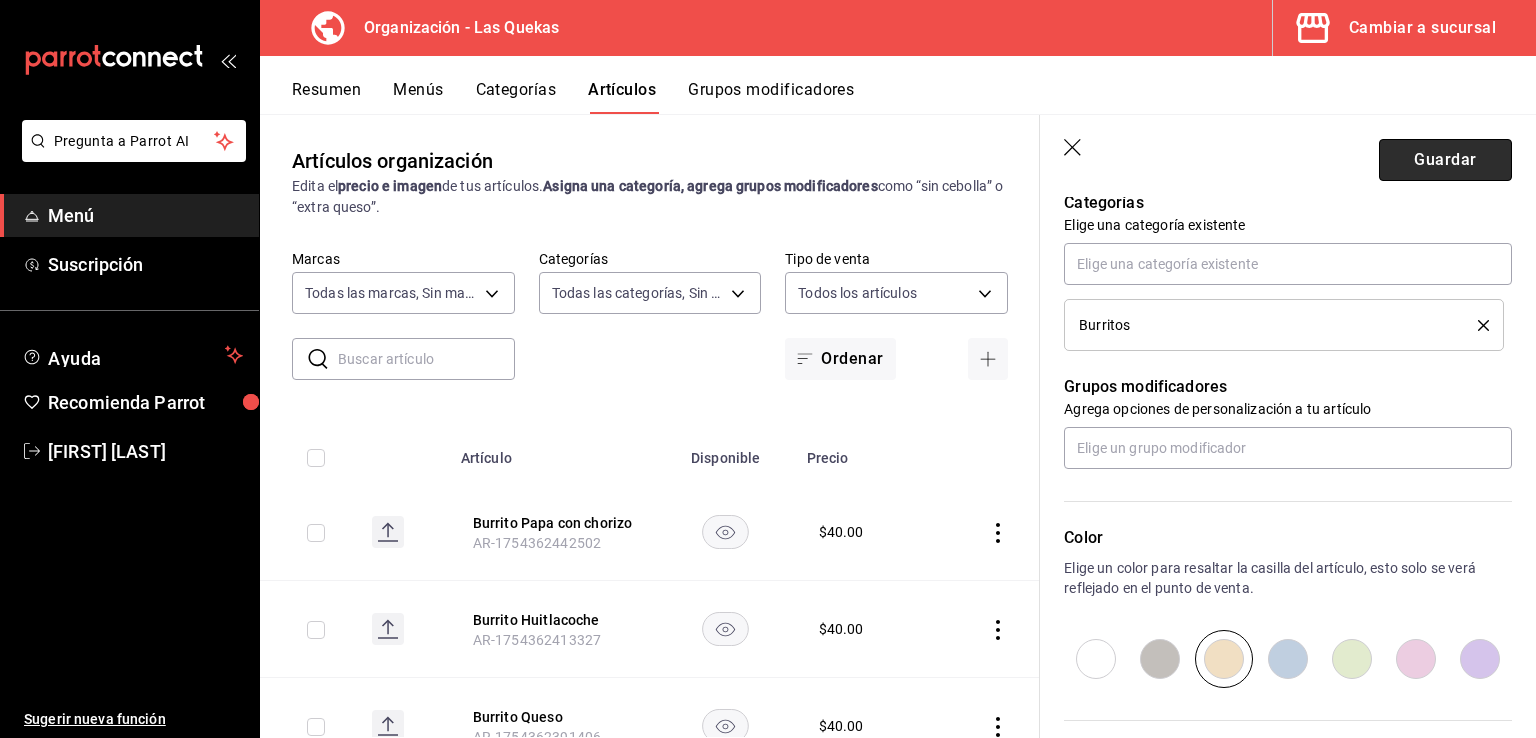 click on "Guardar" at bounding box center (1445, 160) 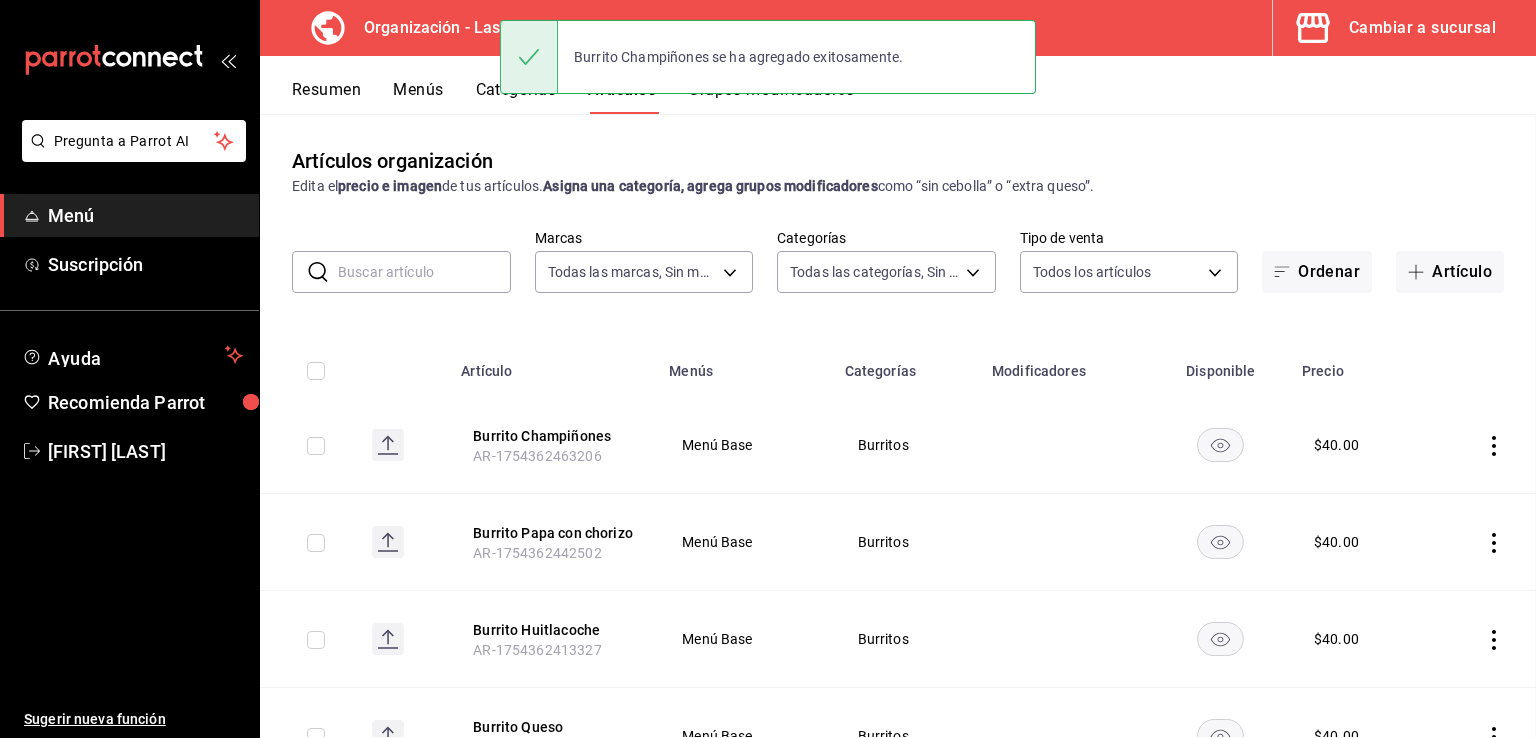 scroll, scrollTop: 0, scrollLeft: 0, axis: both 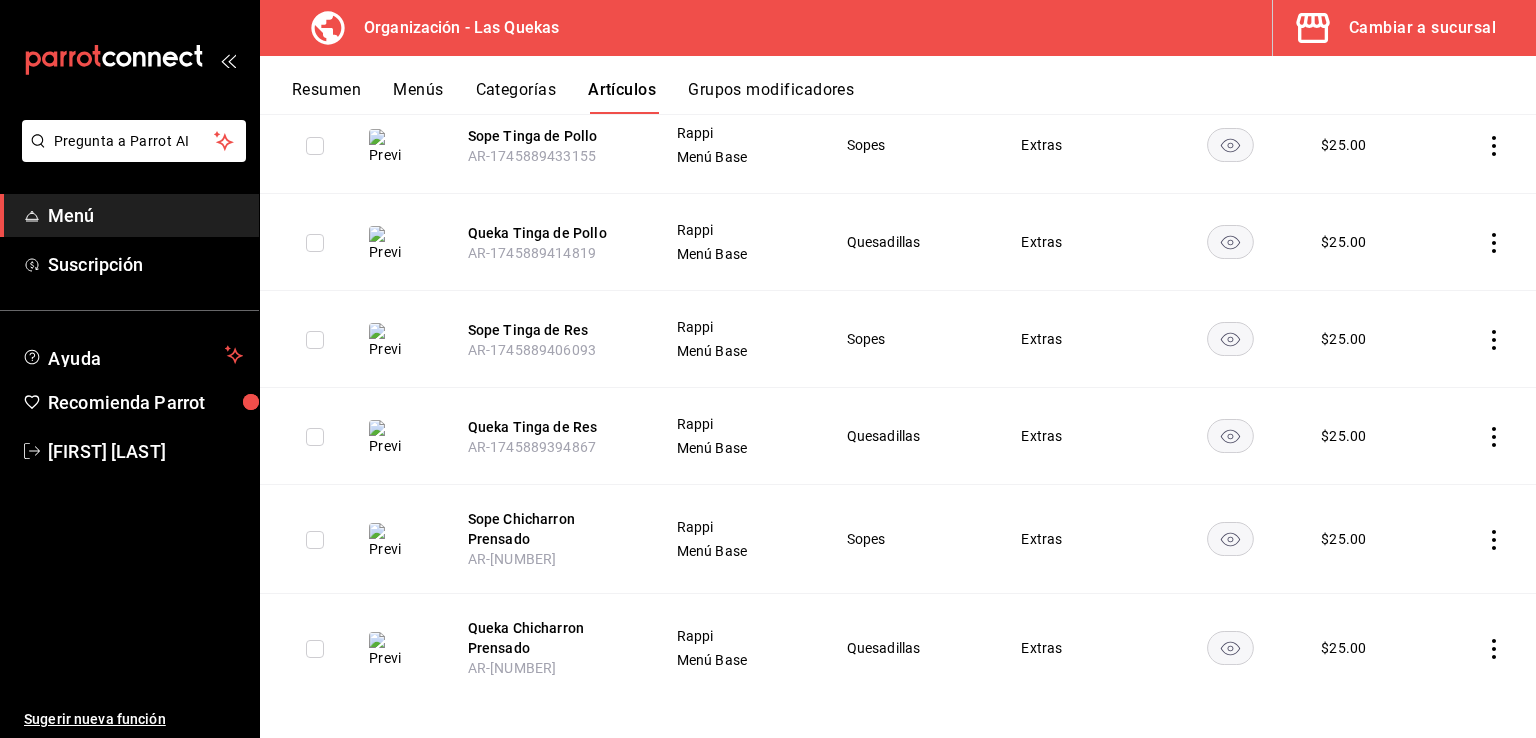 click 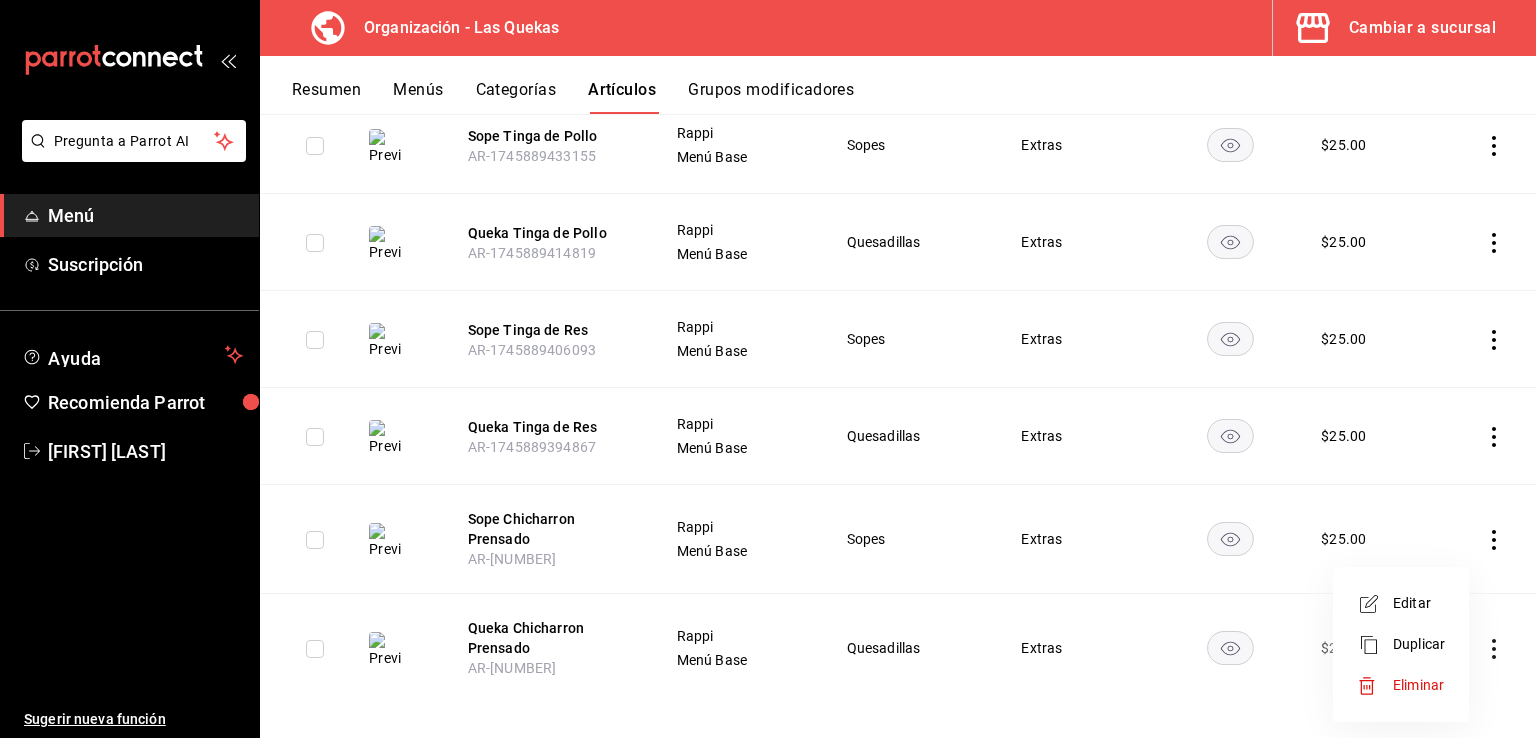 click on "Editar" at bounding box center [1419, 603] 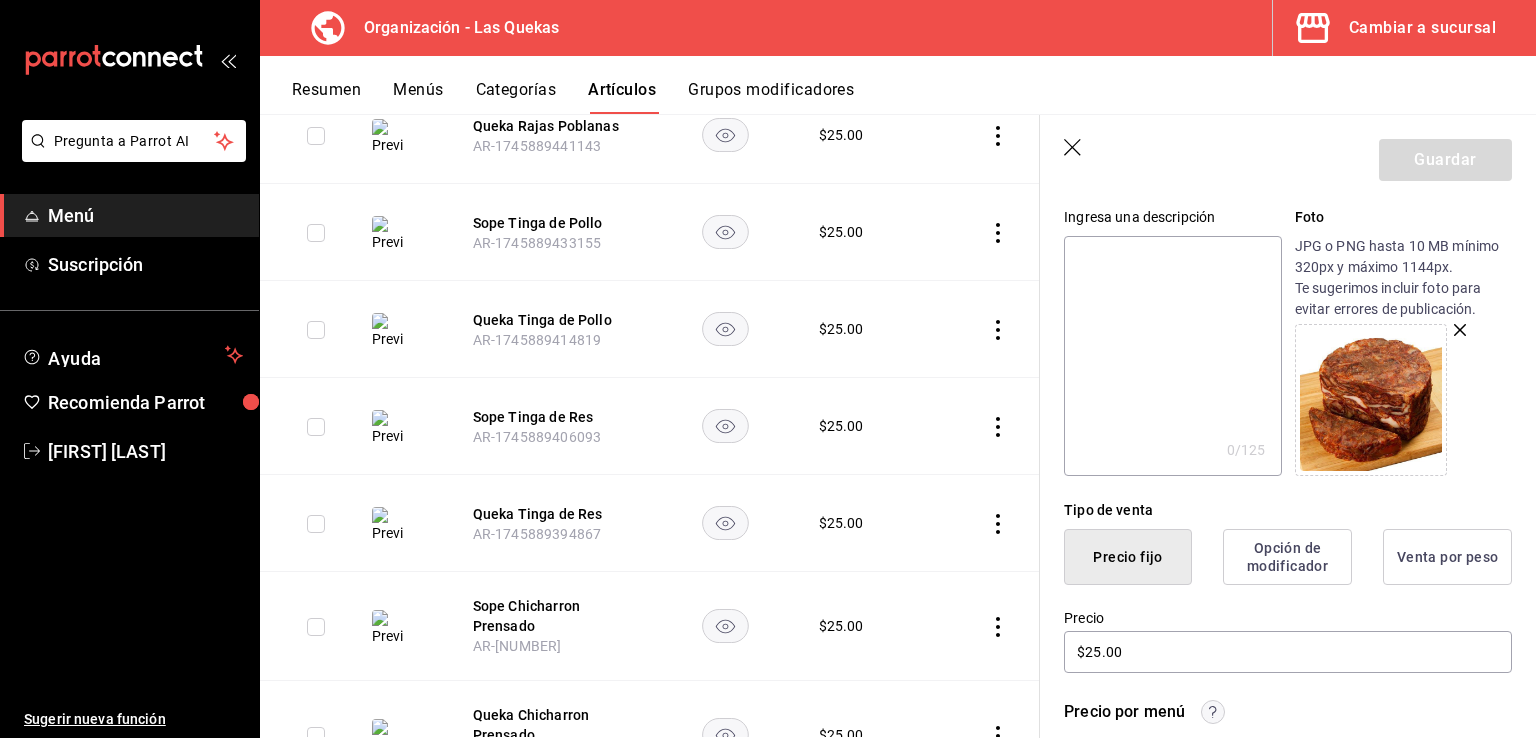 scroll, scrollTop: 200, scrollLeft: 0, axis: vertical 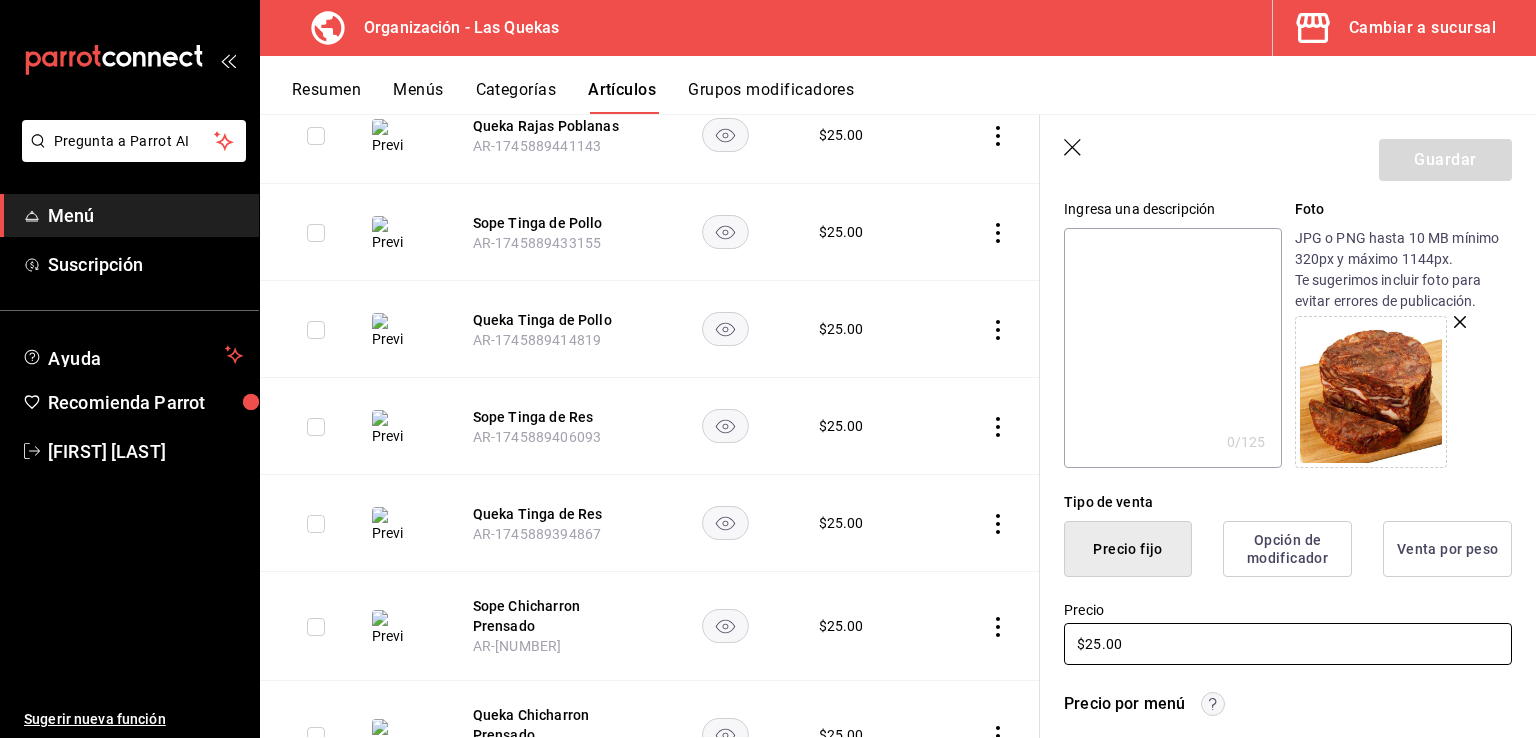 drag, startPoint x: 1077, startPoint y: 649, endPoint x: 981, endPoint y: 649, distance: 96 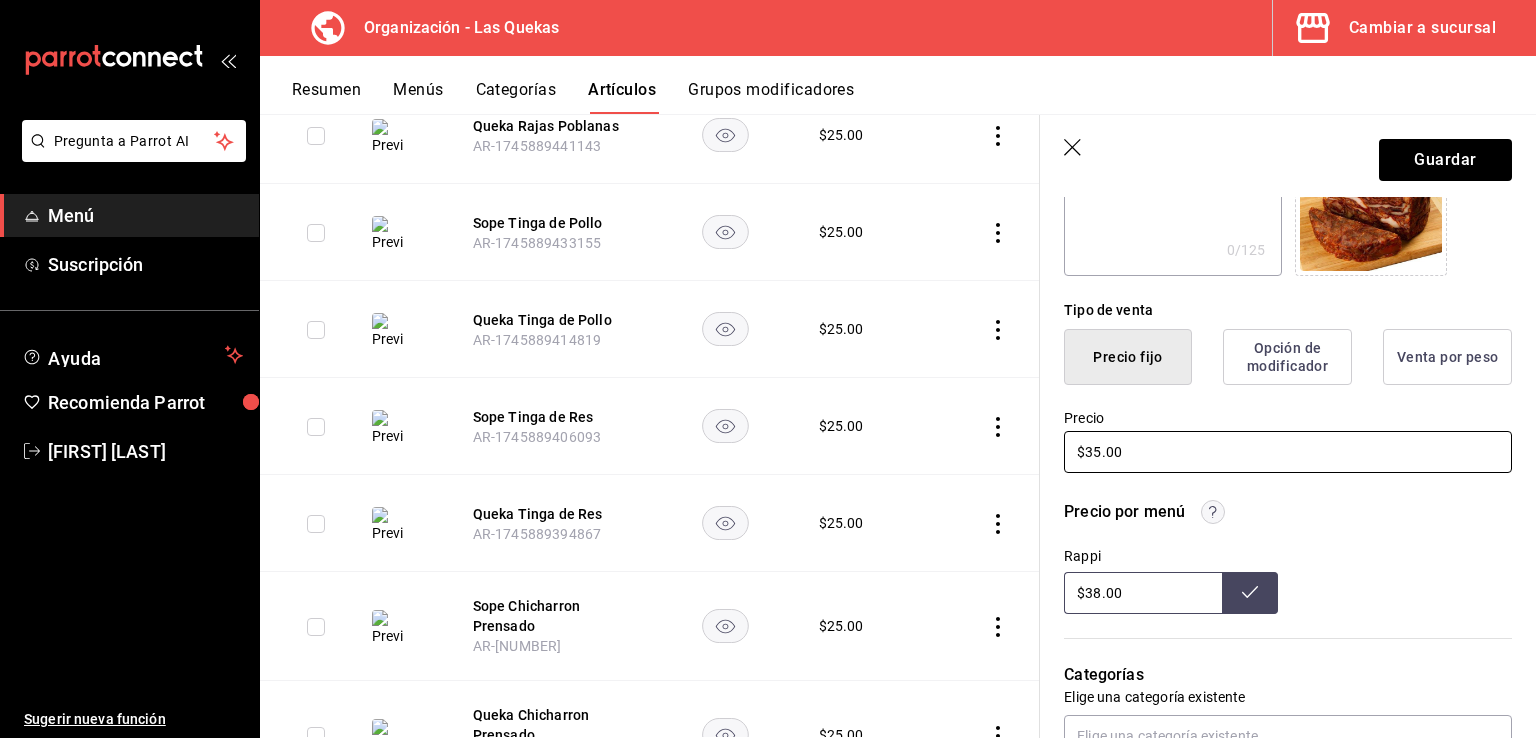 scroll, scrollTop: 400, scrollLeft: 0, axis: vertical 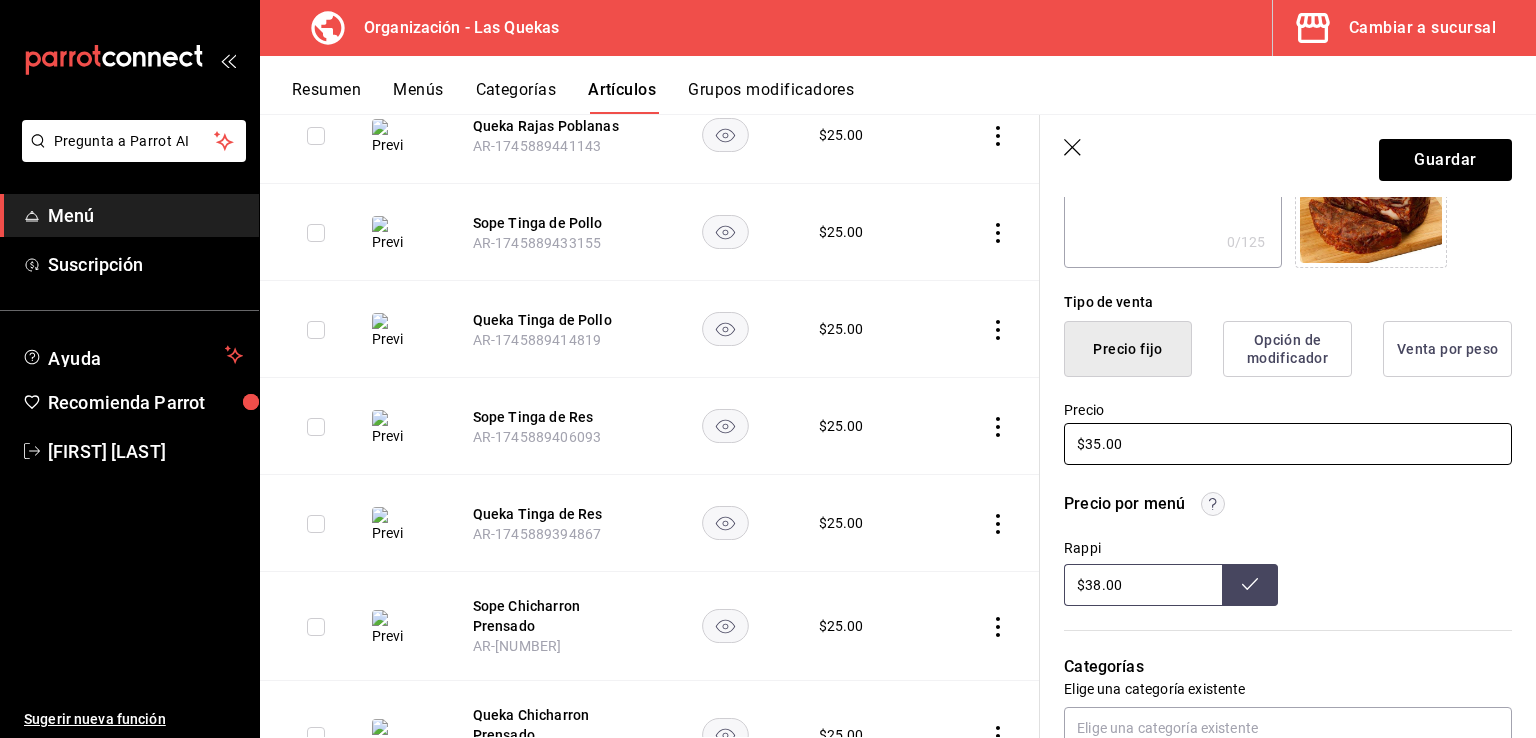 type on "$35.00" 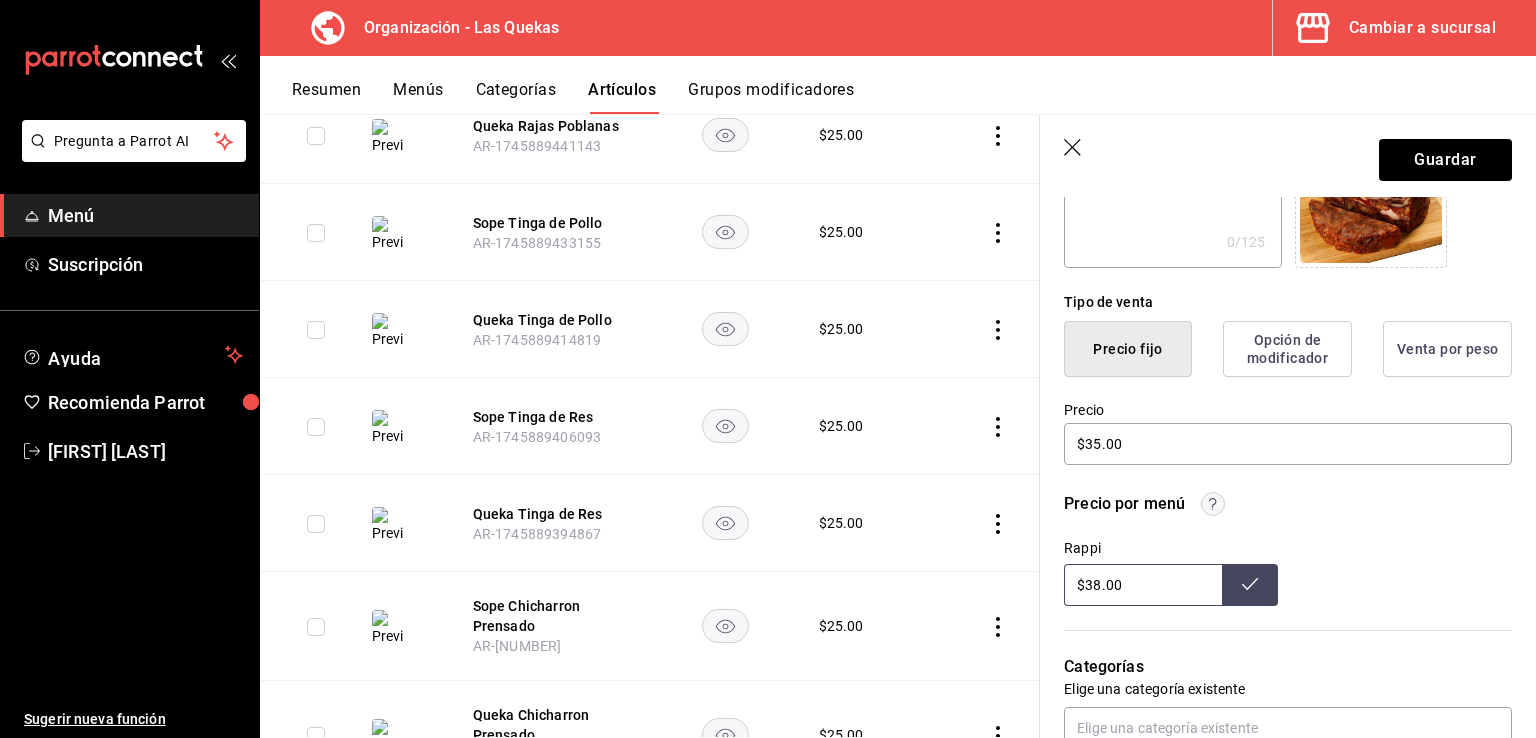 drag, startPoint x: 1145, startPoint y: 587, endPoint x: 1056, endPoint y: 595, distance: 89.358826 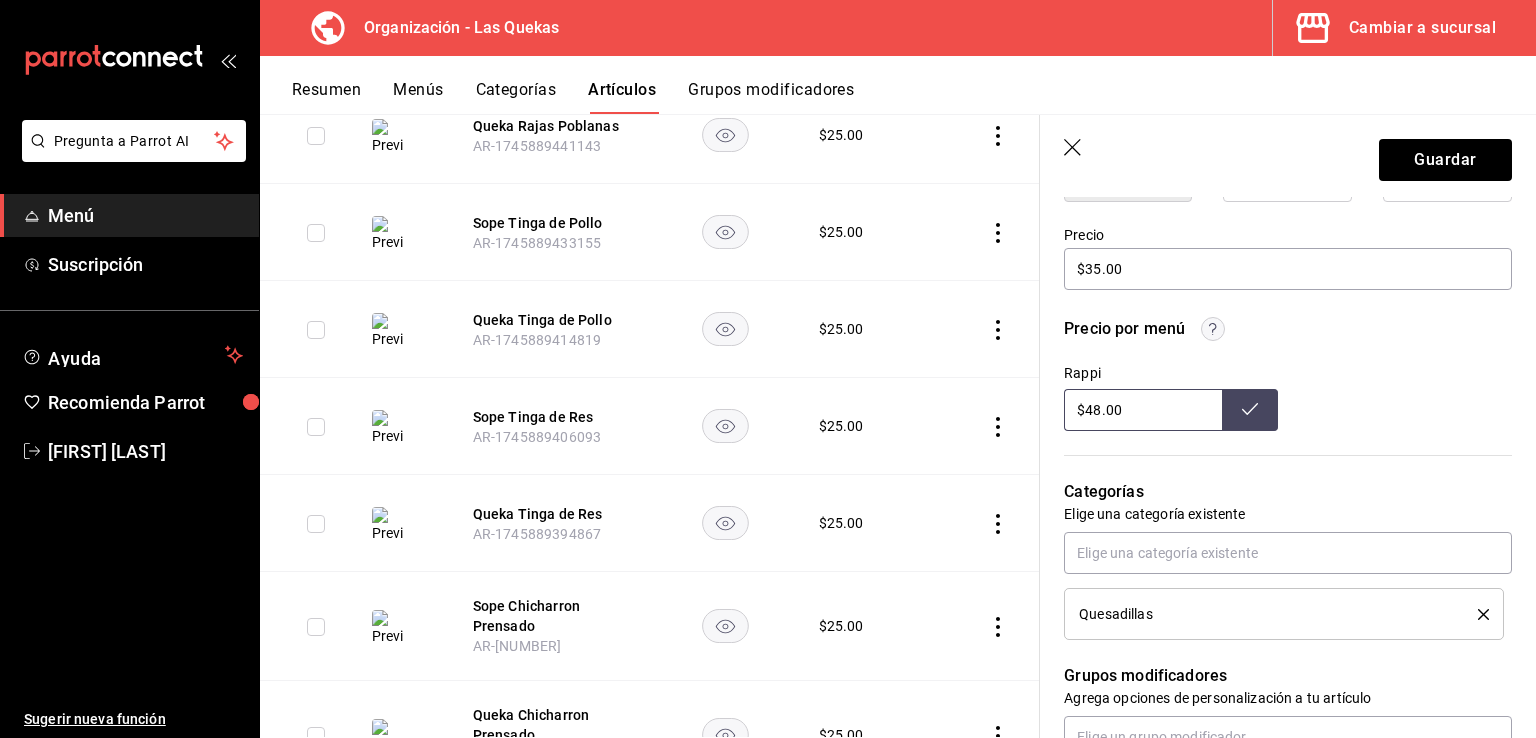 scroll, scrollTop: 500, scrollLeft: 0, axis: vertical 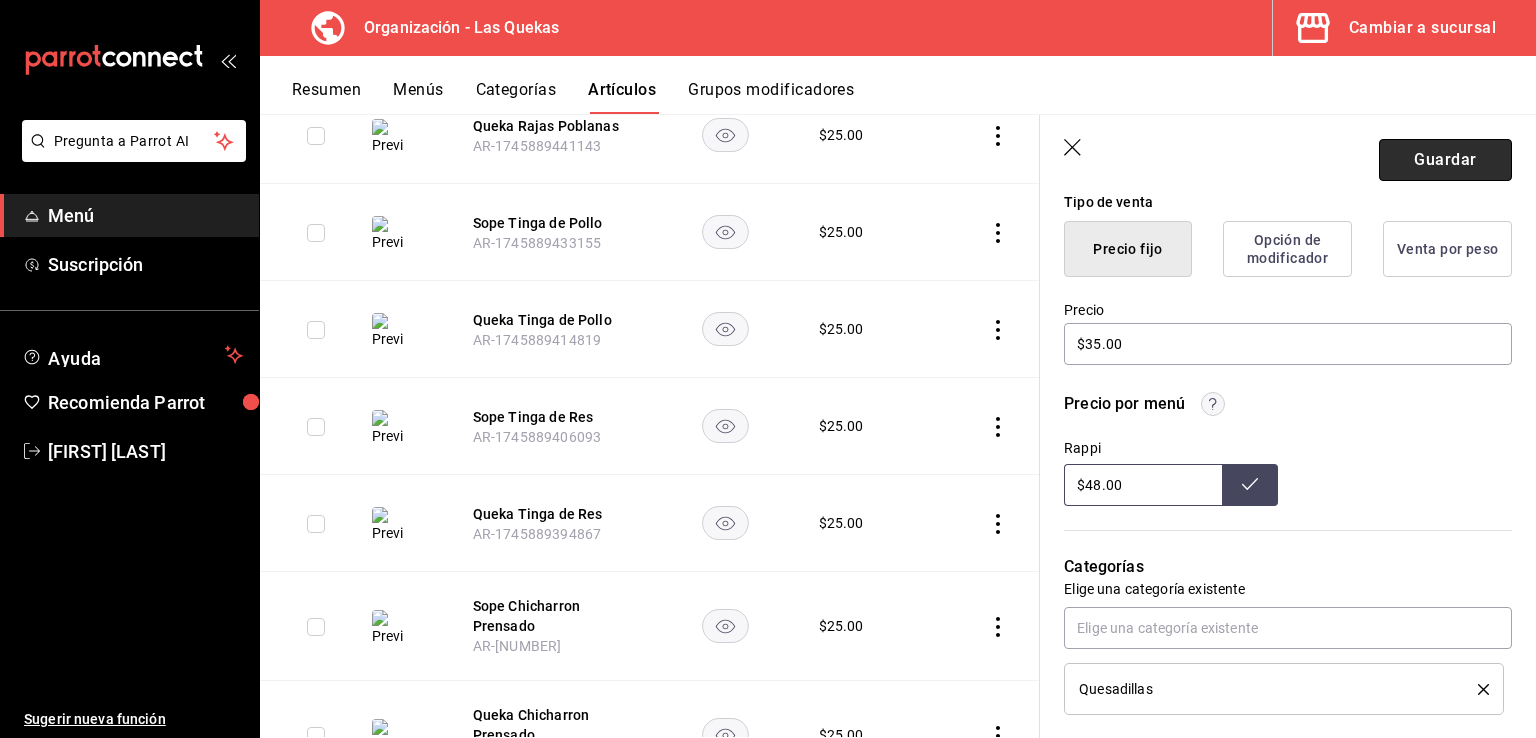 click on "Guardar" at bounding box center (1445, 160) 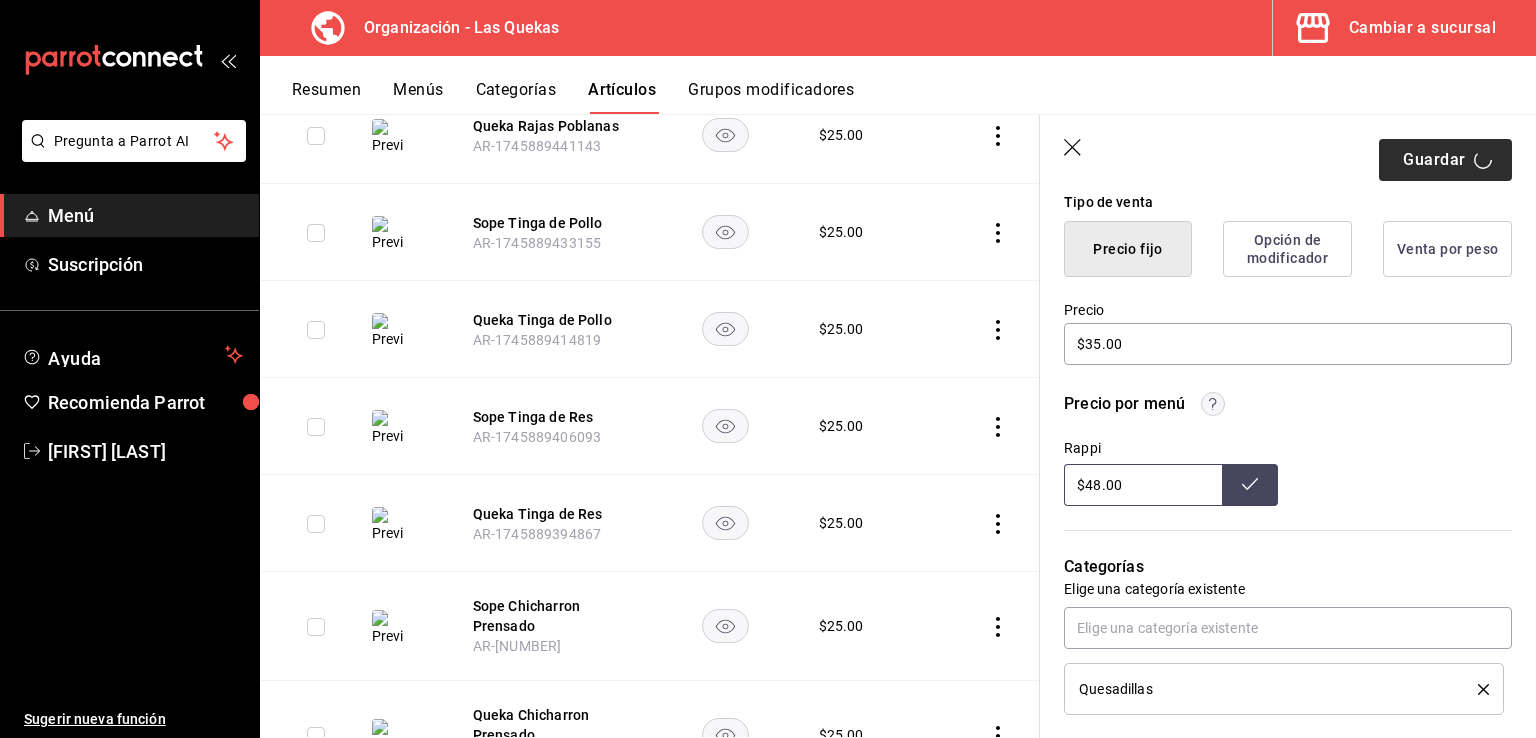 type on "$38.00" 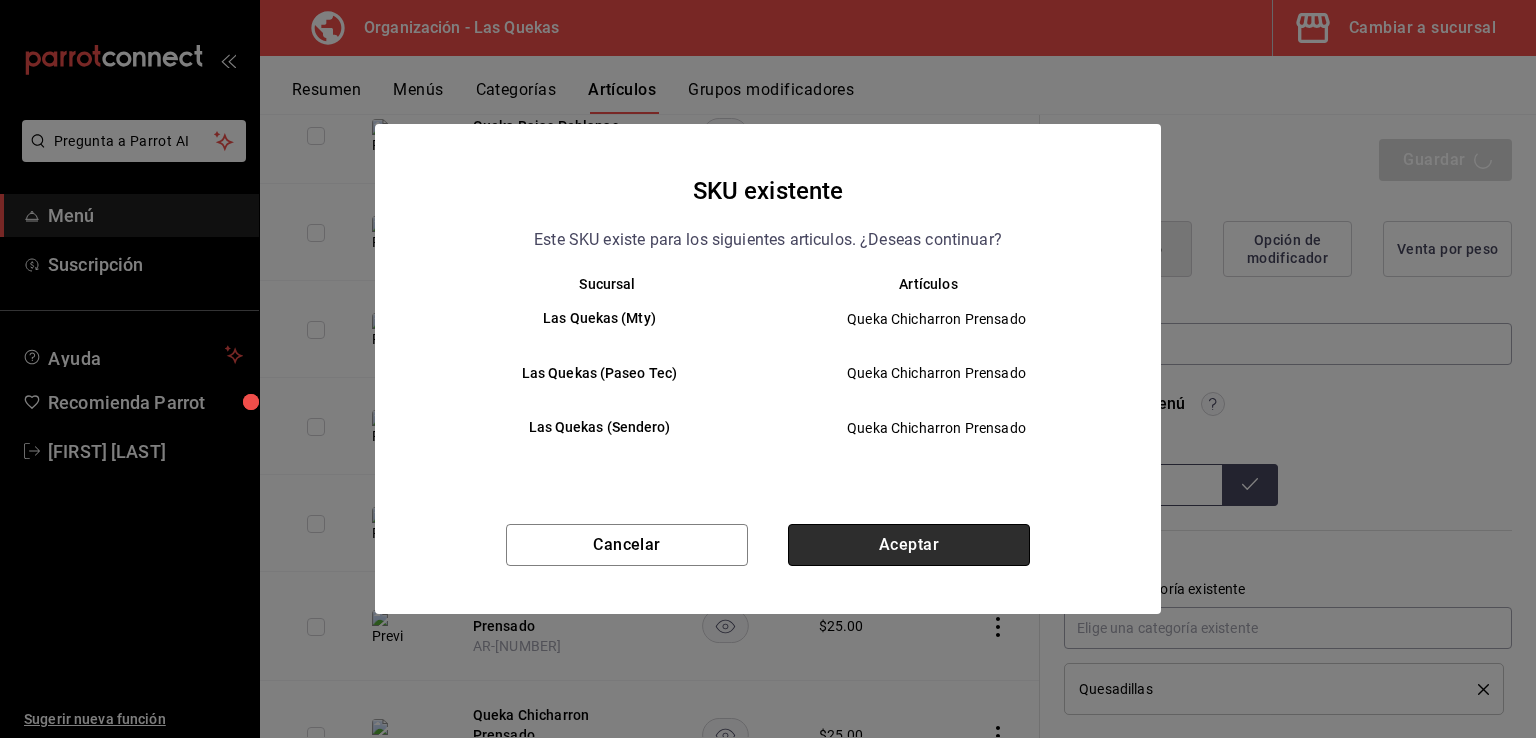click on "Aceptar" at bounding box center [909, 545] 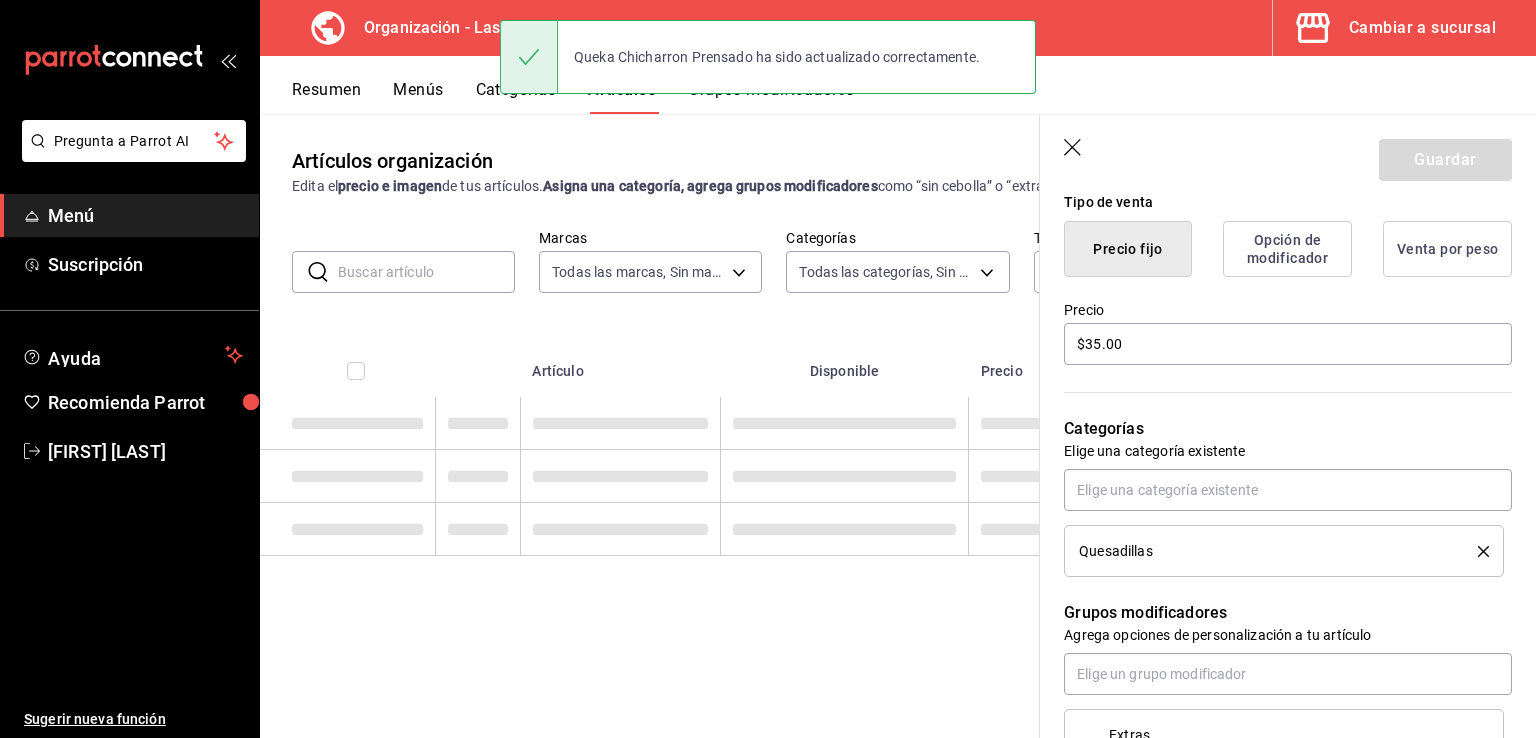 scroll, scrollTop: 0, scrollLeft: 0, axis: both 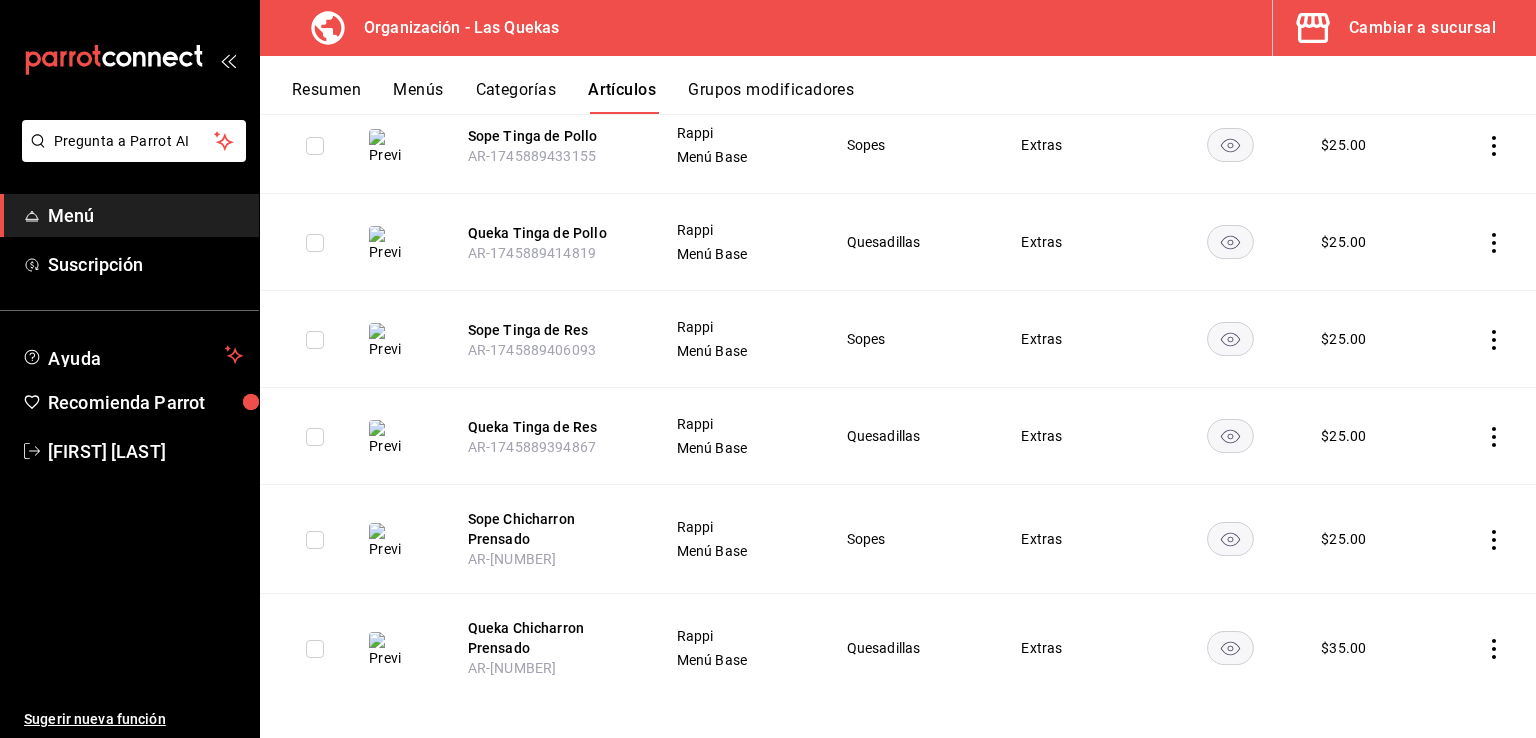 click 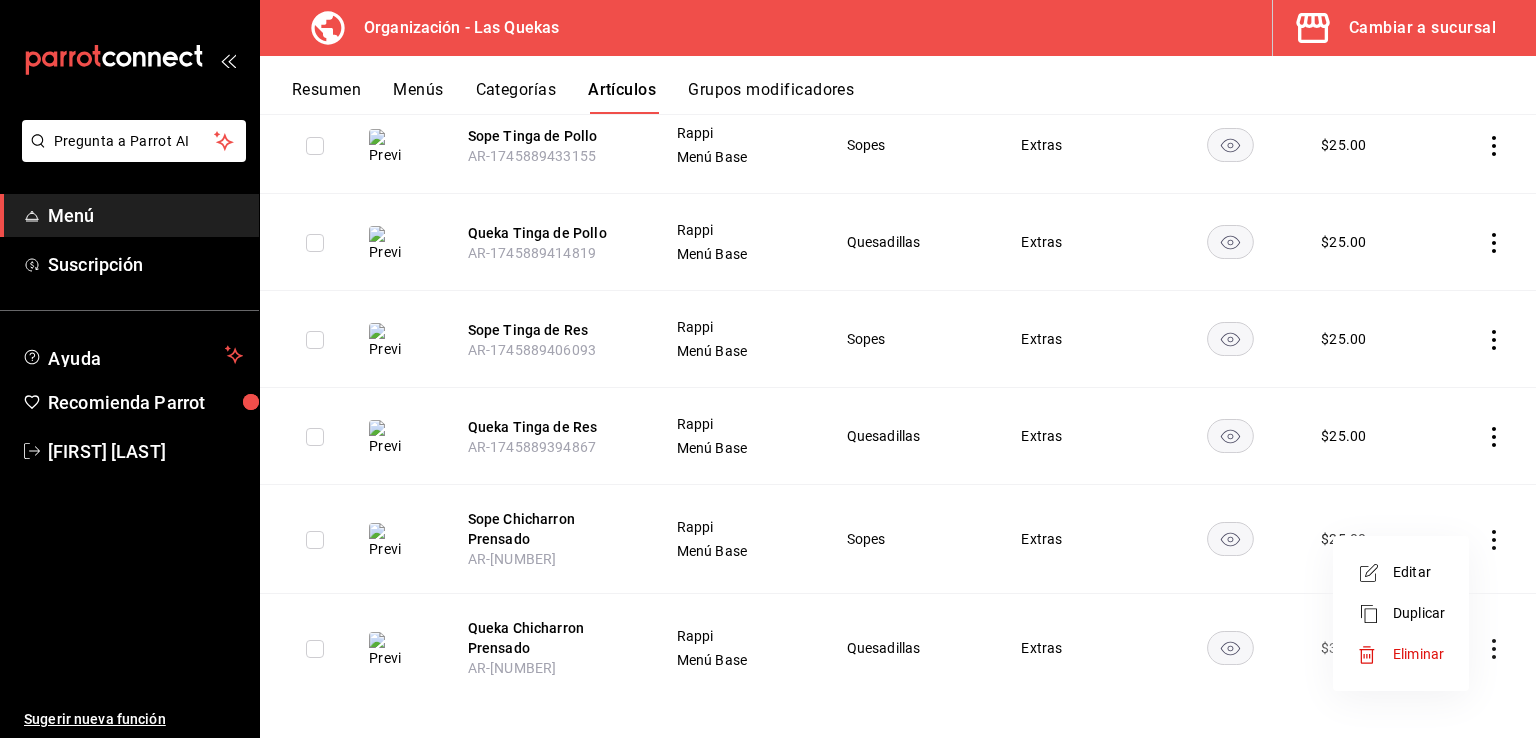click on "Editar" at bounding box center [1419, 572] 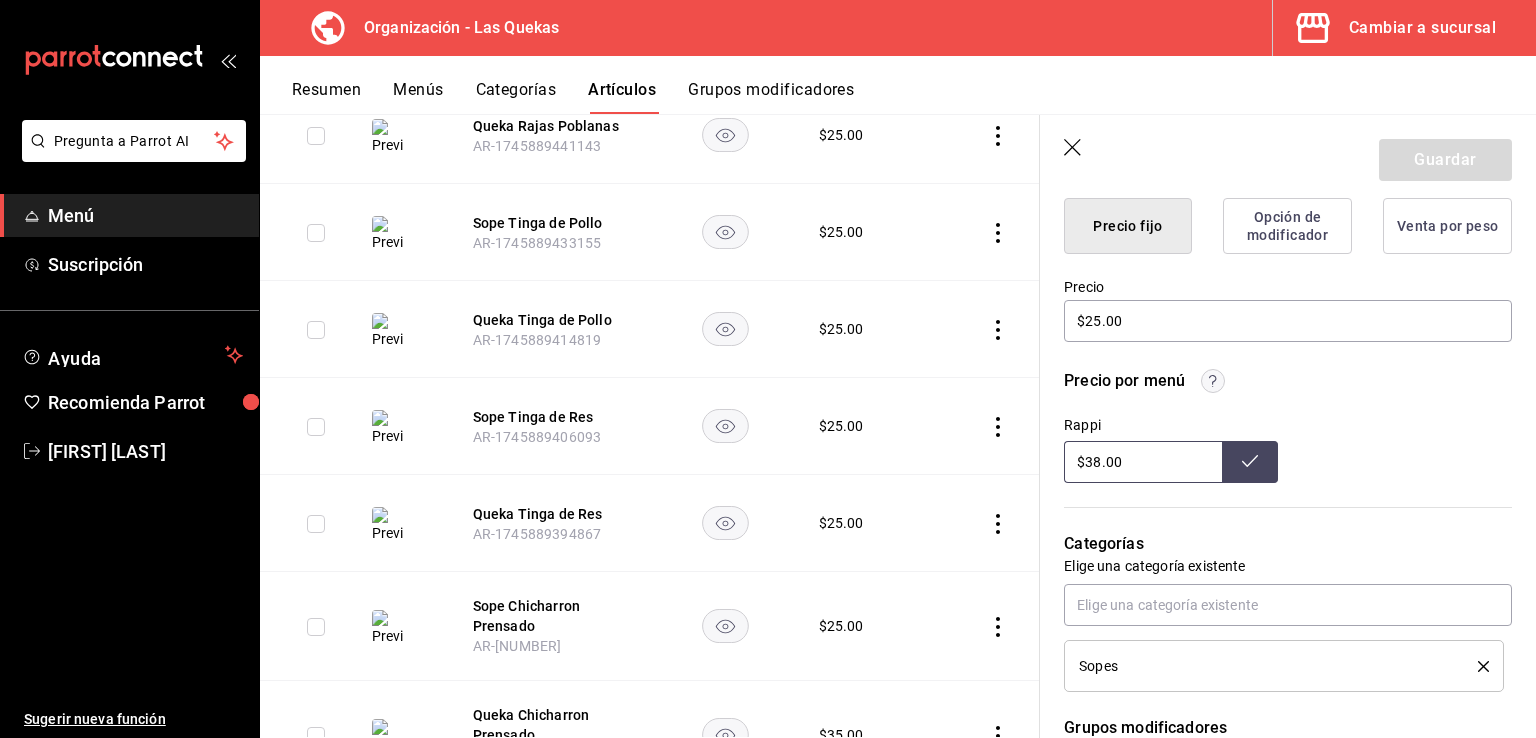 scroll, scrollTop: 500, scrollLeft: 0, axis: vertical 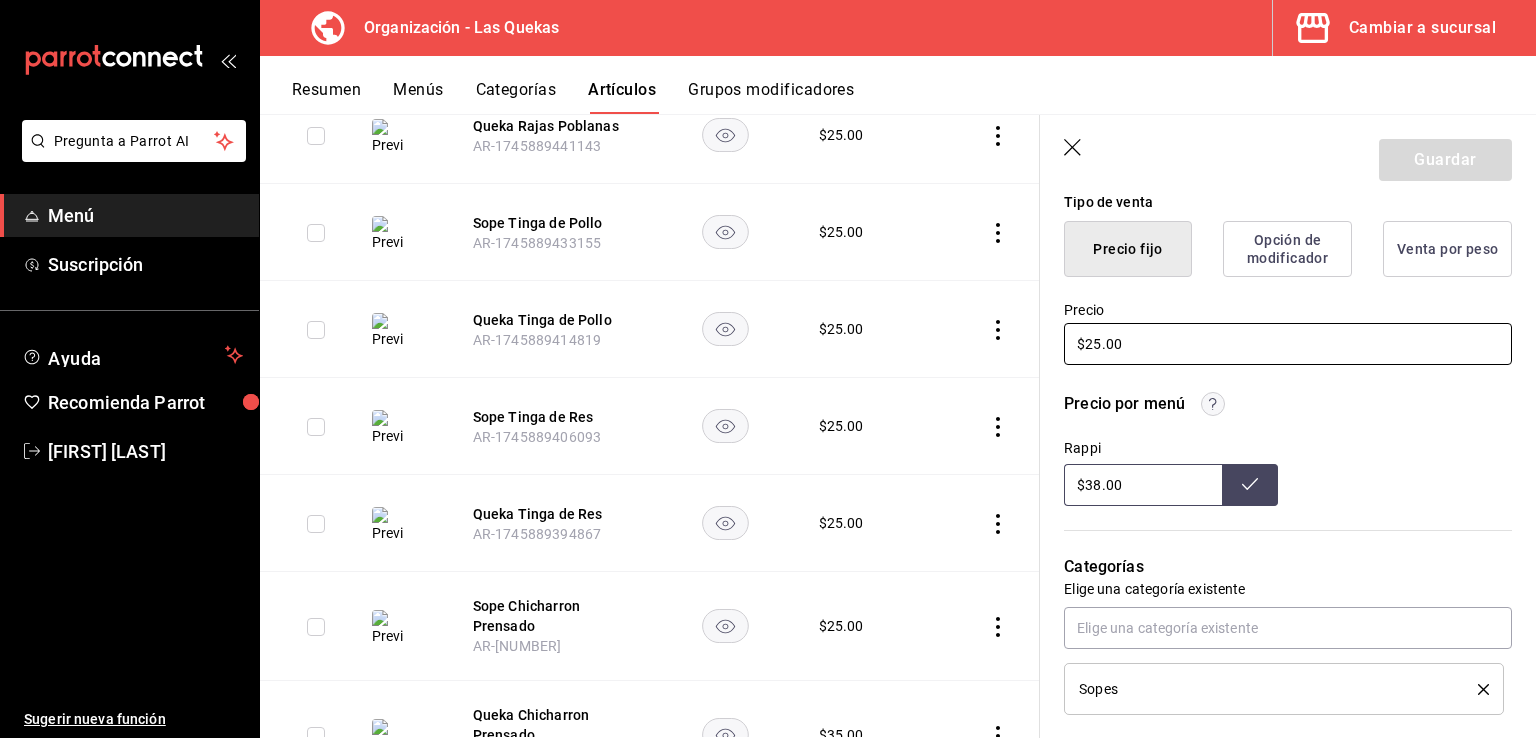 drag, startPoint x: 1131, startPoint y: 337, endPoint x: 1027, endPoint y: 340, distance: 104.04326 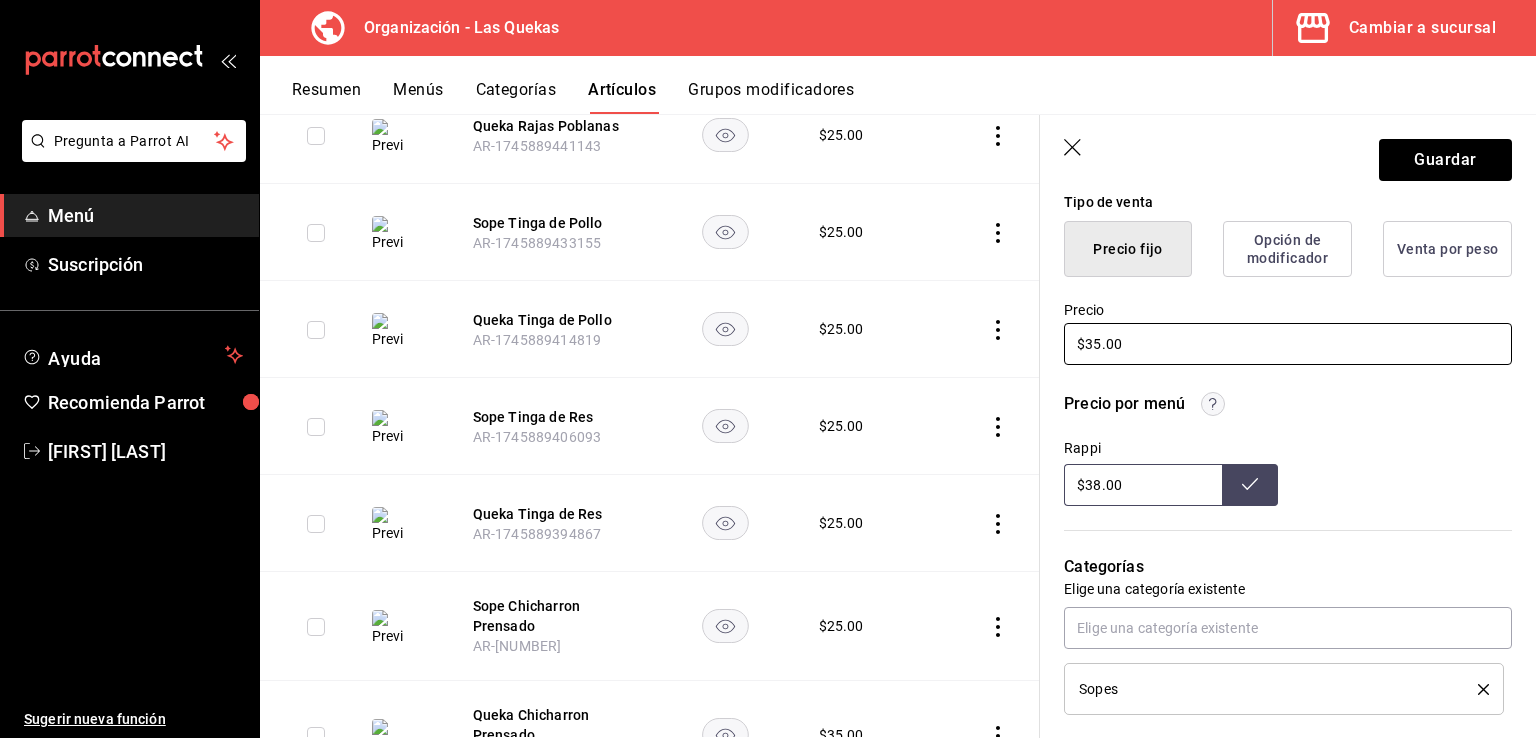 type on "$35.00" 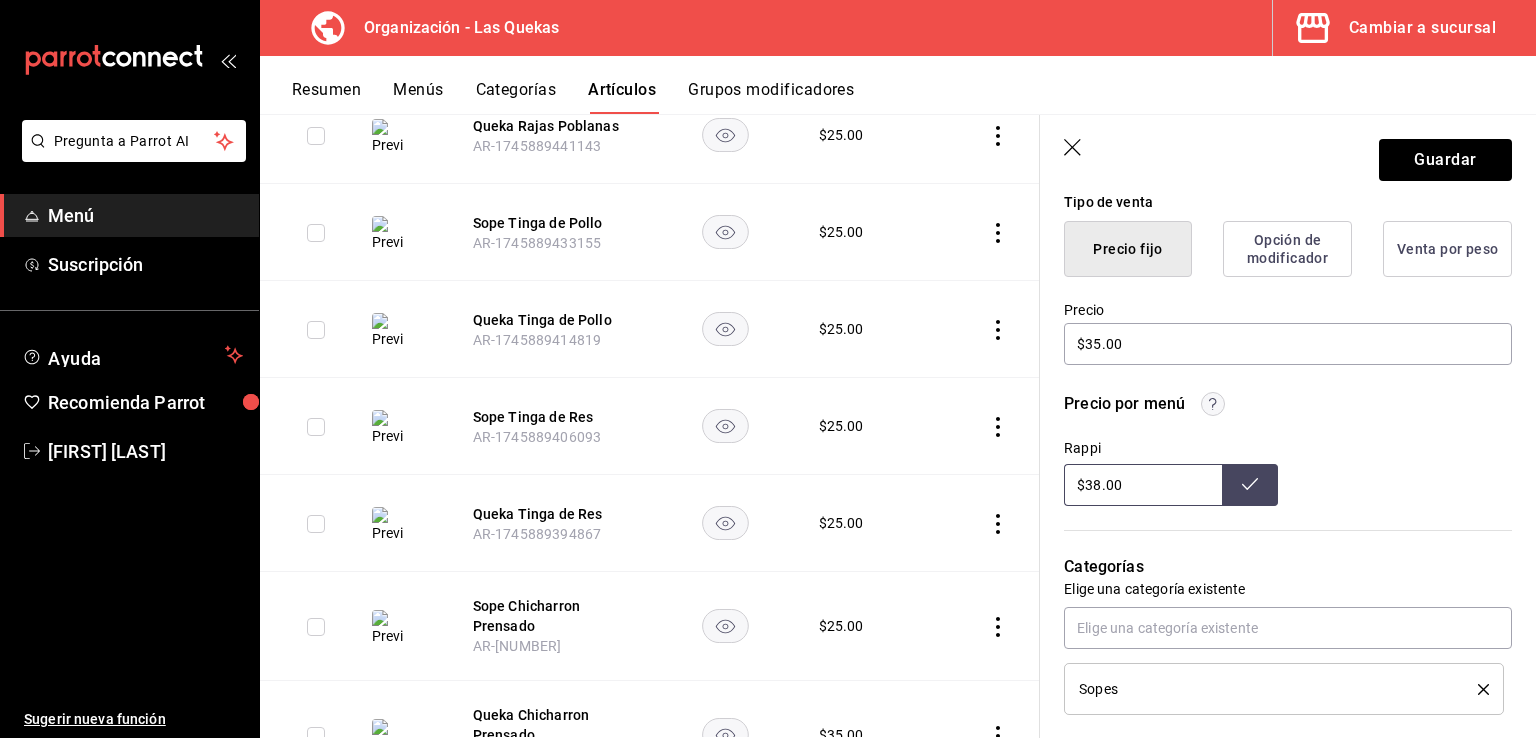 drag, startPoint x: 1091, startPoint y: 484, endPoint x: 1092, endPoint y: 496, distance: 12.0415945 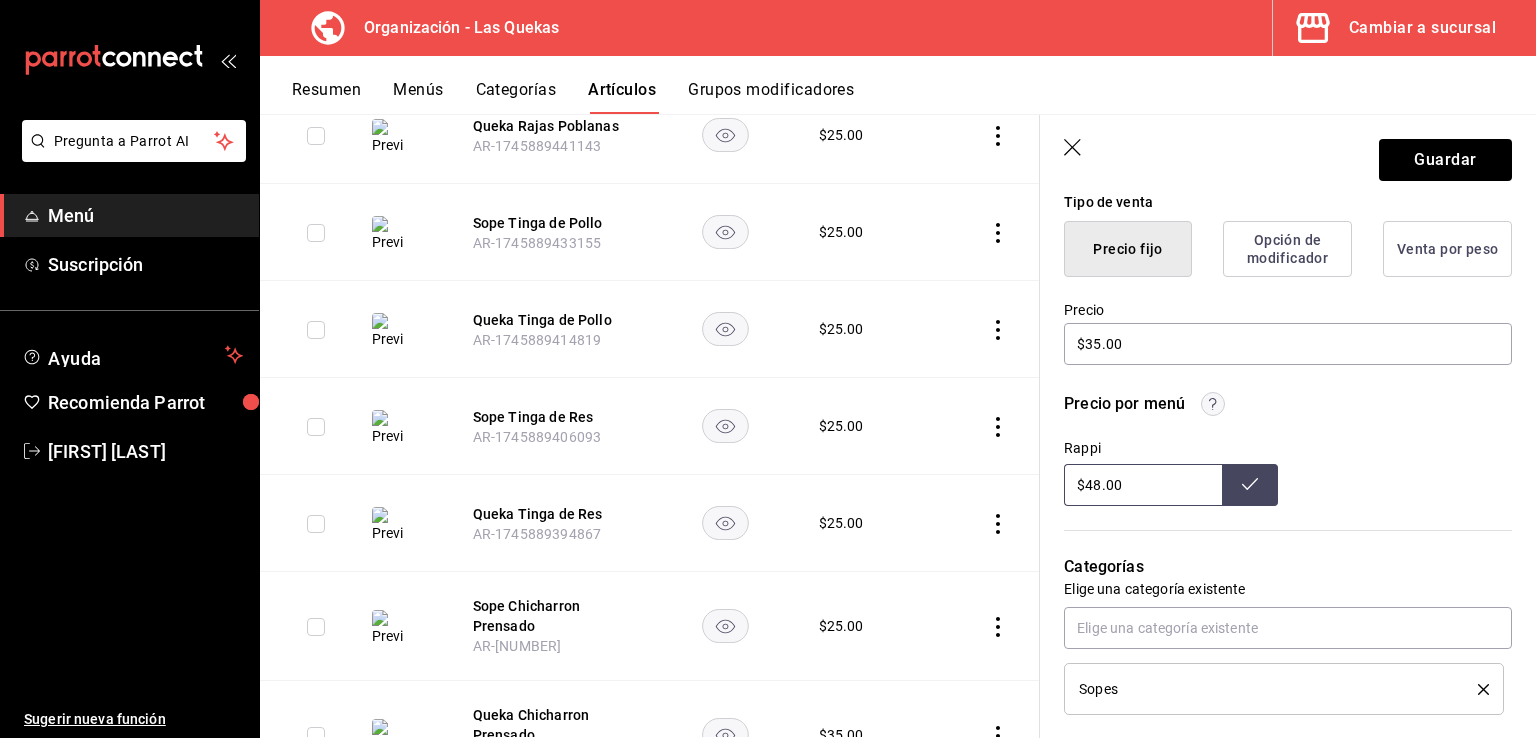 click on "Rappi $48.00" at bounding box center [1288, 473] 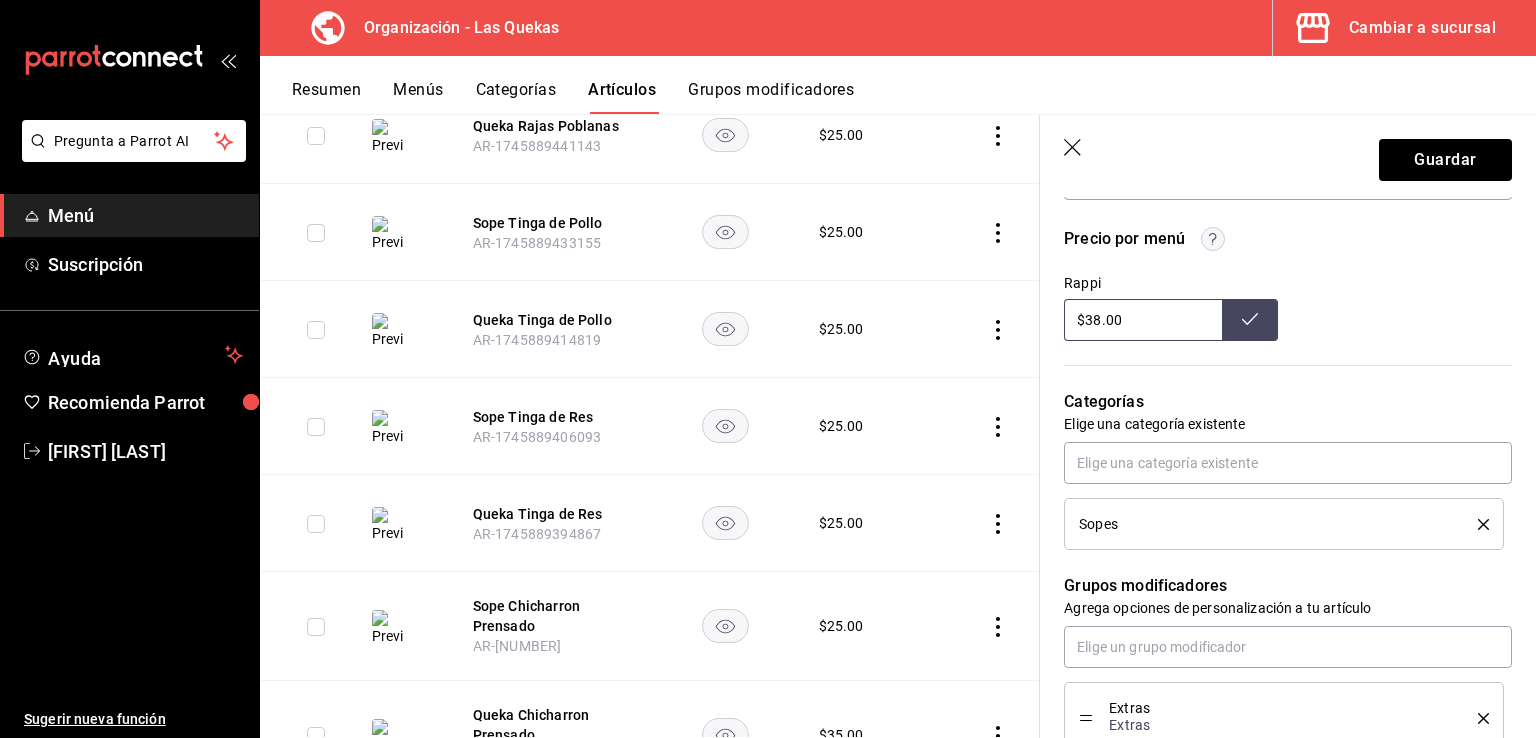 scroll, scrollTop: 700, scrollLeft: 0, axis: vertical 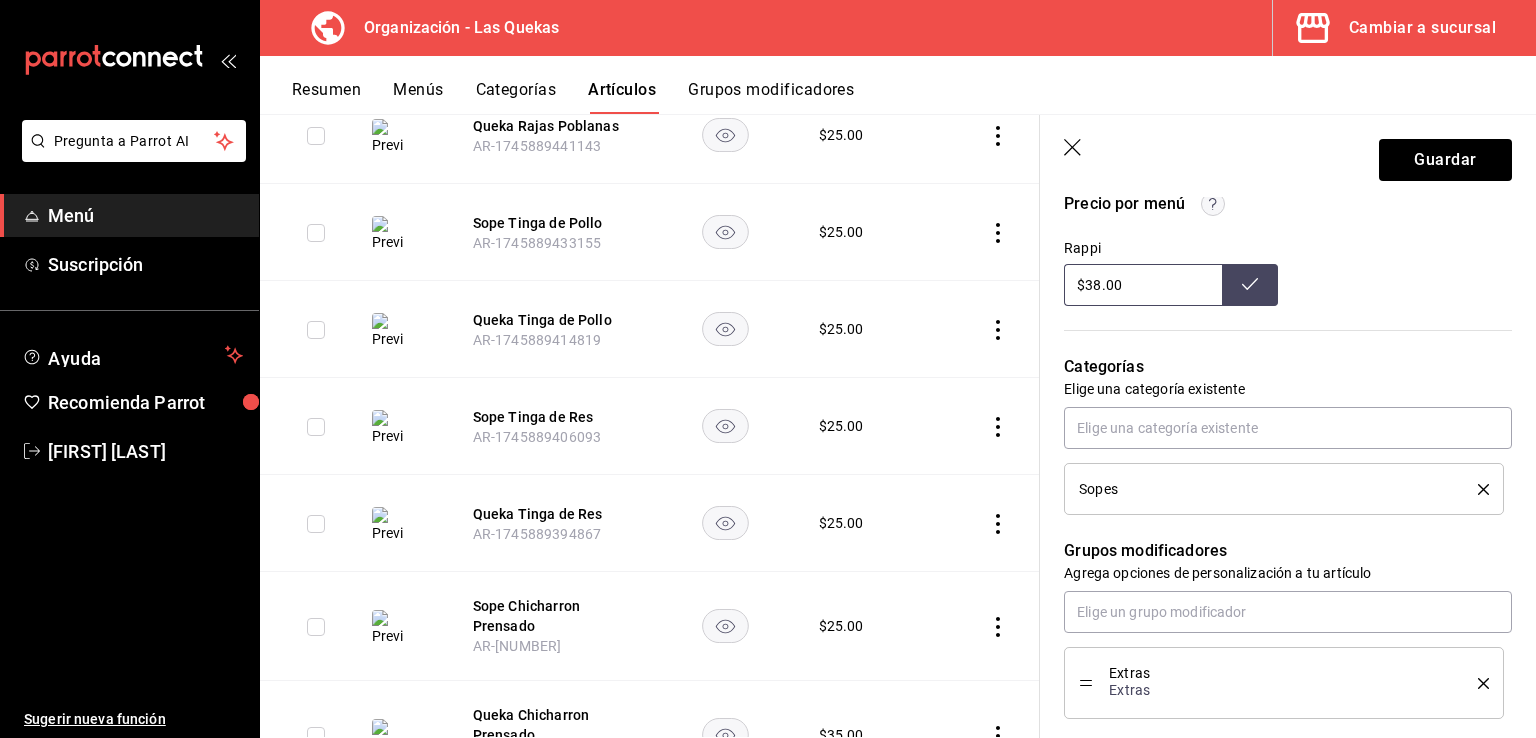 click on "$38.00" at bounding box center [1143, 285] 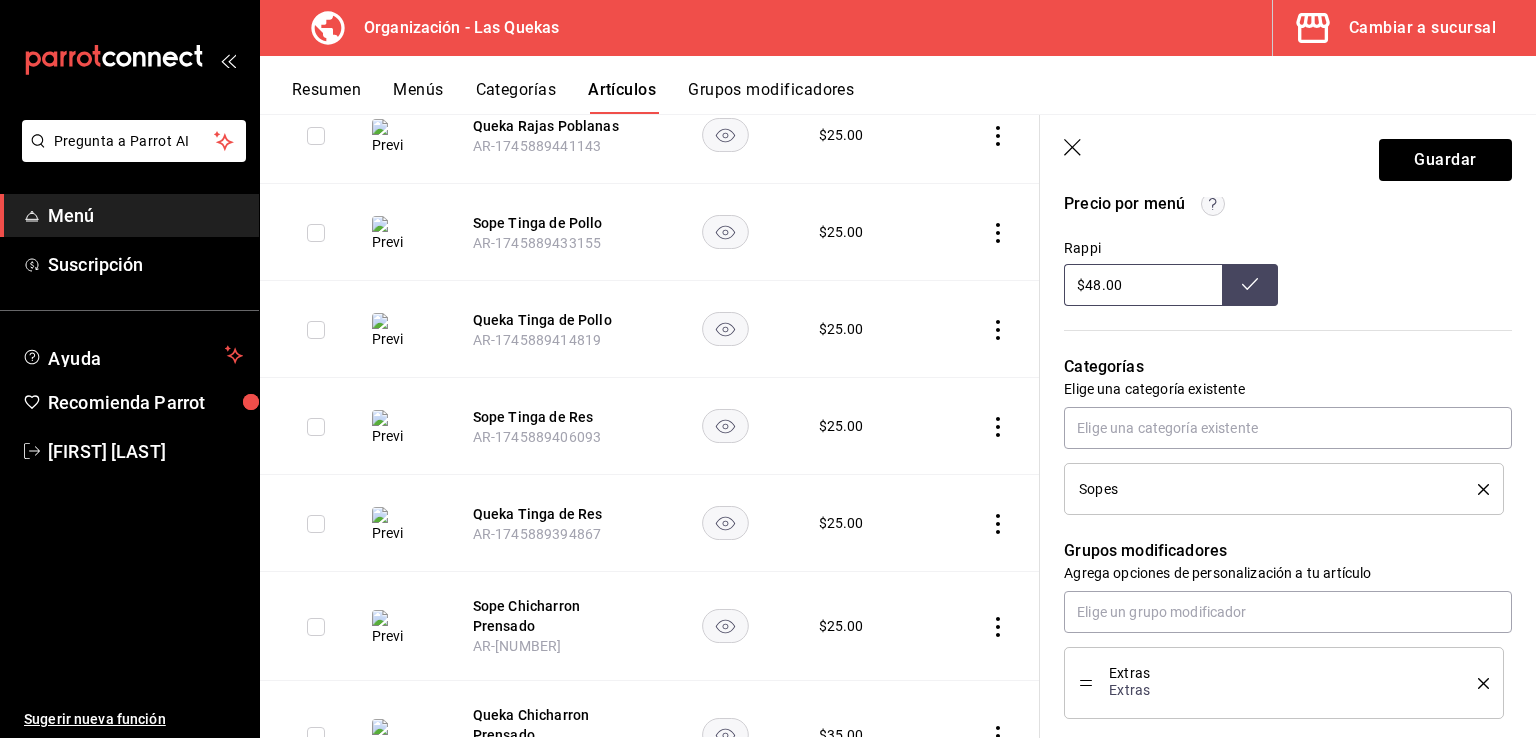 type on "$48.00" 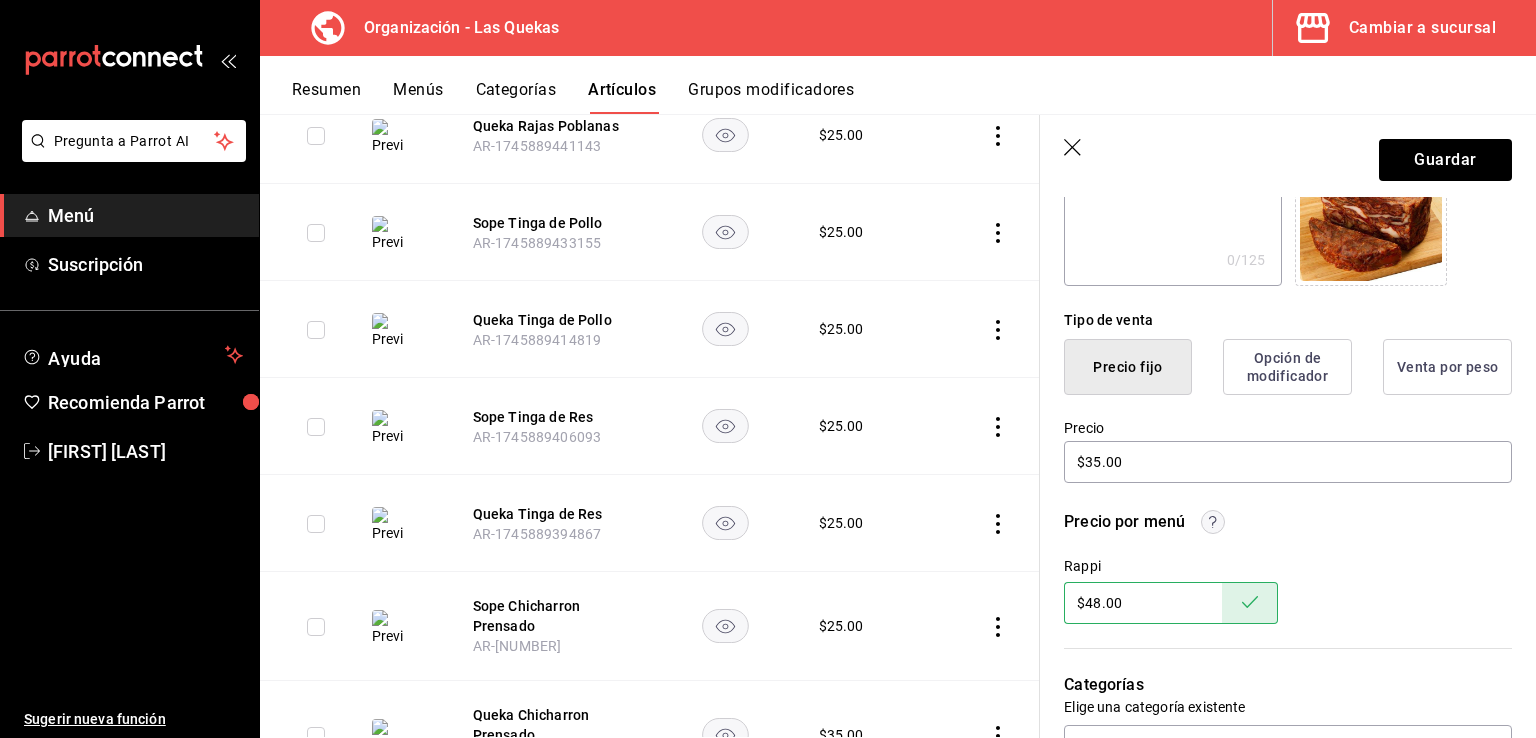 scroll, scrollTop: 372, scrollLeft: 0, axis: vertical 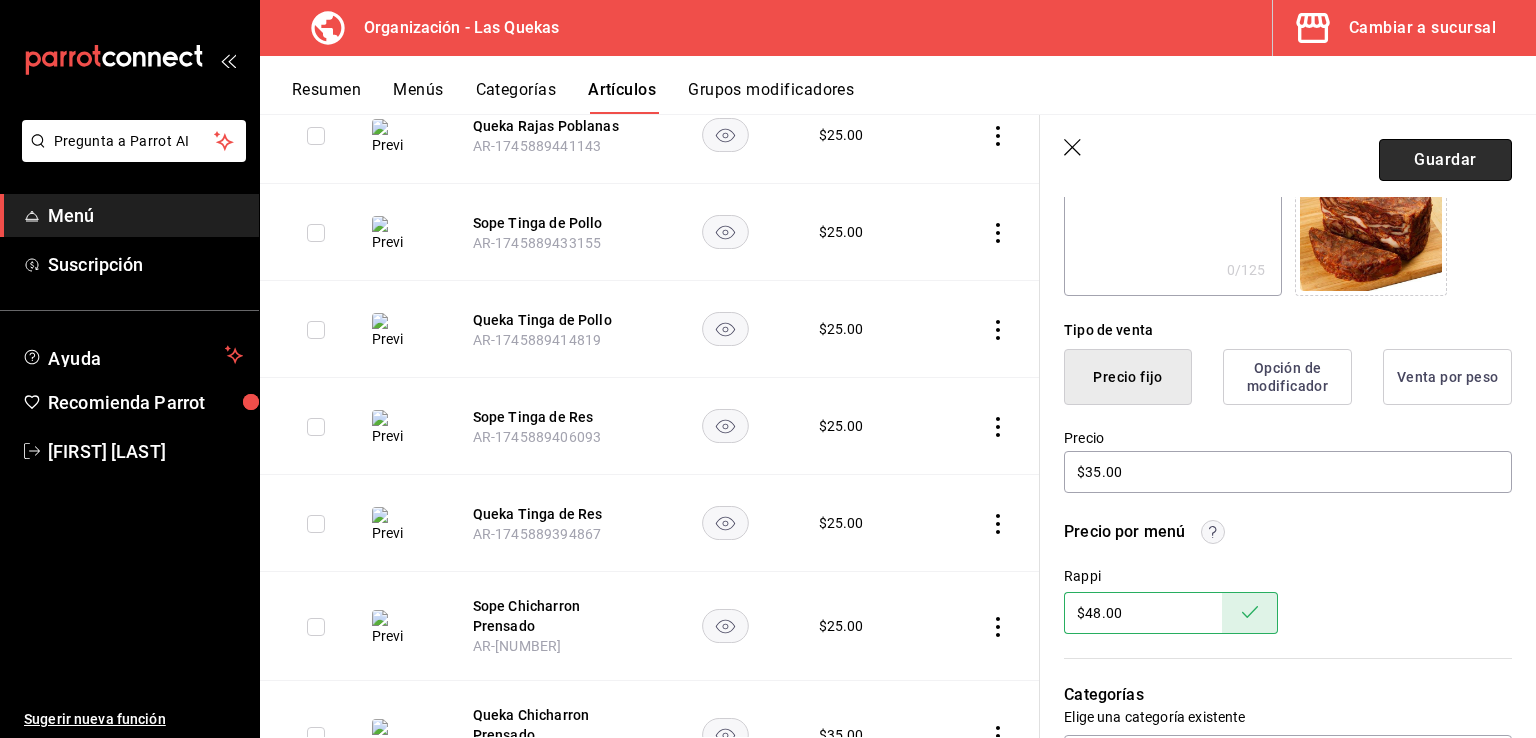 click on "Guardar" at bounding box center (1445, 160) 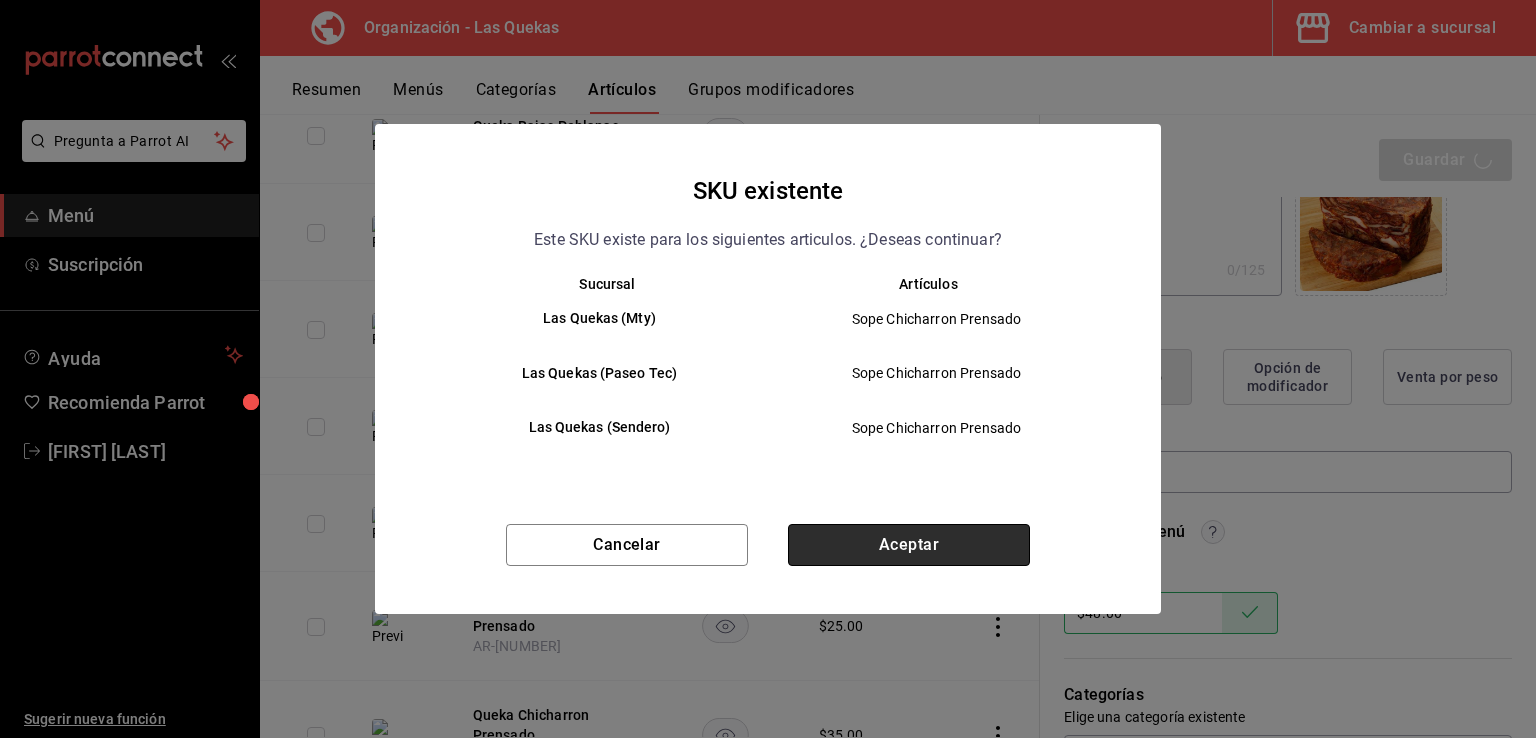 click on "Aceptar" at bounding box center (909, 545) 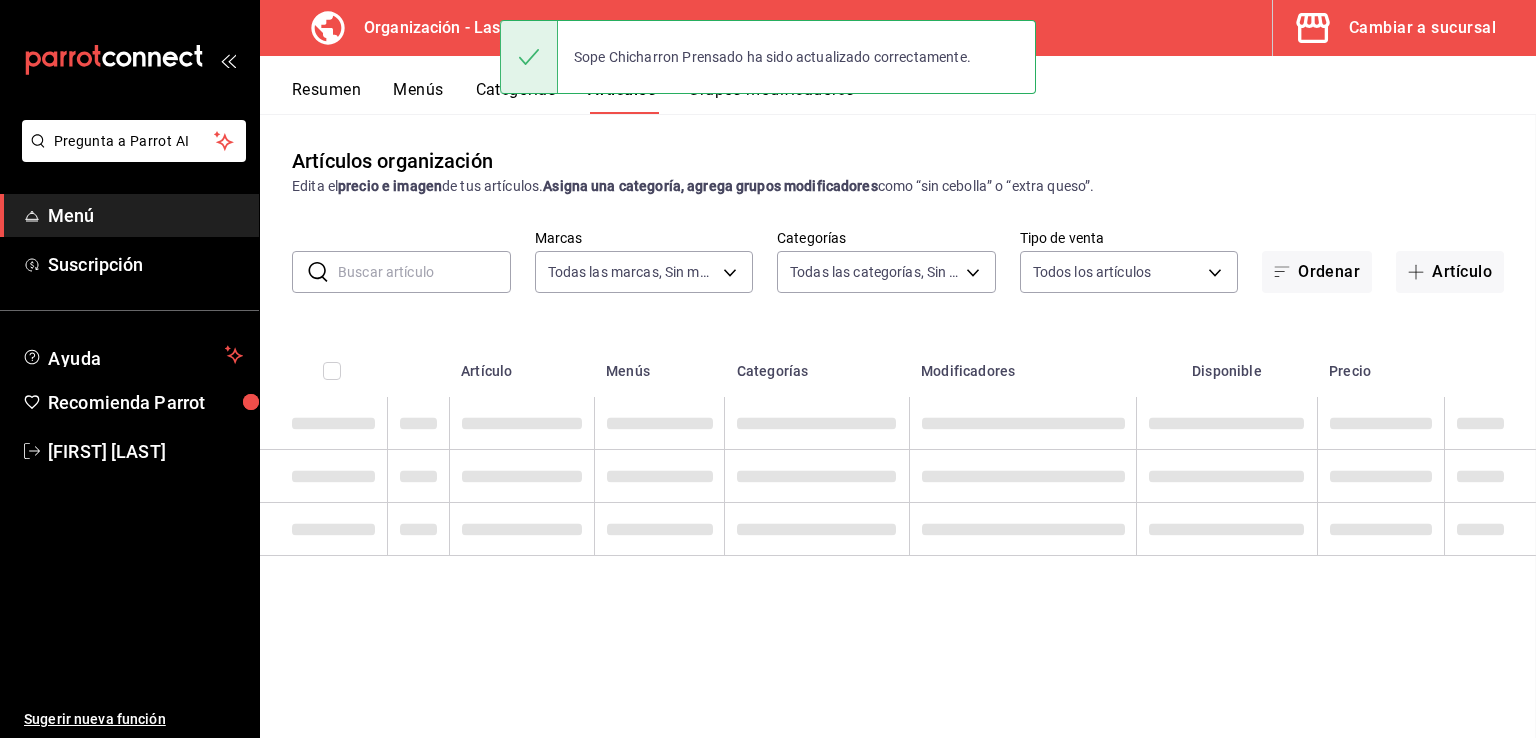 scroll, scrollTop: 0, scrollLeft: 0, axis: both 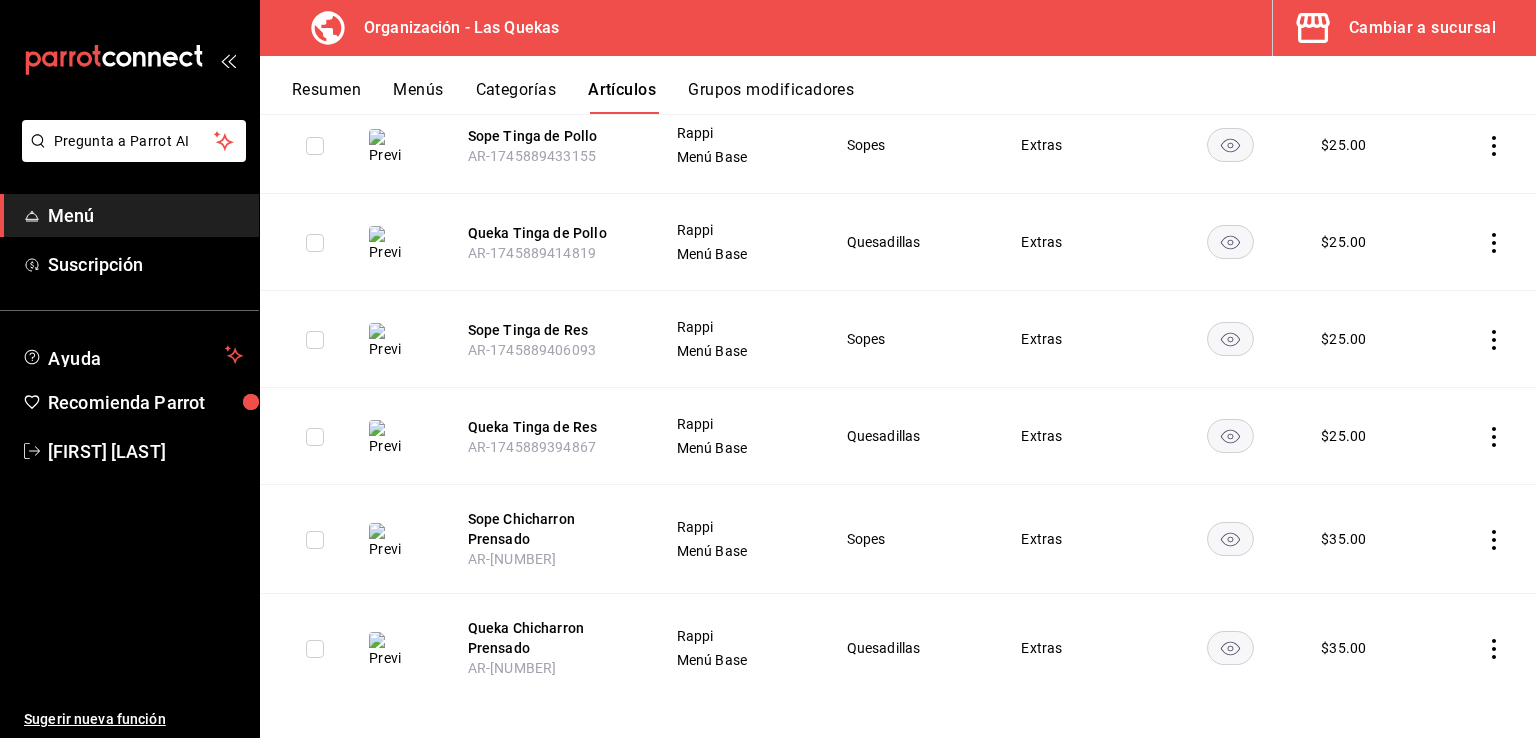 click 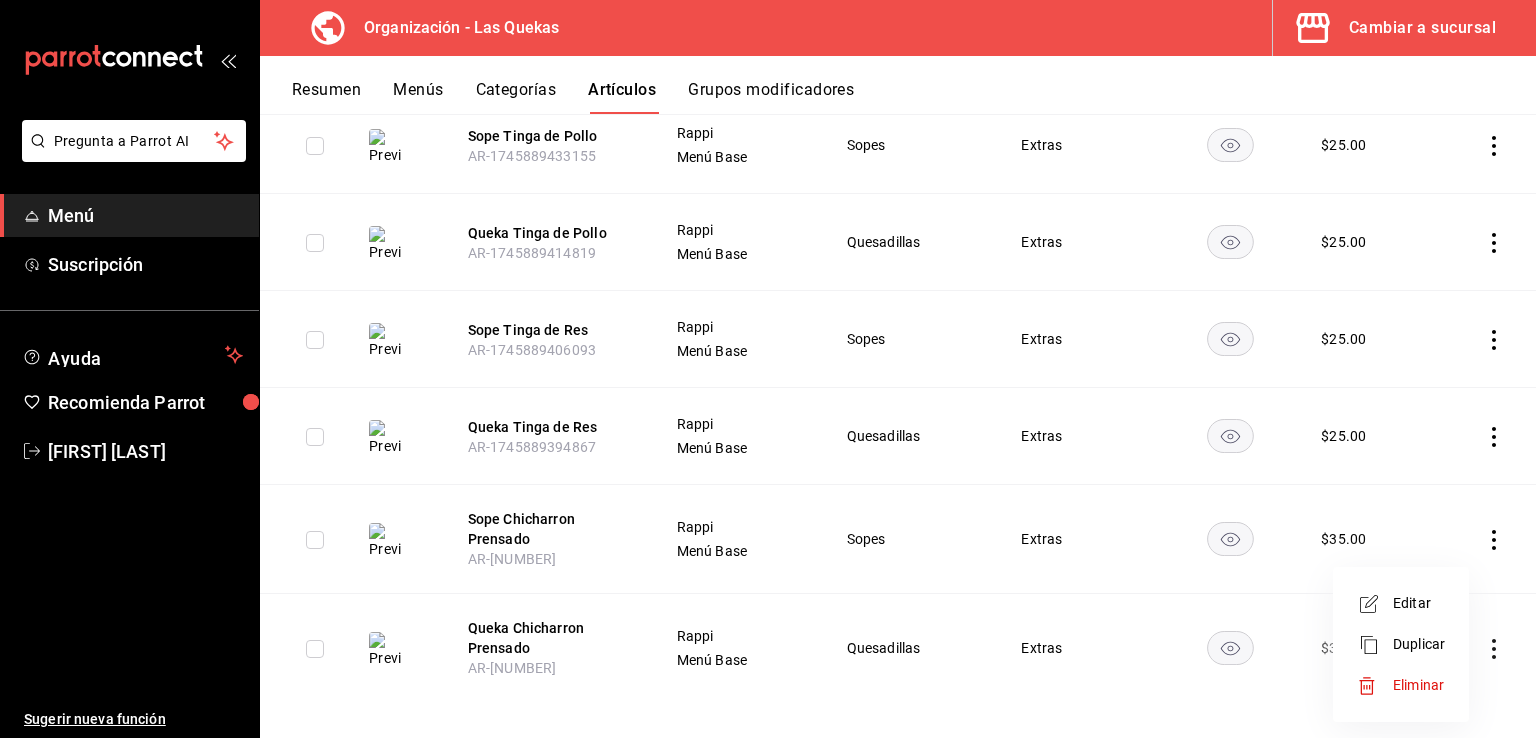 click on "Editar" at bounding box center [1419, 603] 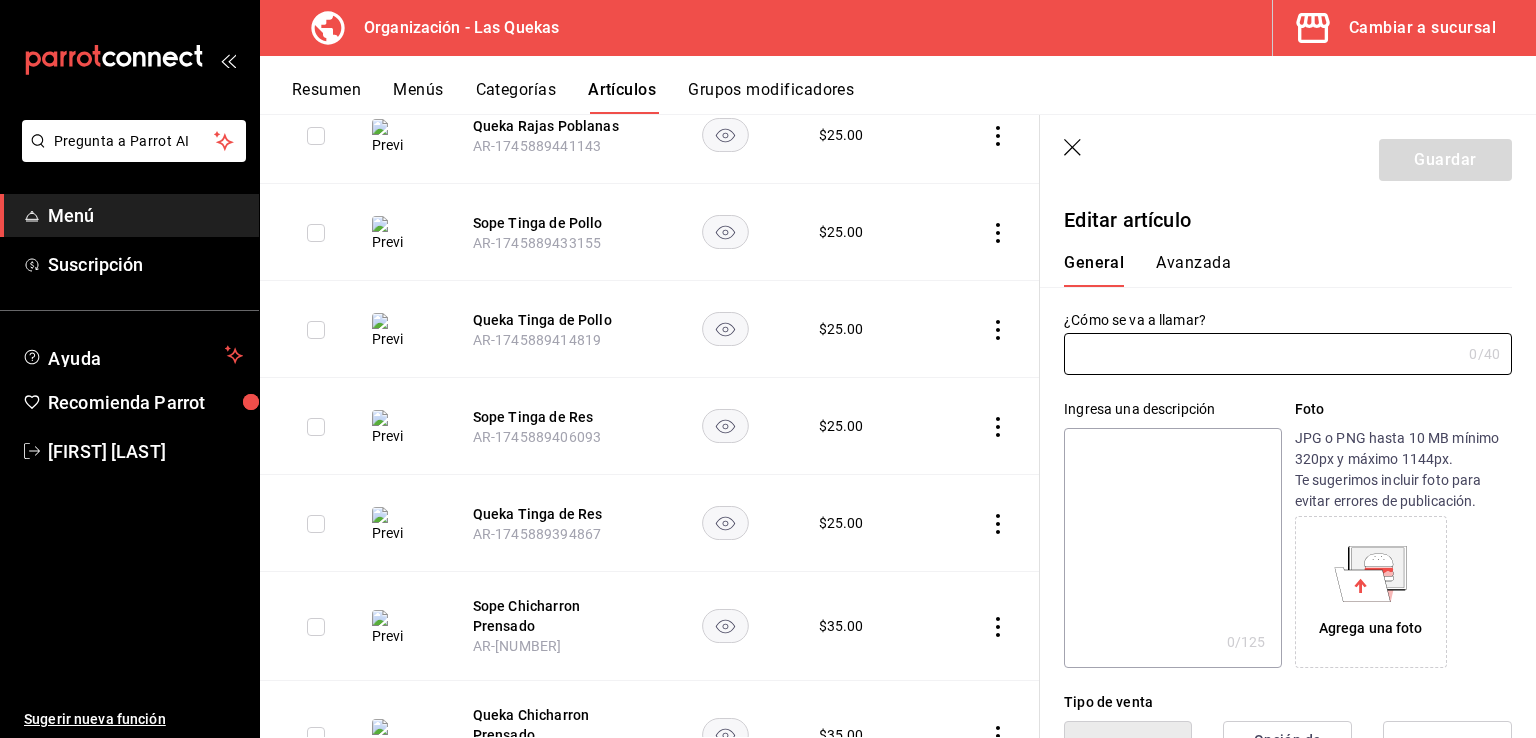 type on "Queka Chicharron Prensado" 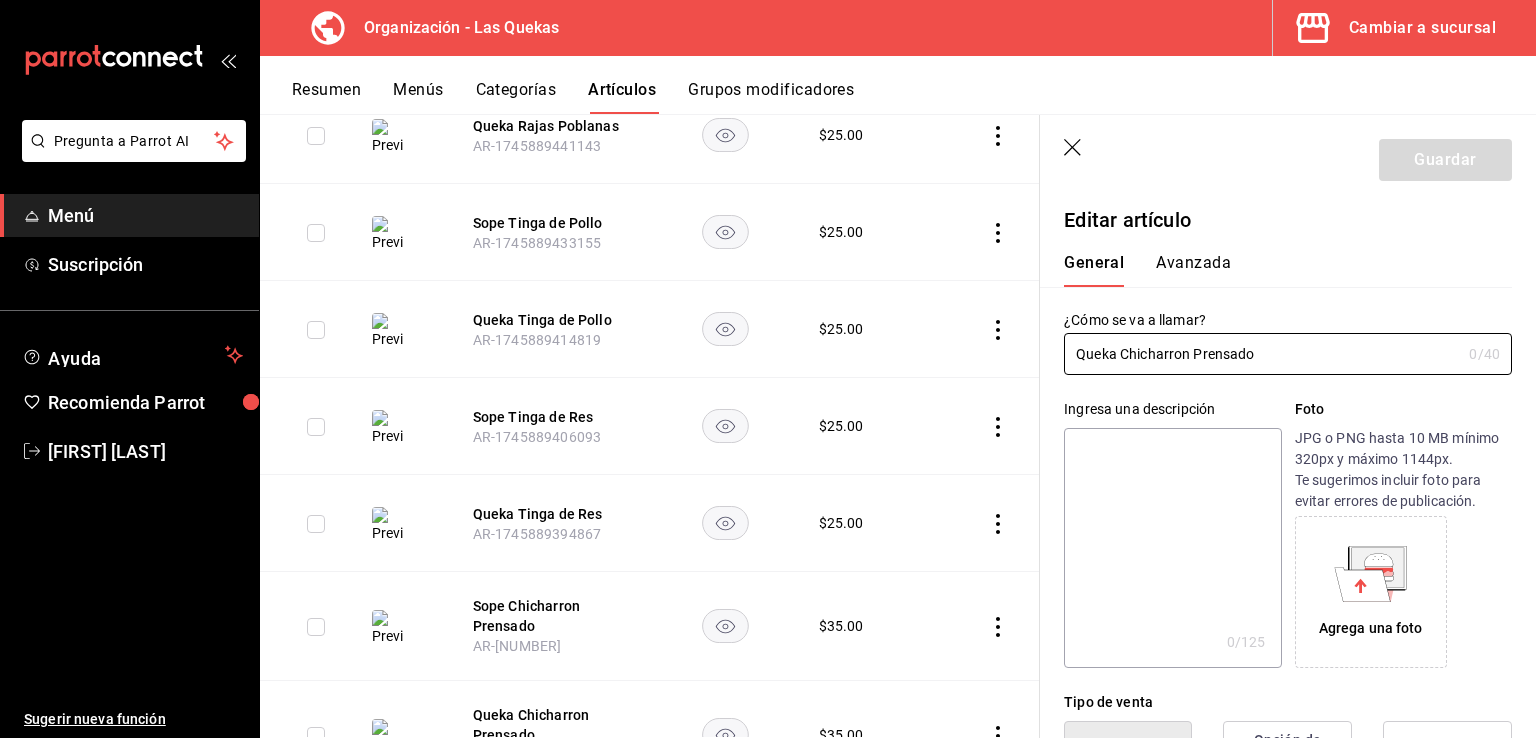 type on "$35.00" 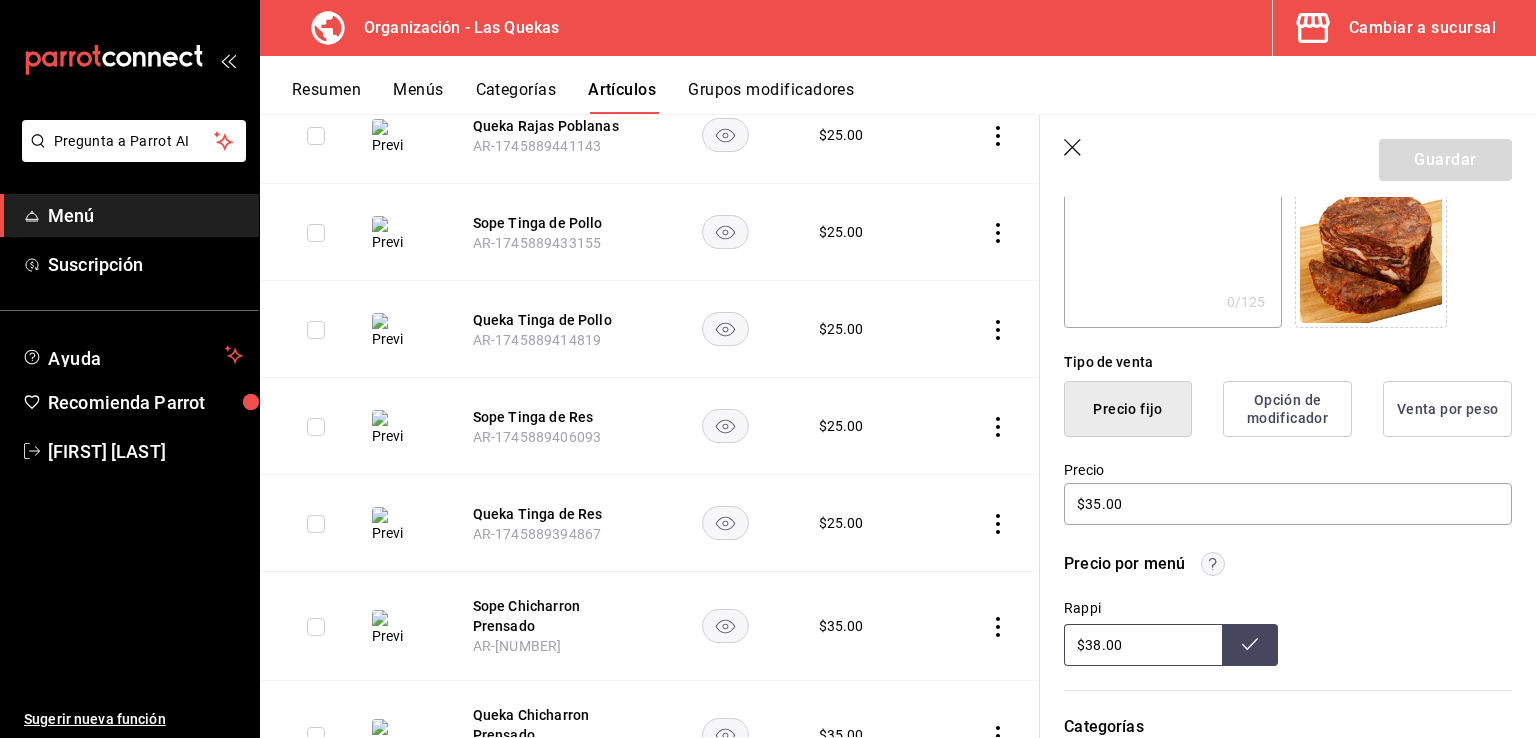 scroll, scrollTop: 343, scrollLeft: 0, axis: vertical 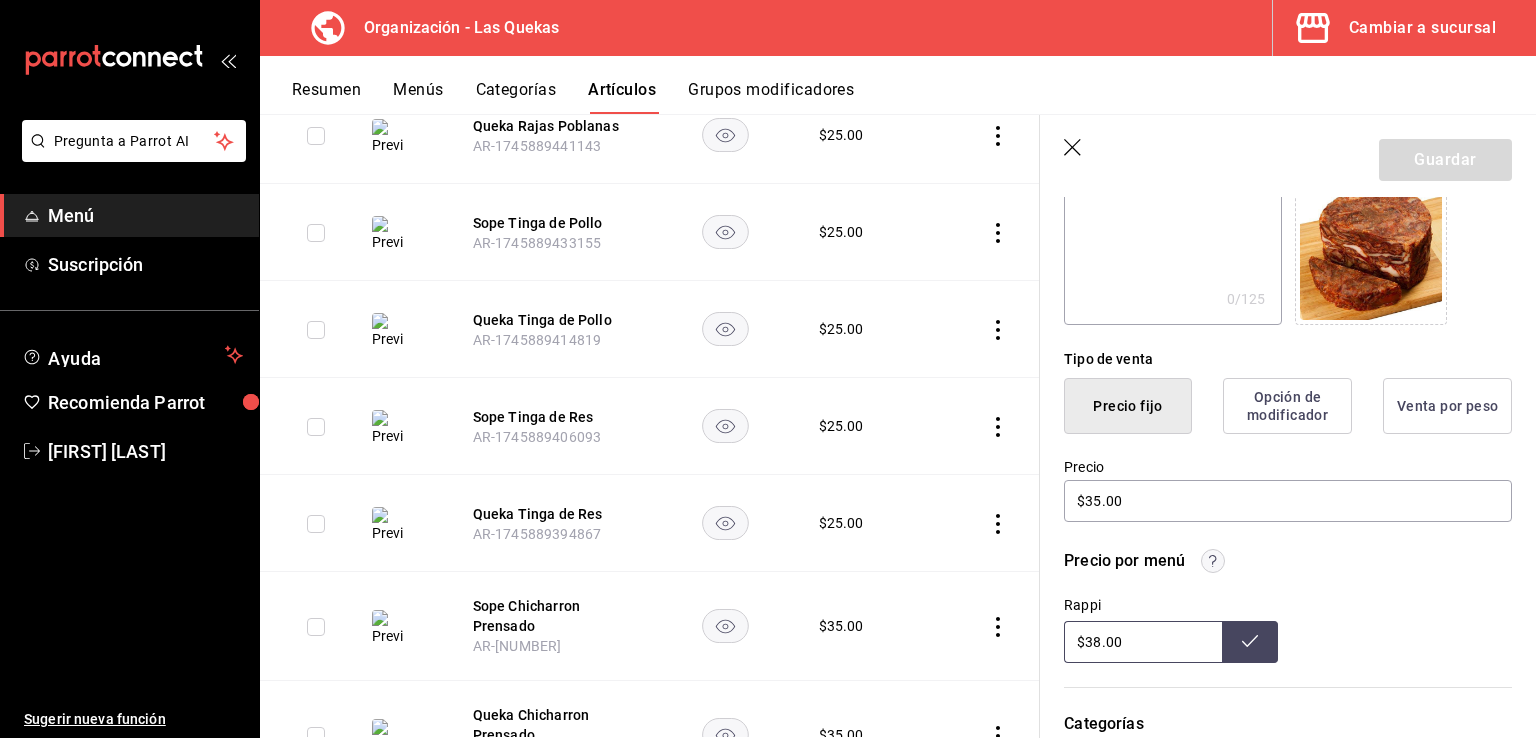 click on "$38.00" at bounding box center (1143, 642) 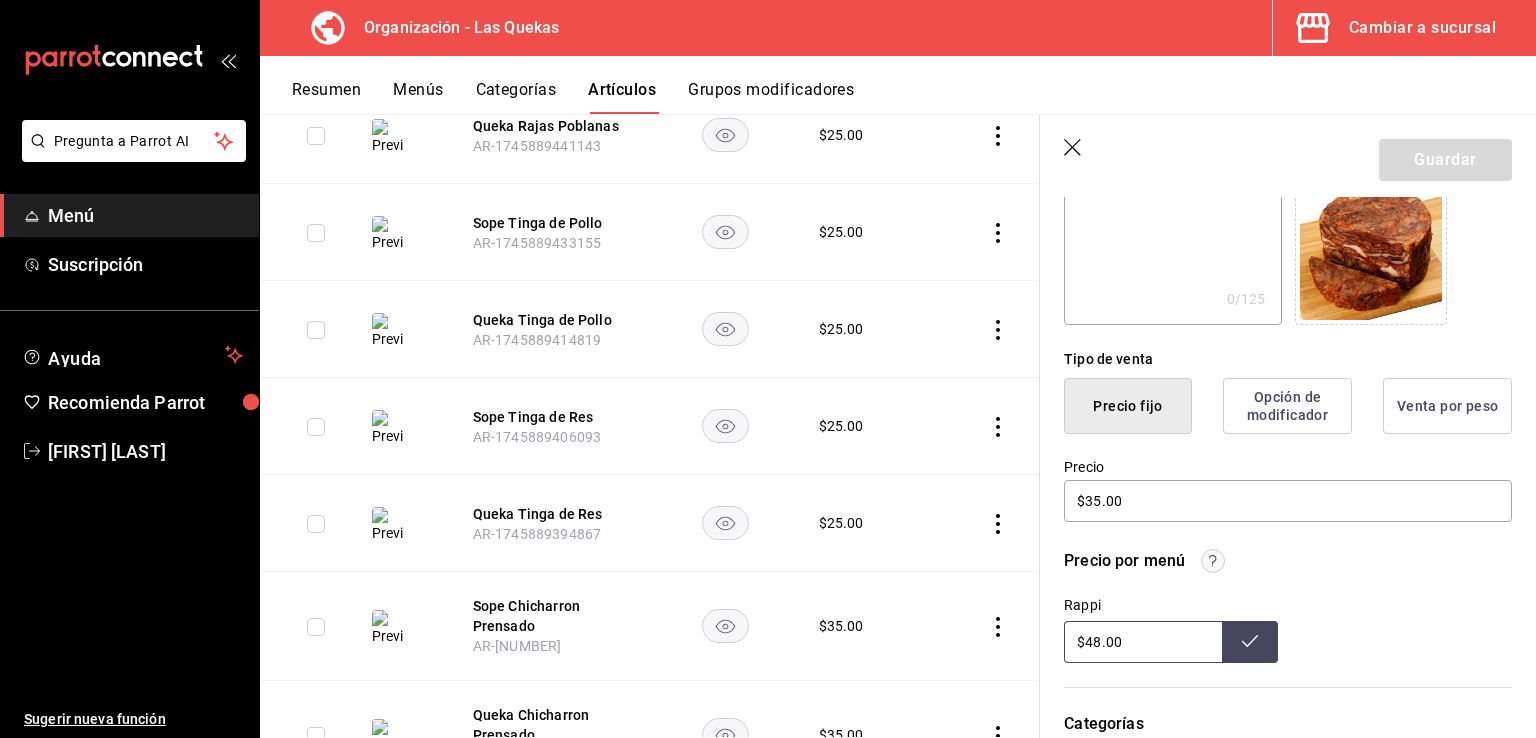 type on "$48.00" 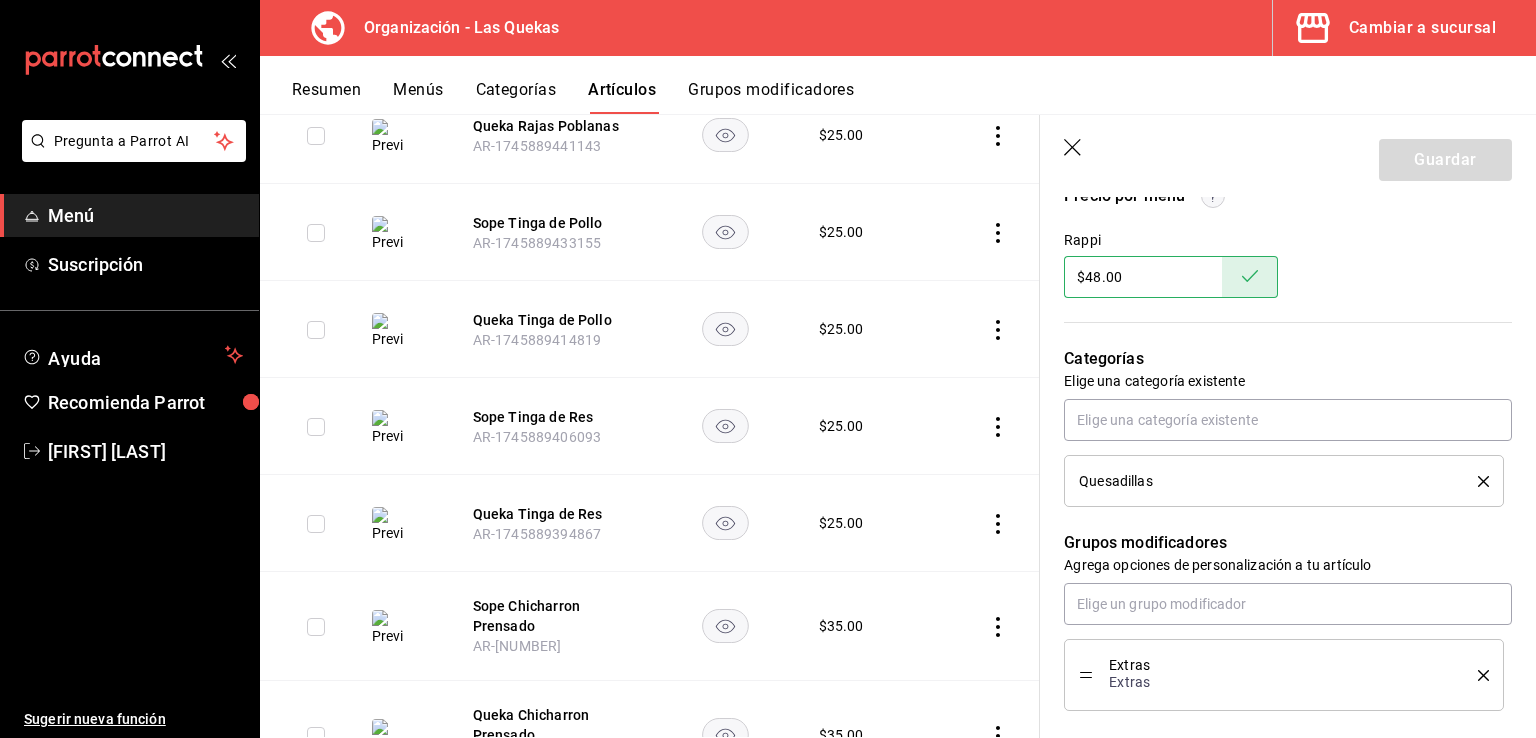 scroll, scrollTop: 743, scrollLeft: 0, axis: vertical 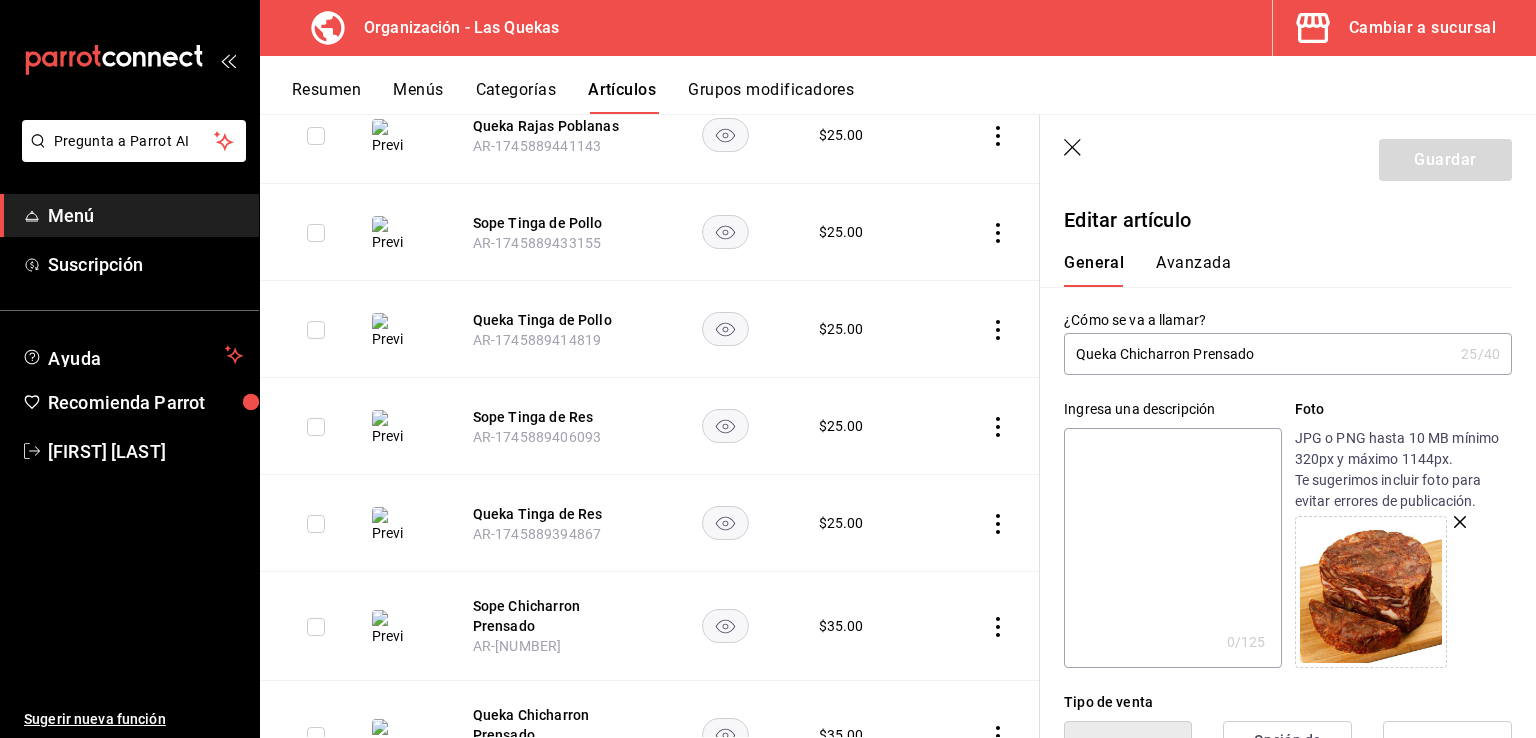 drag, startPoint x: 1070, startPoint y: 149, endPoint x: 980, endPoint y: 532, distance: 393.43234 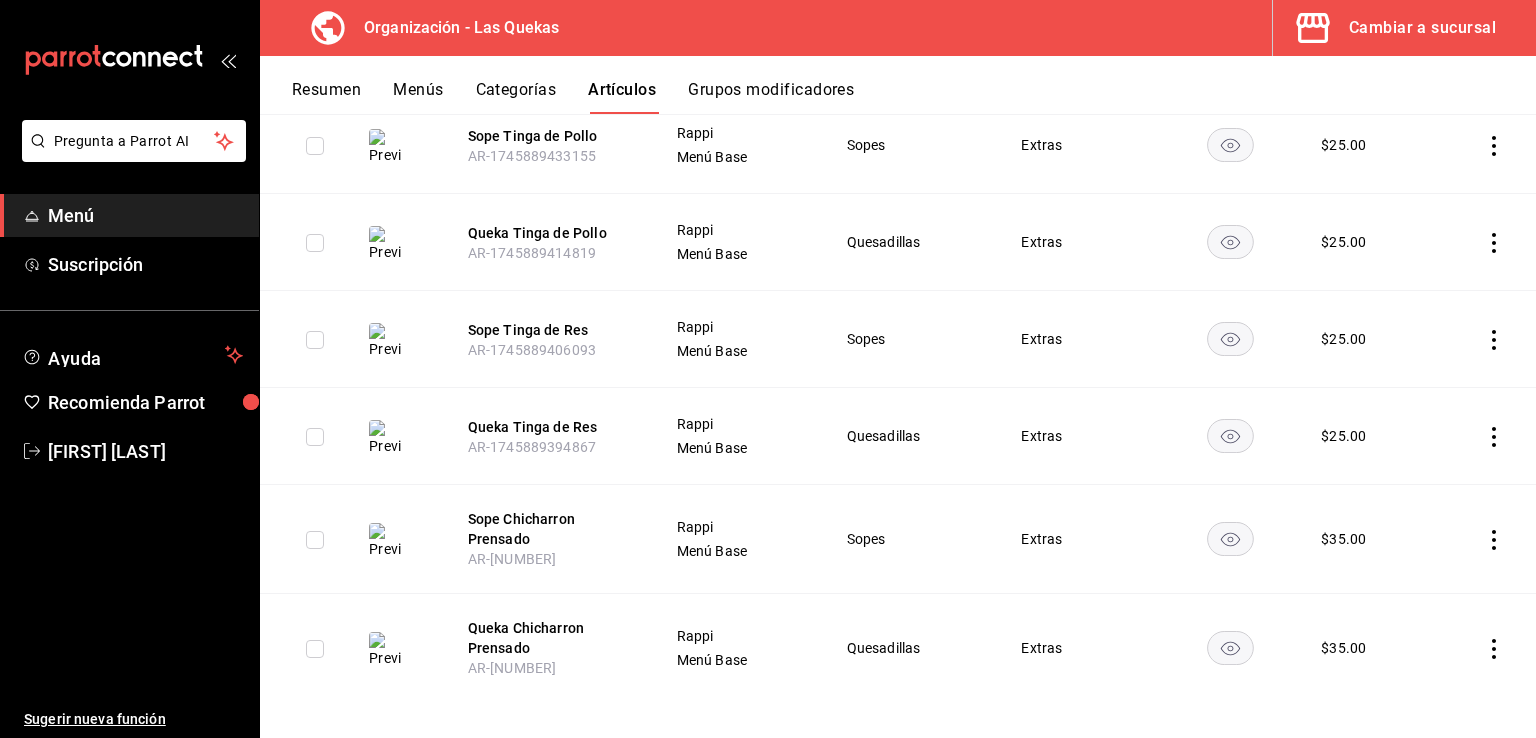 click 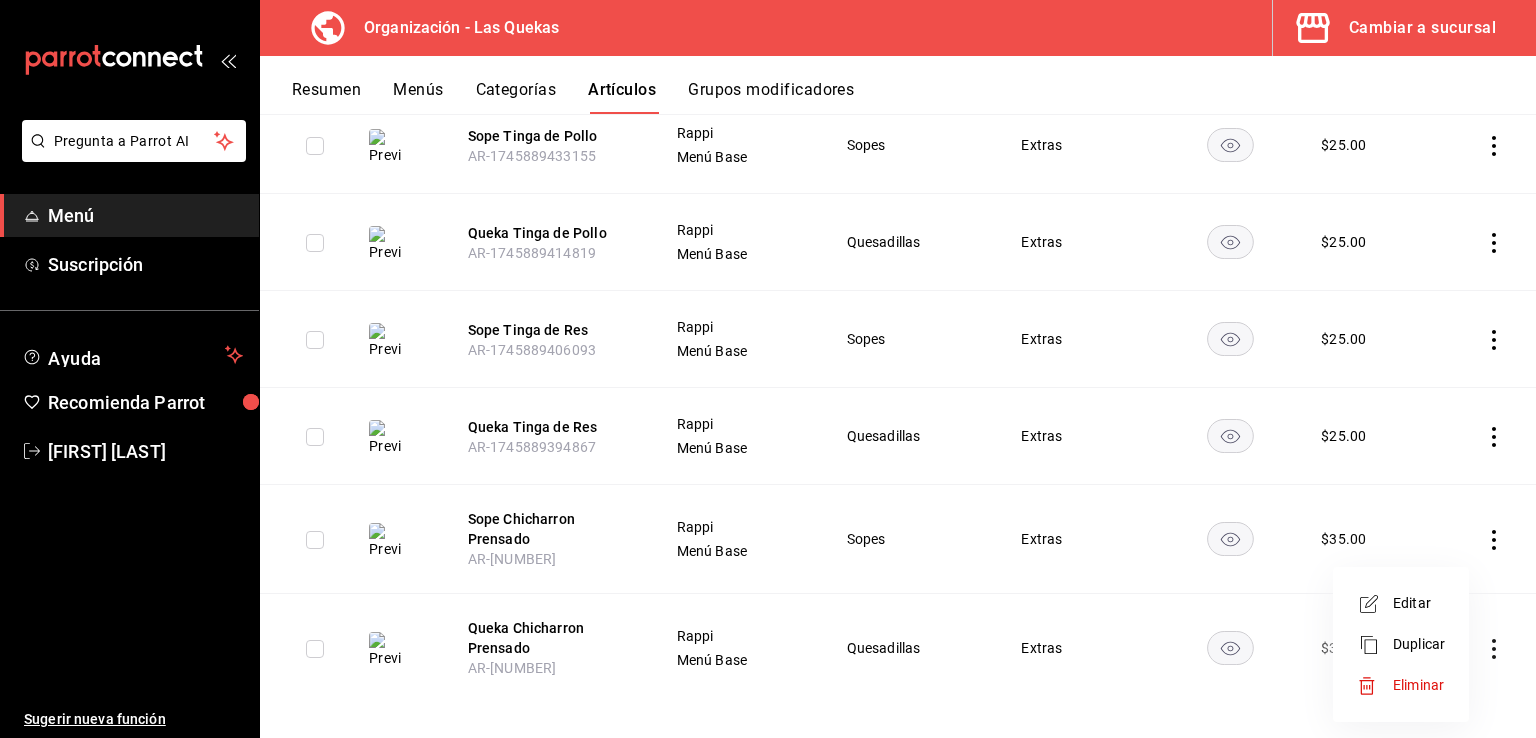 click on "Editar" at bounding box center (1419, 603) 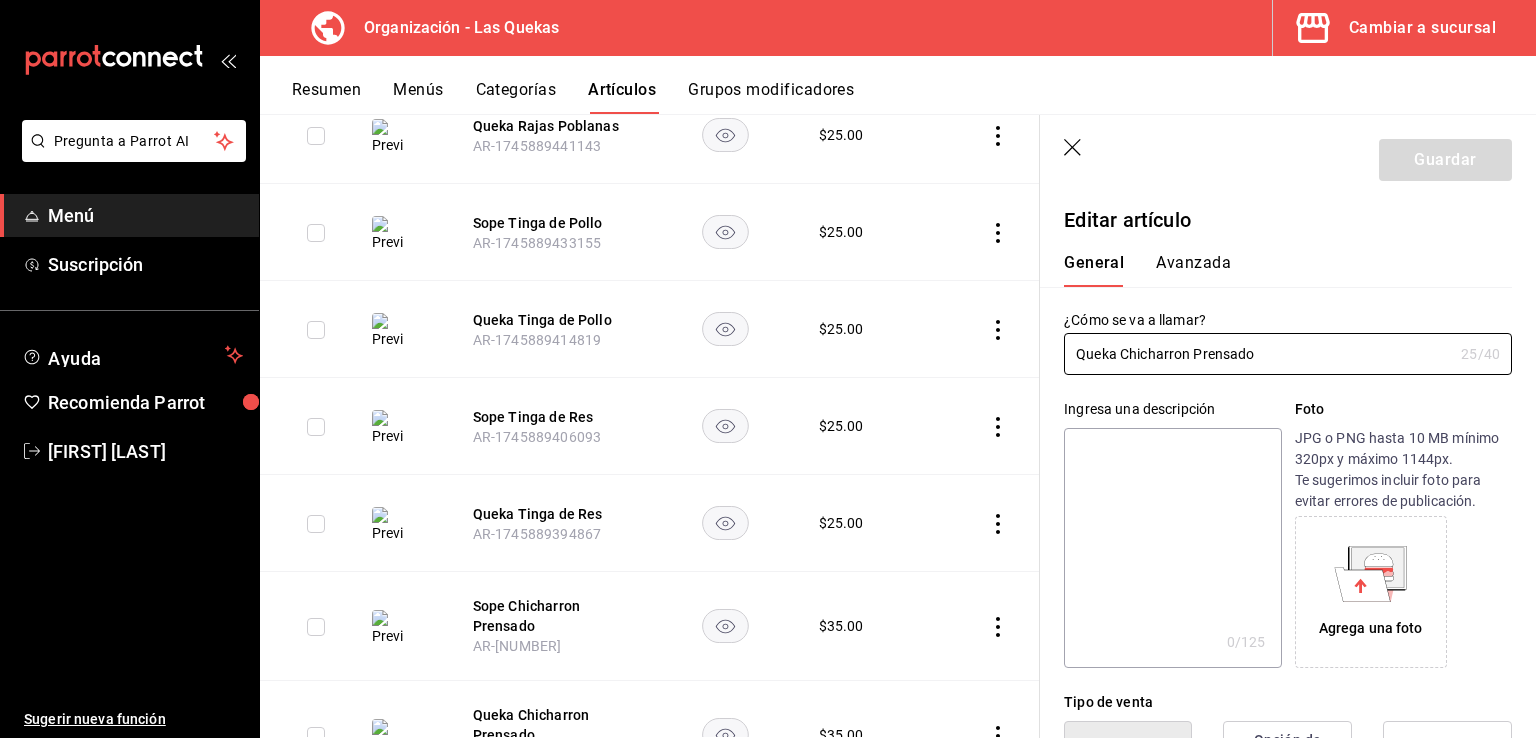 type on "$35.00" 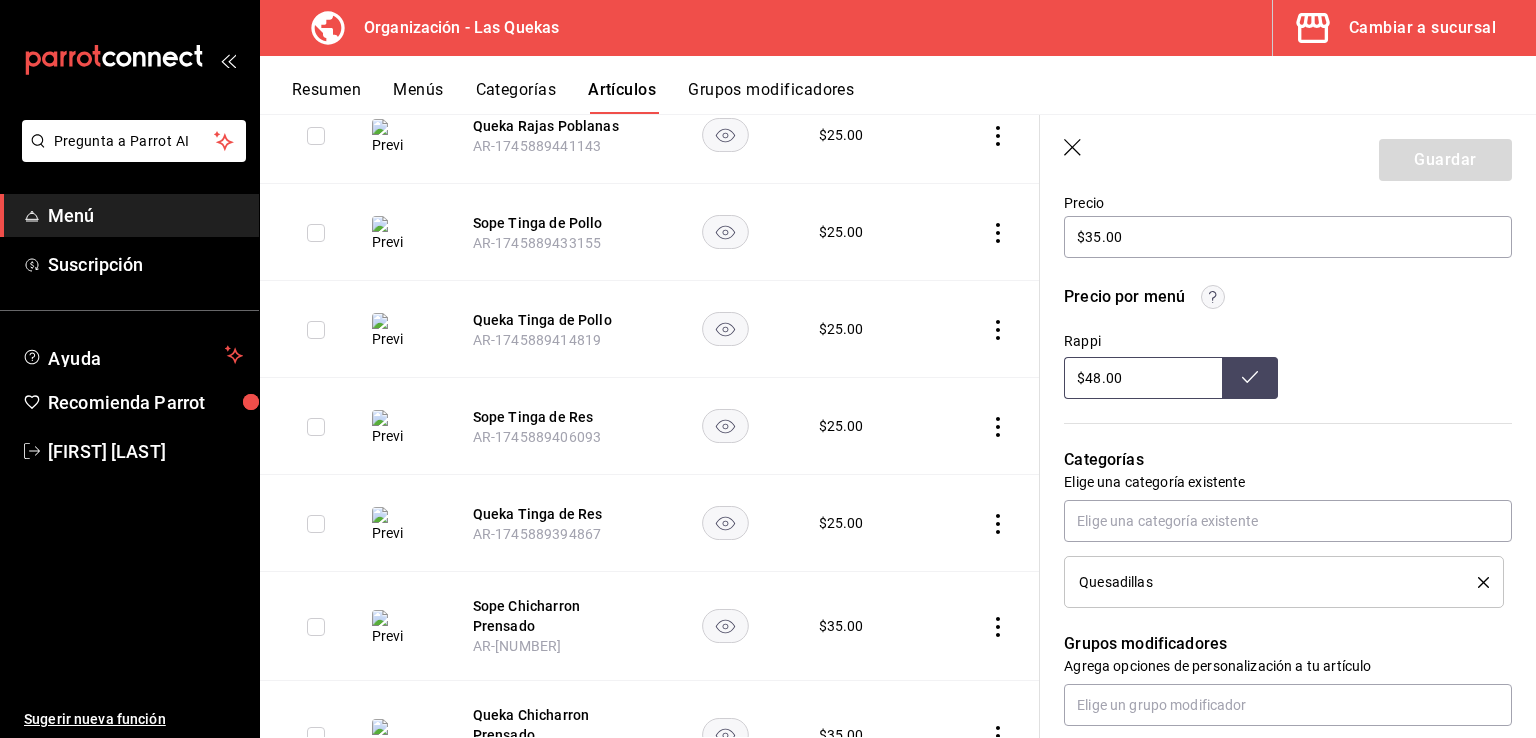 scroll, scrollTop: 192, scrollLeft: 0, axis: vertical 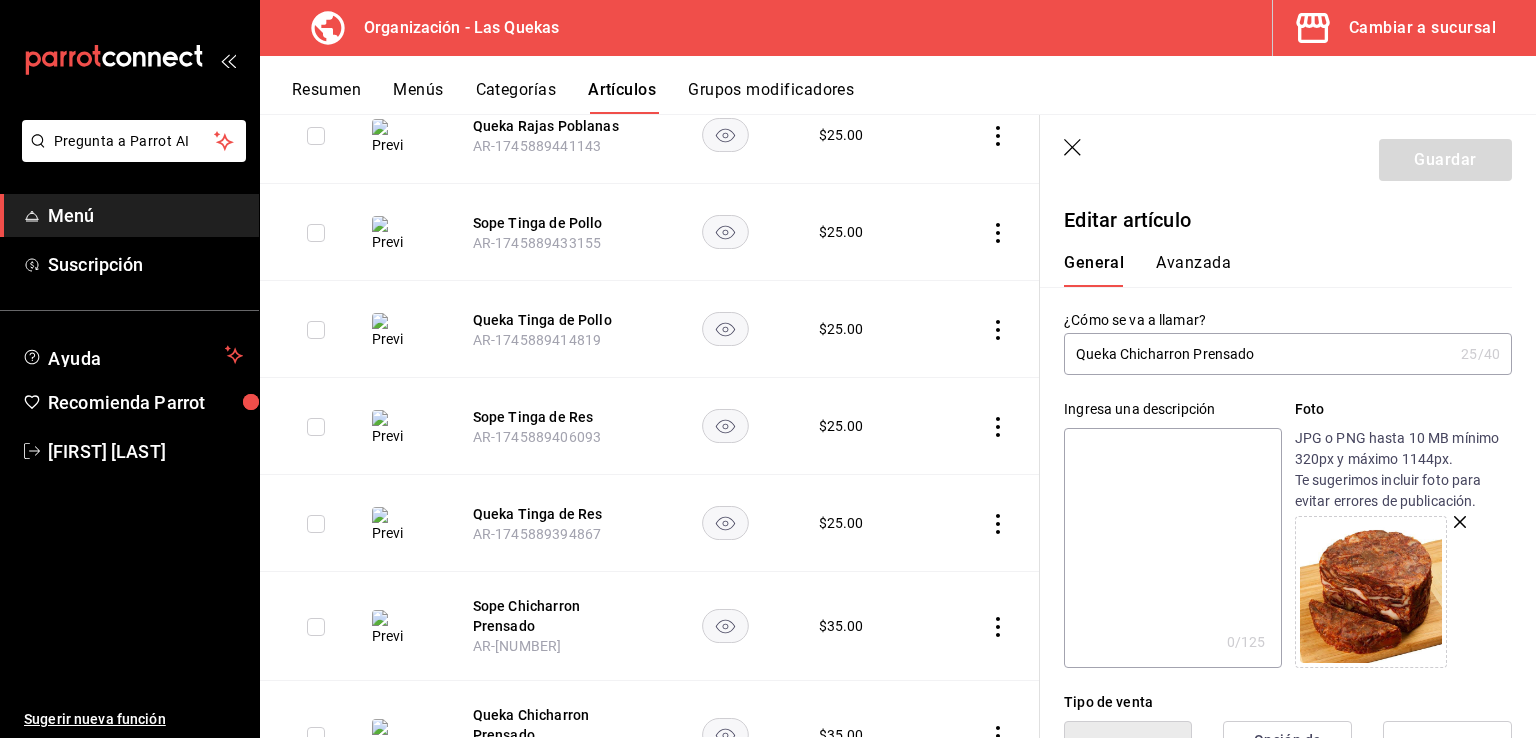 click 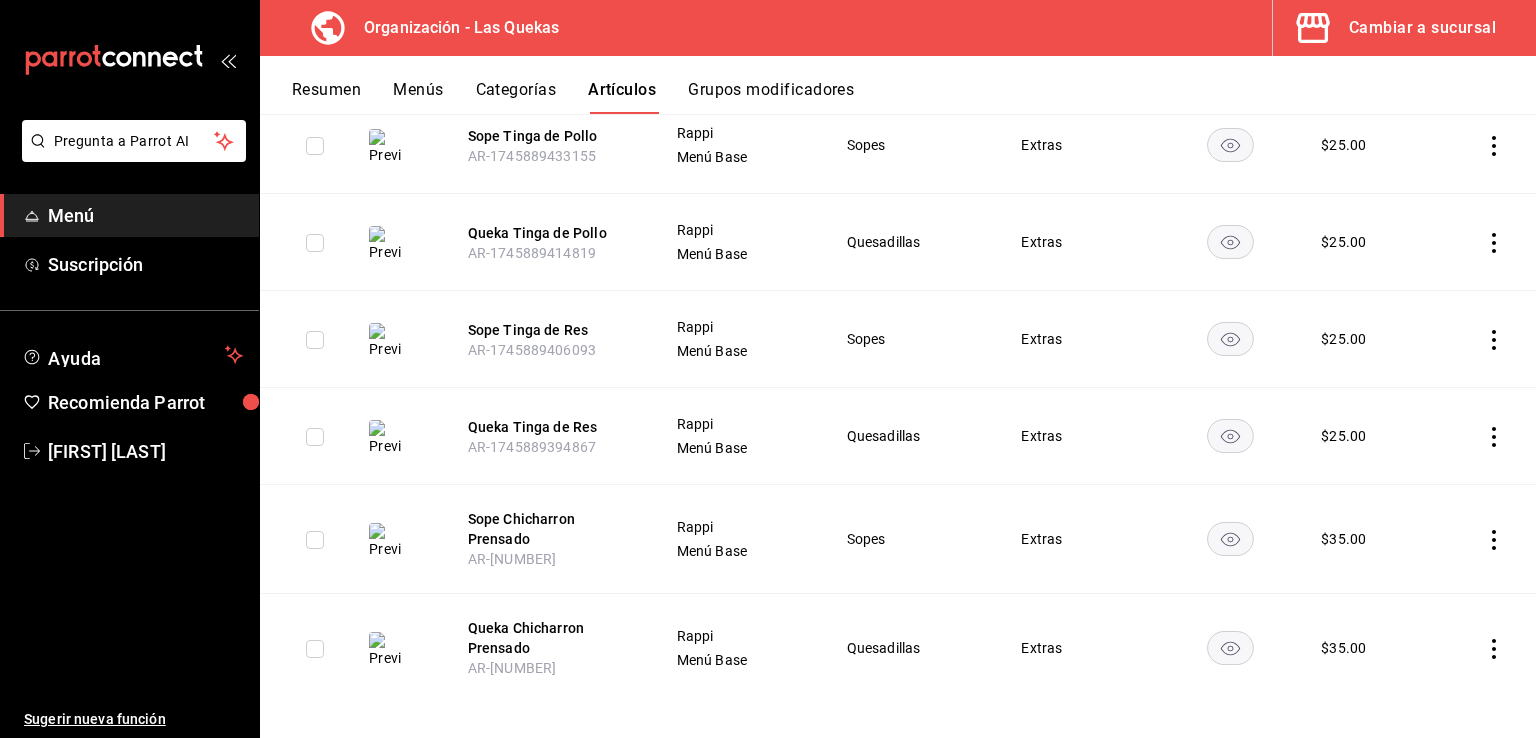 click 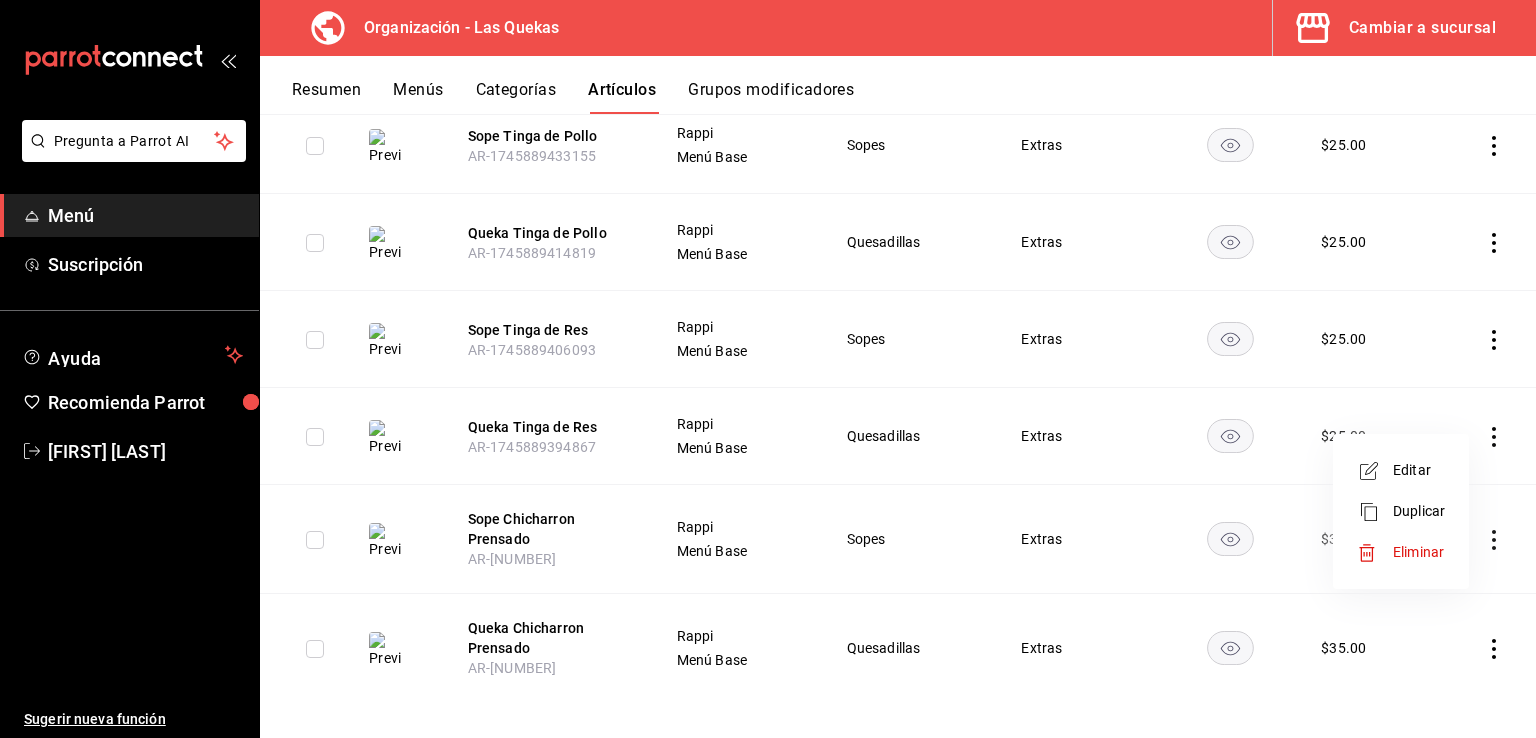 click on "Editar" at bounding box center (1419, 470) 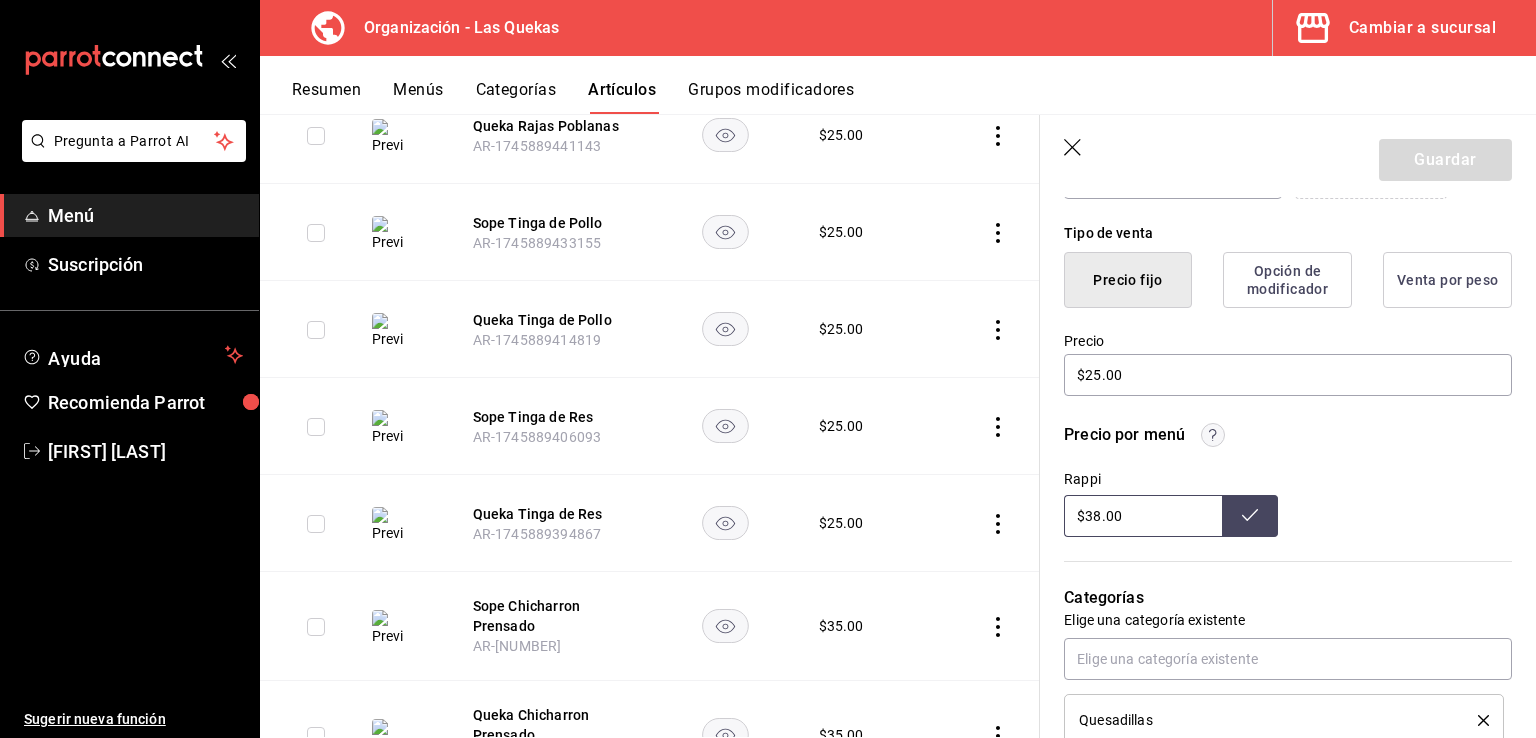 scroll, scrollTop: 508, scrollLeft: 0, axis: vertical 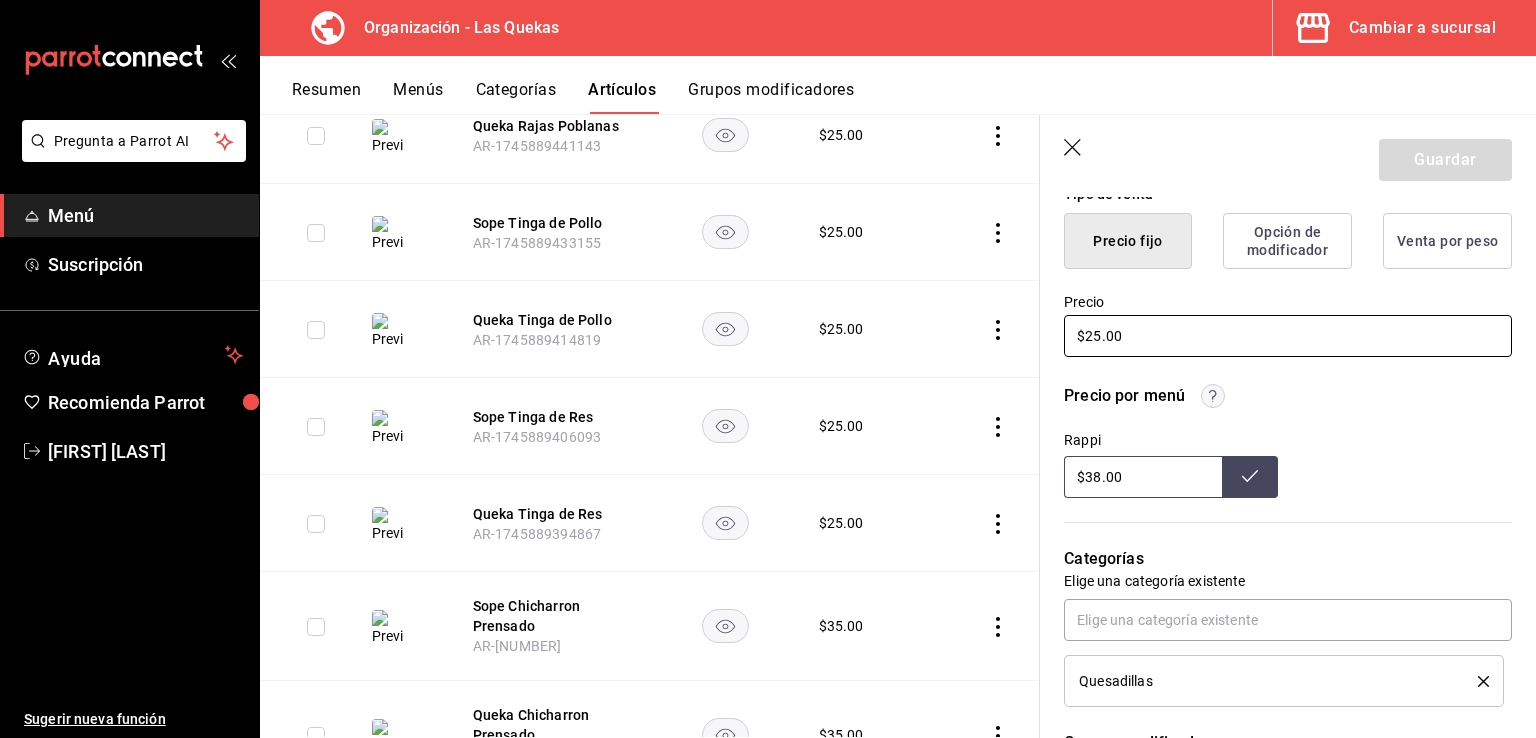drag, startPoint x: 1100, startPoint y: 341, endPoint x: 1083, endPoint y: 341, distance: 17 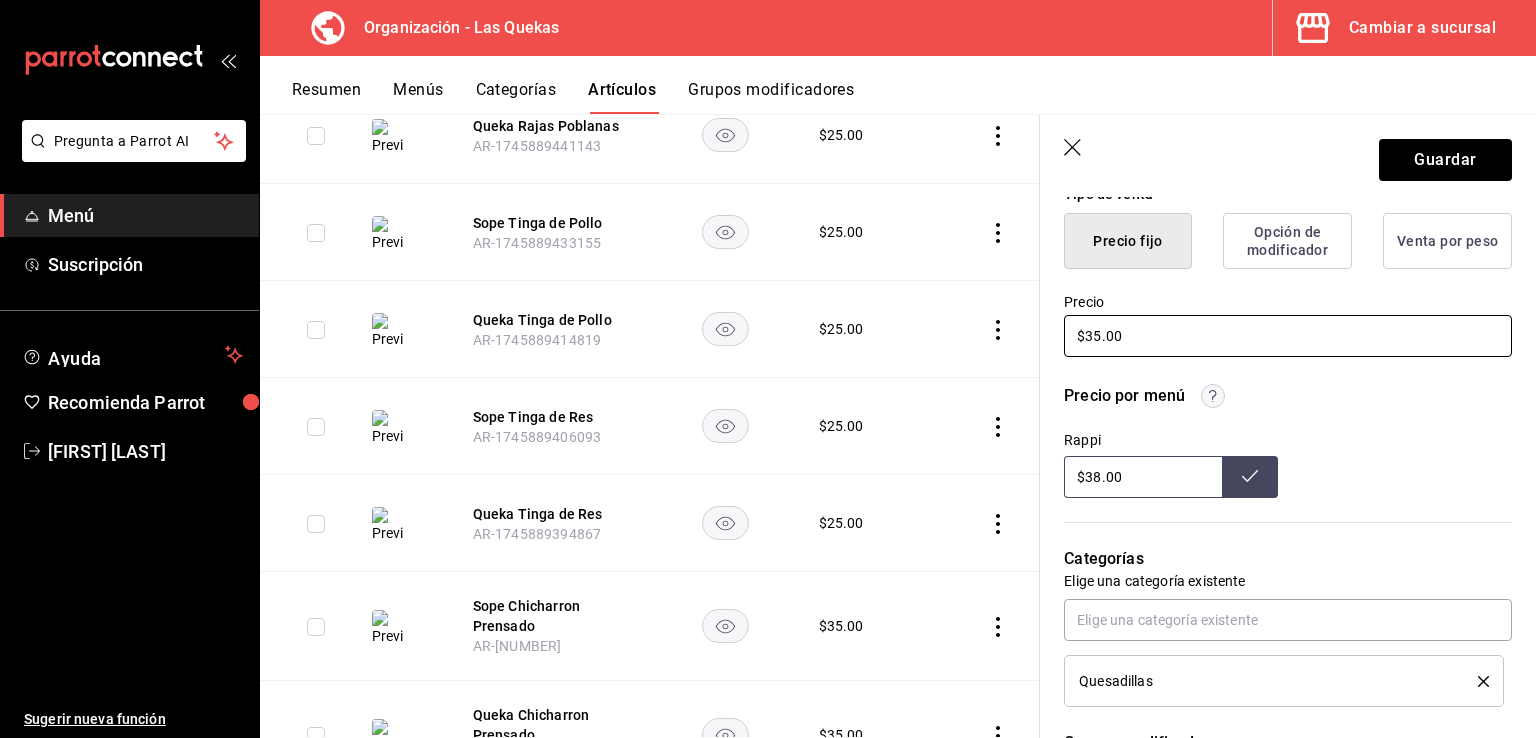 type on "$35.00" 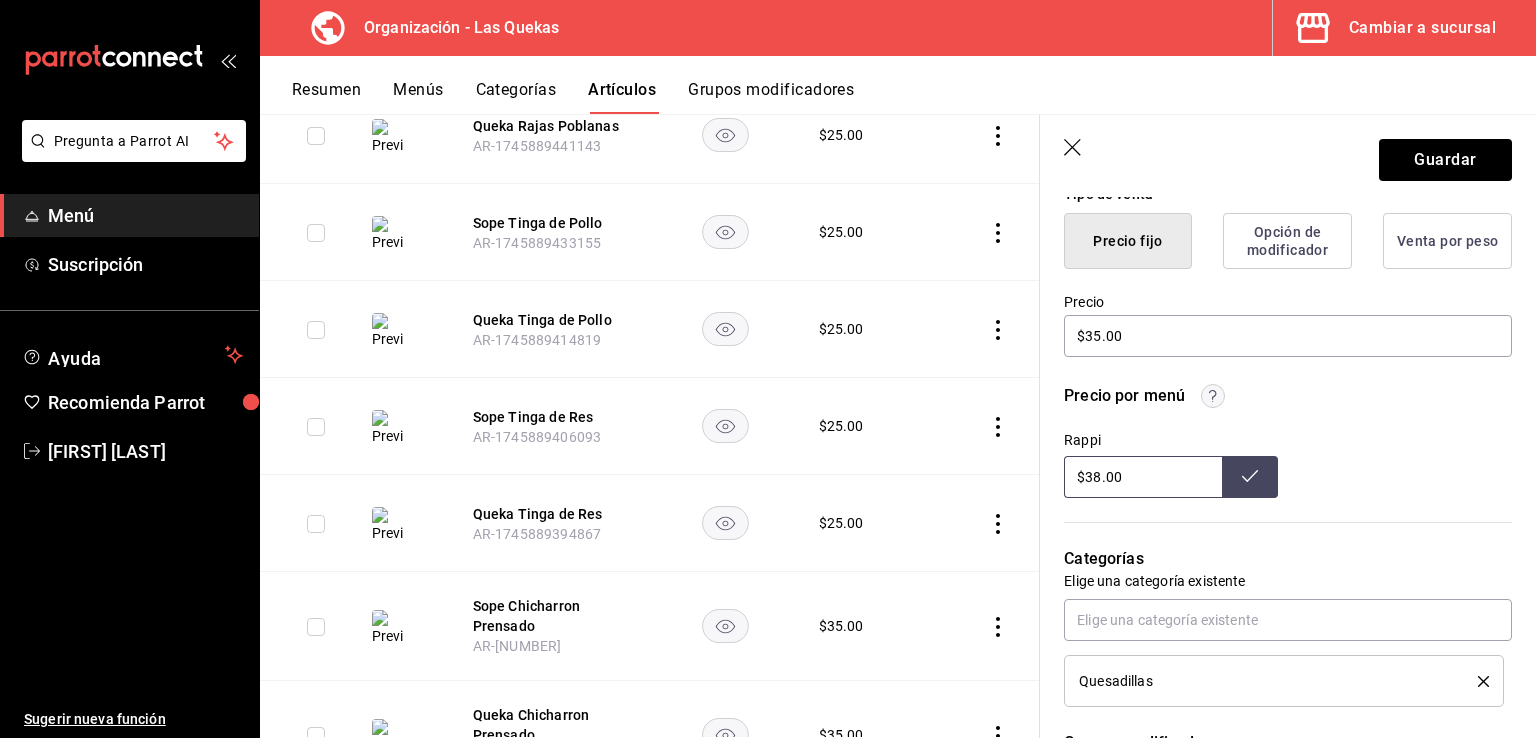 click on "$38.00" at bounding box center [1143, 477] 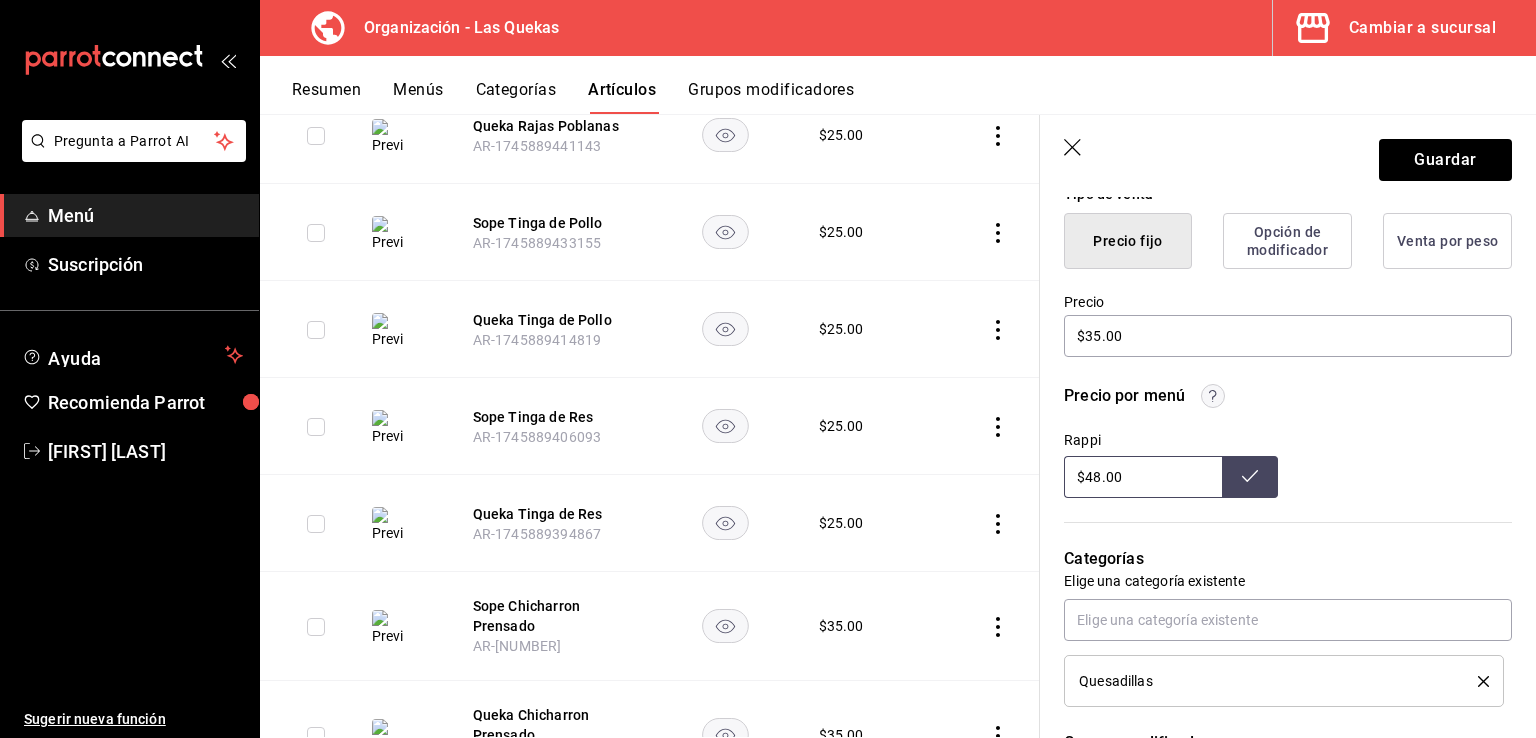 type on "$48.00" 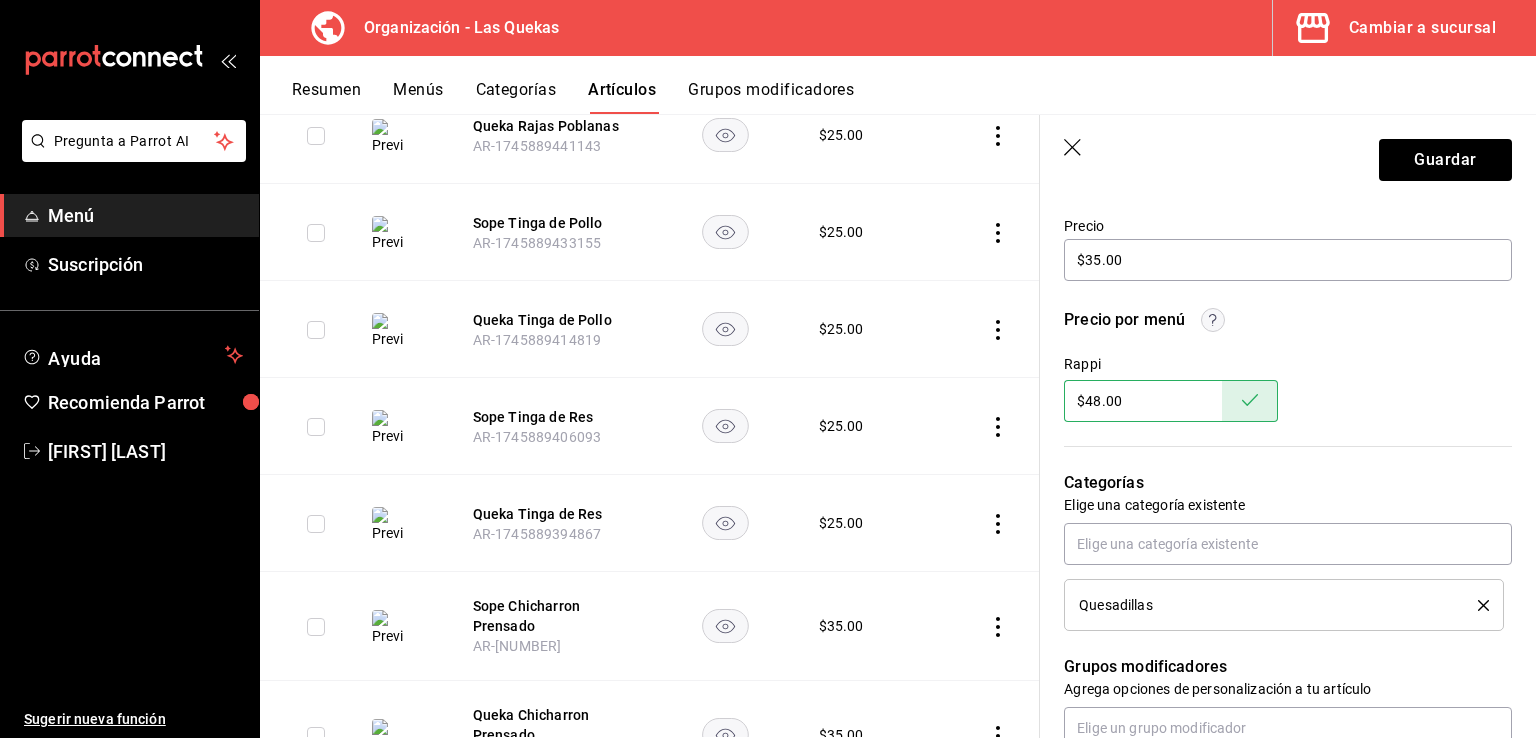 scroll, scrollTop: 490, scrollLeft: 0, axis: vertical 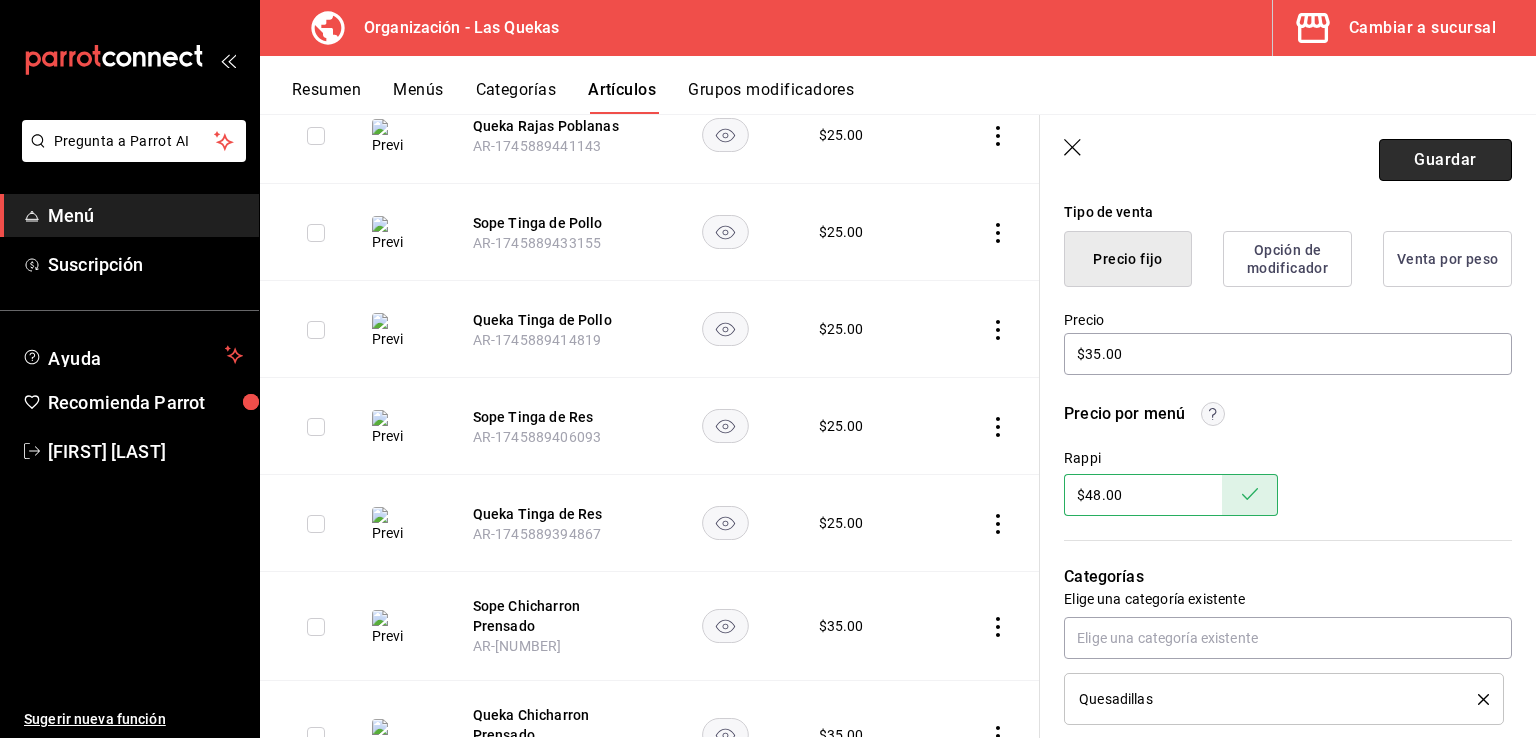click on "Guardar" at bounding box center [1445, 160] 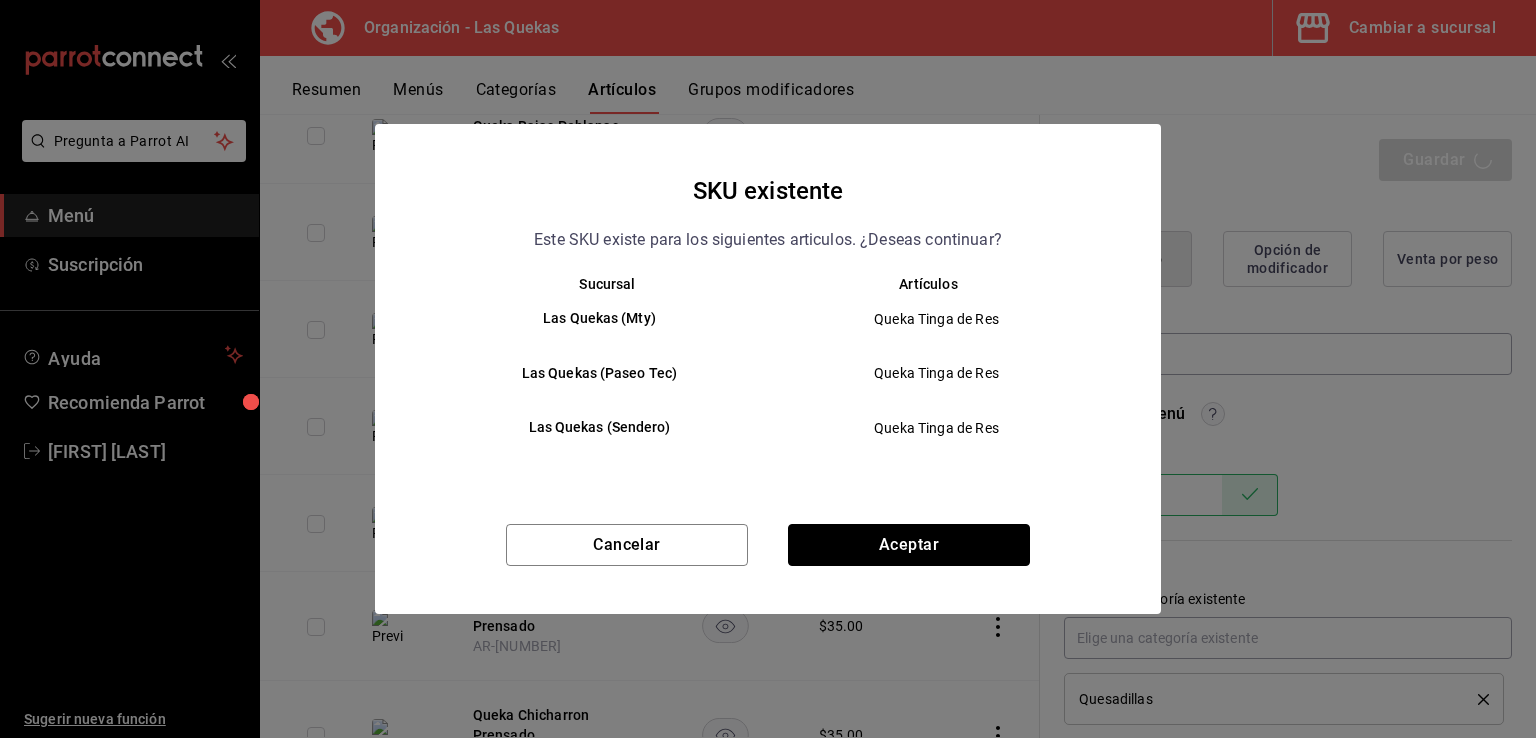 click on "Aceptar" at bounding box center [909, 545] 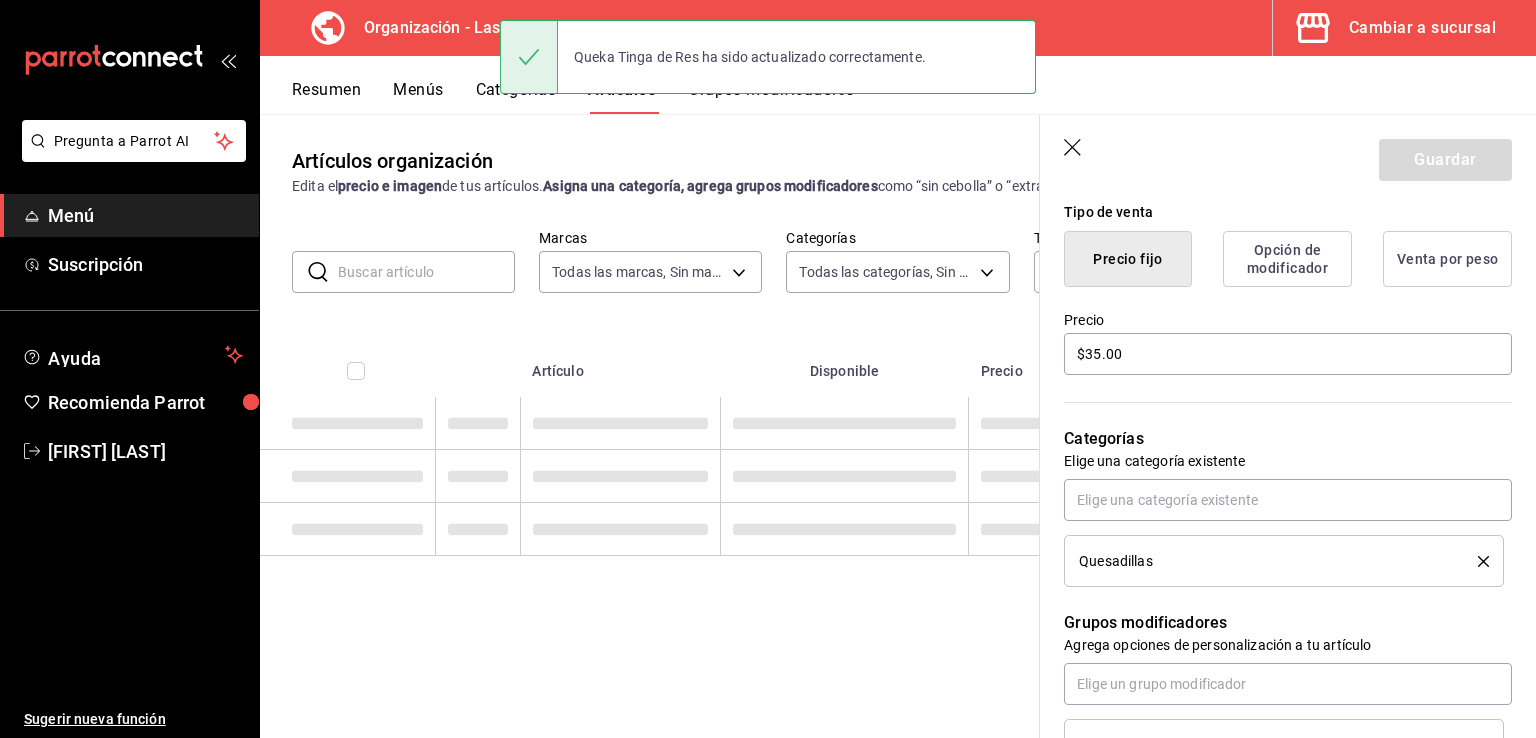 scroll, scrollTop: 0, scrollLeft: 0, axis: both 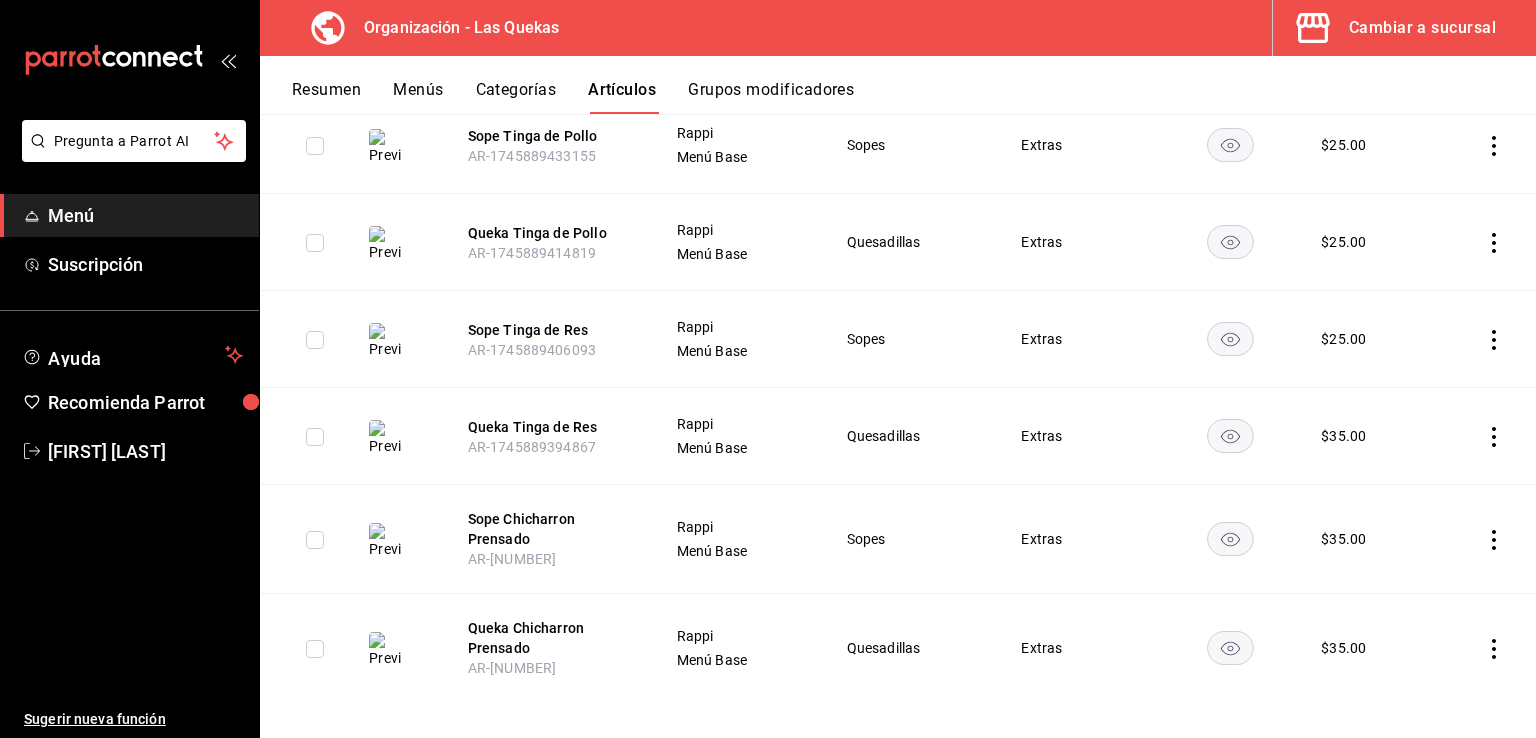 click 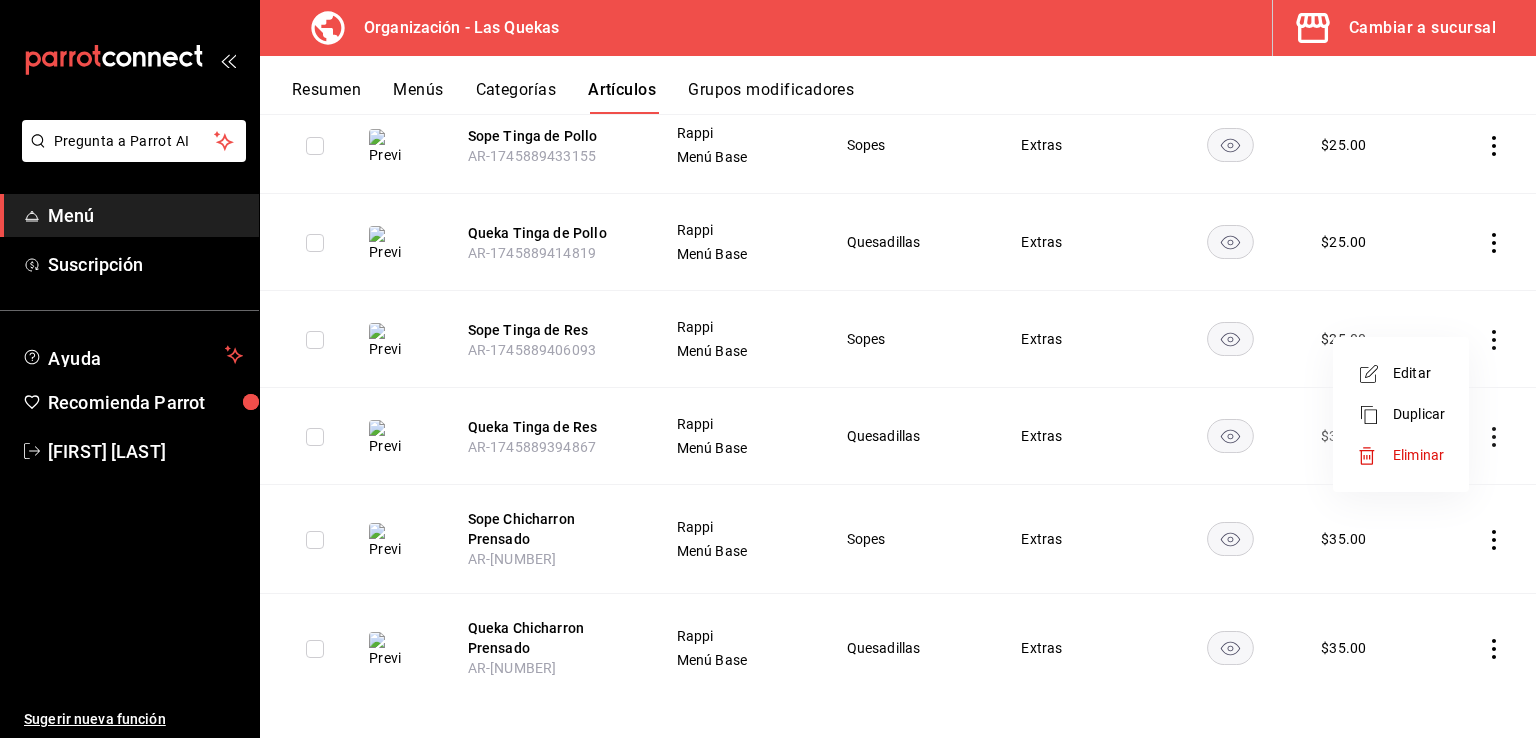 click on "Editar" at bounding box center (1419, 373) 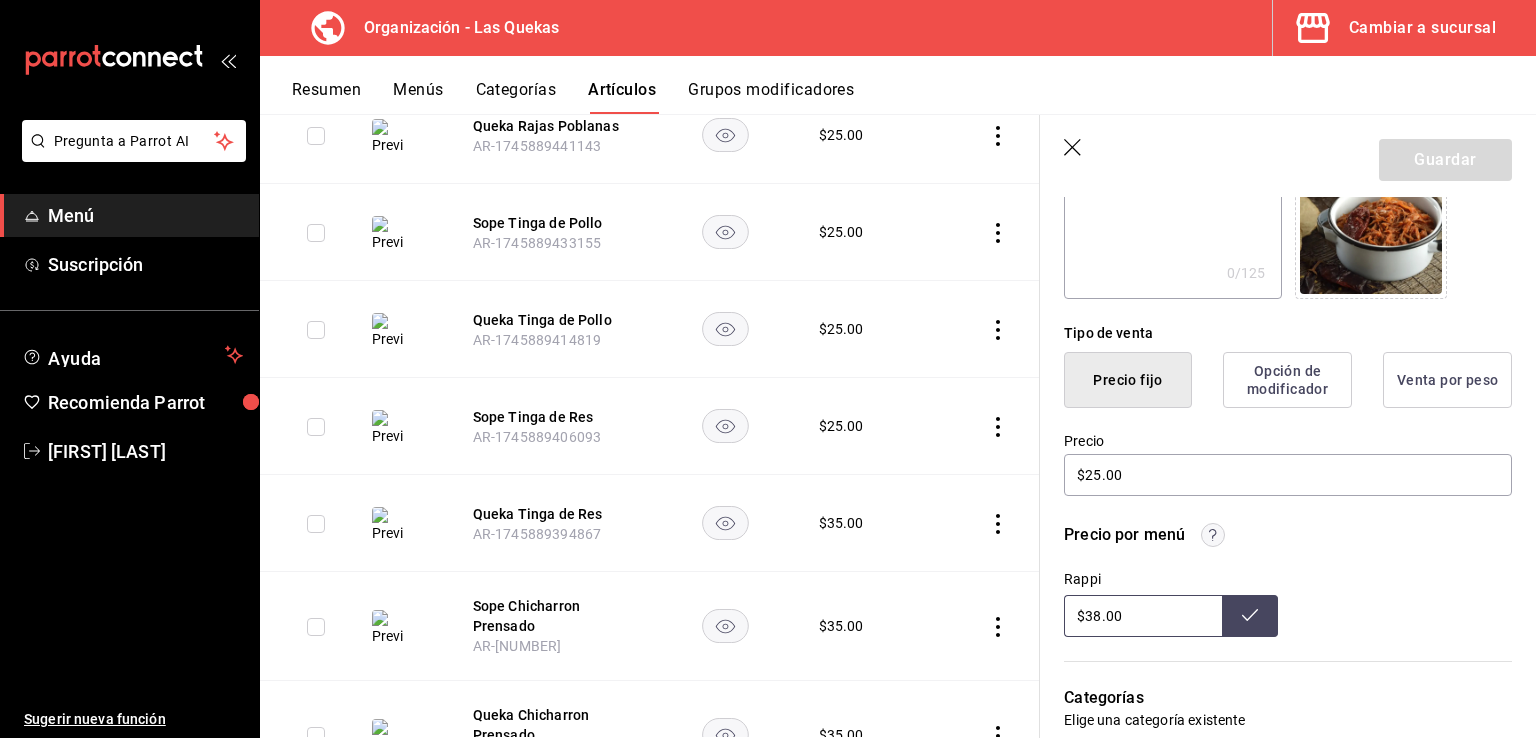 scroll, scrollTop: 400, scrollLeft: 0, axis: vertical 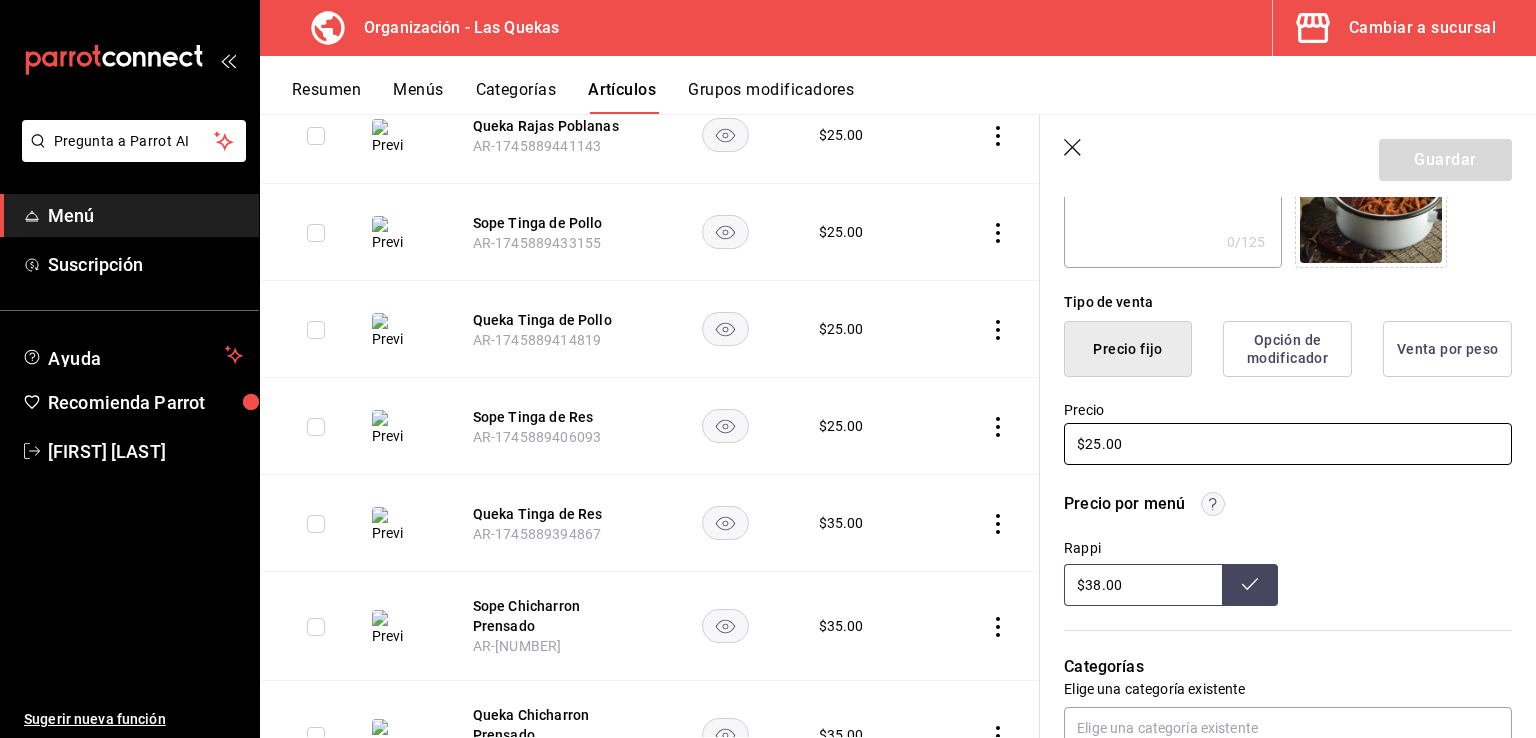 click on "$25.00" at bounding box center [1288, 444] 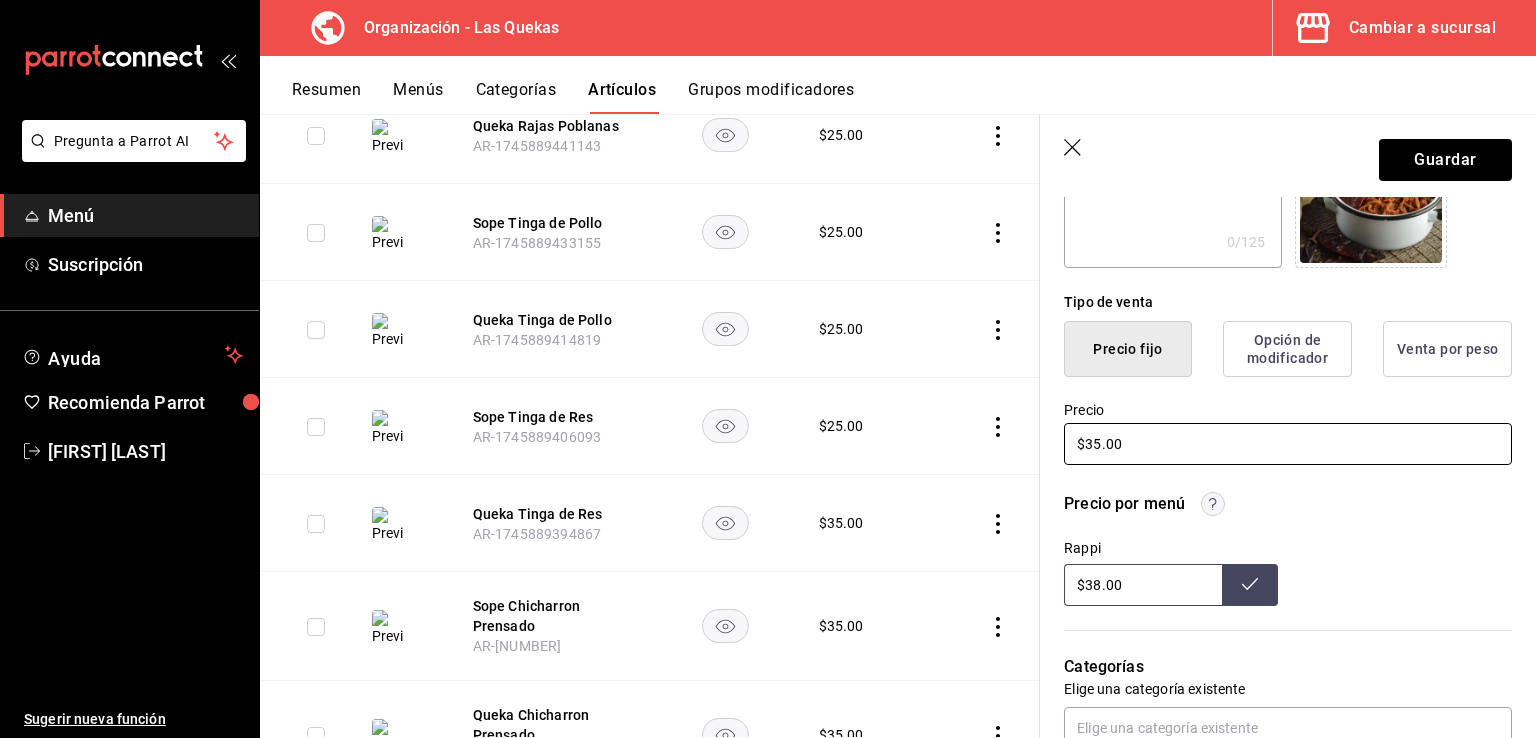 type on "$35.00" 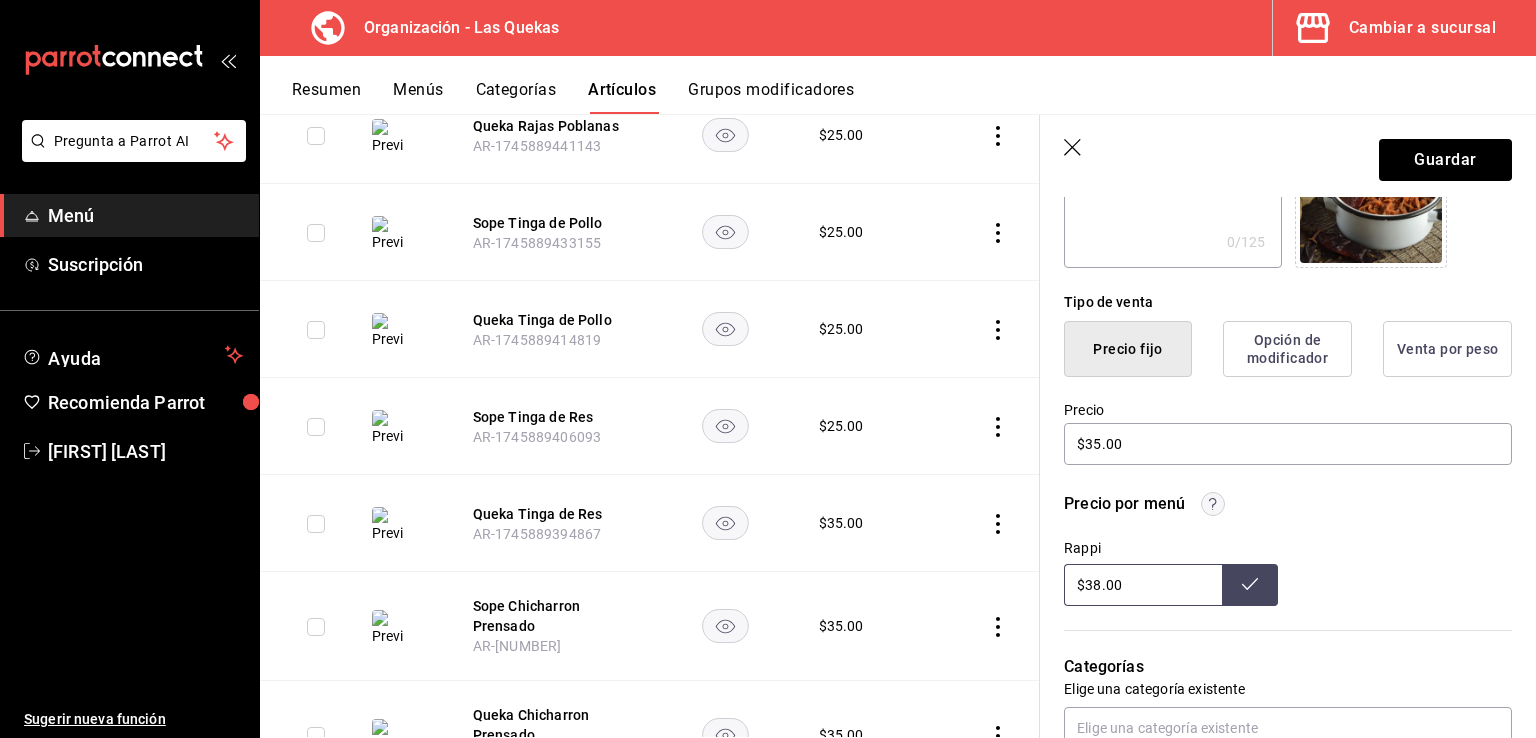 click on "$38.00" at bounding box center [1143, 585] 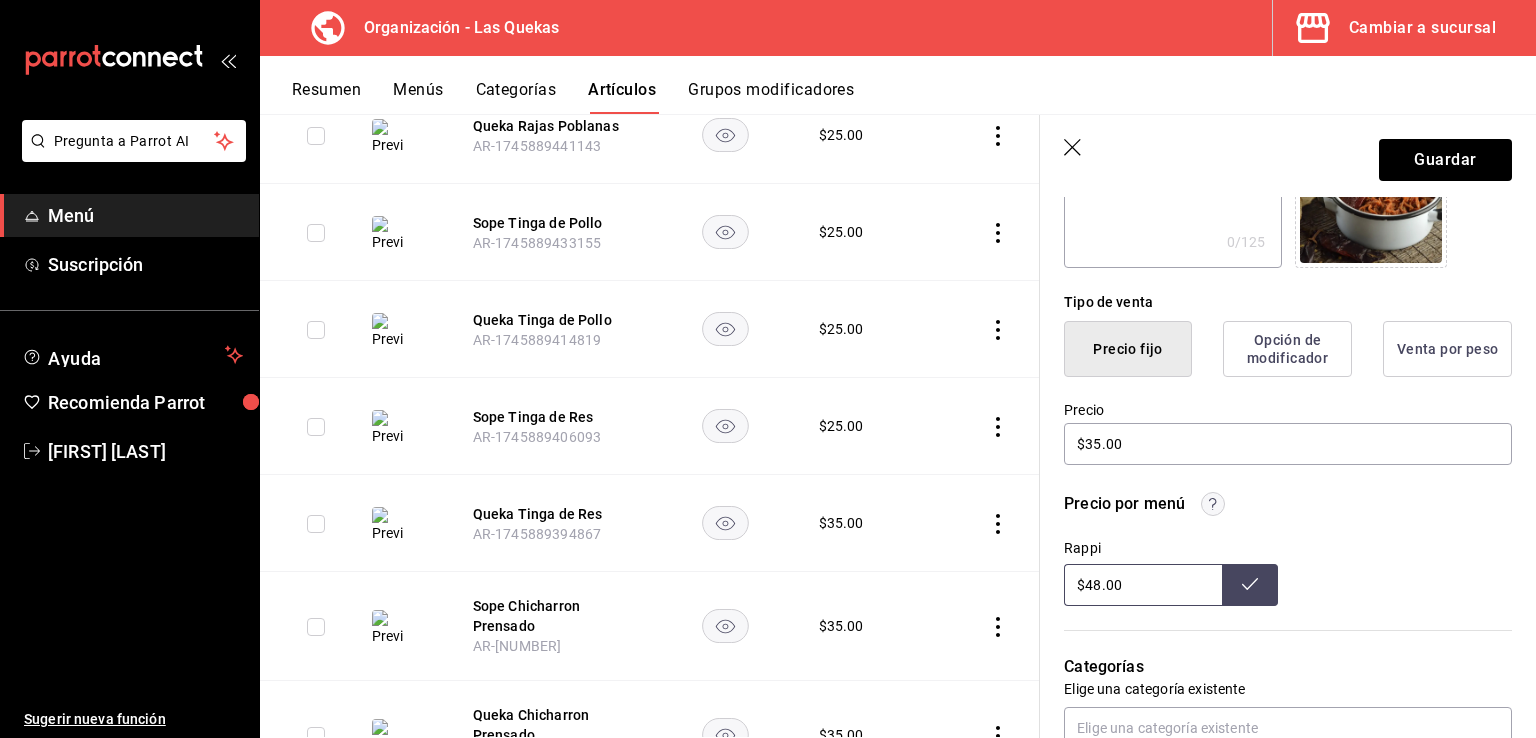 type on "$48.00" 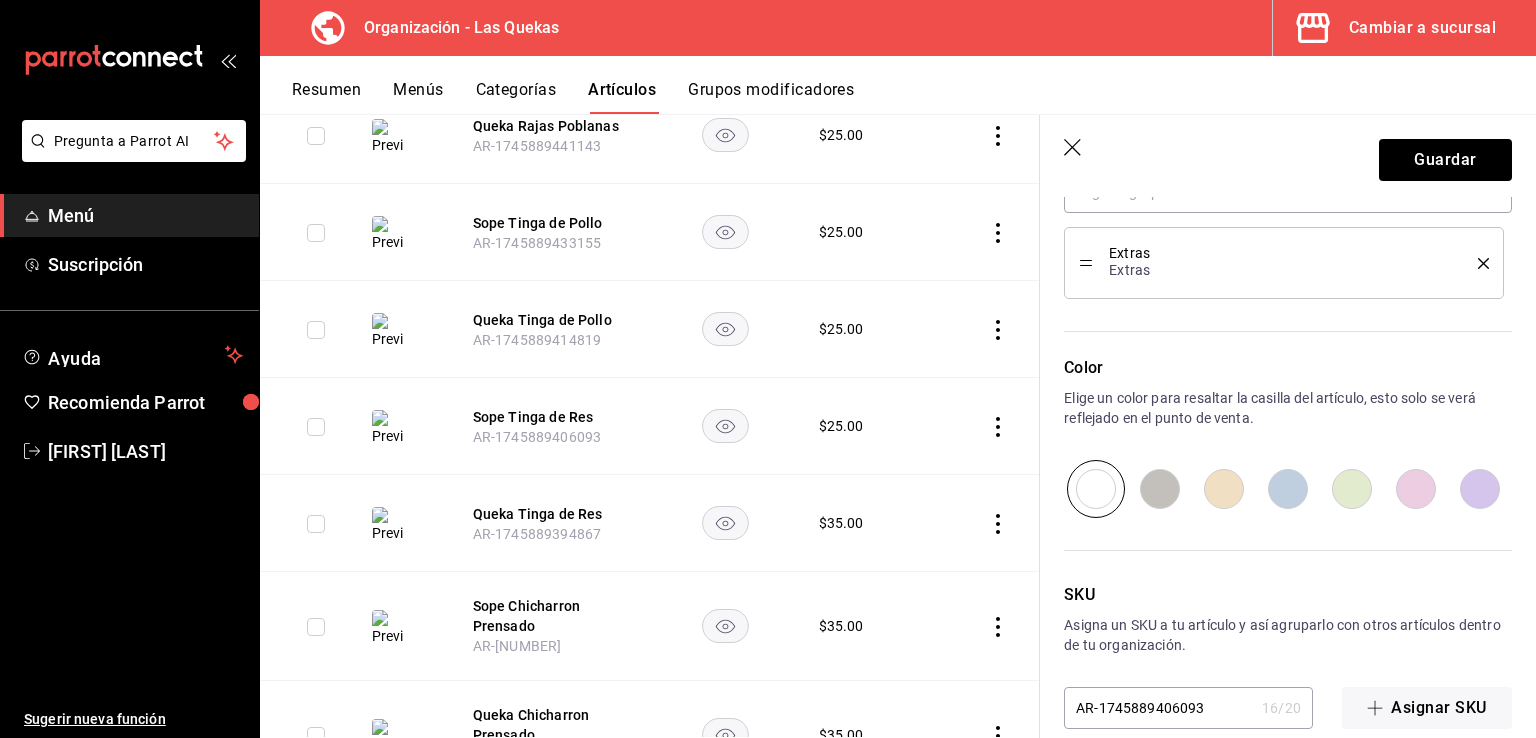 scroll, scrollTop: 1150, scrollLeft: 0, axis: vertical 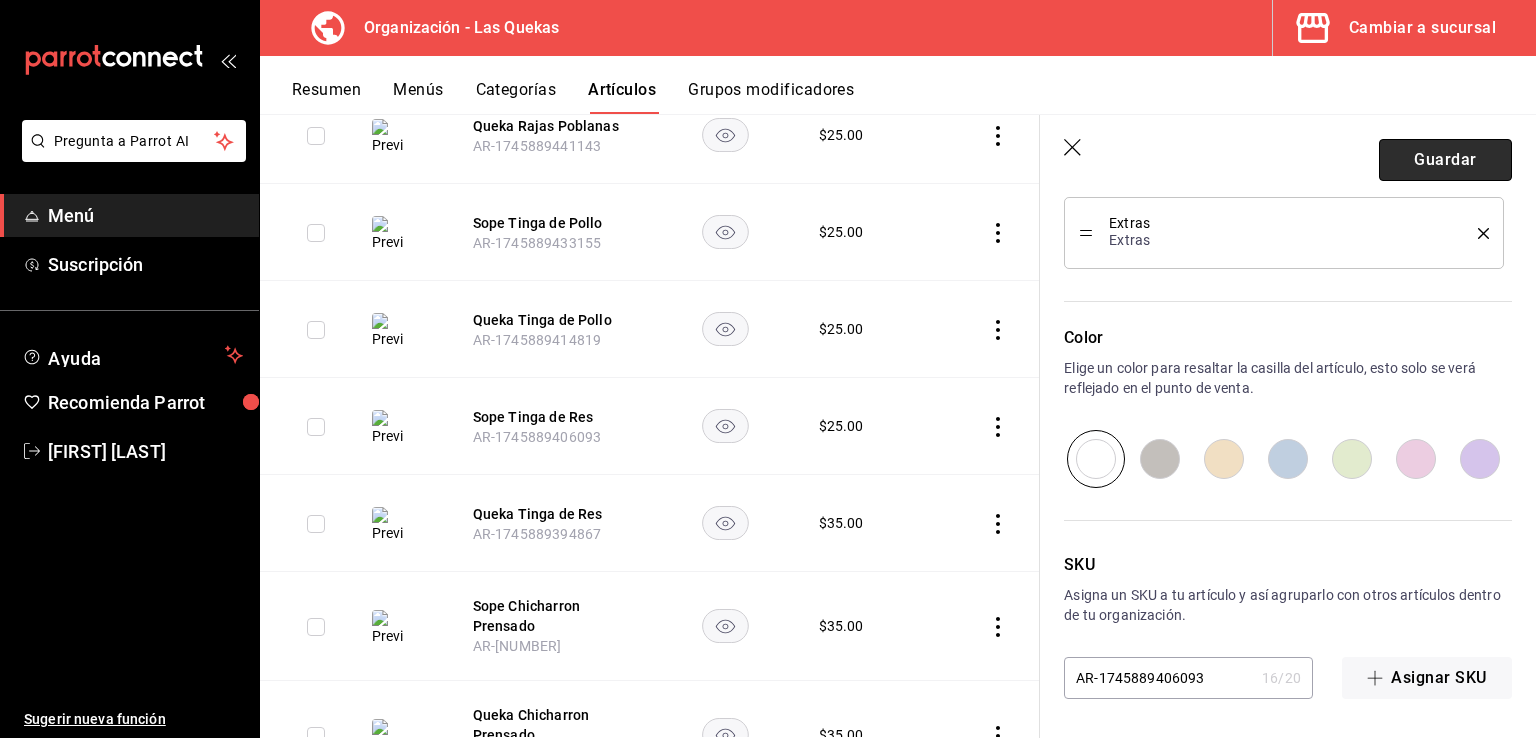 click on "Guardar" at bounding box center [1445, 160] 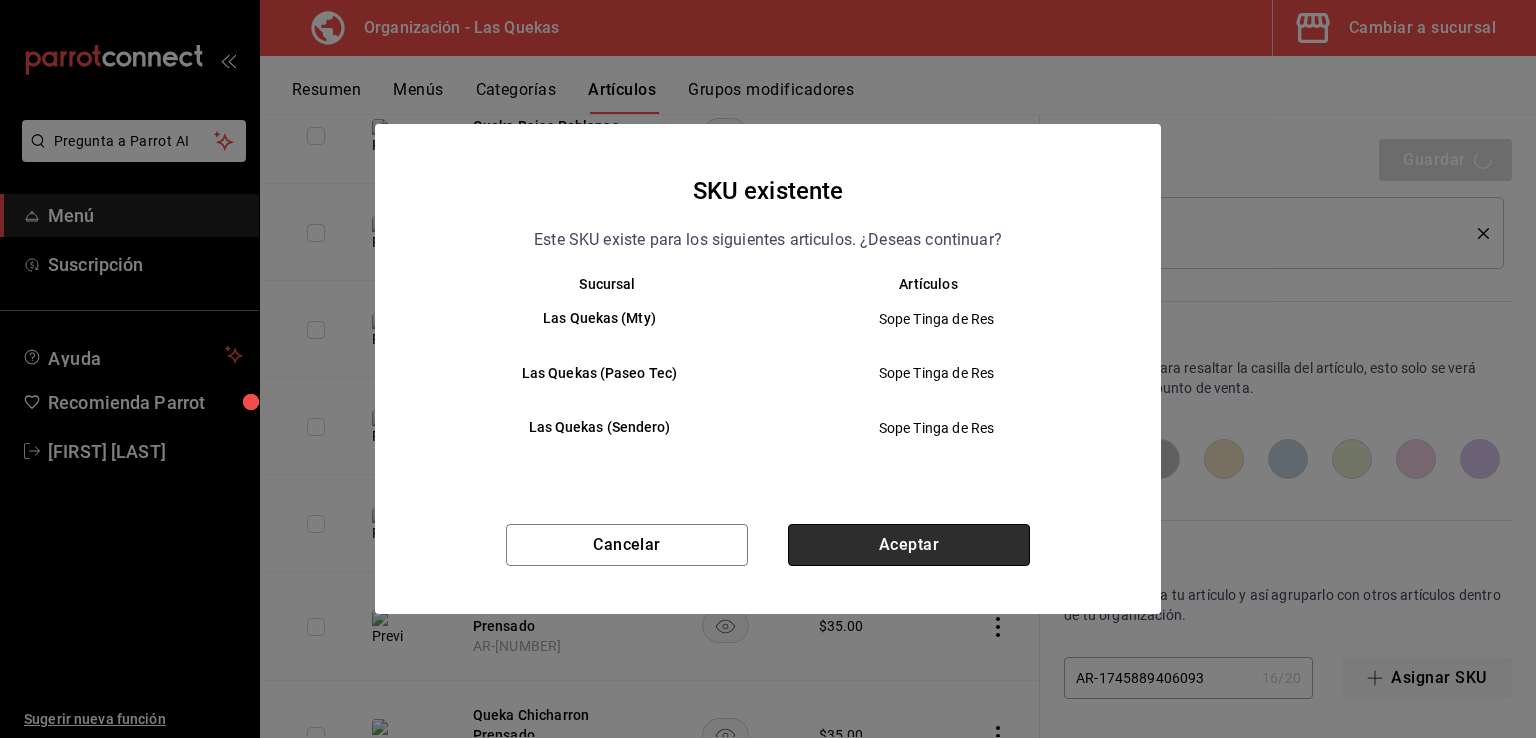 click on "Aceptar" at bounding box center [909, 545] 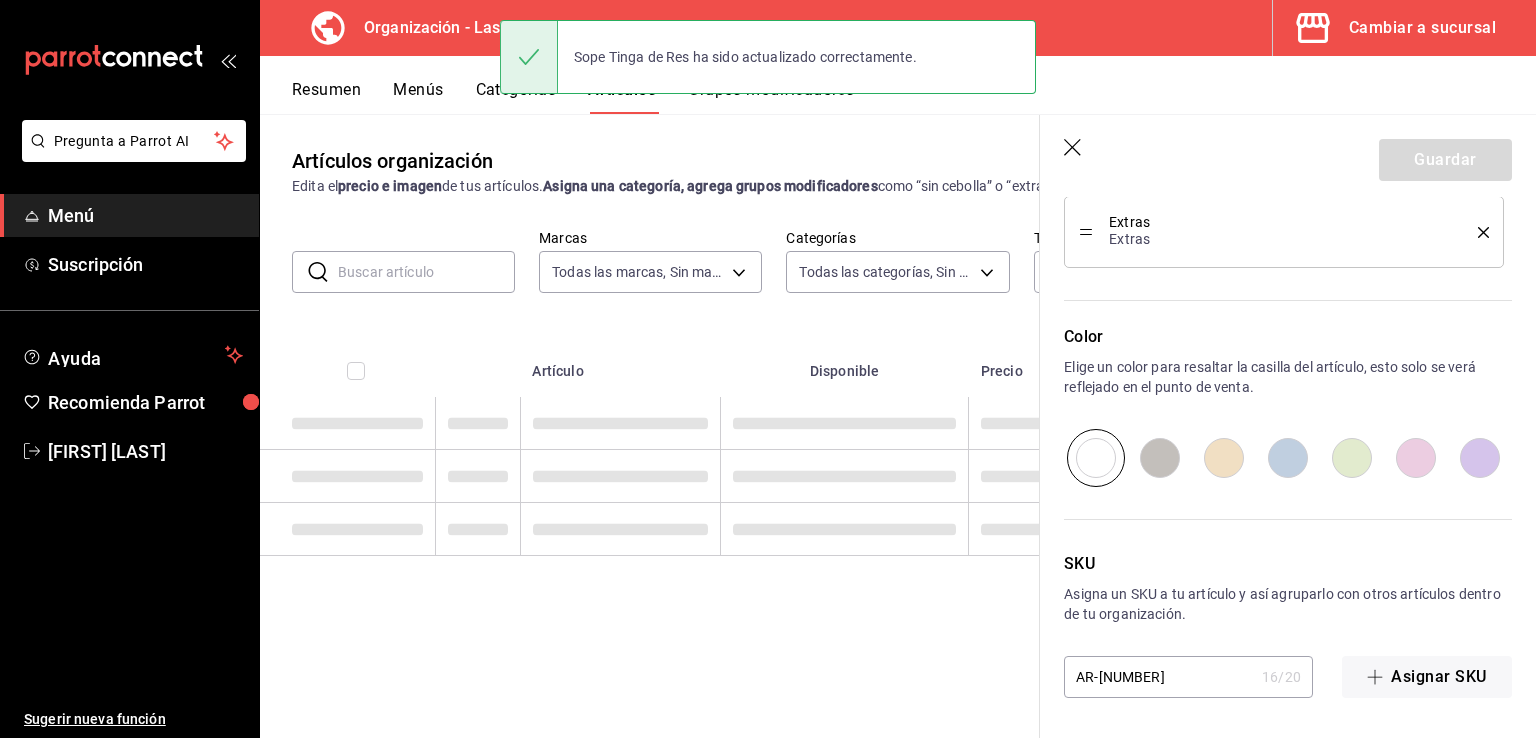 scroll, scrollTop: 0, scrollLeft: 0, axis: both 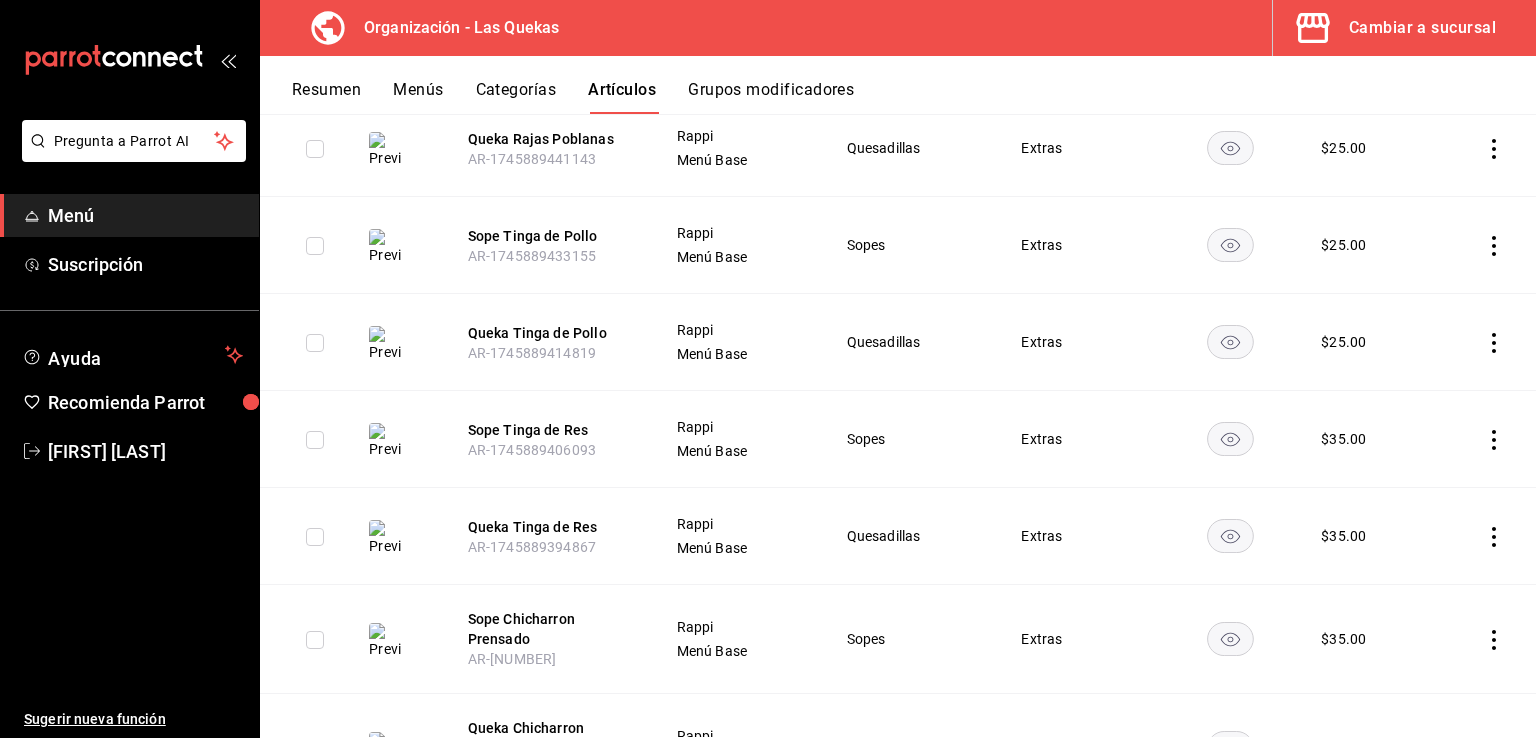 click 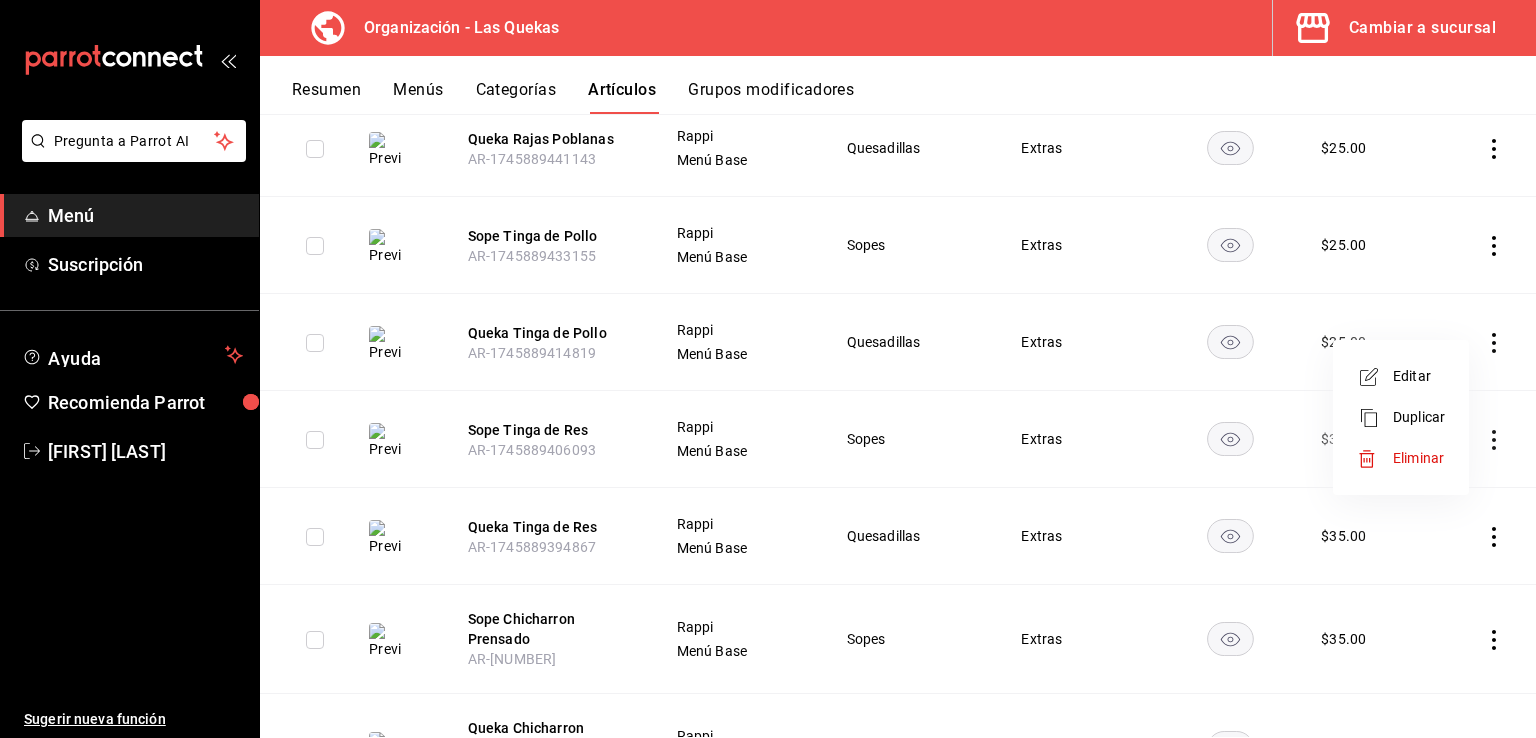 click on "Editar" at bounding box center (1419, 376) 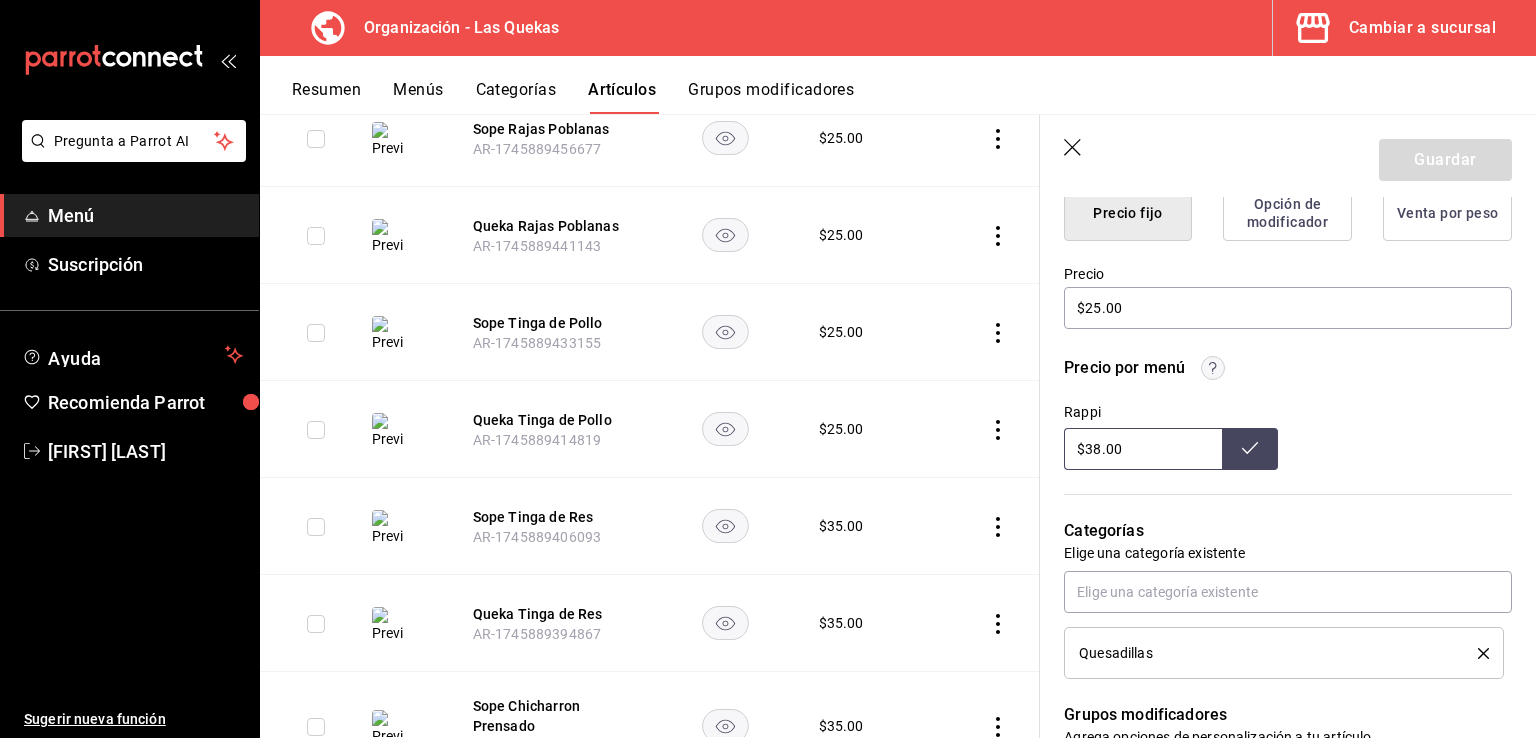 scroll, scrollTop: 532, scrollLeft: 0, axis: vertical 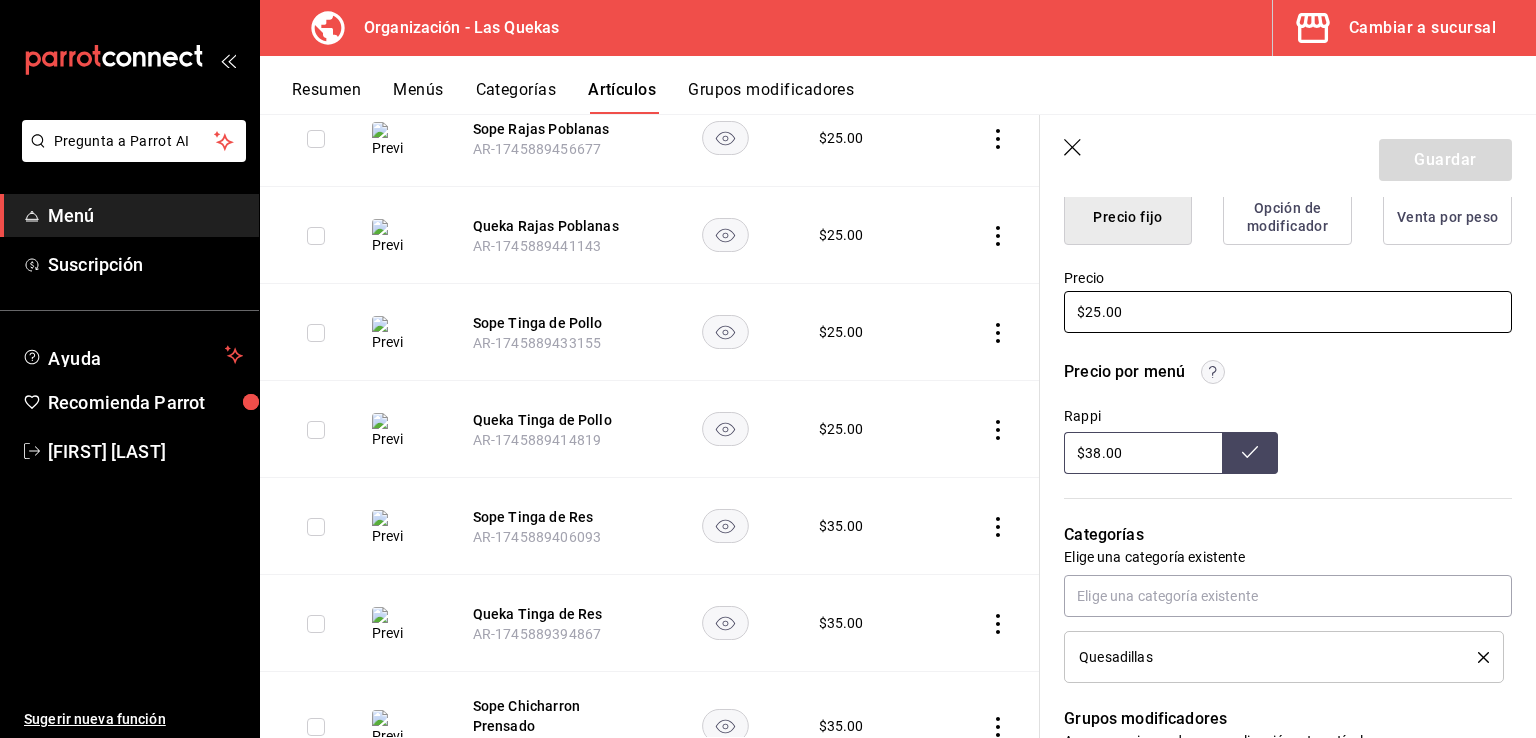 click on "$25.00" at bounding box center [1288, 312] 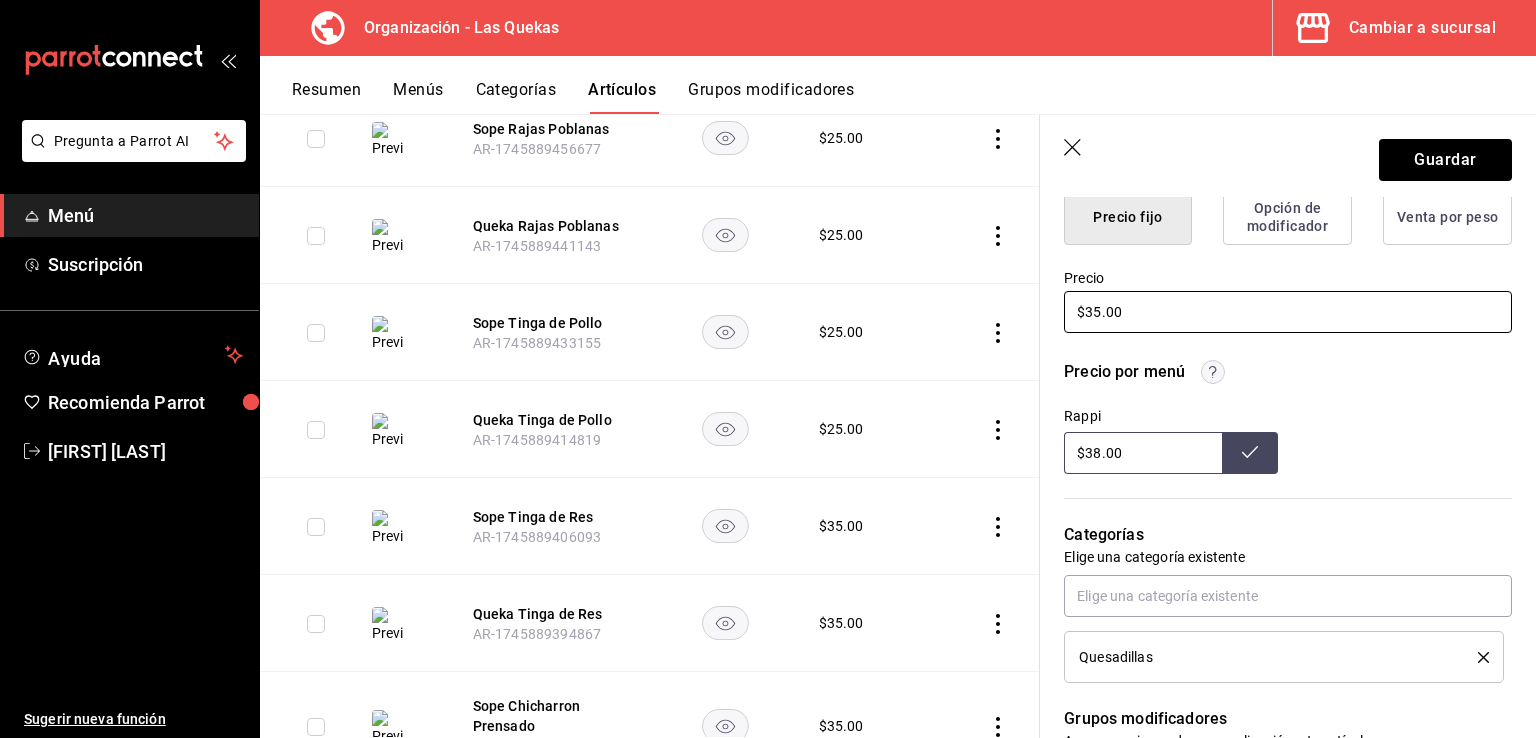 type on "$35.00" 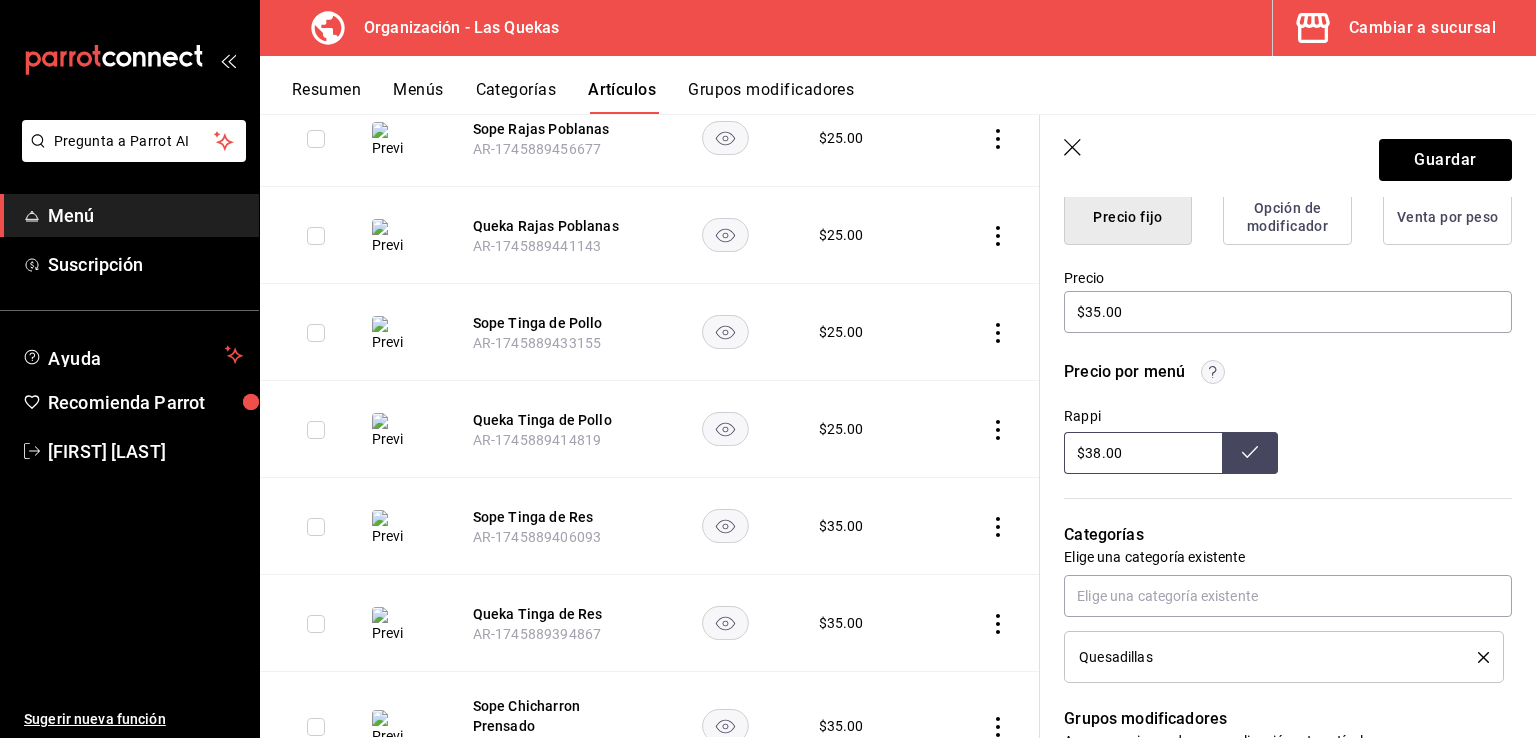 click on "$38.00" at bounding box center [1143, 453] 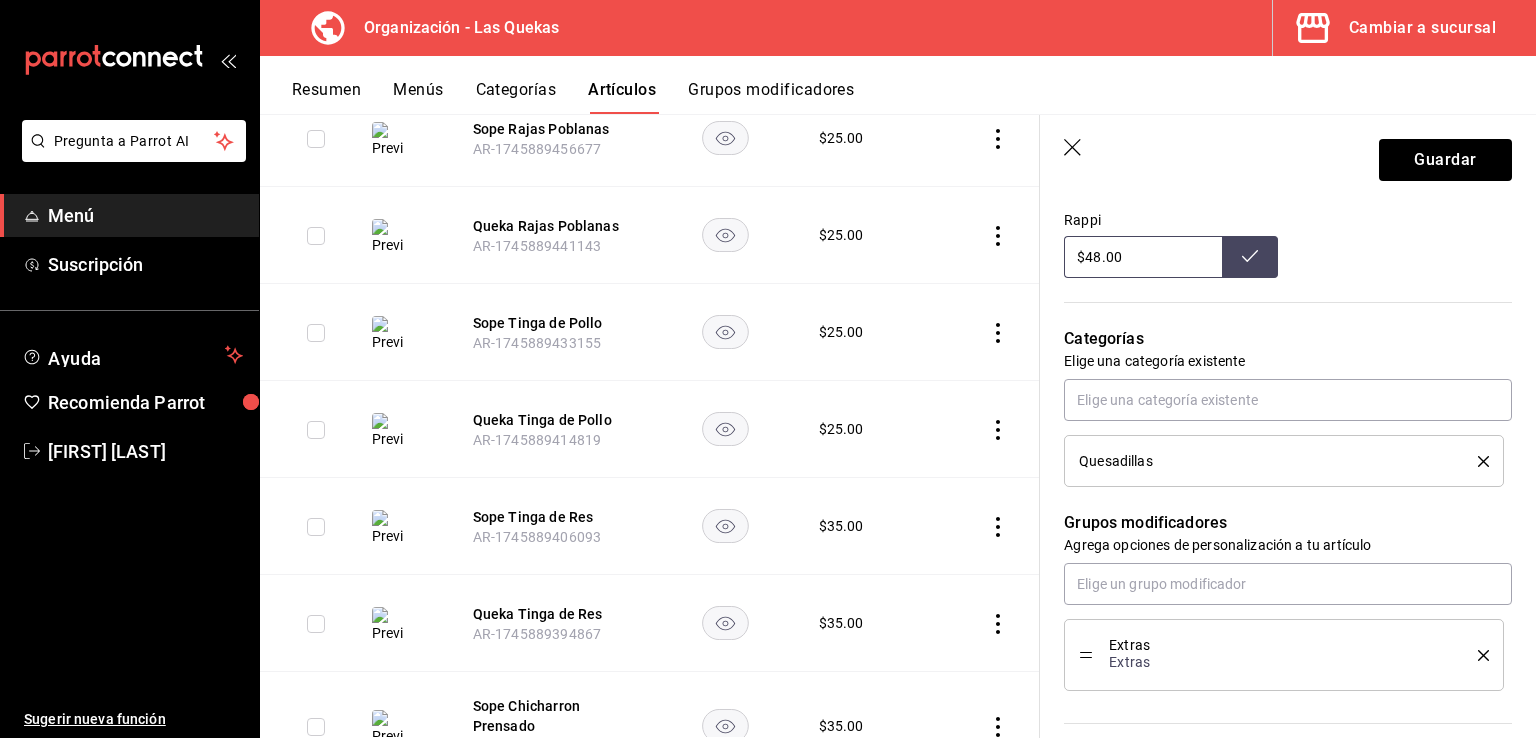 scroll, scrollTop: 761, scrollLeft: 0, axis: vertical 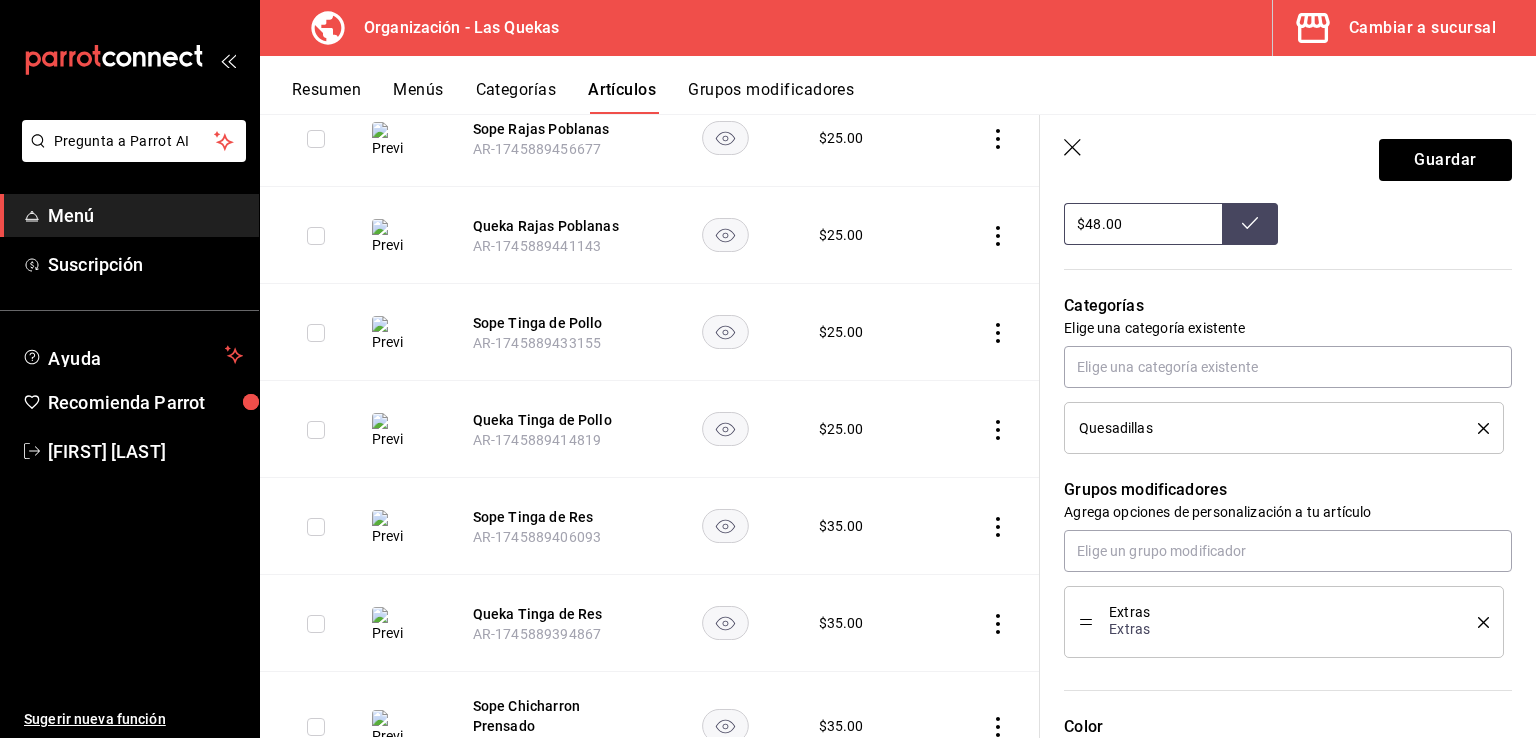type on "$48.00" 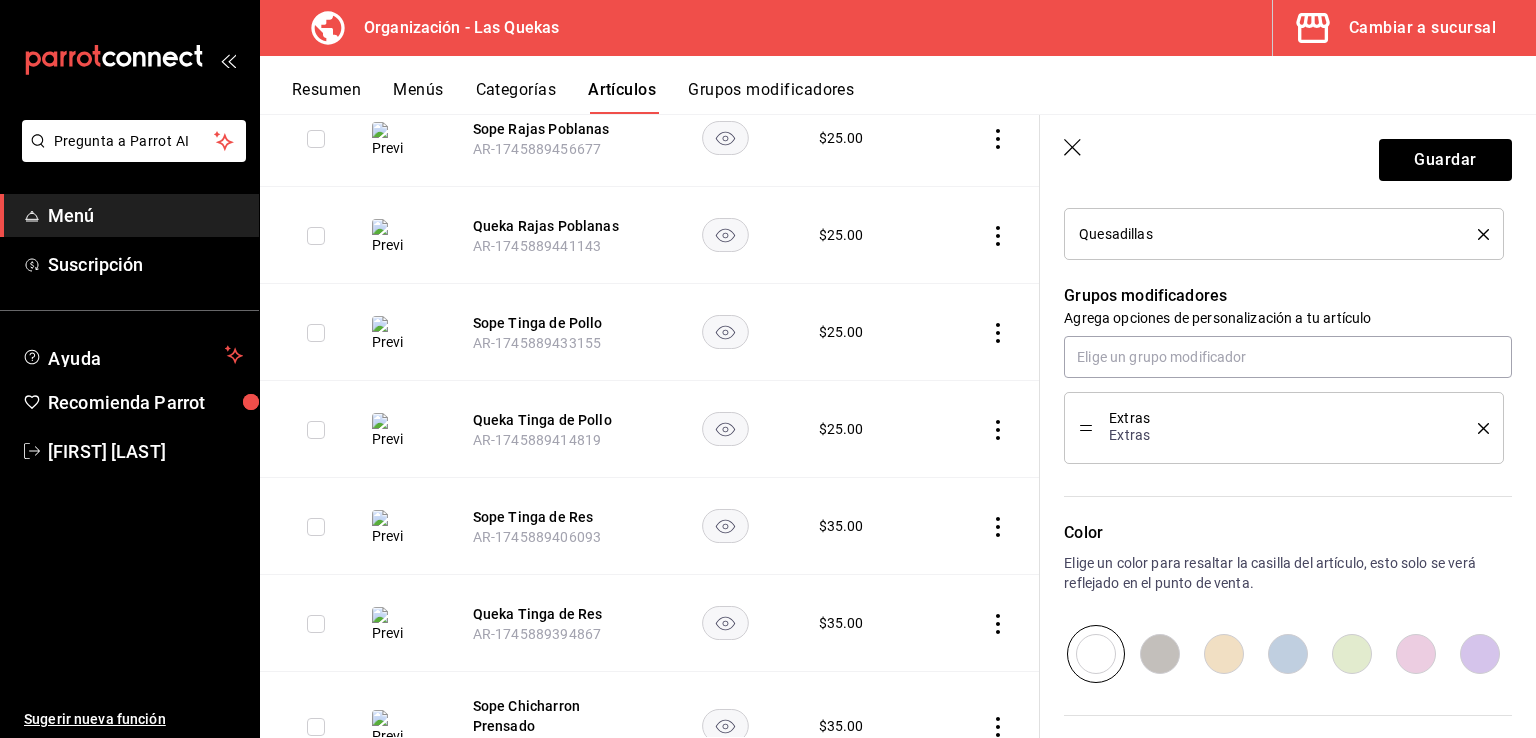 scroll, scrollTop: 1000, scrollLeft: 0, axis: vertical 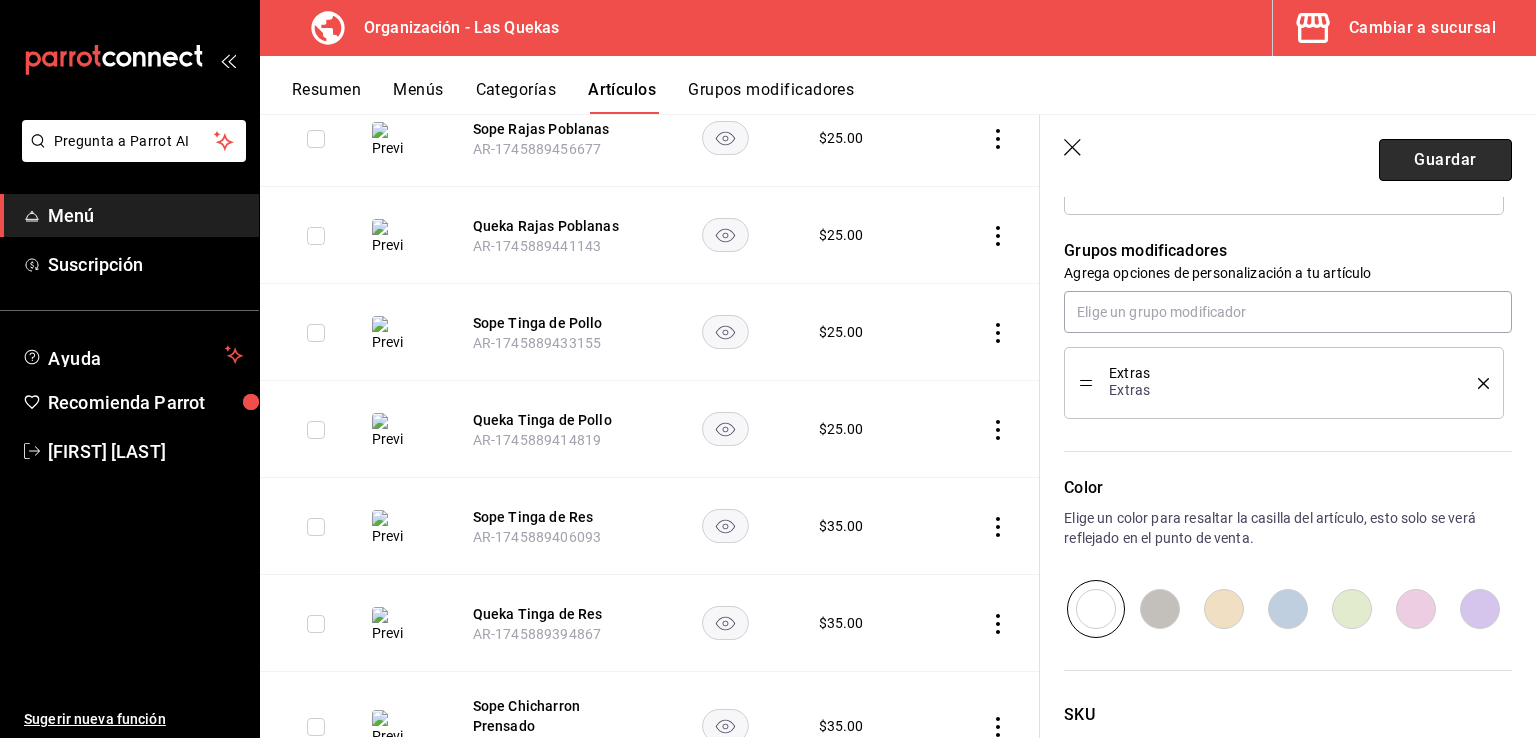 click on "Guardar" at bounding box center (1445, 160) 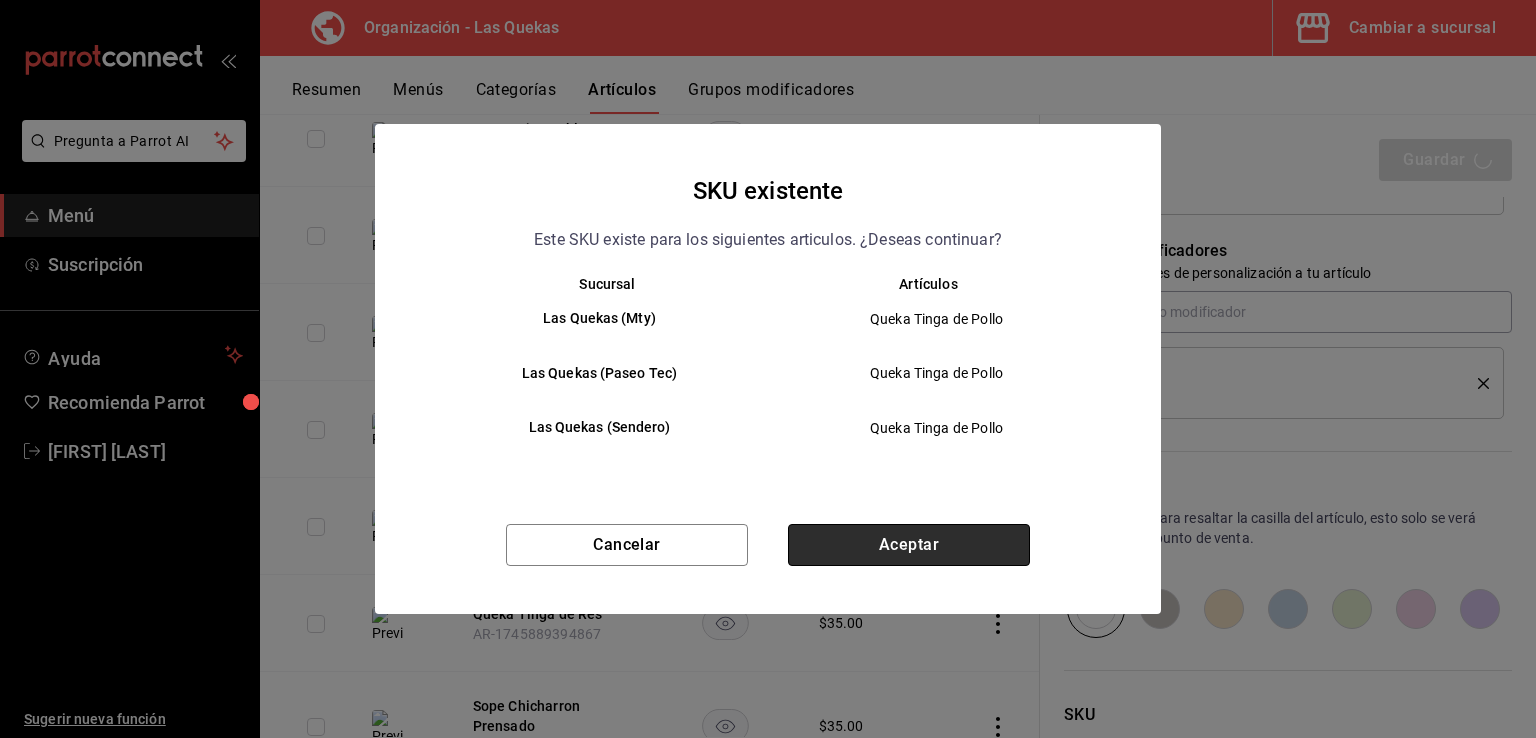 click on "Aceptar" at bounding box center [909, 545] 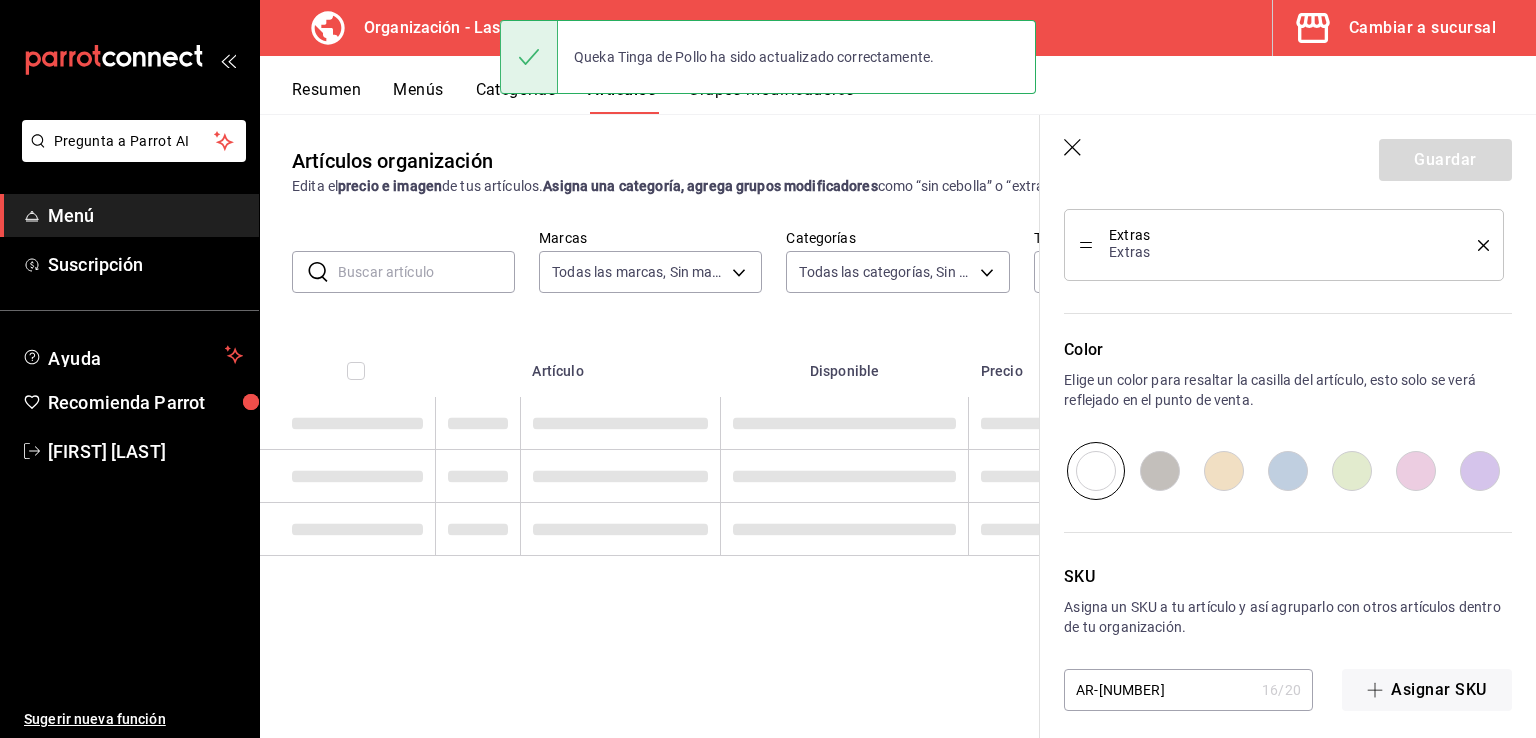 scroll, scrollTop: 0, scrollLeft: 0, axis: both 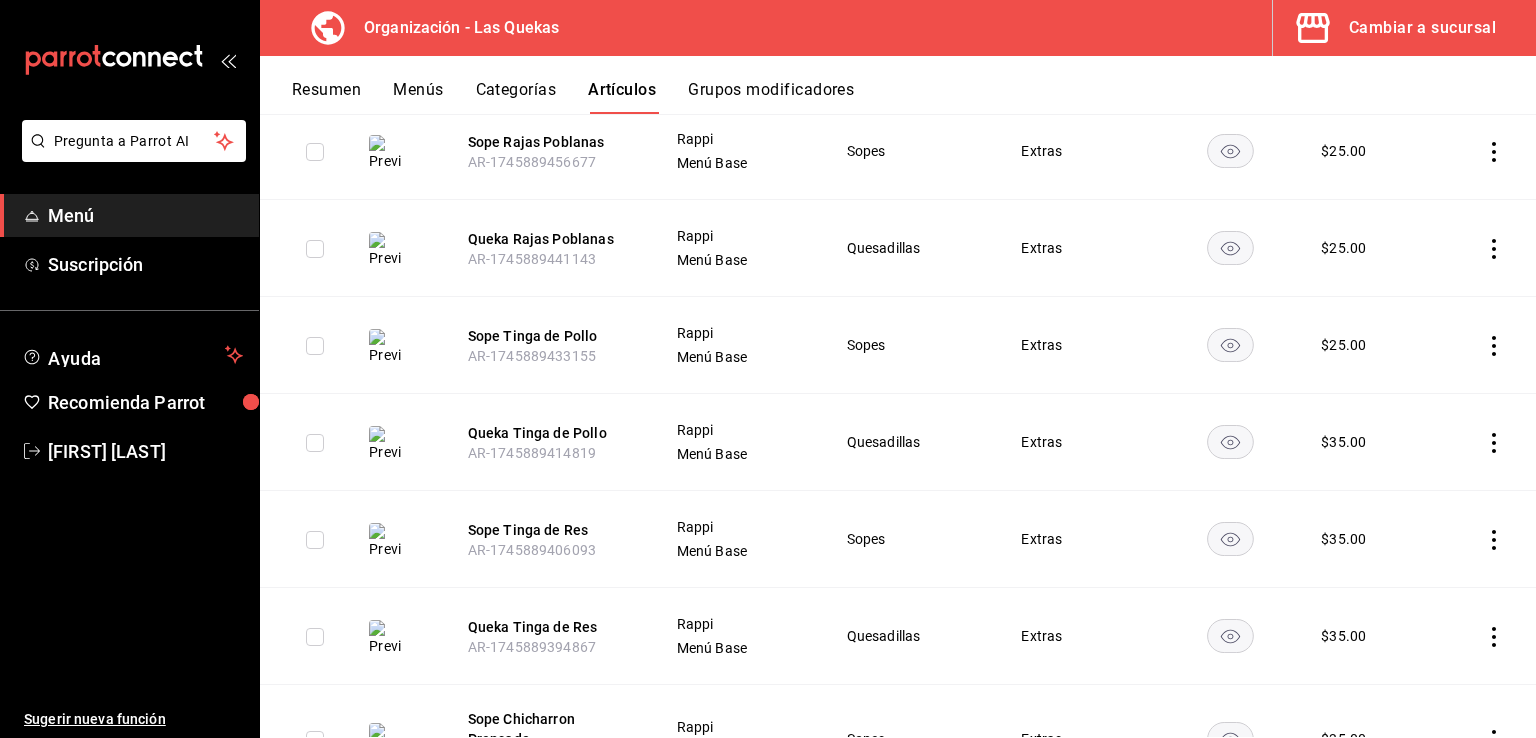 click 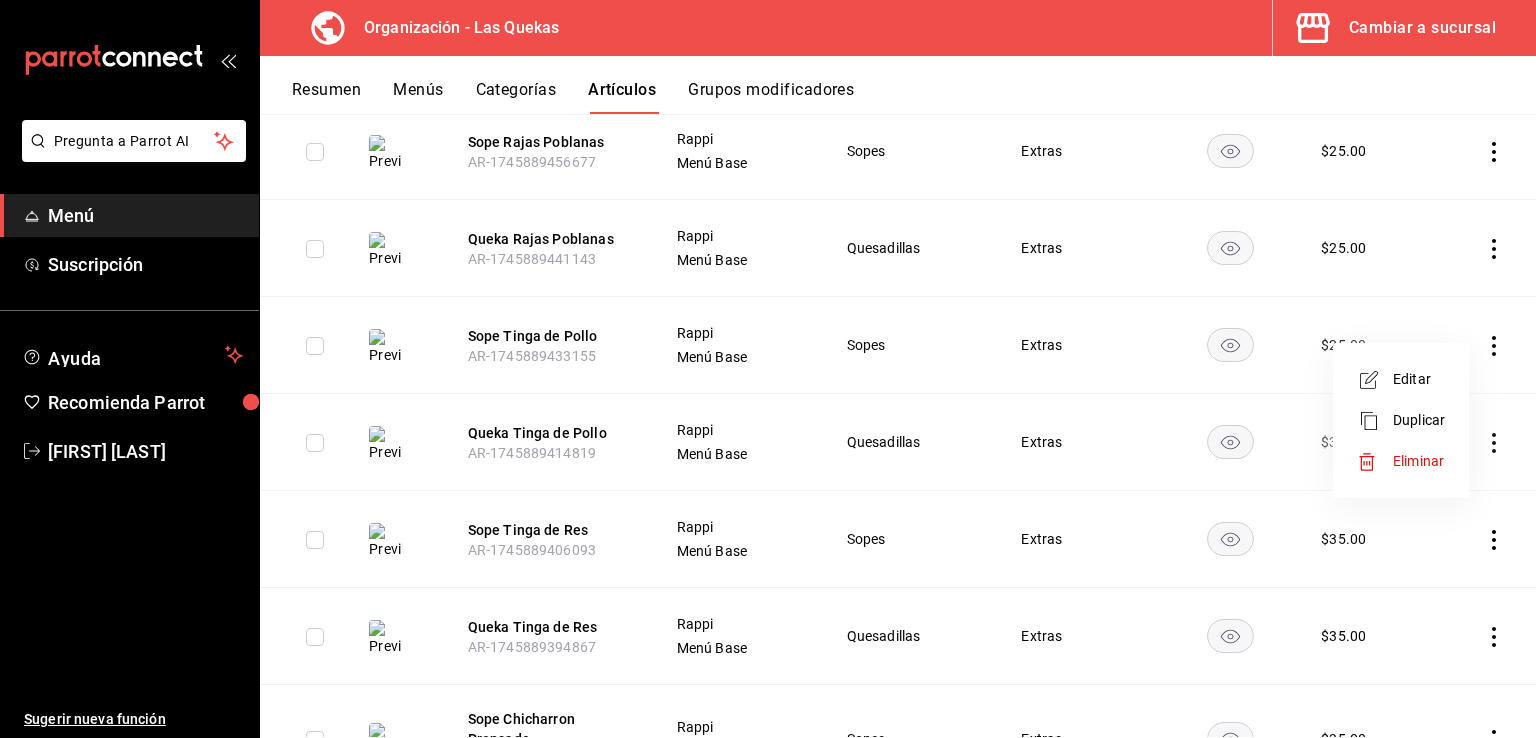 click on "Editar" at bounding box center [1419, 379] 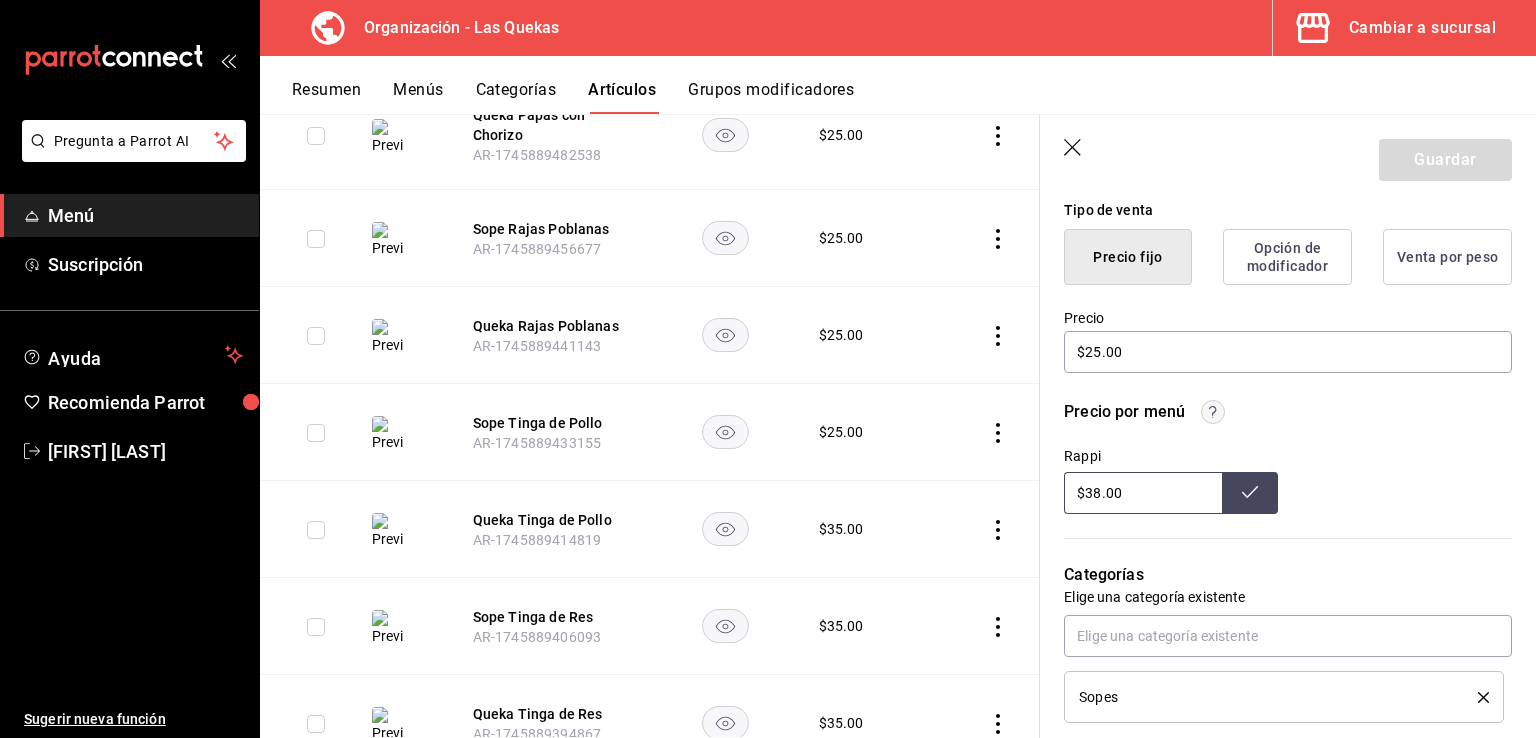 scroll, scrollTop: 500, scrollLeft: 0, axis: vertical 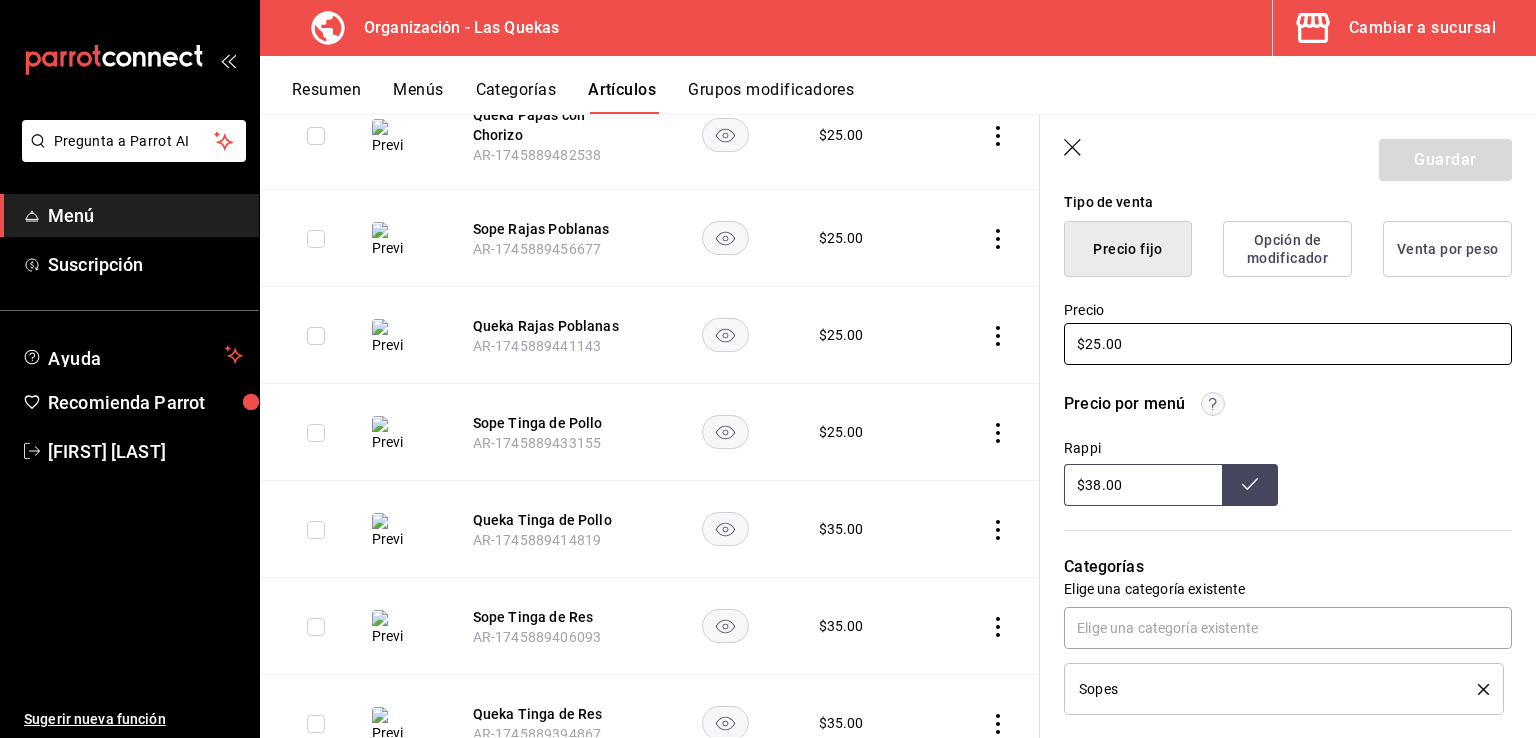 click on "$25.00" at bounding box center [1288, 344] 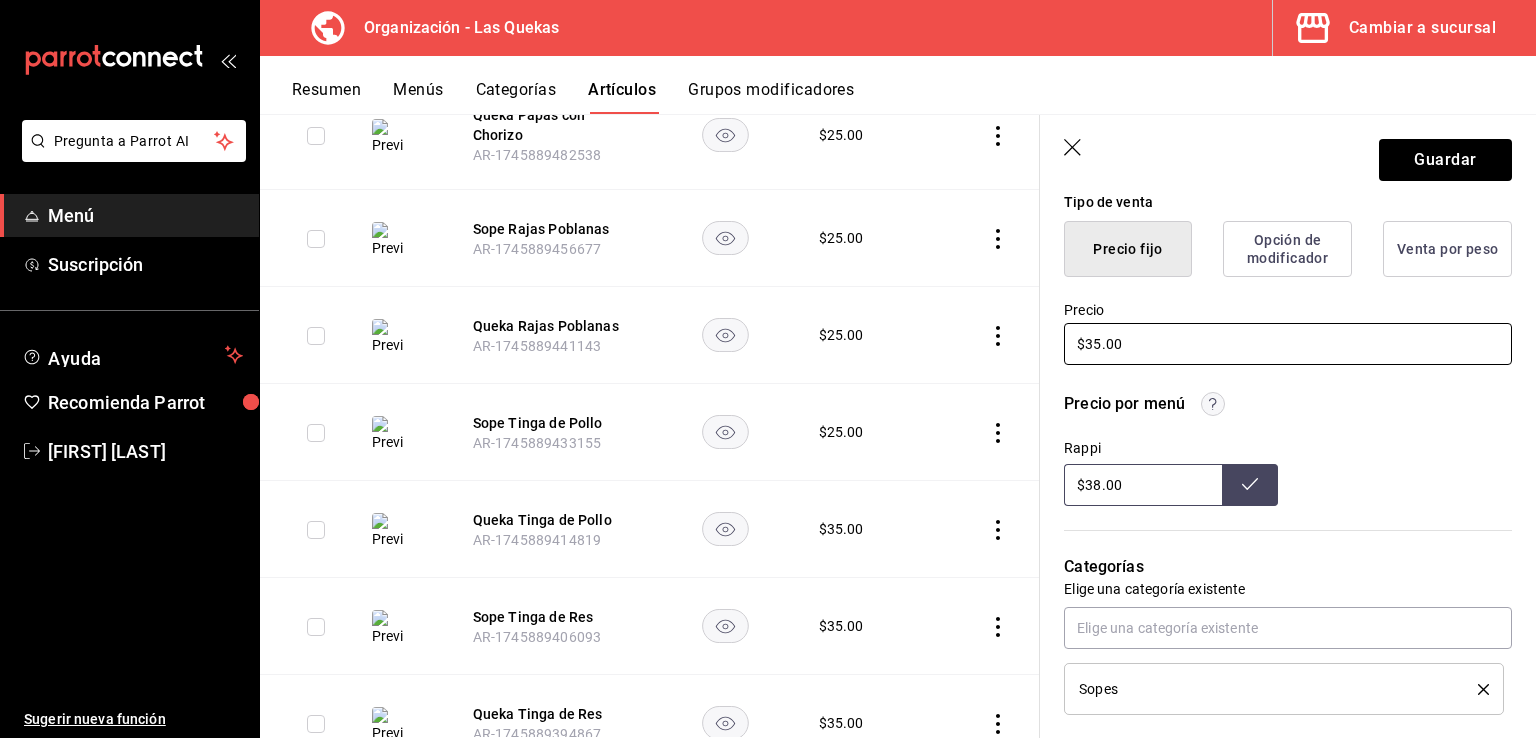 type on "$35.00" 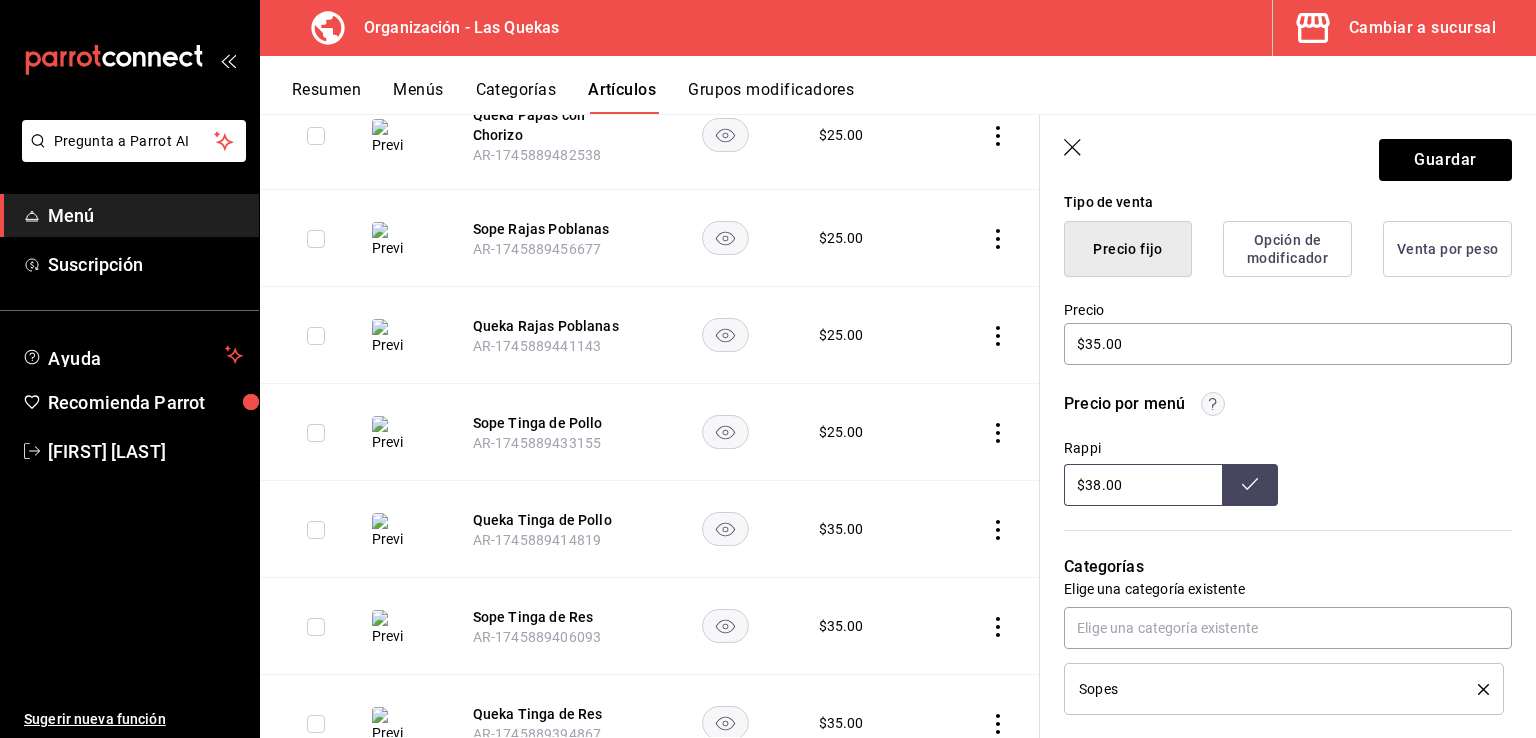 click on "$38.00" at bounding box center [1143, 485] 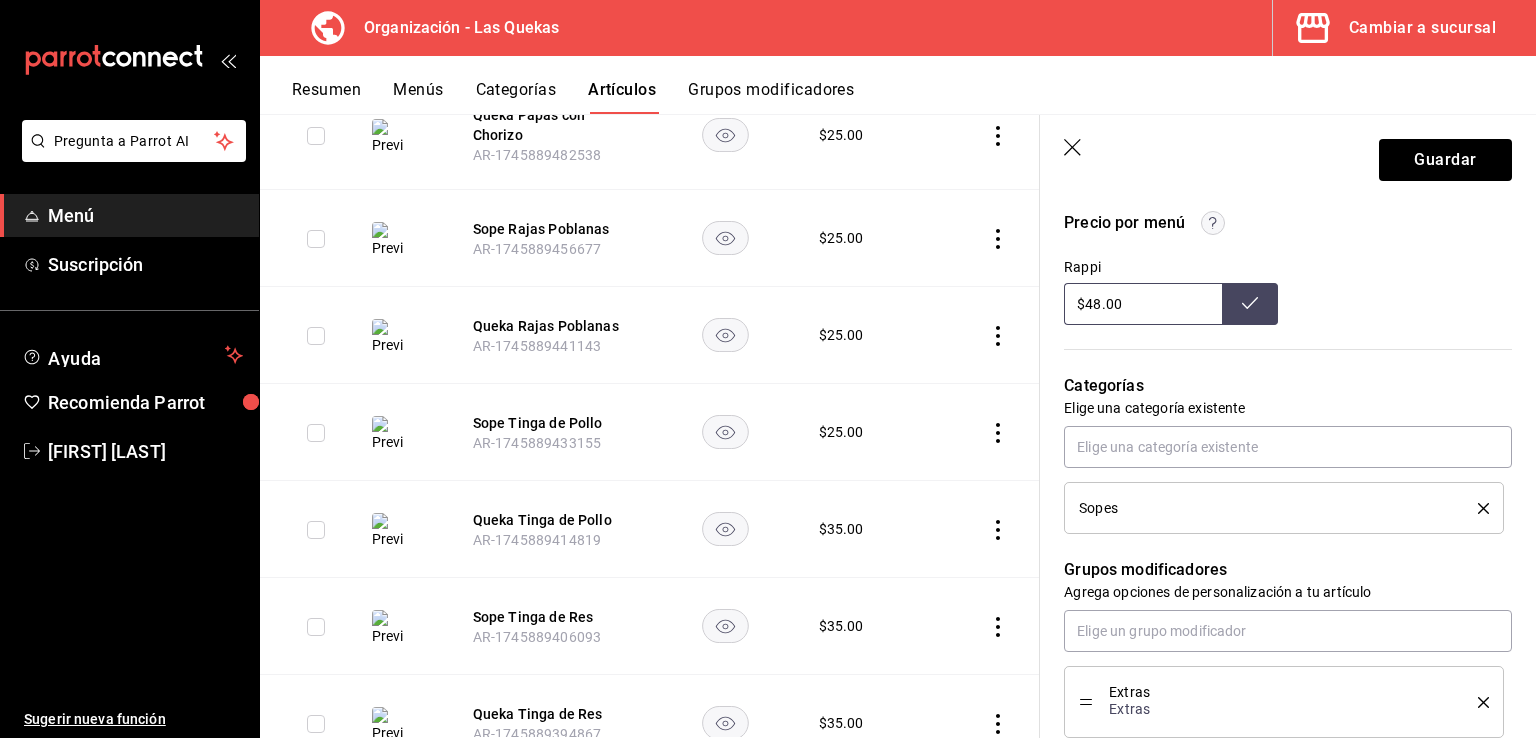 scroll, scrollTop: 700, scrollLeft: 0, axis: vertical 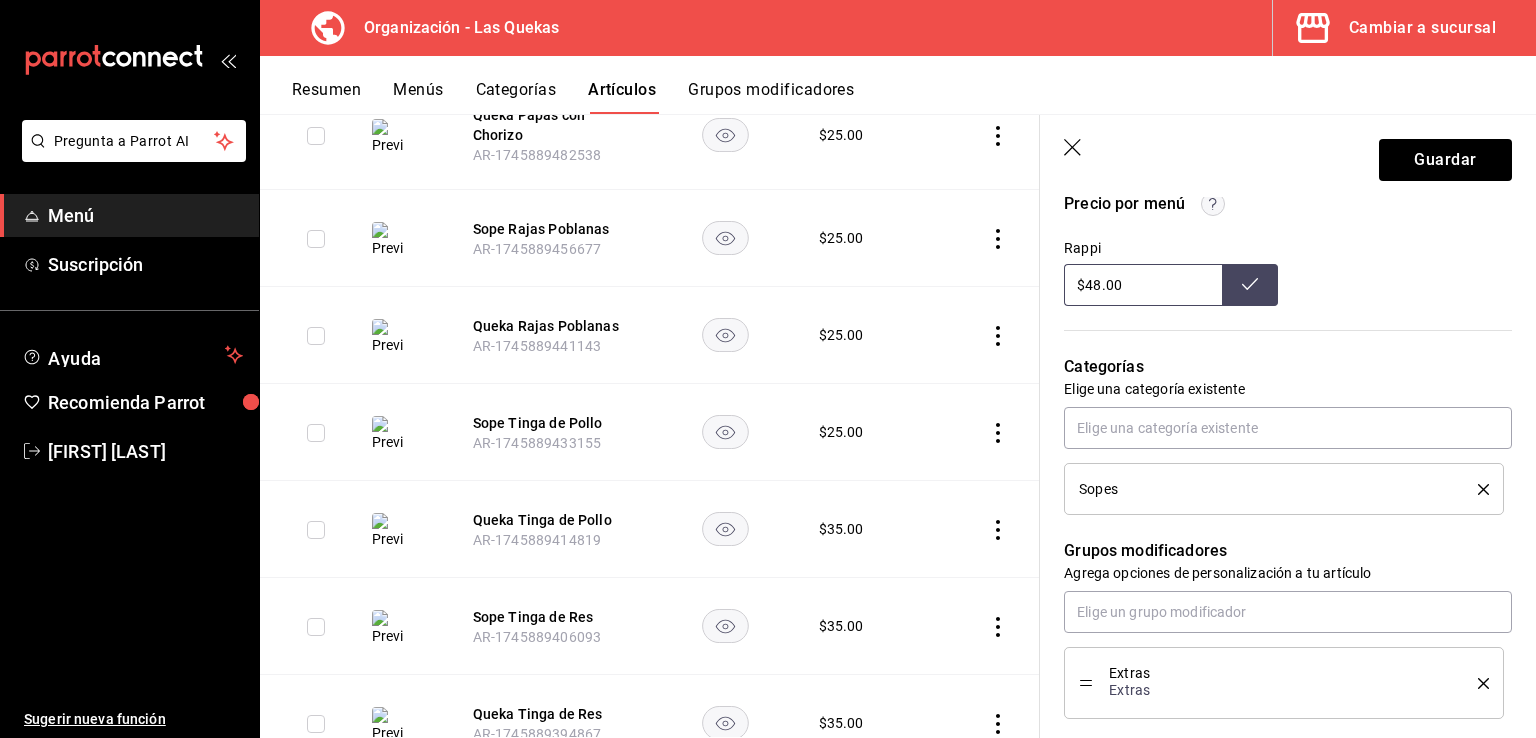 type on "$48.00" 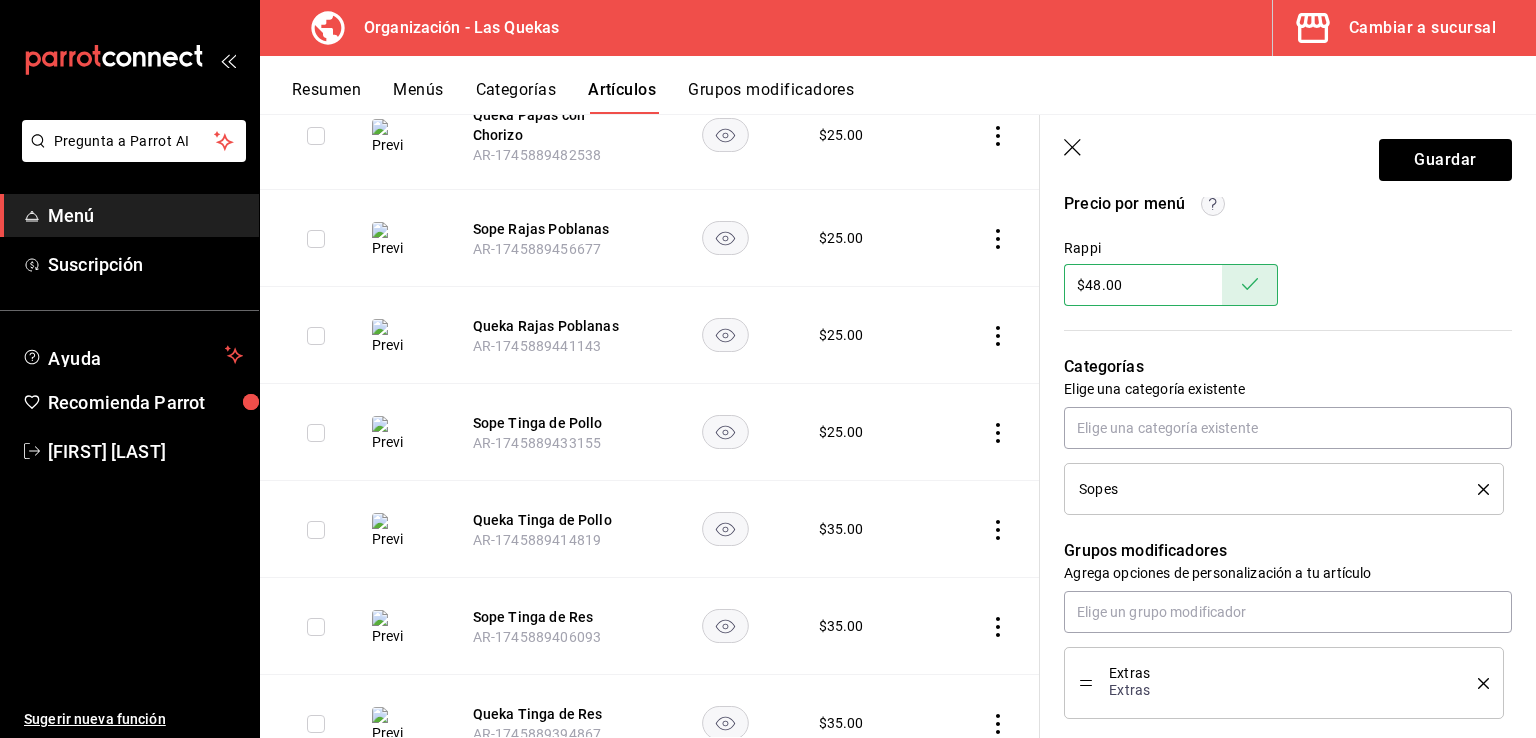scroll, scrollTop: 900, scrollLeft: 0, axis: vertical 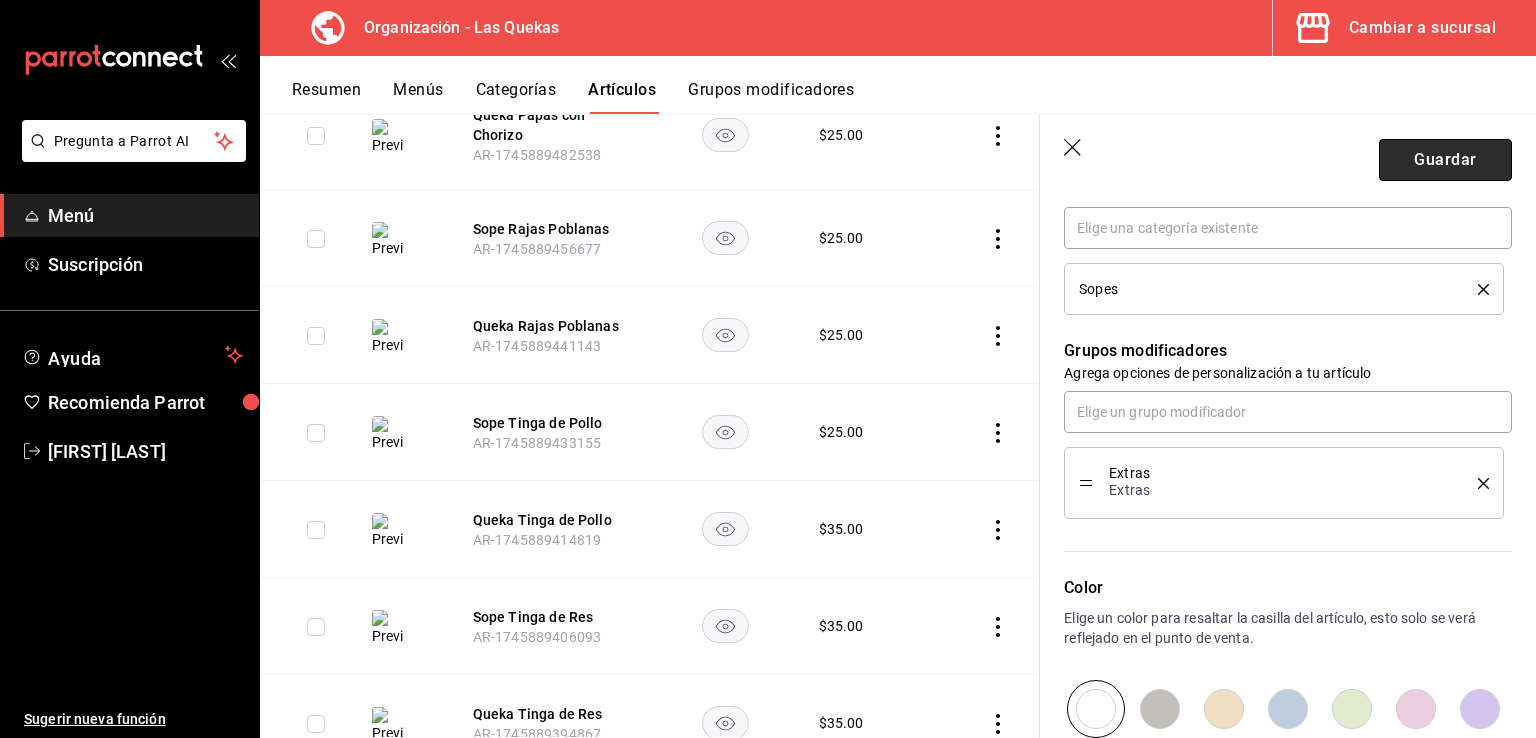 click on "Guardar" at bounding box center (1445, 160) 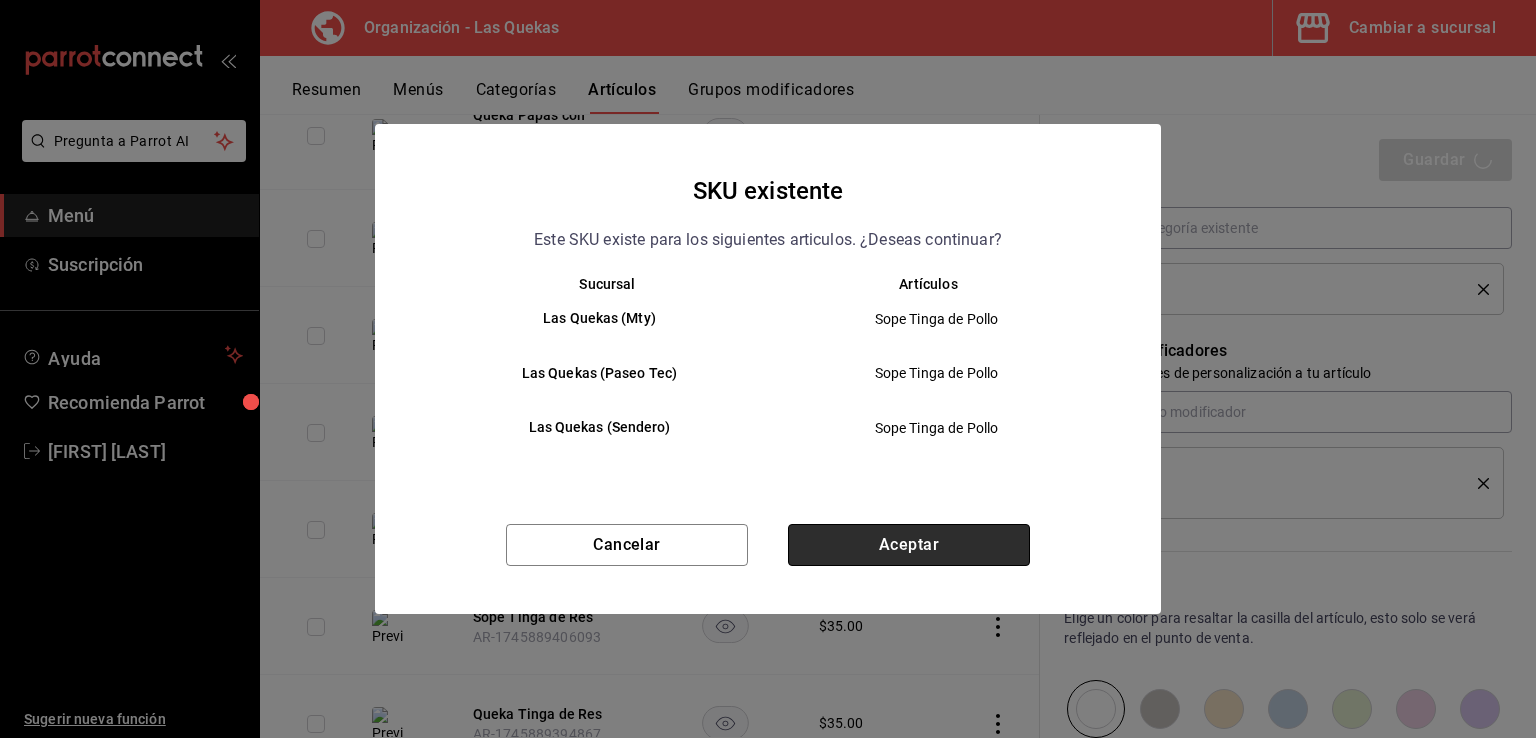 click on "Aceptar" at bounding box center (909, 545) 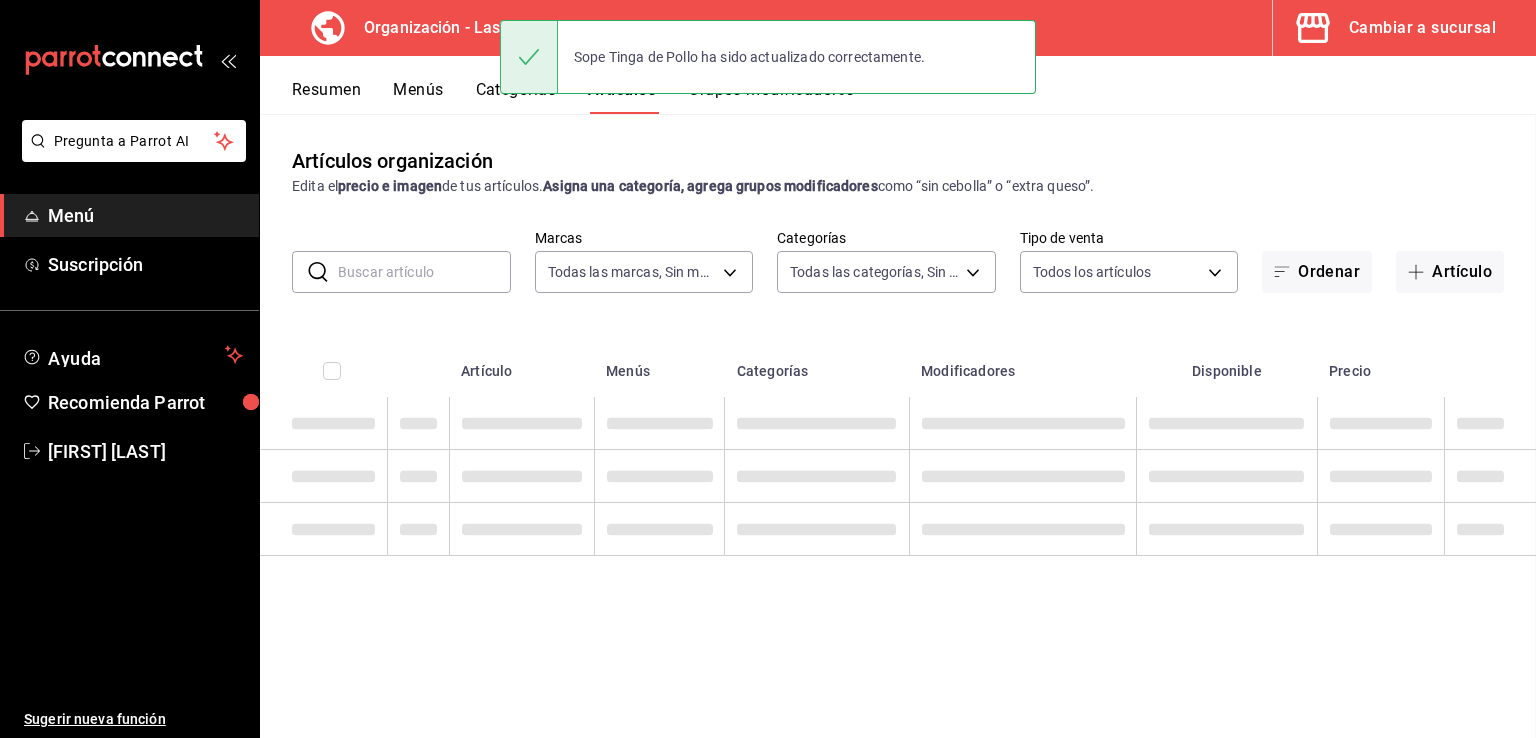 scroll, scrollTop: 0, scrollLeft: 0, axis: both 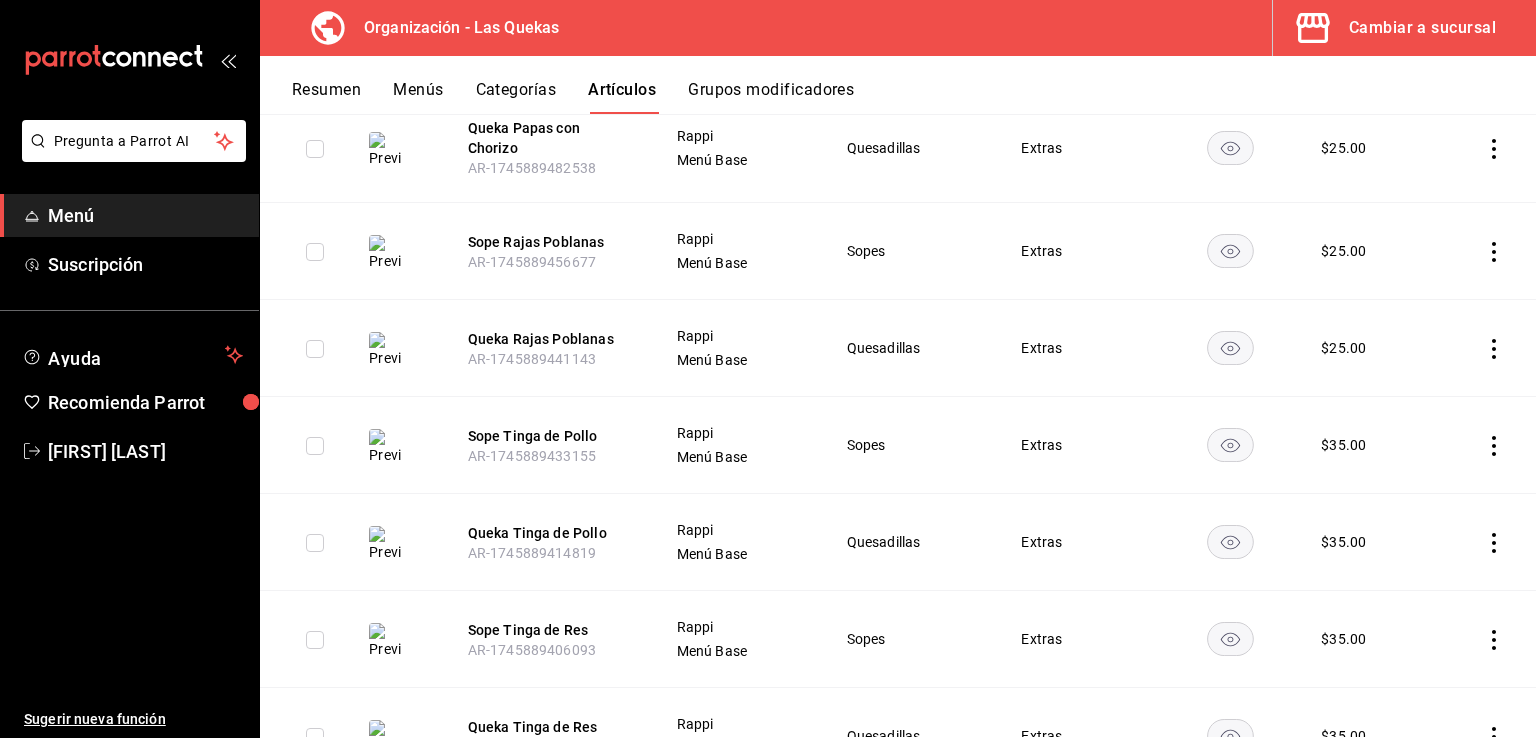 click 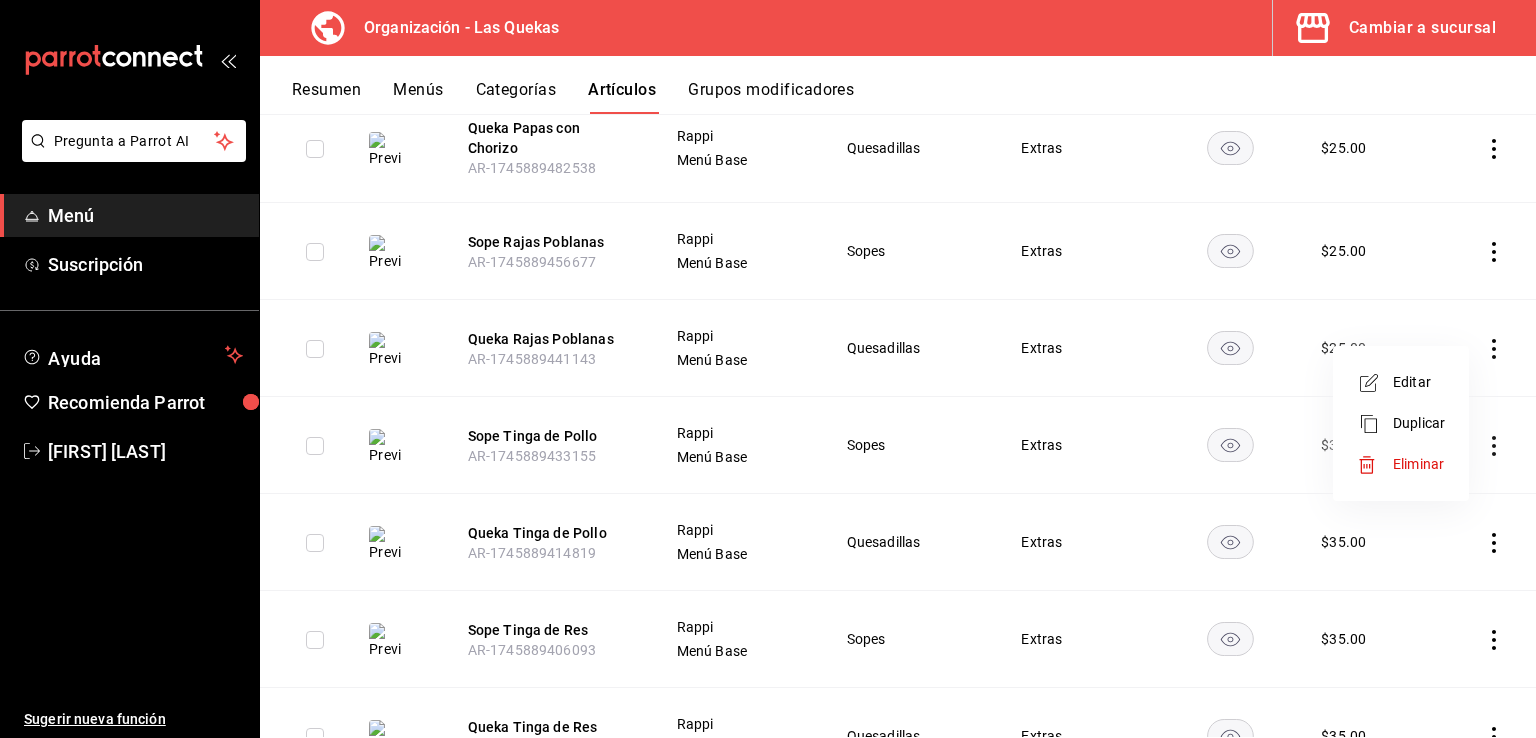 click on "Editar" at bounding box center [1419, 382] 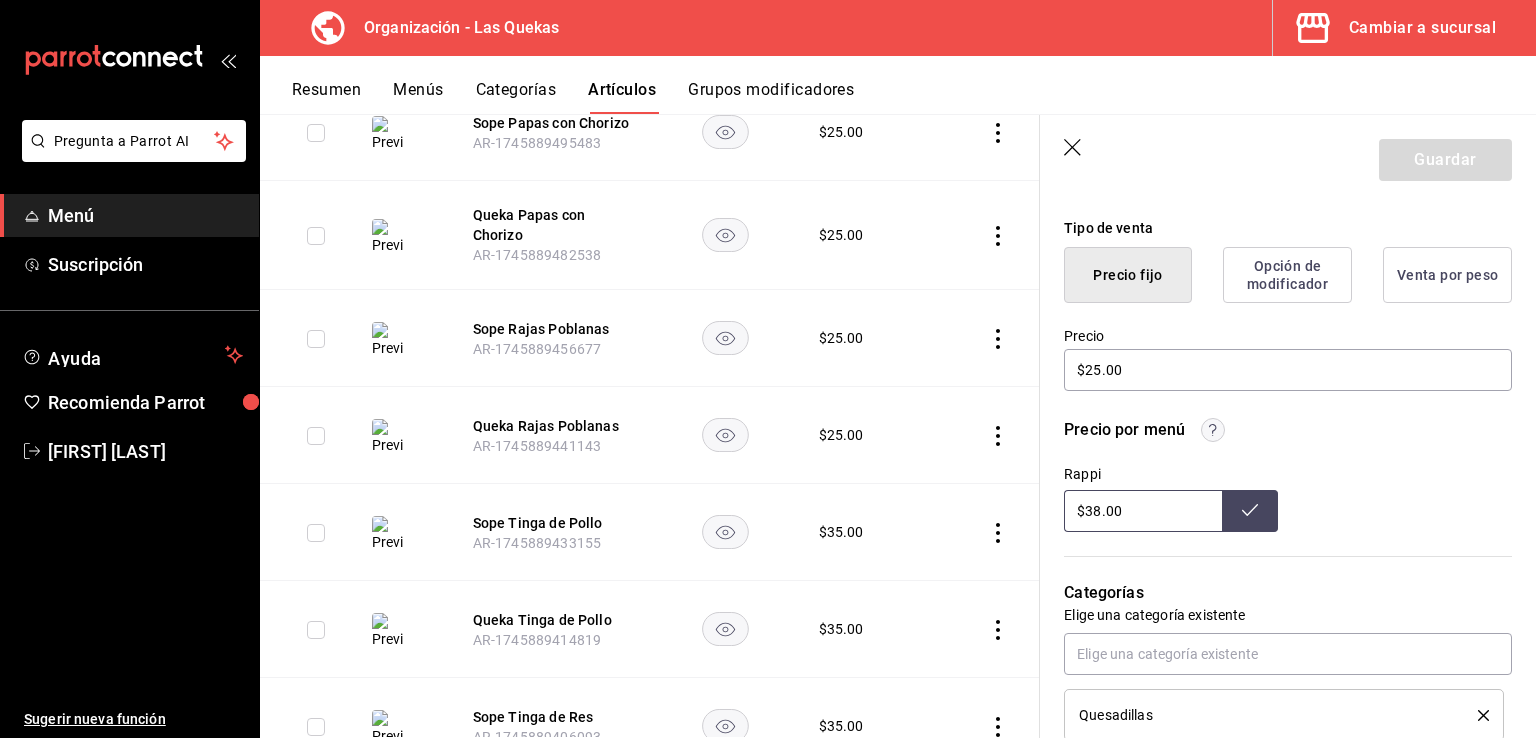 scroll, scrollTop: 600, scrollLeft: 0, axis: vertical 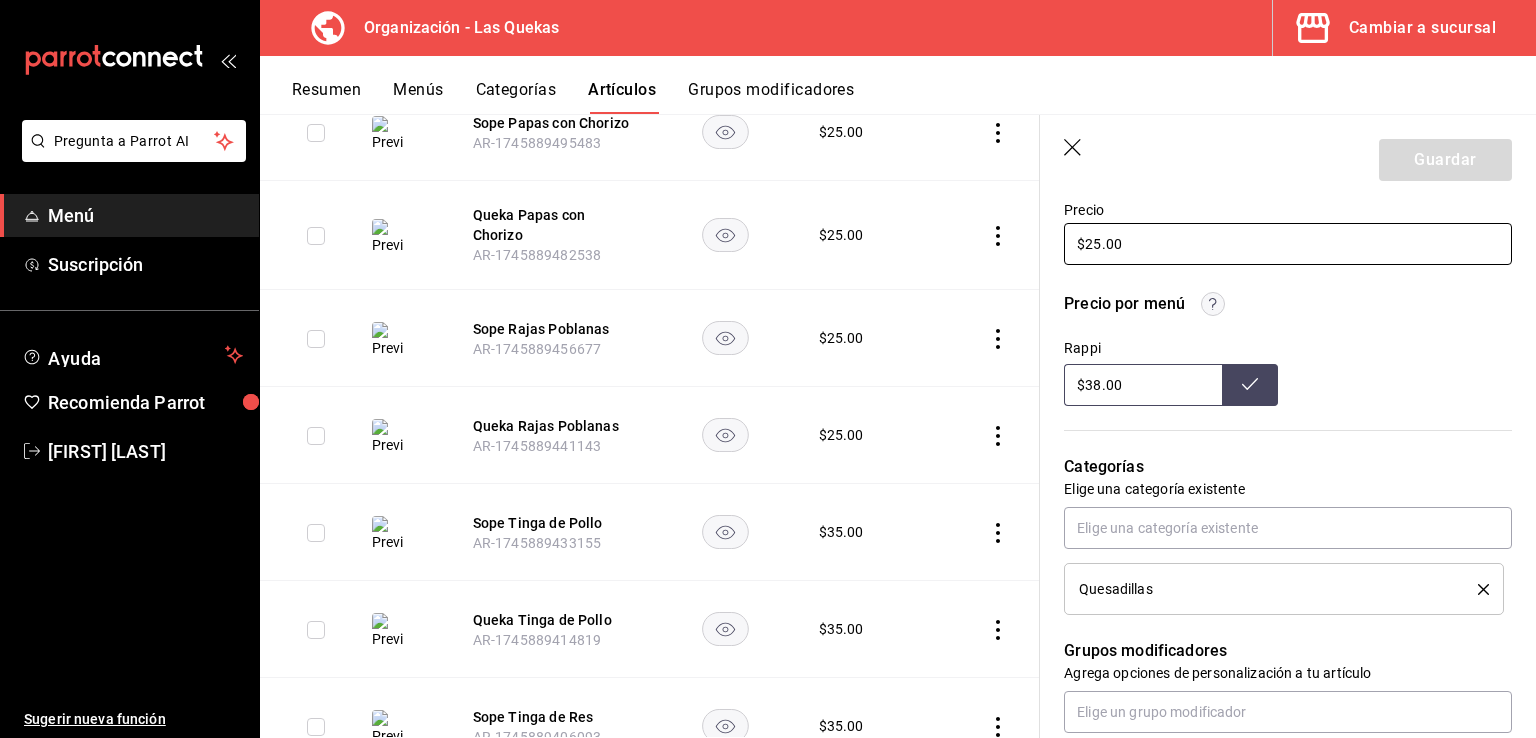 click on "$25.00" at bounding box center [1288, 244] 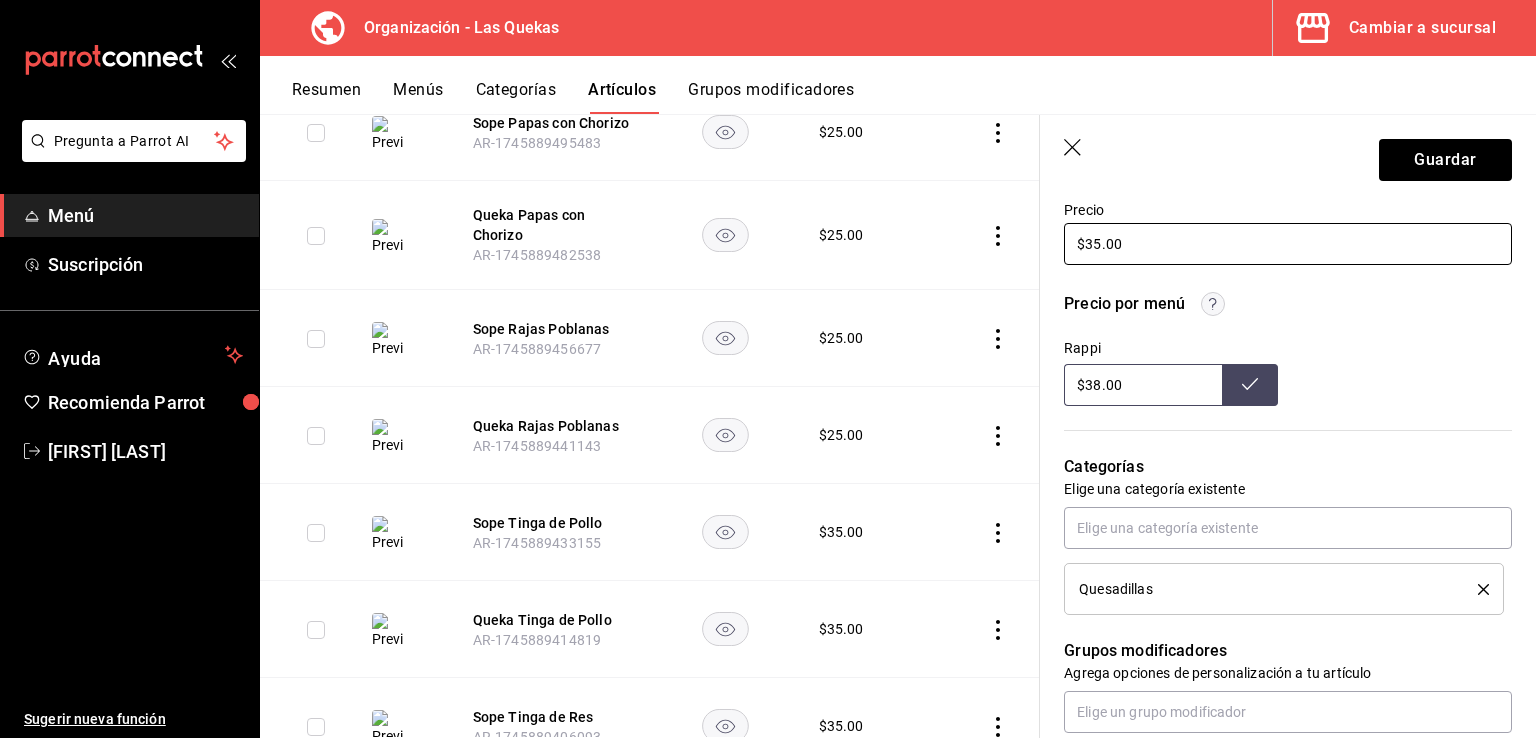 type on "$35.00" 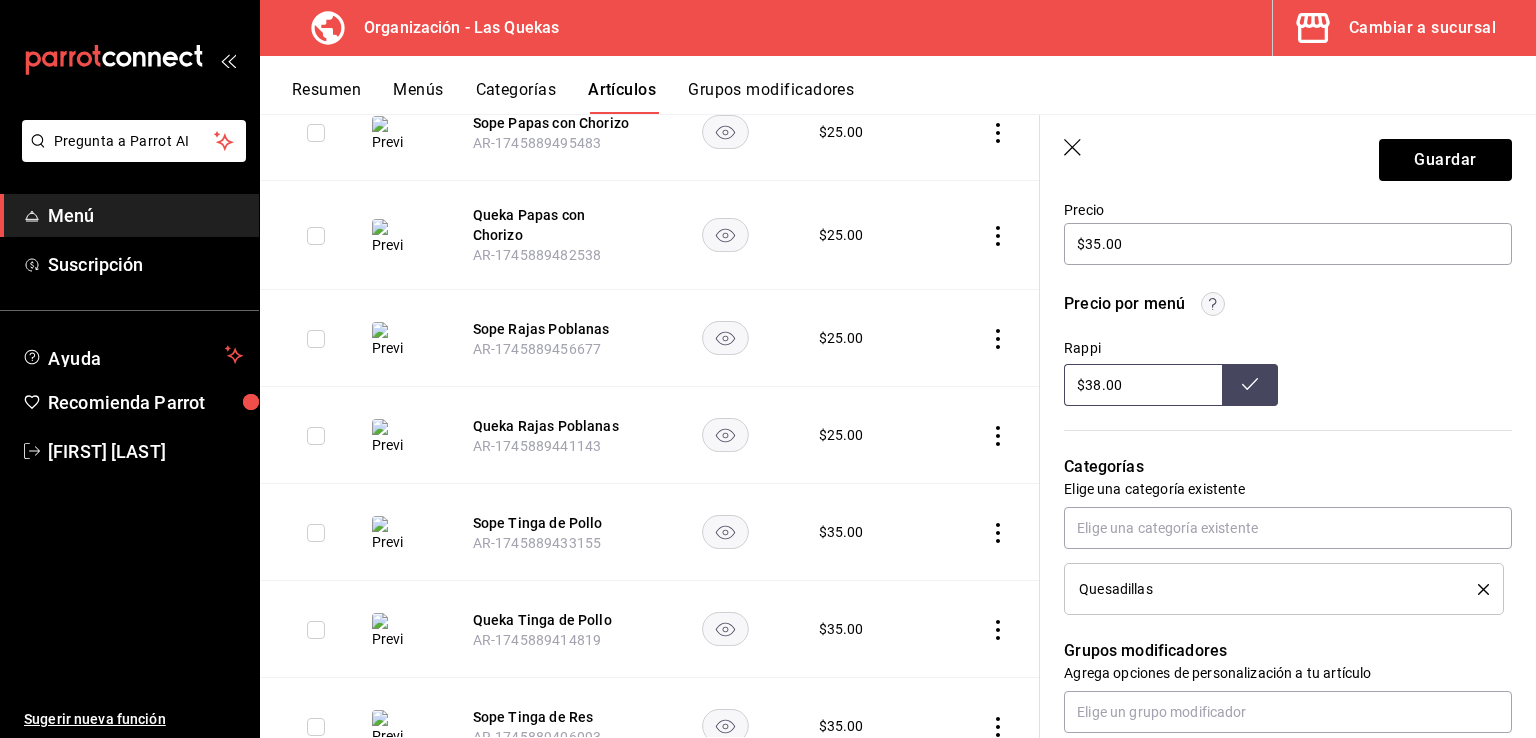 click on "$38.00" at bounding box center [1143, 385] 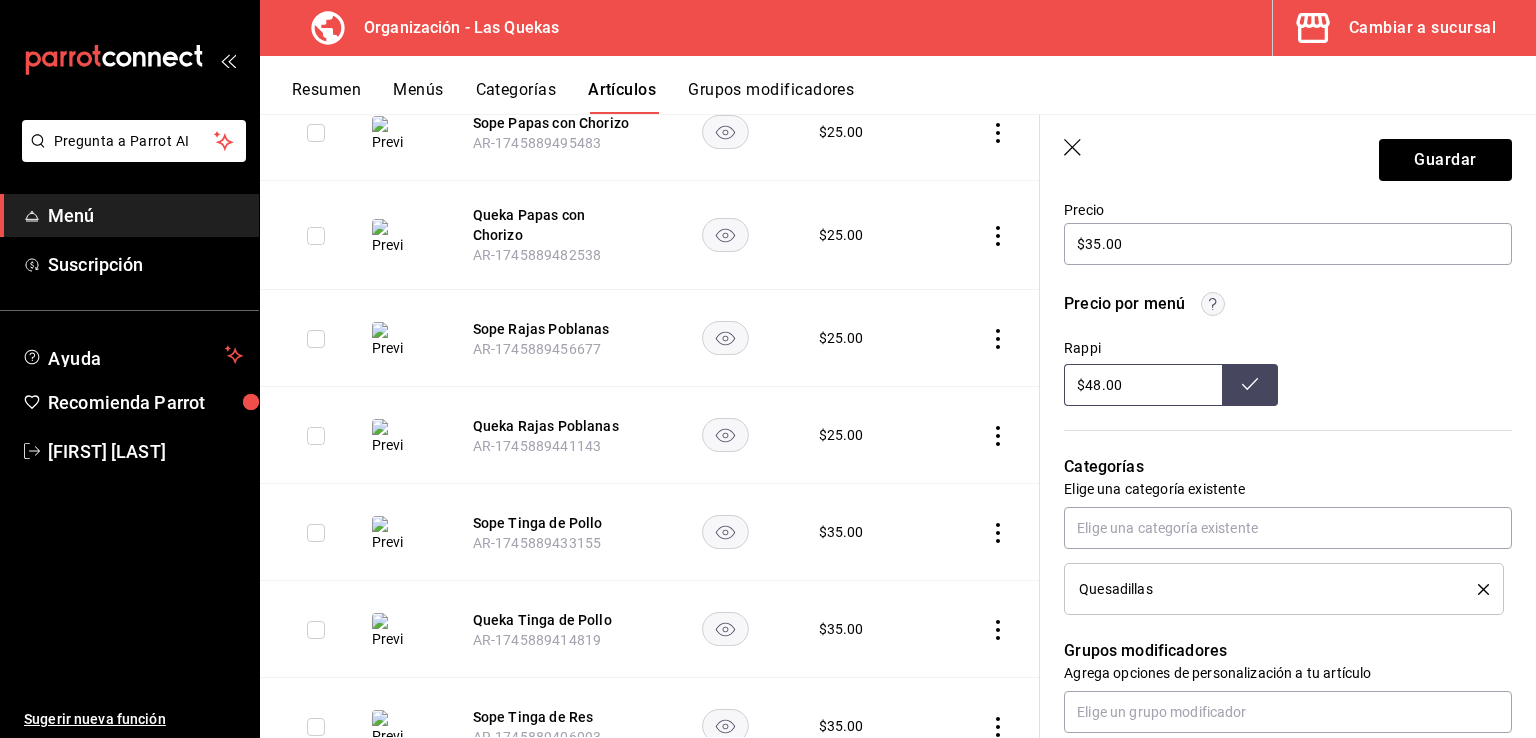 click on "$48.00" at bounding box center [1143, 385] 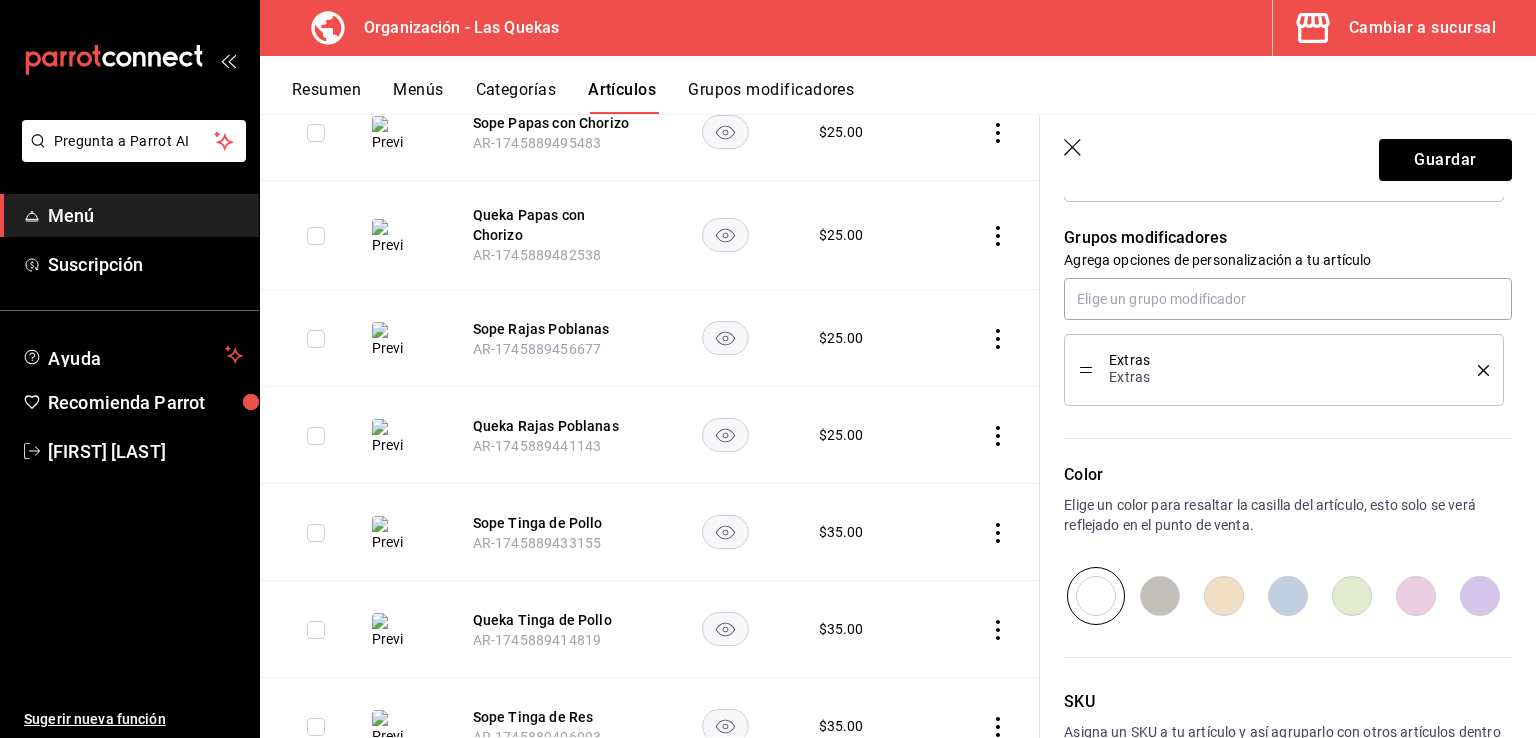 scroll, scrollTop: 1025, scrollLeft: 0, axis: vertical 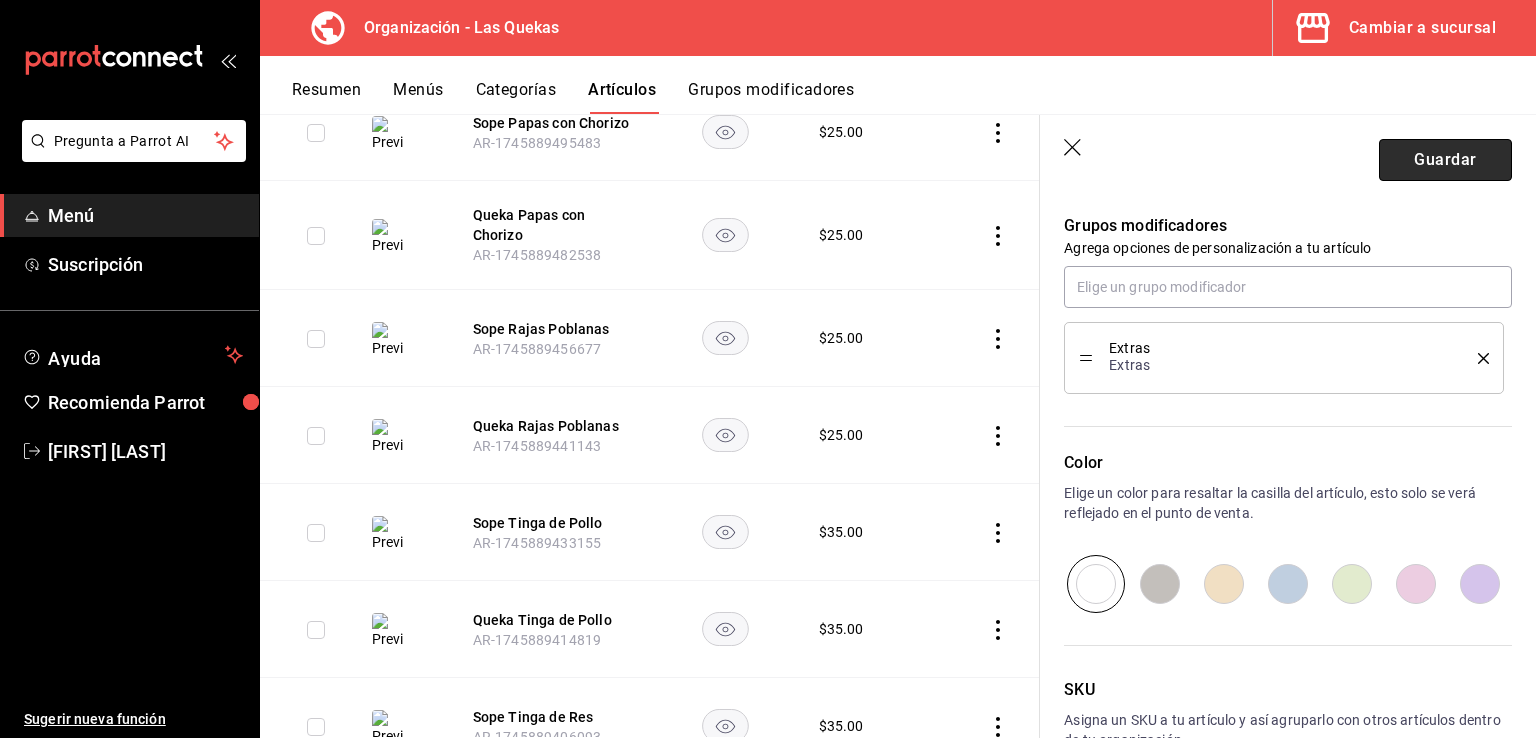 click on "Guardar" at bounding box center [1445, 160] 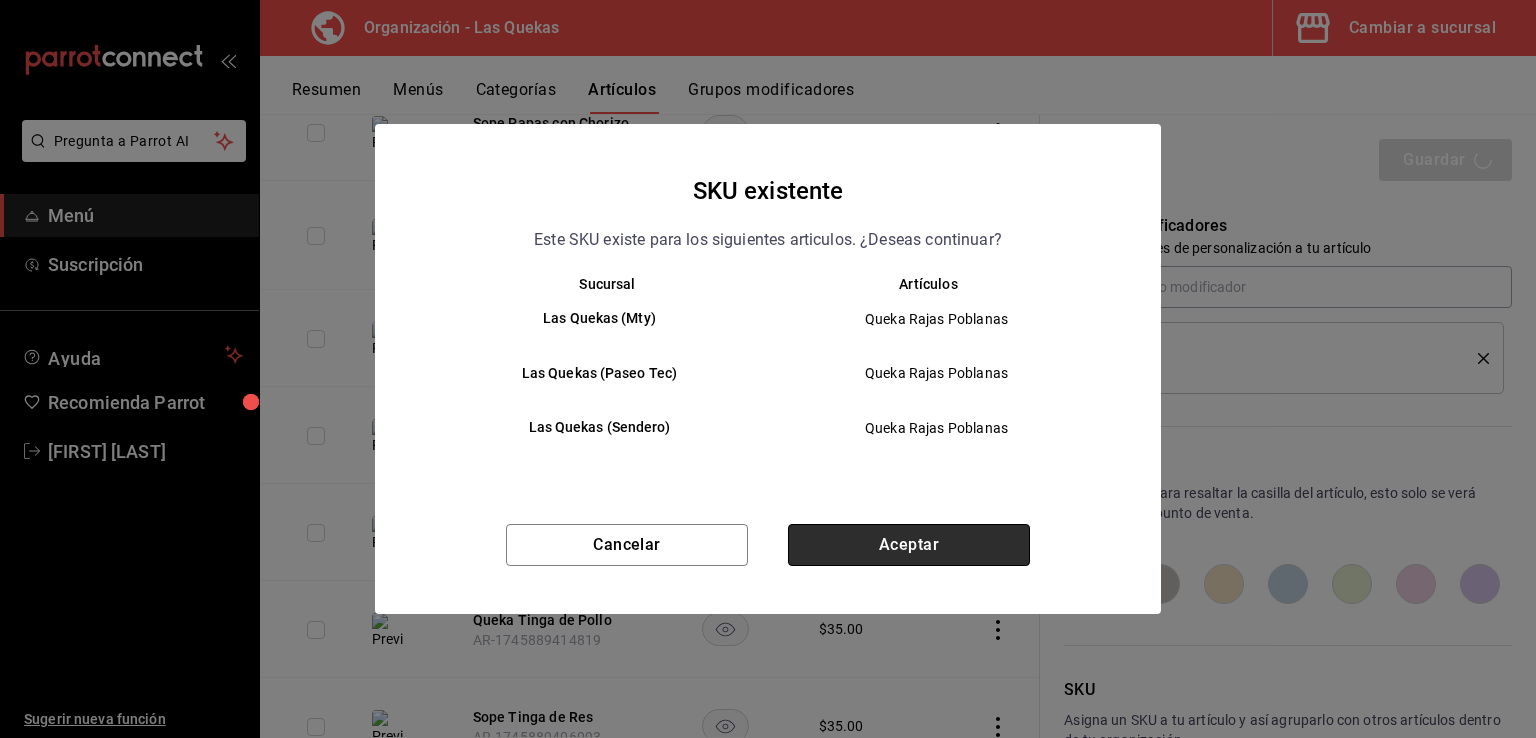 click on "Aceptar" at bounding box center (909, 545) 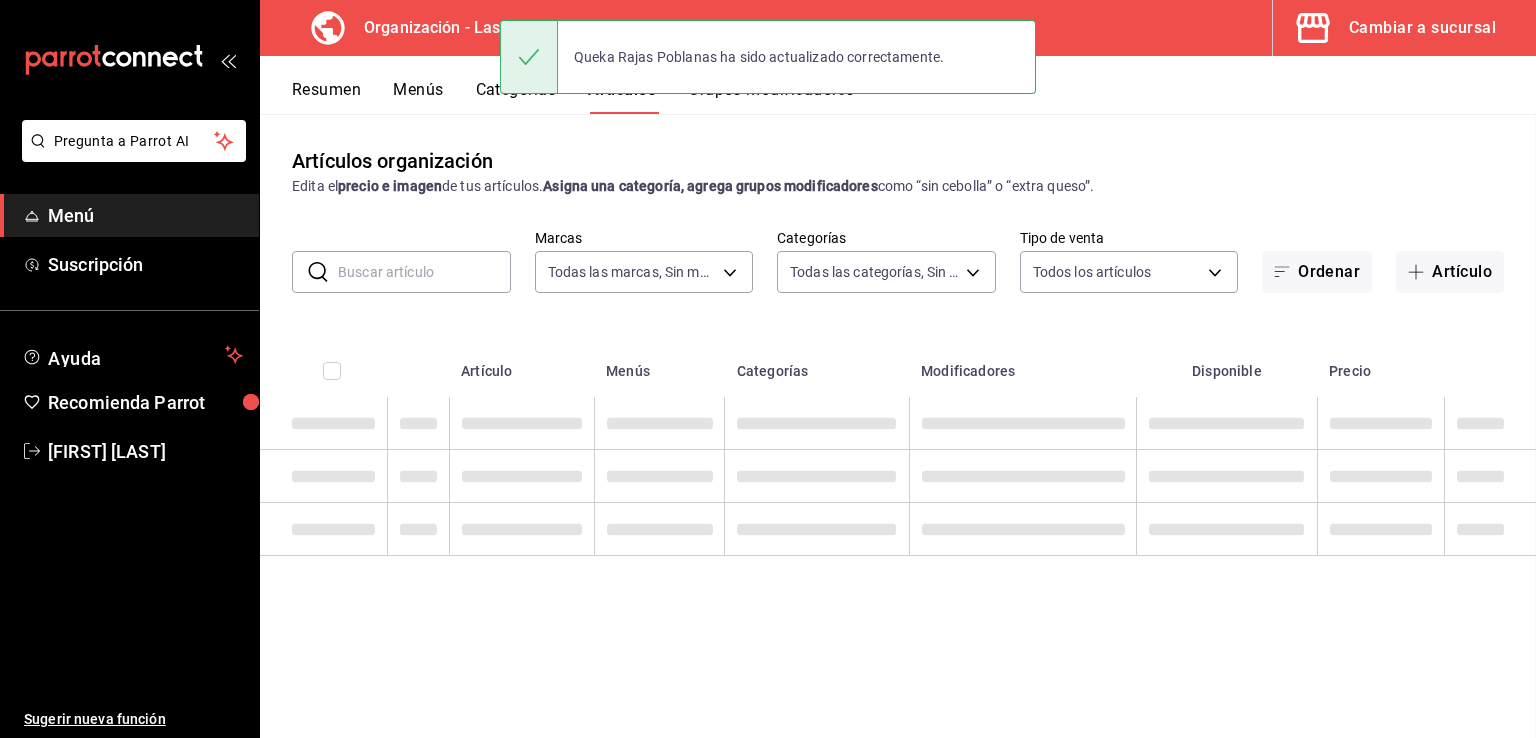 scroll, scrollTop: 0, scrollLeft: 0, axis: both 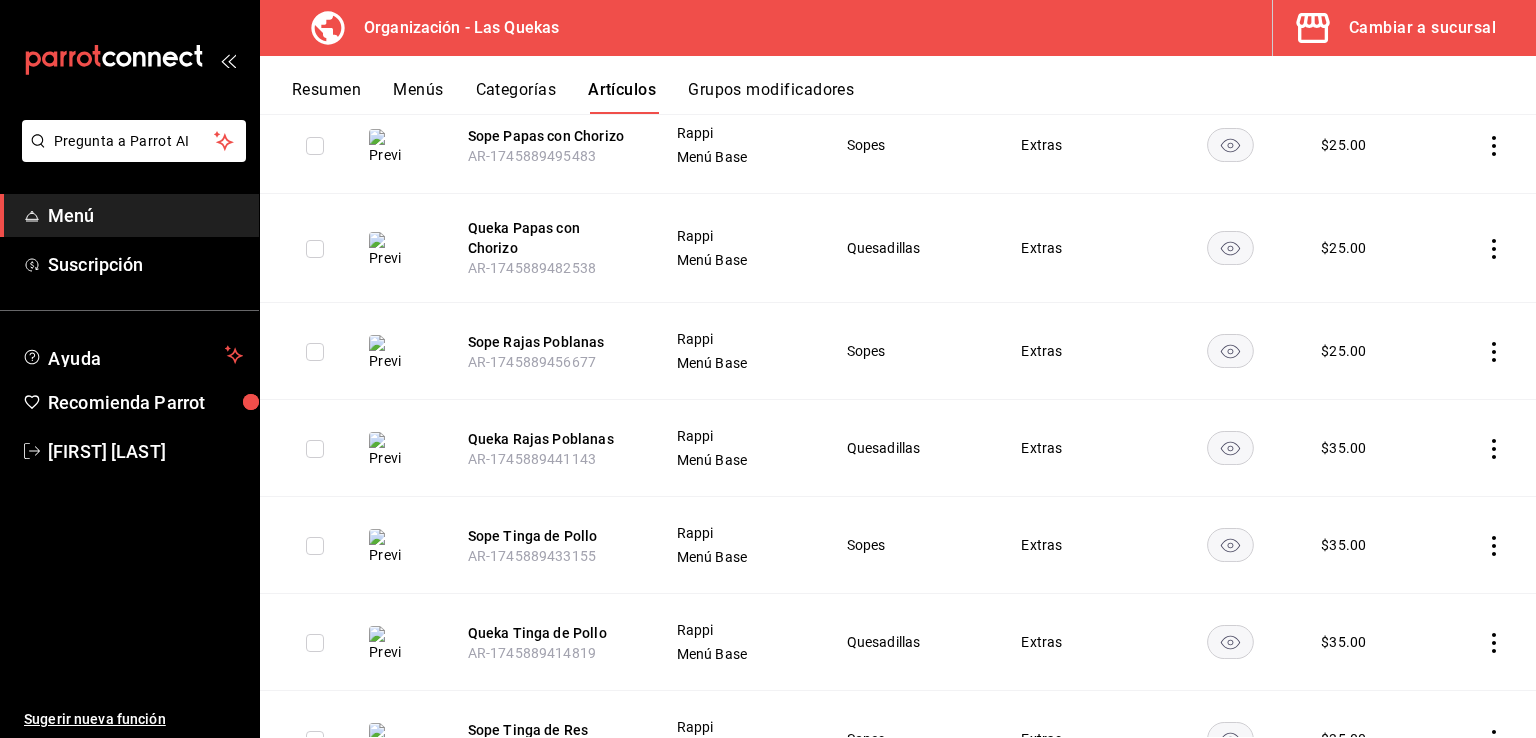 click 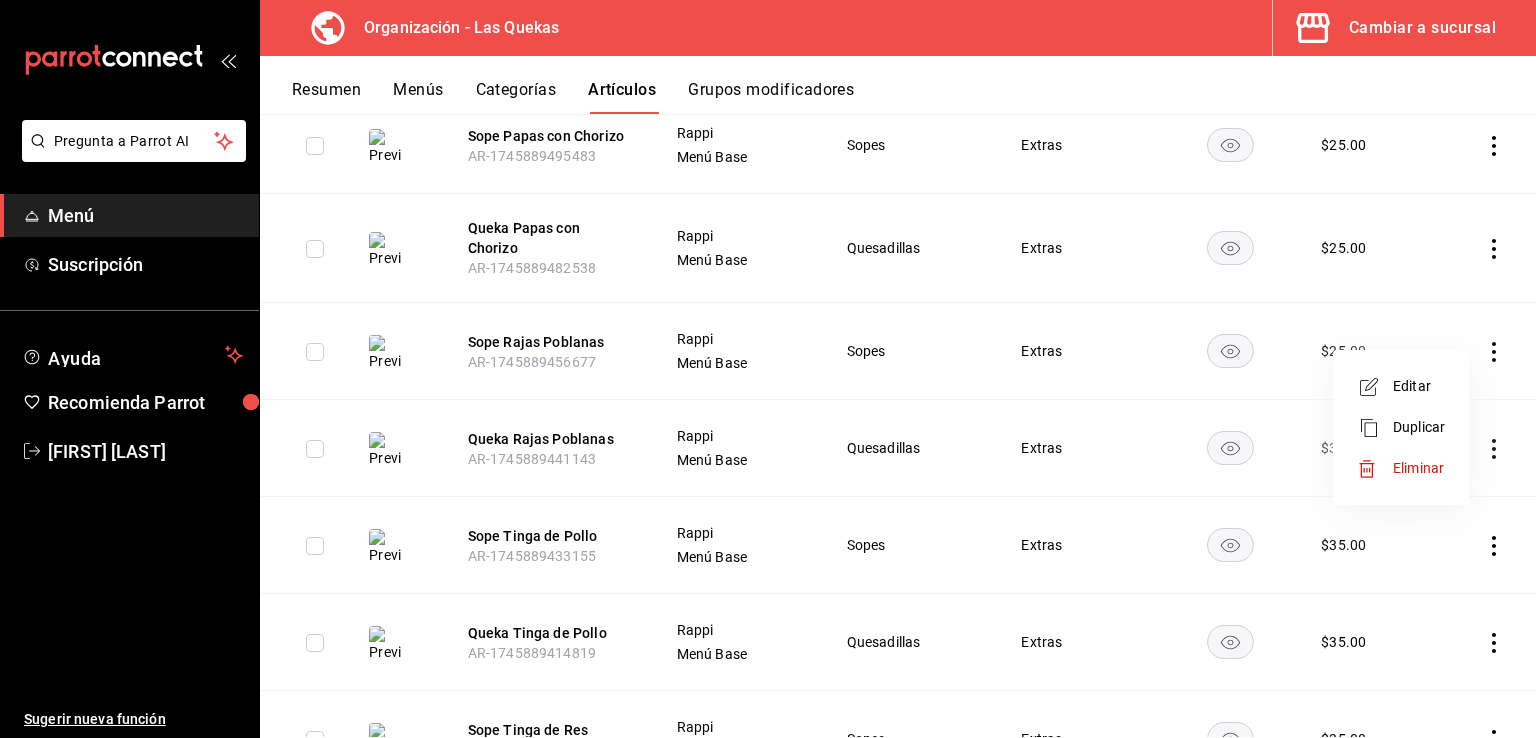 click on "Editar" at bounding box center (1419, 386) 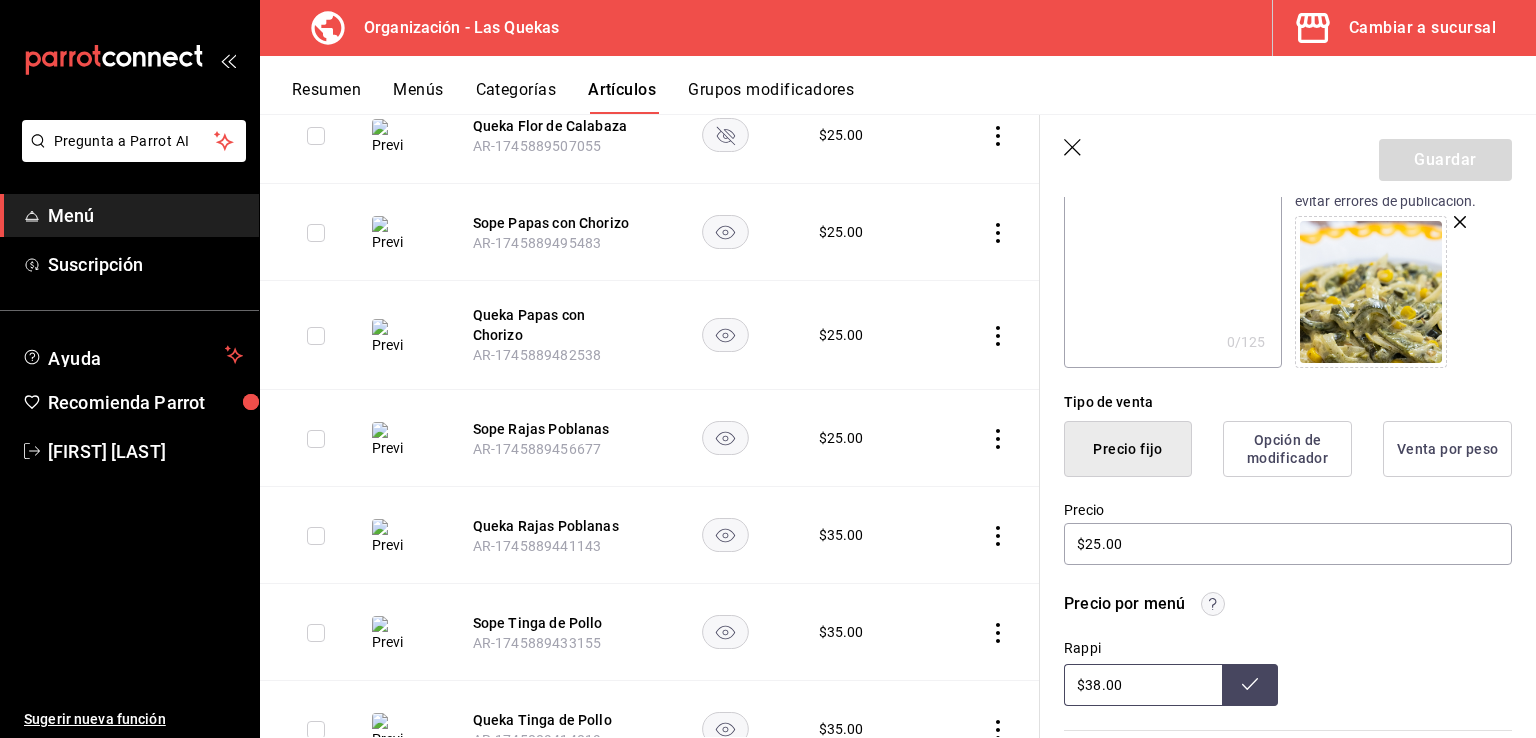 scroll, scrollTop: 400, scrollLeft: 0, axis: vertical 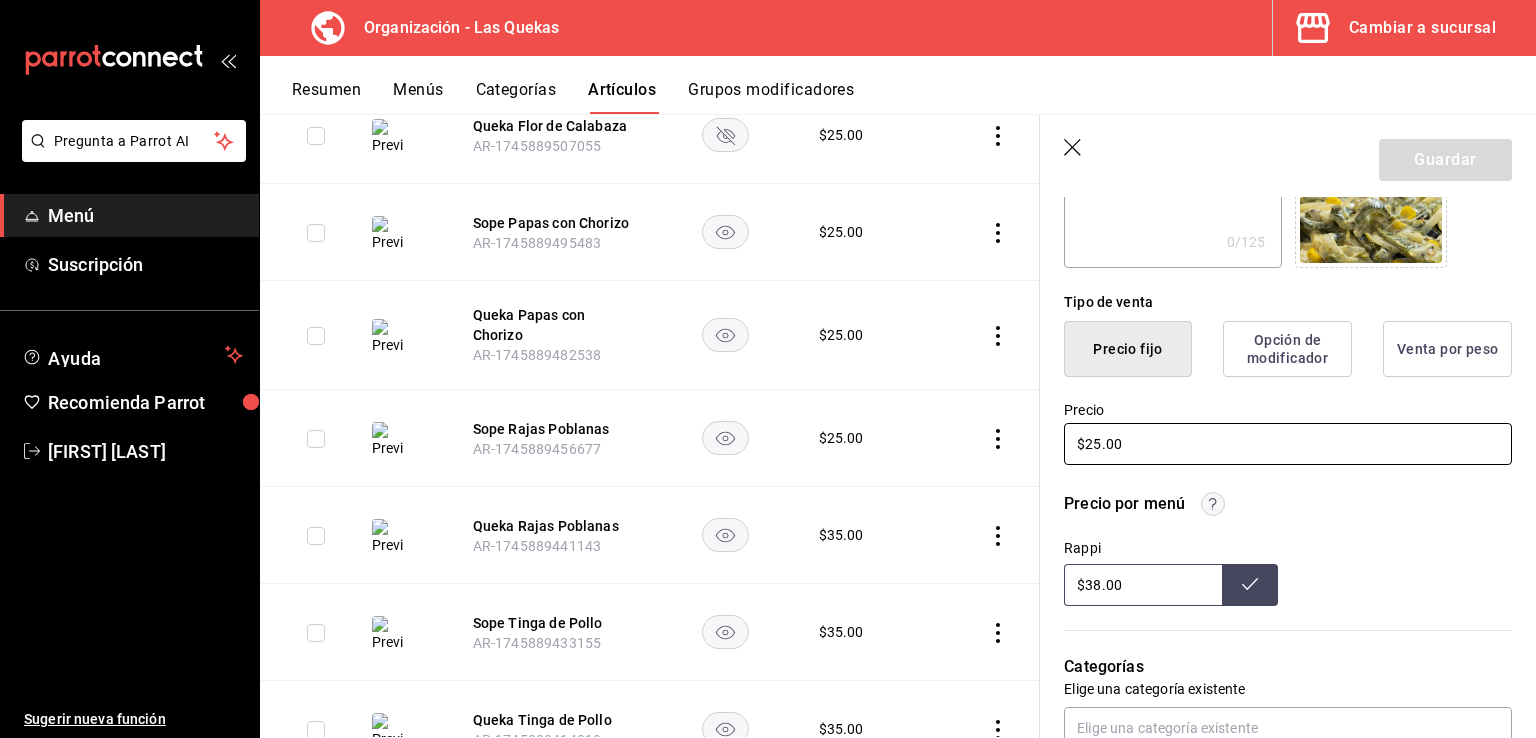 click on "$25.00" at bounding box center [1288, 444] 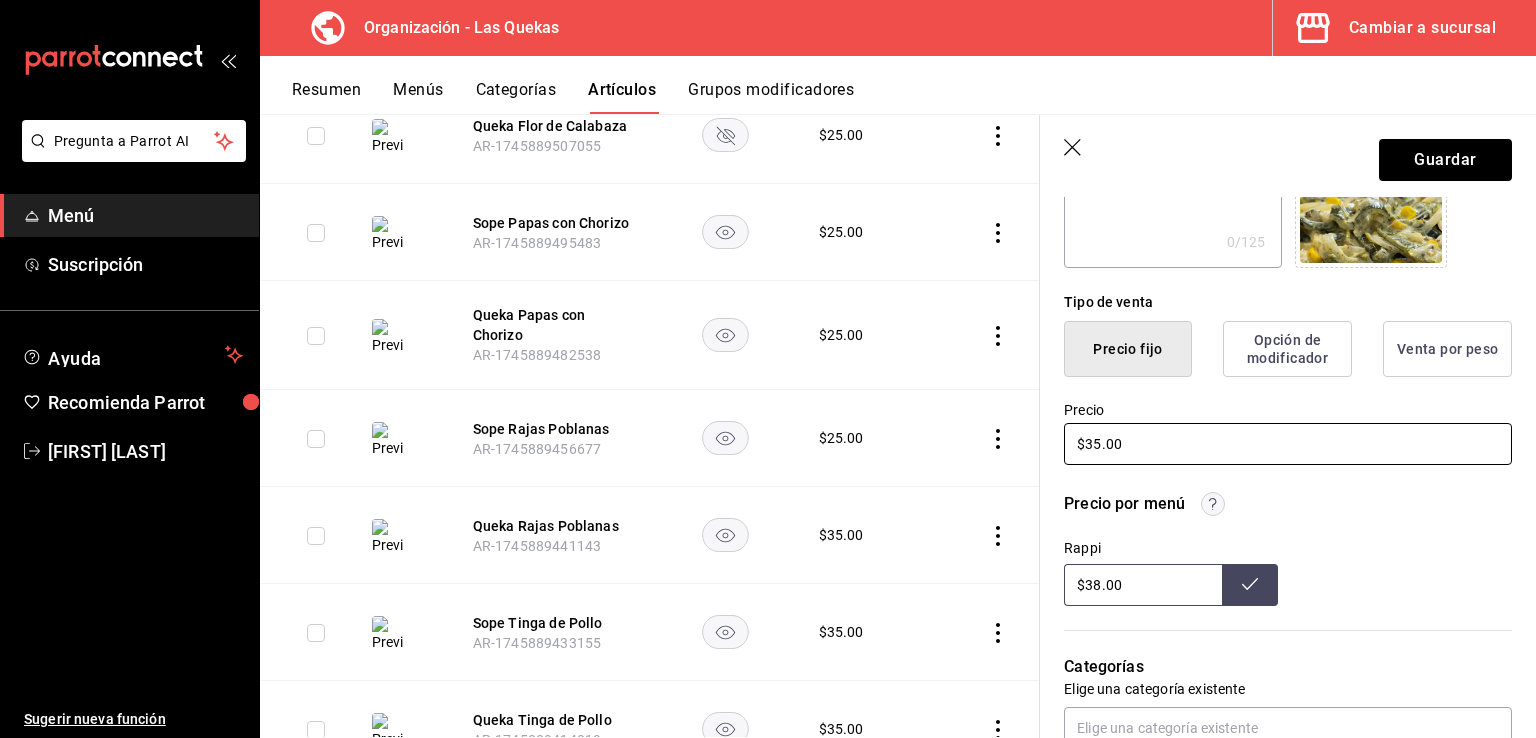 type on "$35.00" 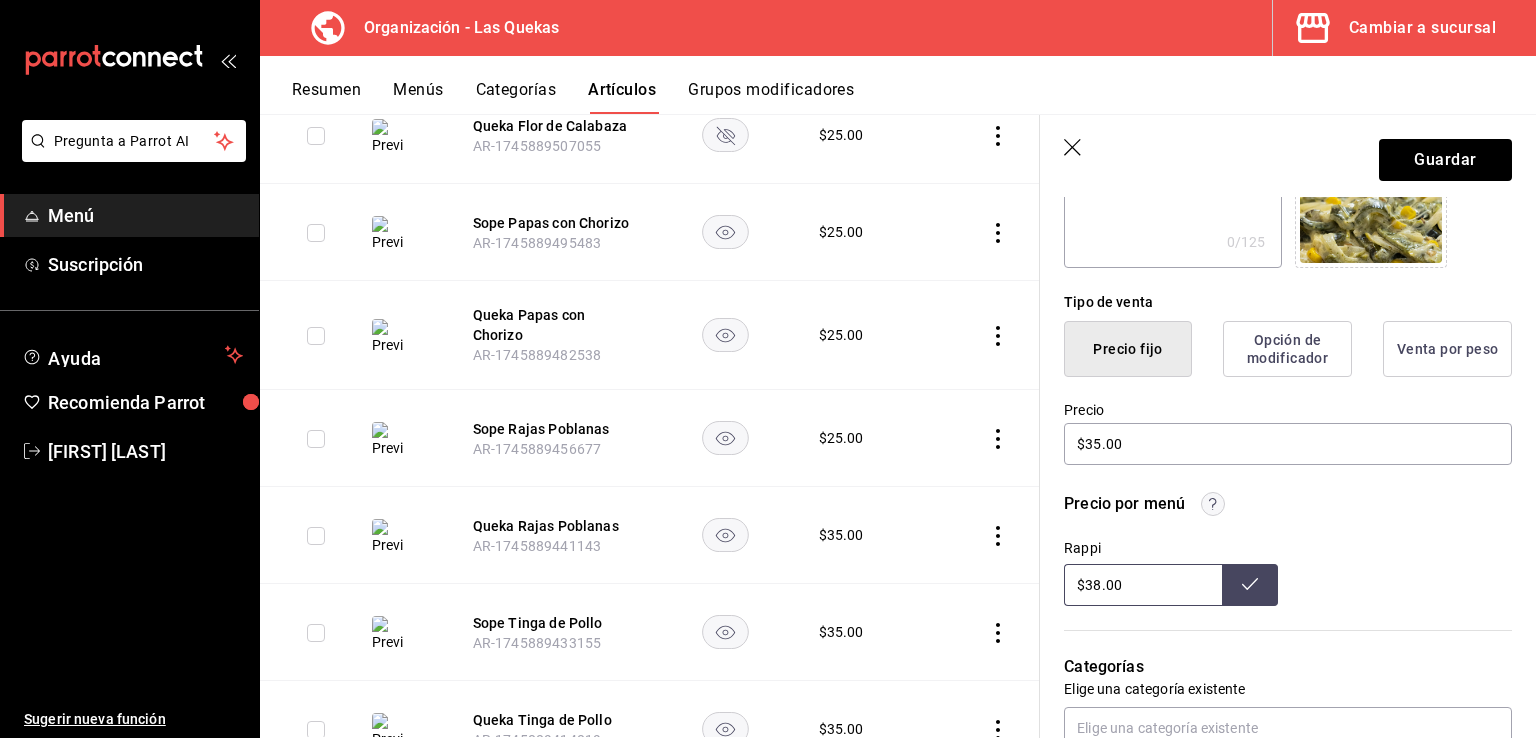 click on "$38.00" at bounding box center [1143, 585] 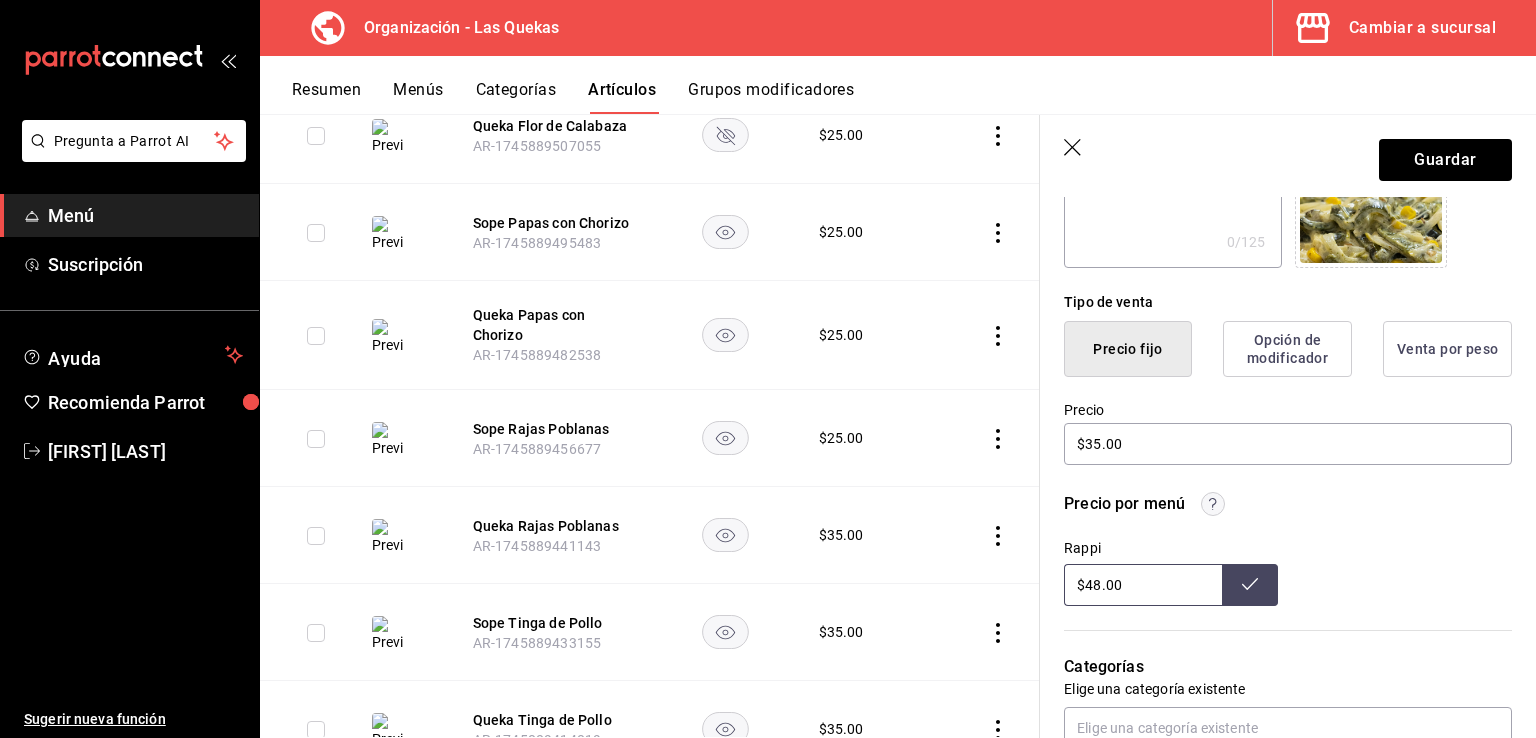 type on "$48.00" 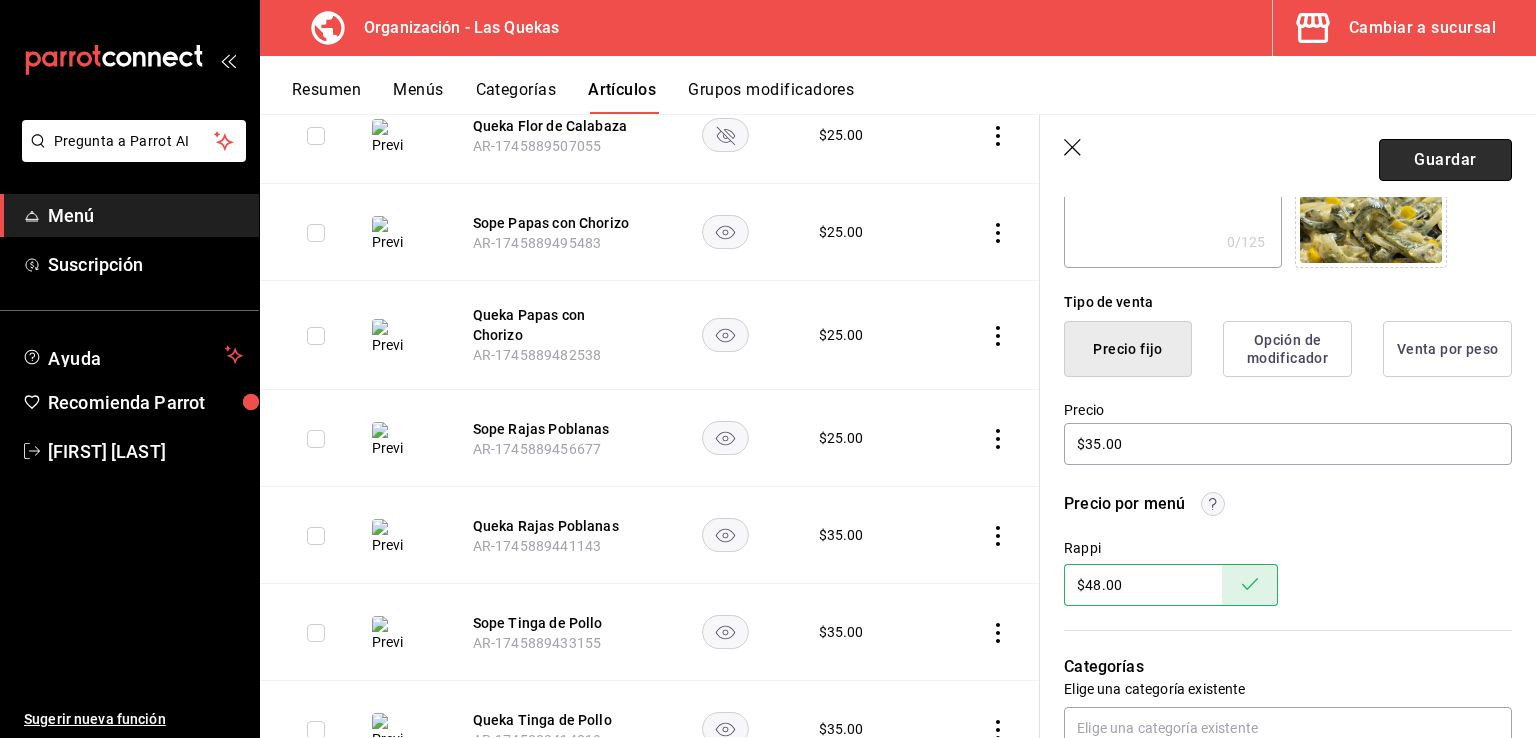 click on "Guardar" at bounding box center (1445, 160) 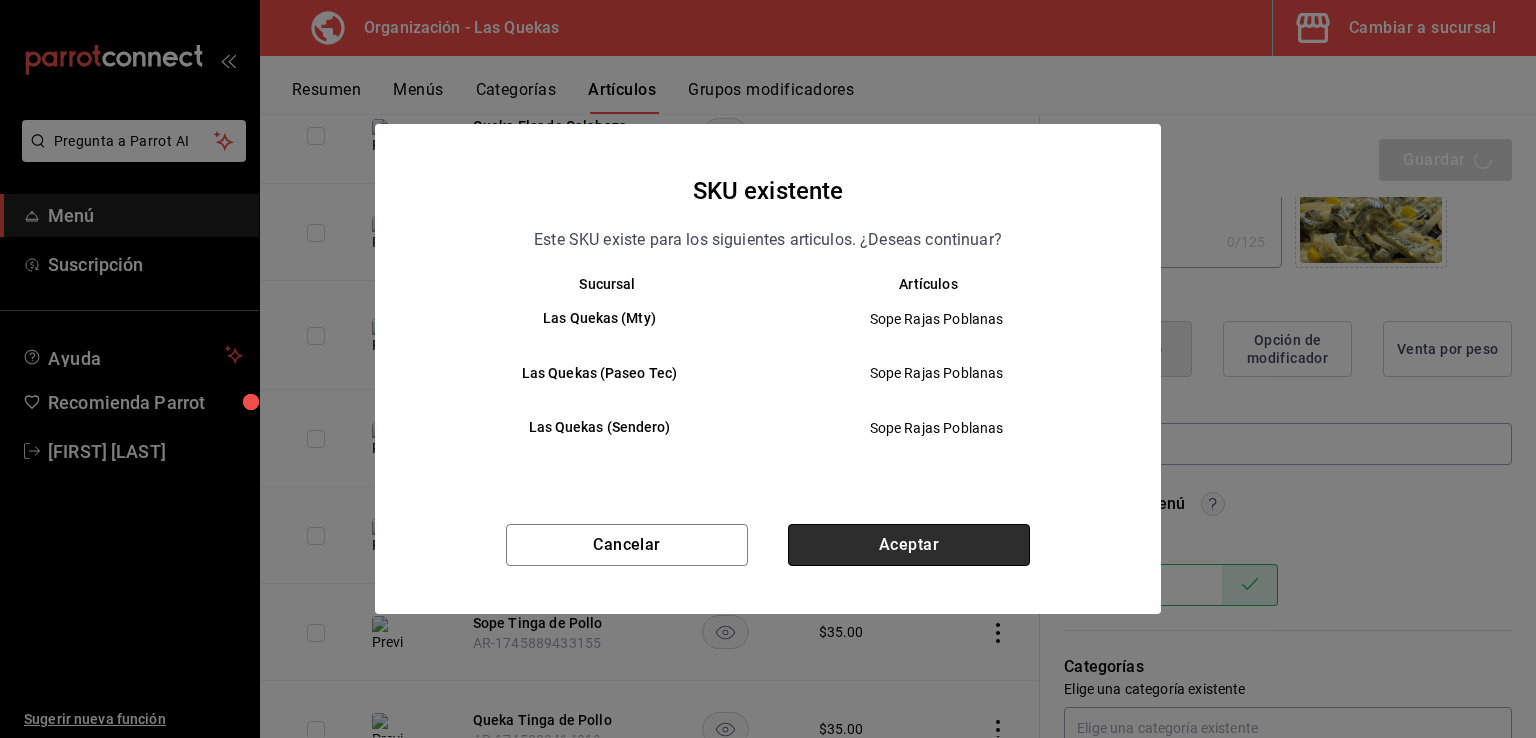 click on "Aceptar" at bounding box center [909, 545] 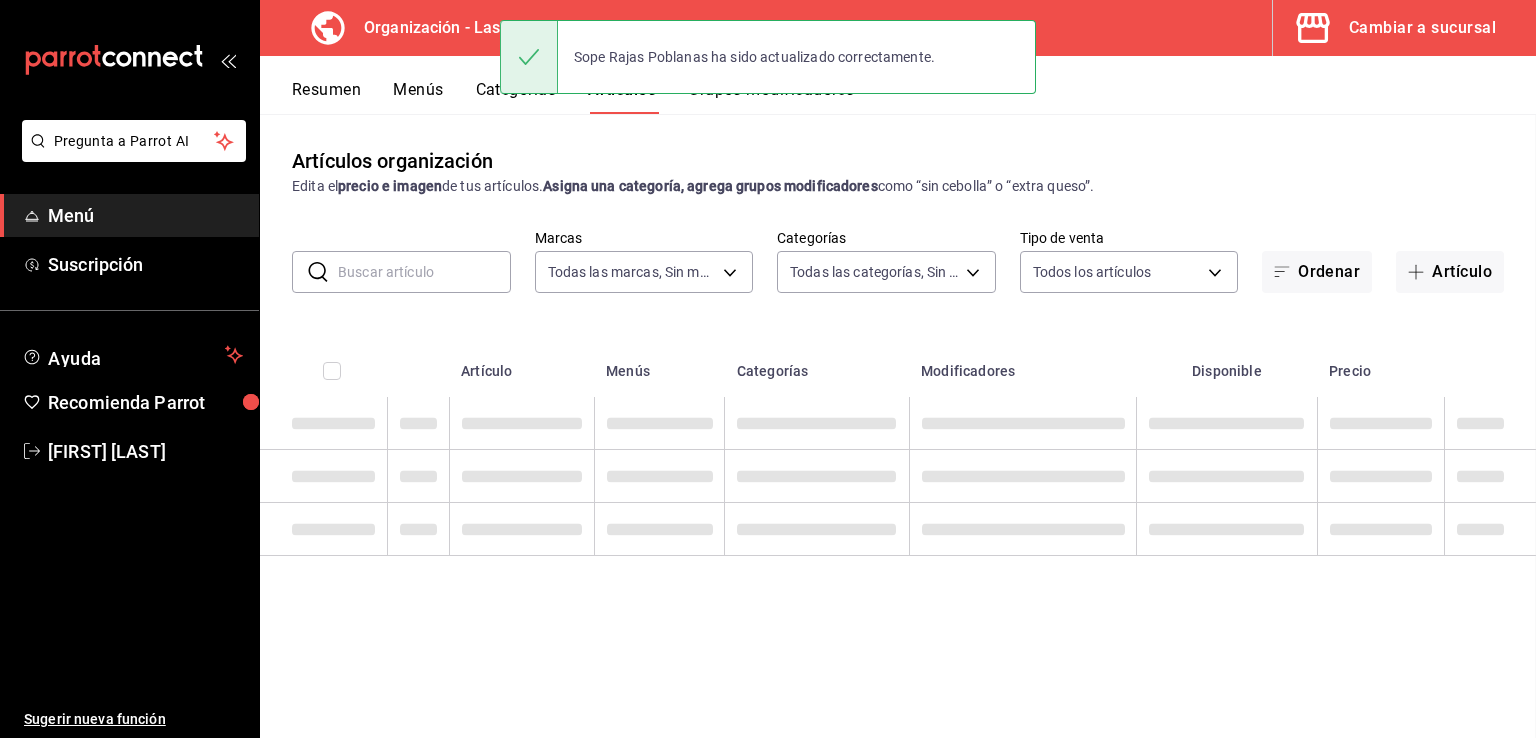 scroll, scrollTop: 0, scrollLeft: 0, axis: both 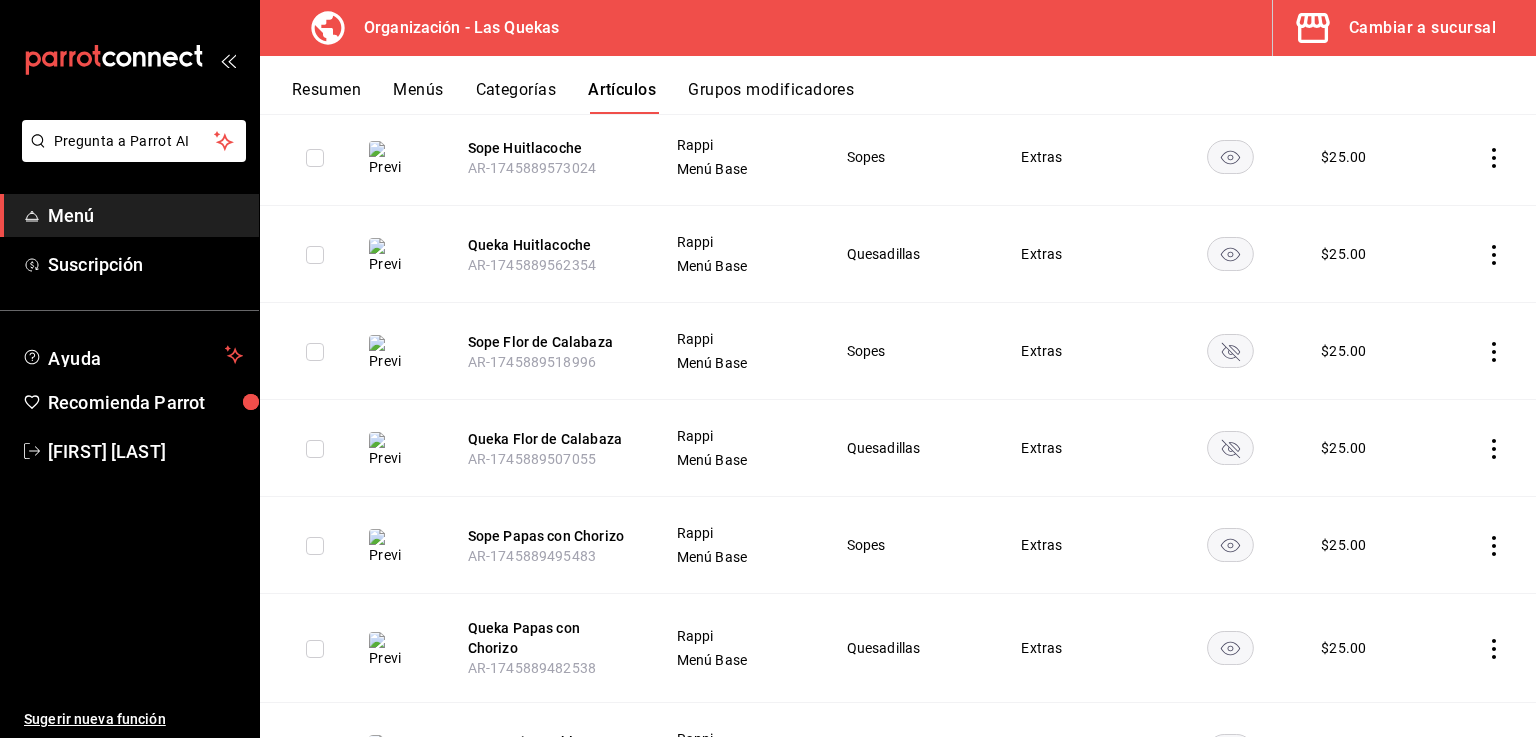 click 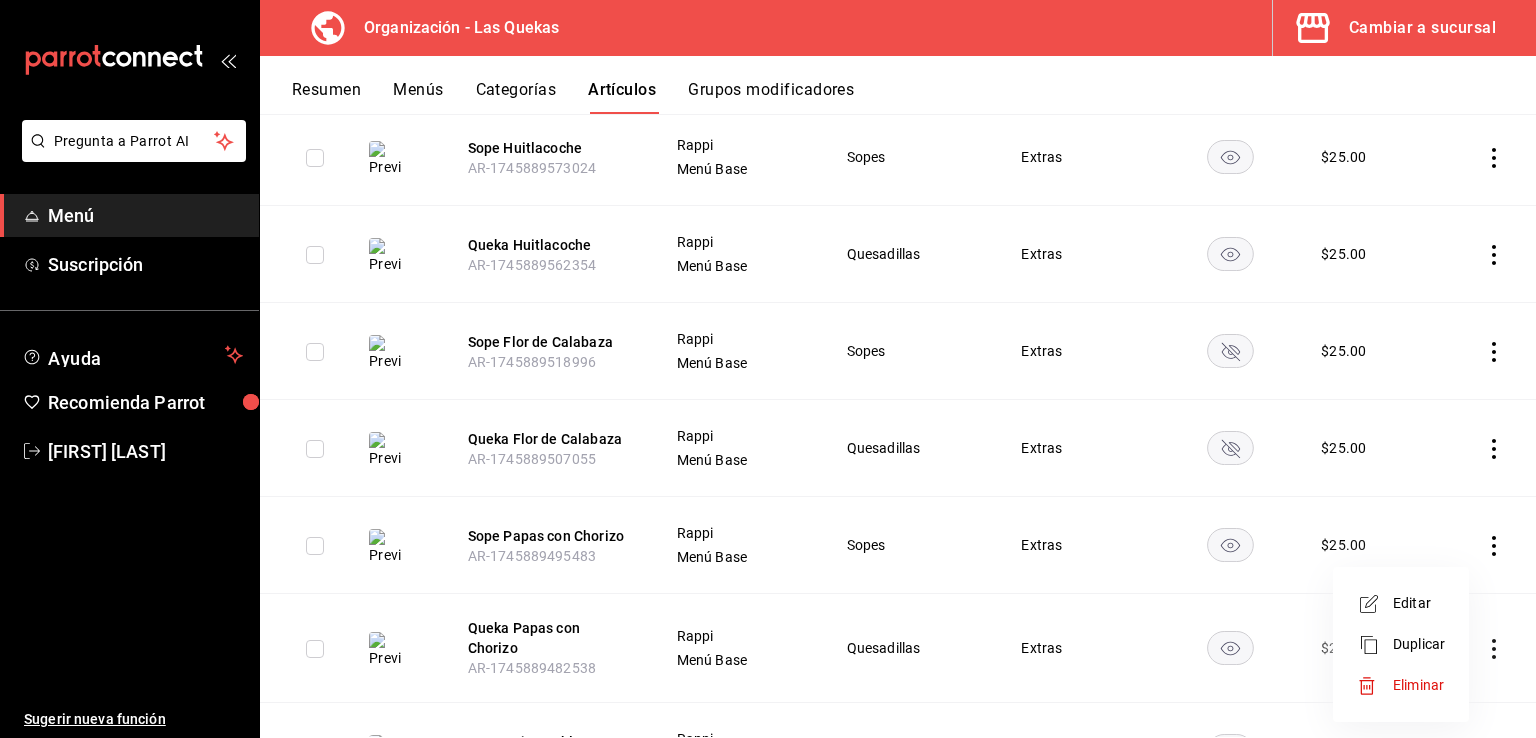click on "Editar" at bounding box center (1419, 603) 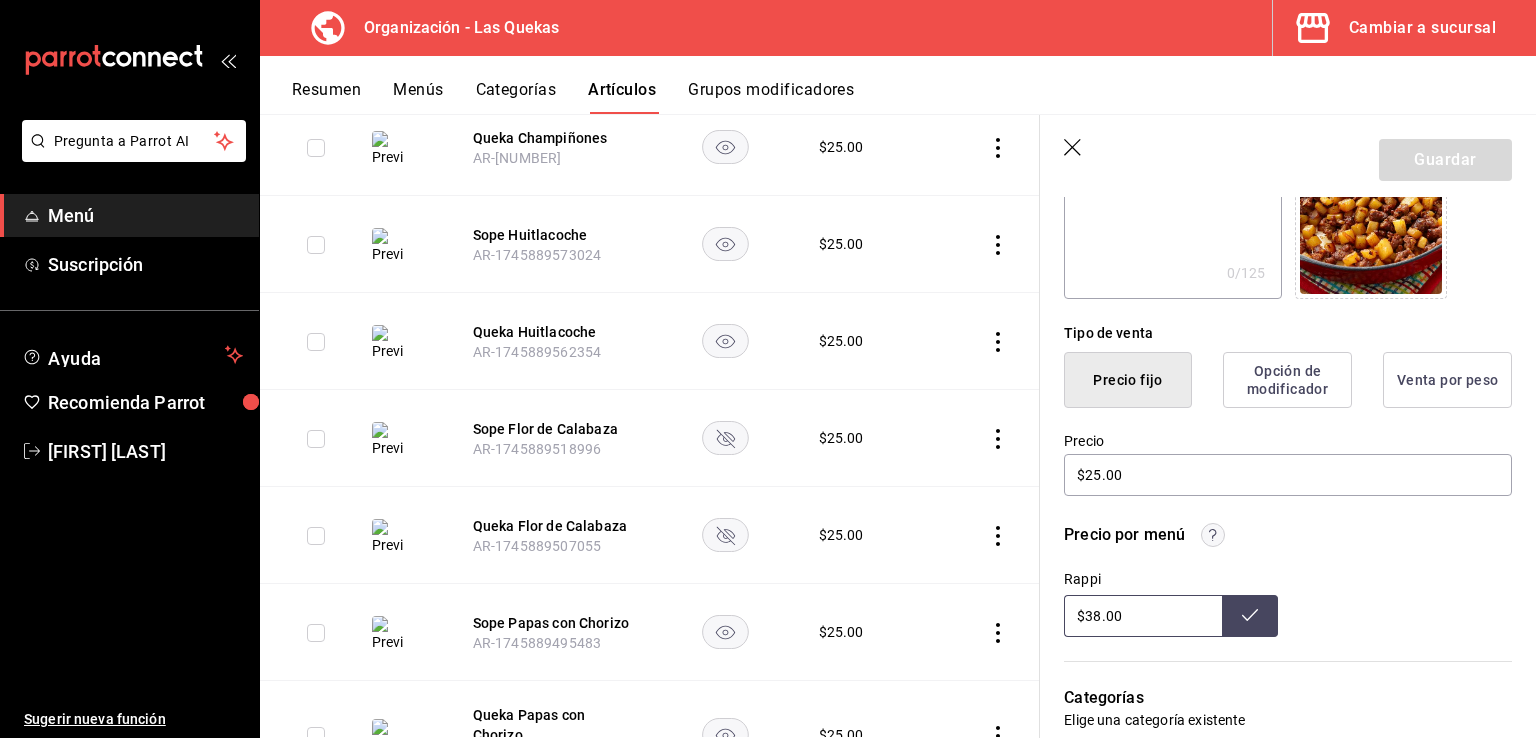 scroll, scrollTop: 400, scrollLeft: 0, axis: vertical 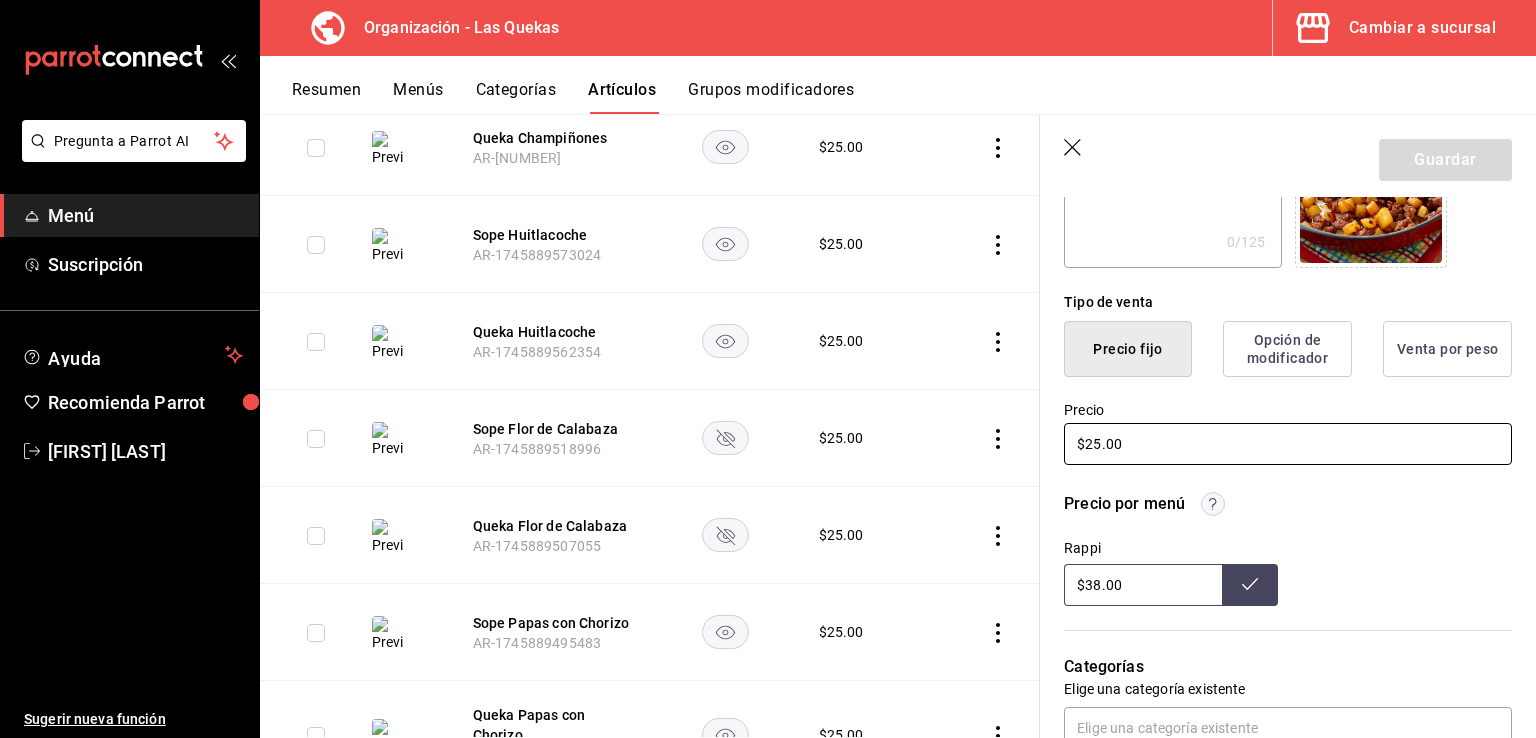 click on "$25.00" at bounding box center (1288, 444) 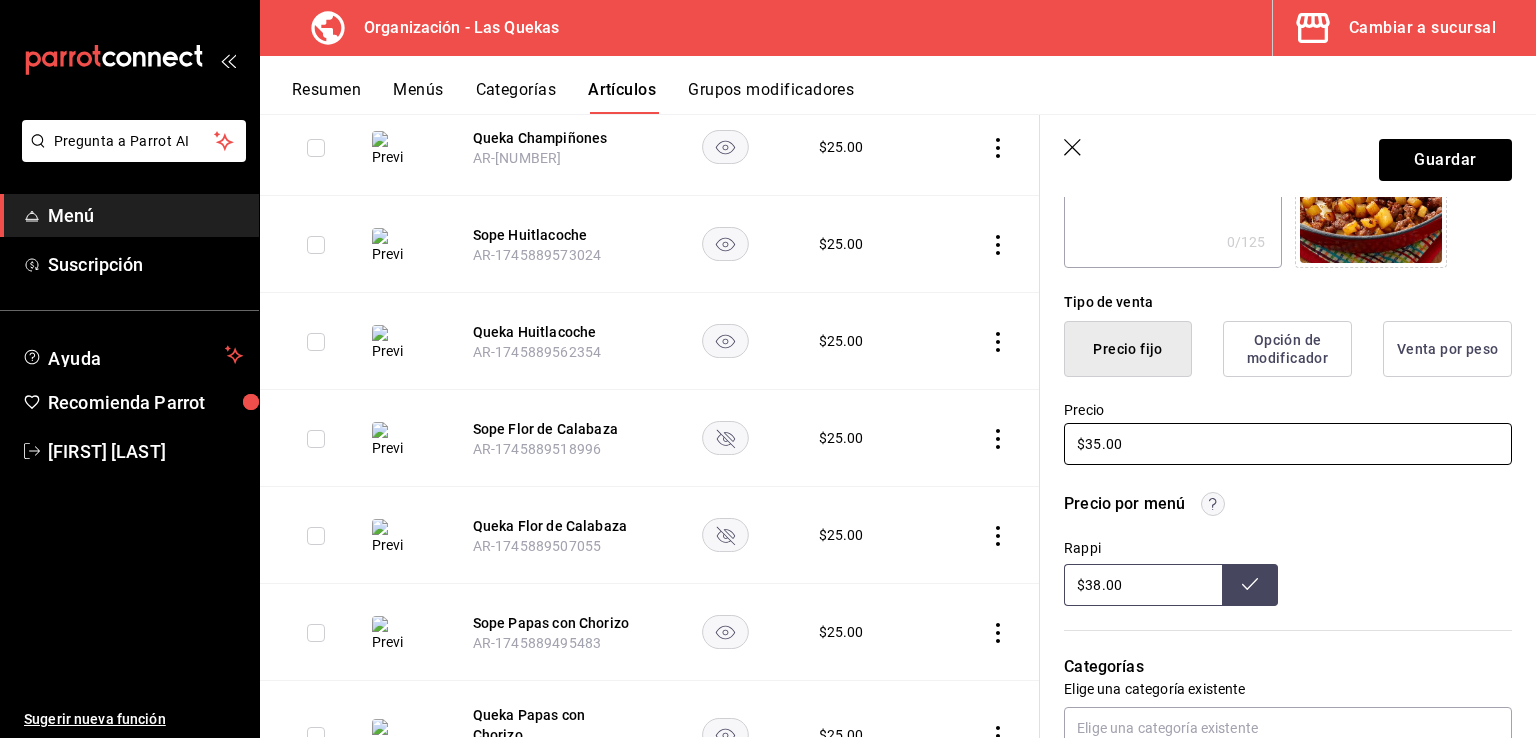 type on "$35.00" 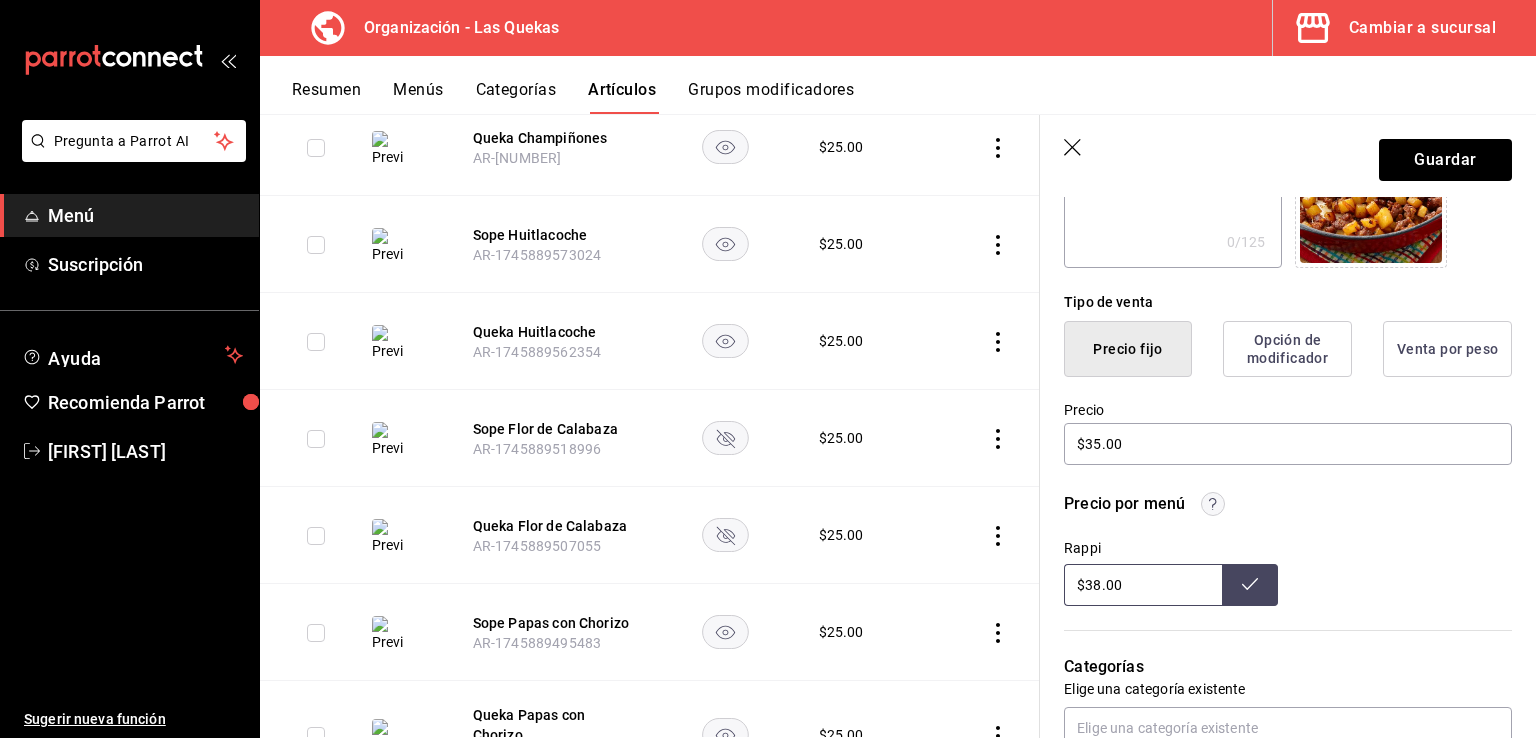 click on "$38.00" at bounding box center (1143, 585) 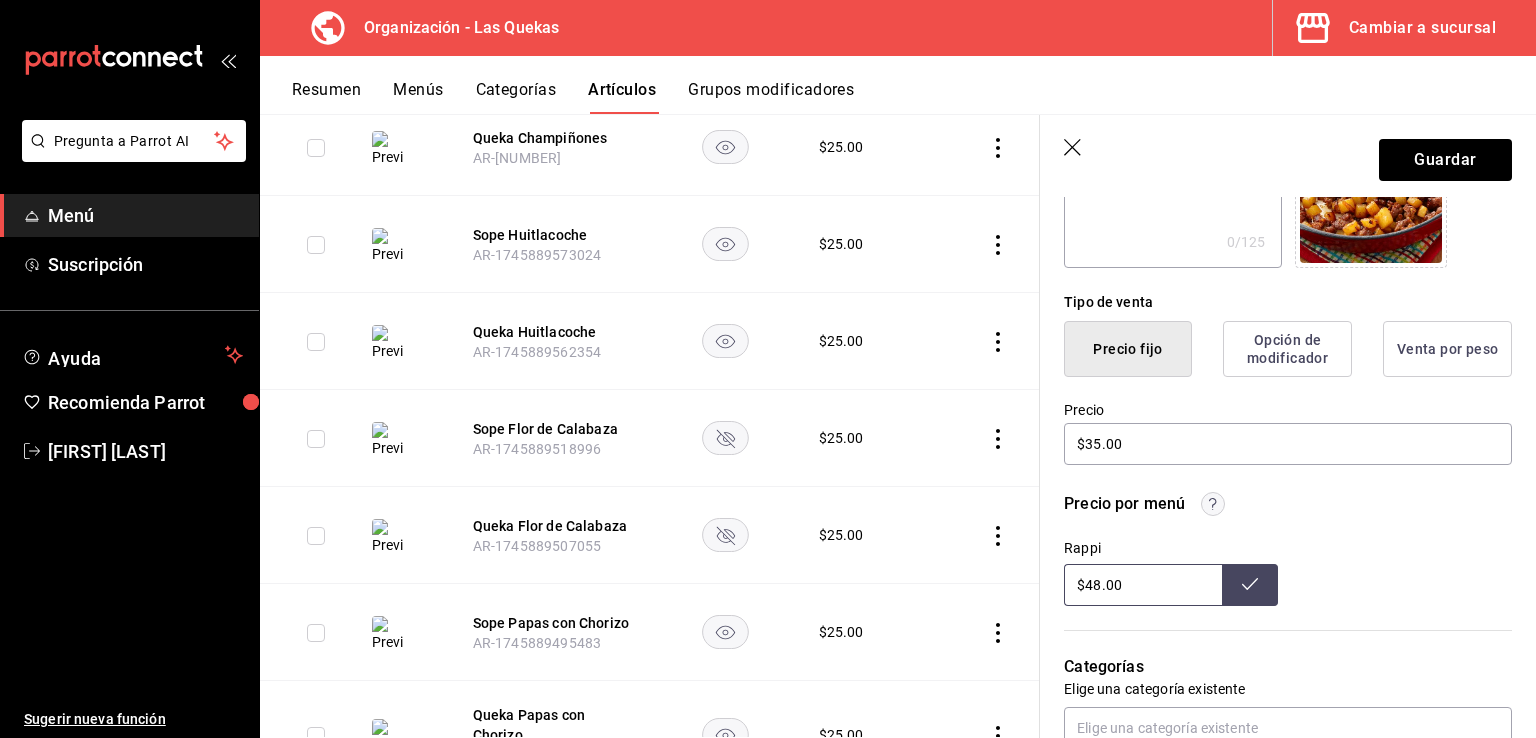 type on "$48.00" 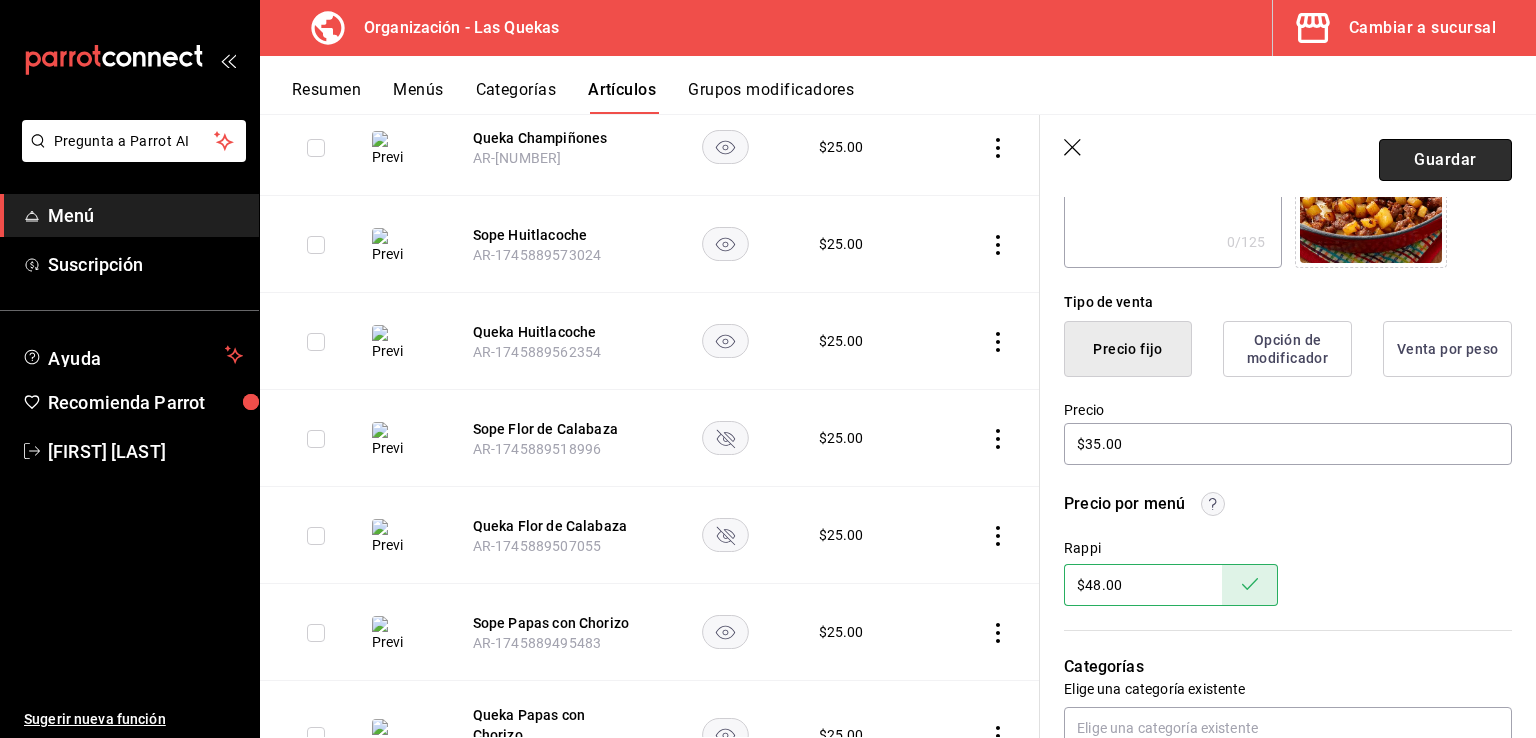 click on "Guardar" at bounding box center [1445, 160] 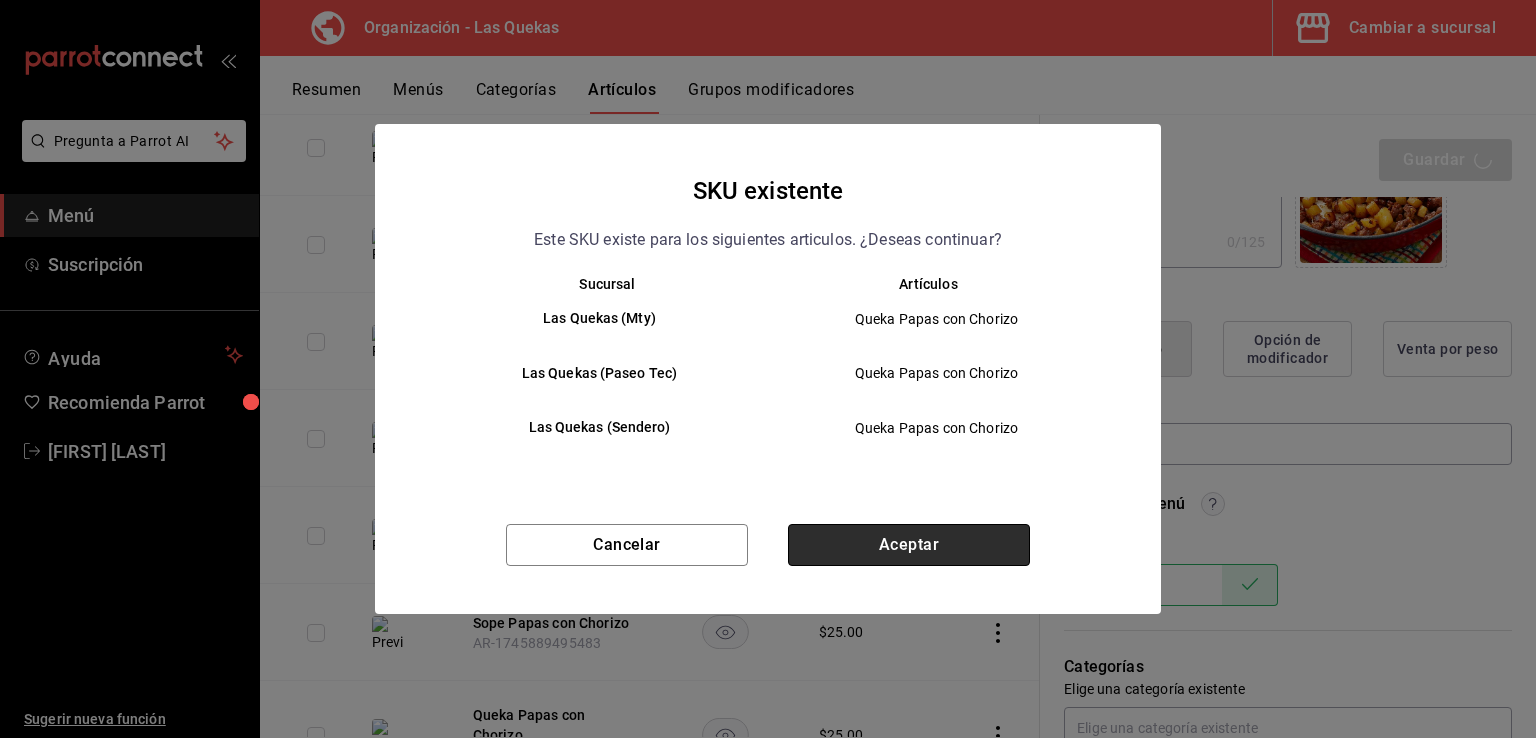 click on "Aceptar" at bounding box center (909, 545) 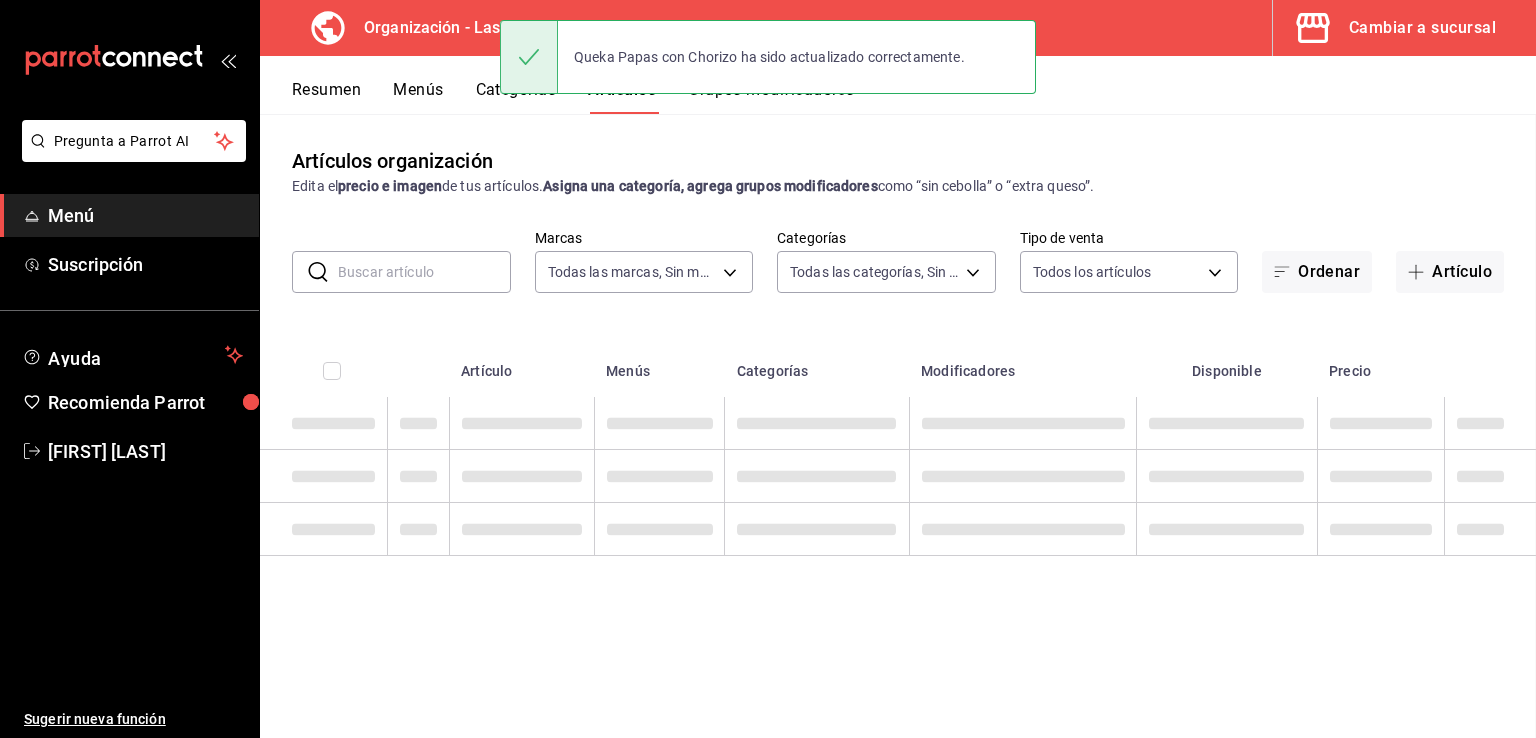 scroll, scrollTop: 0, scrollLeft: 0, axis: both 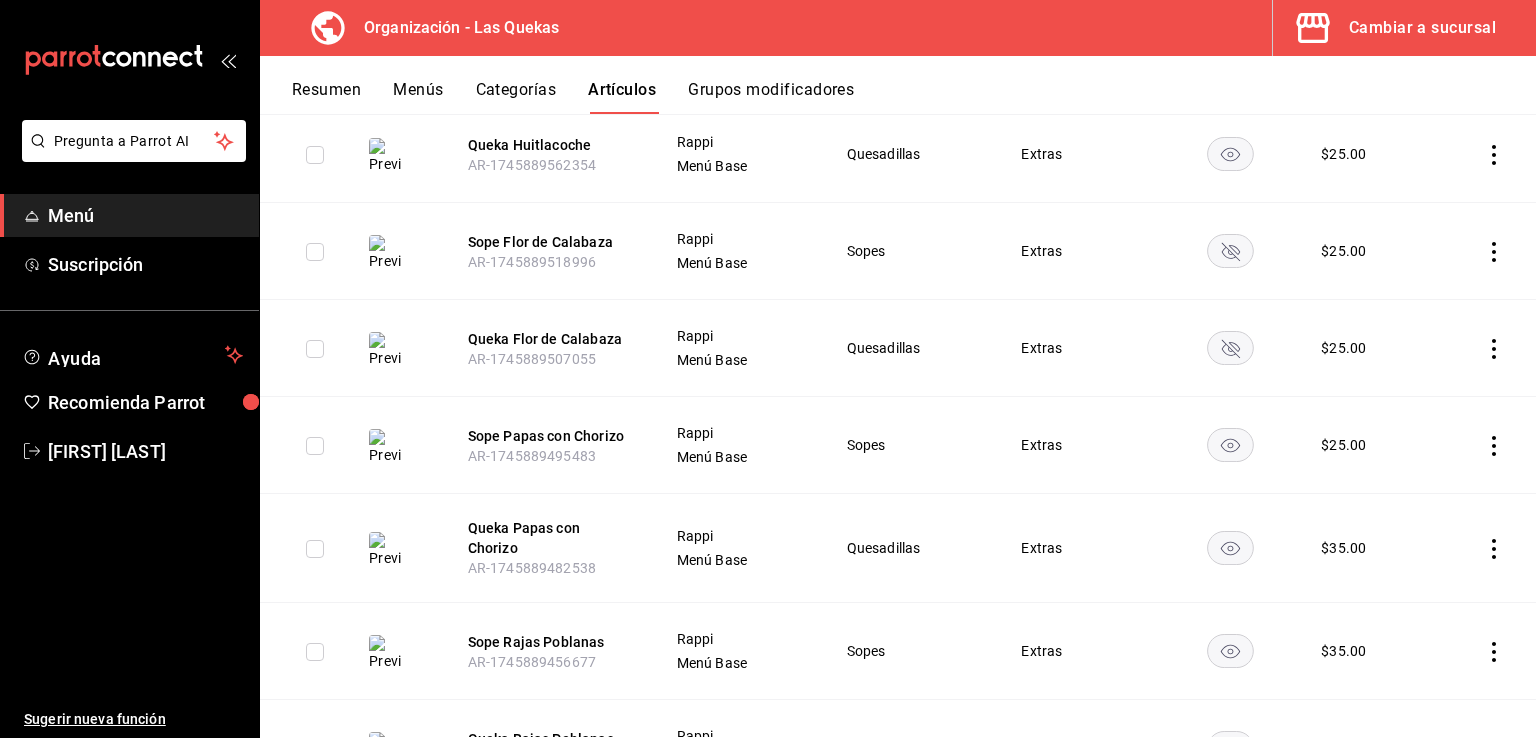 click 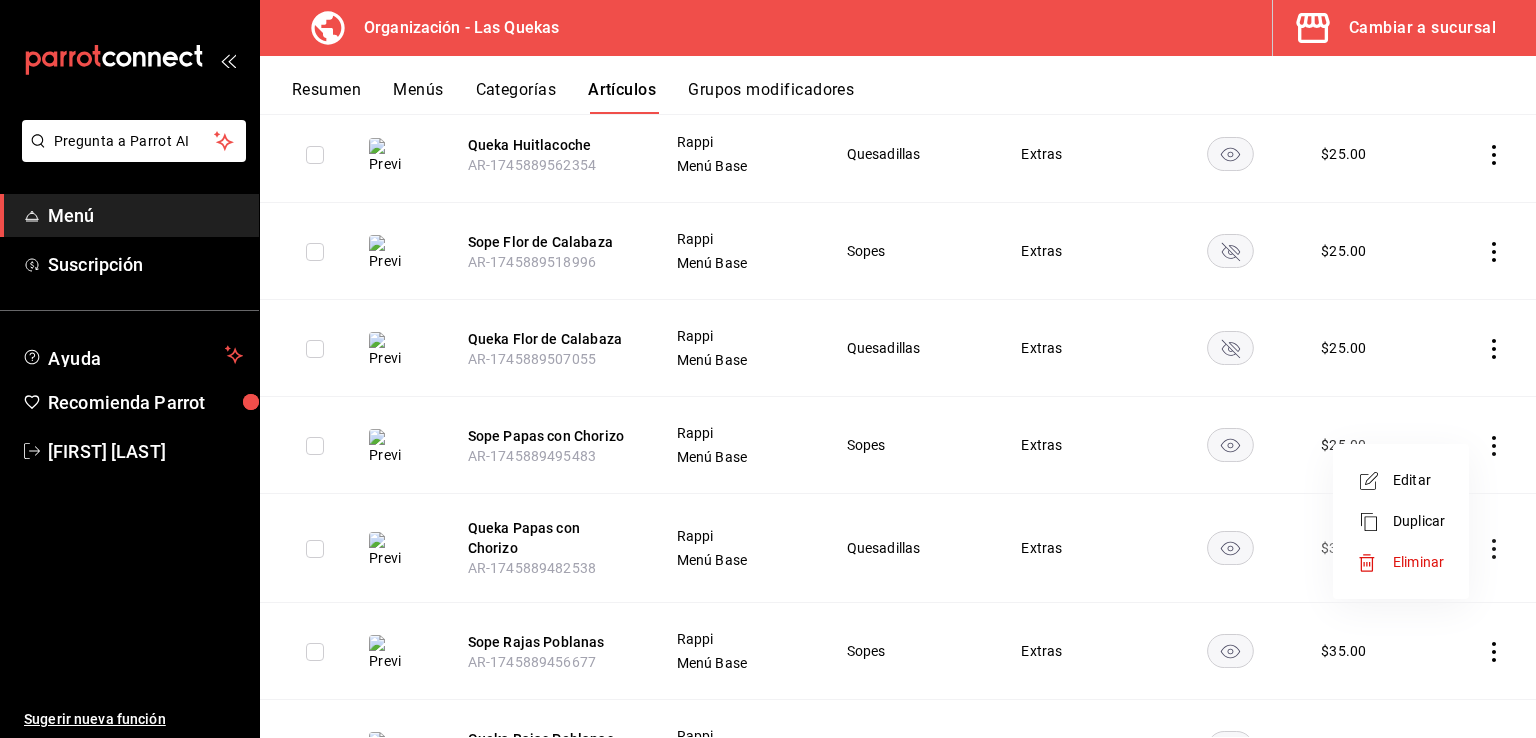 click on "Editar" at bounding box center (1419, 480) 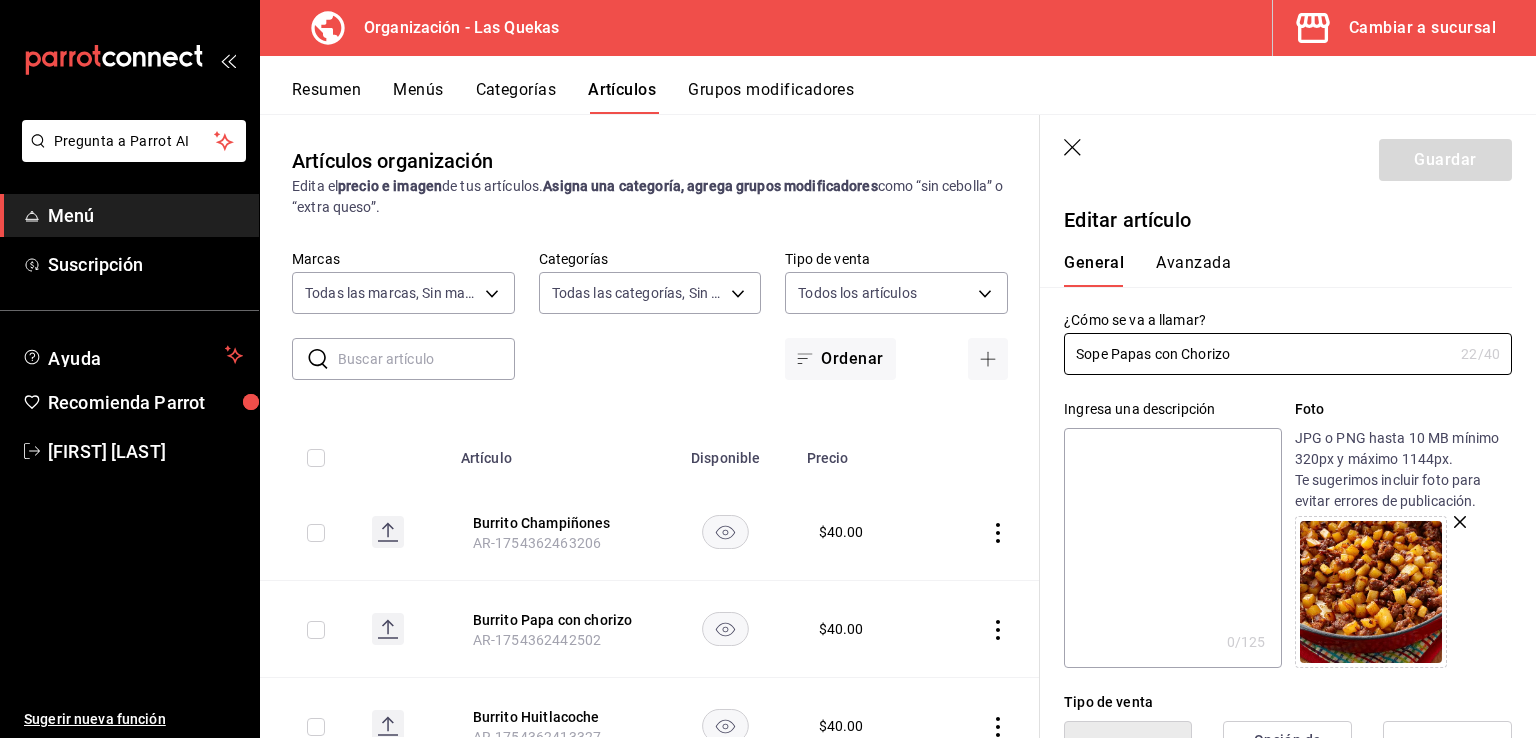 scroll, scrollTop: 0, scrollLeft: 0, axis: both 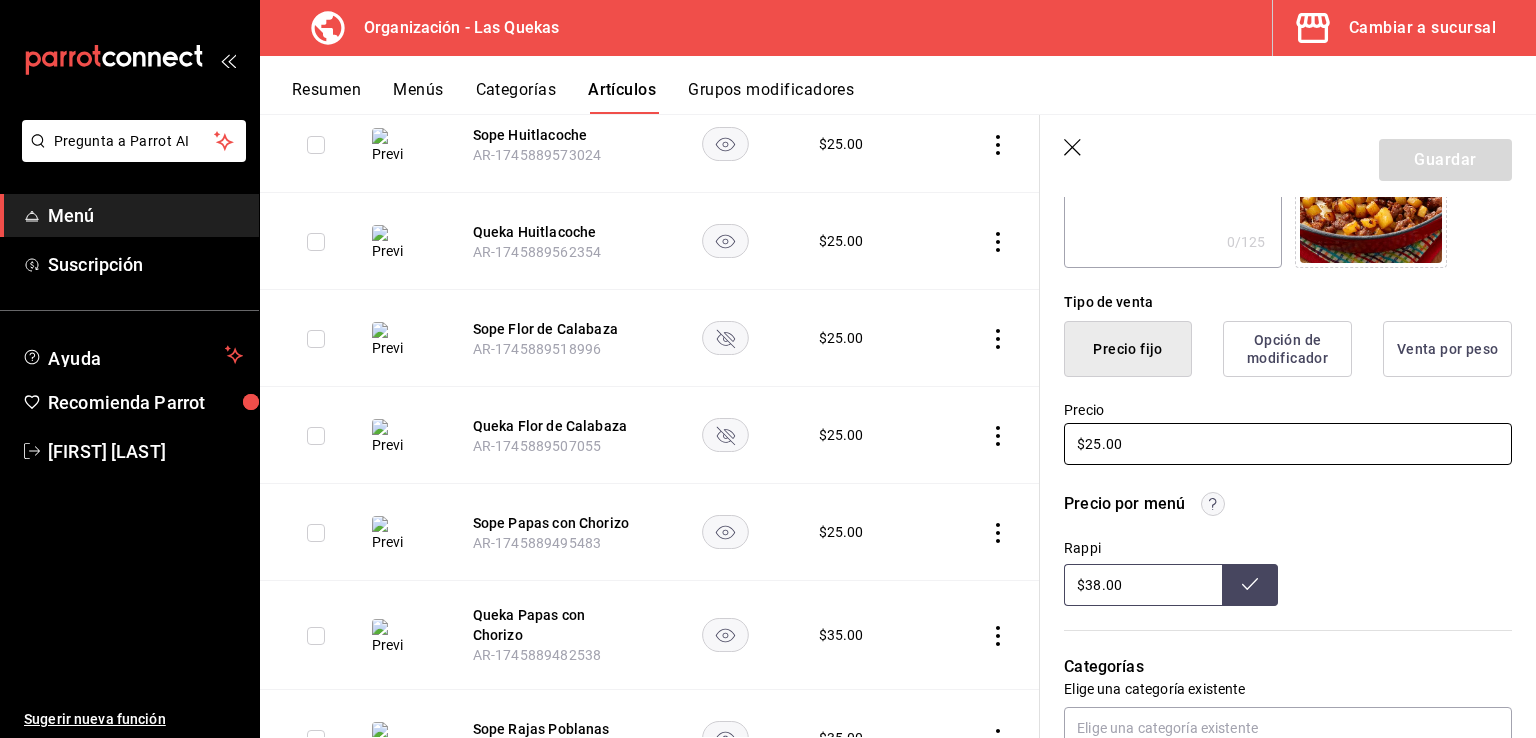 click on "$25.00" at bounding box center [1288, 444] 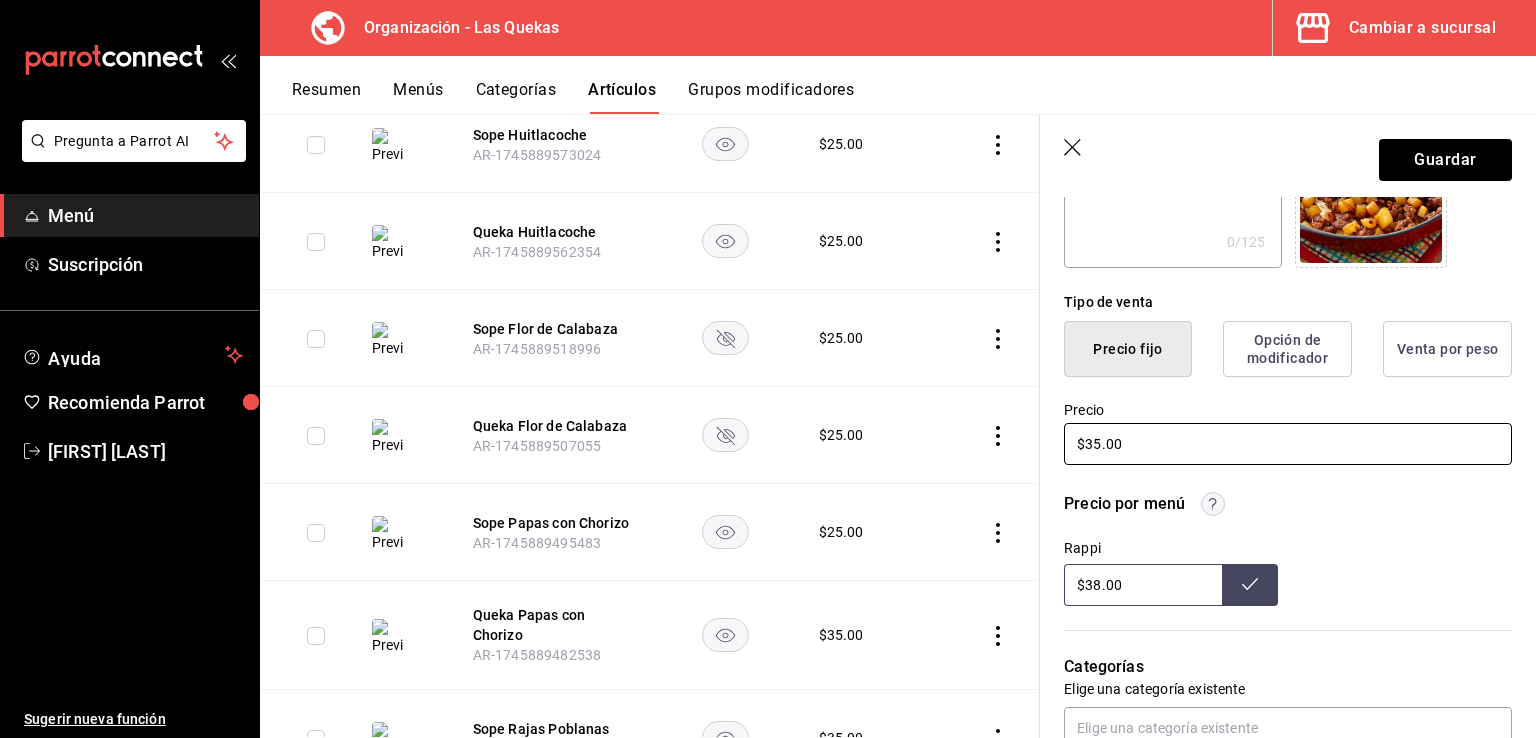 type on "$35.00" 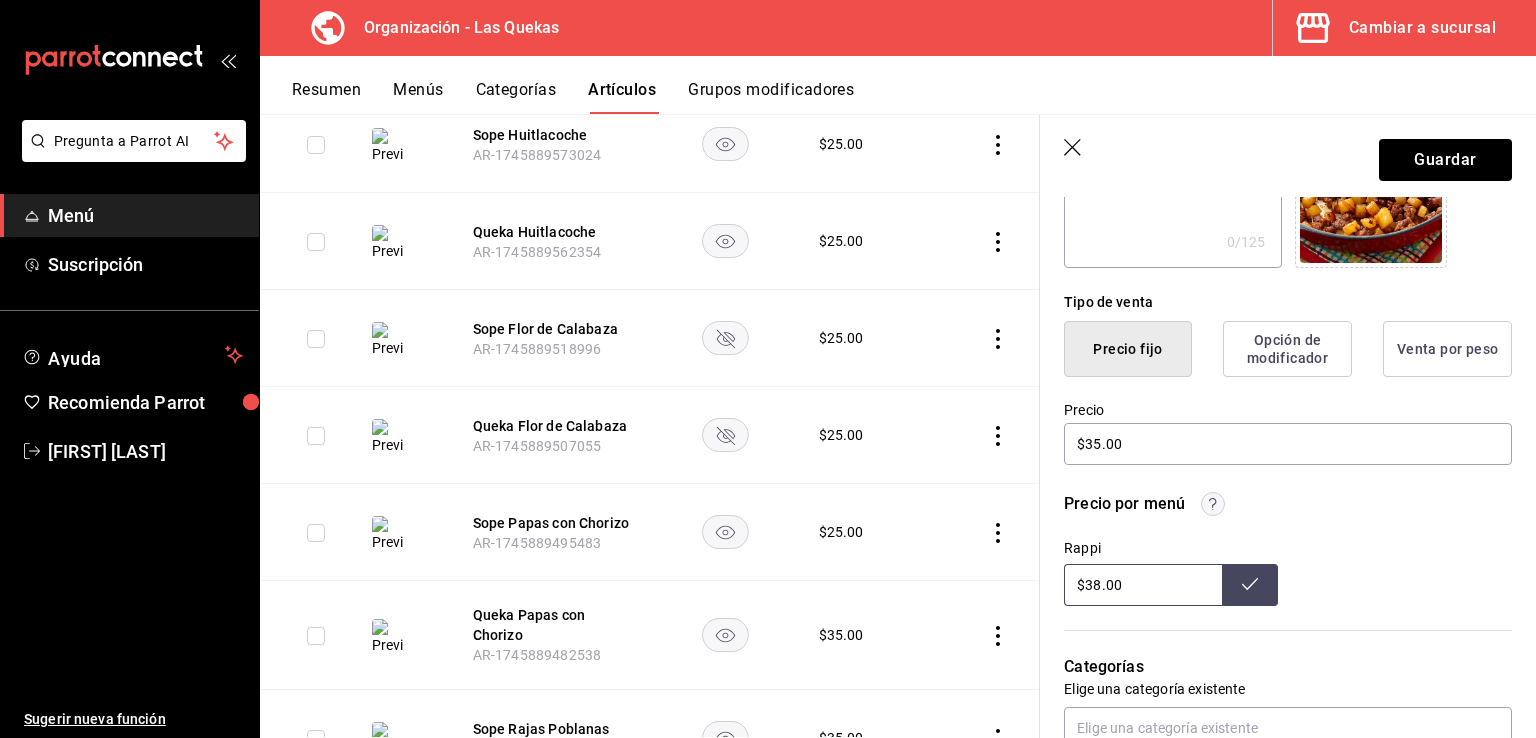 click on "$38.00" at bounding box center [1143, 585] 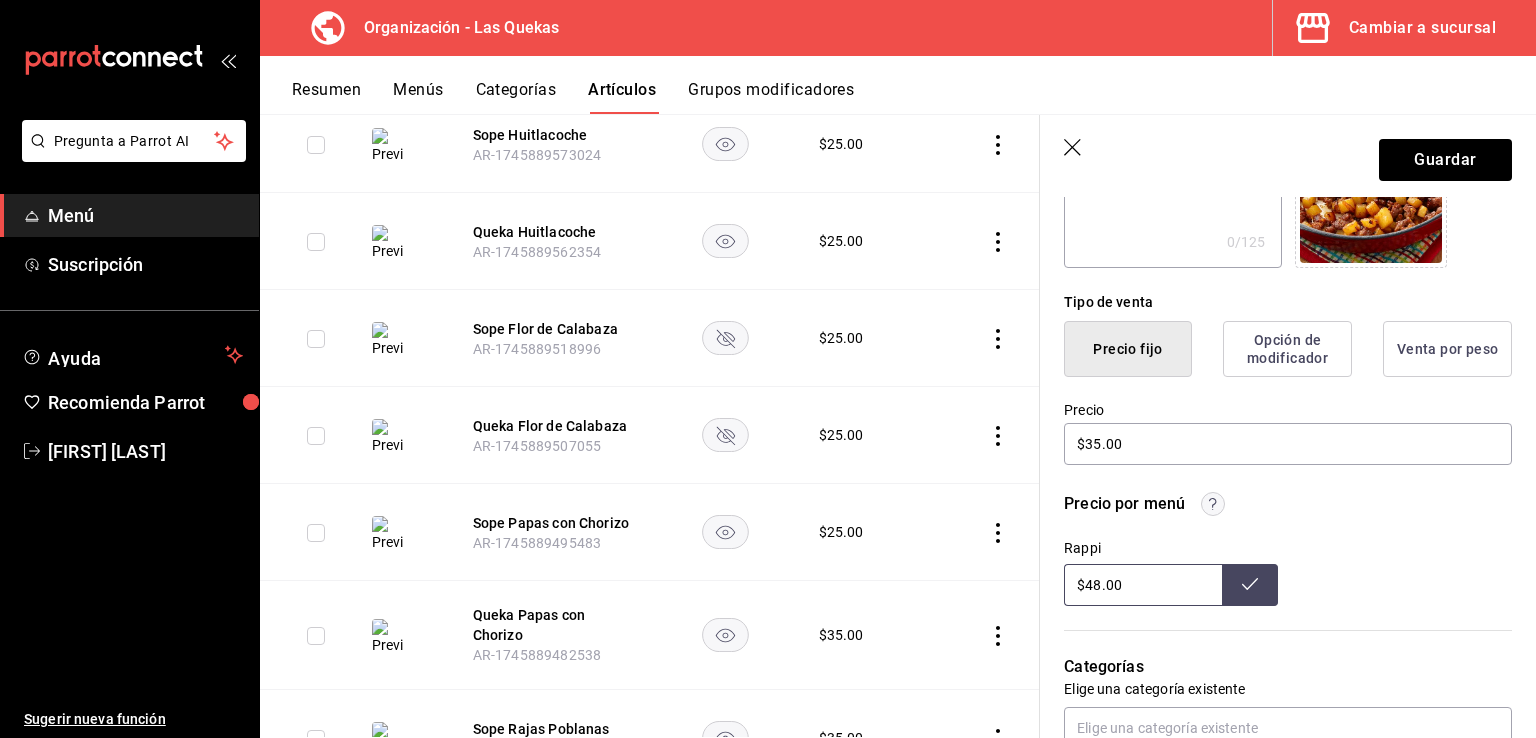type on "$48.00" 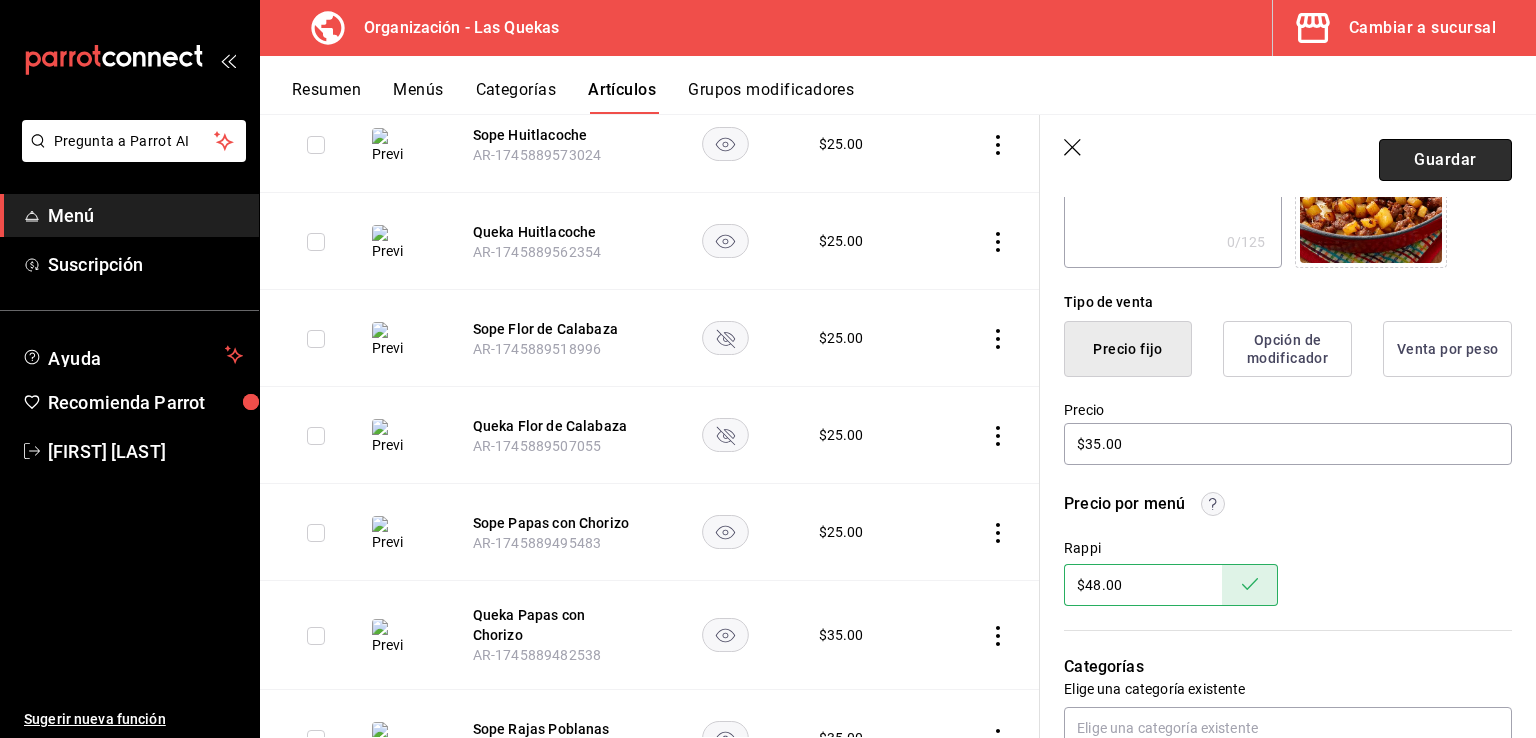 click on "Guardar" at bounding box center [1445, 160] 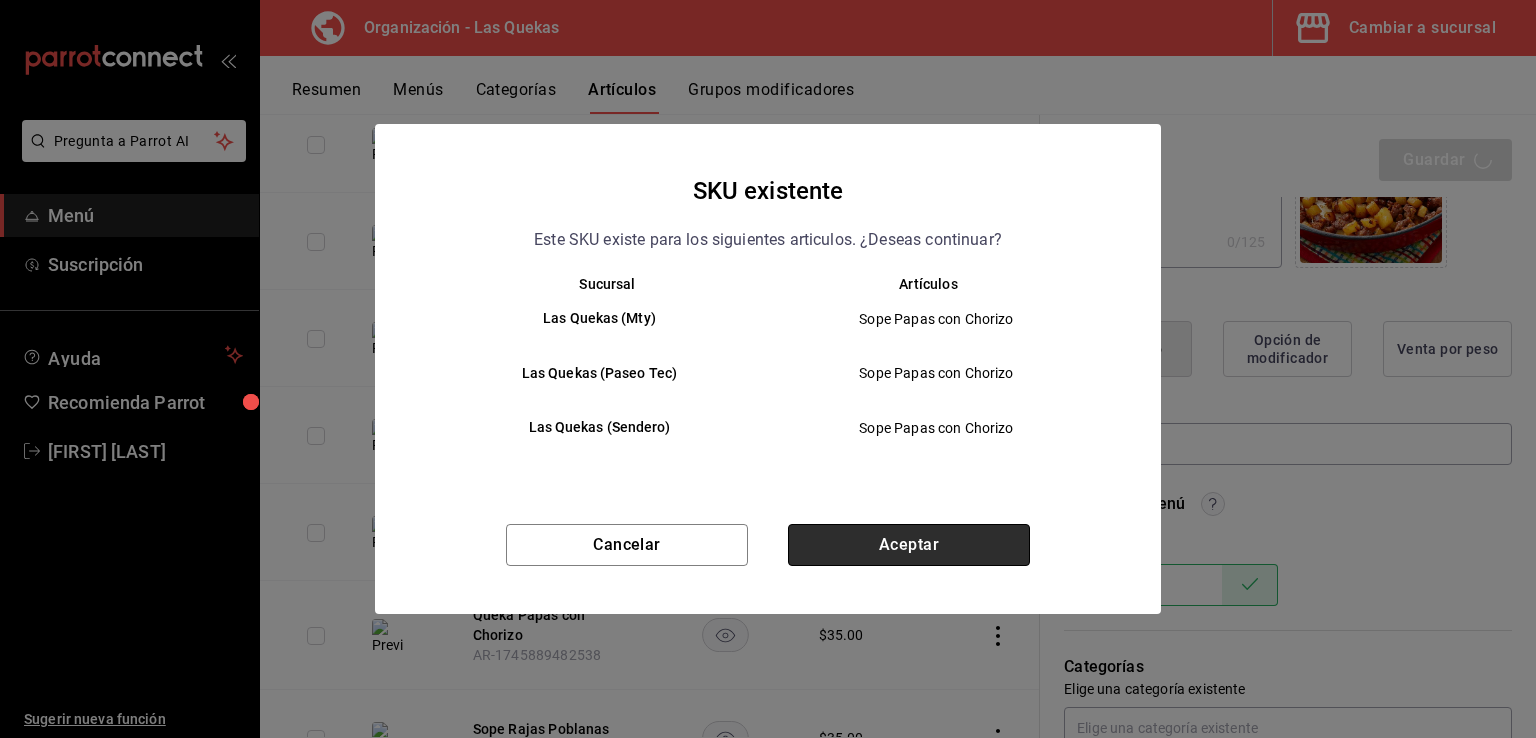 click on "Aceptar" at bounding box center (909, 545) 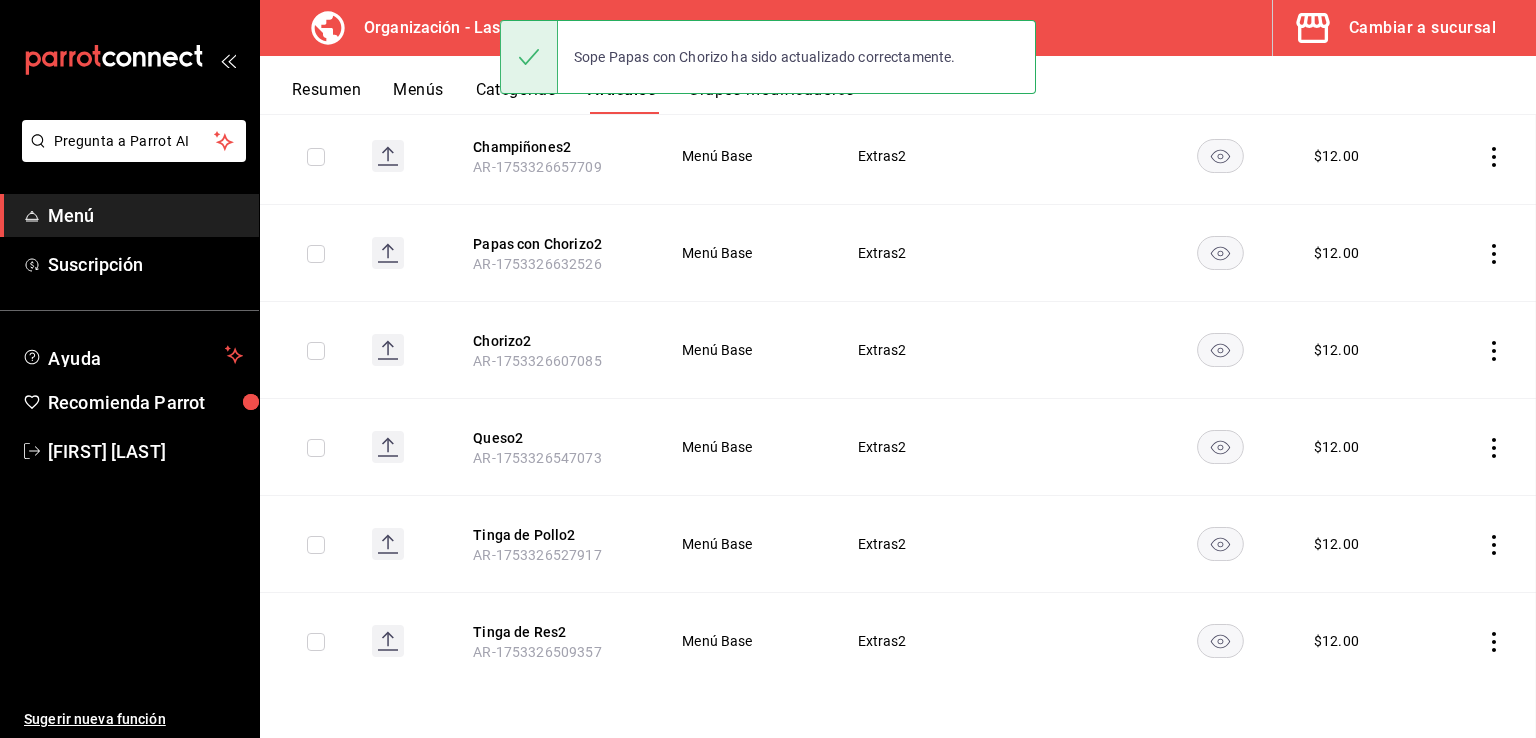 scroll, scrollTop: 0, scrollLeft: 0, axis: both 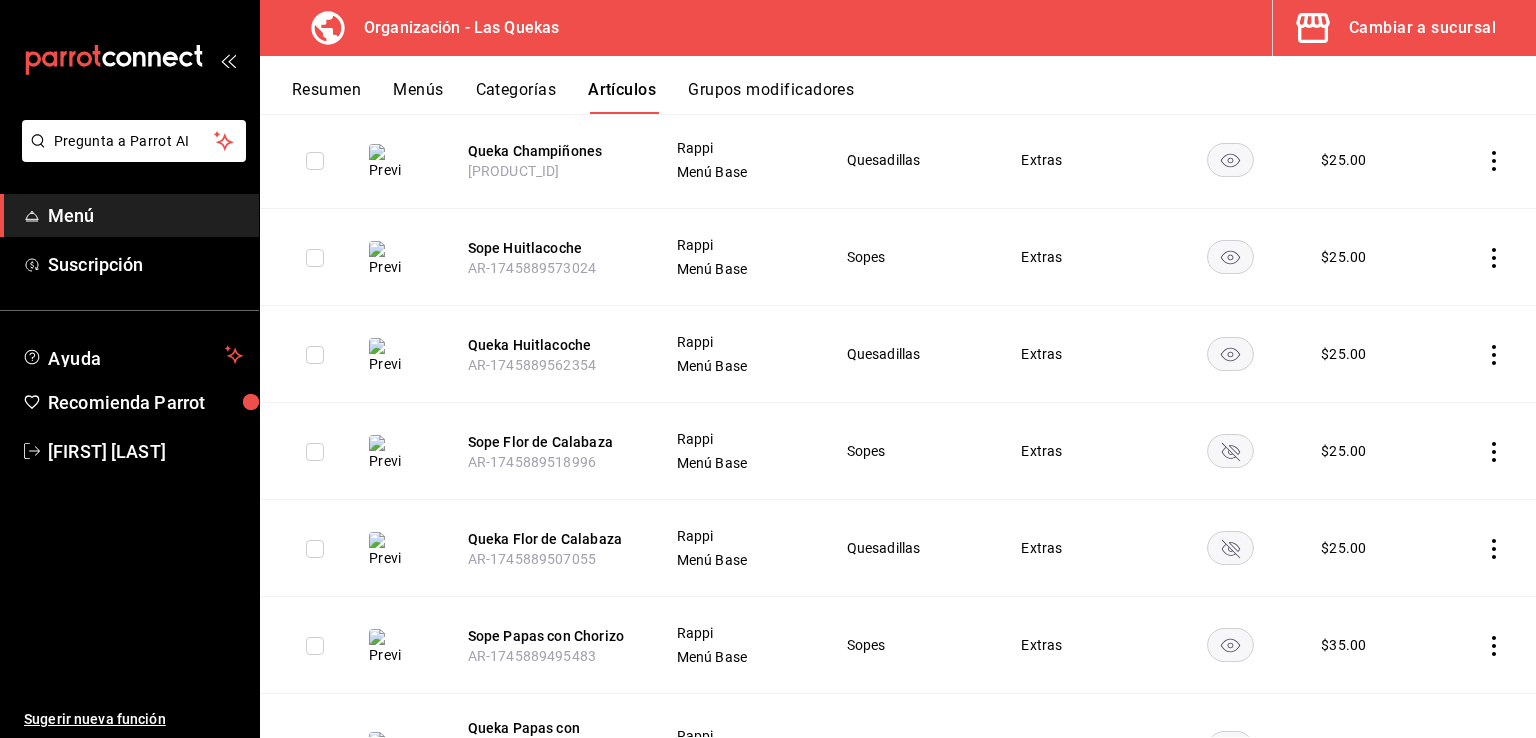 click 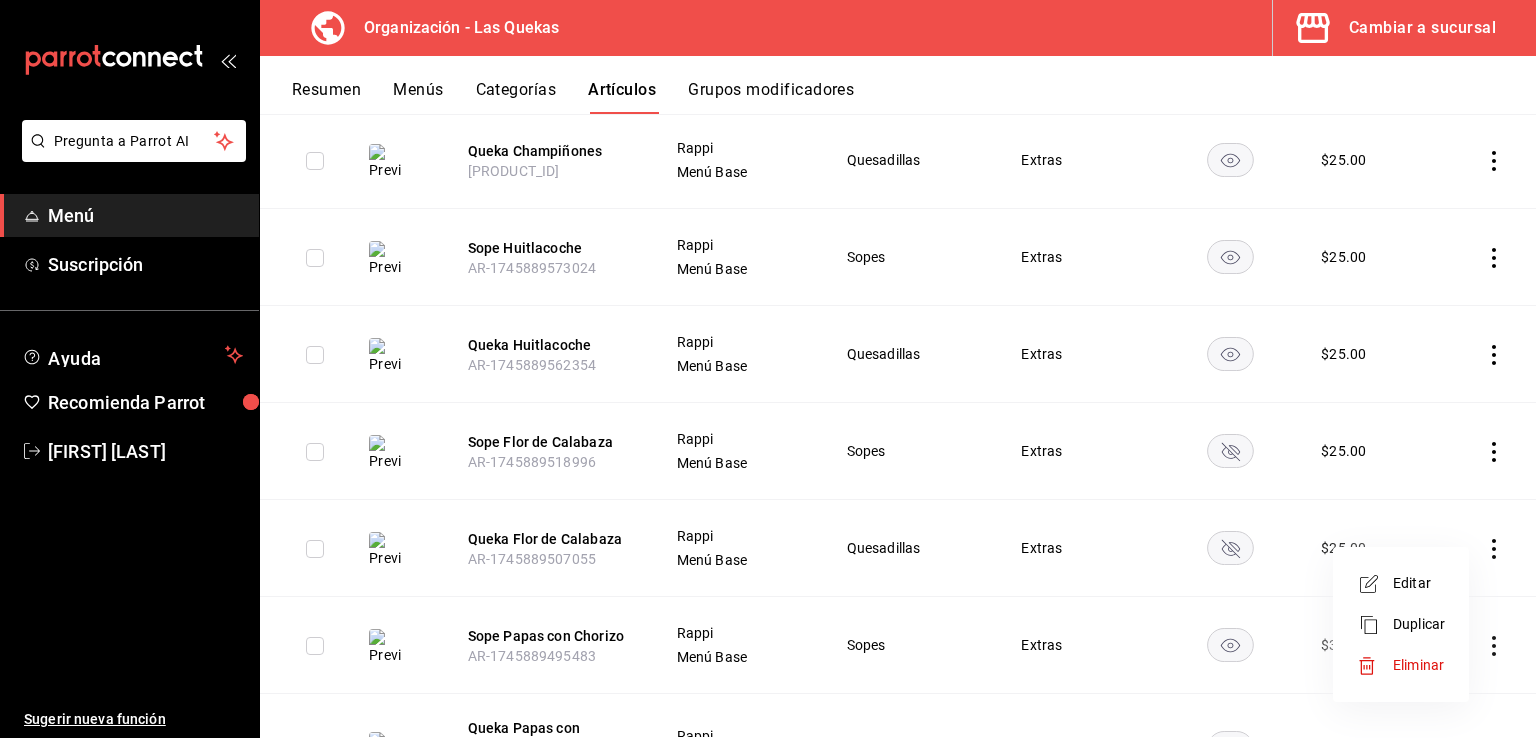 click on "Editar" at bounding box center [1419, 583] 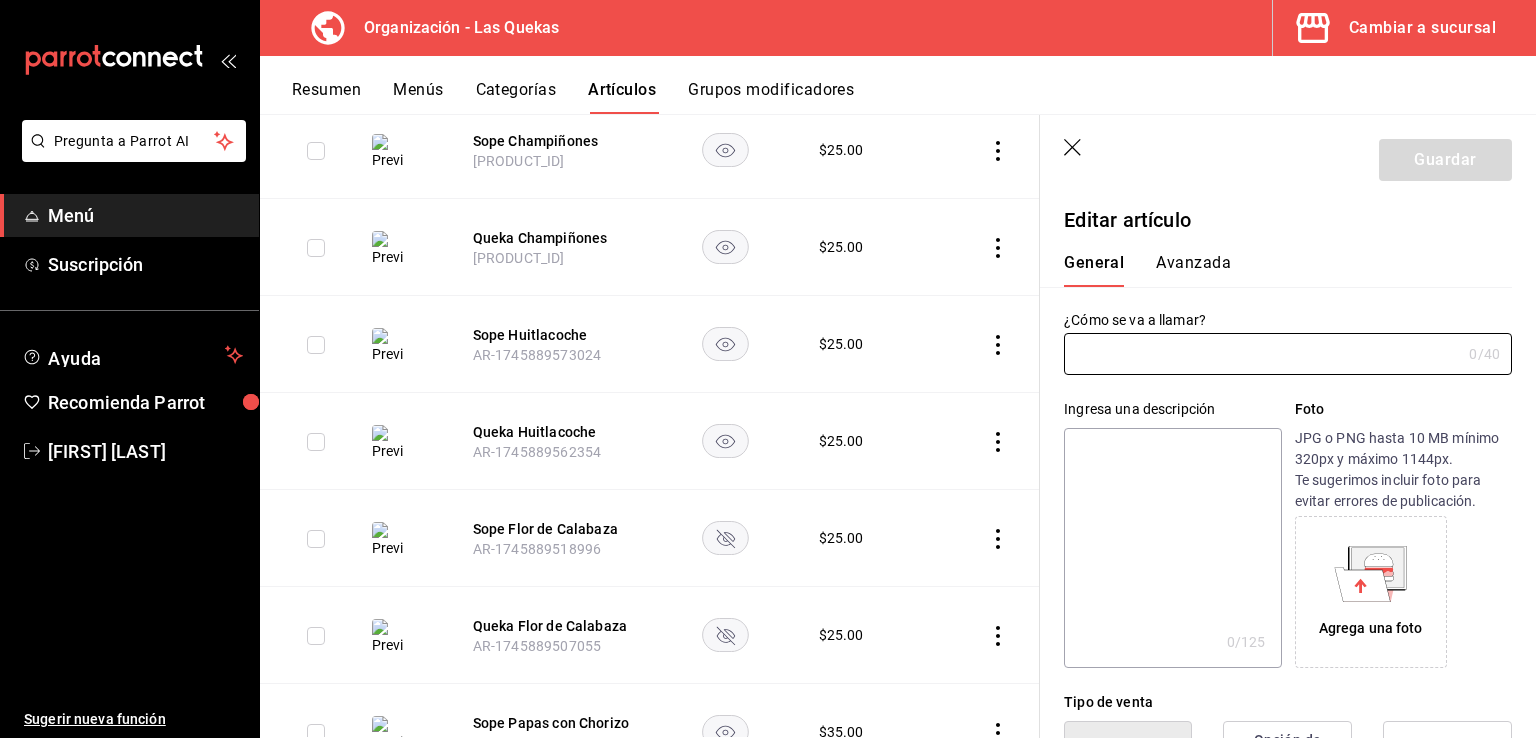 type on "Queka Flor de Calabaza" 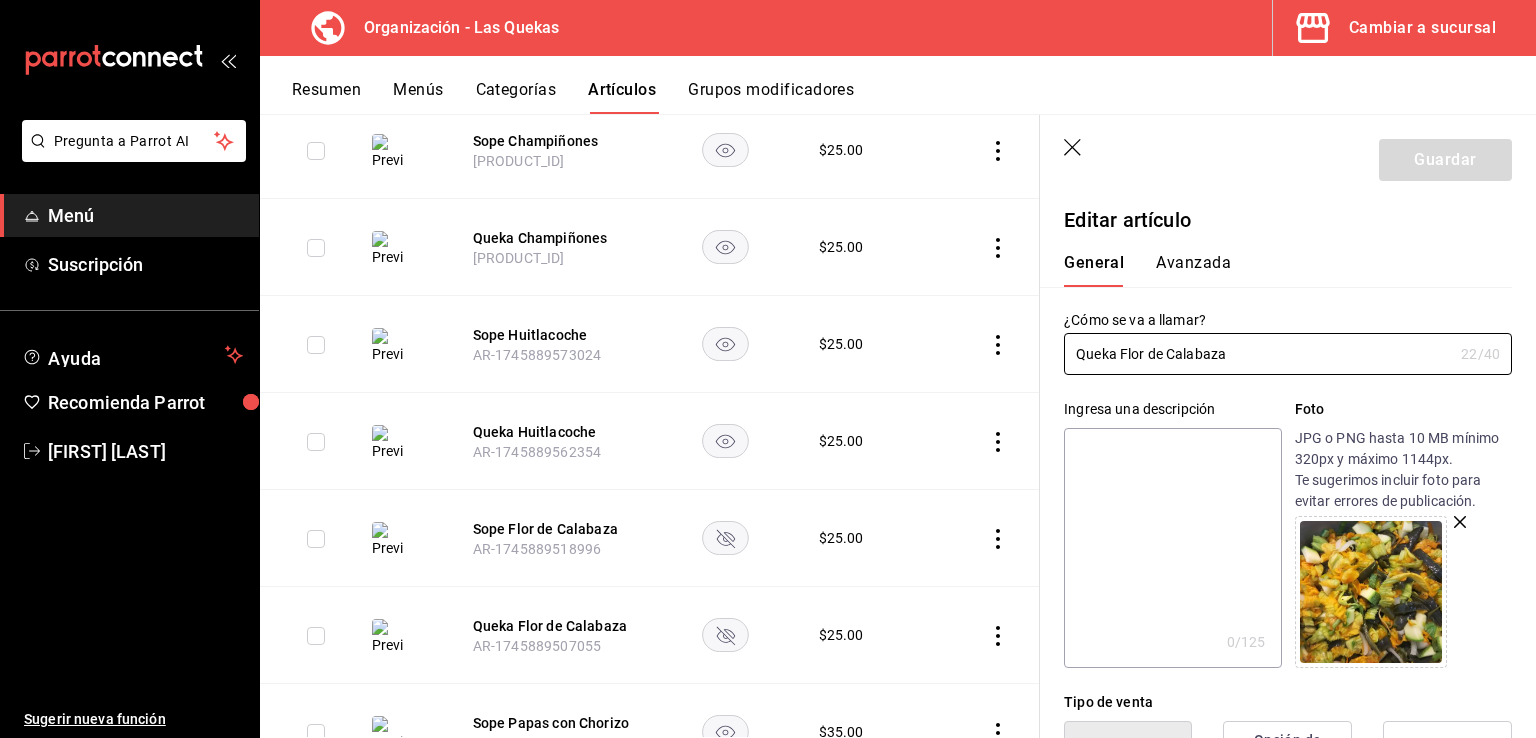 type on "$25.00" 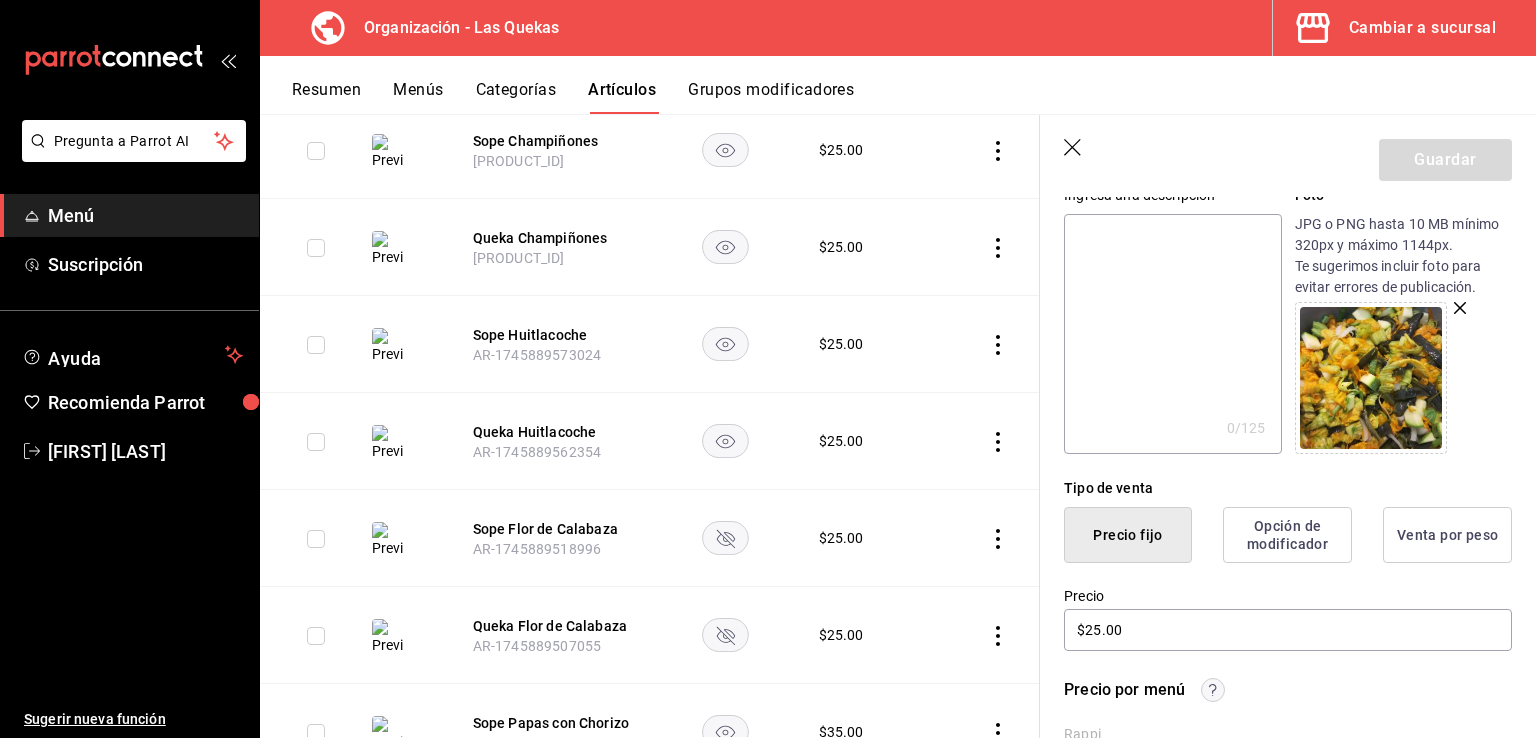 scroll, scrollTop: 300, scrollLeft: 0, axis: vertical 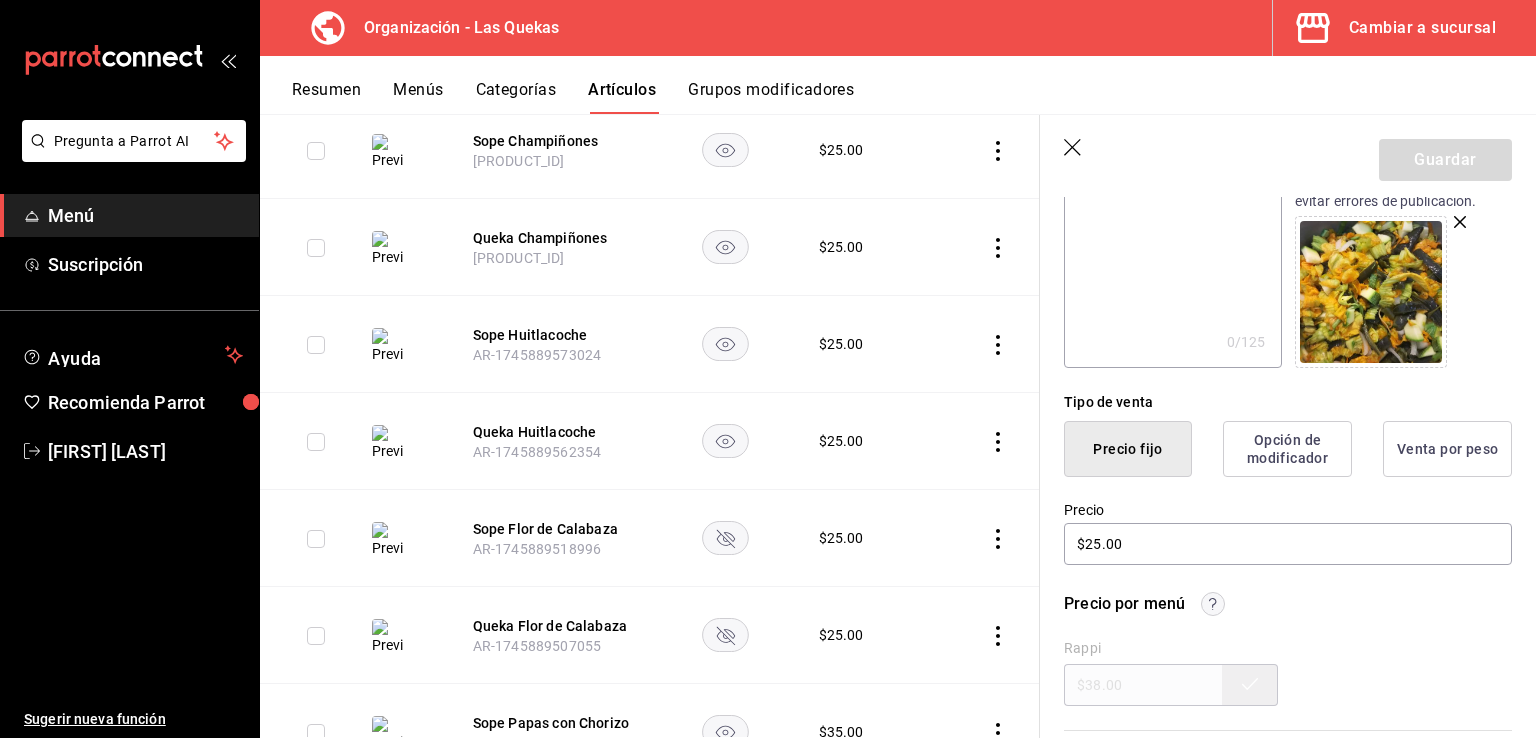 click 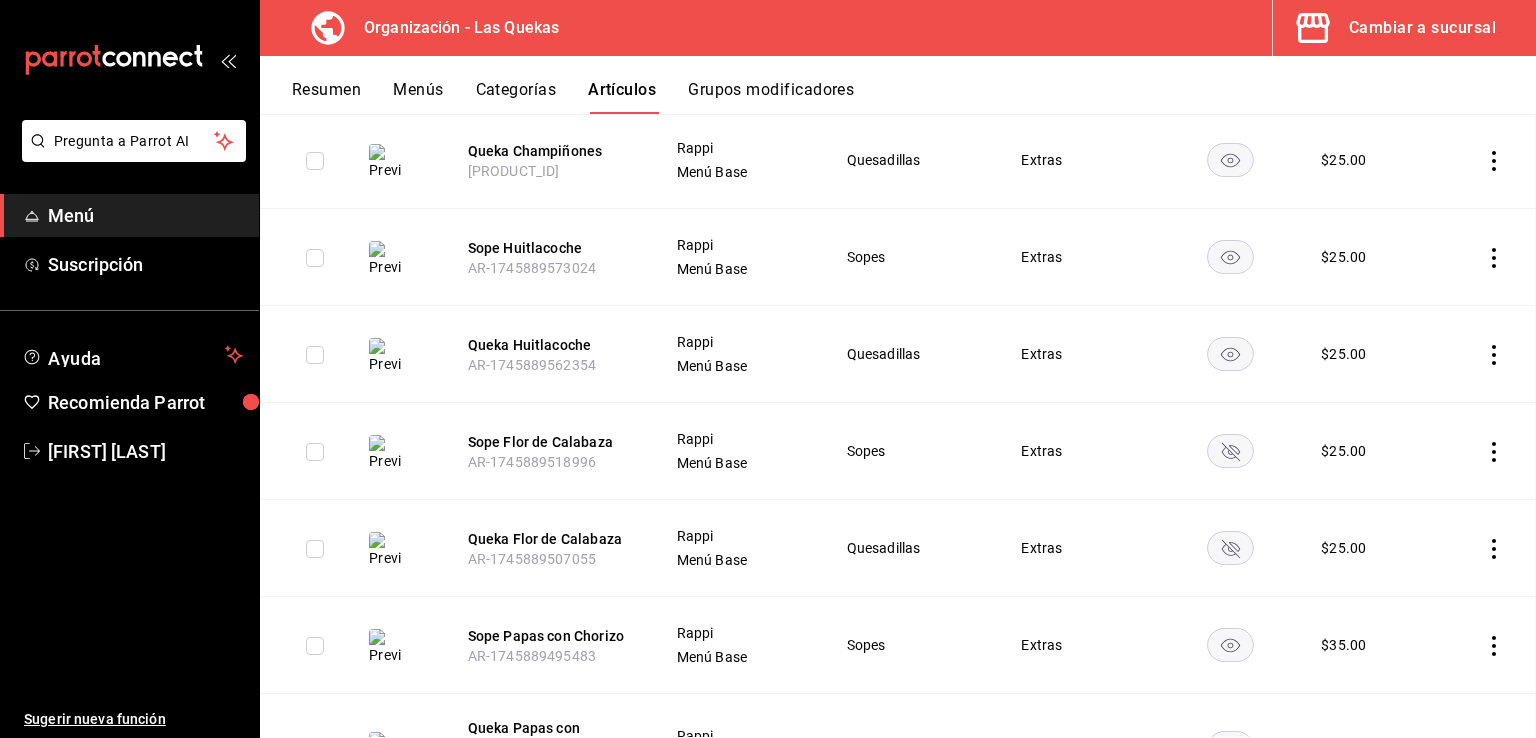 scroll, scrollTop: 5308, scrollLeft: 0, axis: vertical 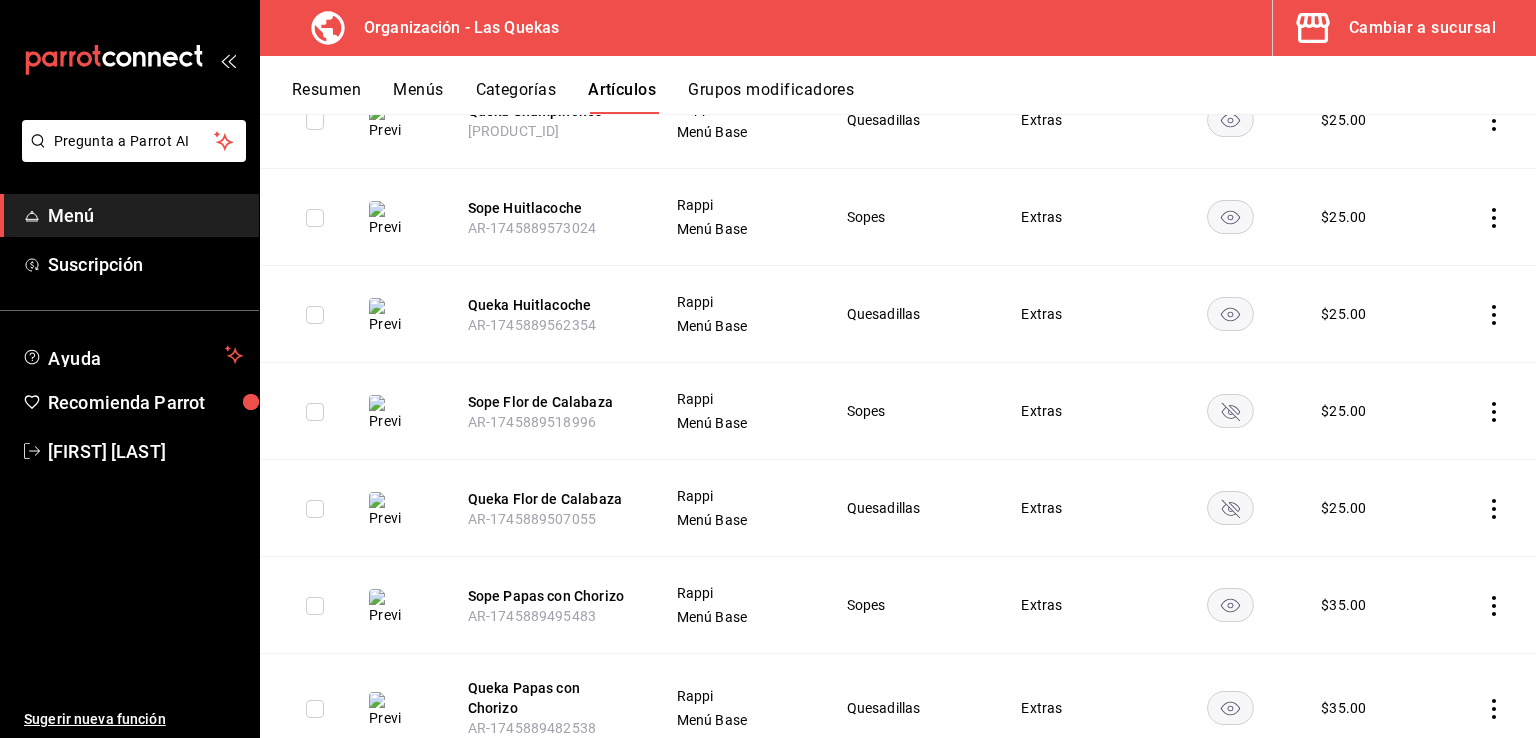 click 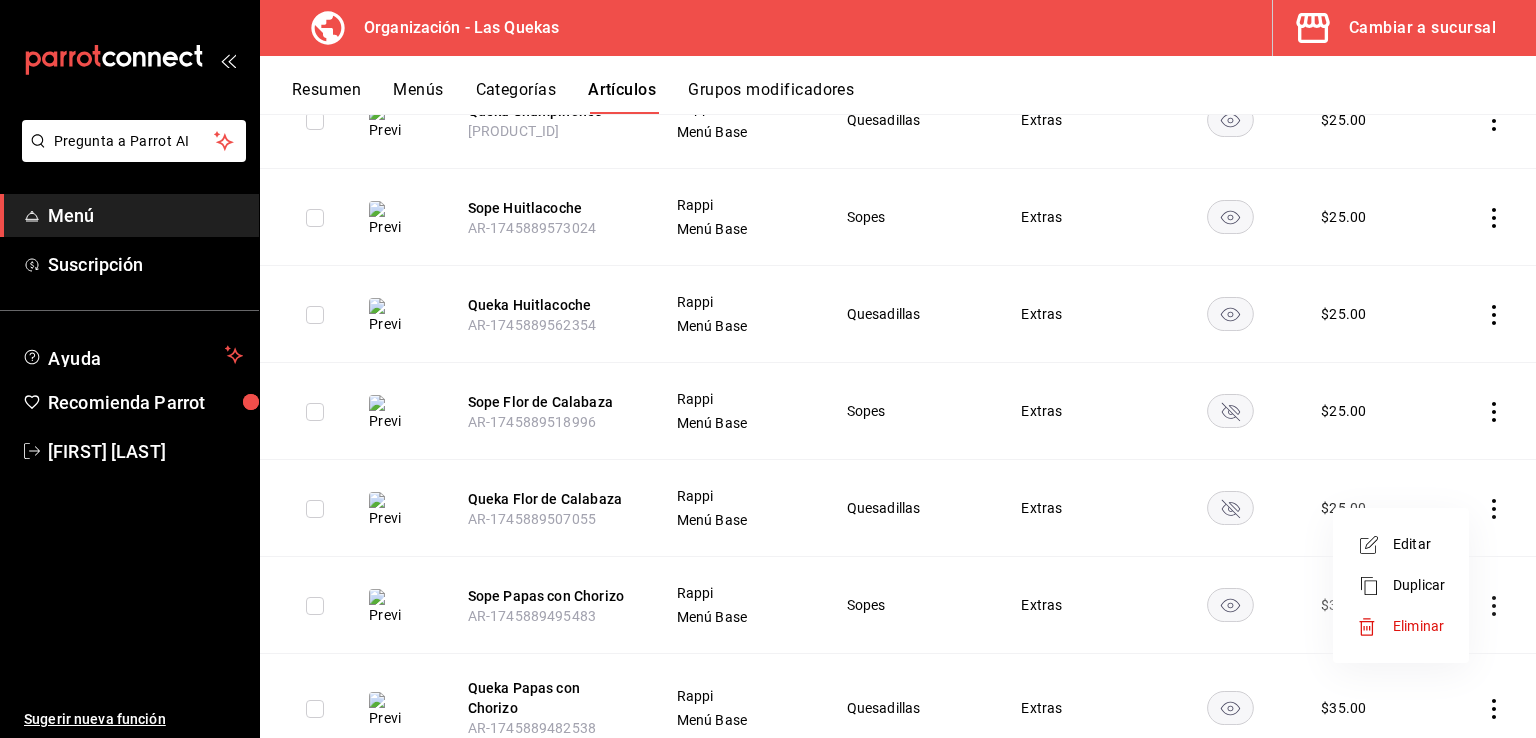 click on "Eliminar" at bounding box center (1418, 626) 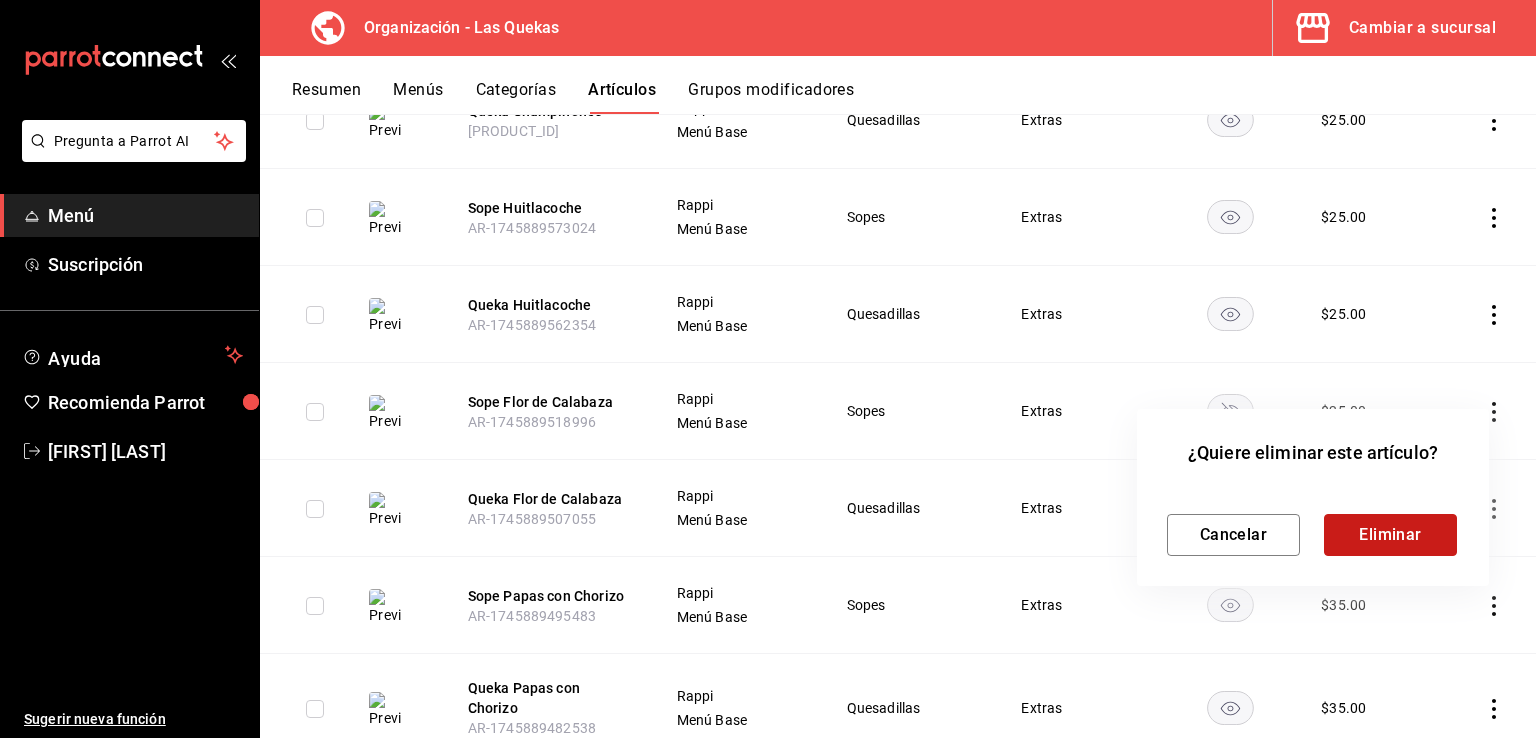 click on "Eliminar" at bounding box center [1390, 535] 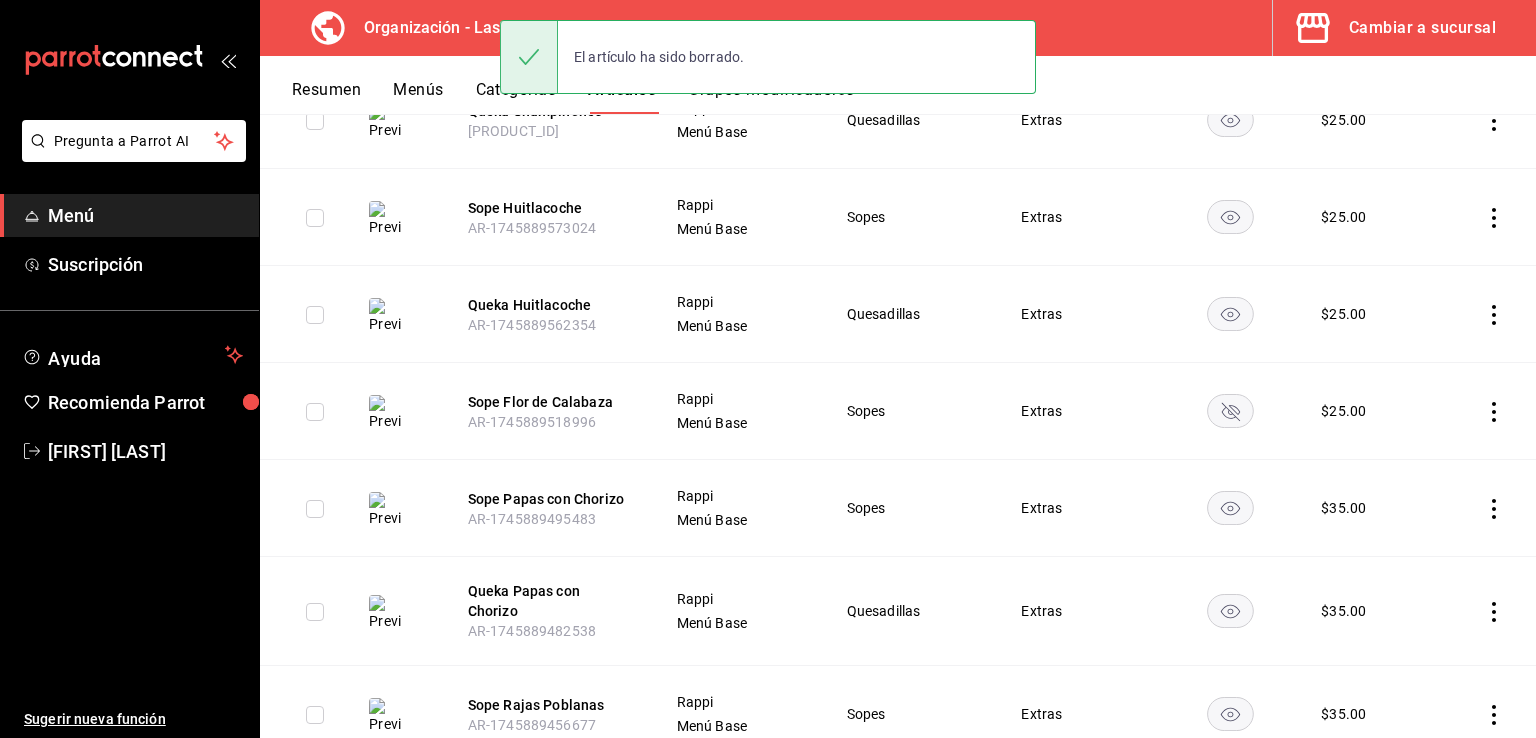 click 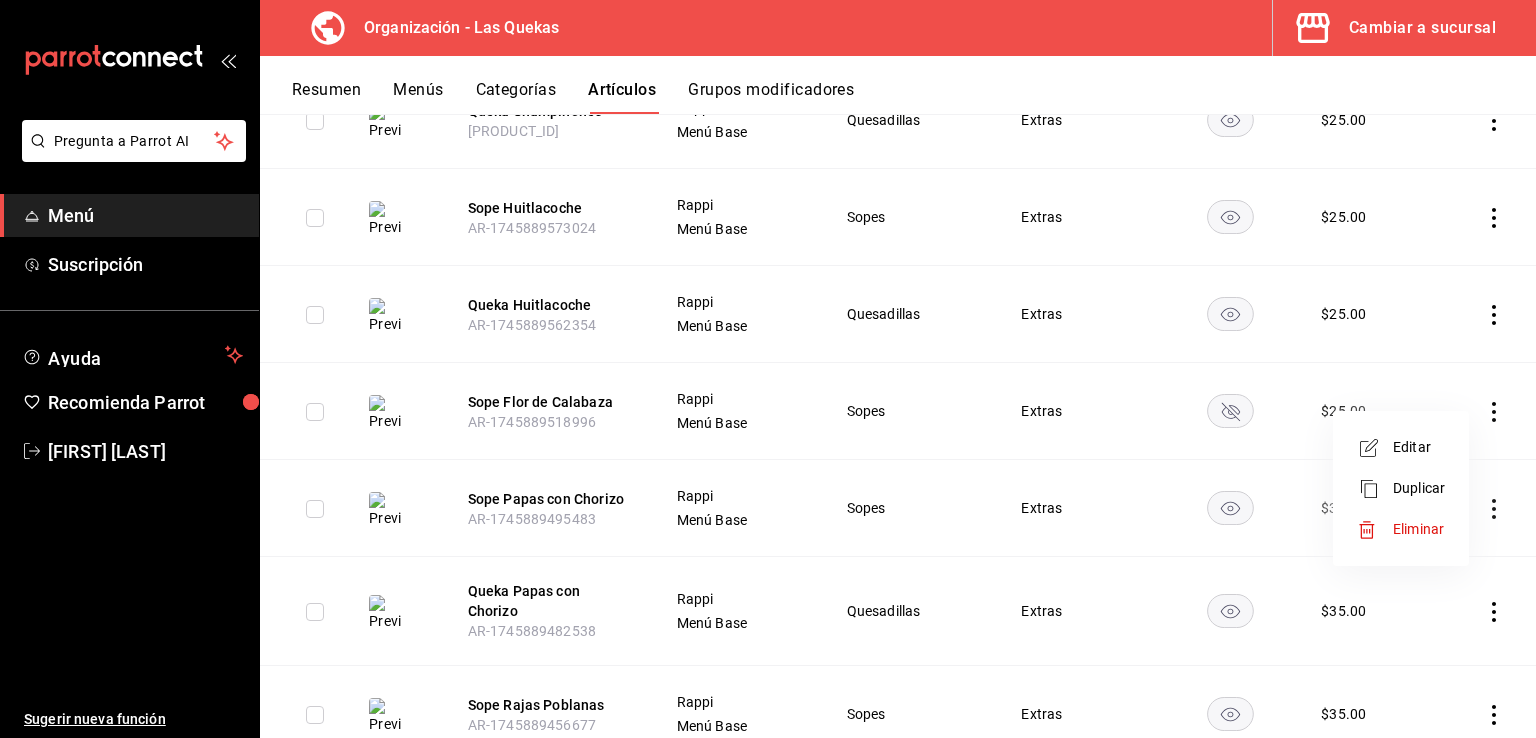 click on "Eliminar" at bounding box center [1418, 529] 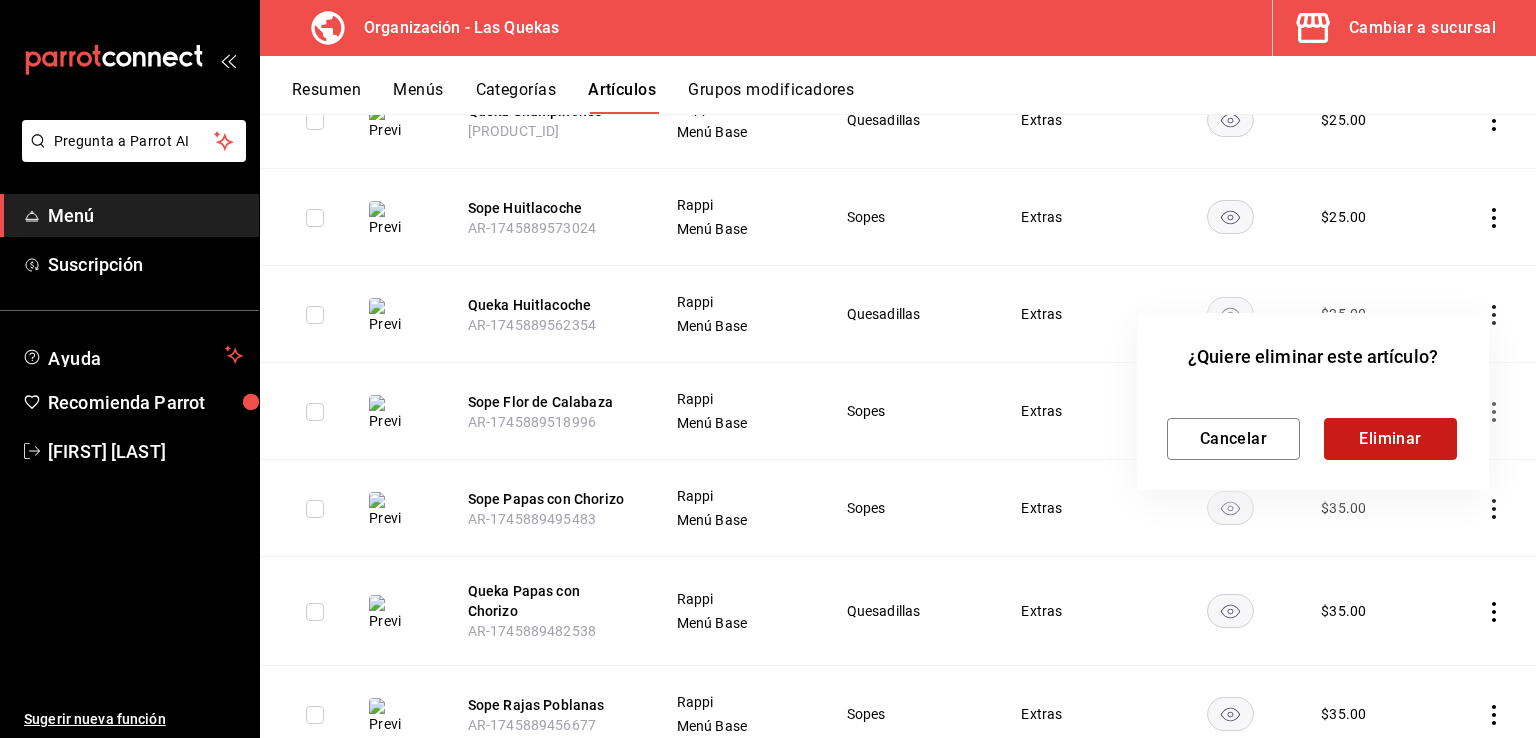 click on "Eliminar" at bounding box center (1390, 439) 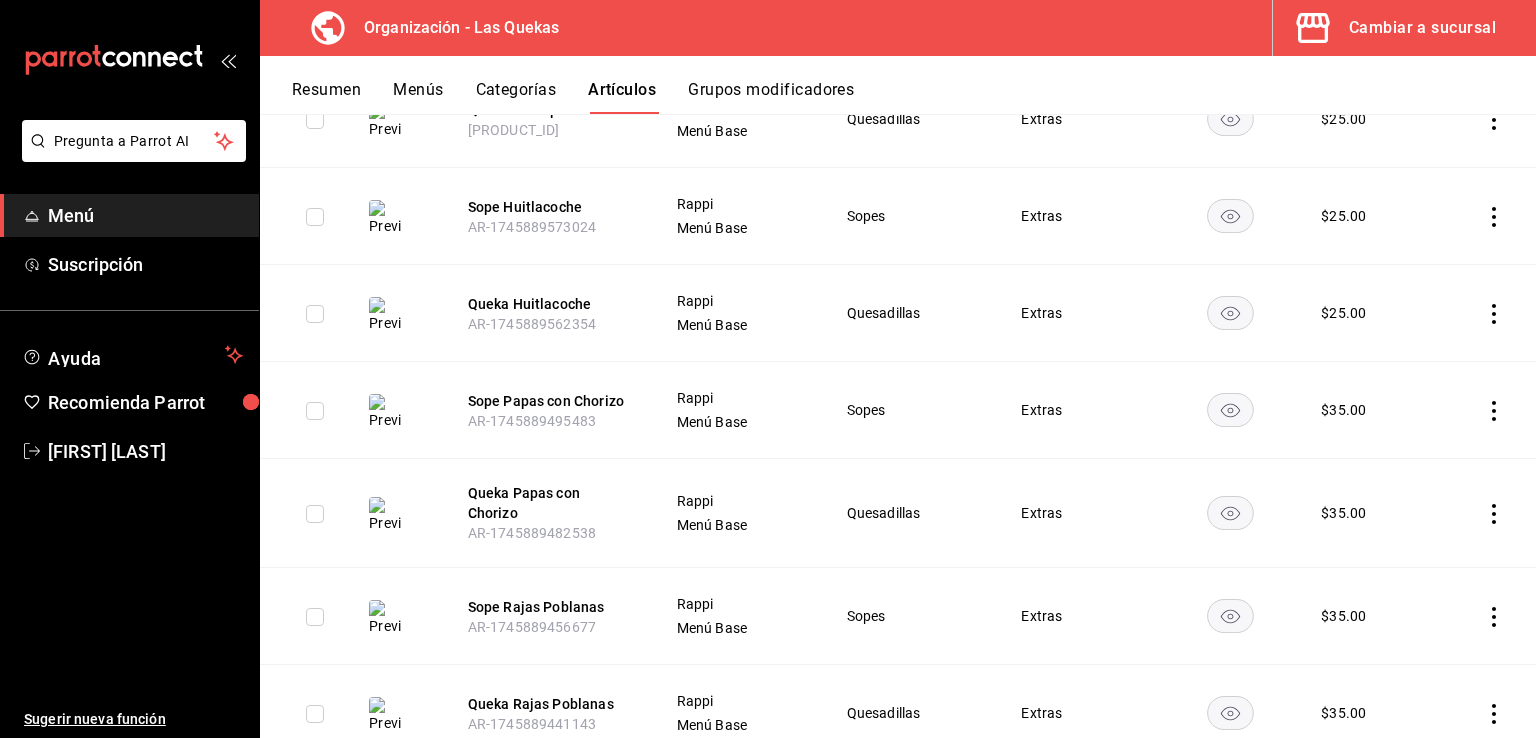 scroll, scrollTop: 5275, scrollLeft: 0, axis: vertical 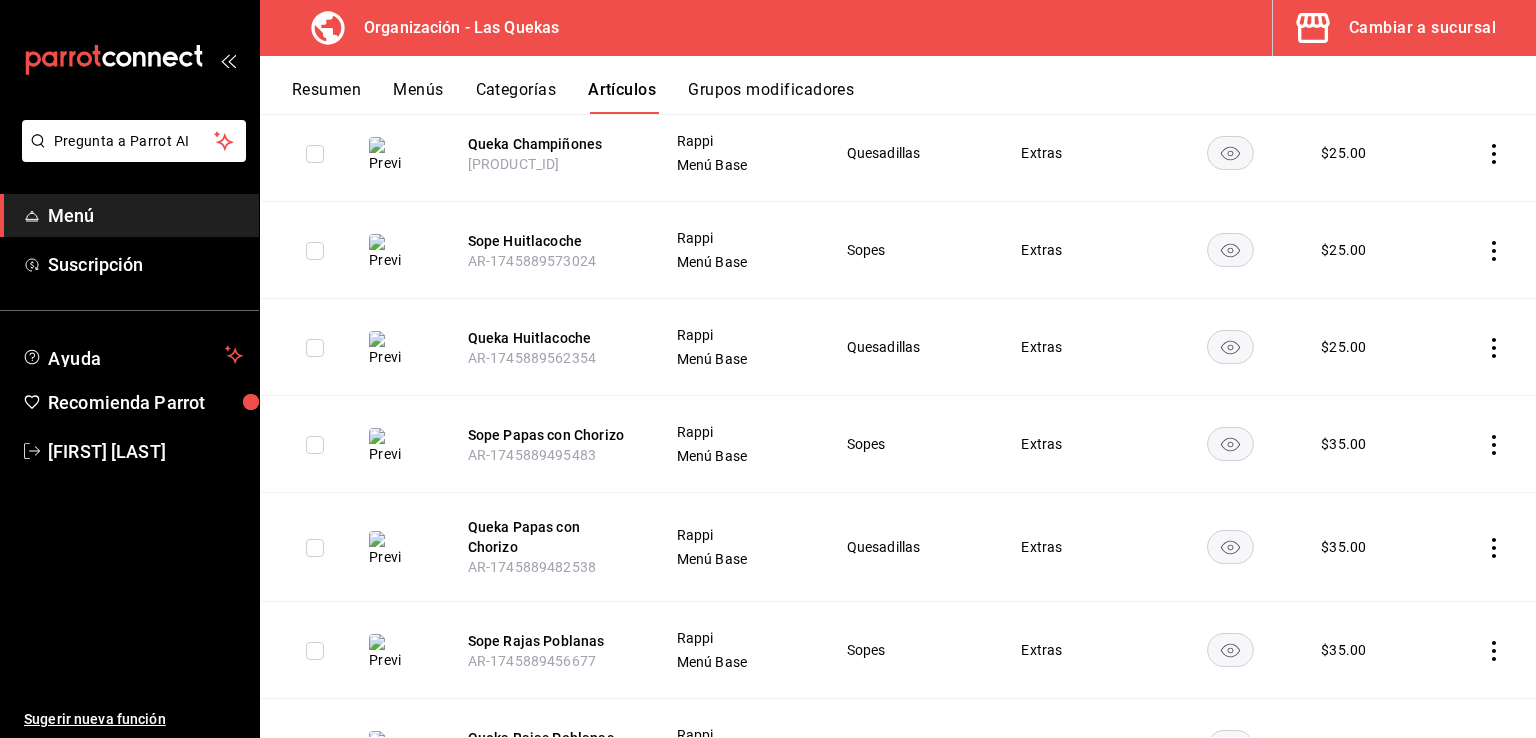 click 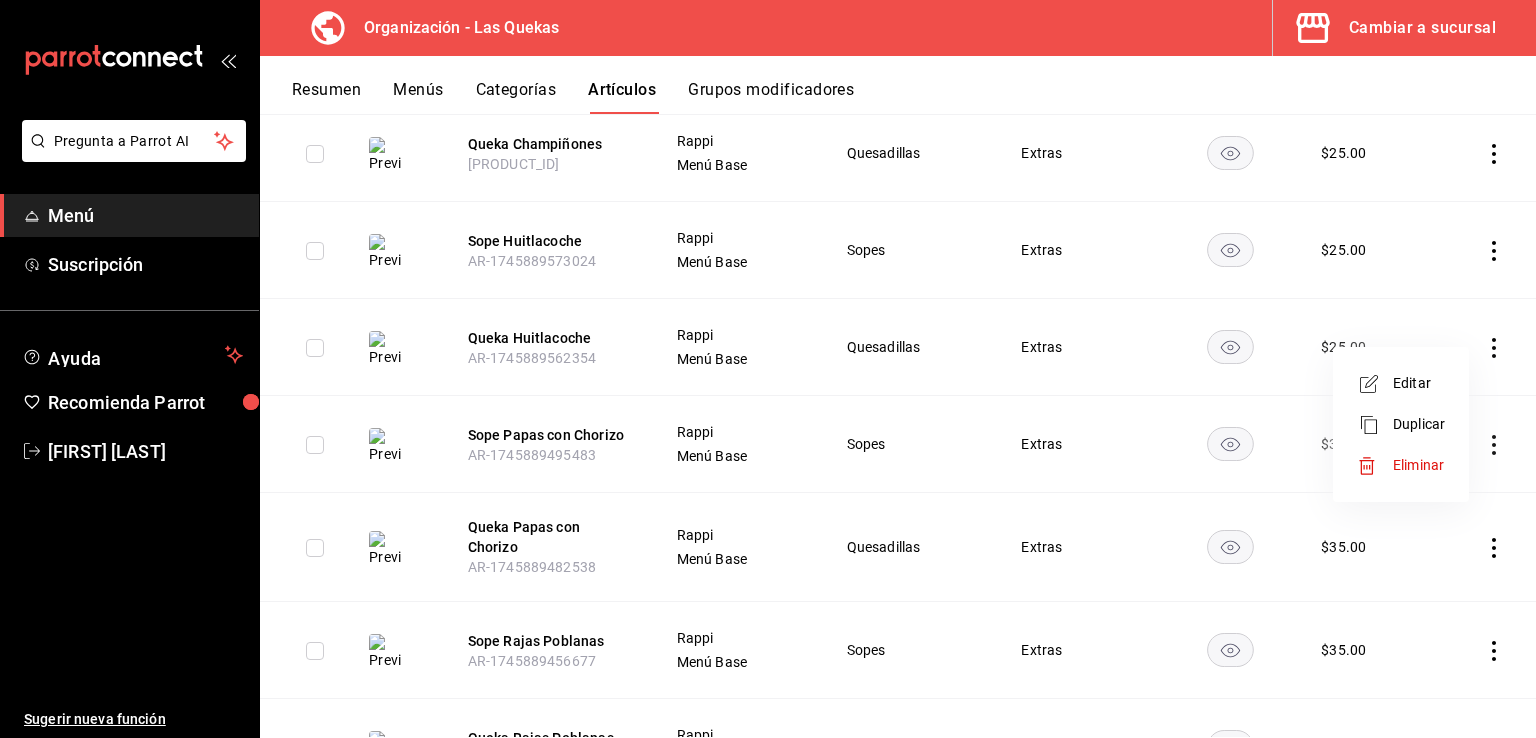 click on "Editar" at bounding box center (1419, 383) 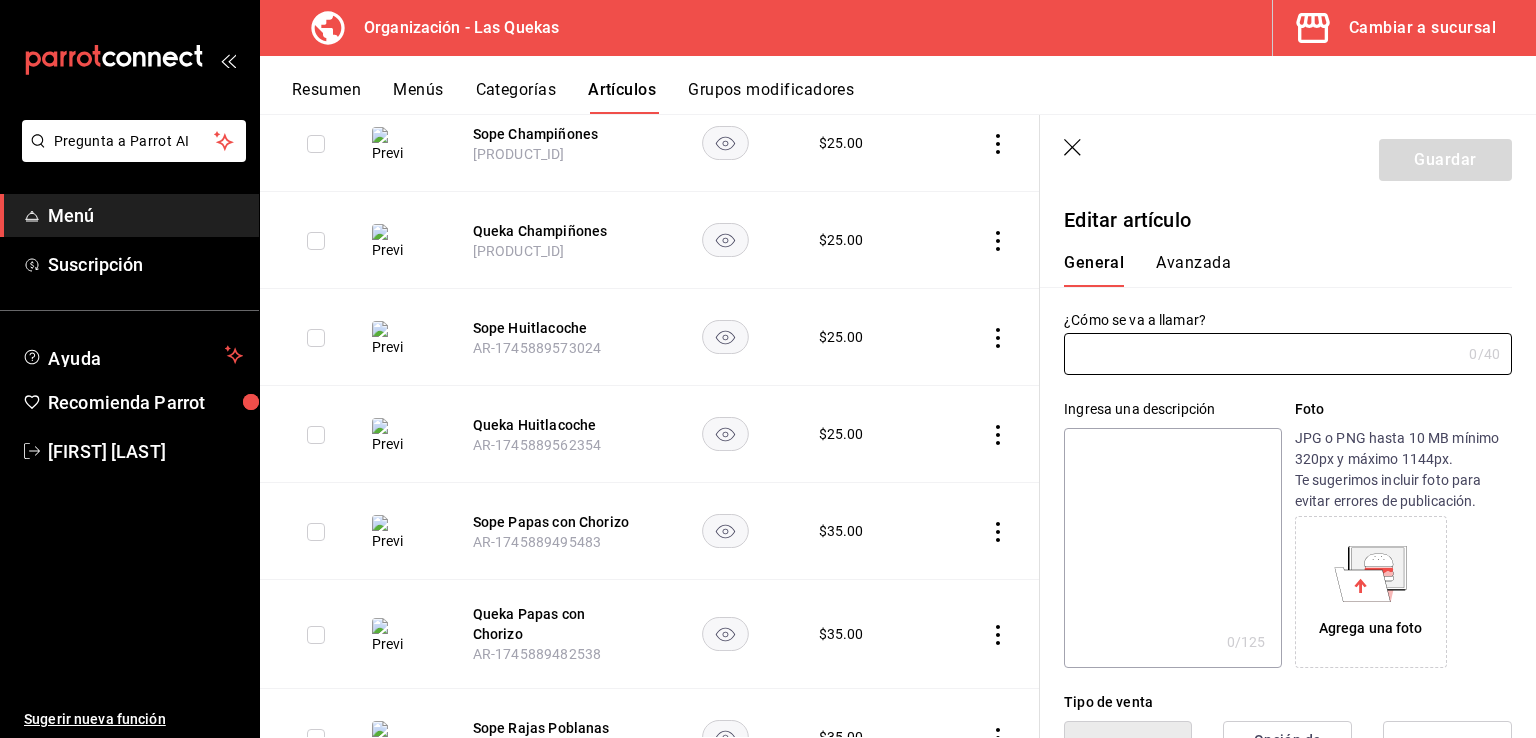type on "Queka Huitlacoche" 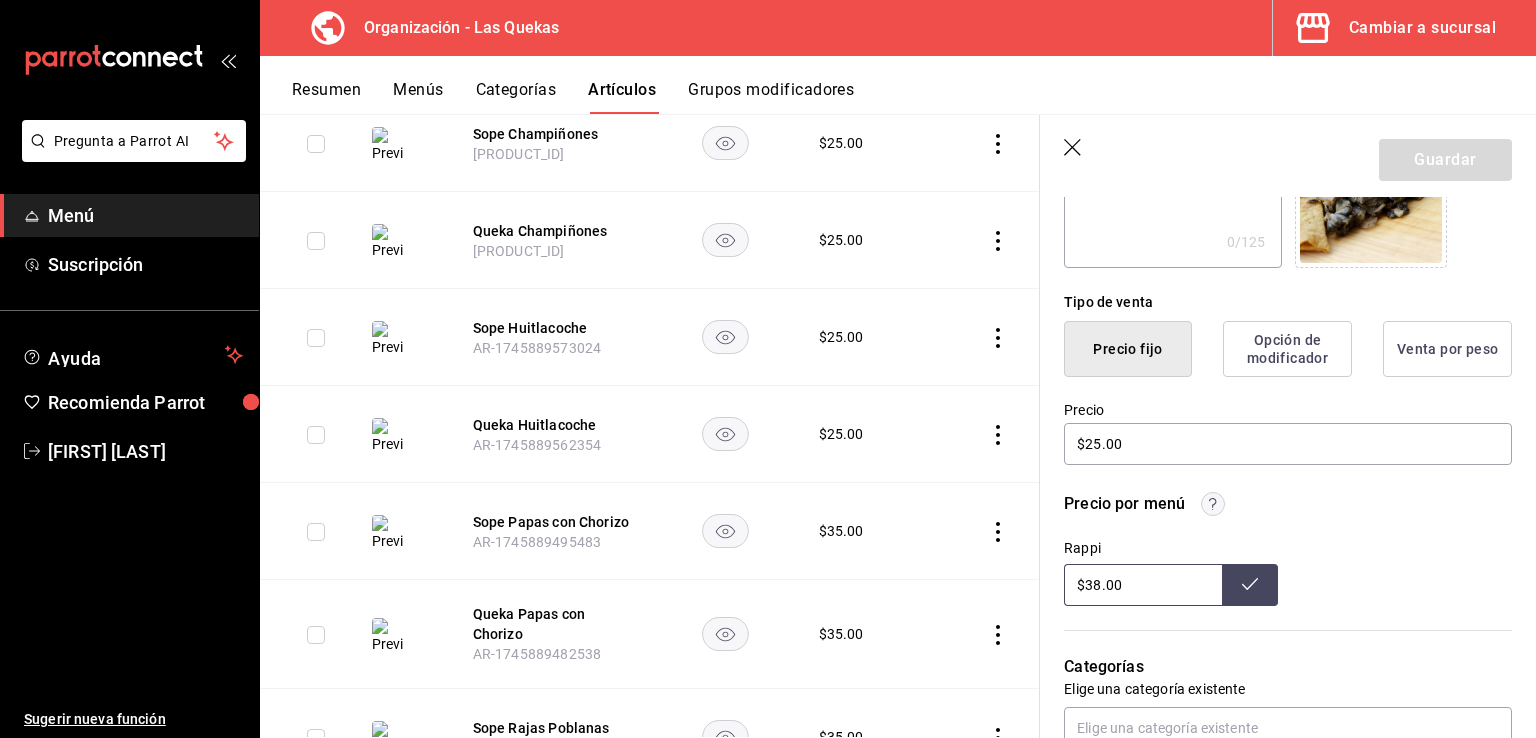 scroll, scrollTop: 500, scrollLeft: 0, axis: vertical 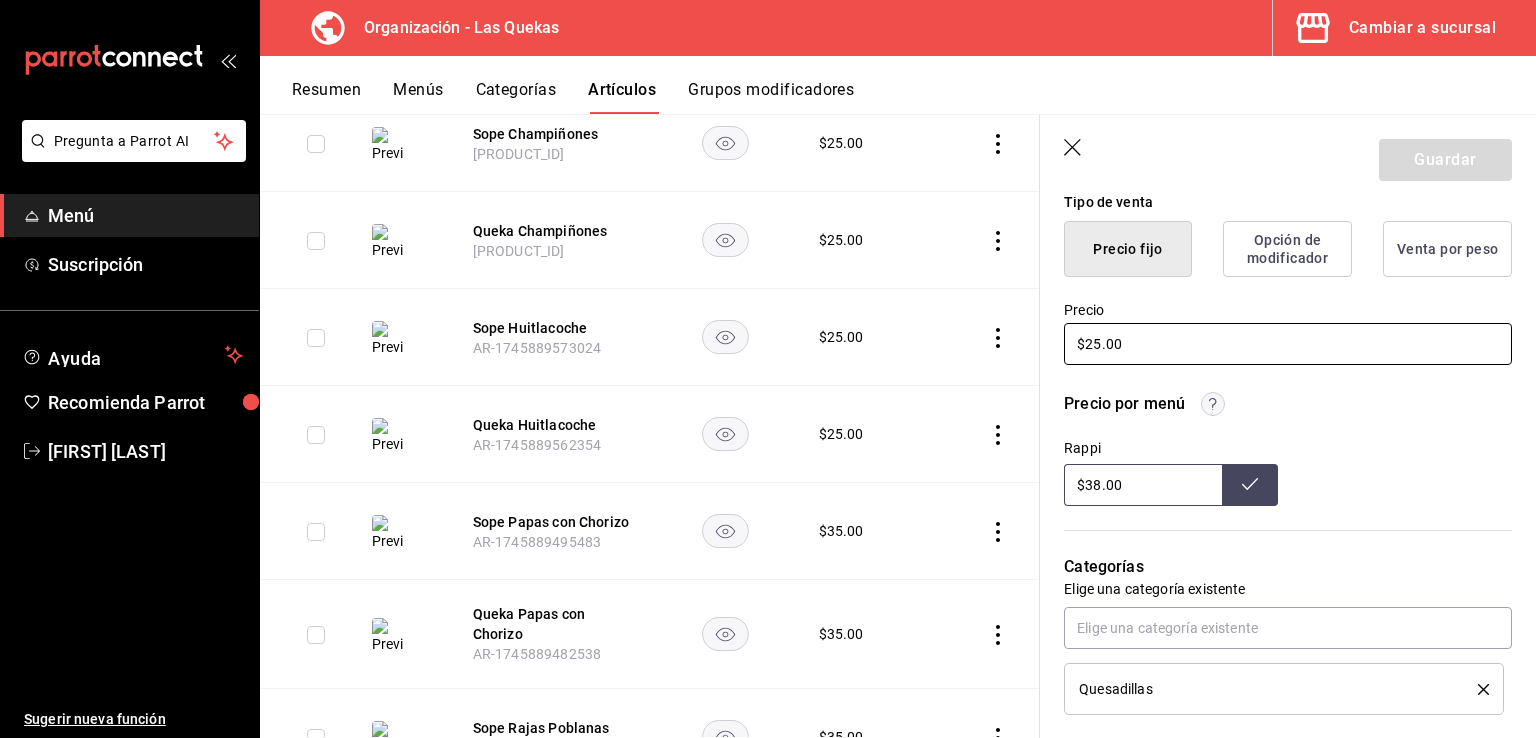 click on "$25.00" at bounding box center (1288, 344) 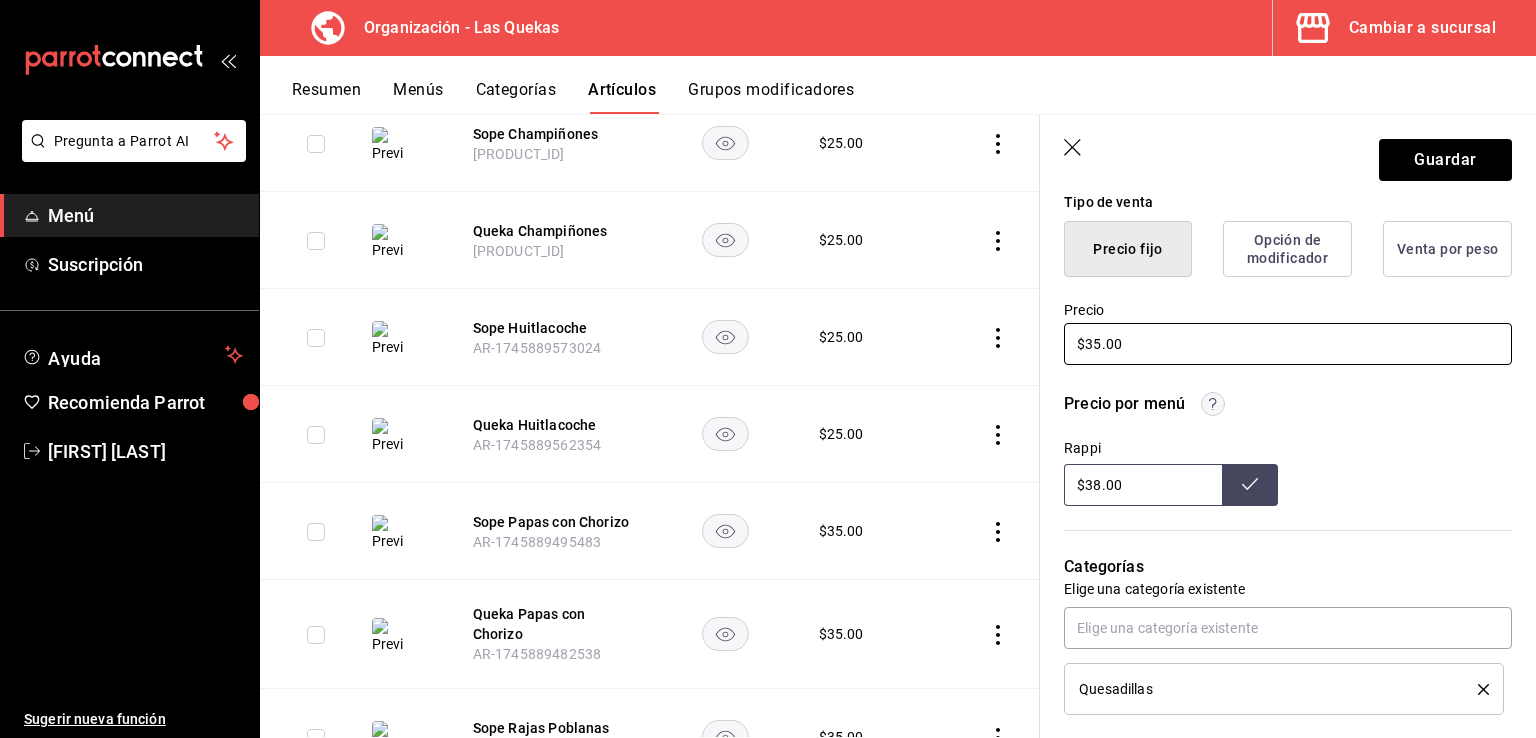 type on "$35.00" 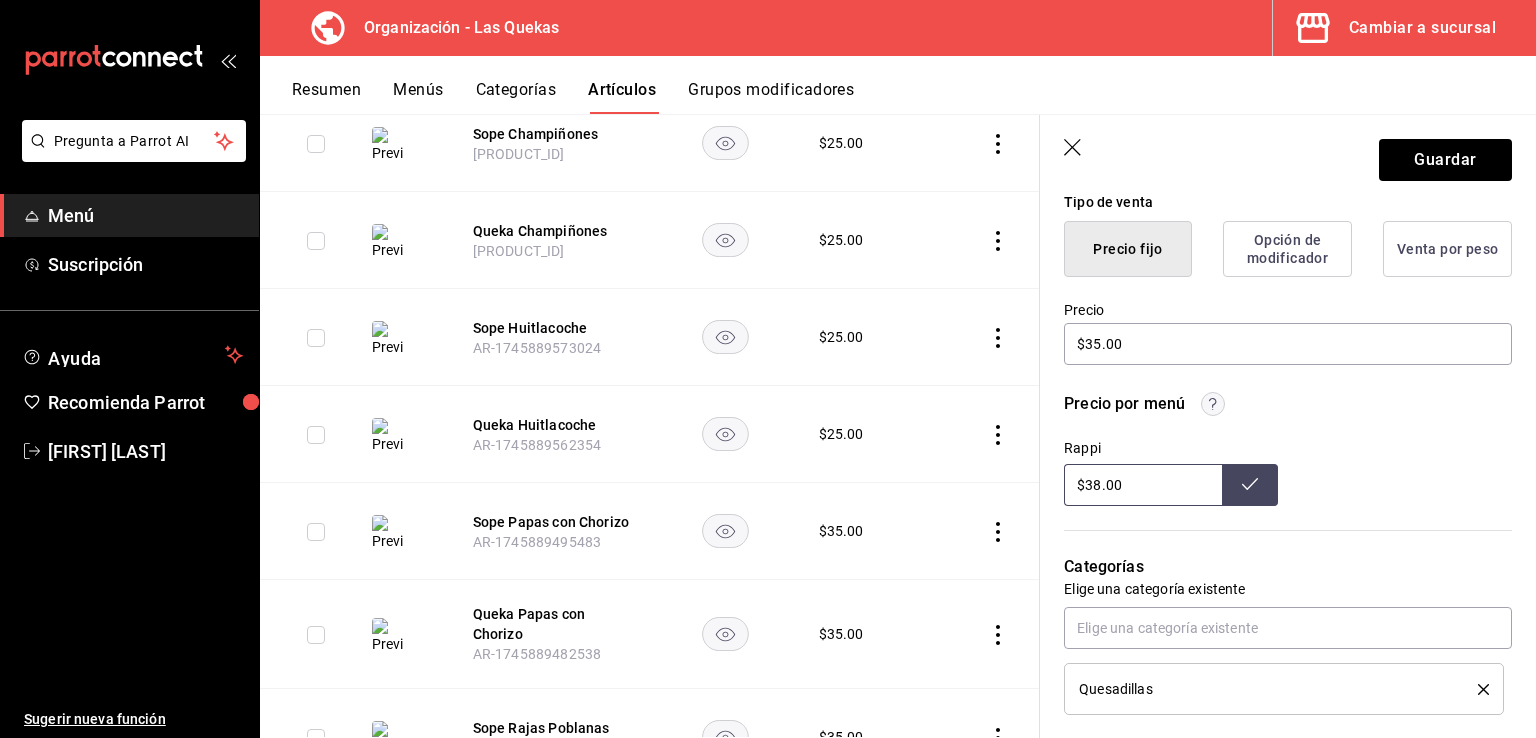click on "$38.00" at bounding box center (1143, 485) 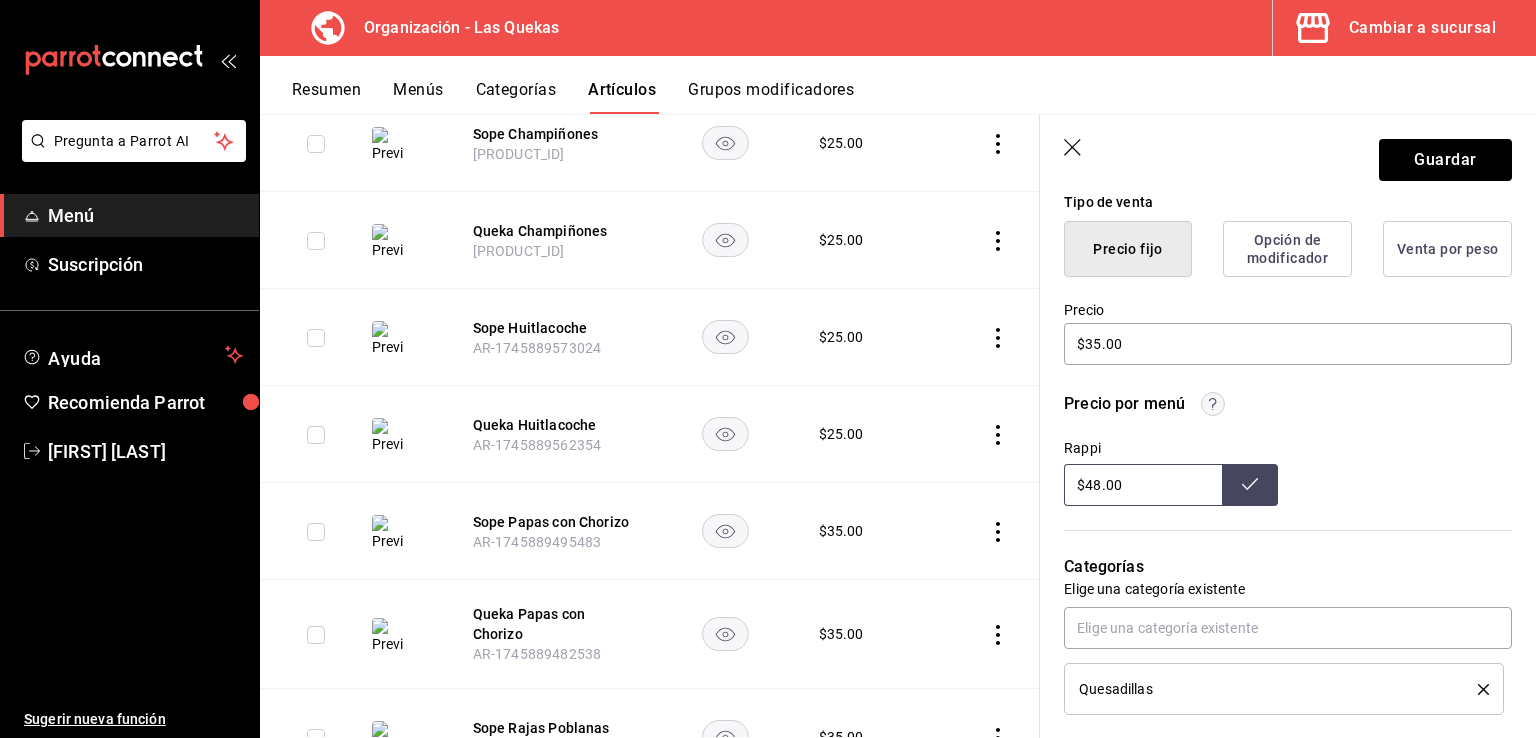type on "$48.00" 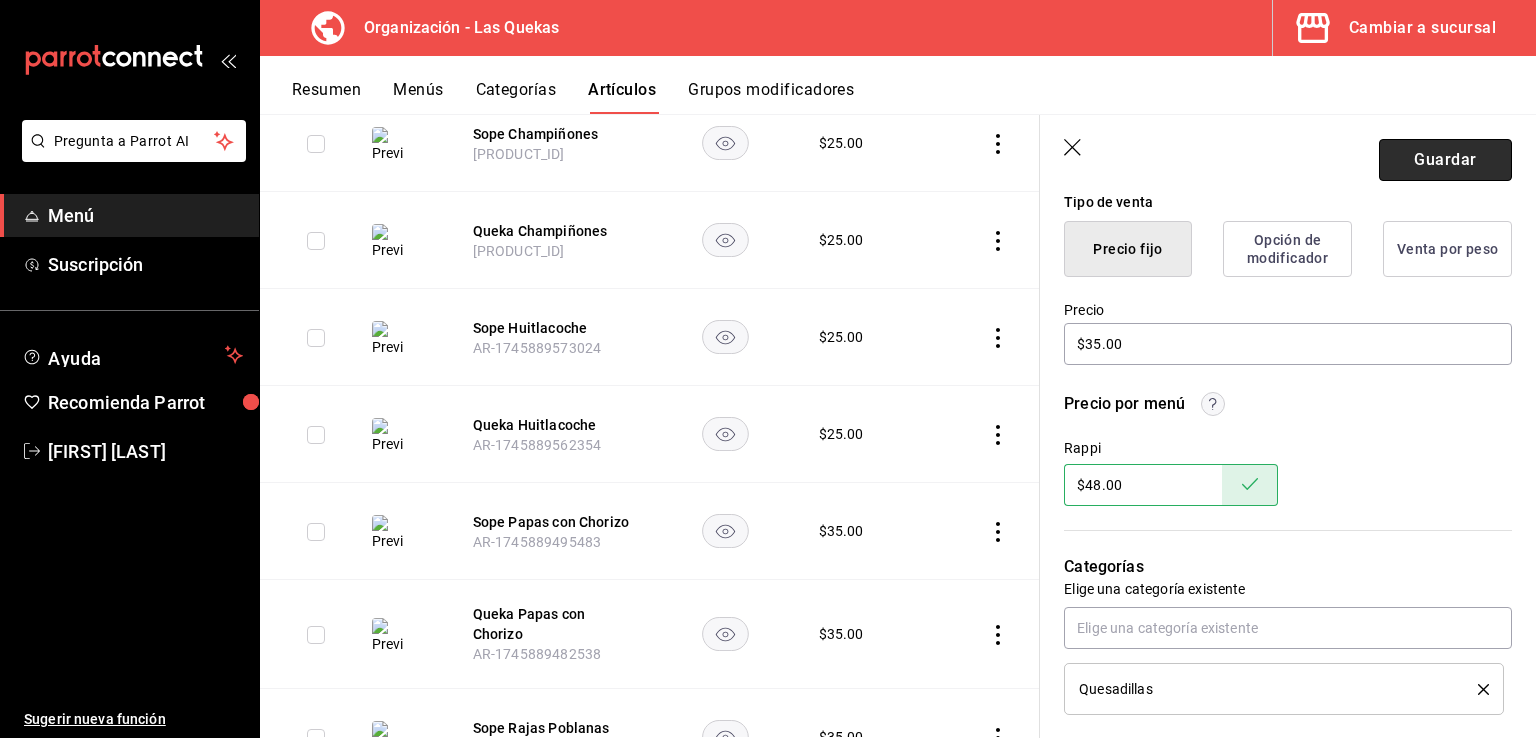 click on "Guardar" at bounding box center [1445, 160] 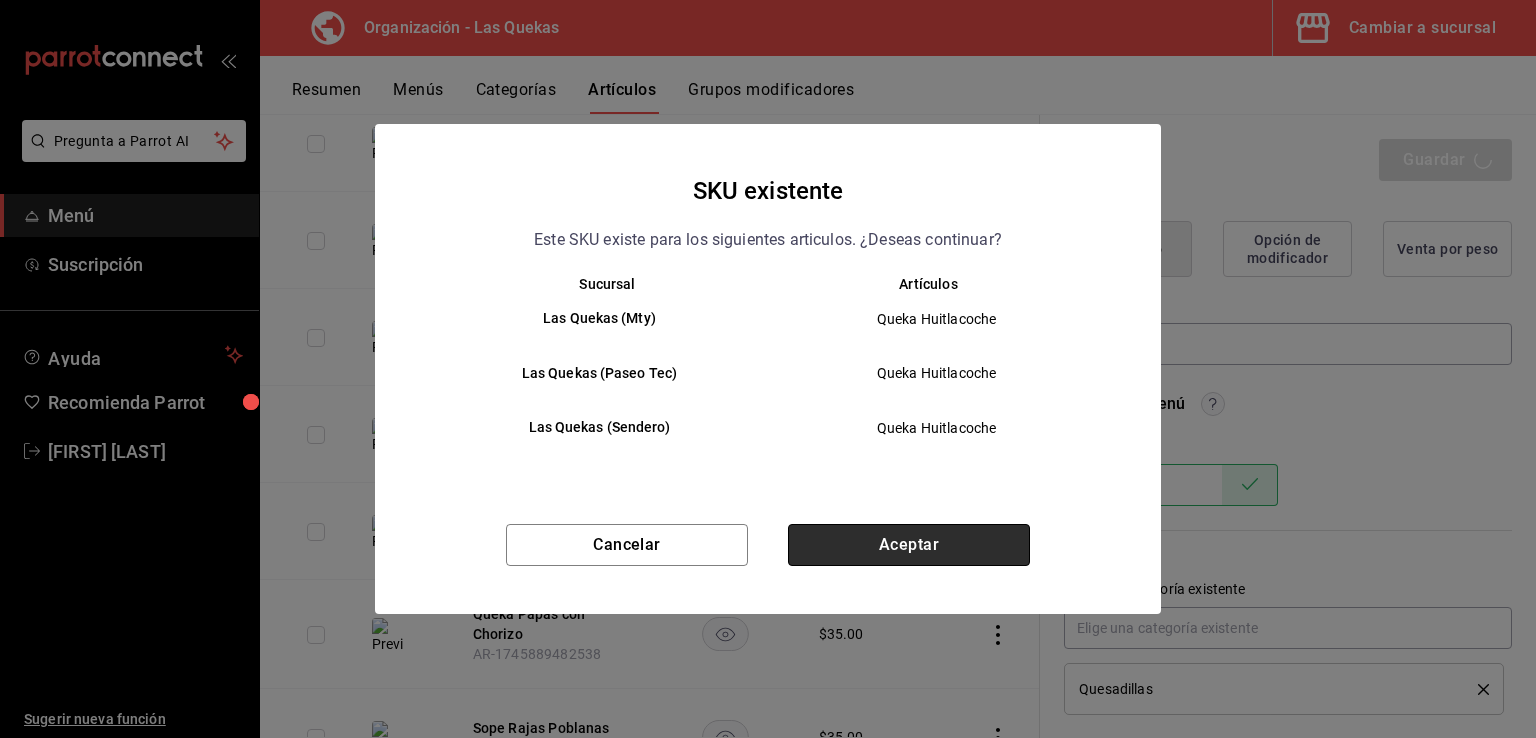 click on "Aceptar" at bounding box center (909, 545) 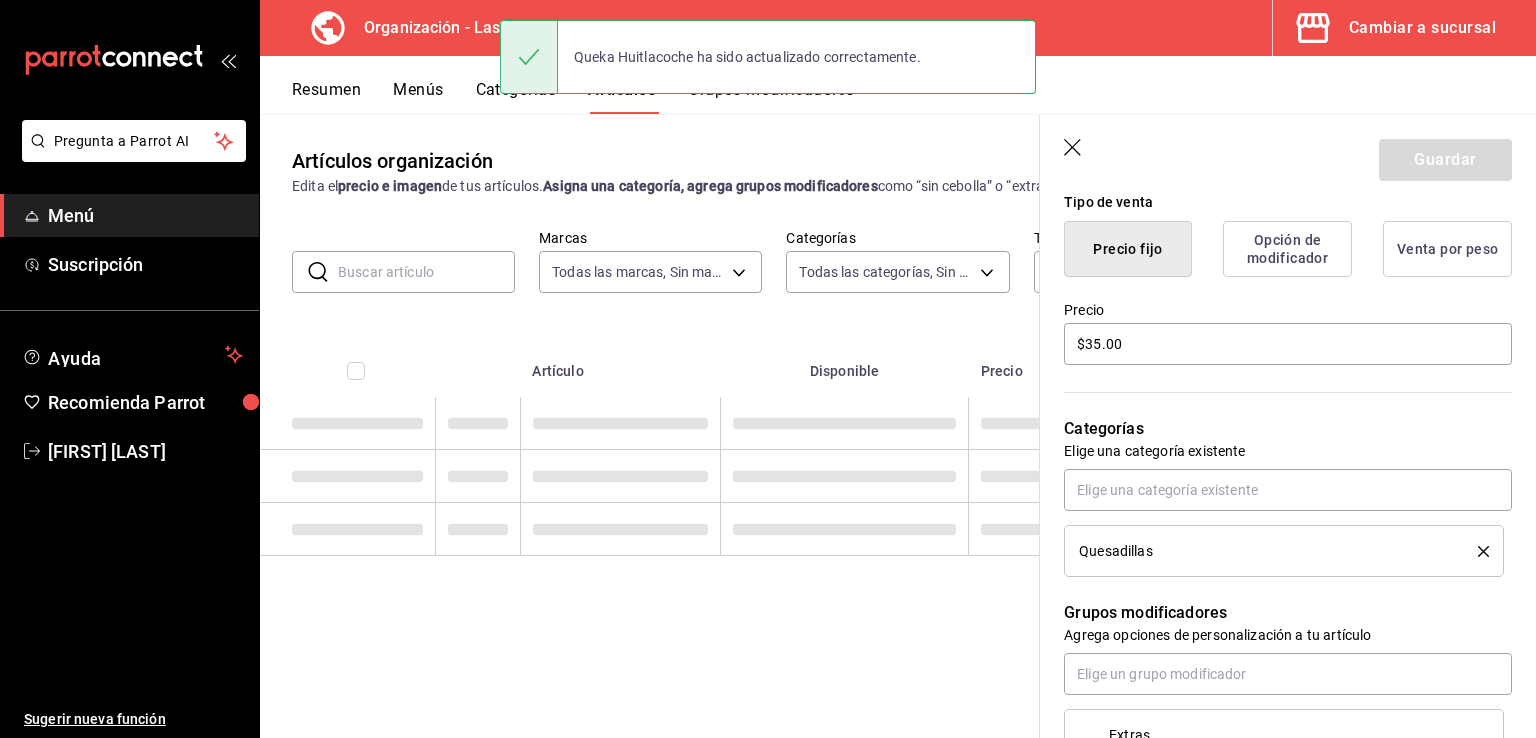 scroll, scrollTop: 0, scrollLeft: 0, axis: both 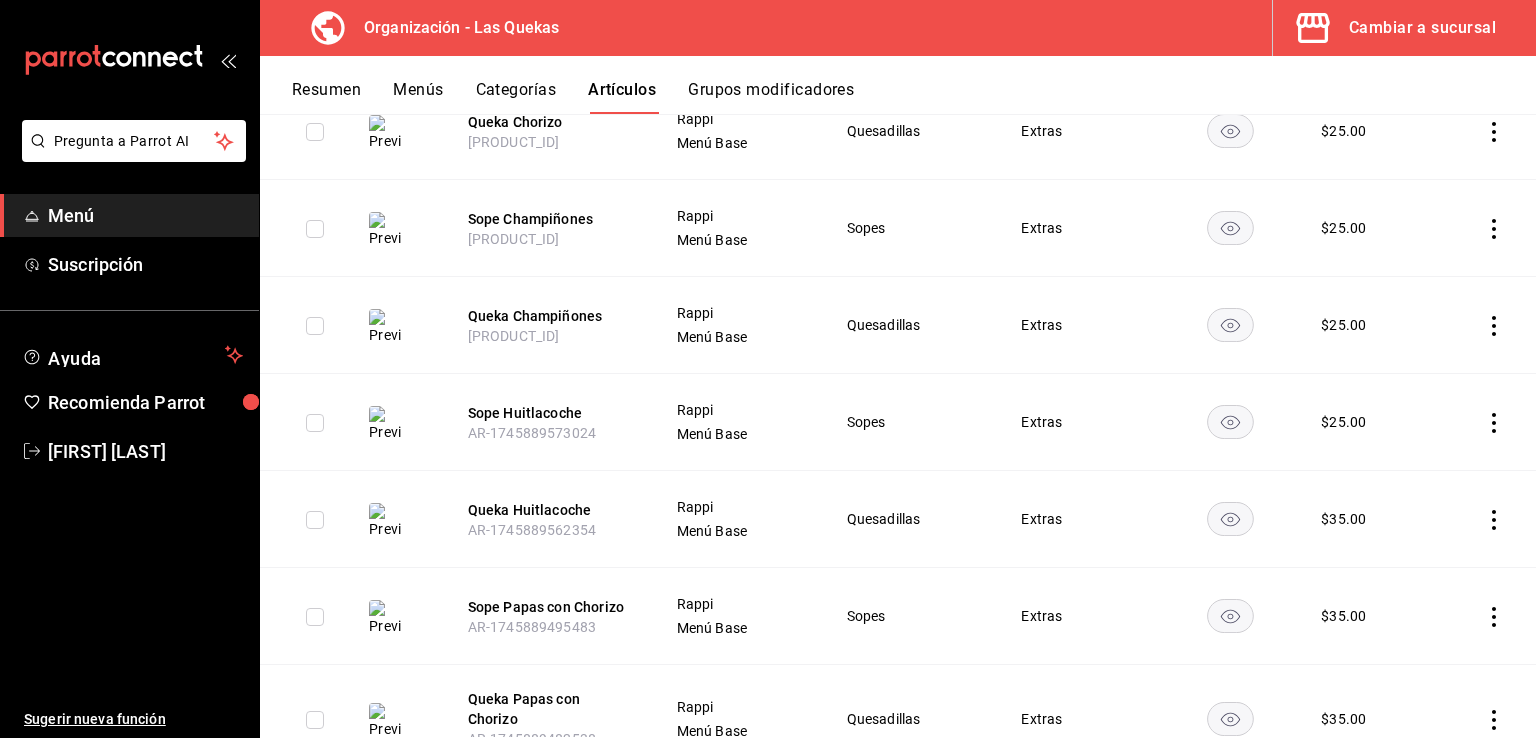 click 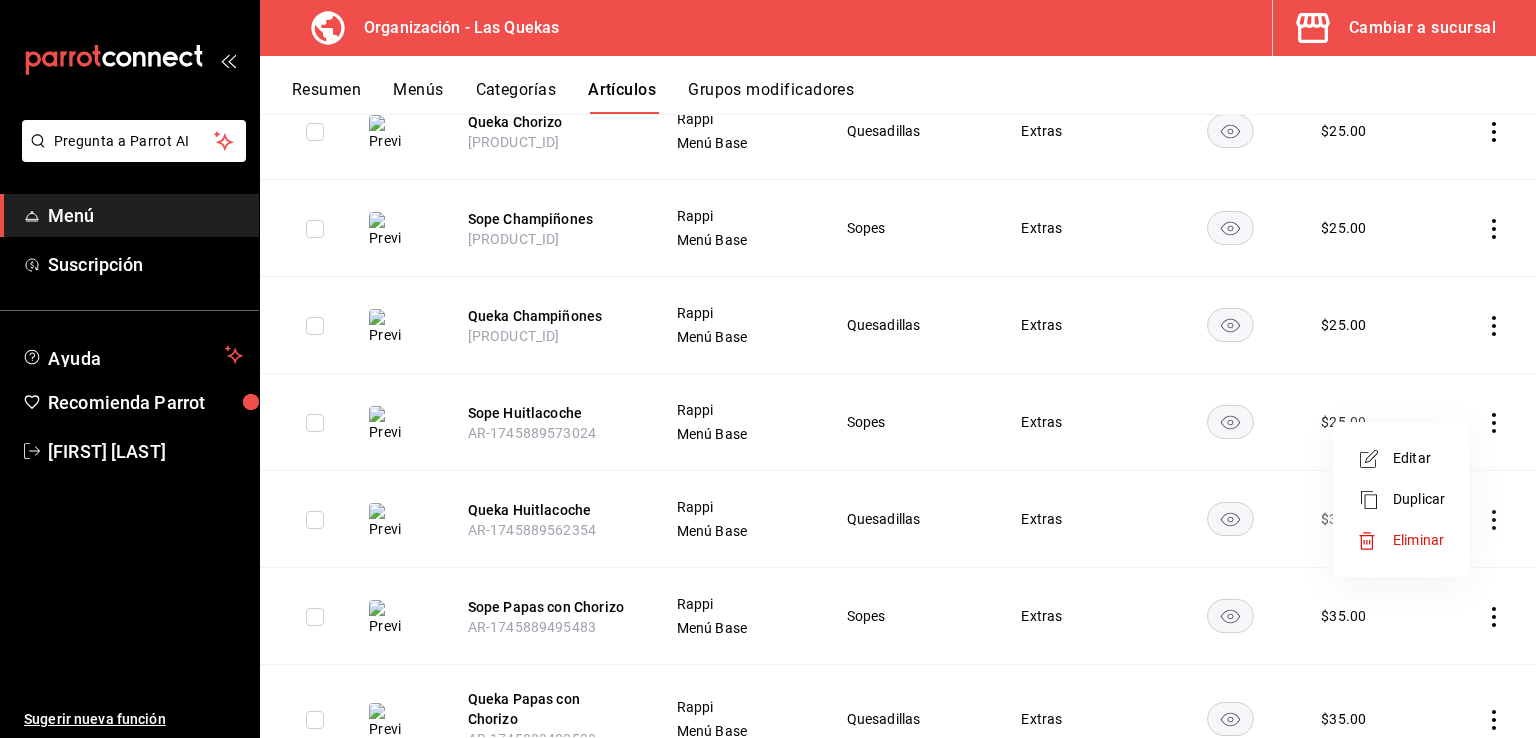 click on "Editar" at bounding box center [1419, 458] 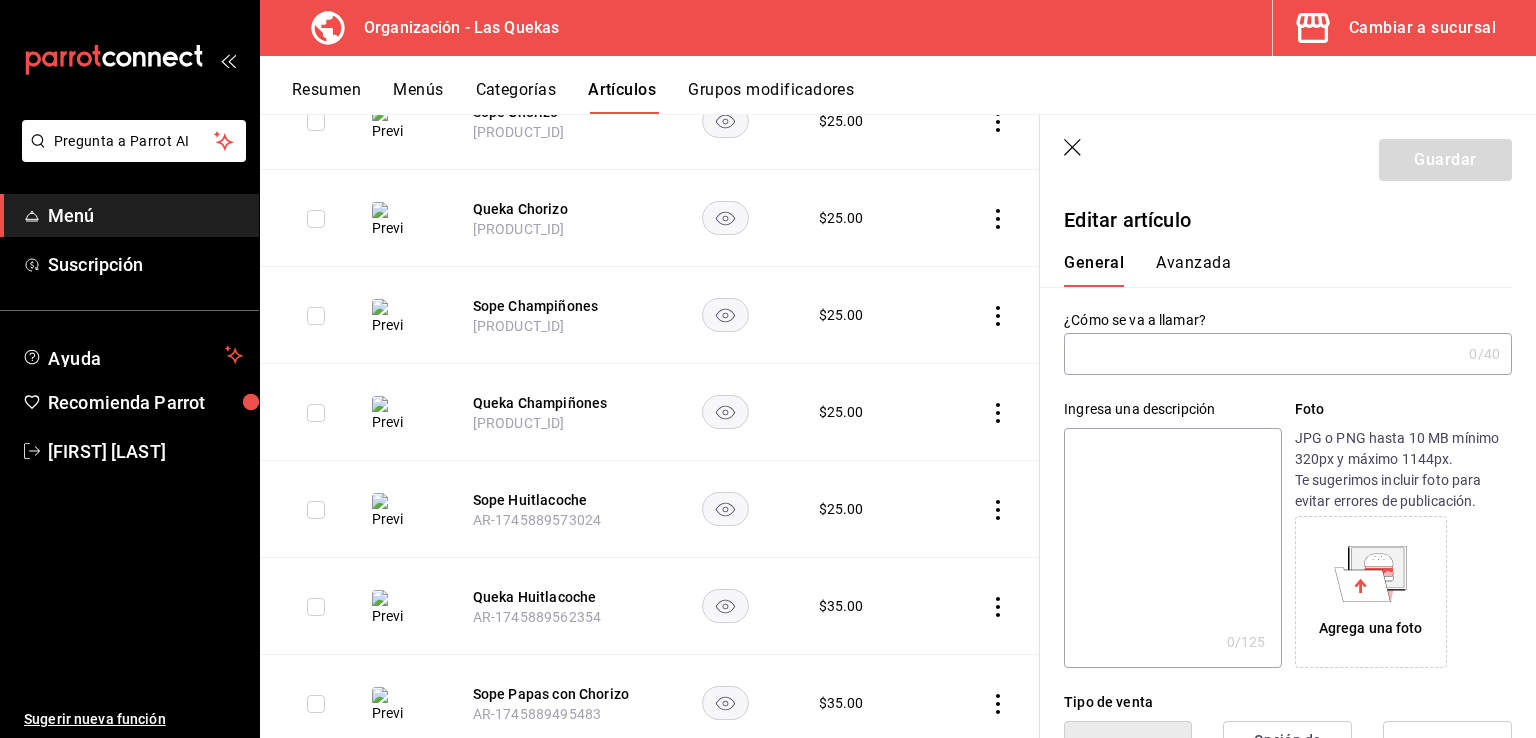 type on "Sope Huitlacoche" 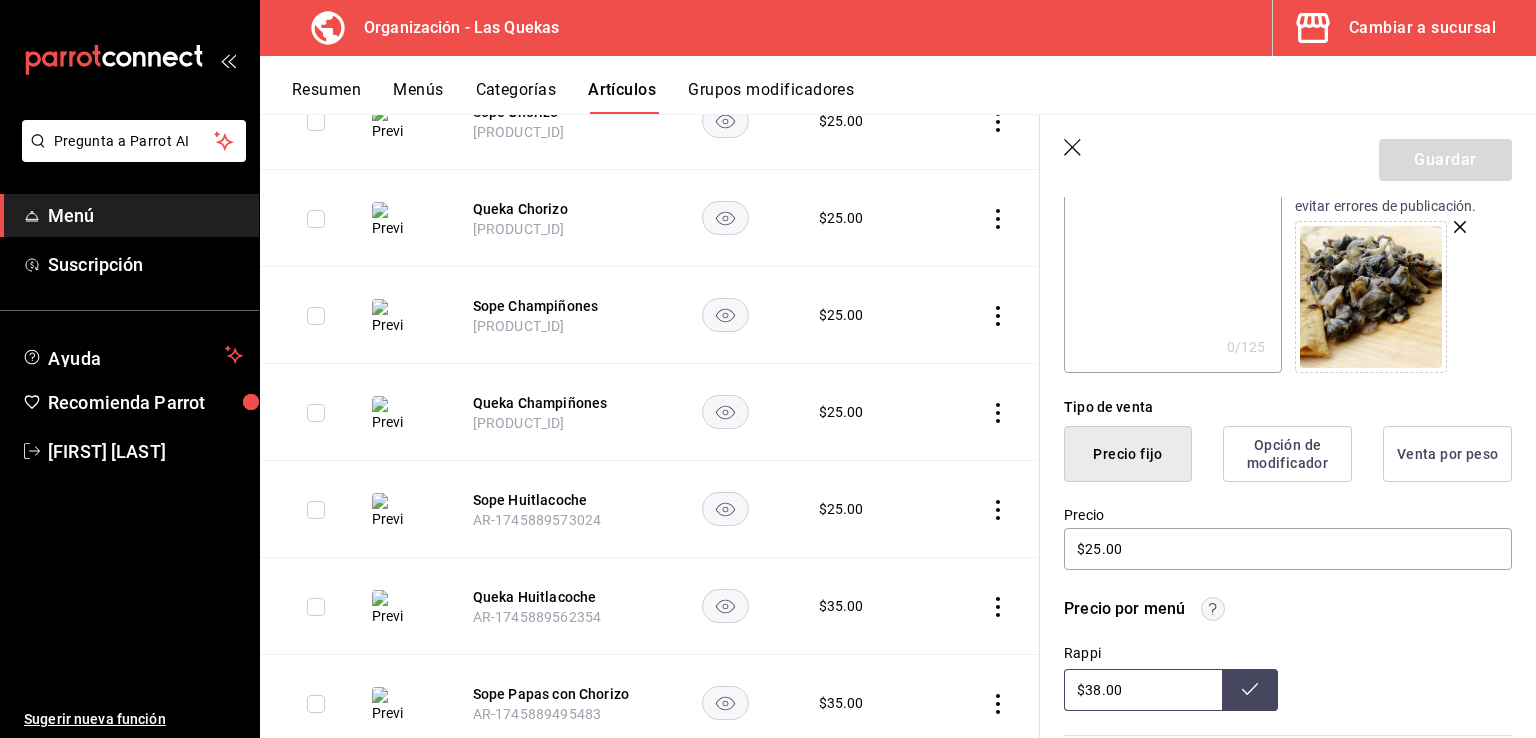scroll, scrollTop: 300, scrollLeft: 0, axis: vertical 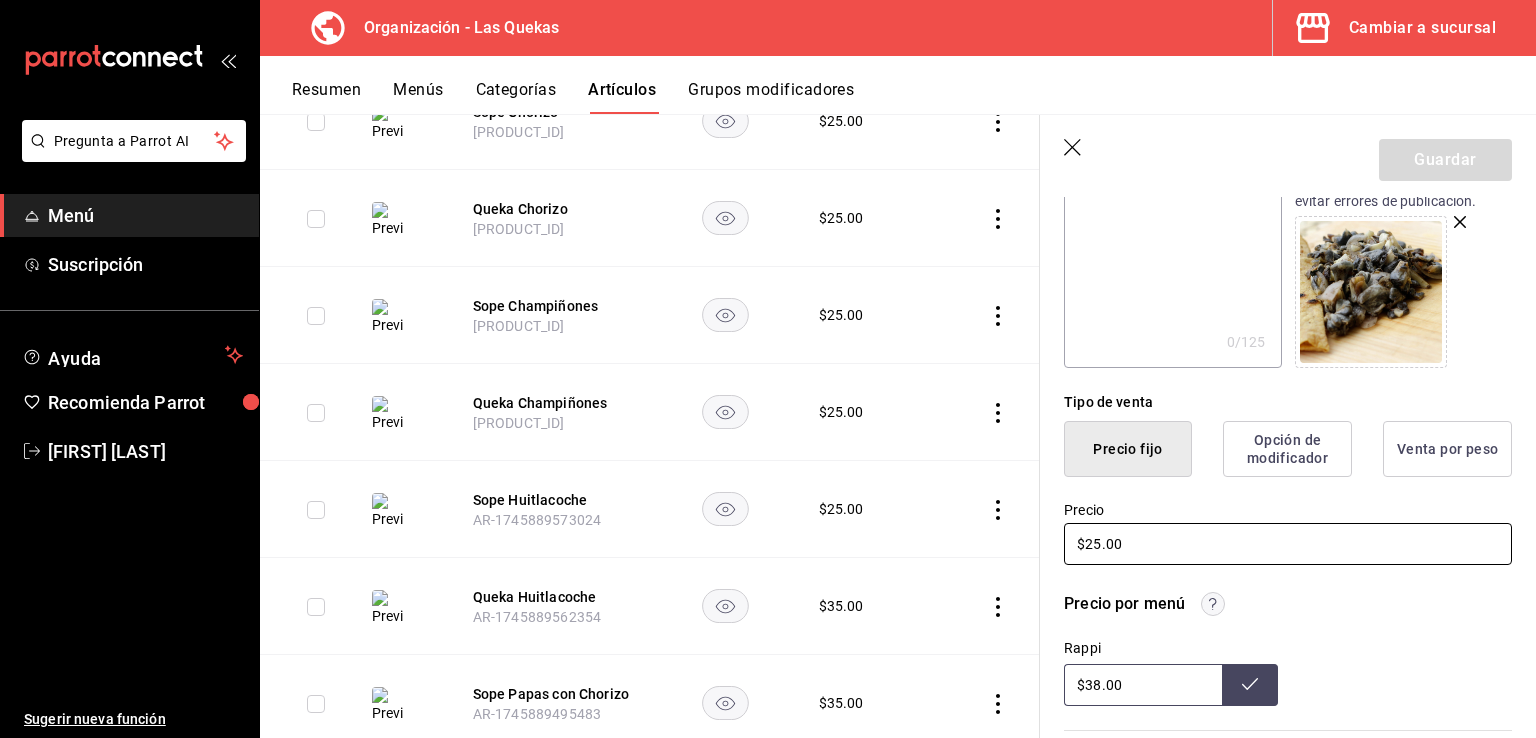 click on "$25.00" at bounding box center [1288, 544] 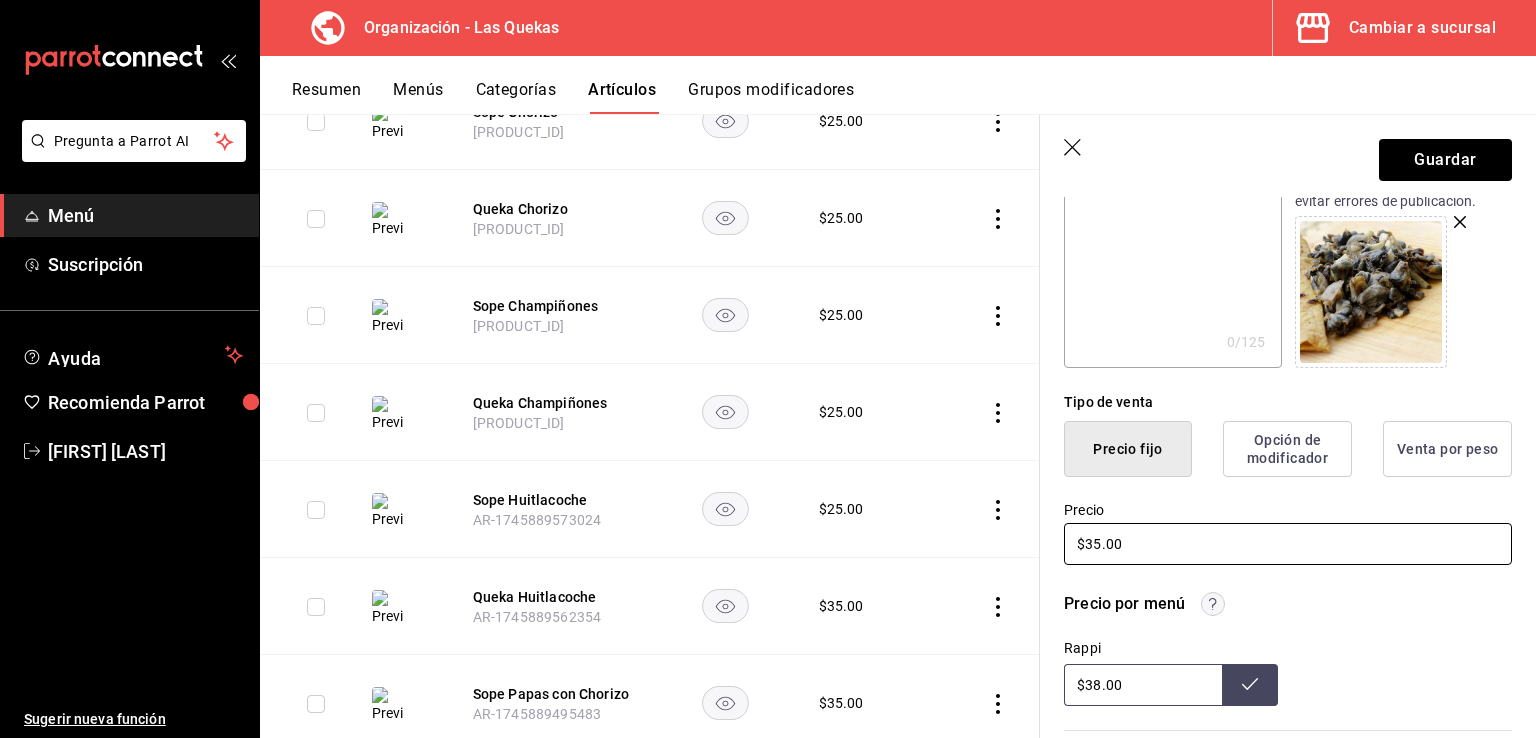 type on "$35.00" 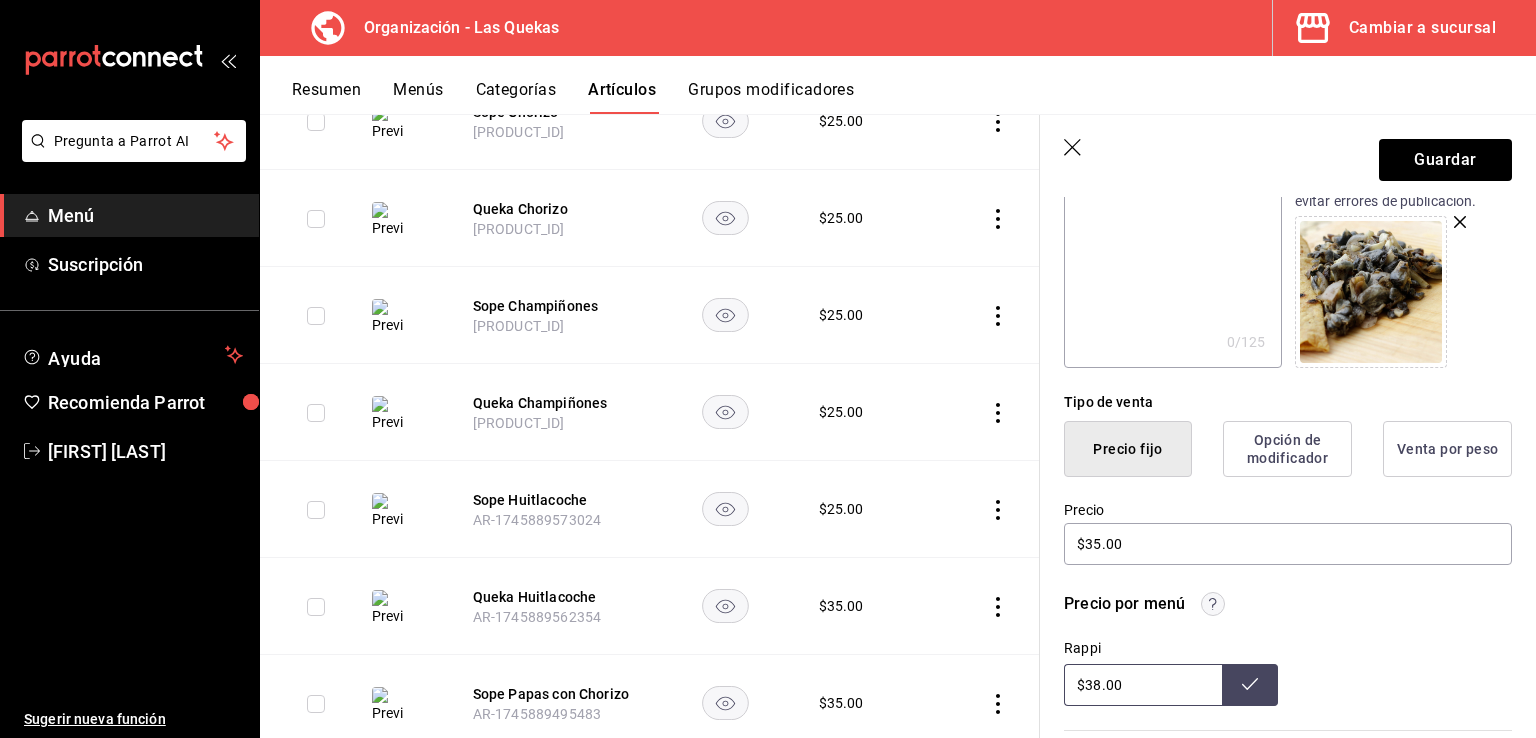 click on "$38.00" at bounding box center (1143, 685) 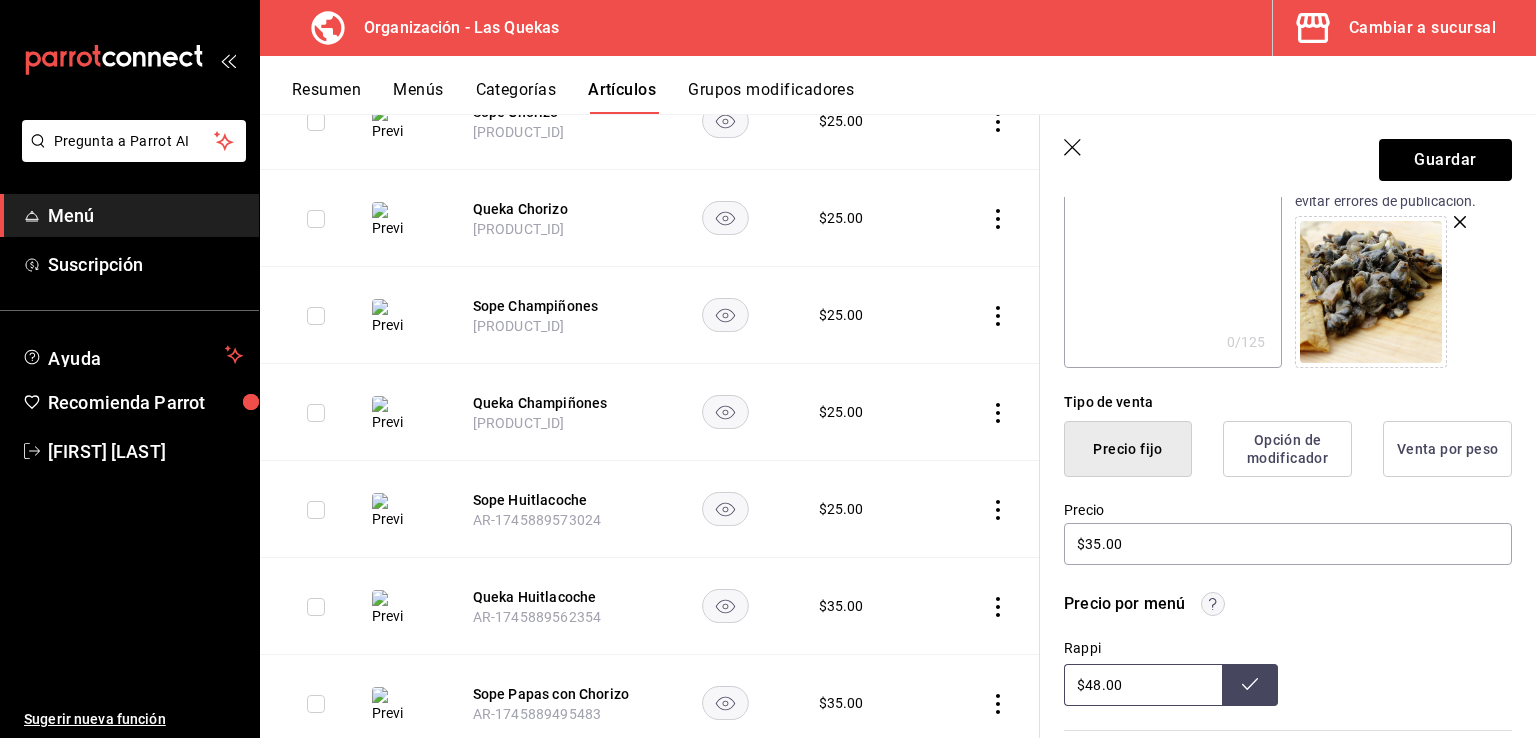 type on "$48.00" 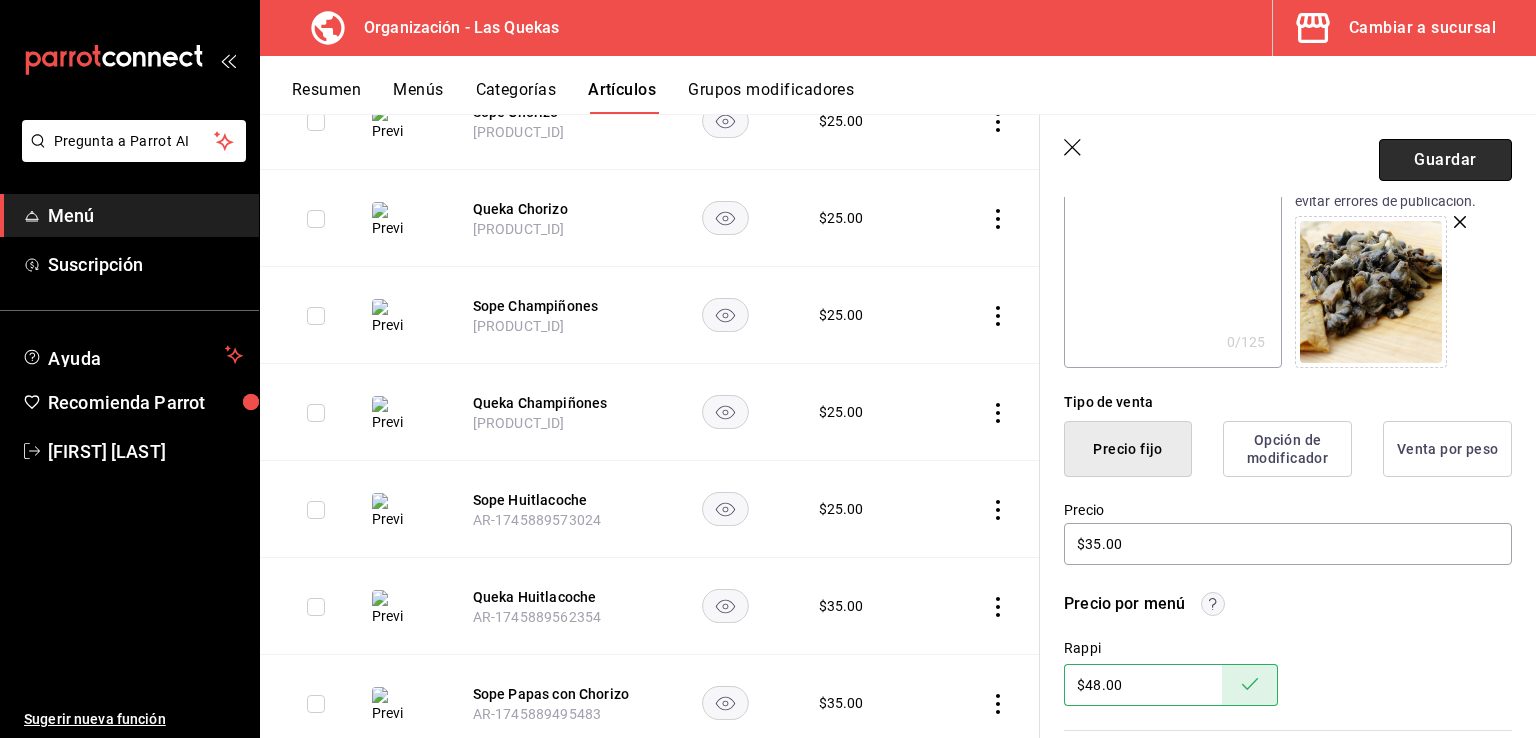click on "Guardar" at bounding box center [1445, 160] 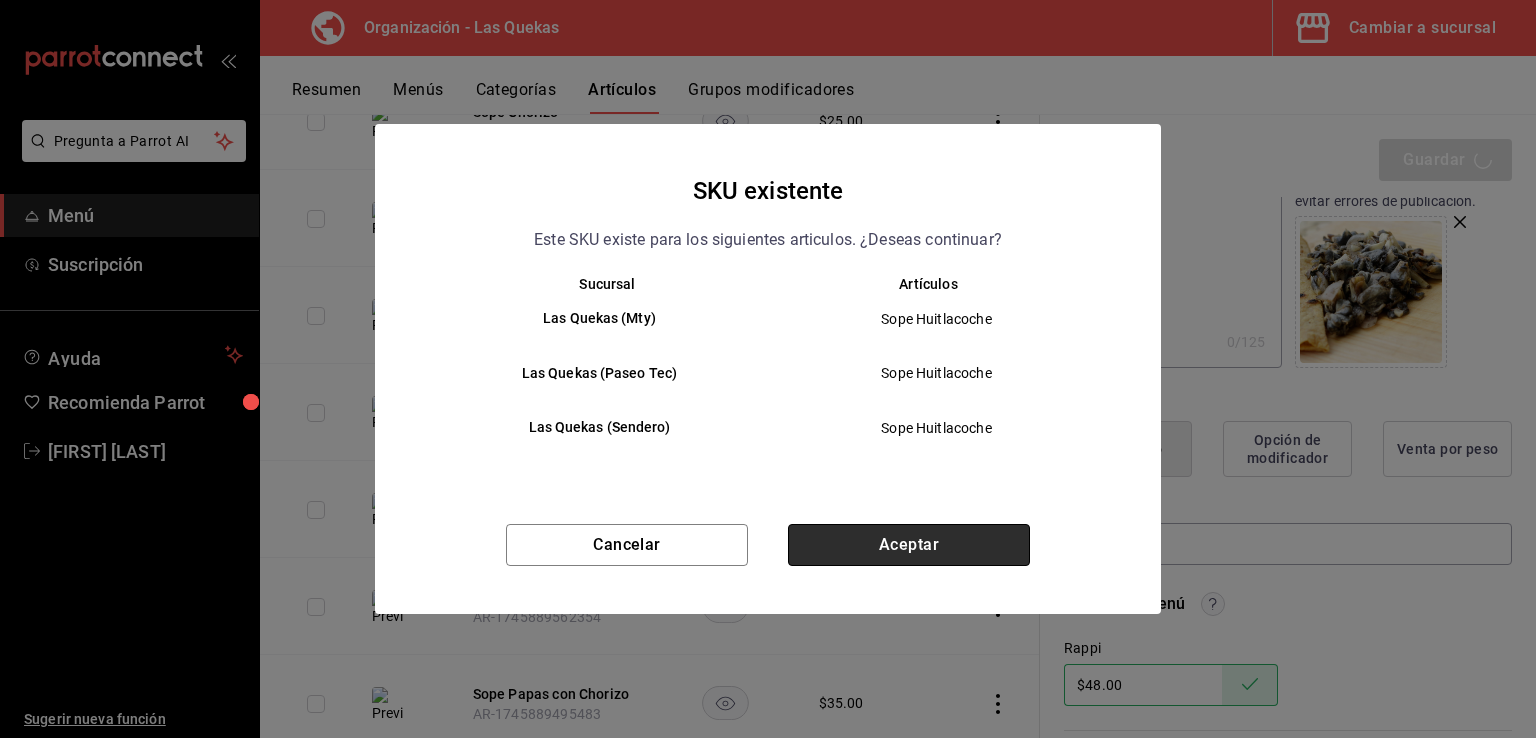 click on "Aceptar" at bounding box center (909, 545) 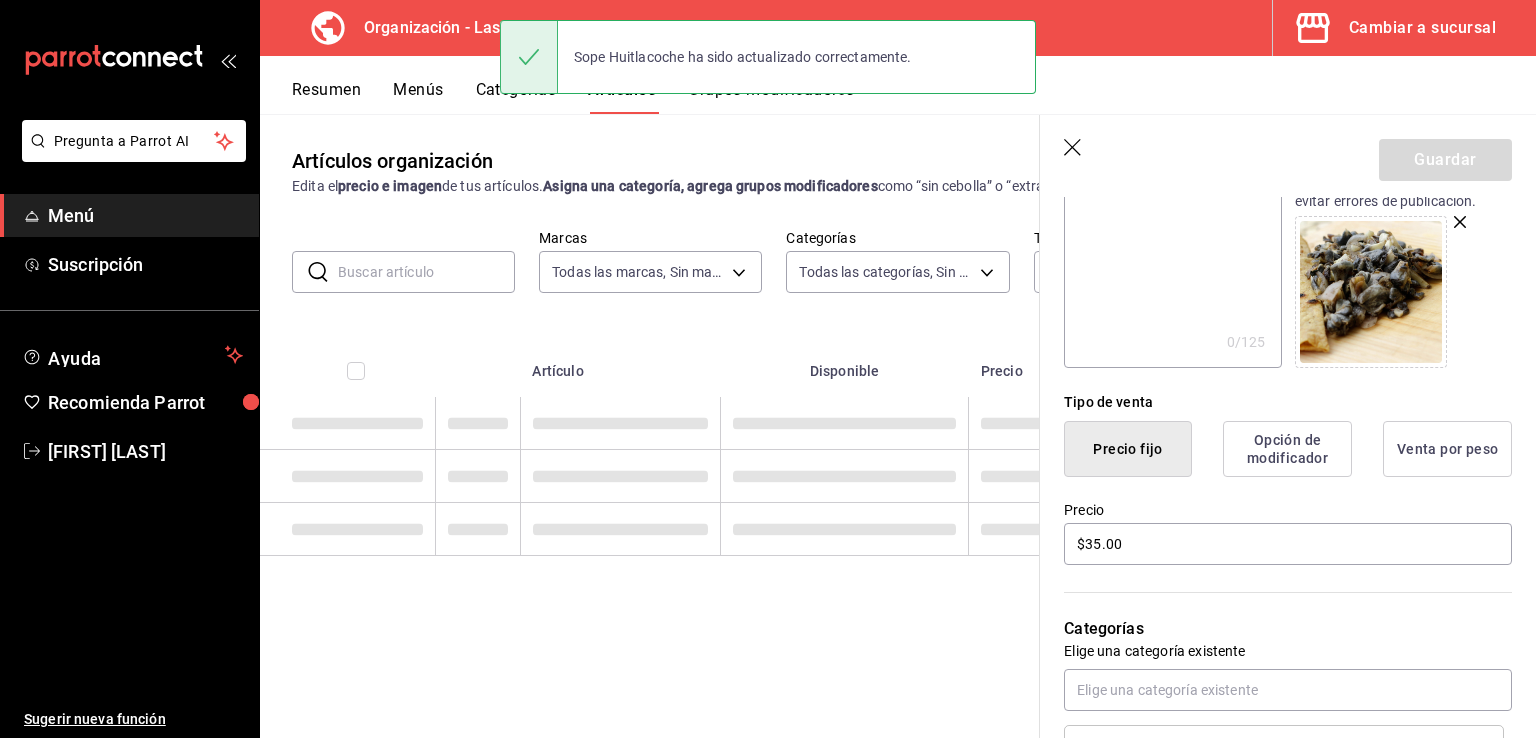 scroll, scrollTop: 0, scrollLeft: 0, axis: both 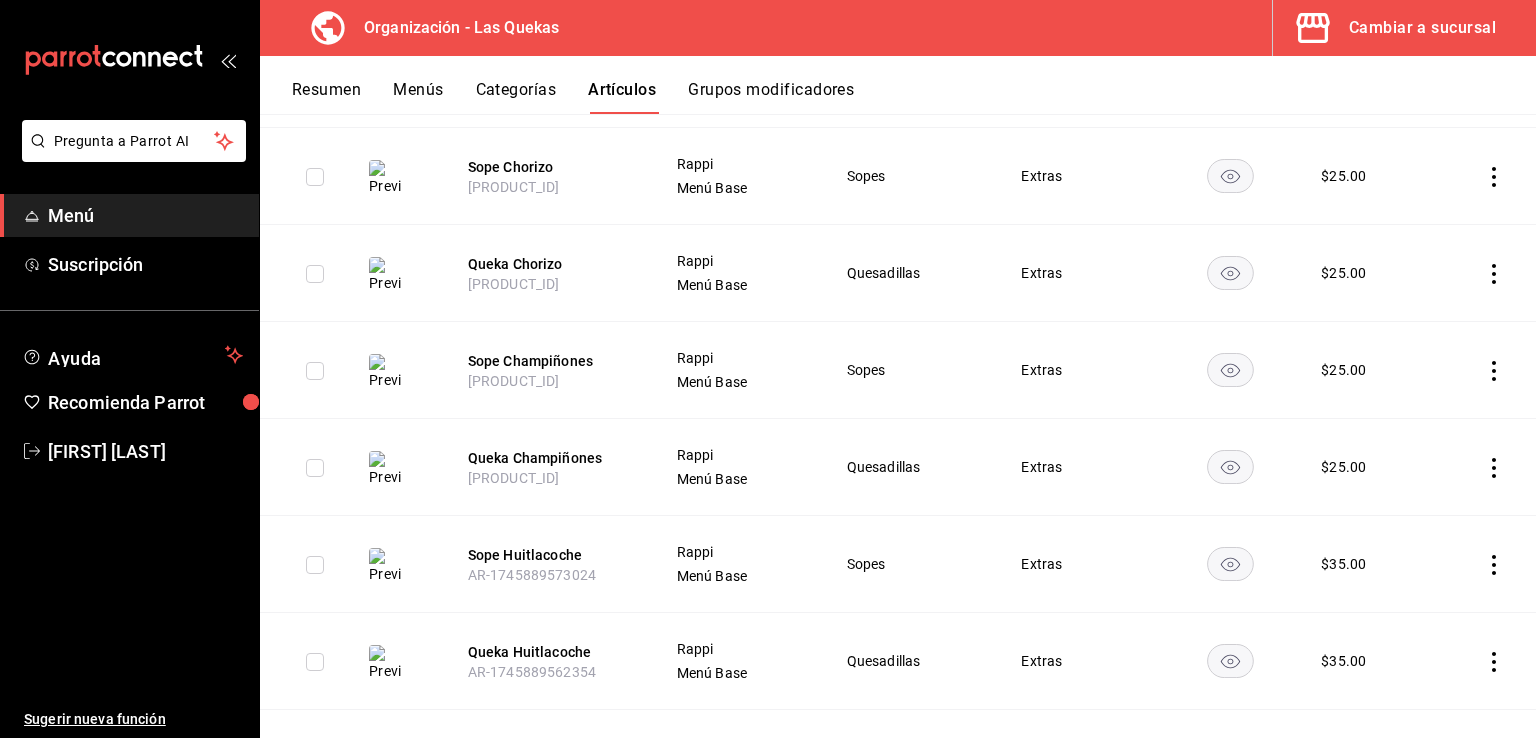 click 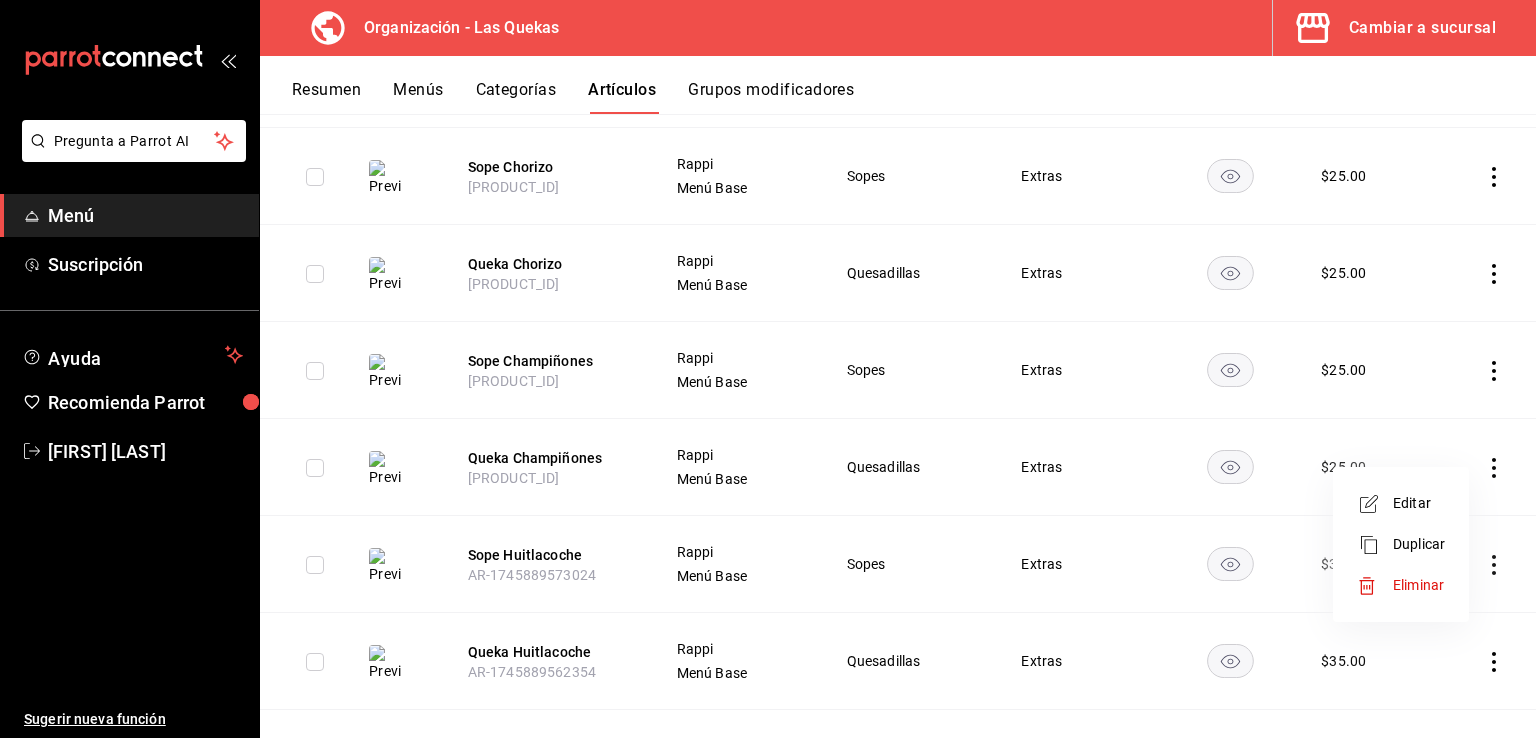 click on "Editar" at bounding box center [1419, 503] 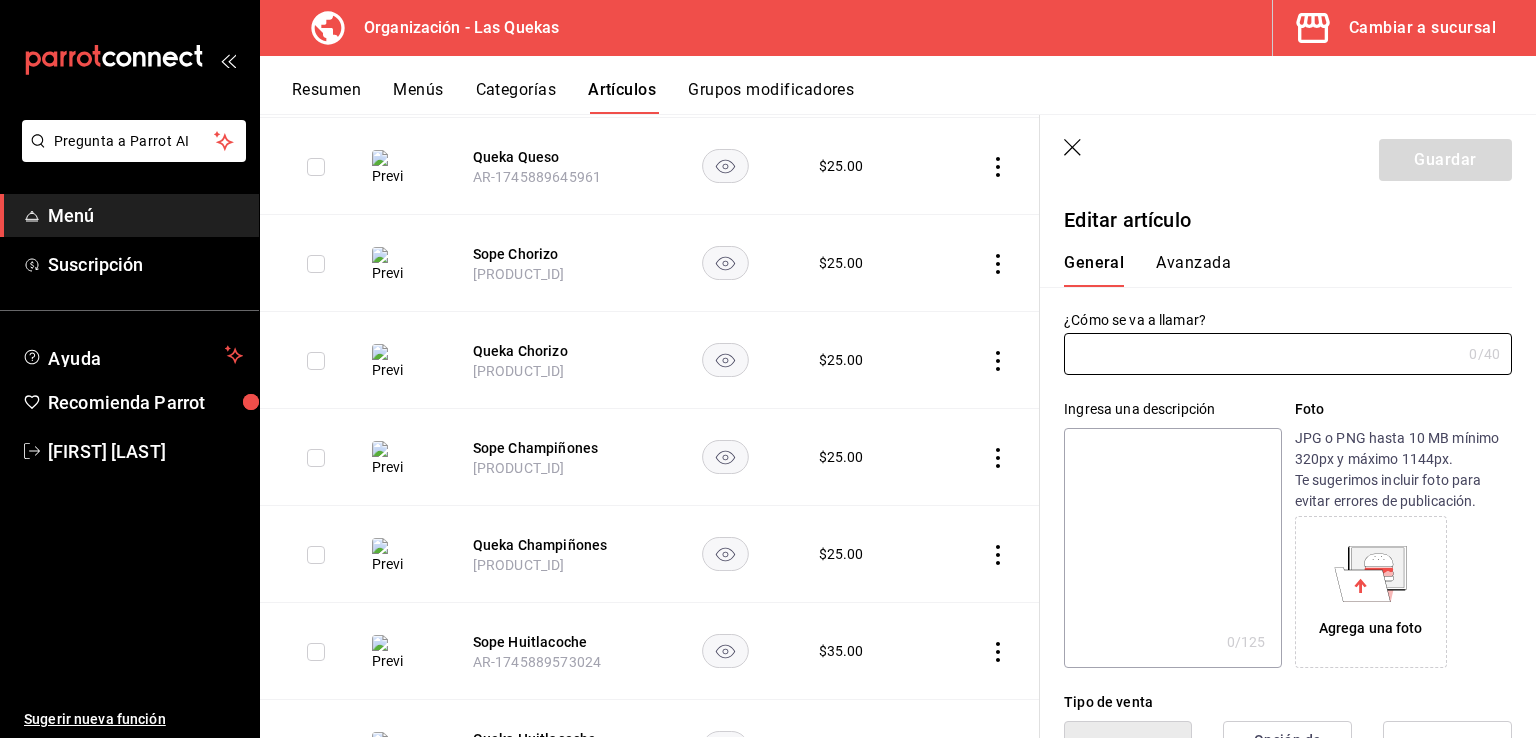 type on "Queka Champiñones" 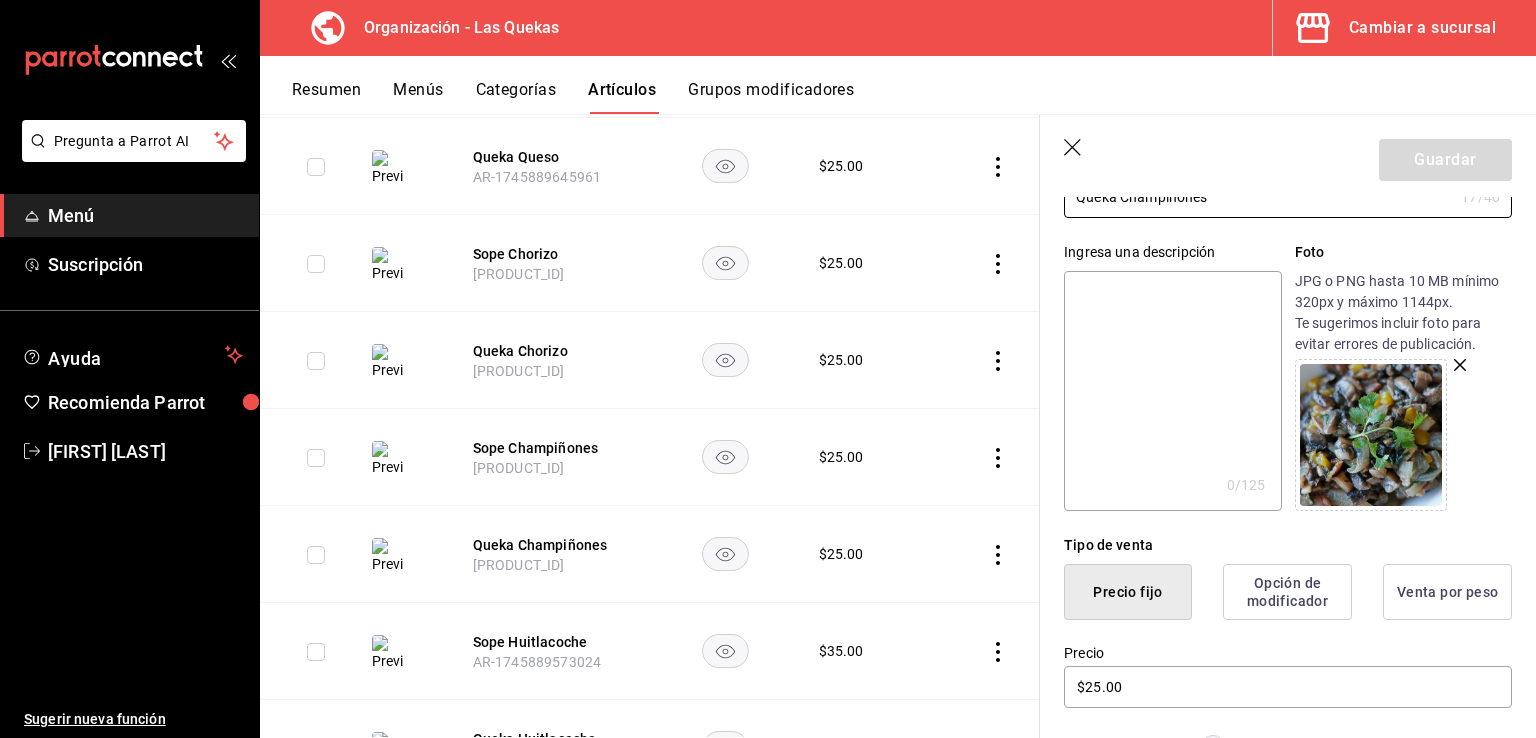 scroll, scrollTop: 300, scrollLeft: 0, axis: vertical 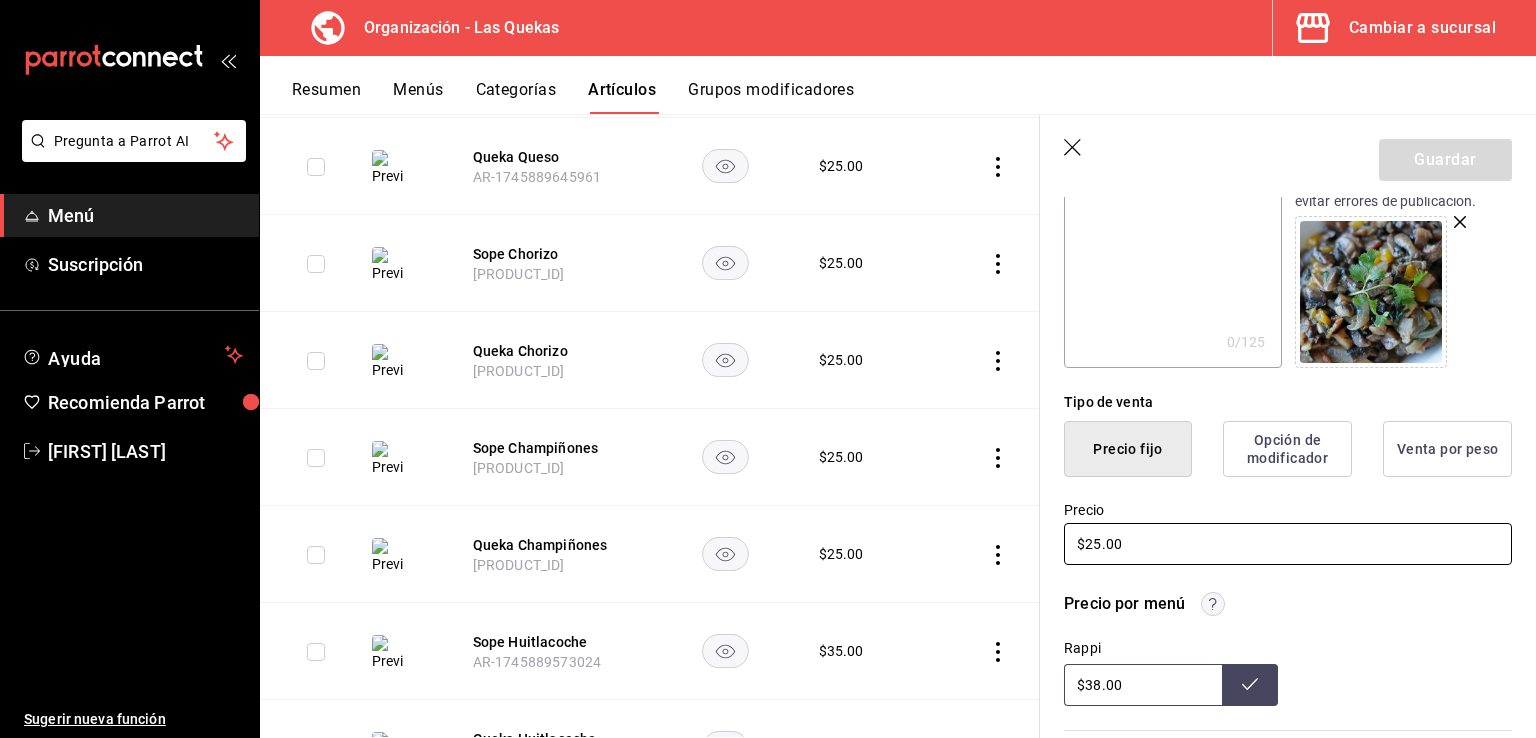click on "$25.00" at bounding box center (1288, 544) 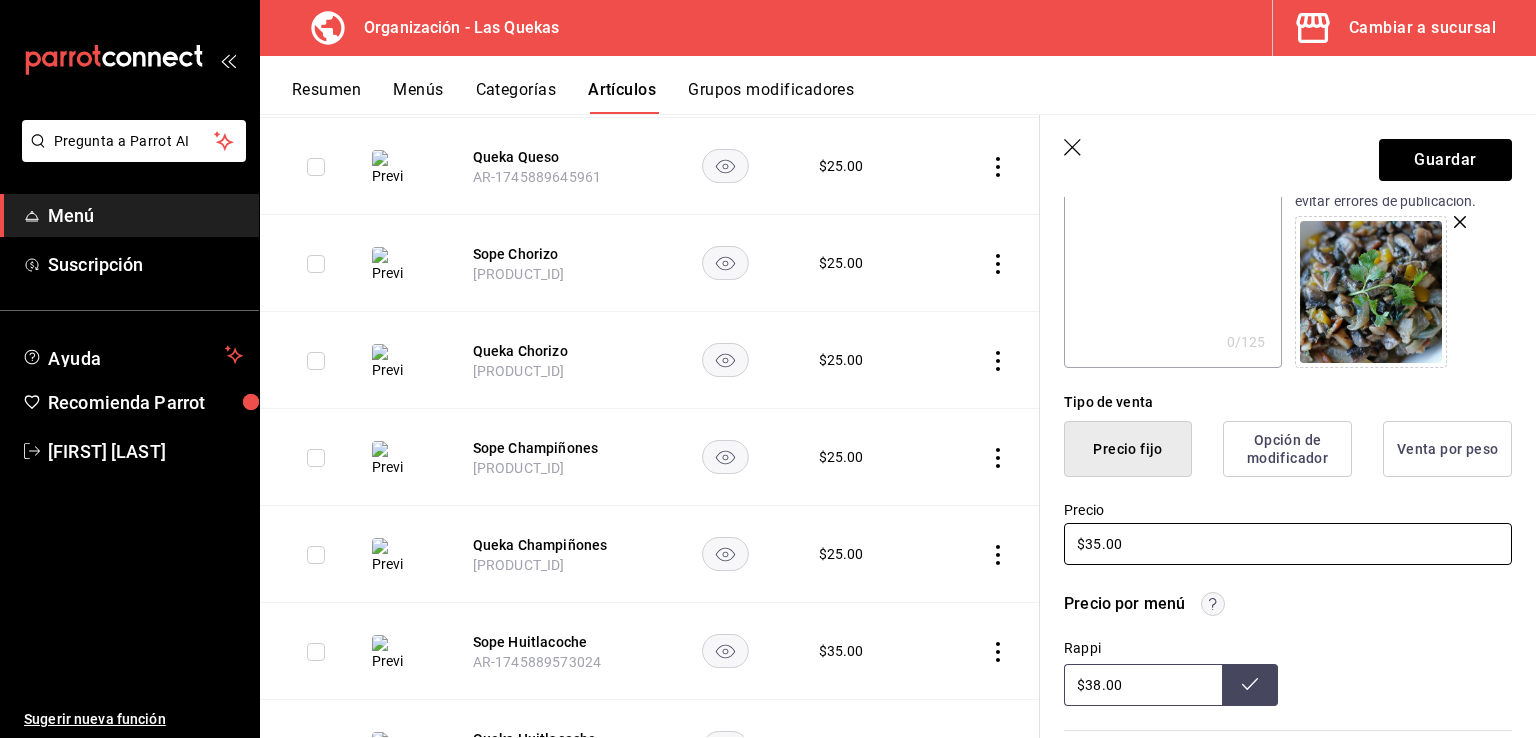 type on "$35.00" 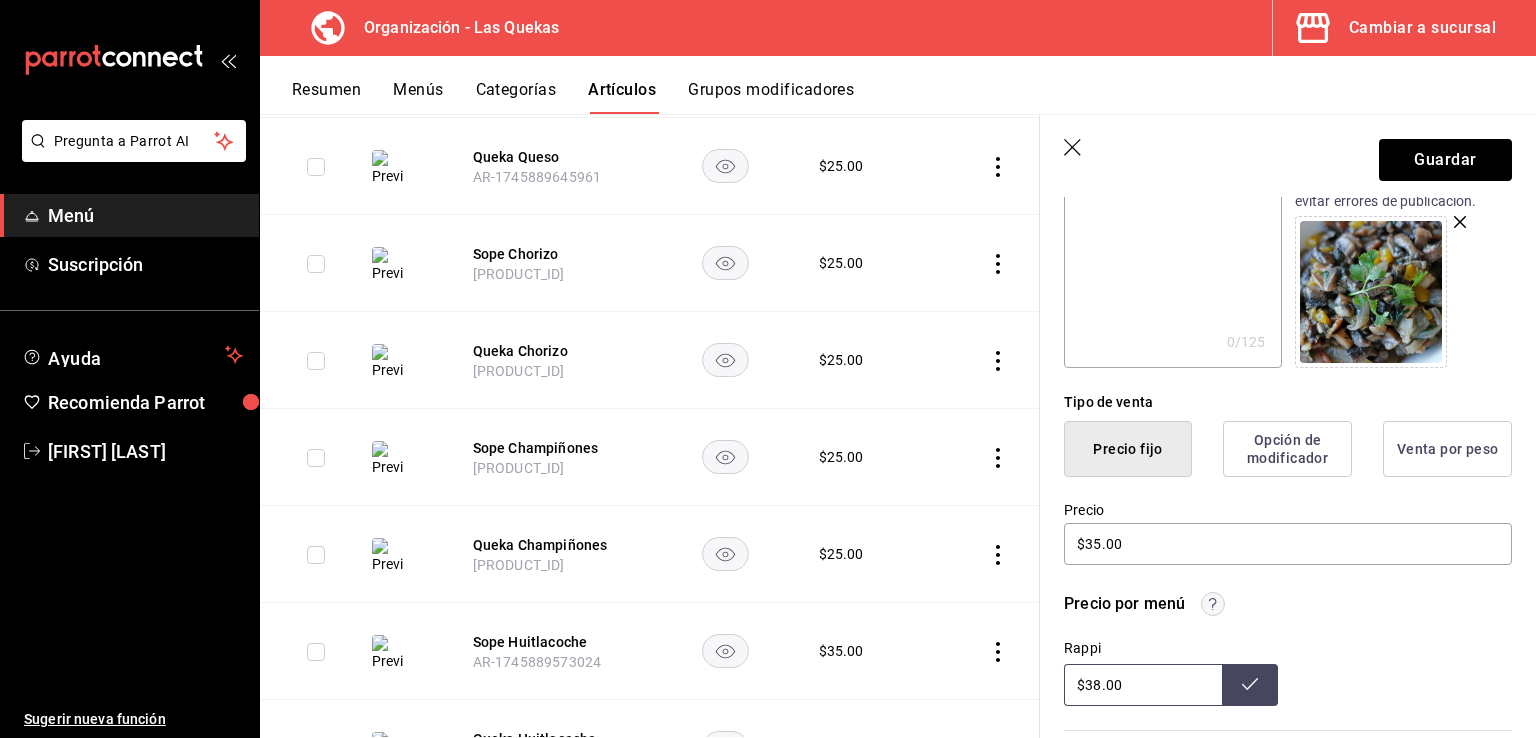 click on "$38.00" at bounding box center [1143, 685] 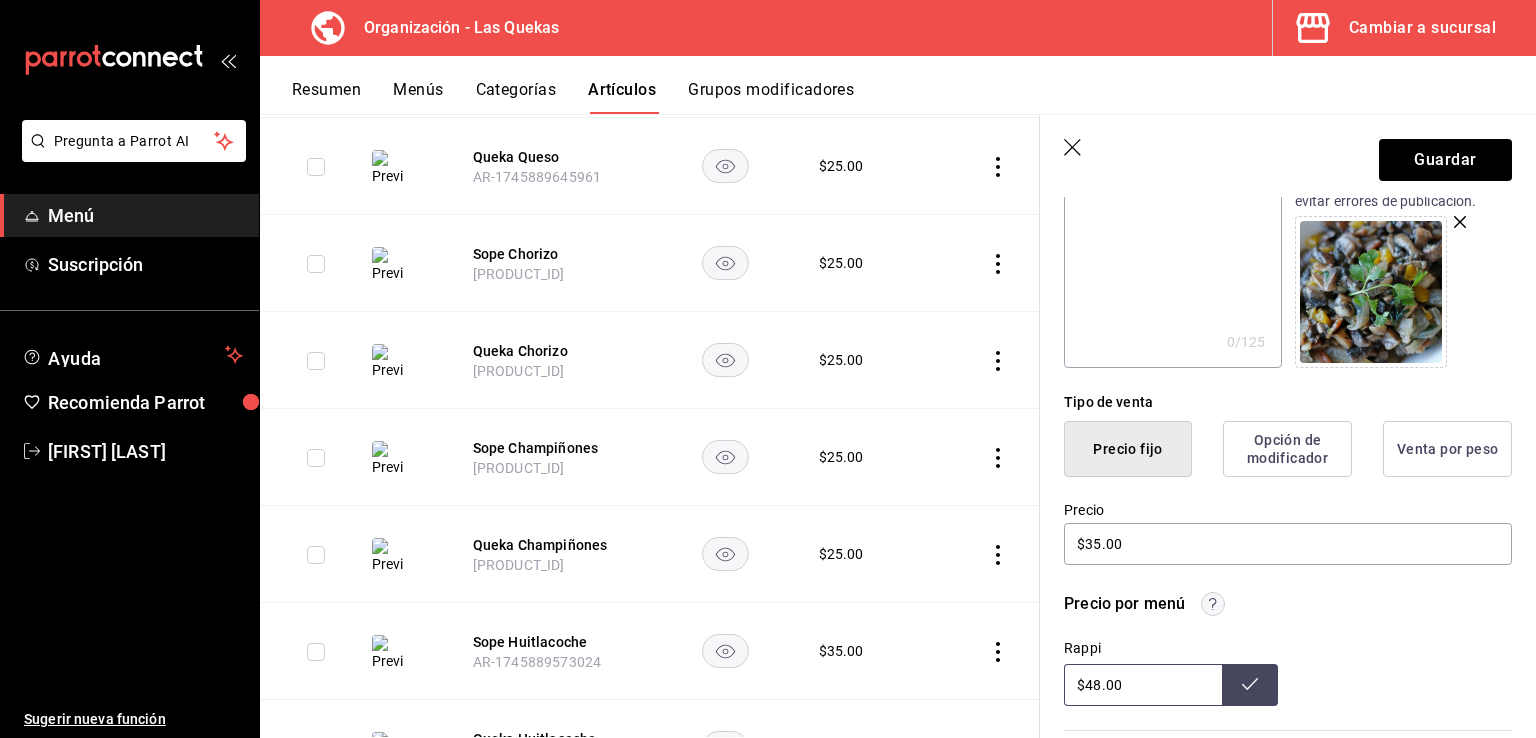 type on "$48.00" 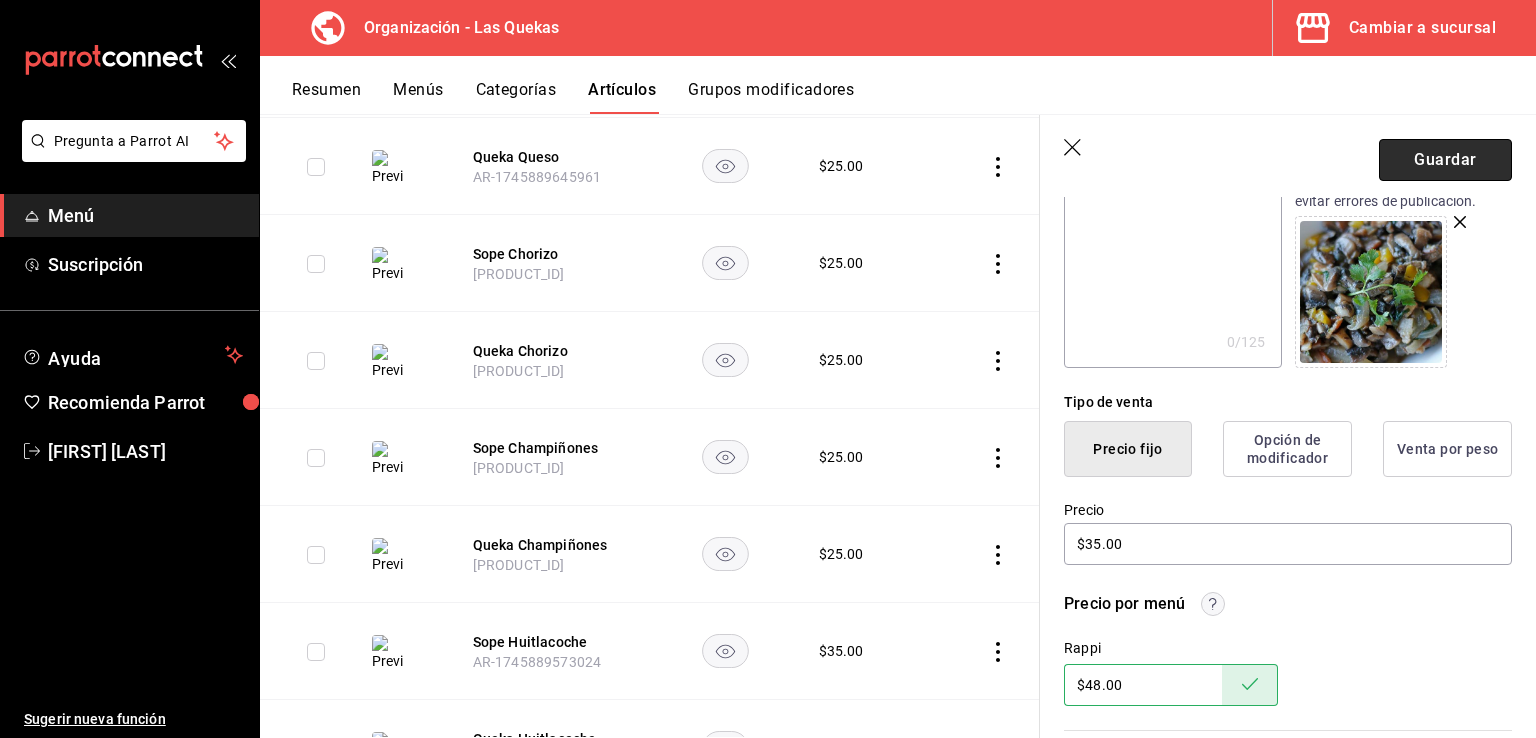 click on "Guardar" at bounding box center (1445, 160) 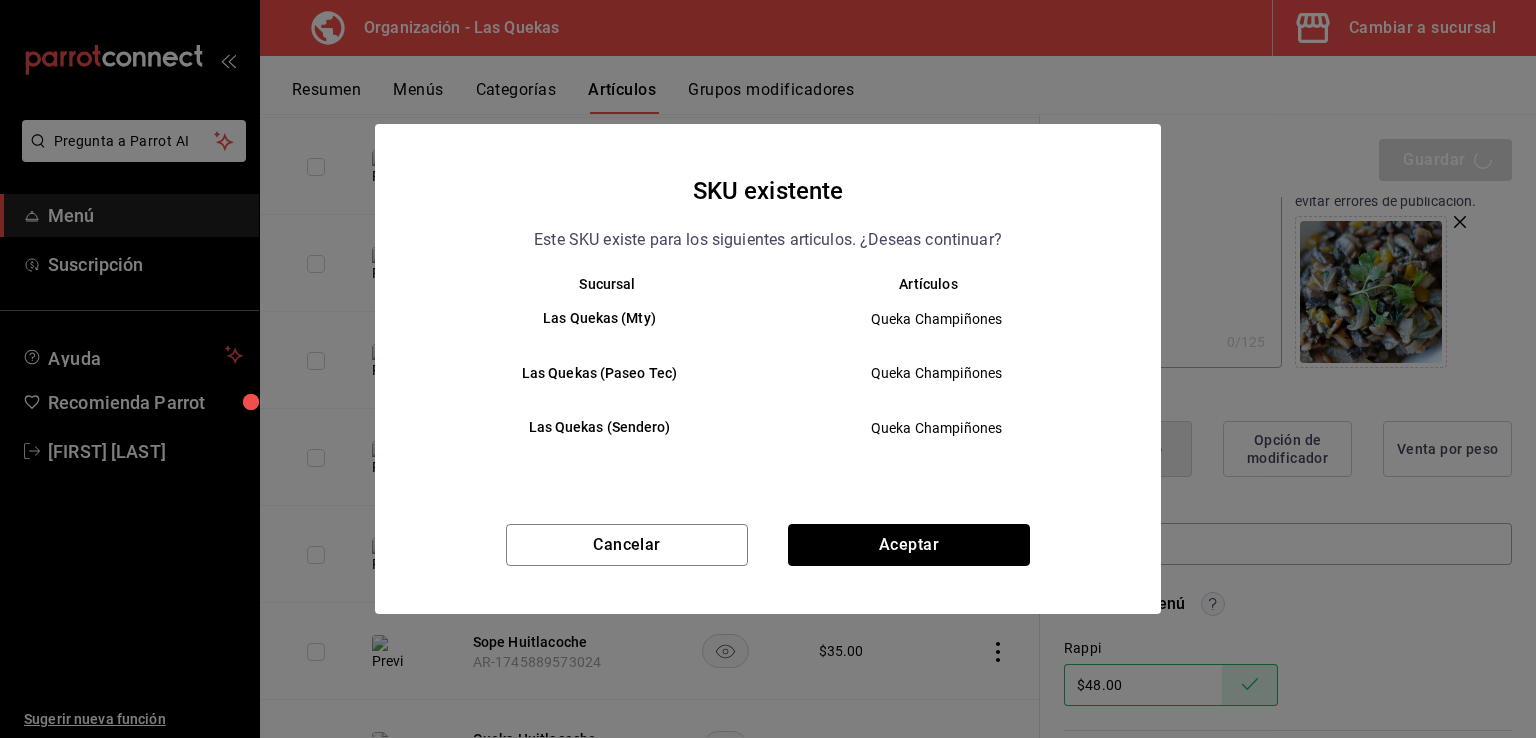 click on "Aceptar" at bounding box center (909, 545) 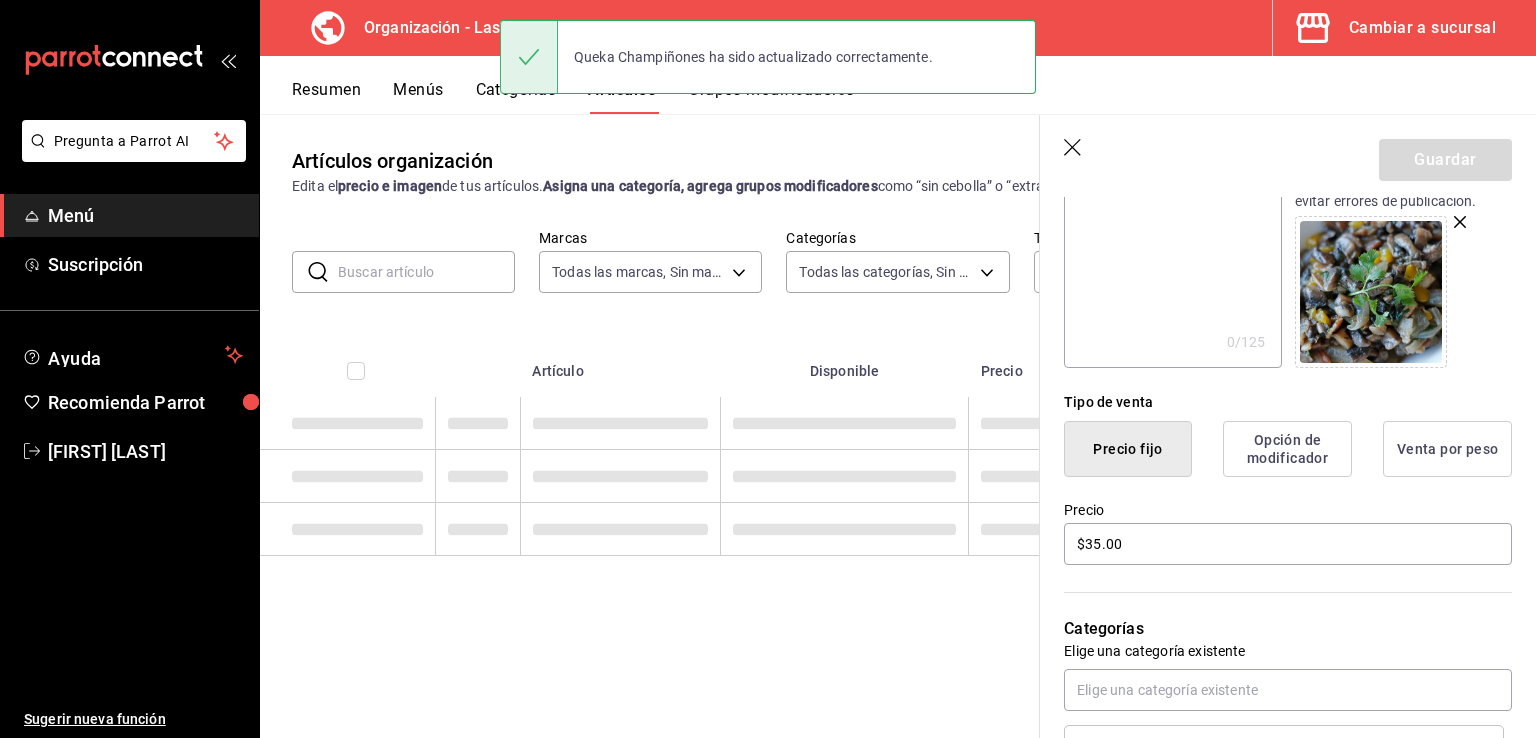scroll, scrollTop: 0, scrollLeft: 0, axis: both 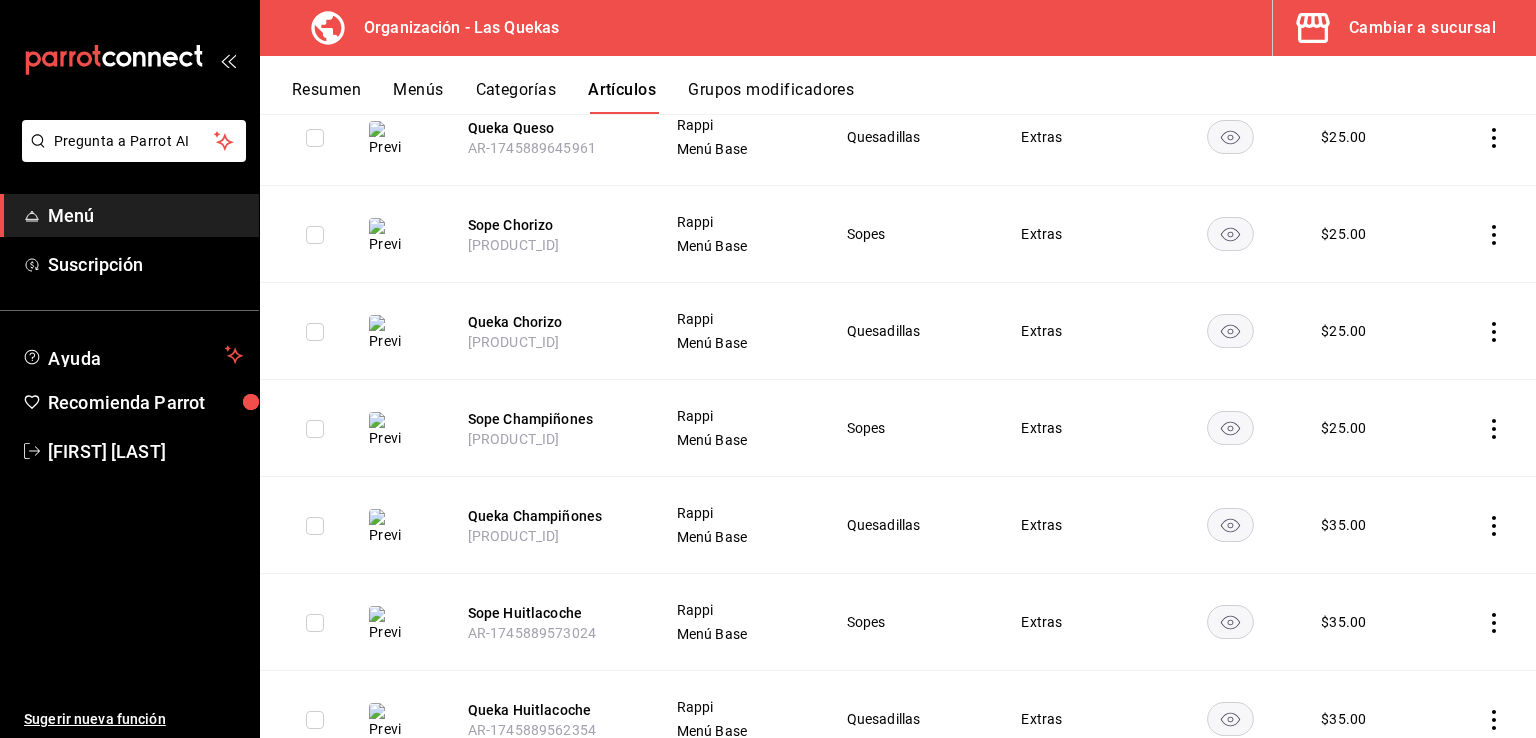 click 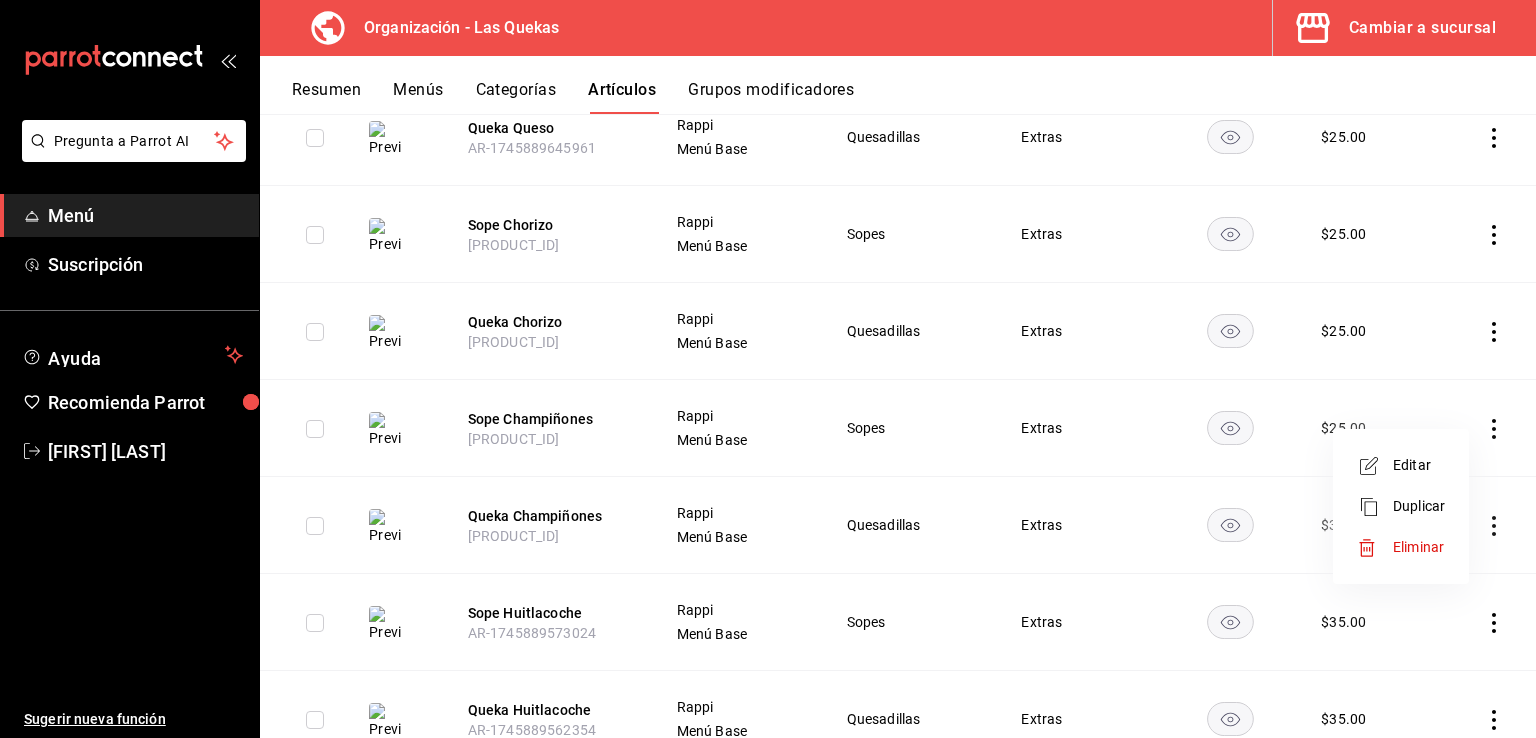 click on "Editar" at bounding box center [1419, 465] 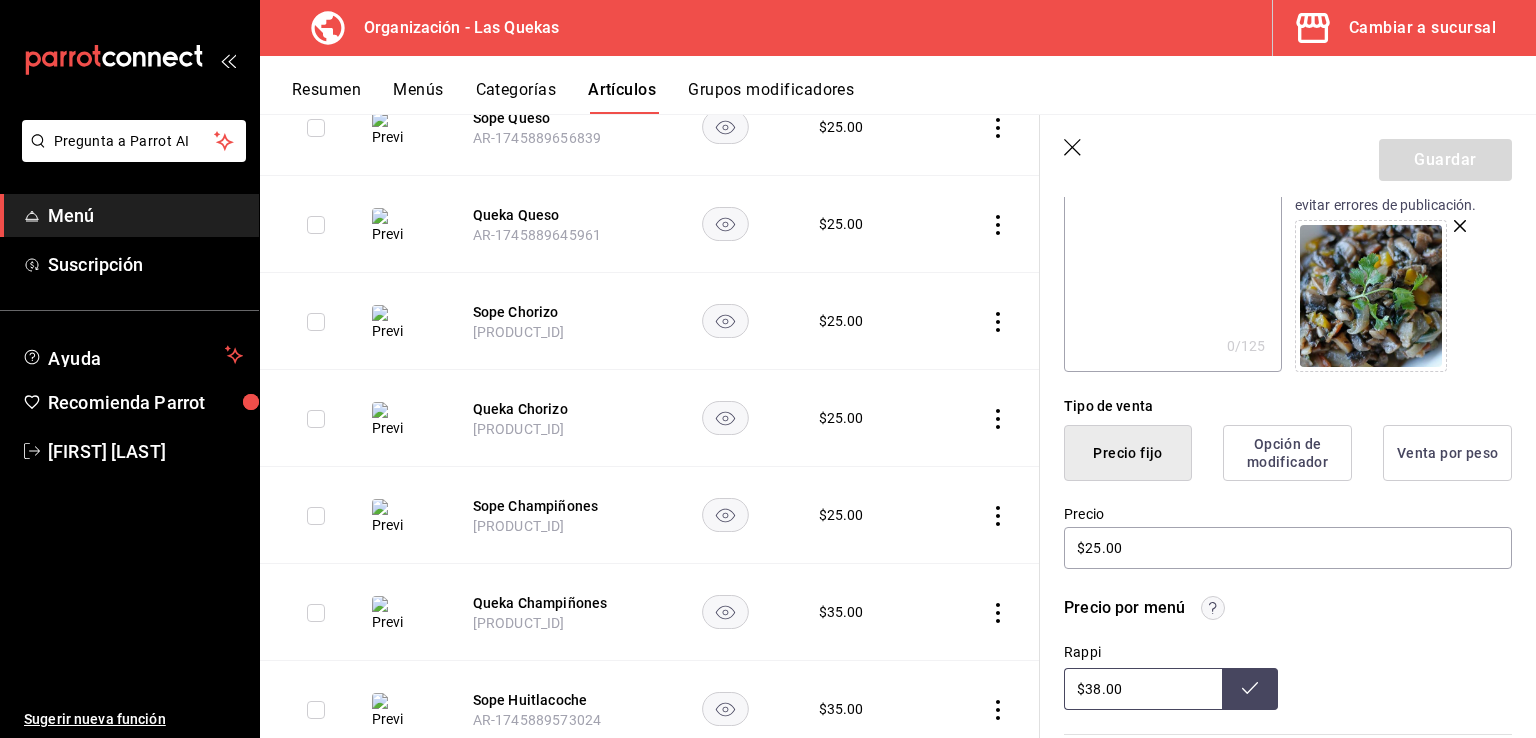 scroll, scrollTop: 300, scrollLeft: 0, axis: vertical 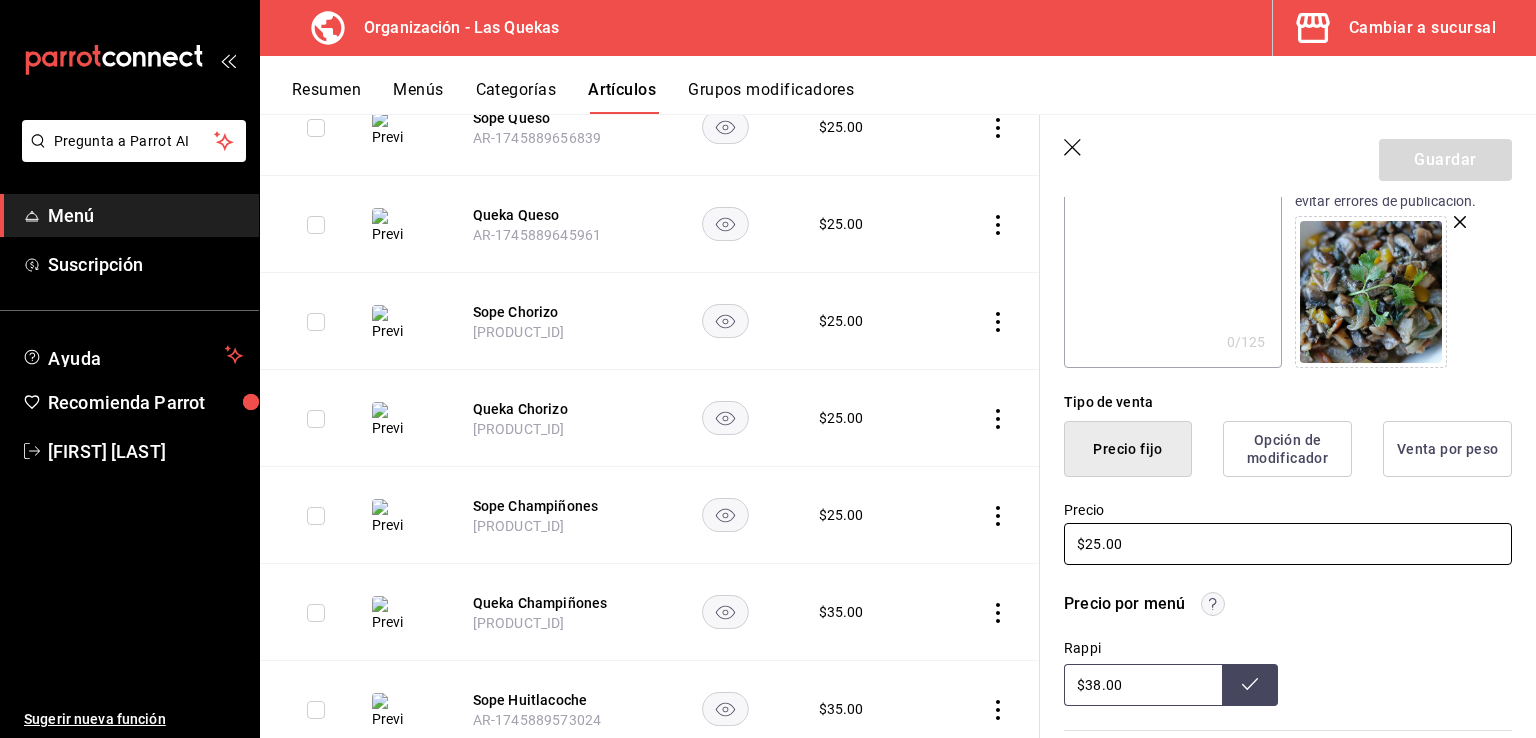 click on "$25.00" at bounding box center (1288, 544) 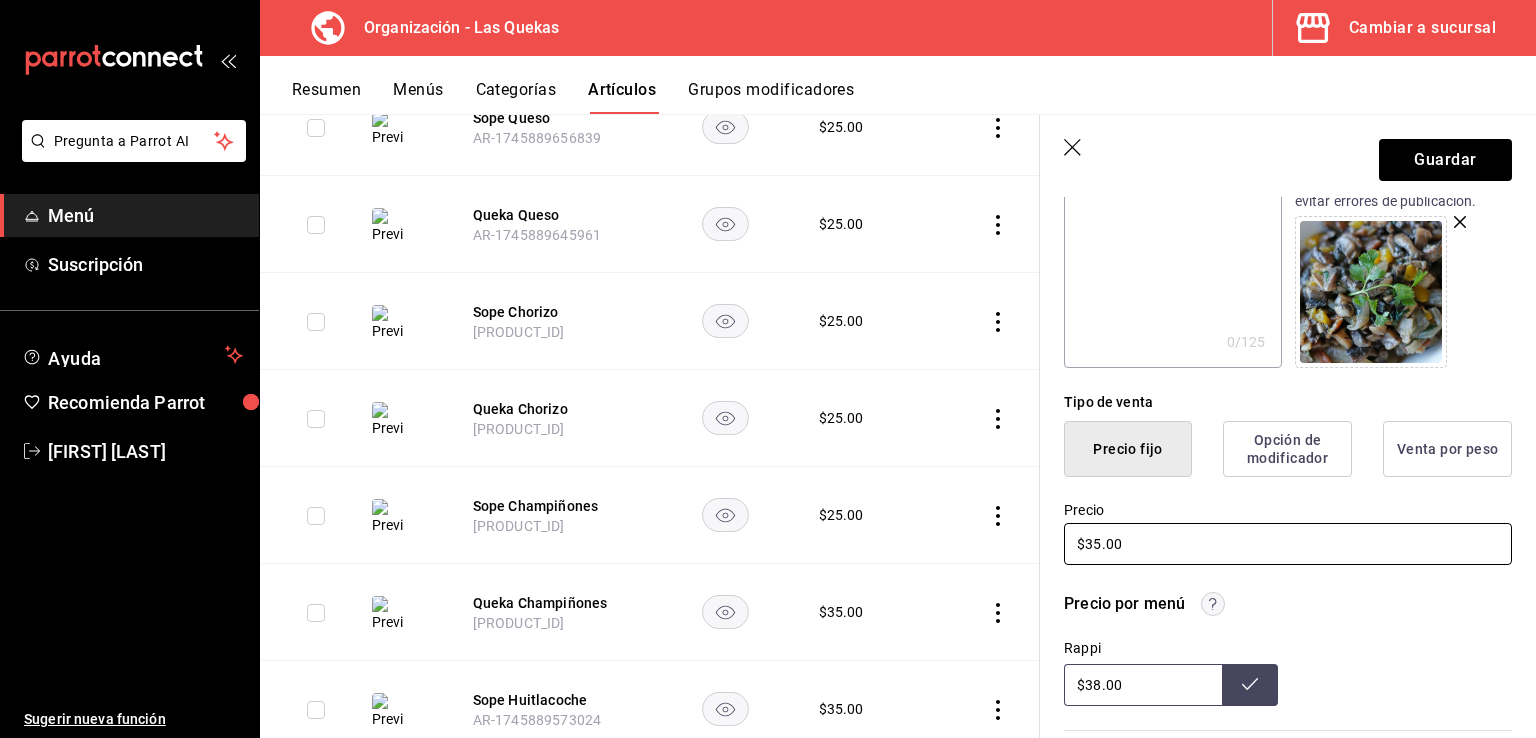 type on "$35.00" 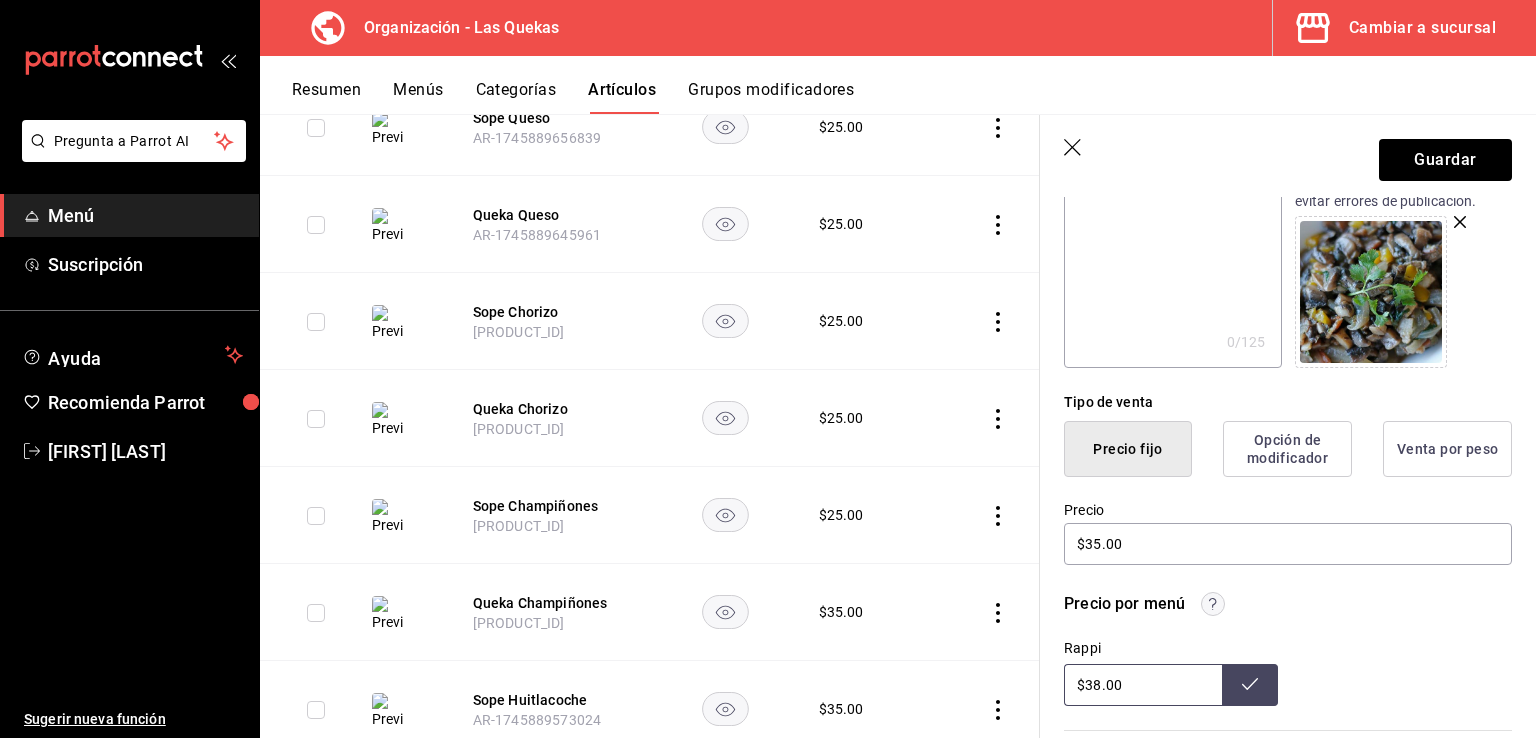 click on "$38.00" at bounding box center (1143, 685) 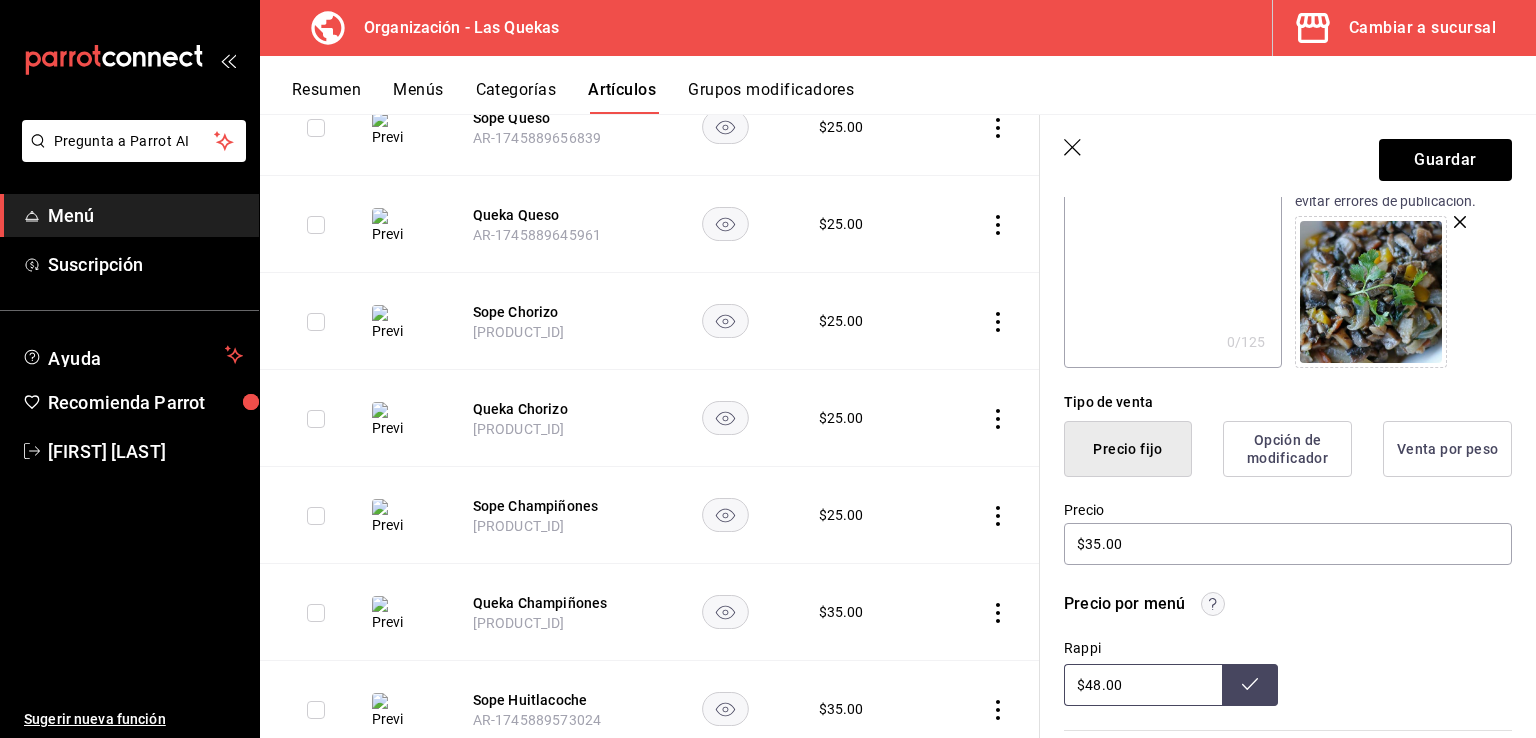 type on "$48.00" 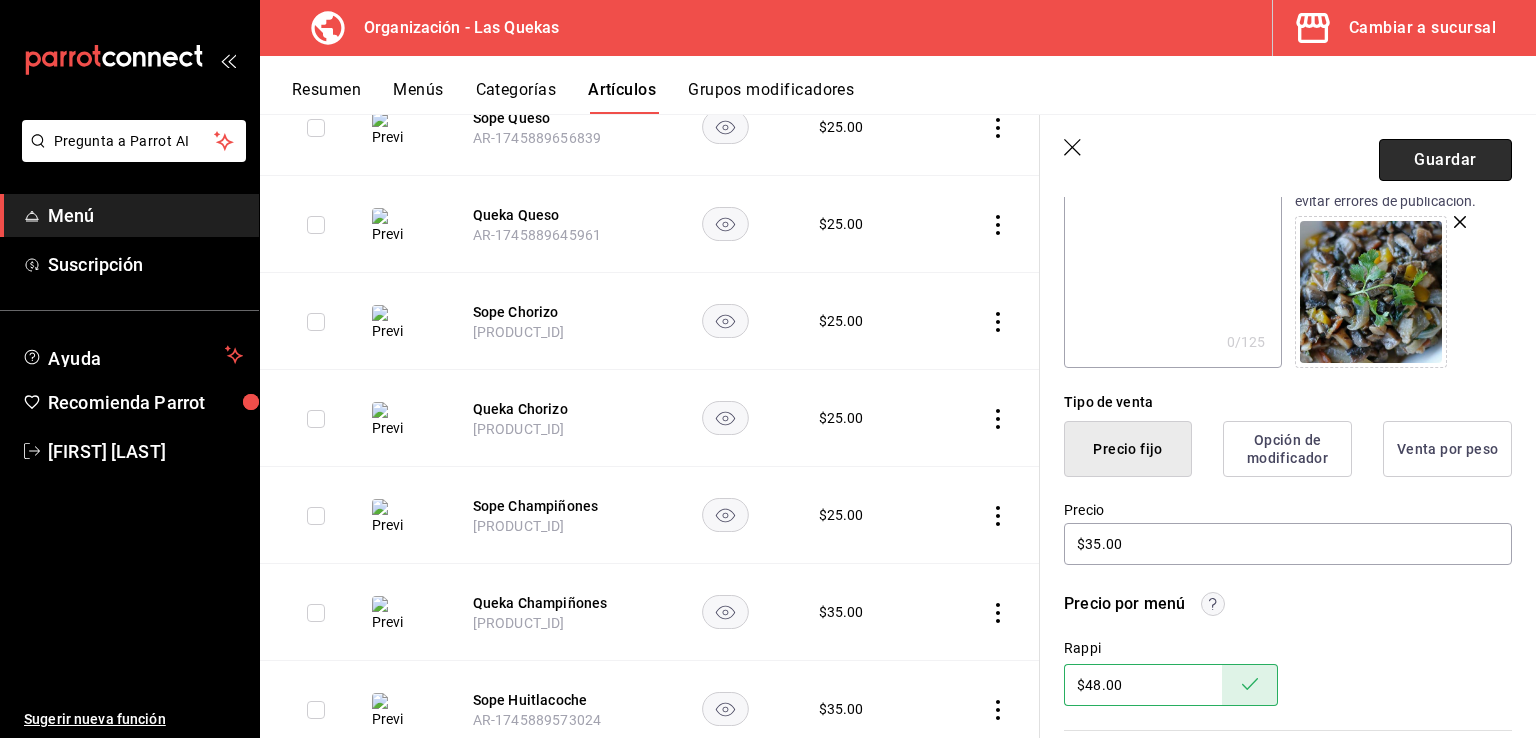 click on "Guardar" at bounding box center [1445, 160] 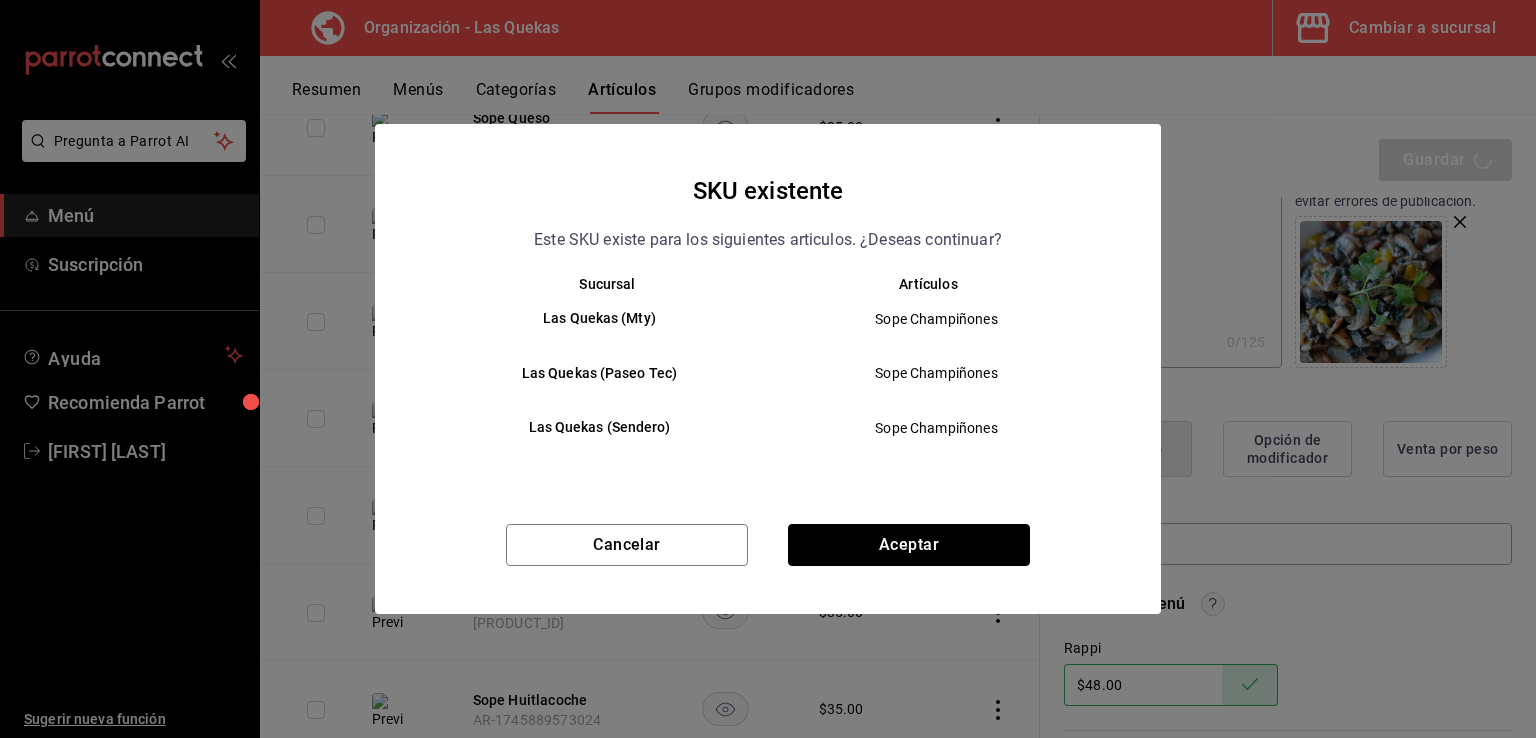 click on "Aceptar" at bounding box center (909, 545) 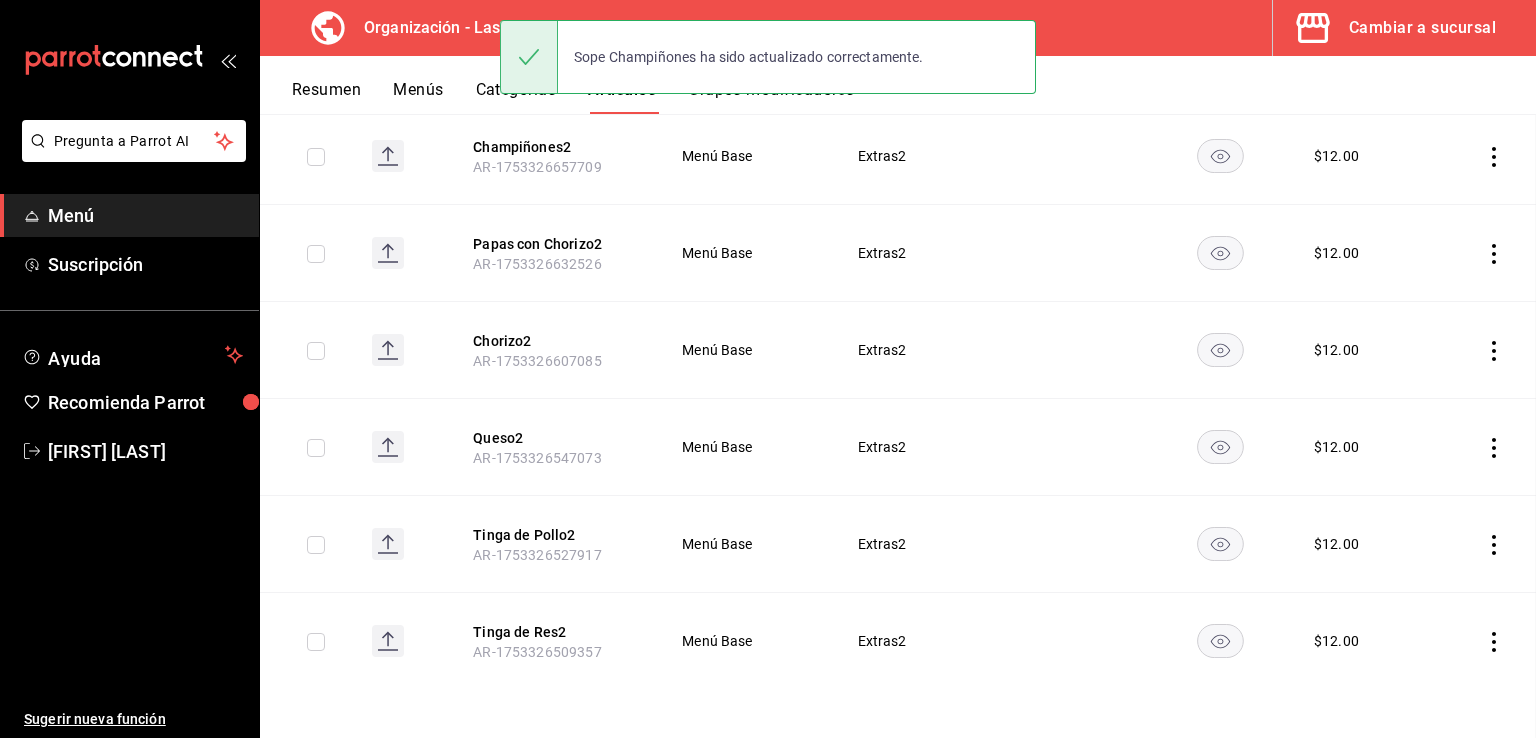 scroll, scrollTop: 0, scrollLeft: 0, axis: both 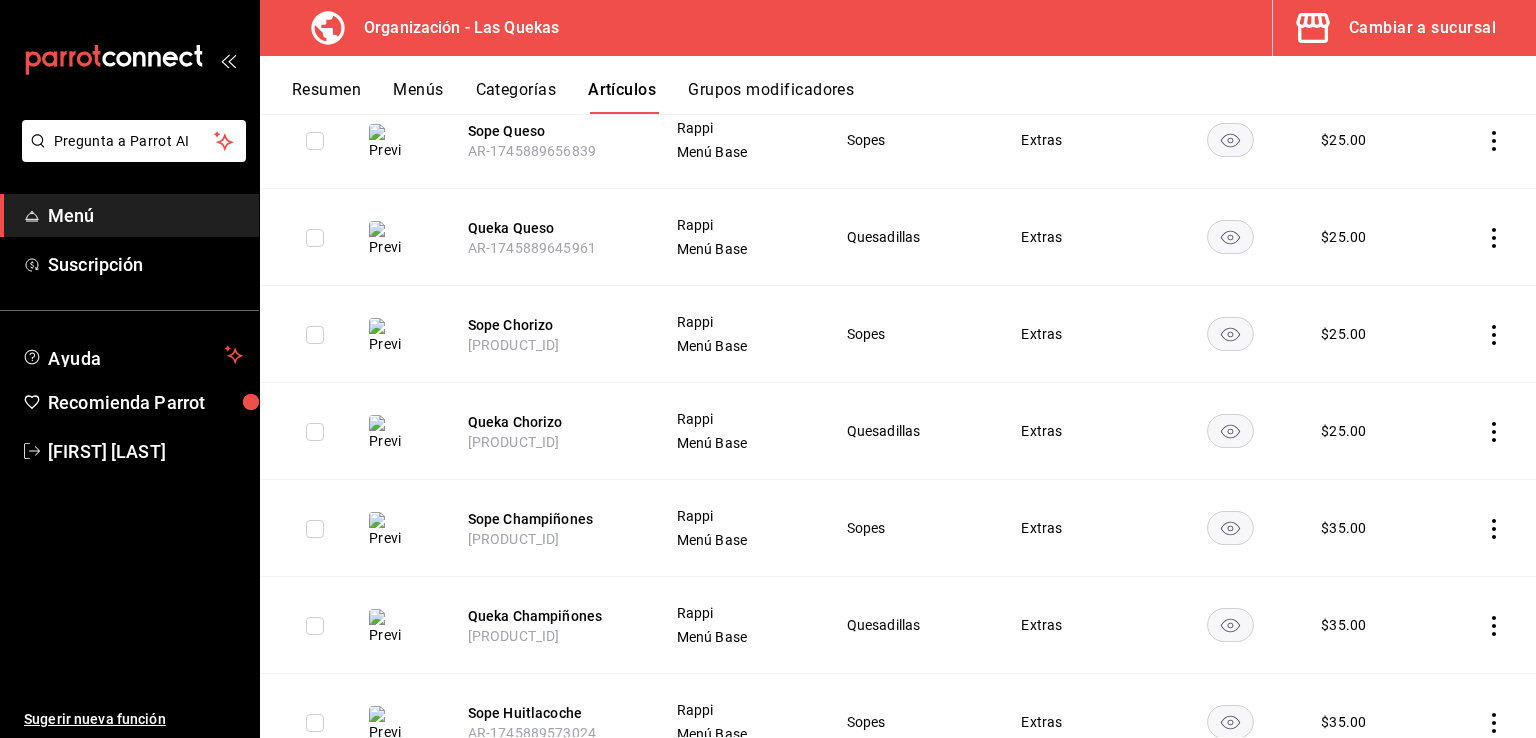 click 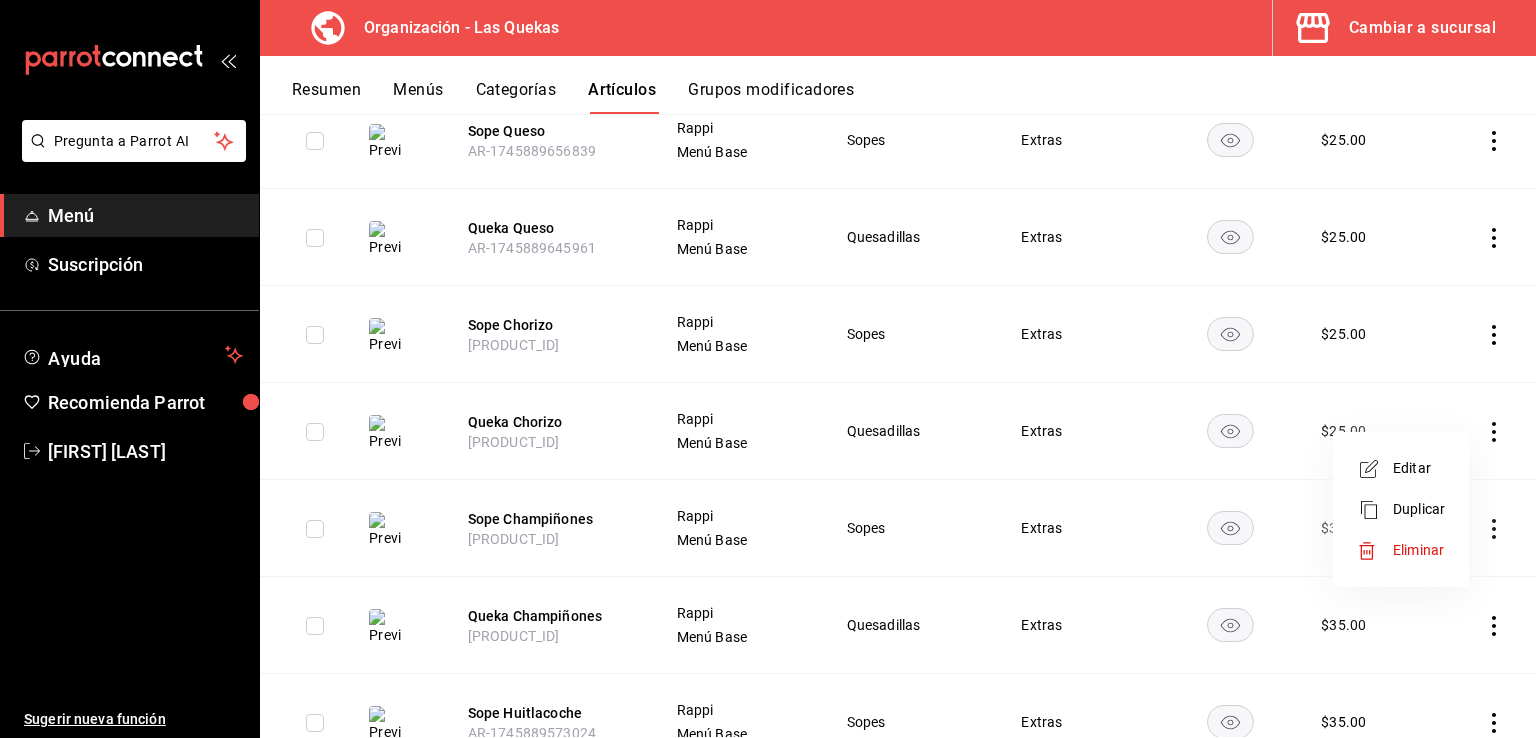 click on "Editar" at bounding box center (1419, 468) 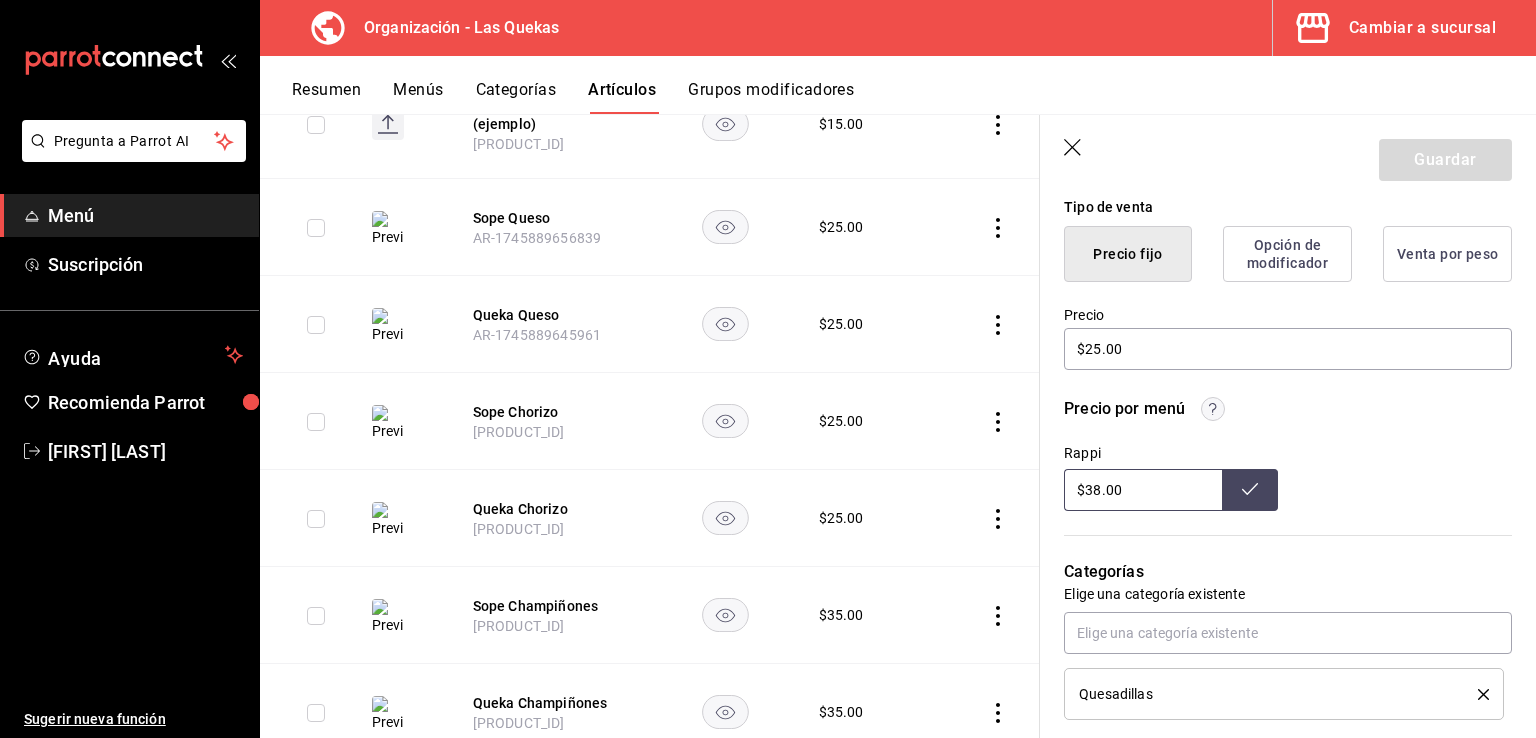 scroll, scrollTop: 500, scrollLeft: 0, axis: vertical 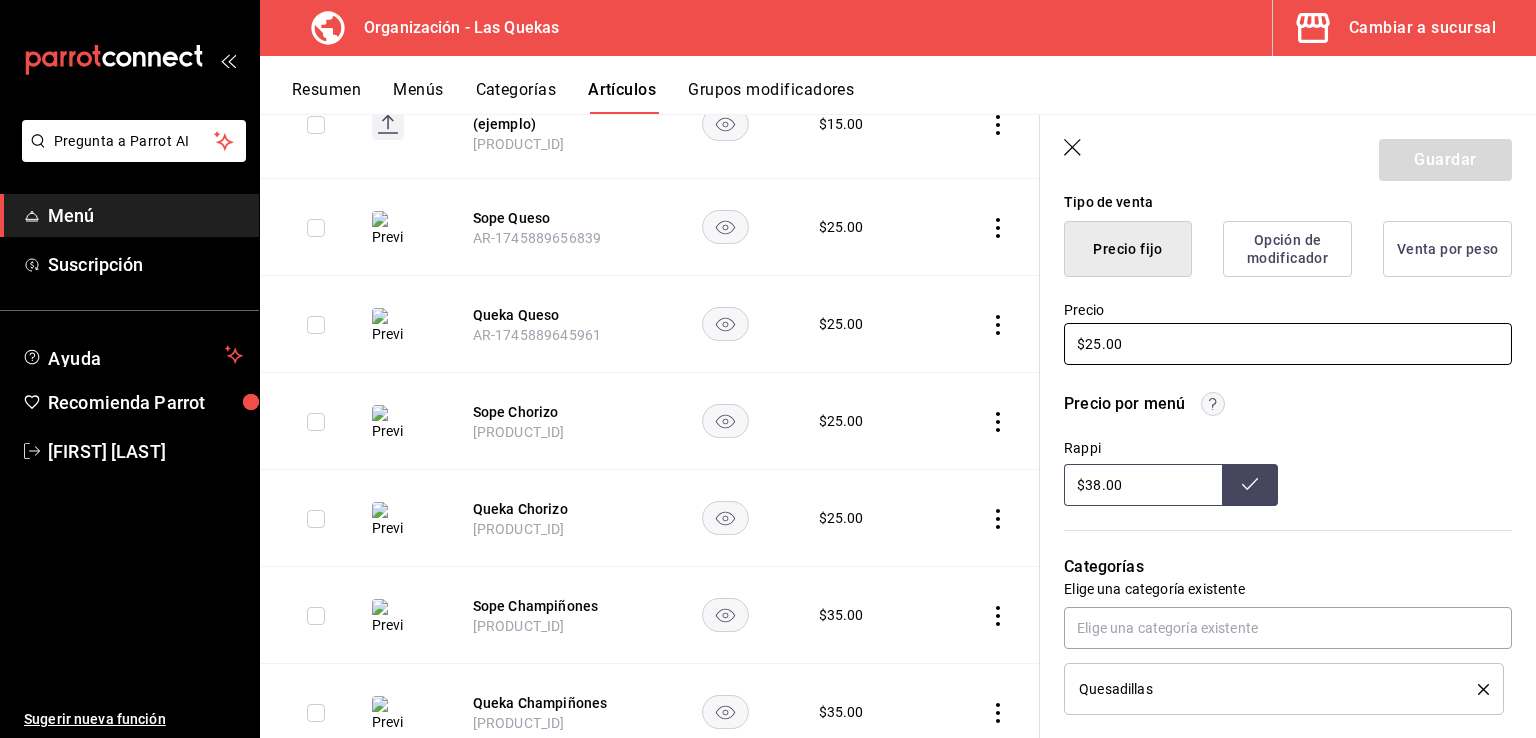 click on "$25.00" at bounding box center (1288, 344) 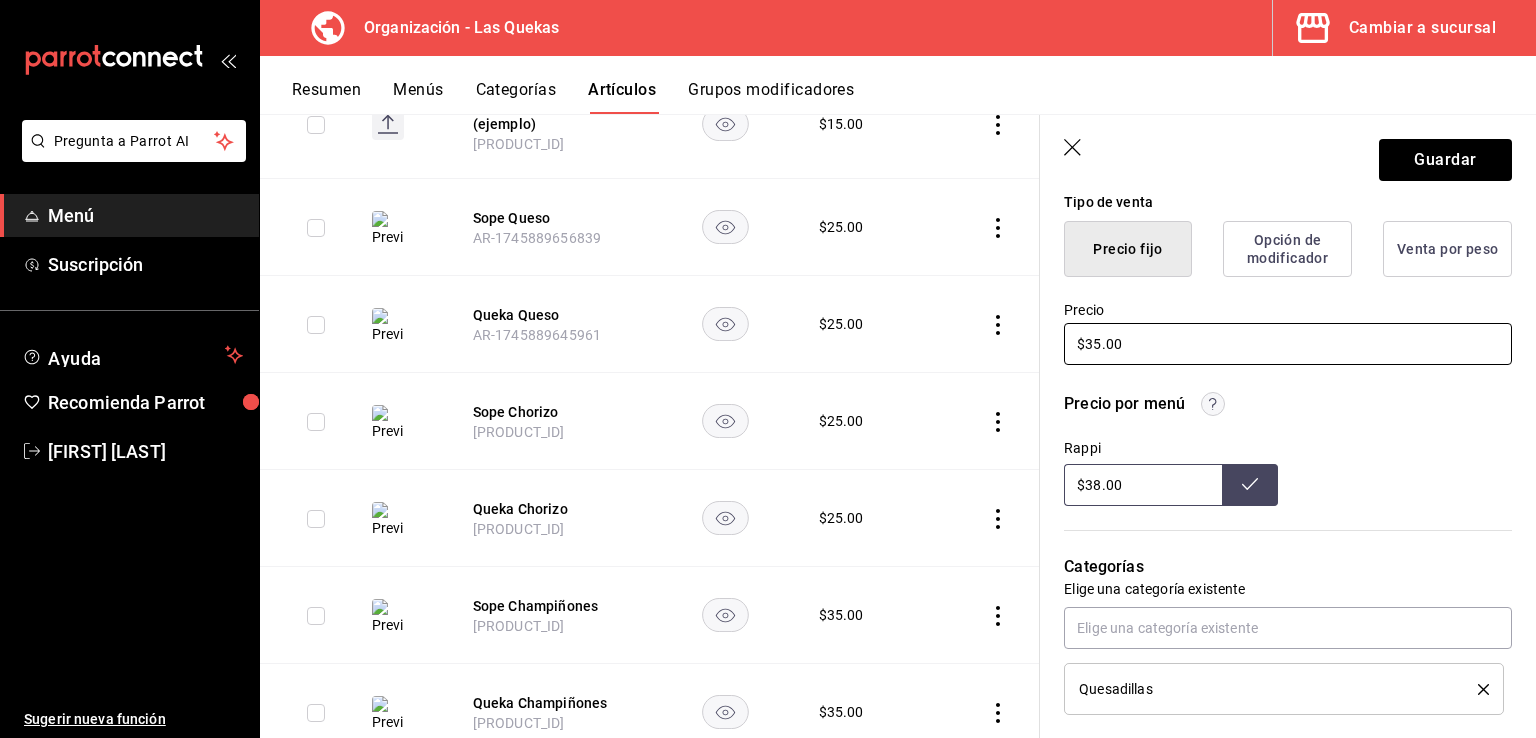 type on "$35.00" 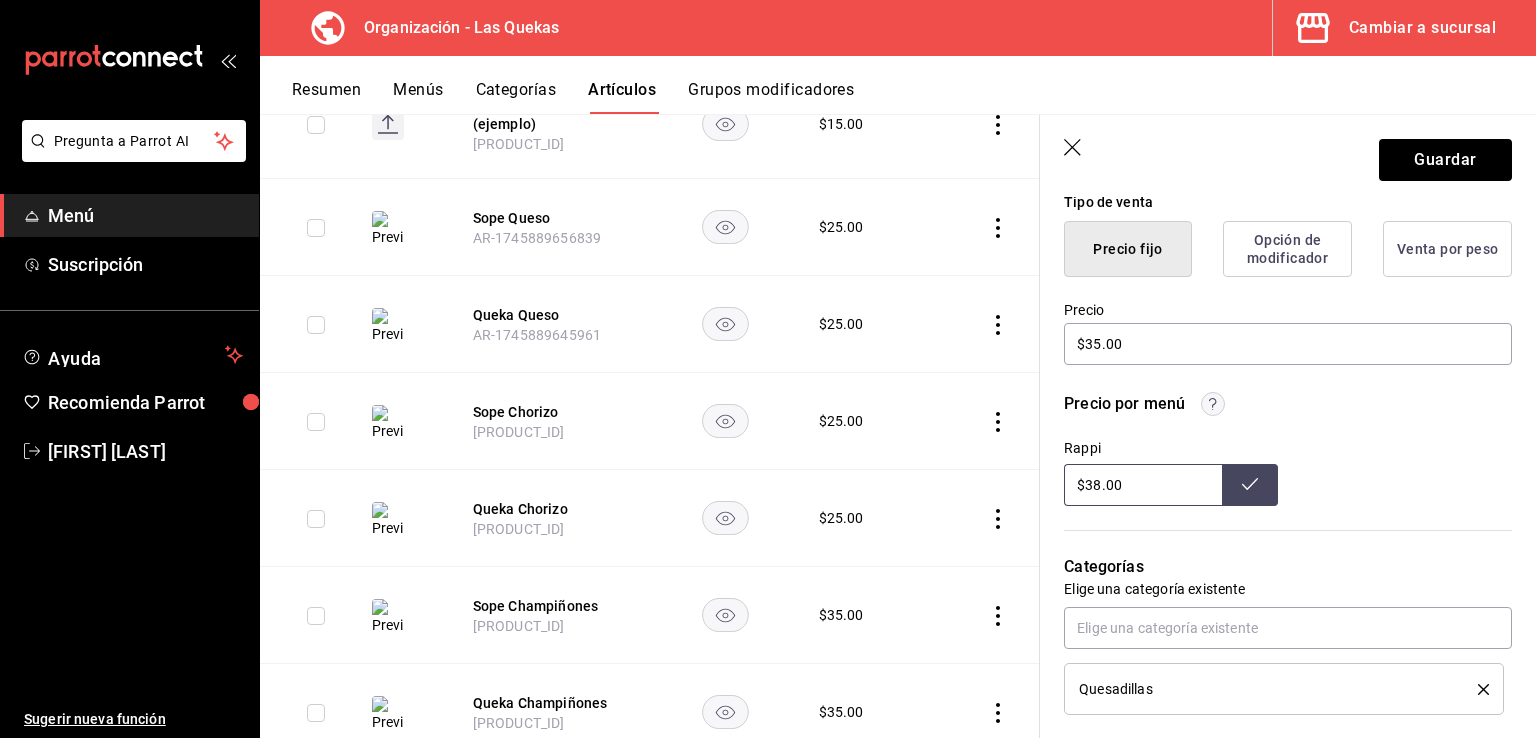 click on "$38.00" at bounding box center (1143, 485) 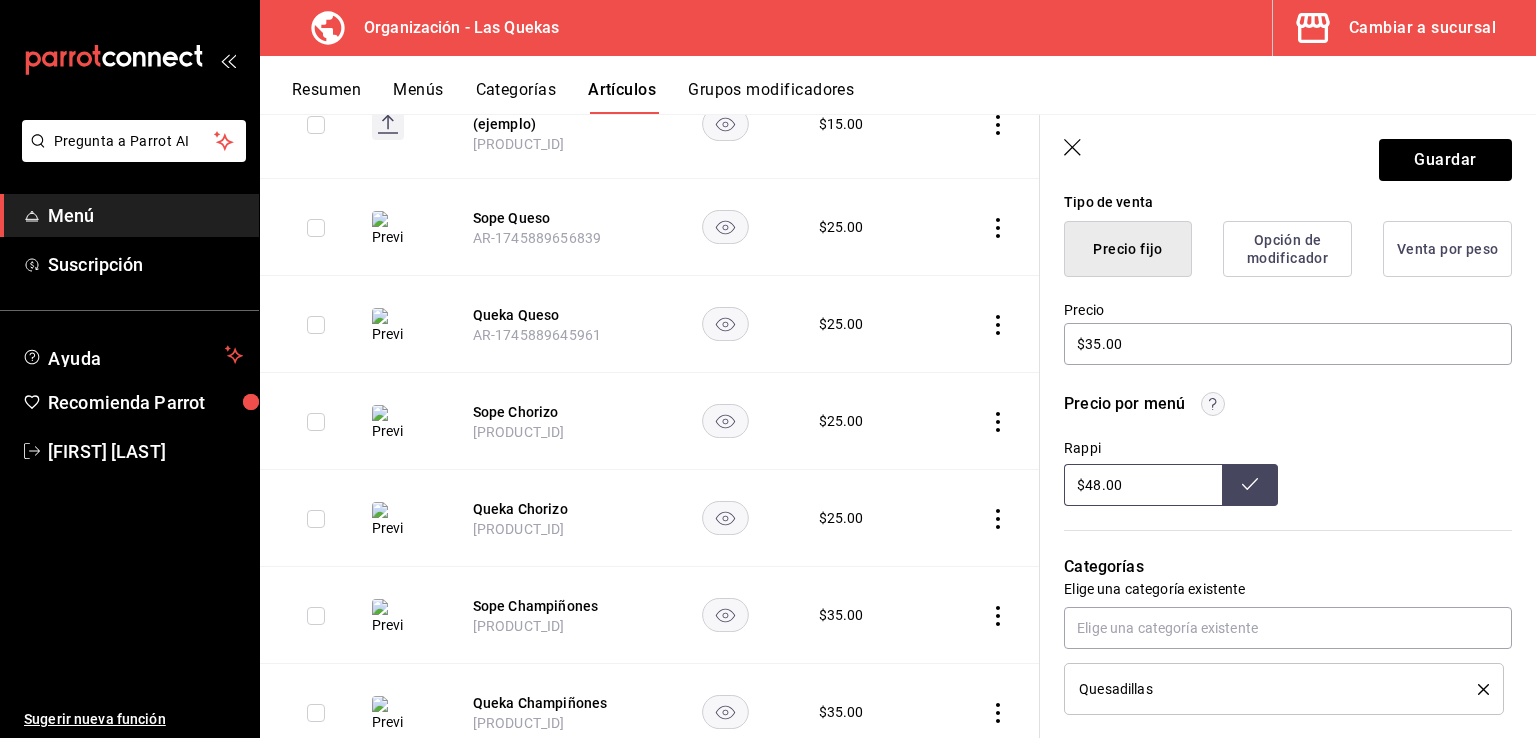 type on "$48.00" 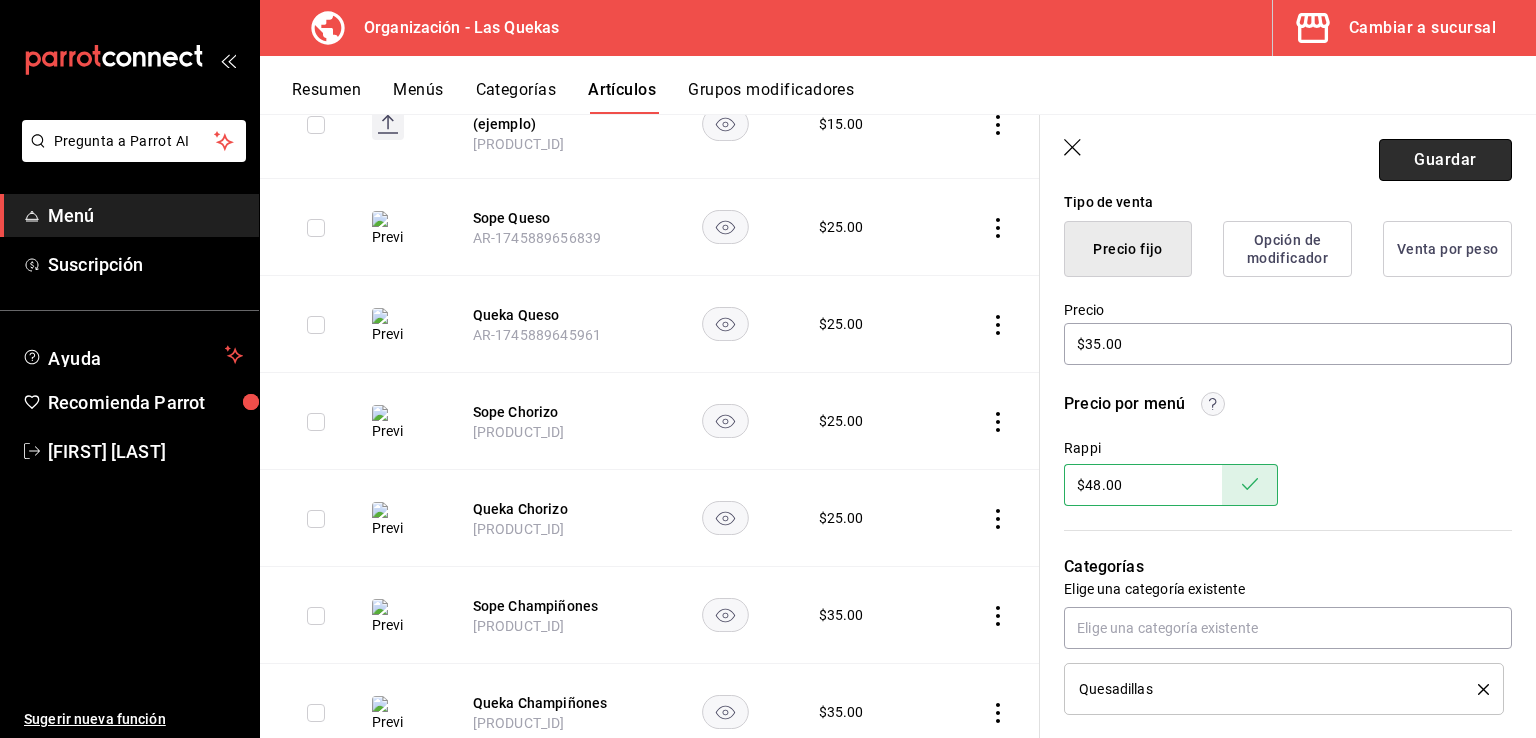 click on "Guardar" at bounding box center (1445, 160) 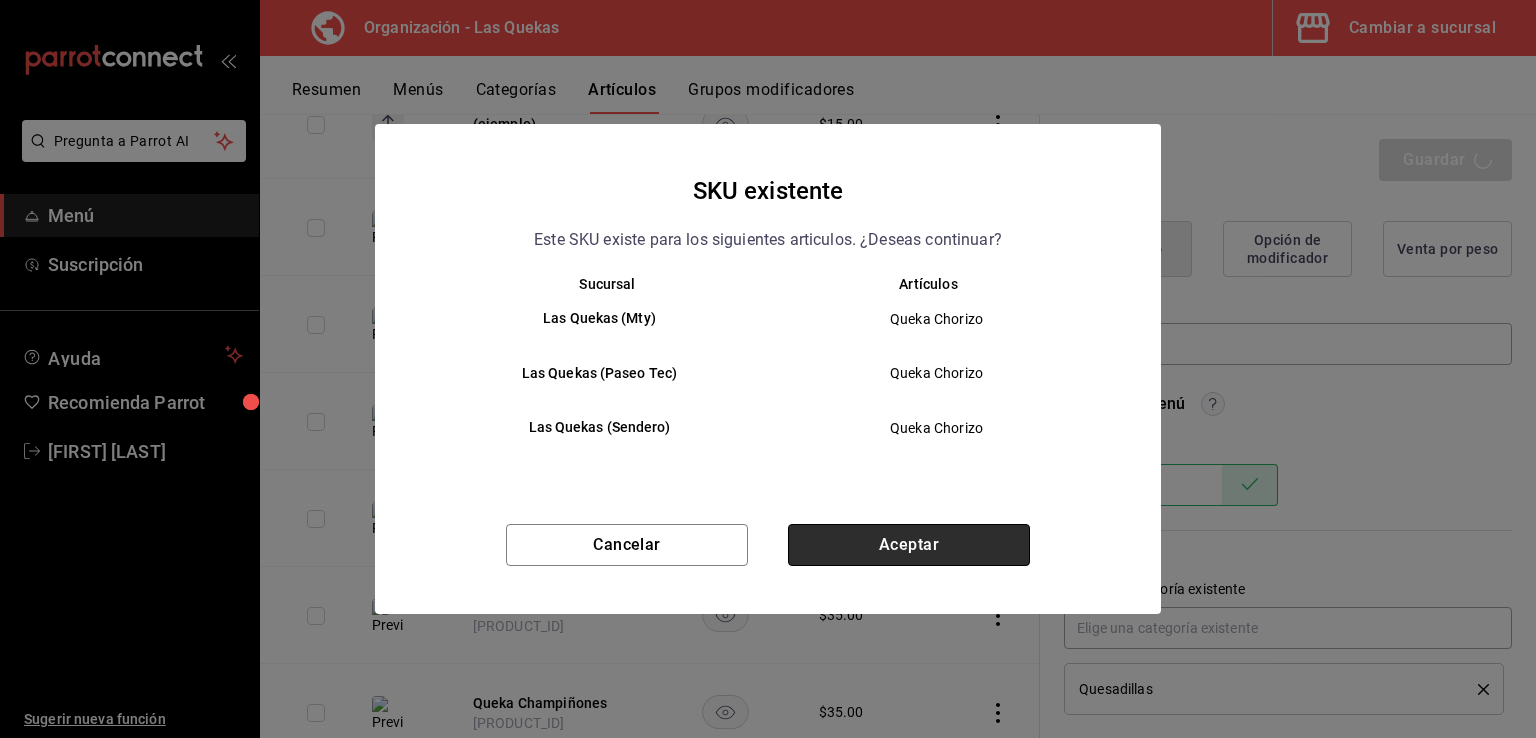 click on "Aceptar" at bounding box center (909, 545) 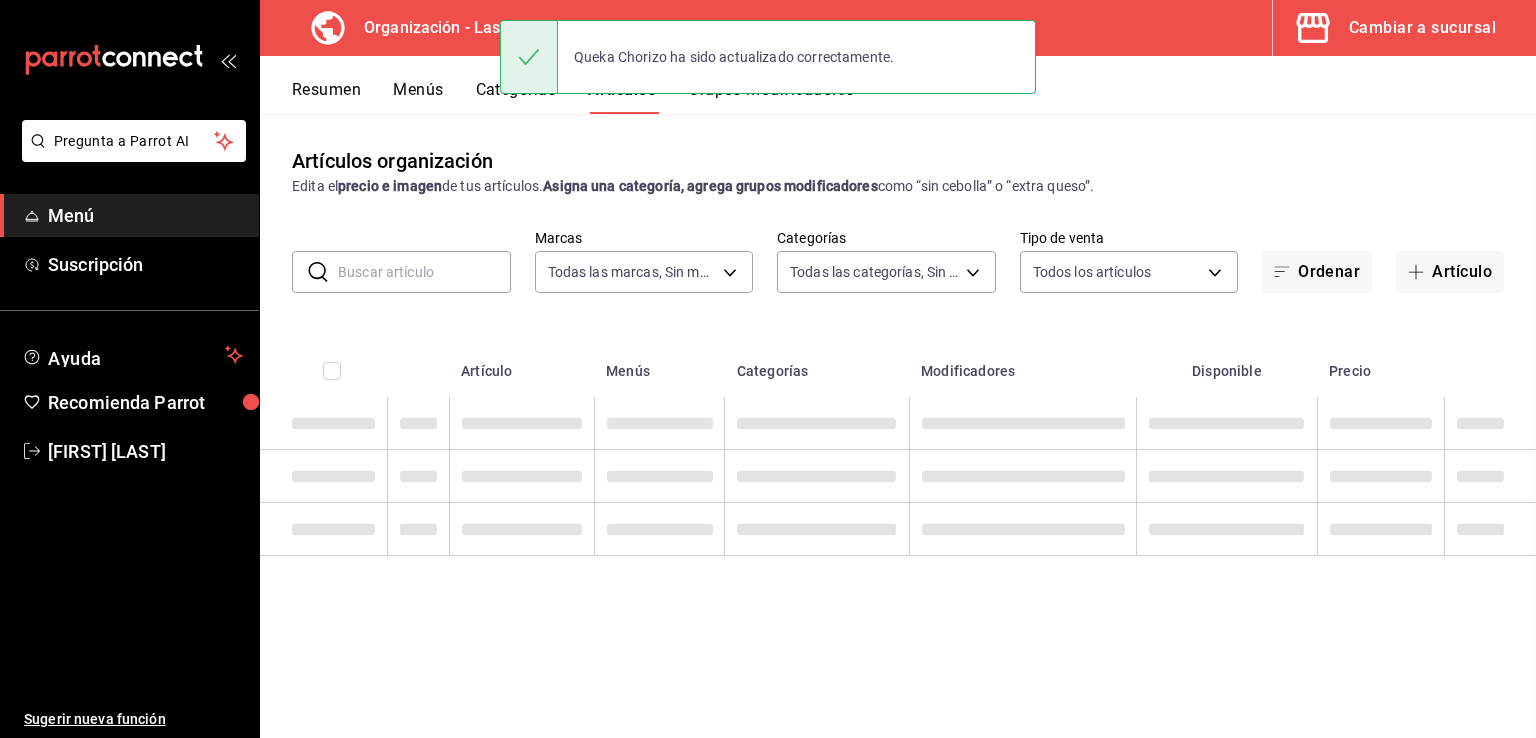 scroll, scrollTop: 0, scrollLeft: 0, axis: both 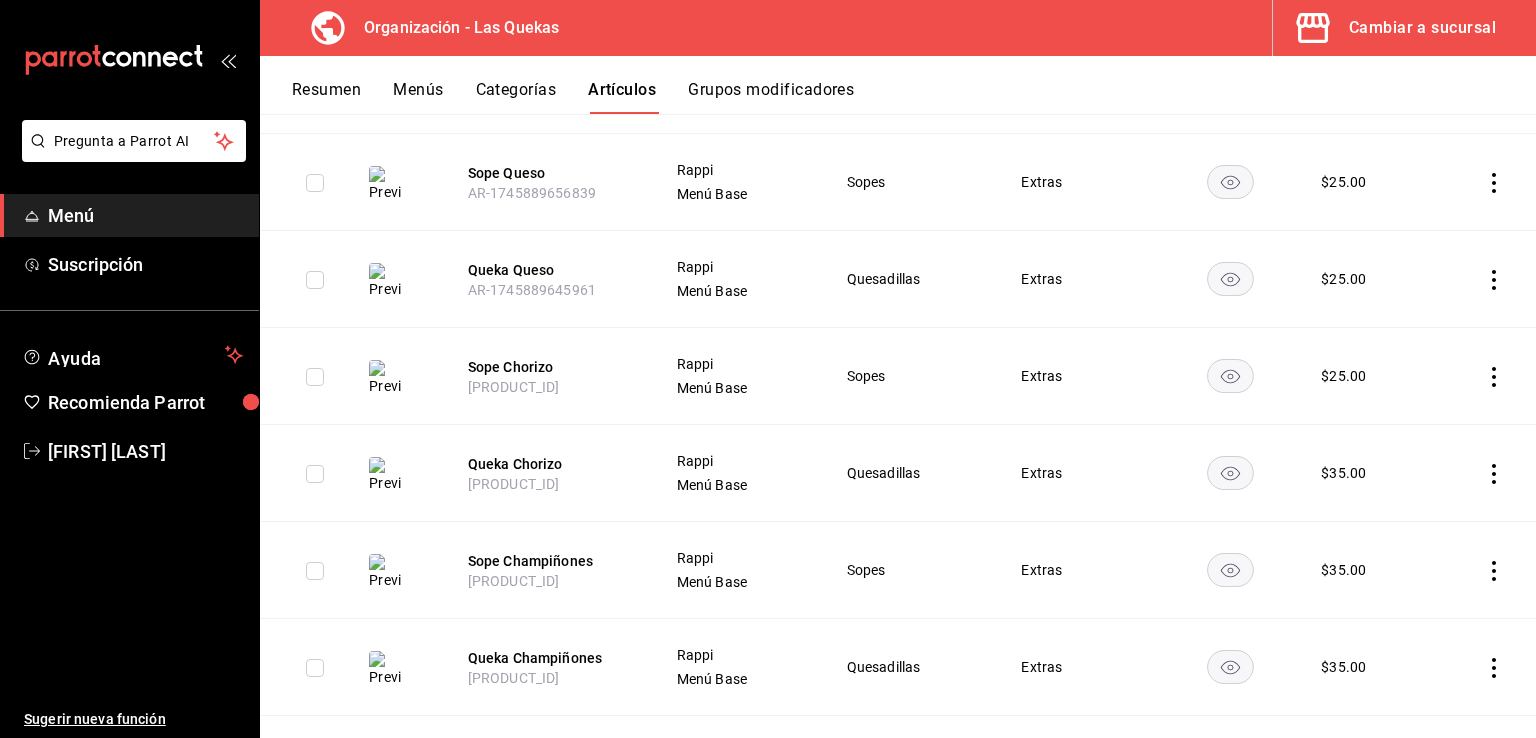 click 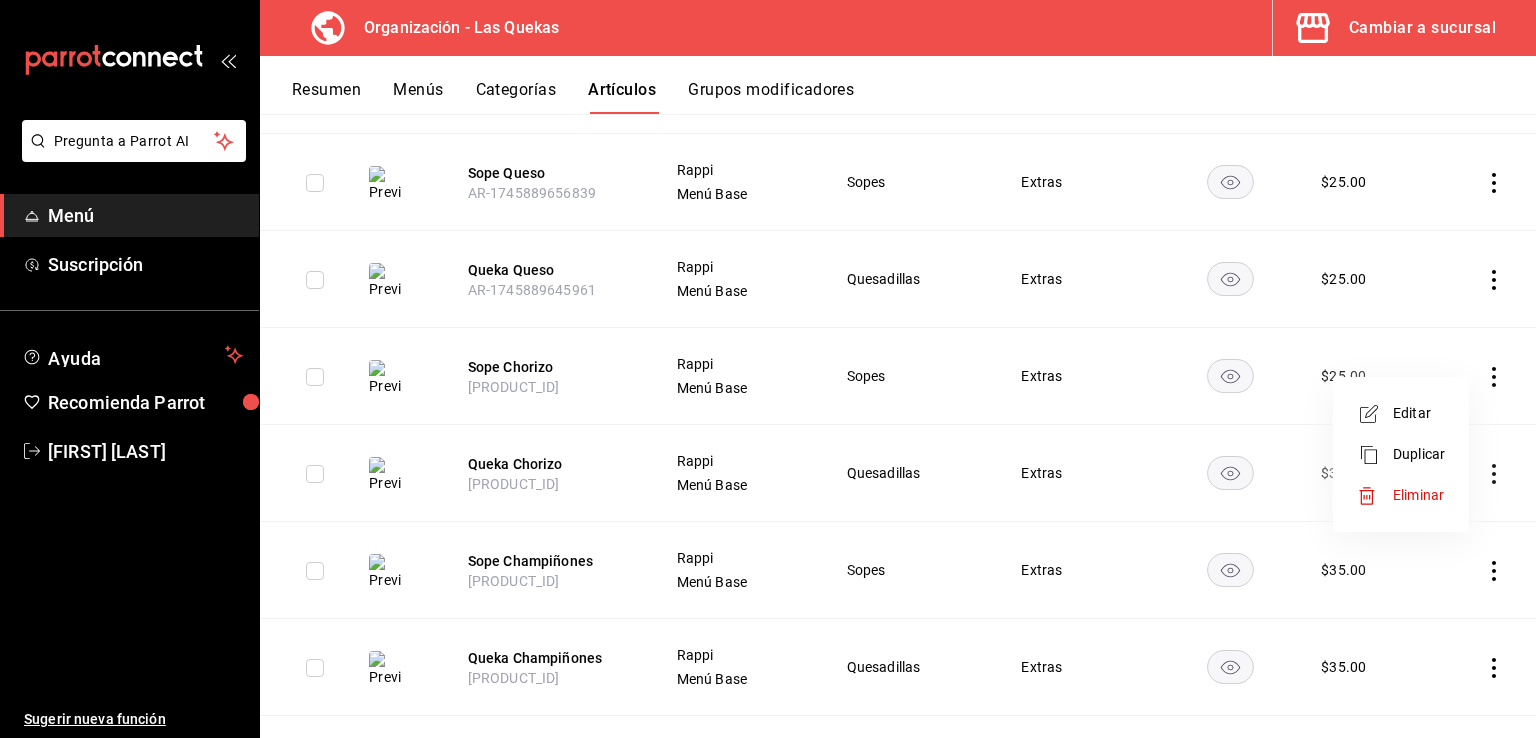 click on "Editar" at bounding box center (1419, 413) 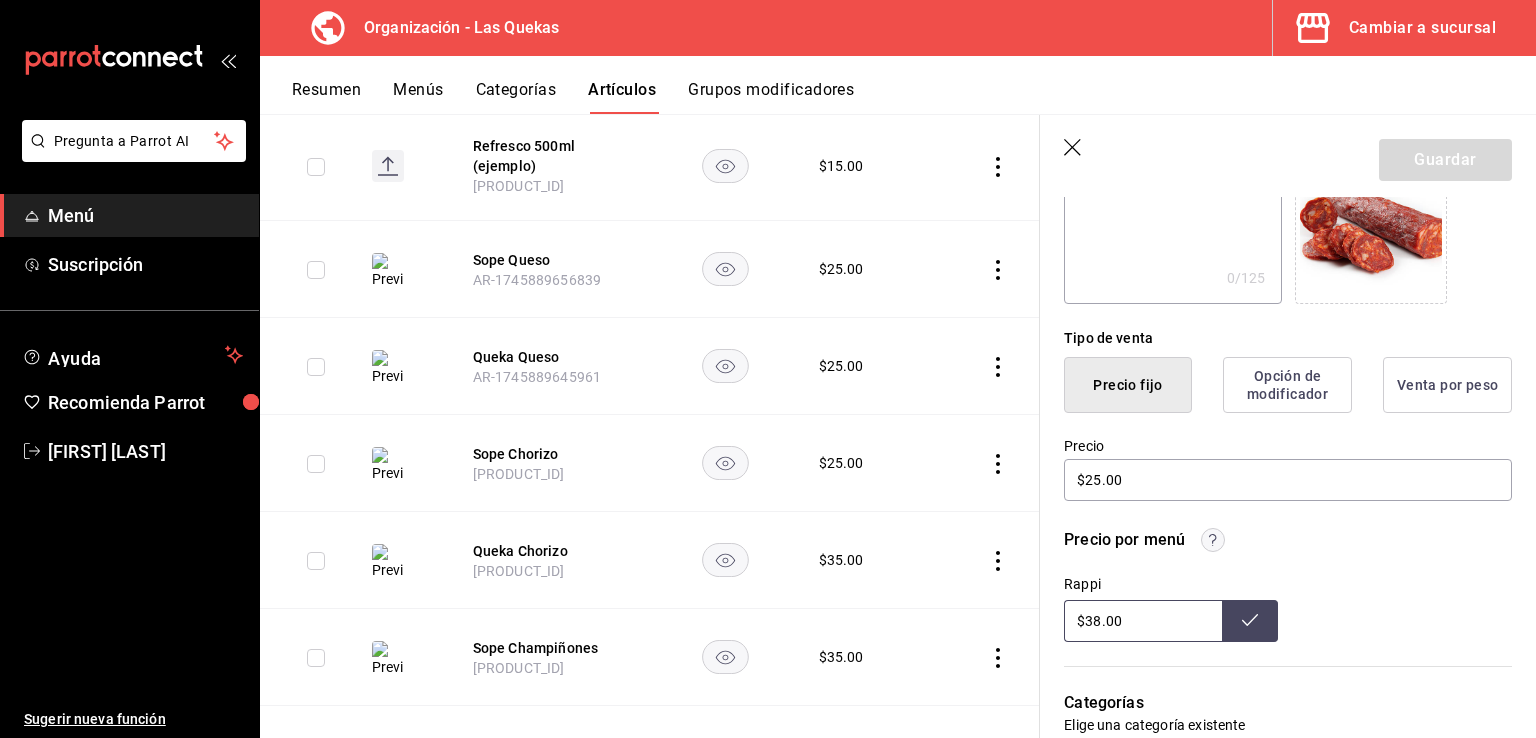 scroll, scrollTop: 400, scrollLeft: 0, axis: vertical 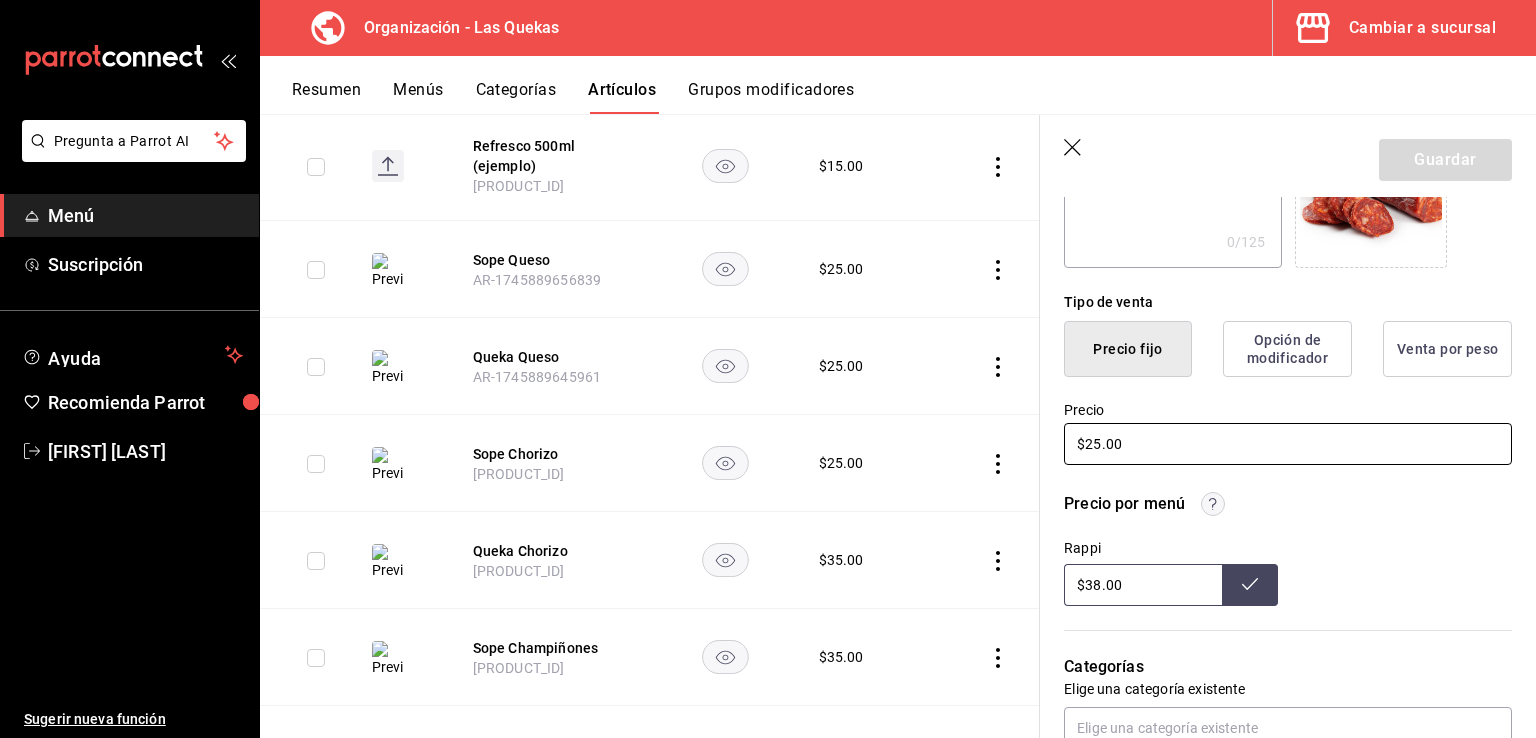 click on "$25.00" at bounding box center (1288, 444) 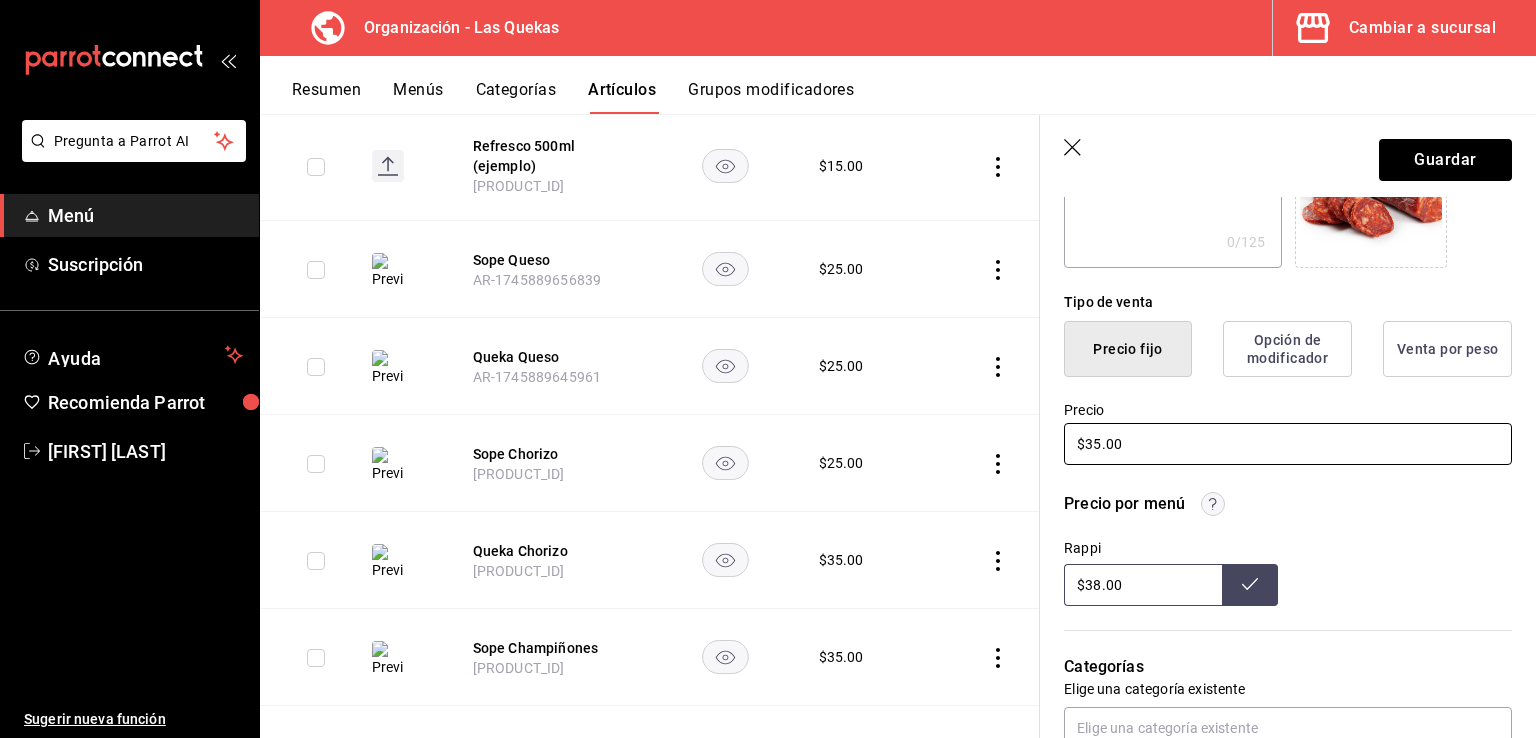 type on "$35.00" 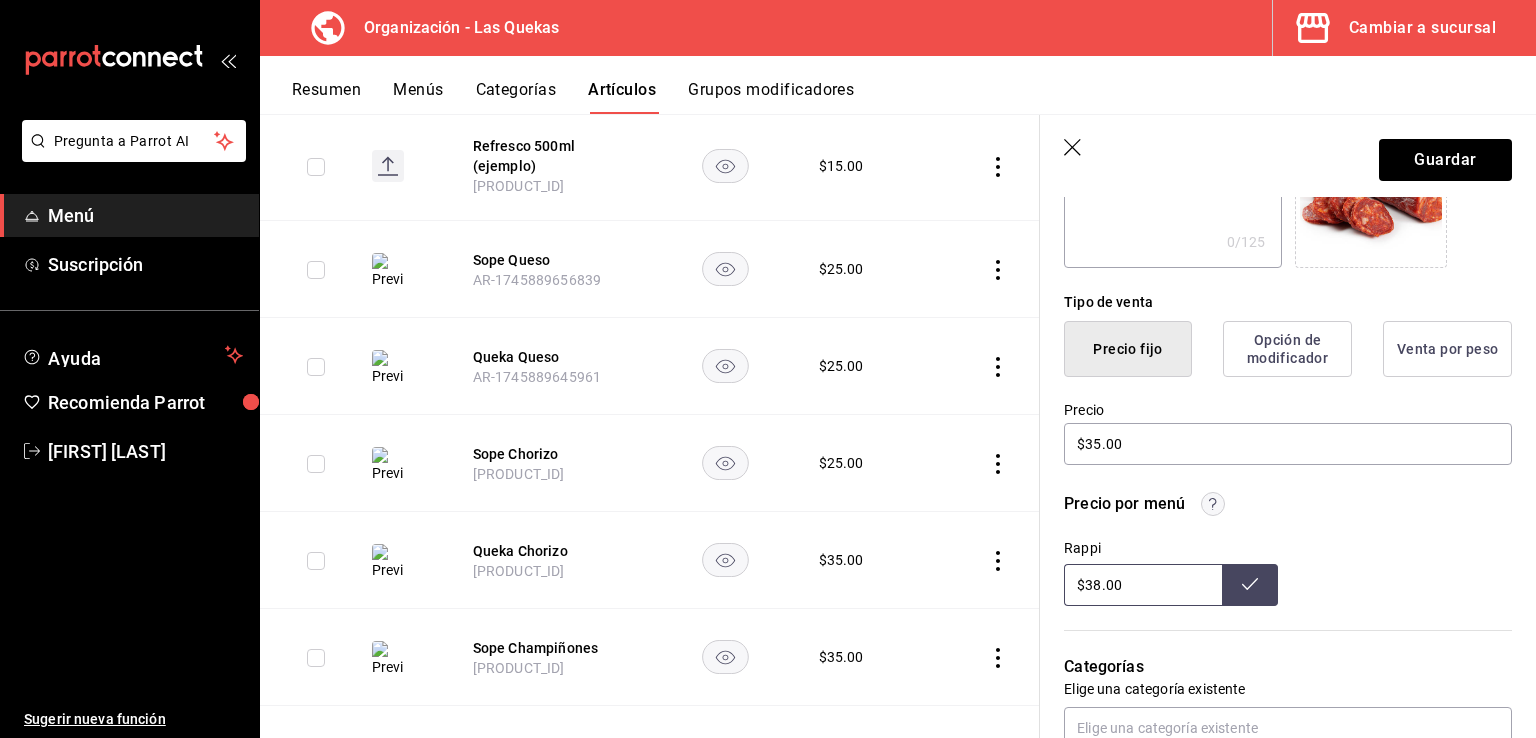click on "$38.00" at bounding box center [1143, 585] 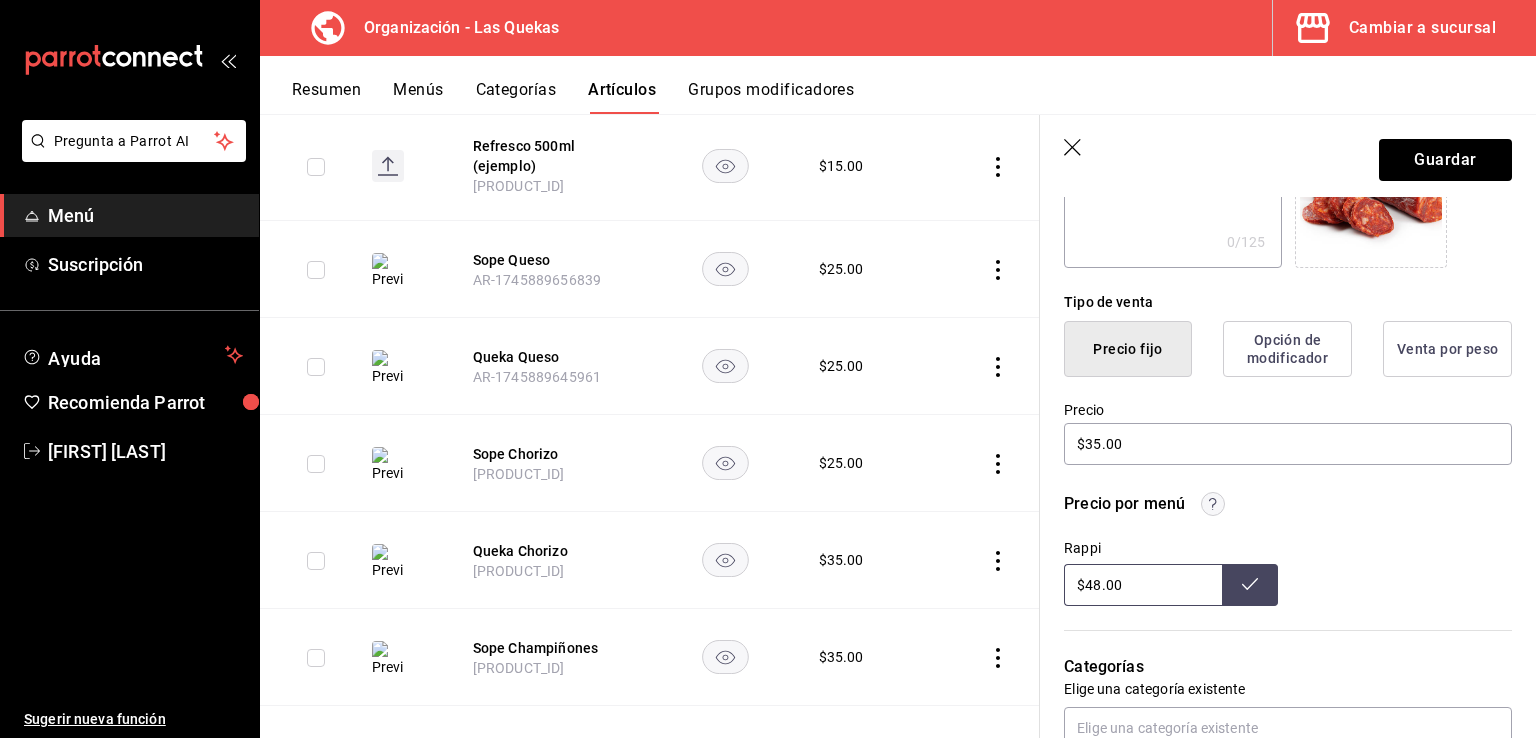 type on "$48.00" 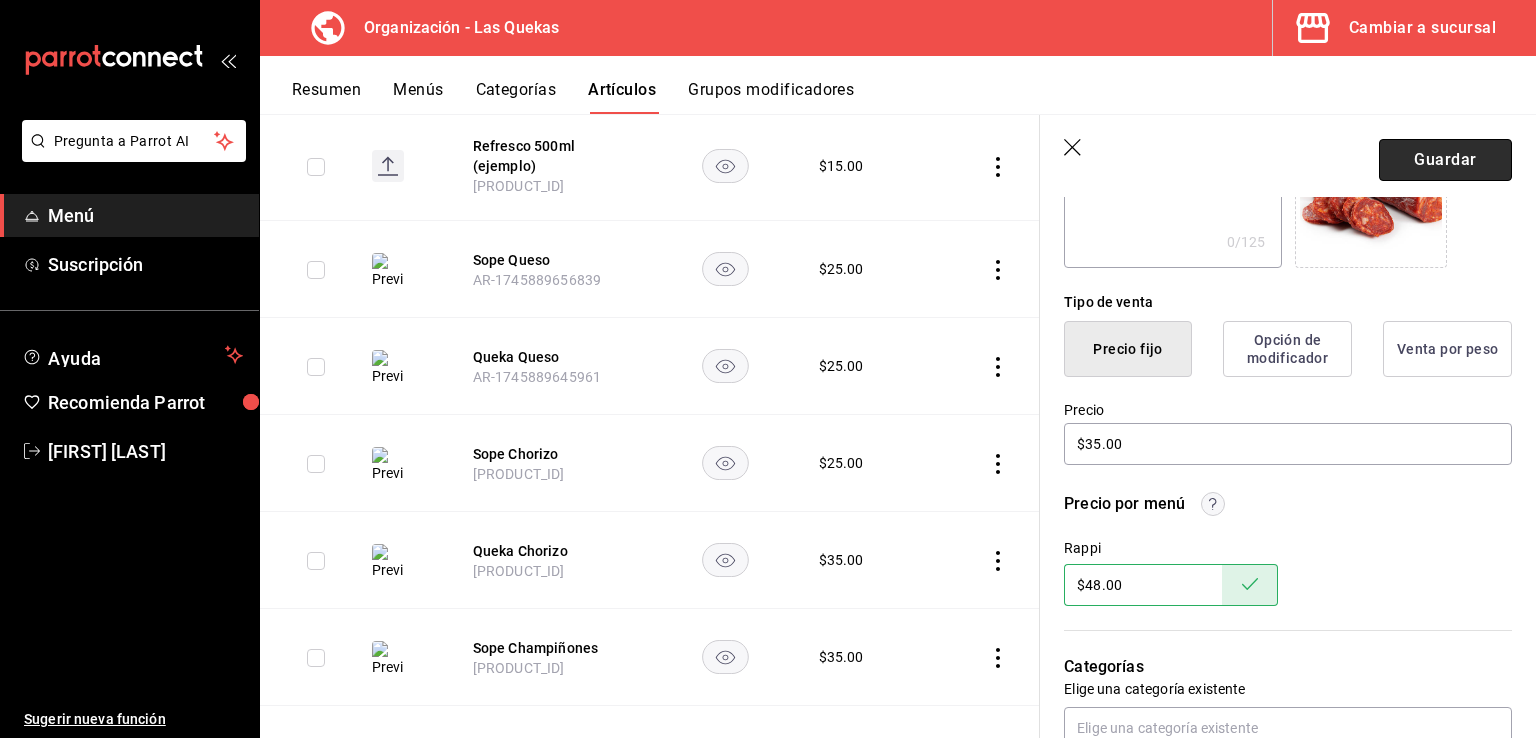 click on "Guardar" at bounding box center [1445, 160] 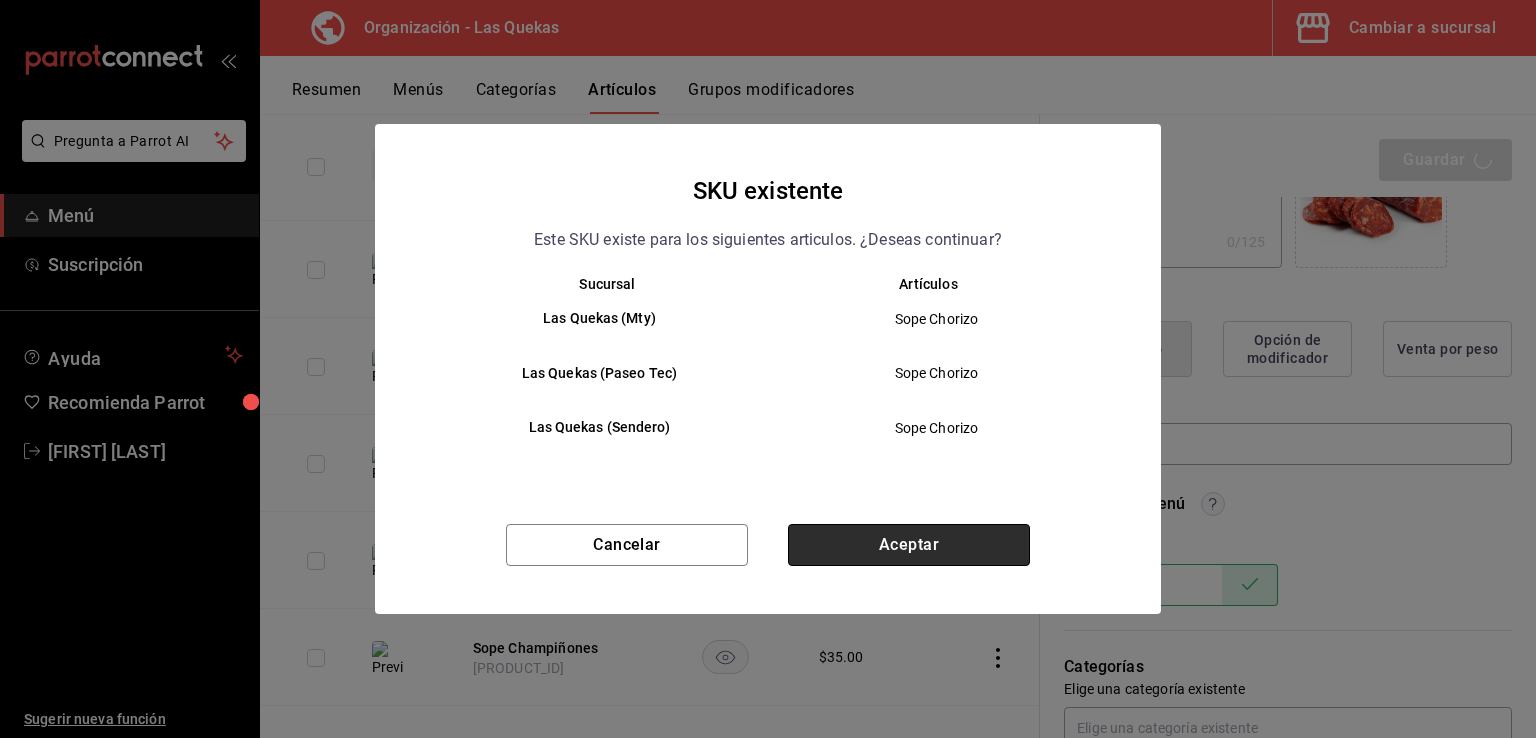 click on "Aceptar" at bounding box center (909, 545) 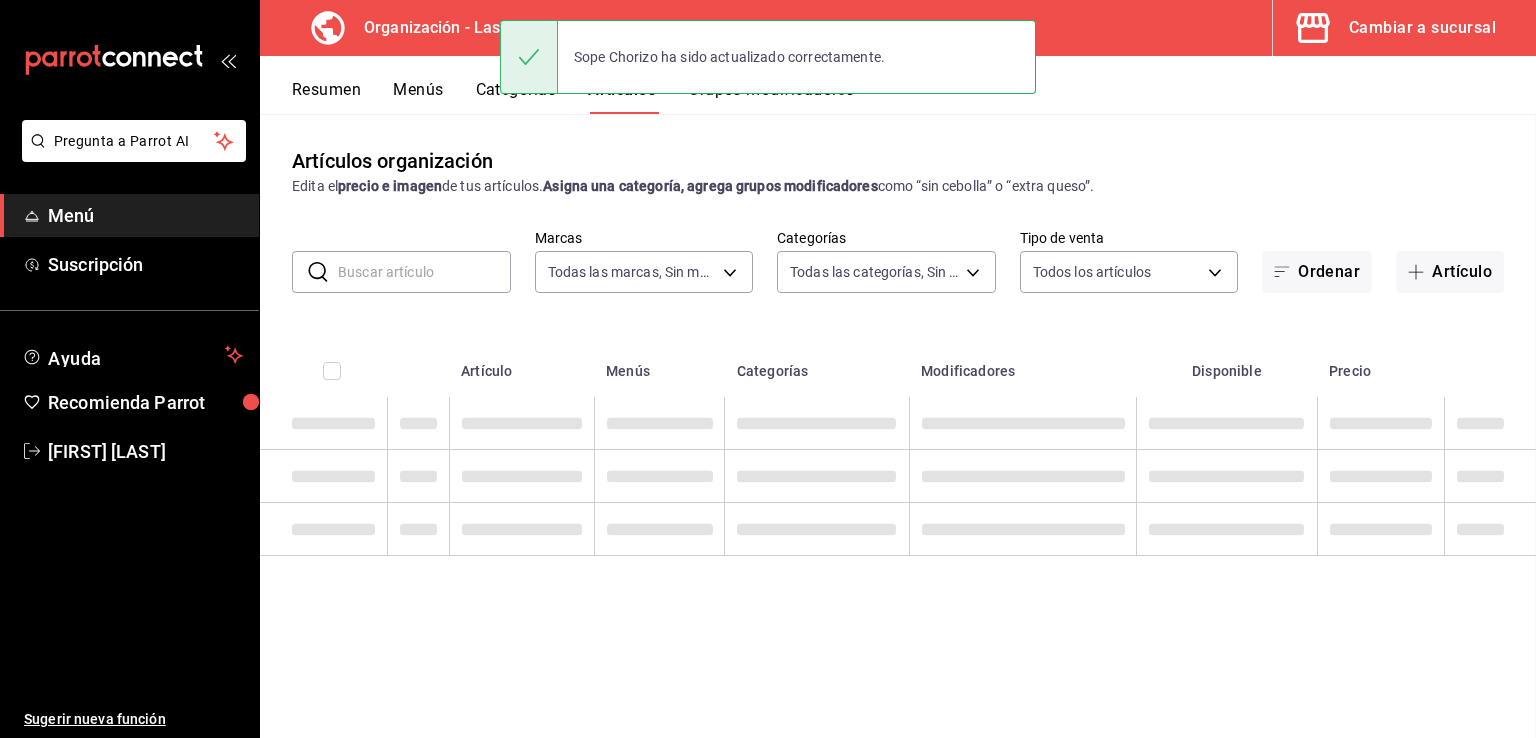 scroll, scrollTop: 0, scrollLeft: 0, axis: both 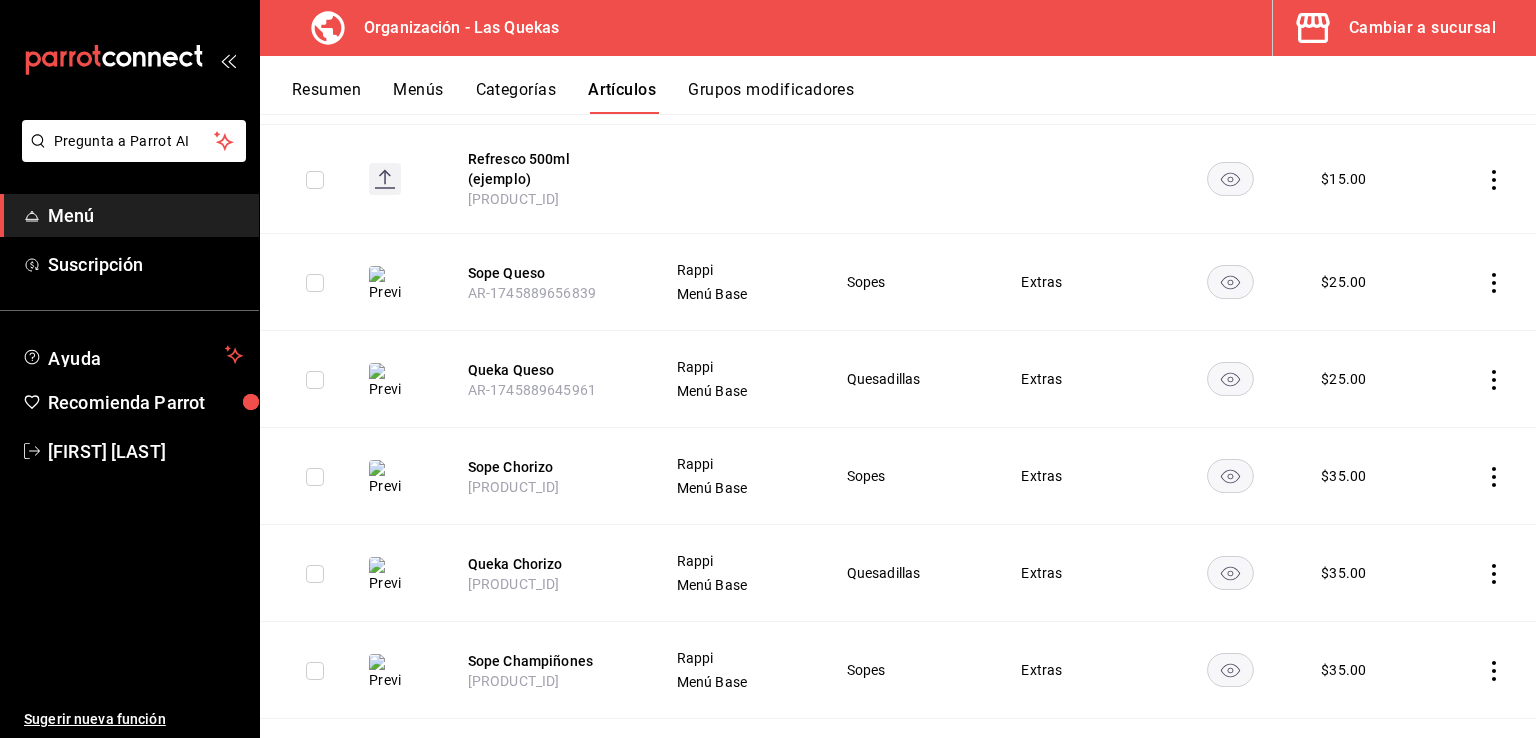 click 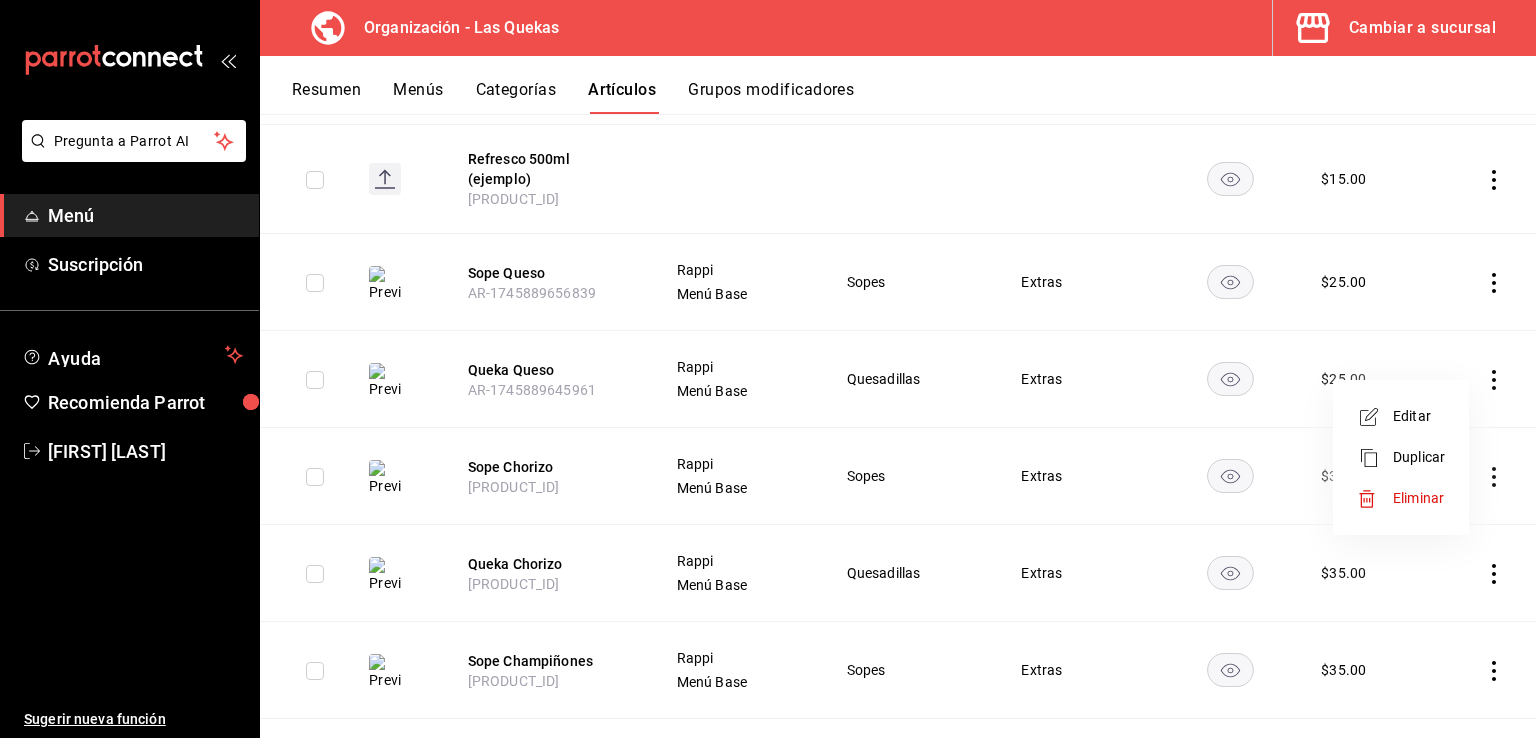 click on "Editar" at bounding box center (1419, 416) 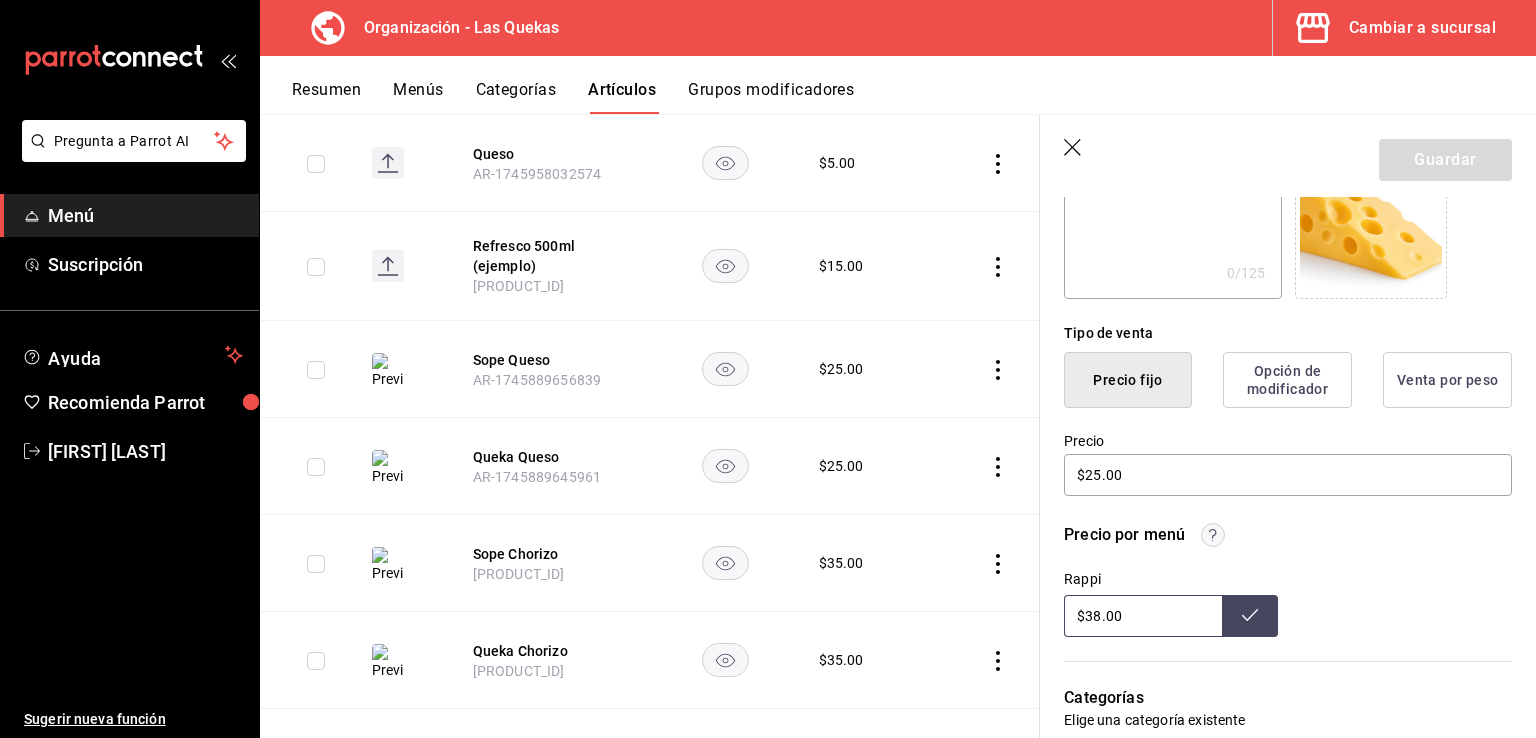 scroll, scrollTop: 400, scrollLeft: 0, axis: vertical 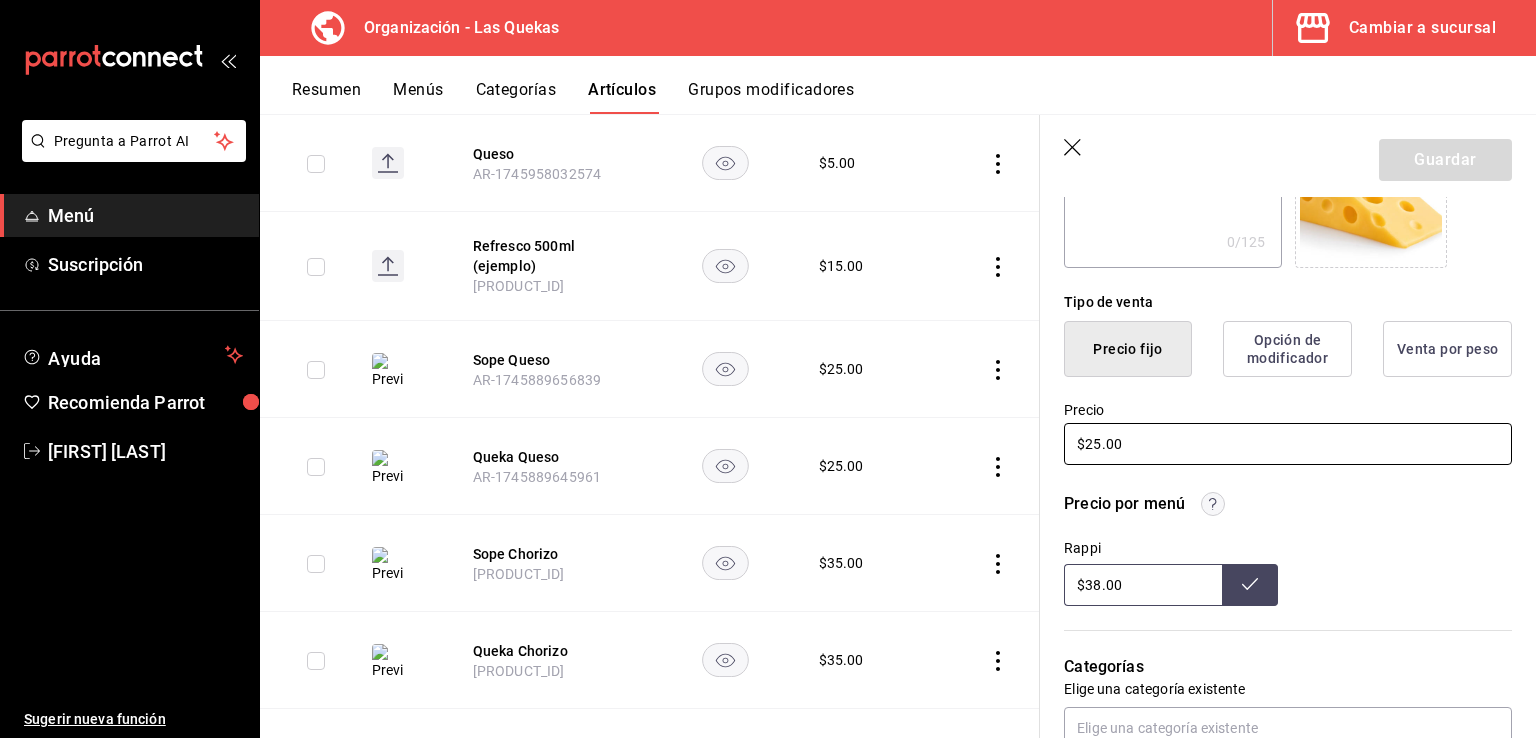 click on "$25.00" at bounding box center (1288, 444) 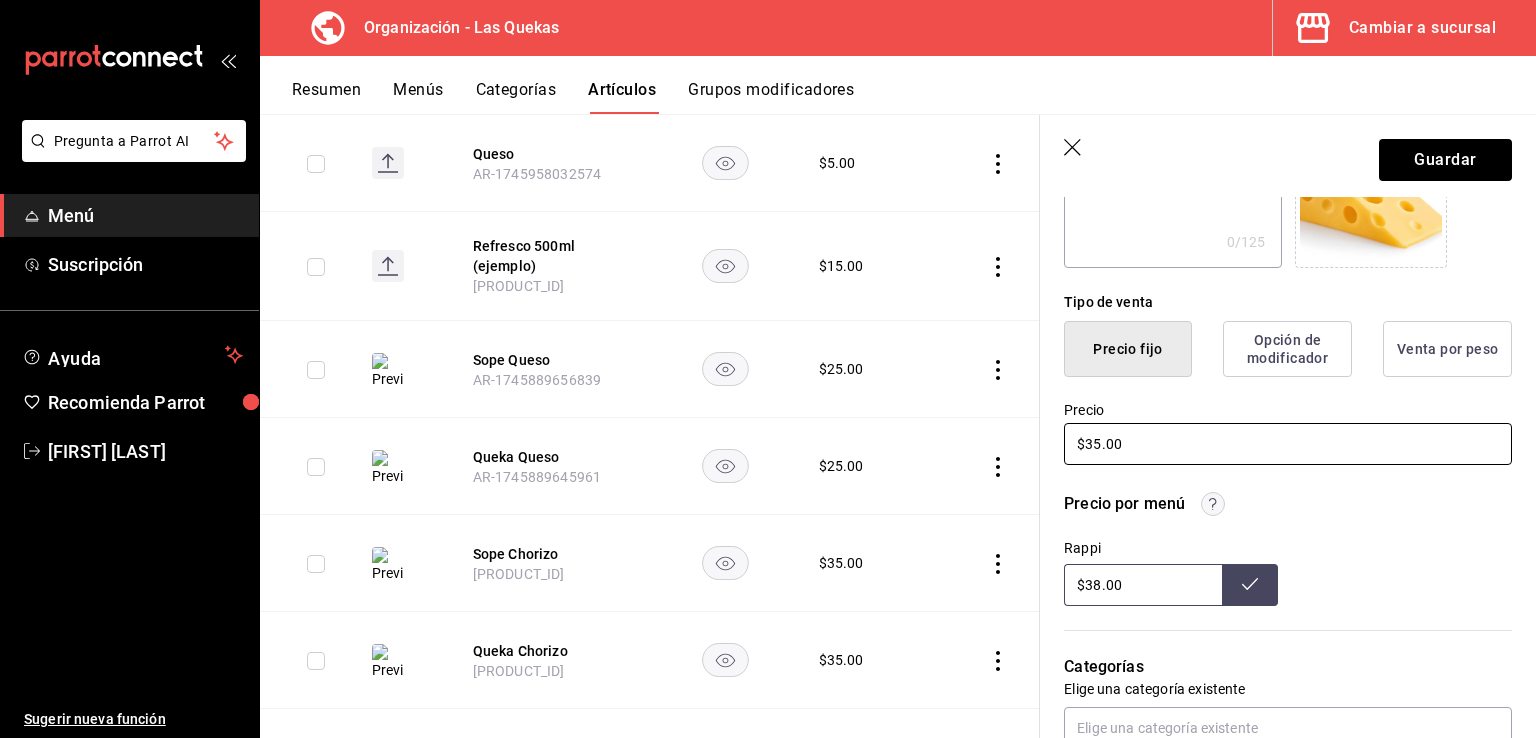 type on "$35.00" 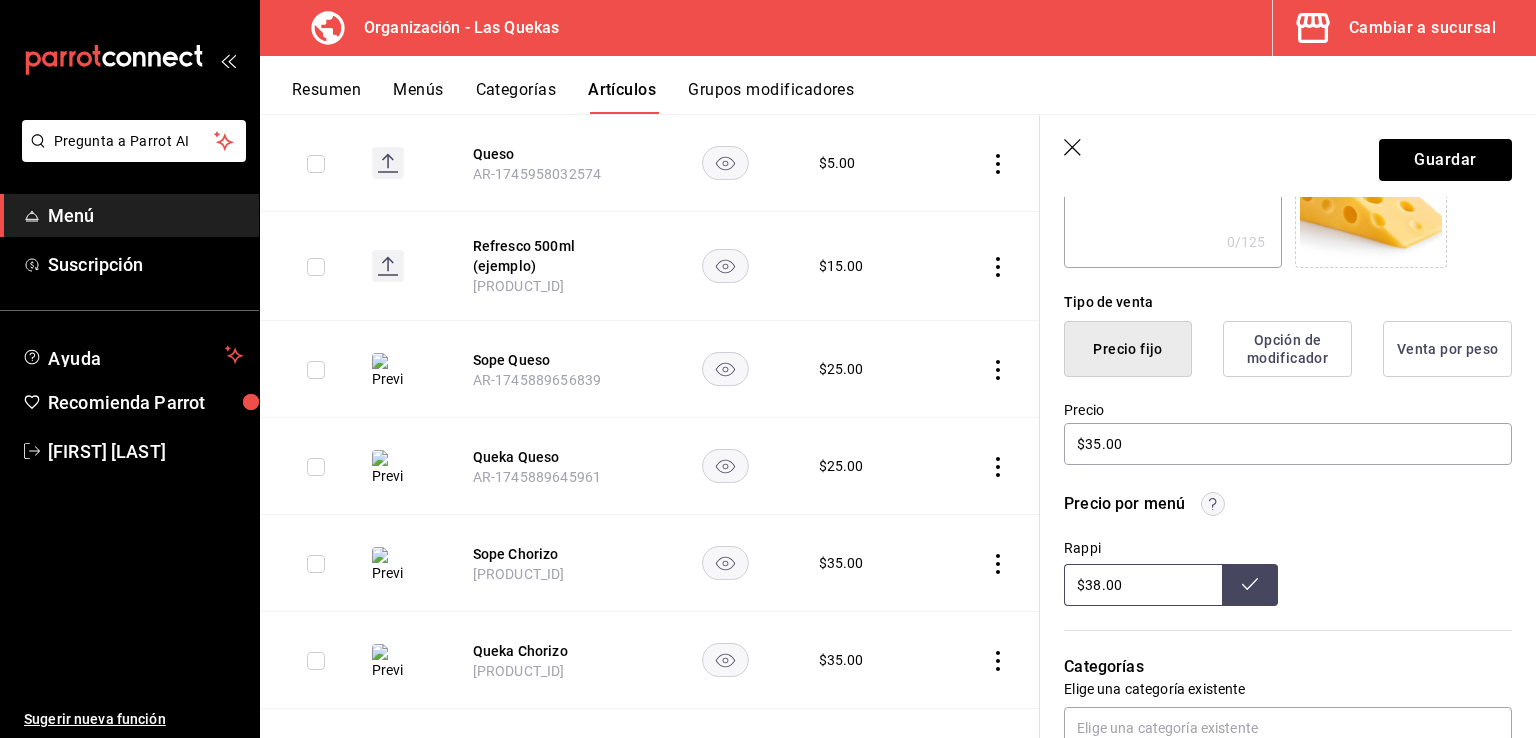 click on "$38.00" at bounding box center (1143, 585) 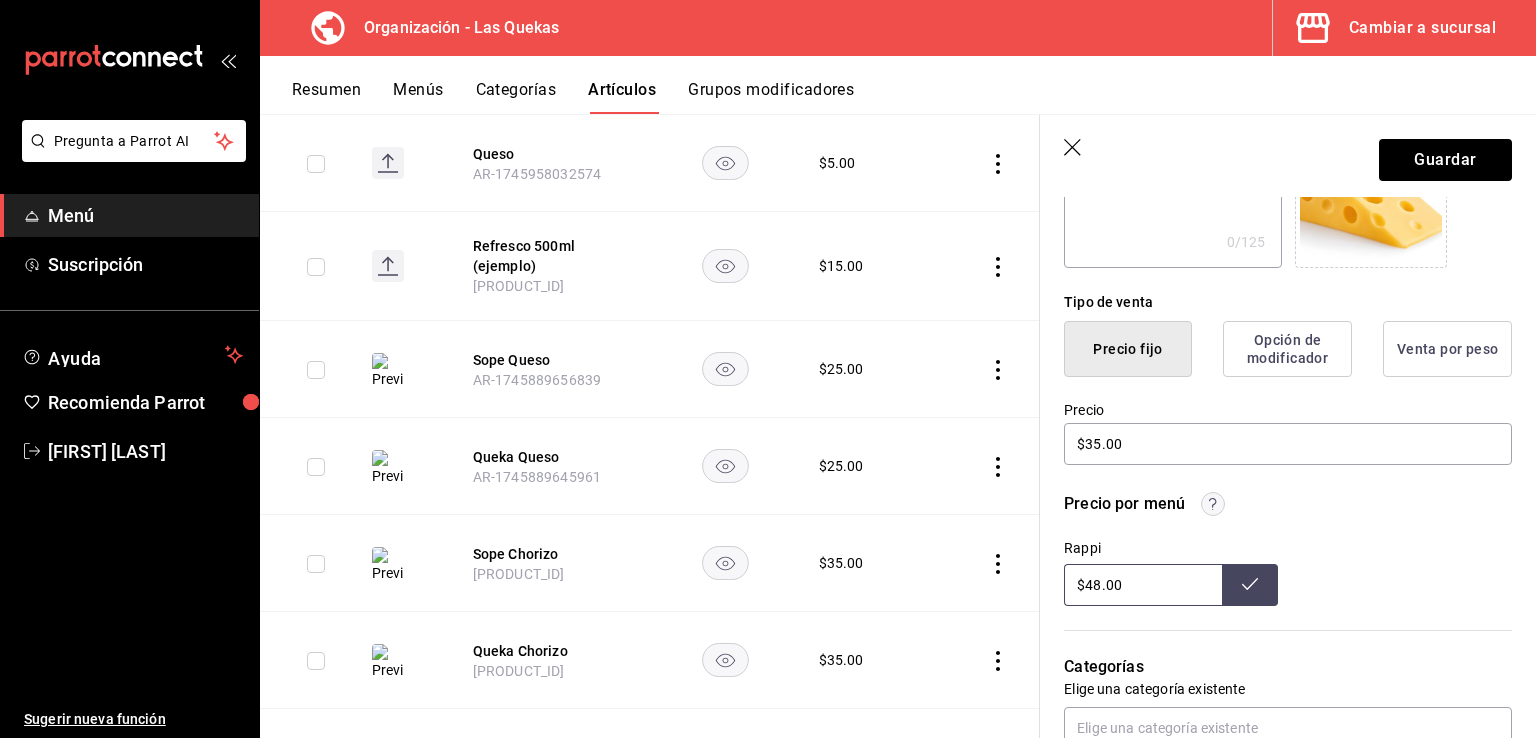 type on "$48.00" 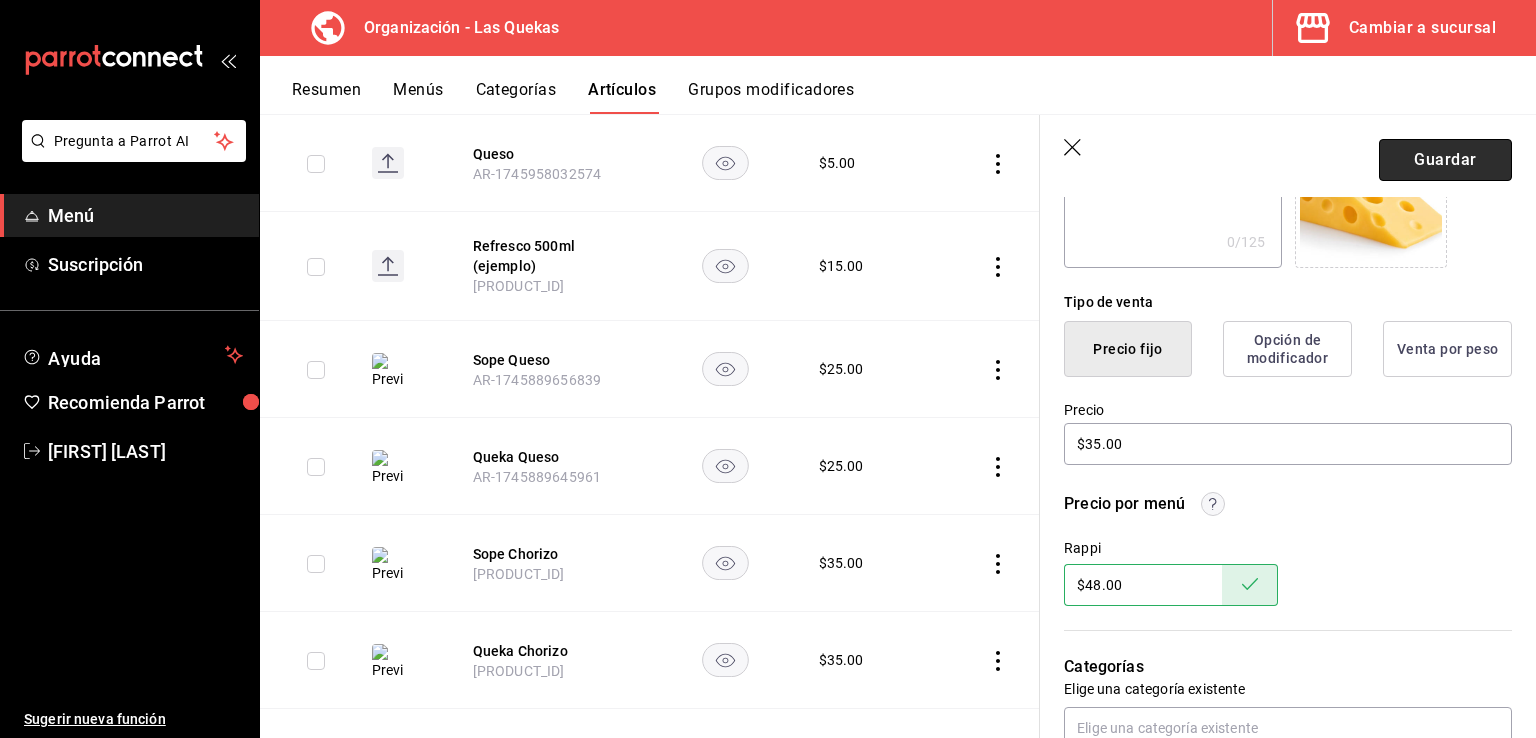click on "Guardar" at bounding box center (1445, 160) 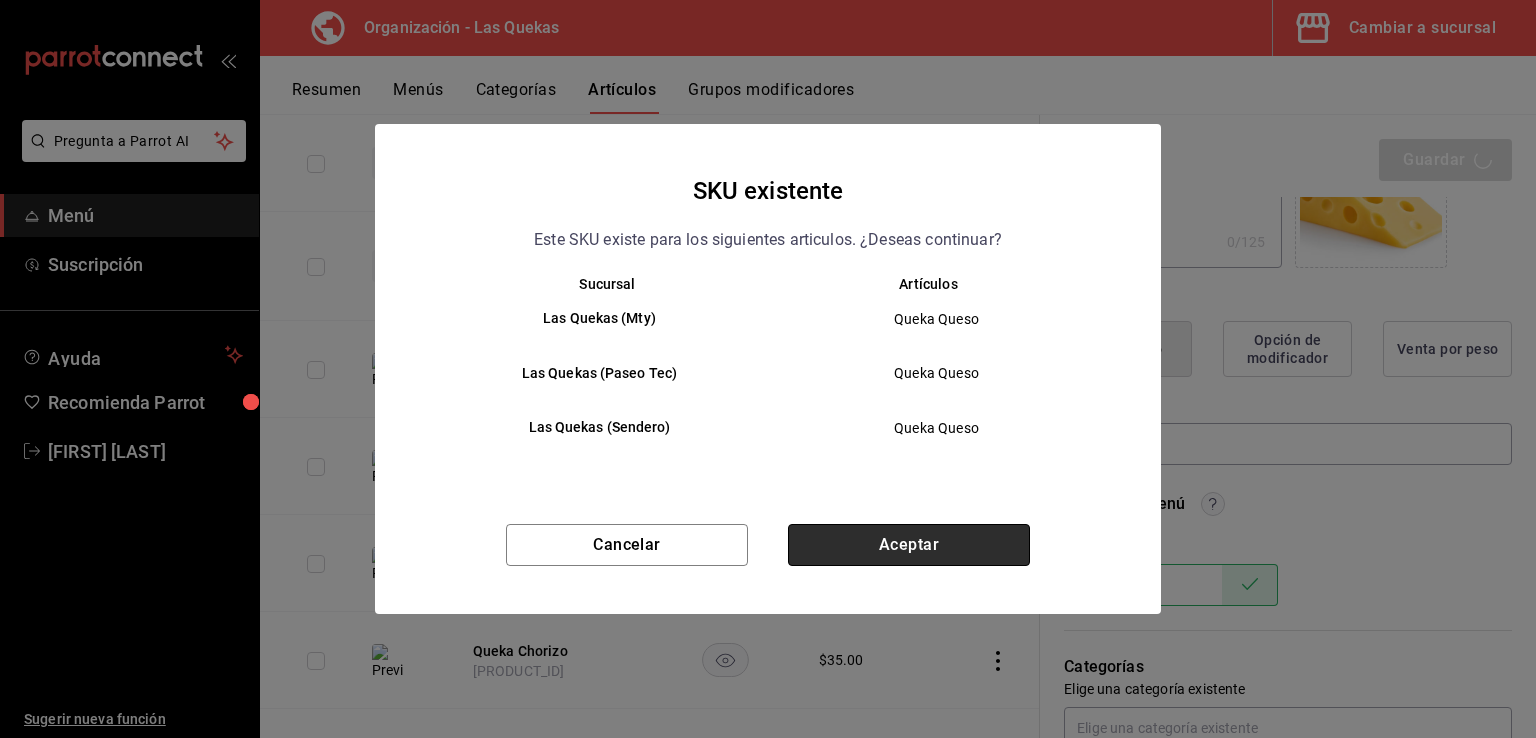 click on "Aceptar" at bounding box center [909, 545] 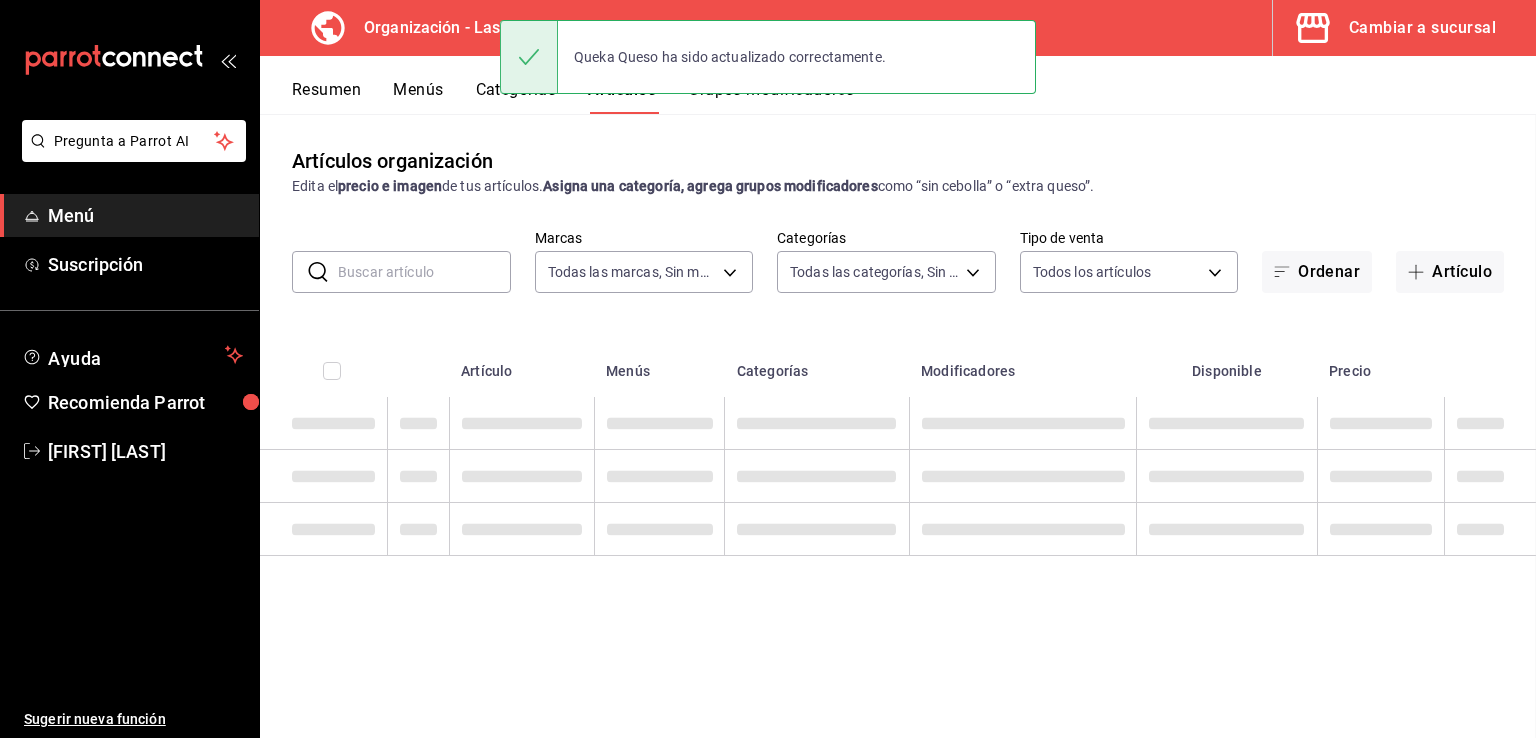 scroll, scrollTop: 0, scrollLeft: 0, axis: both 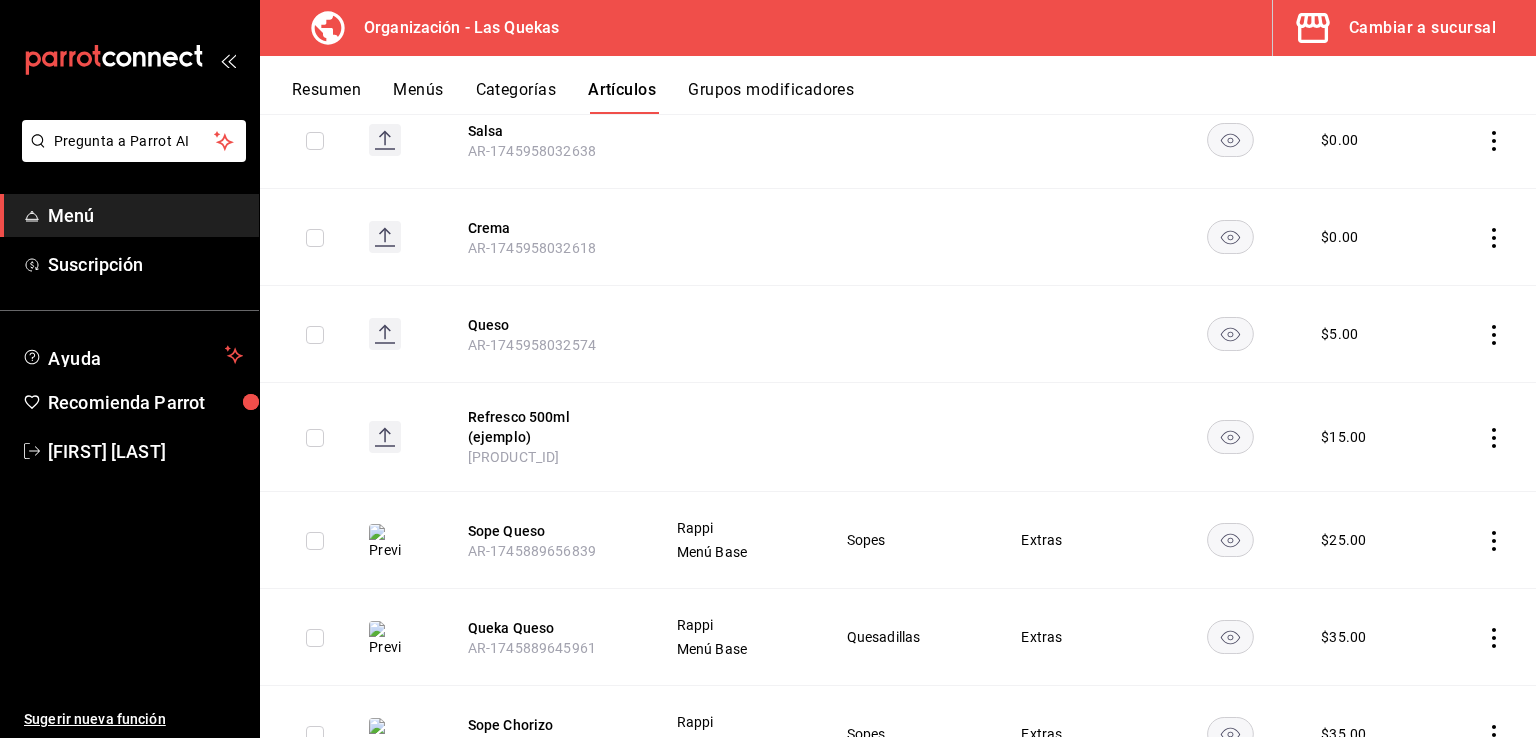 click 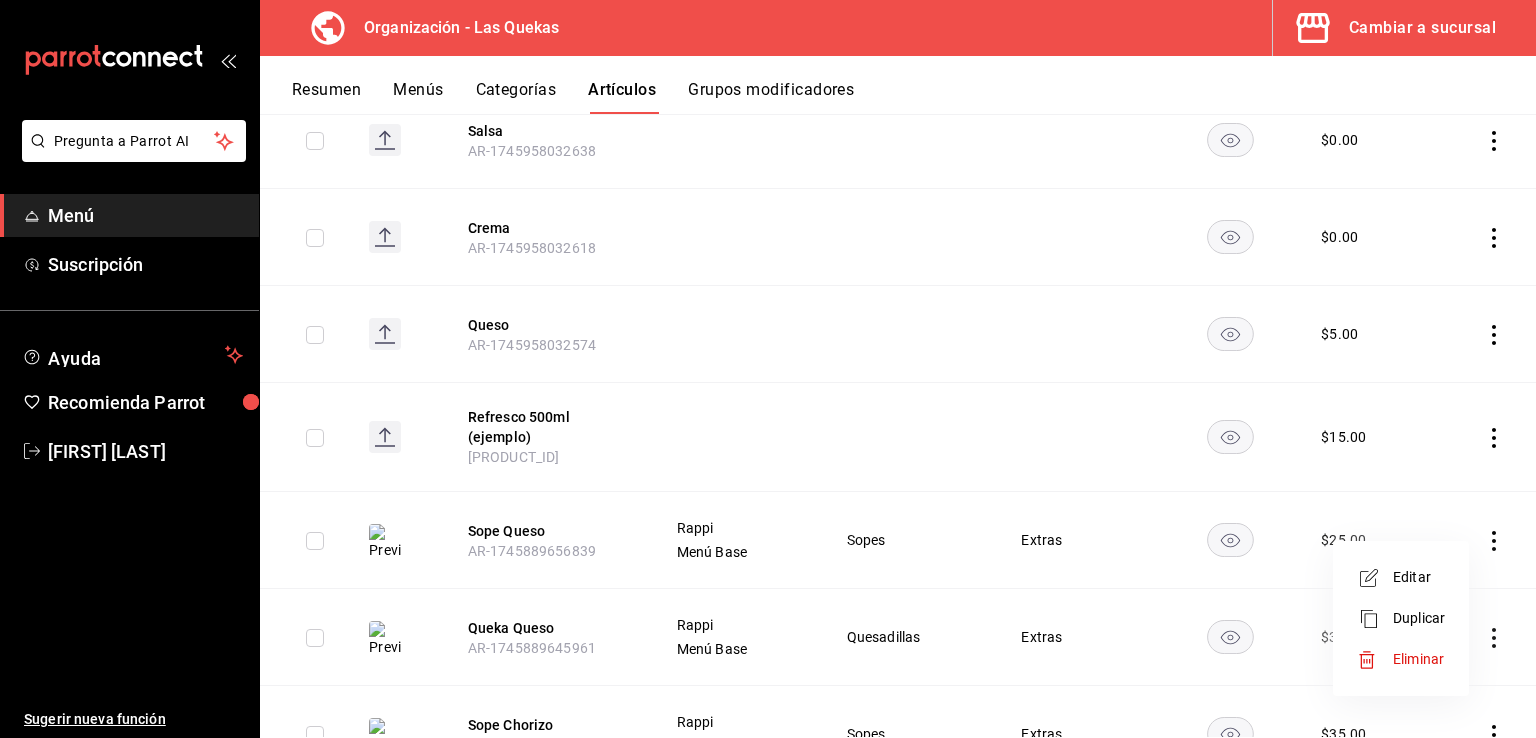click on "Editar" at bounding box center (1419, 577) 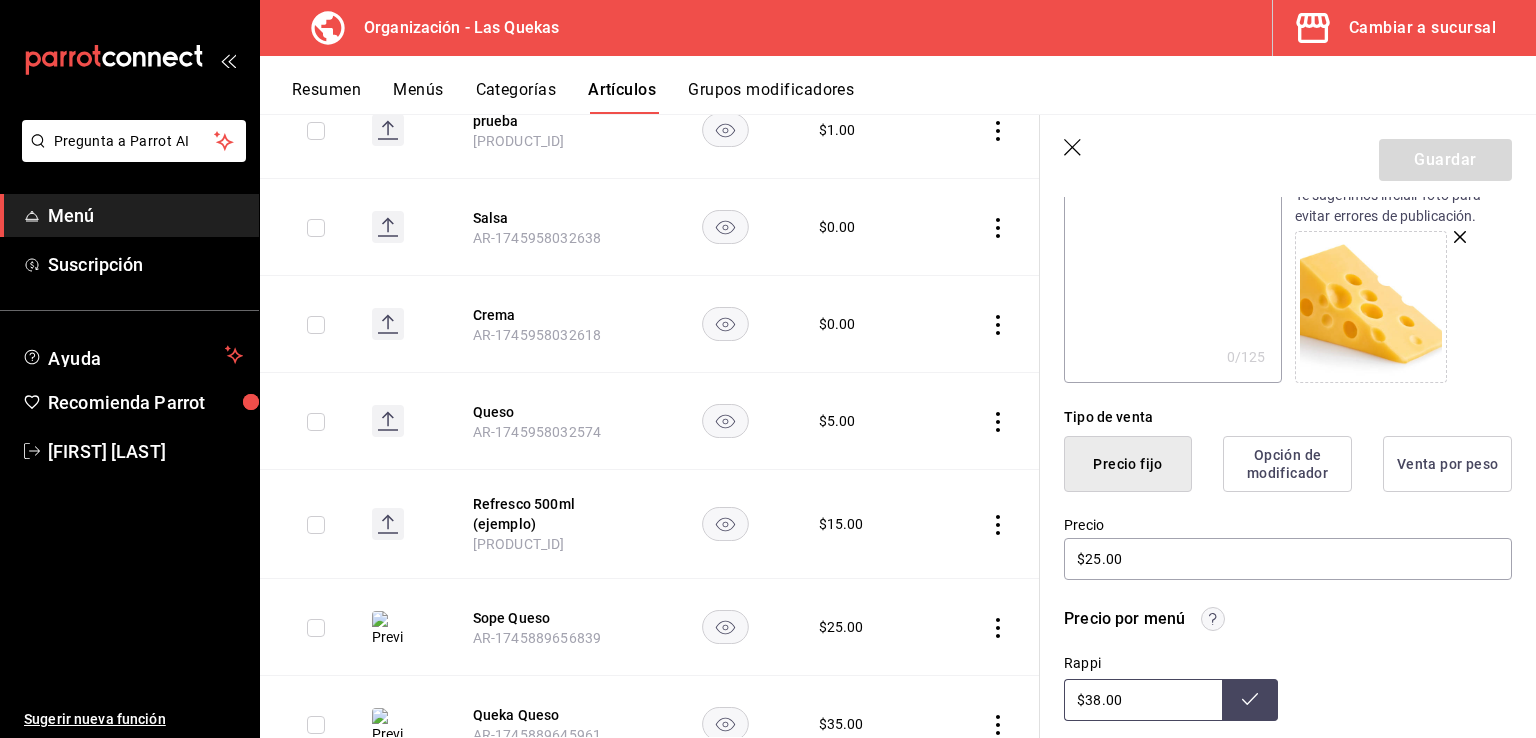 scroll, scrollTop: 300, scrollLeft: 0, axis: vertical 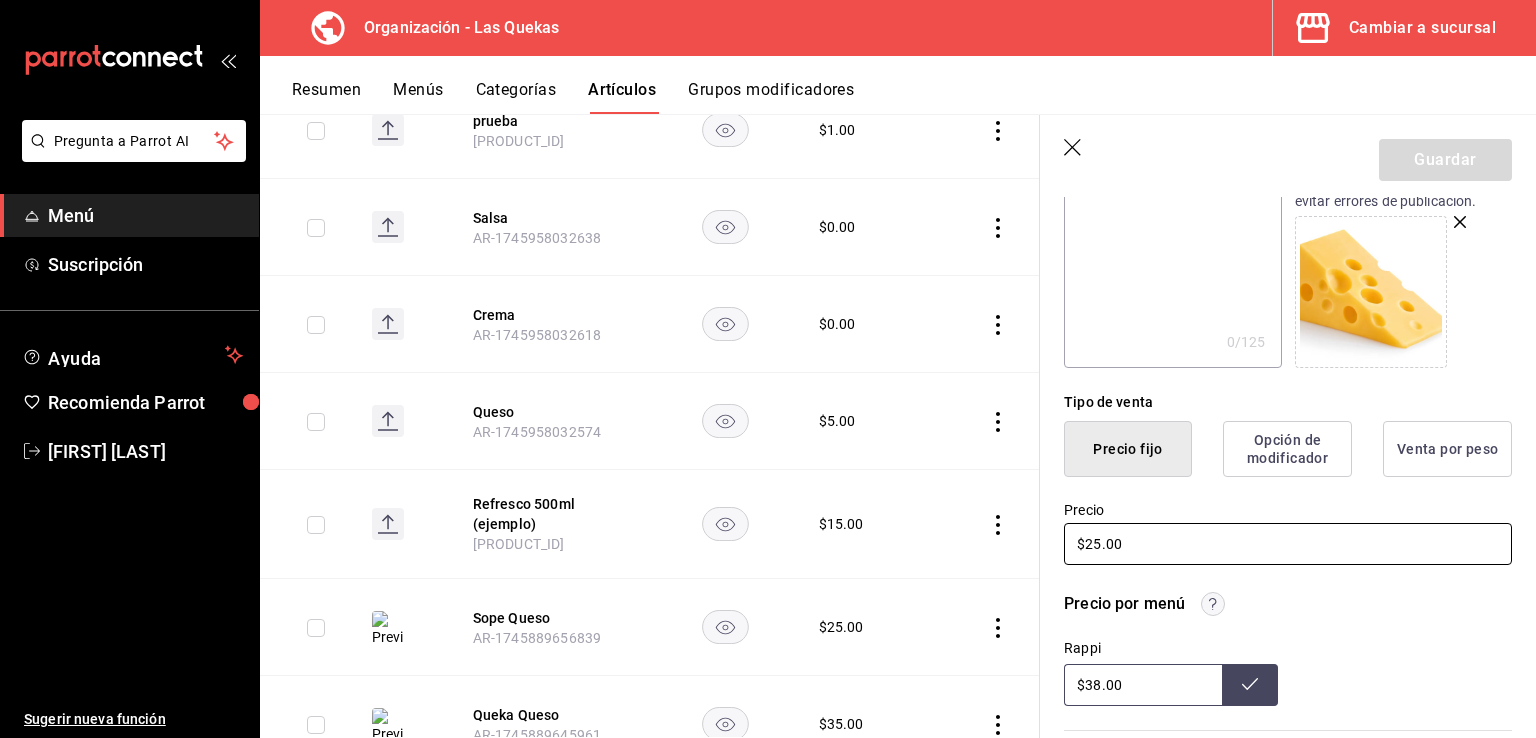 click on "$25.00" at bounding box center (1288, 544) 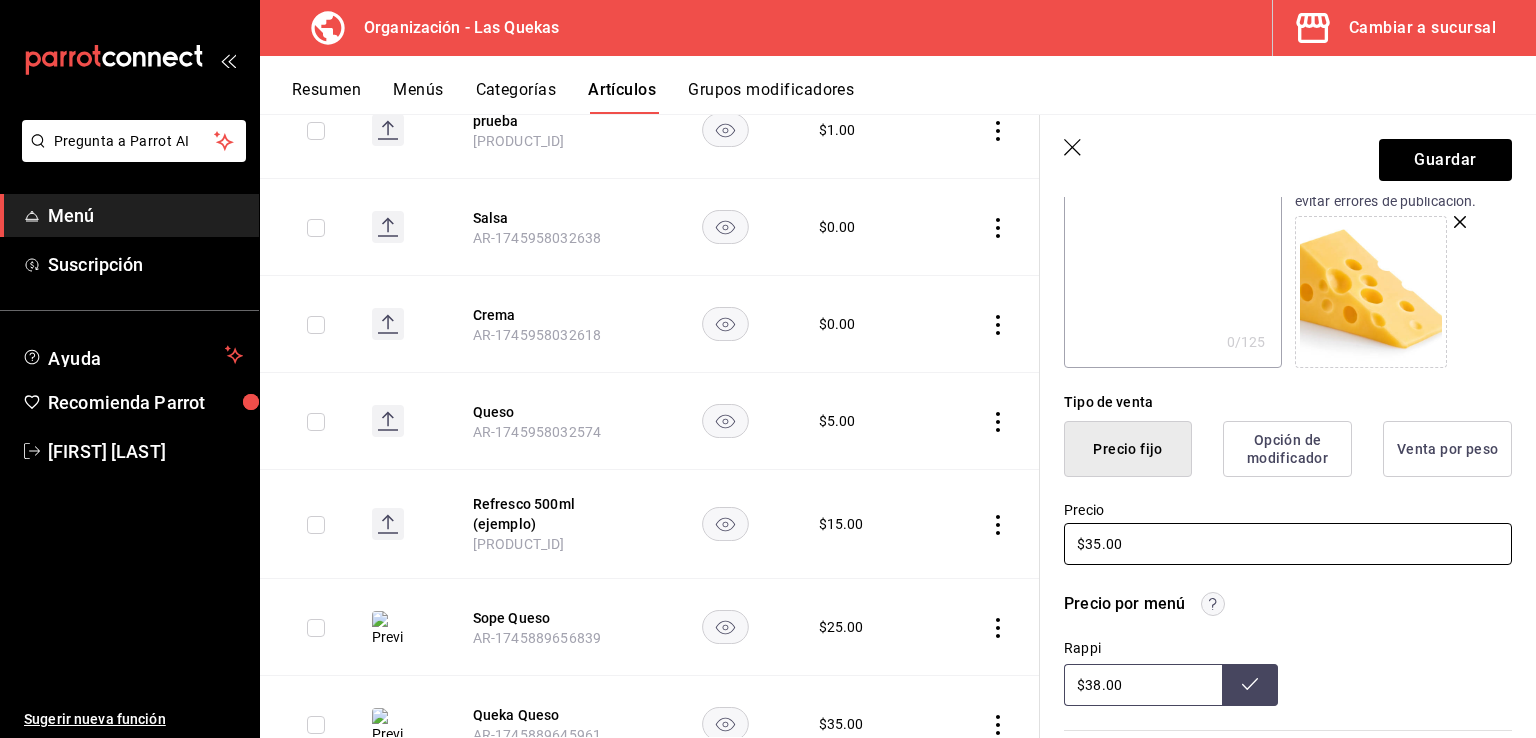 type on "$35.00" 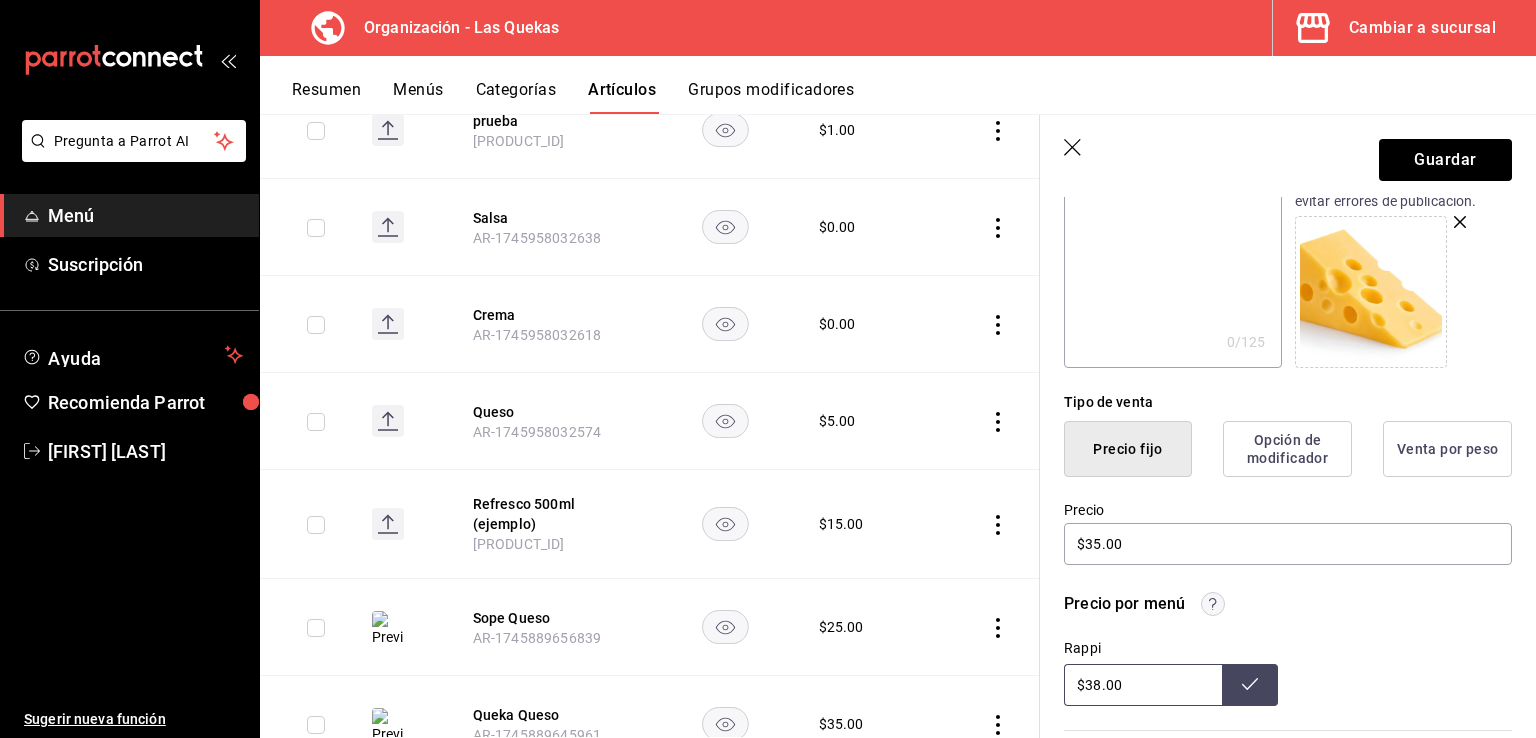 click on "$38.00" at bounding box center (1143, 685) 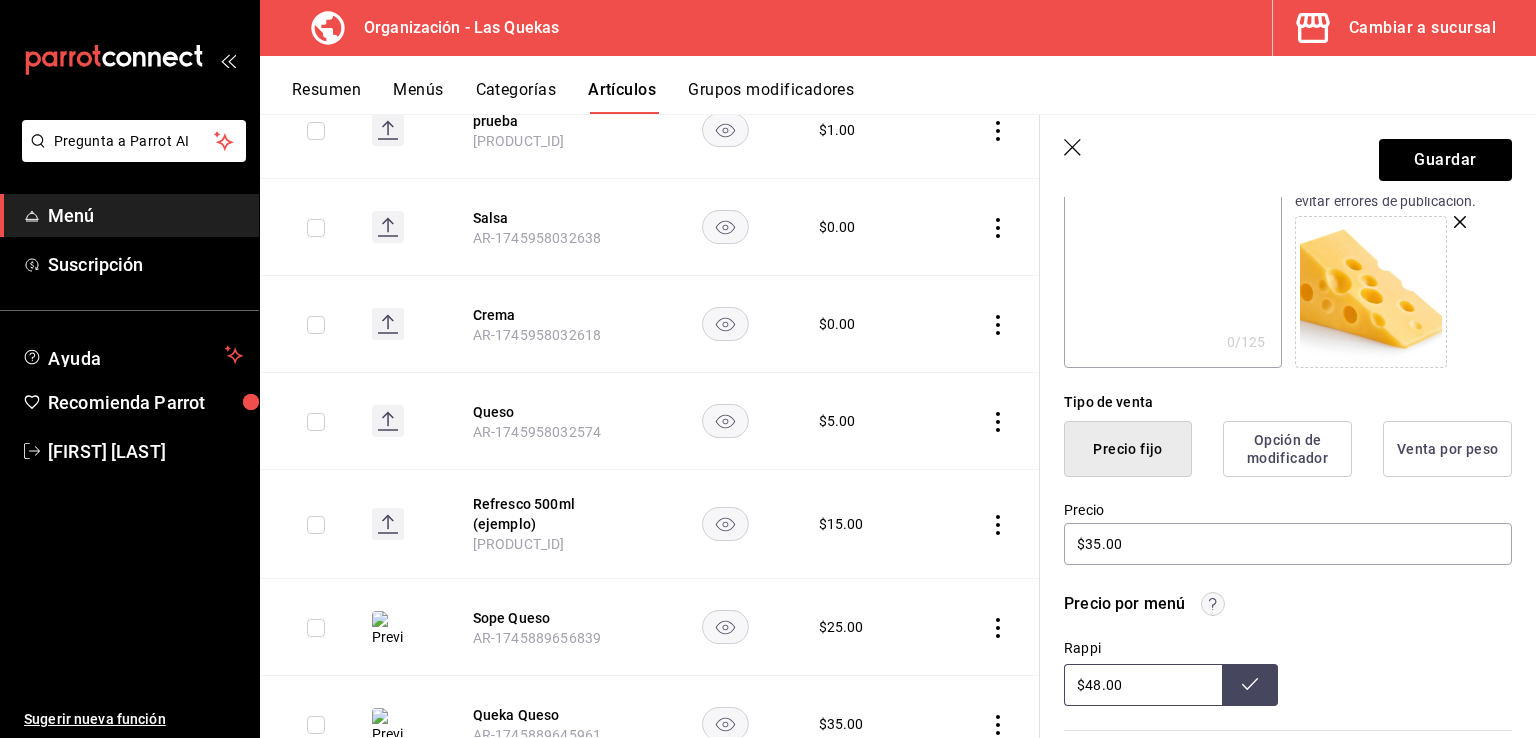type on "$48.00" 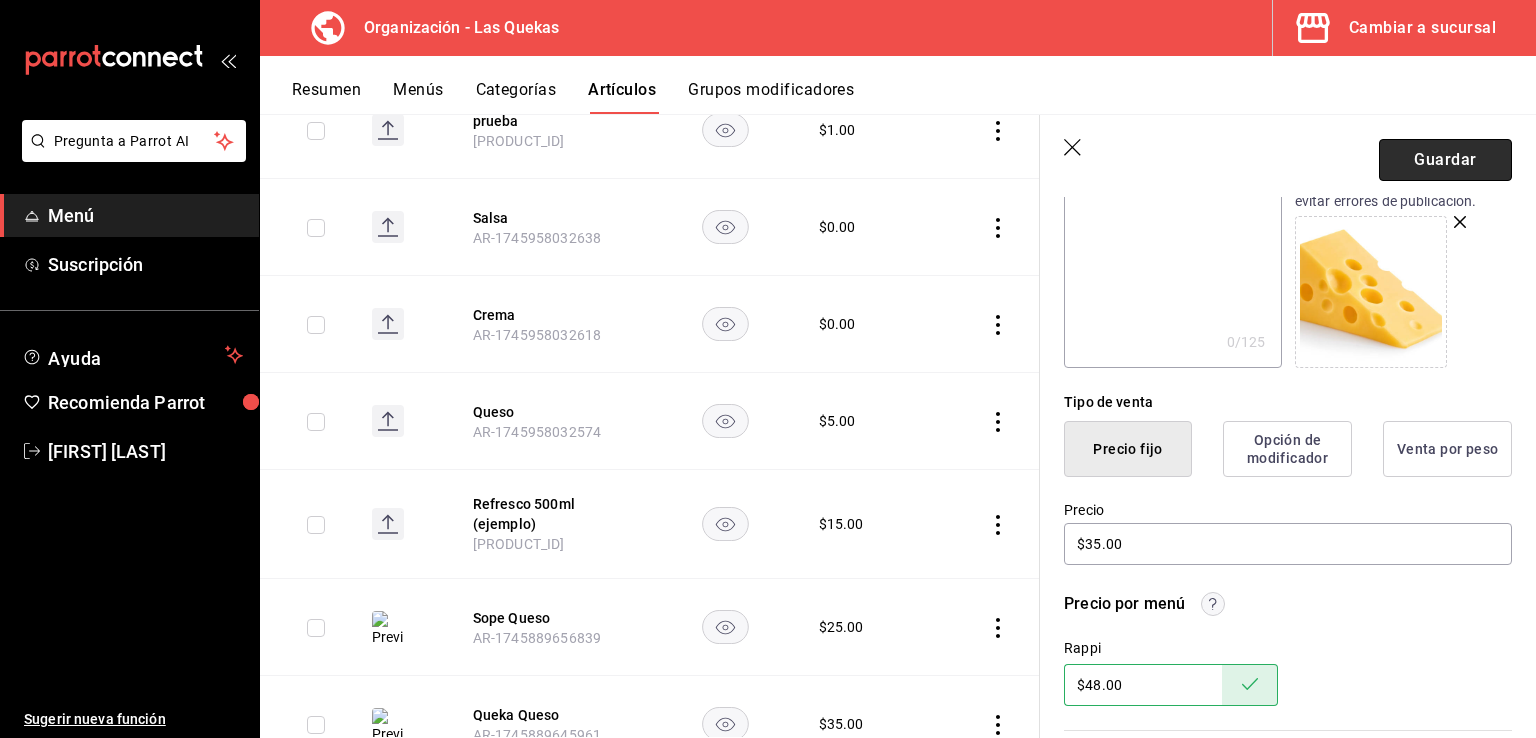 click on "Guardar" at bounding box center [1445, 160] 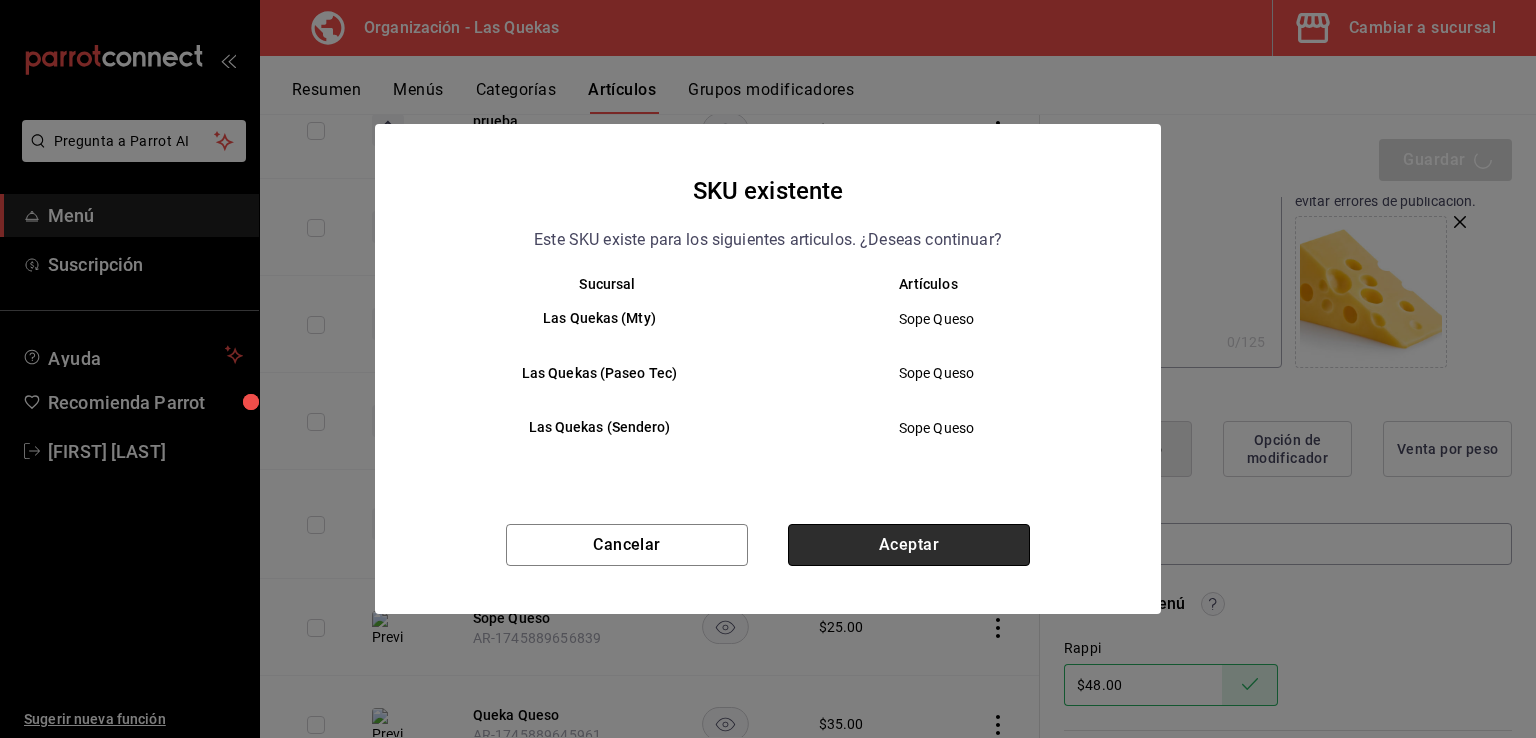 click on "Aceptar" at bounding box center (909, 545) 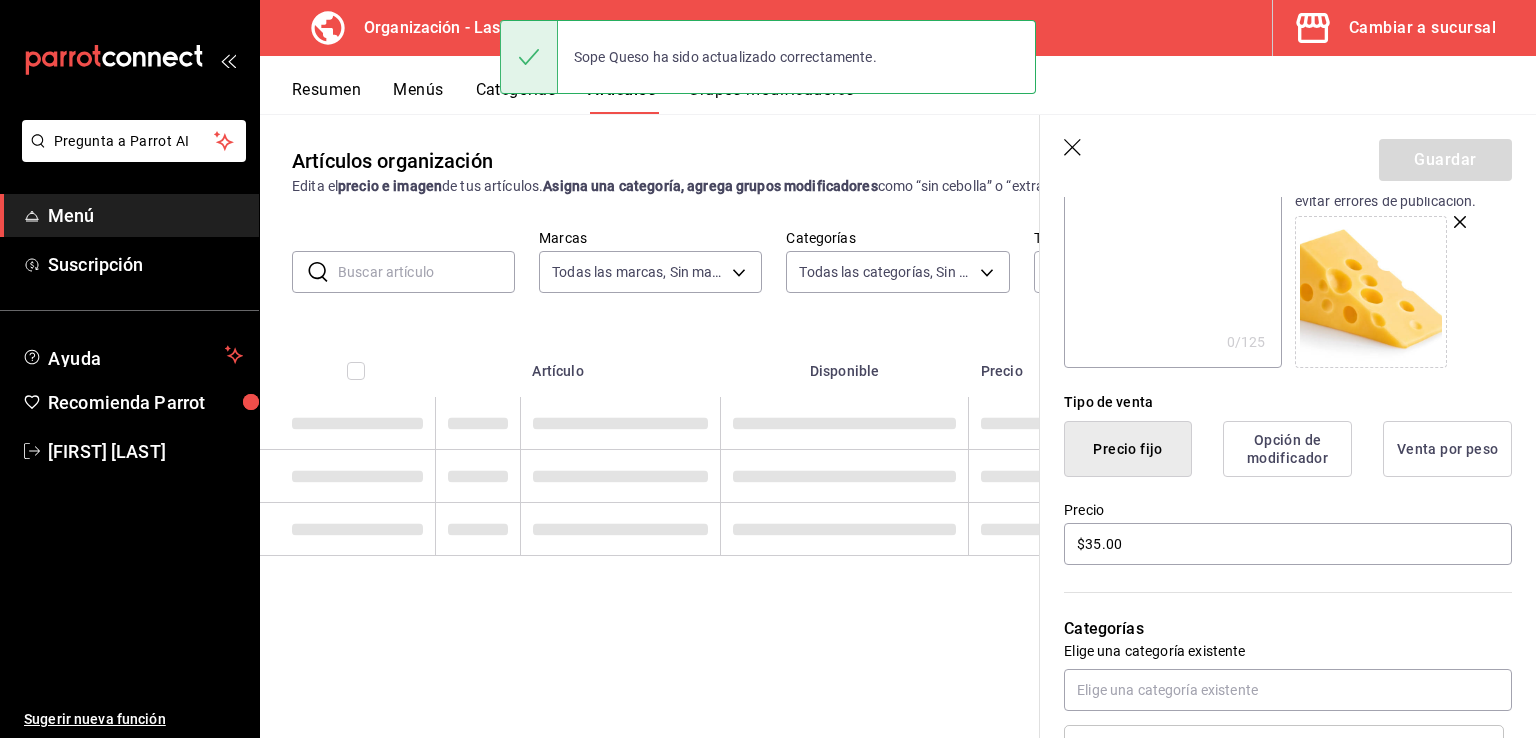 scroll, scrollTop: 0, scrollLeft: 0, axis: both 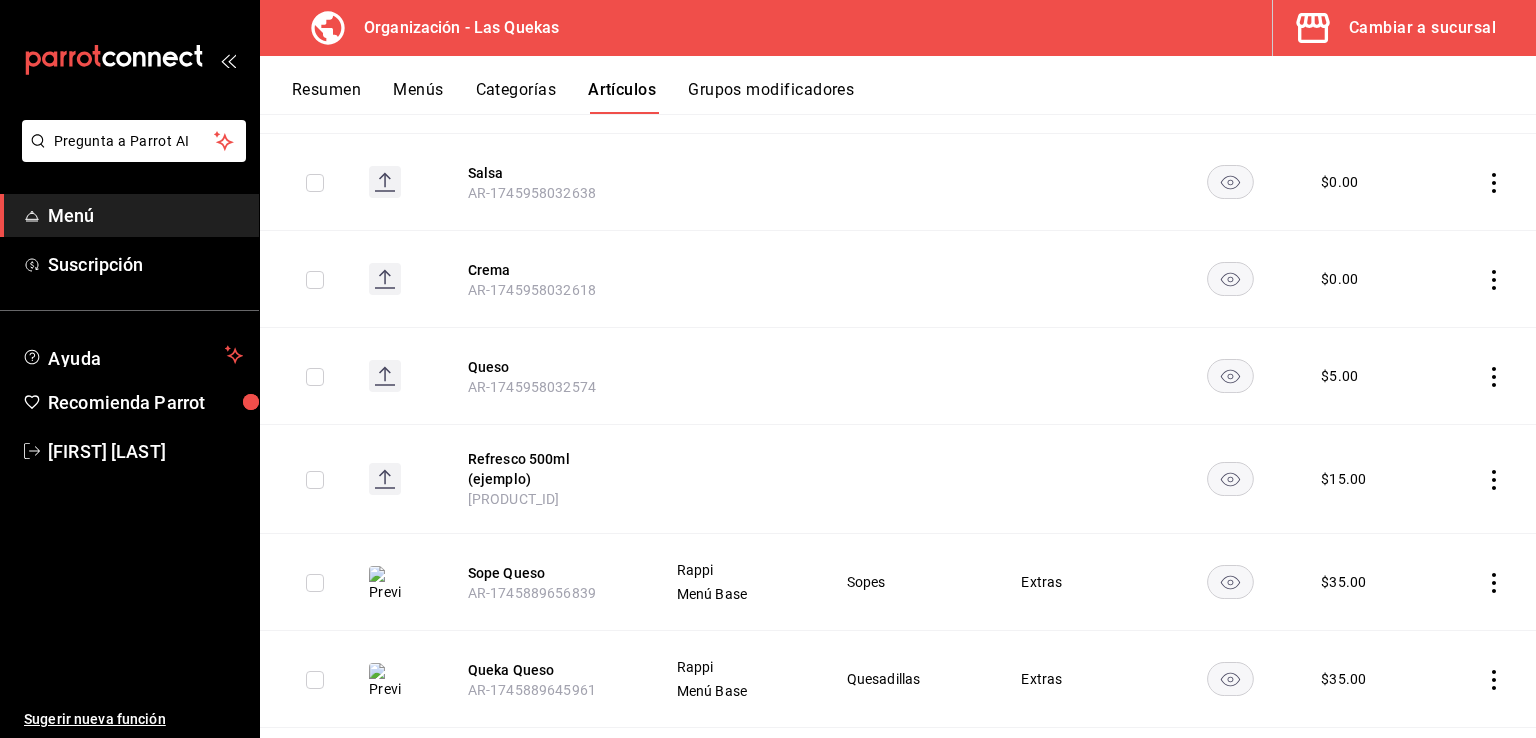 click 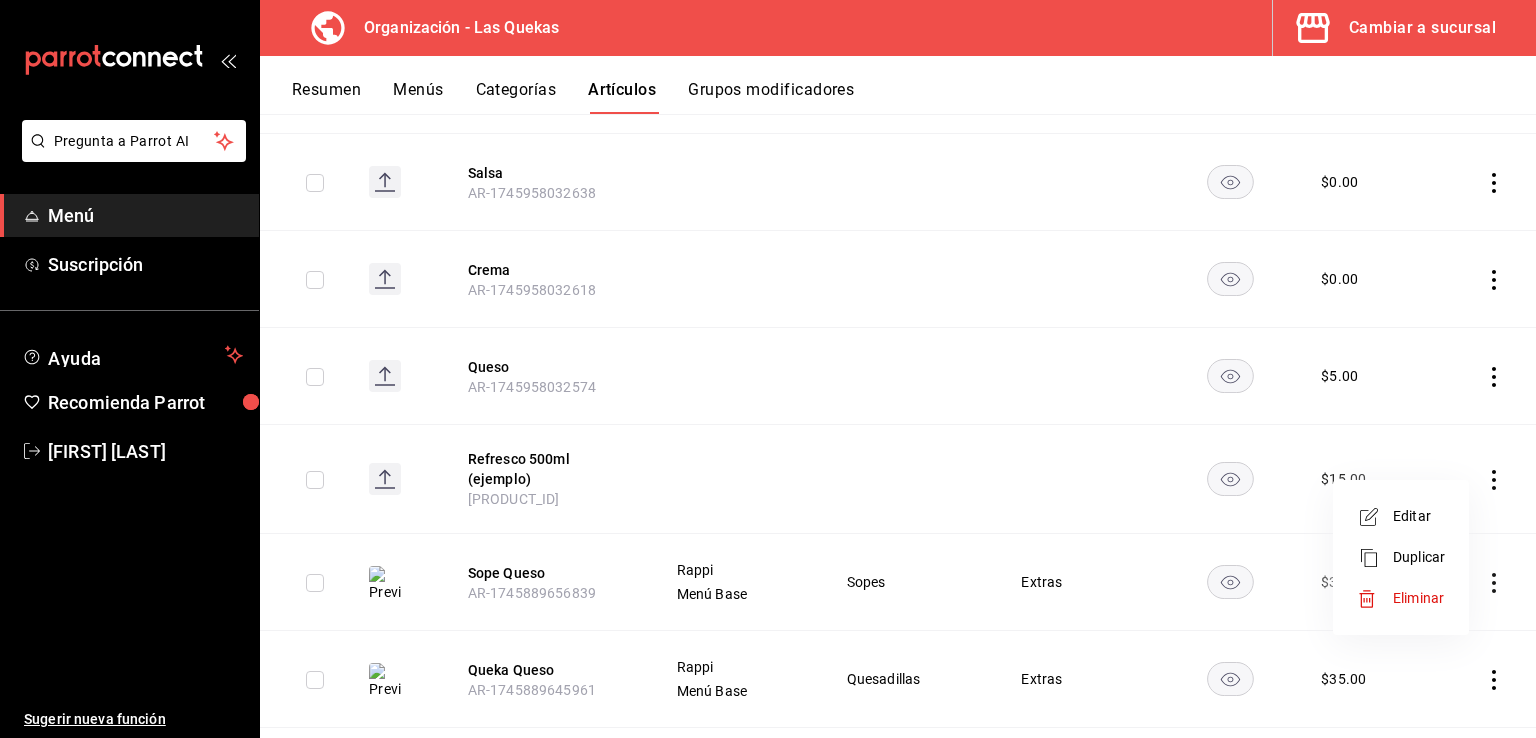 click on "Editar" at bounding box center [1419, 516] 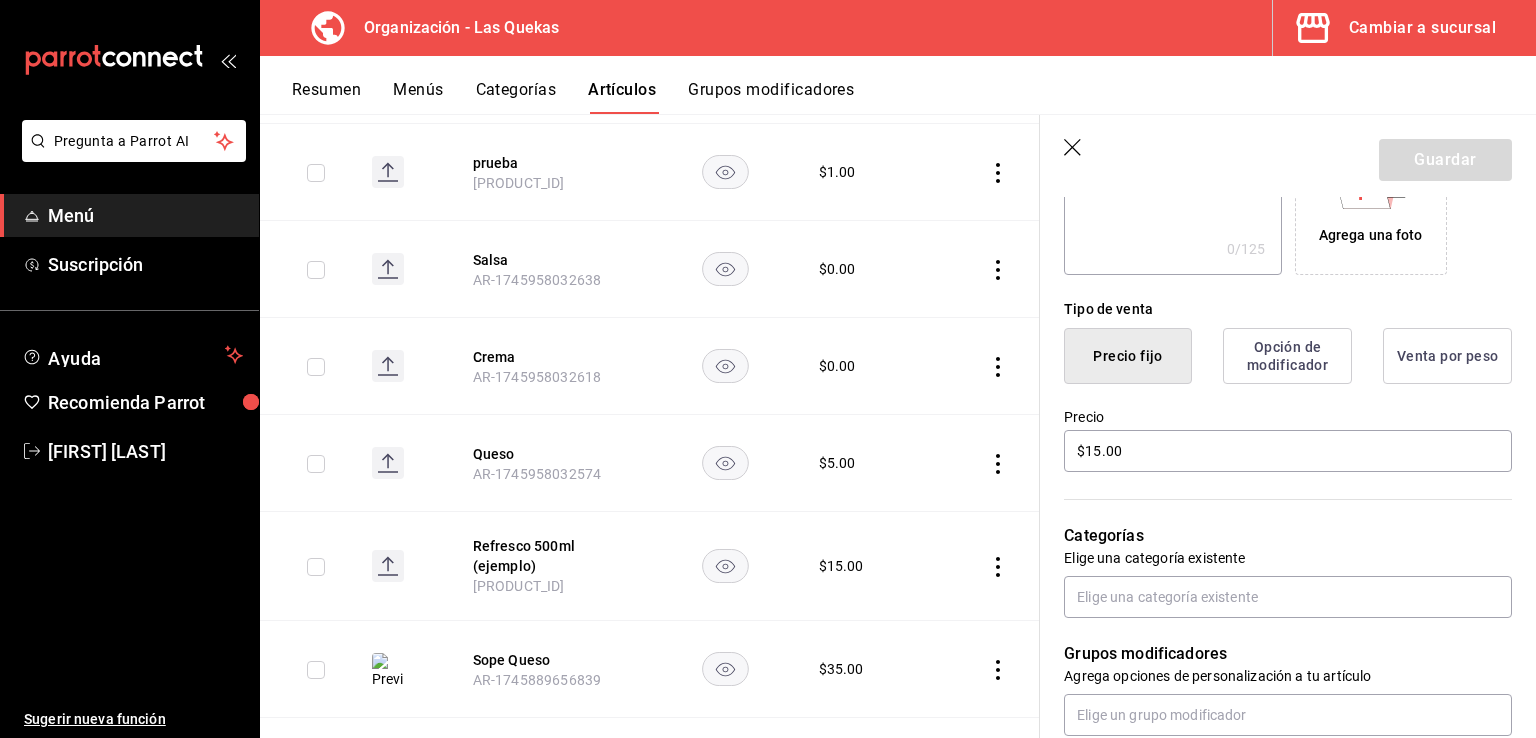 scroll, scrollTop: 400, scrollLeft: 0, axis: vertical 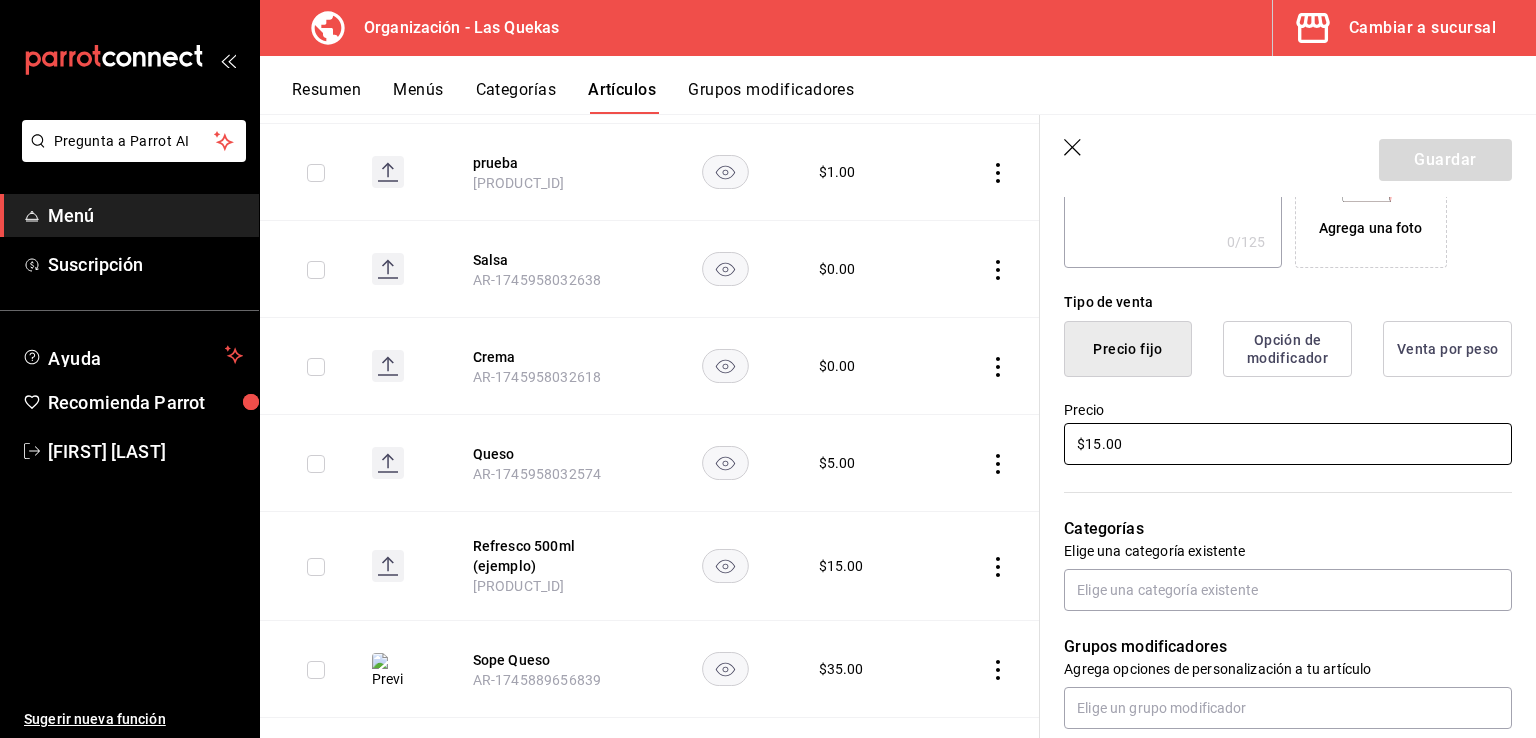 drag, startPoint x: 1099, startPoint y: 445, endPoint x: 1085, endPoint y: 444, distance: 14.035668 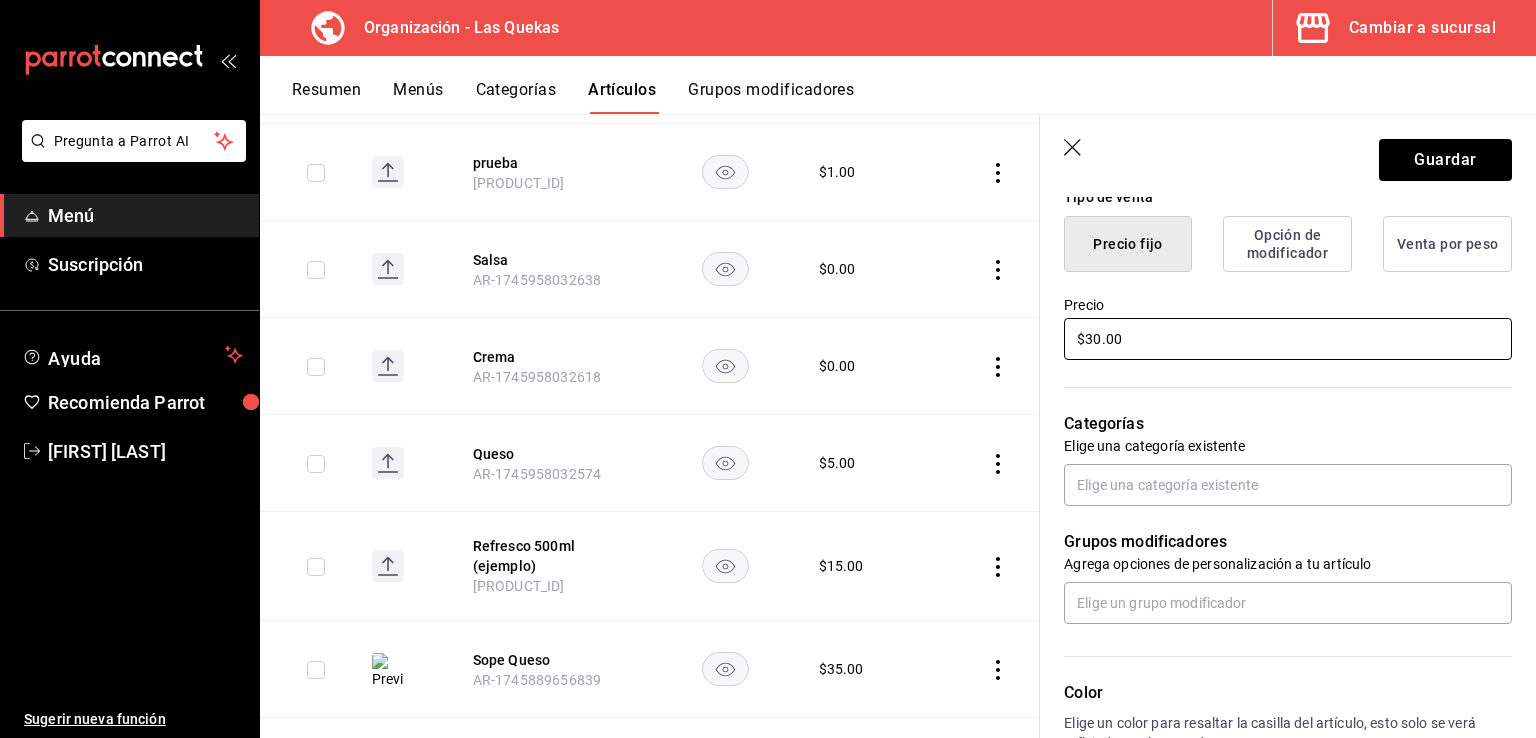 scroll, scrollTop: 700, scrollLeft: 0, axis: vertical 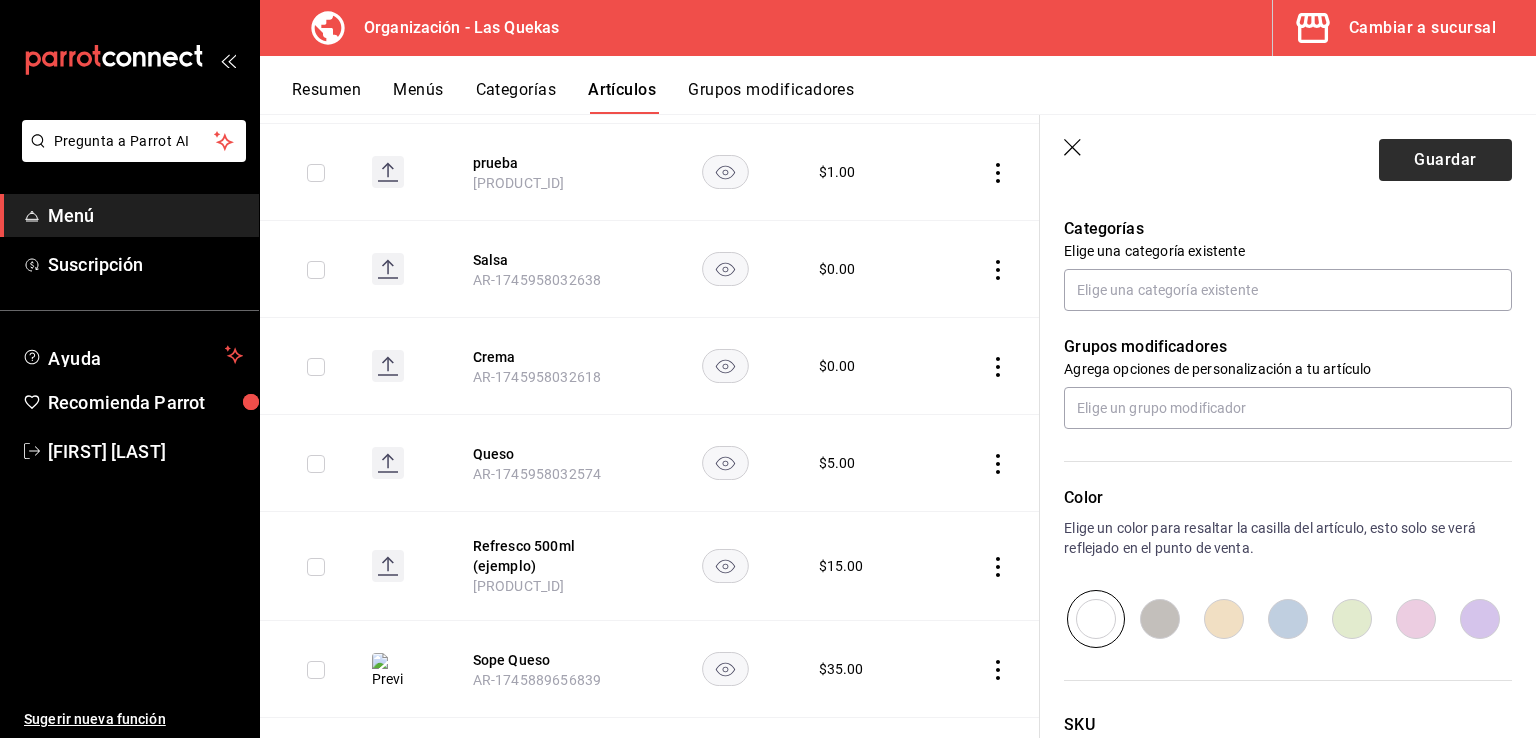 type on "$30.00" 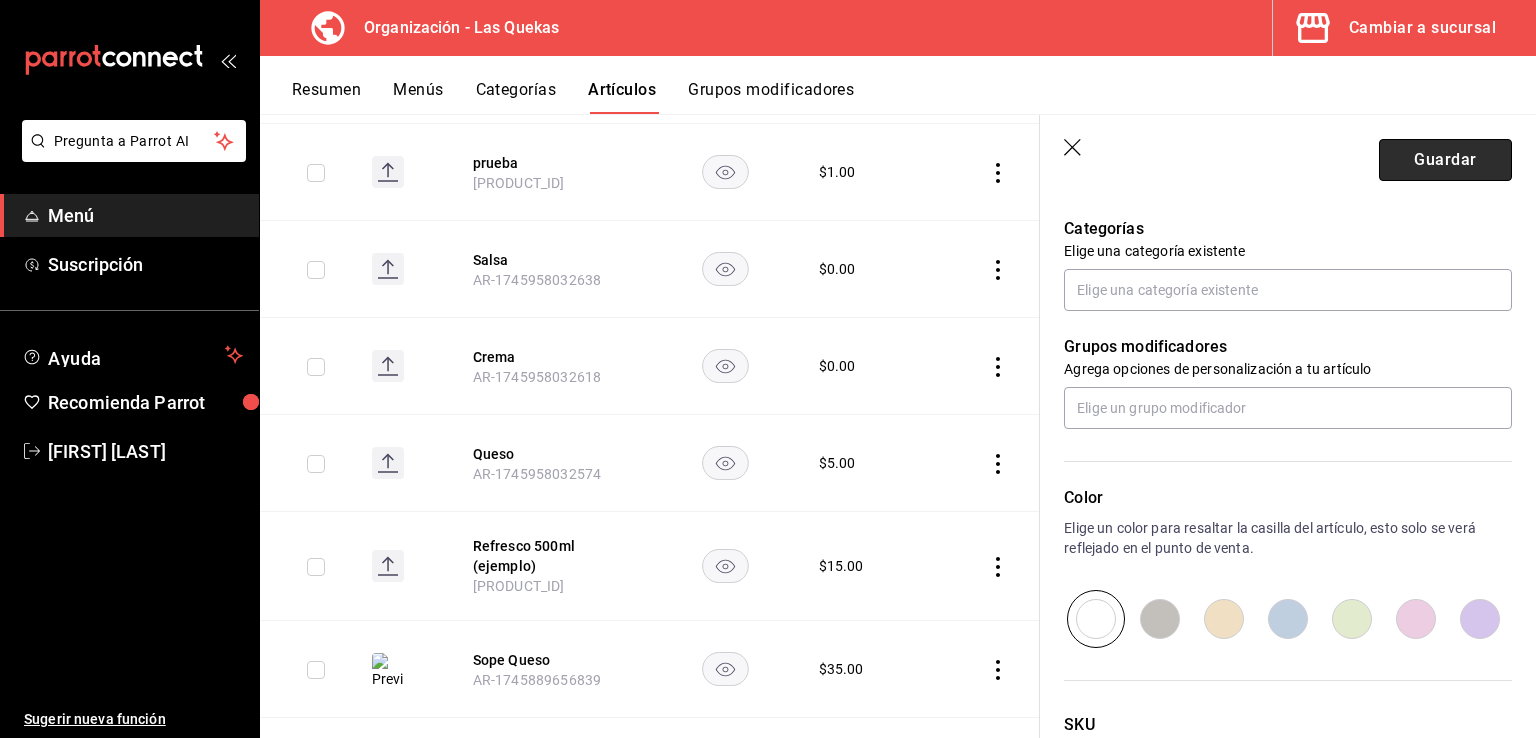 click on "Guardar" at bounding box center [1445, 160] 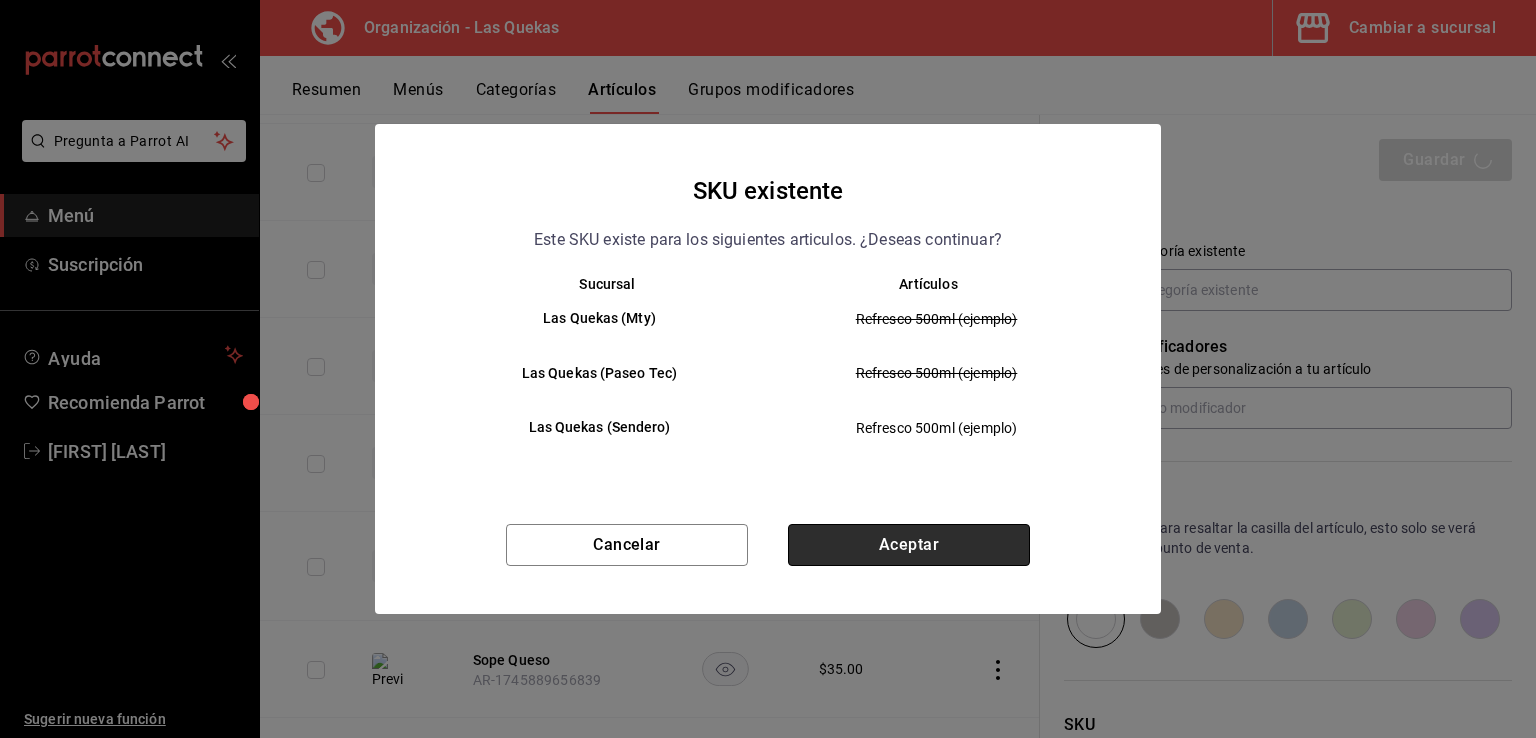 click on "Aceptar" at bounding box center [909, 545] 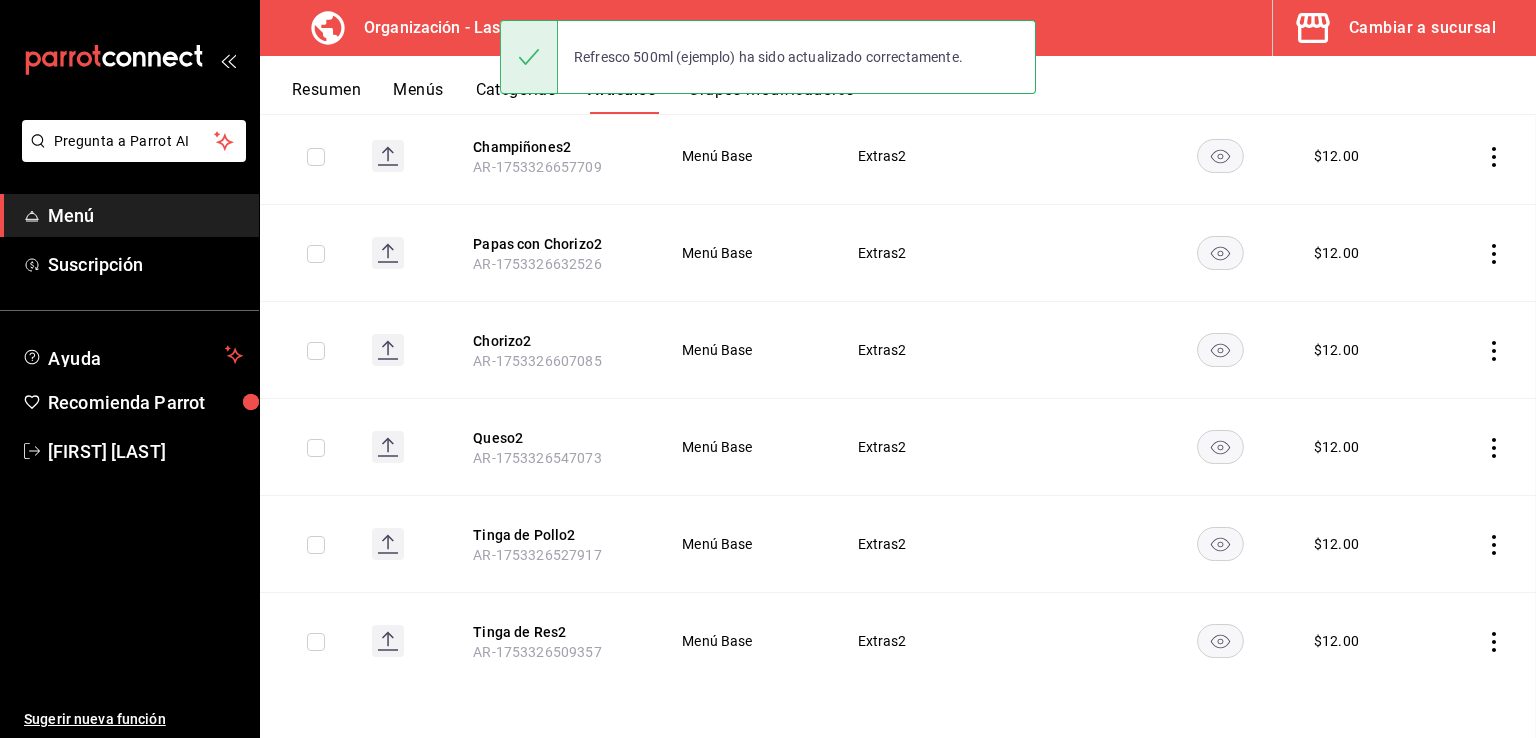 scroll, scrollTop: 0, scrollLeft: 0, axis: both 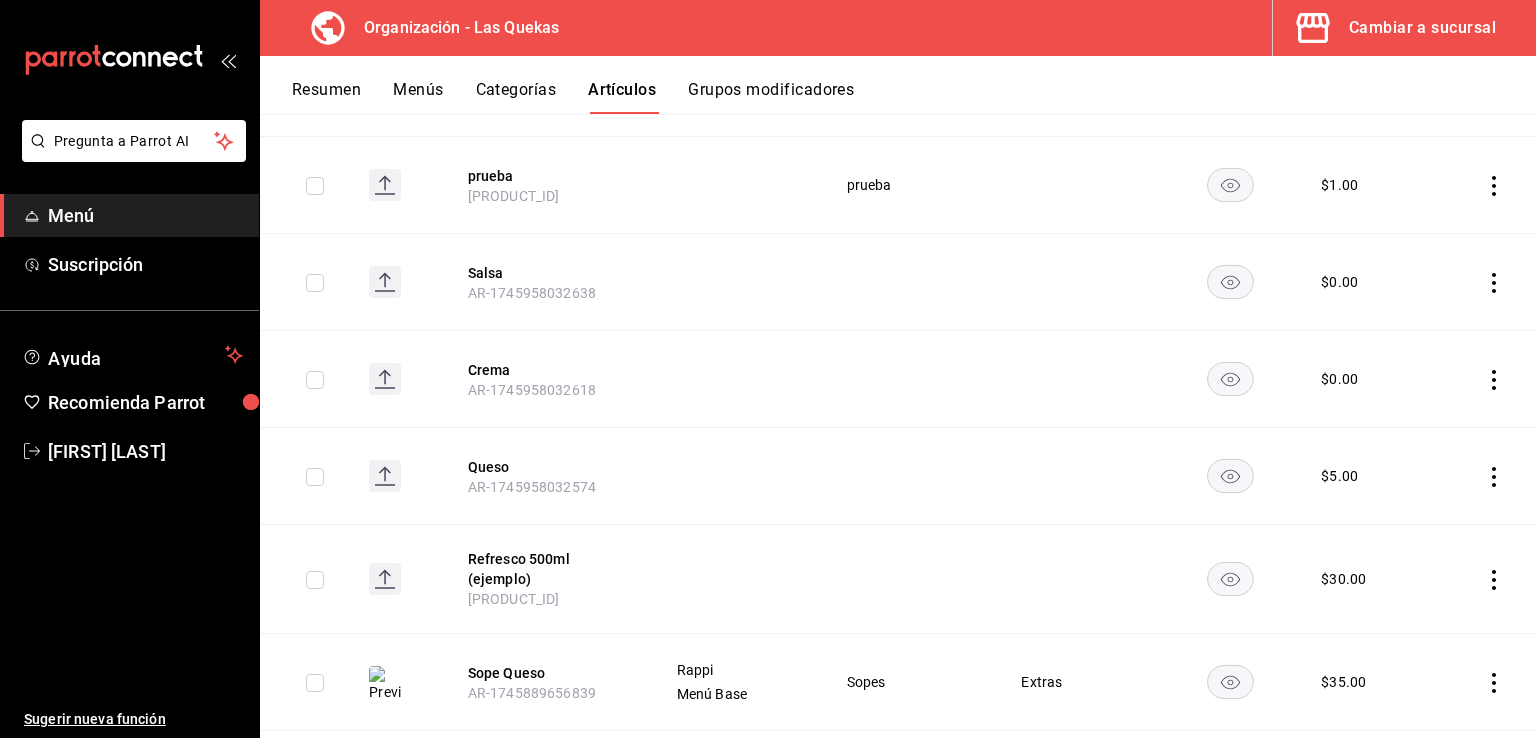 click 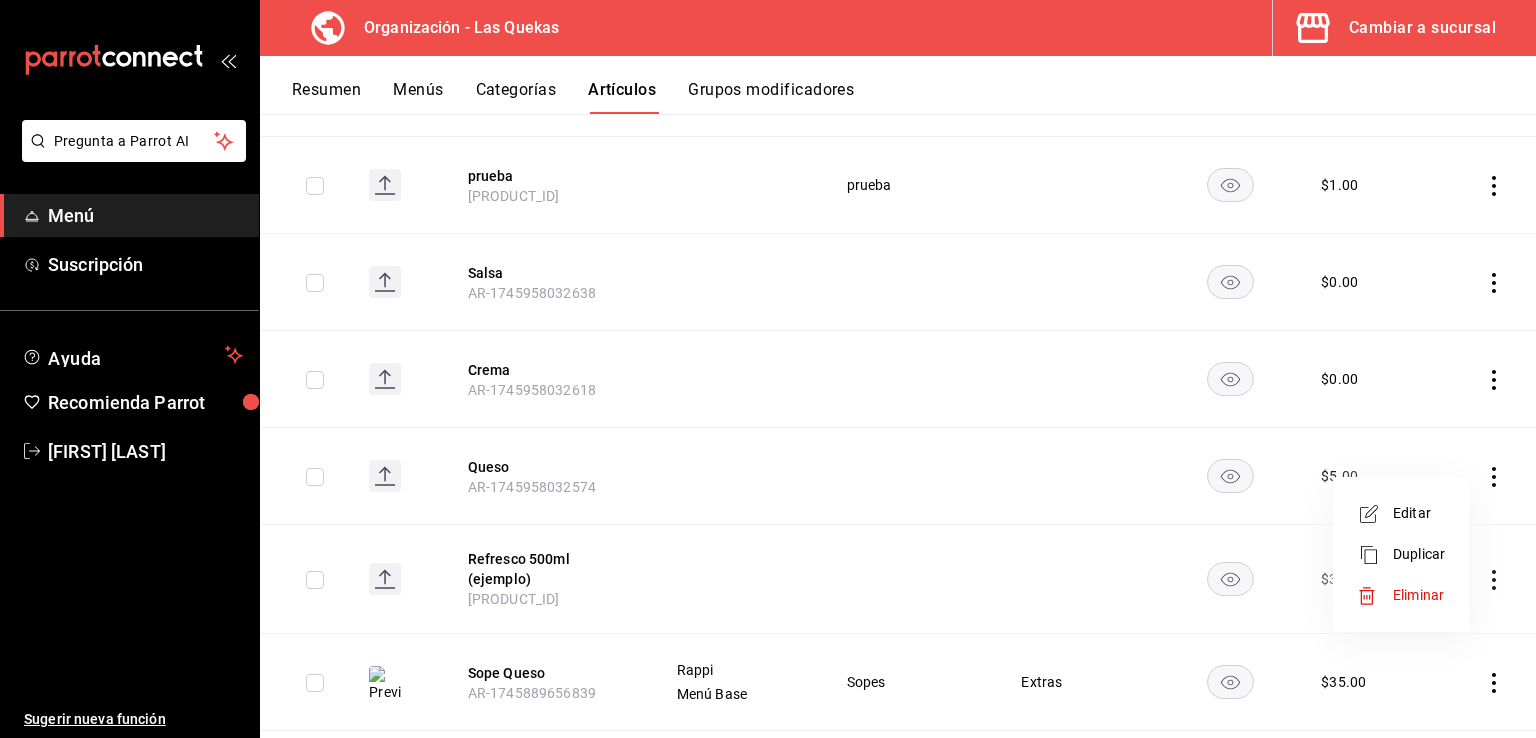 click on "Editar" at bounding box center [1419, 513] 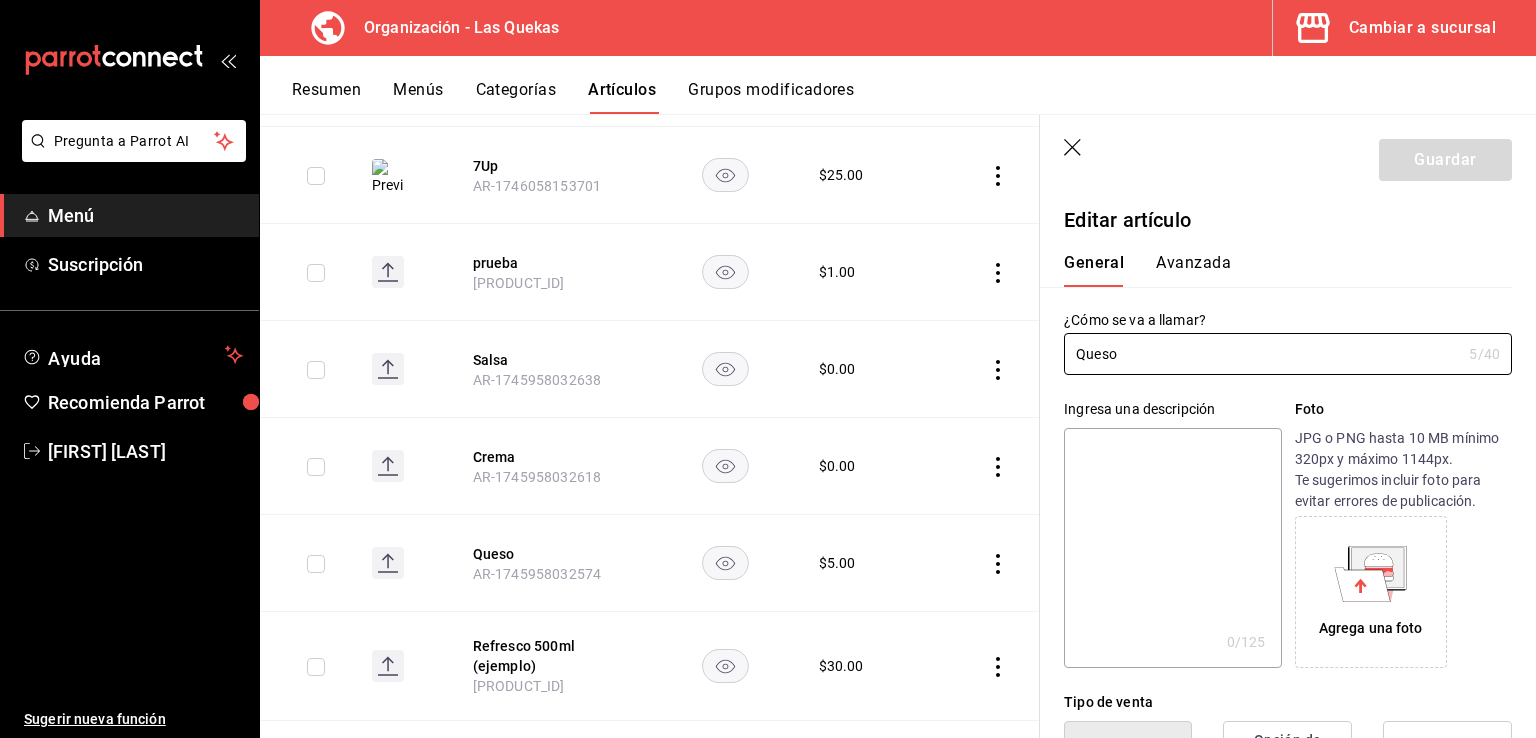 type on "$5.00" 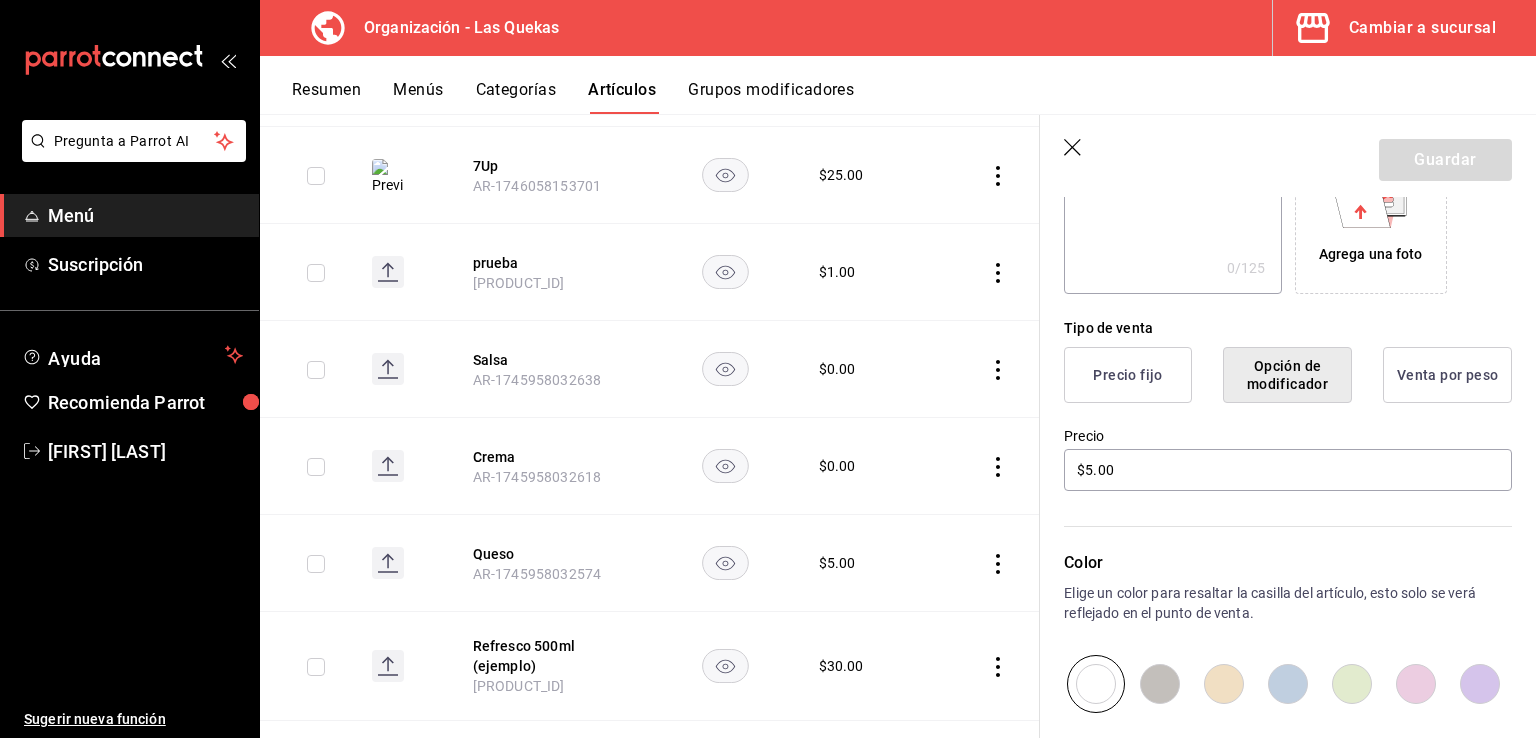 scroll, scrollTop: 400, scrollLeft: 0, axis: vertical 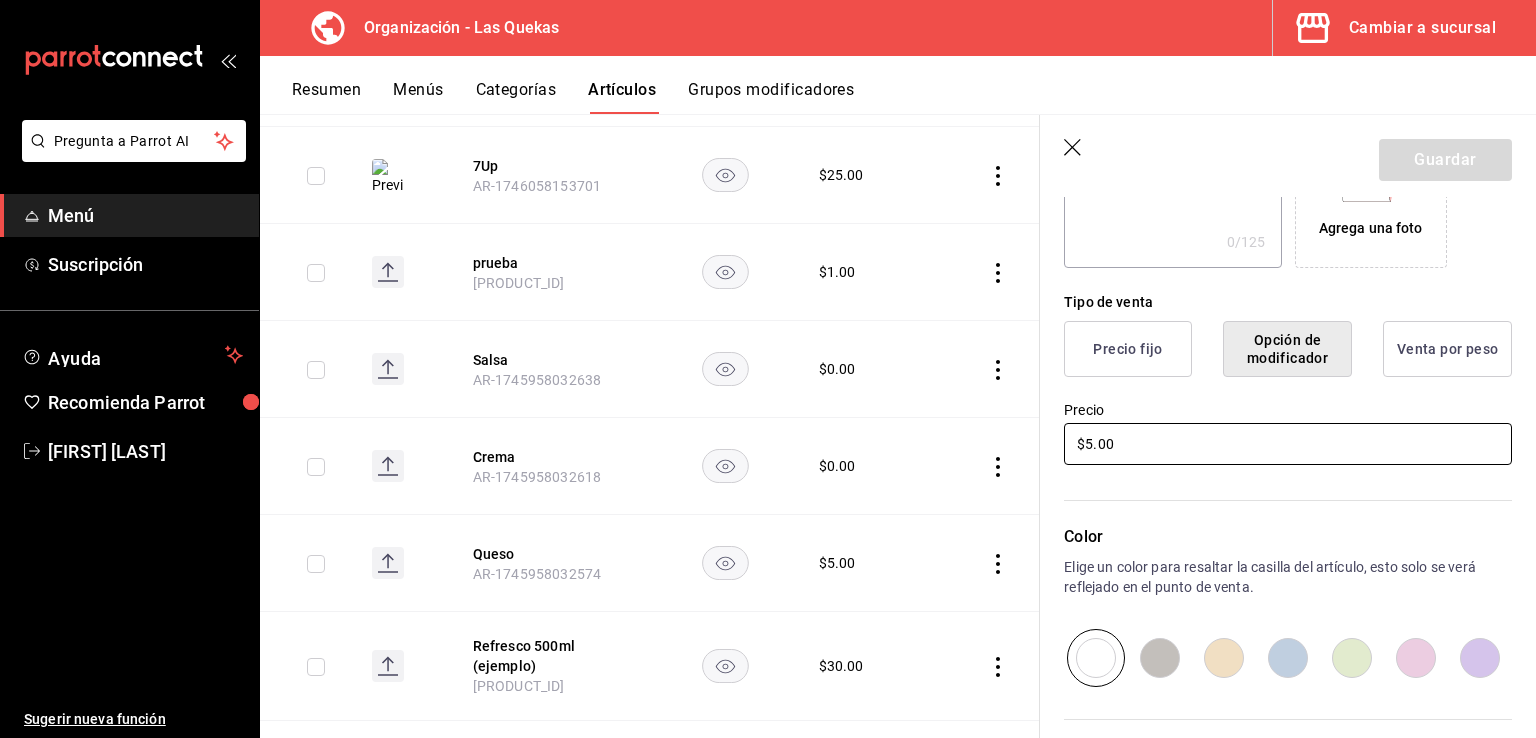 click on "$5.00" at bounding box center [1288, 444] 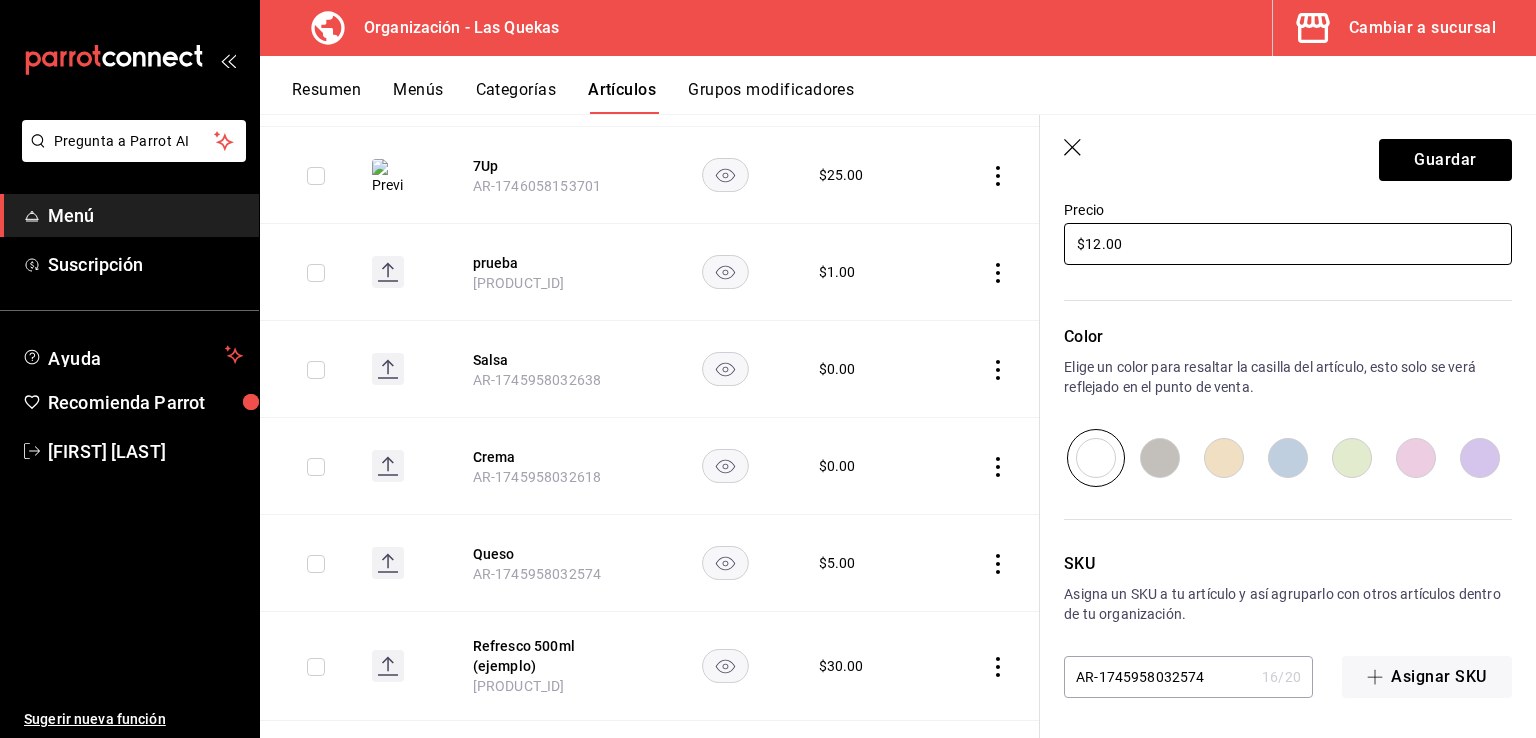 scroll, scrollTop: 400, scrollLeft: 0, axis: vertical 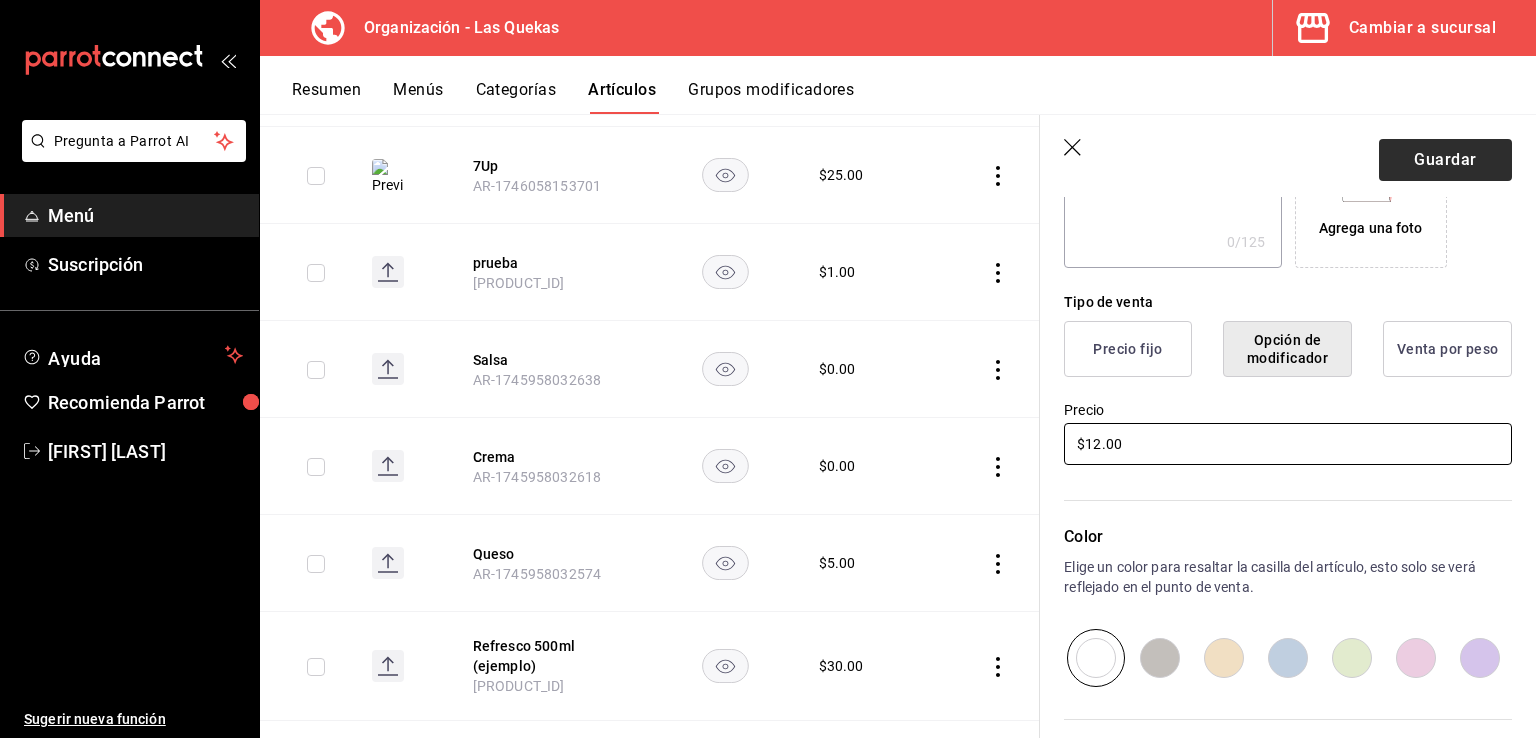 type on "$12.00" 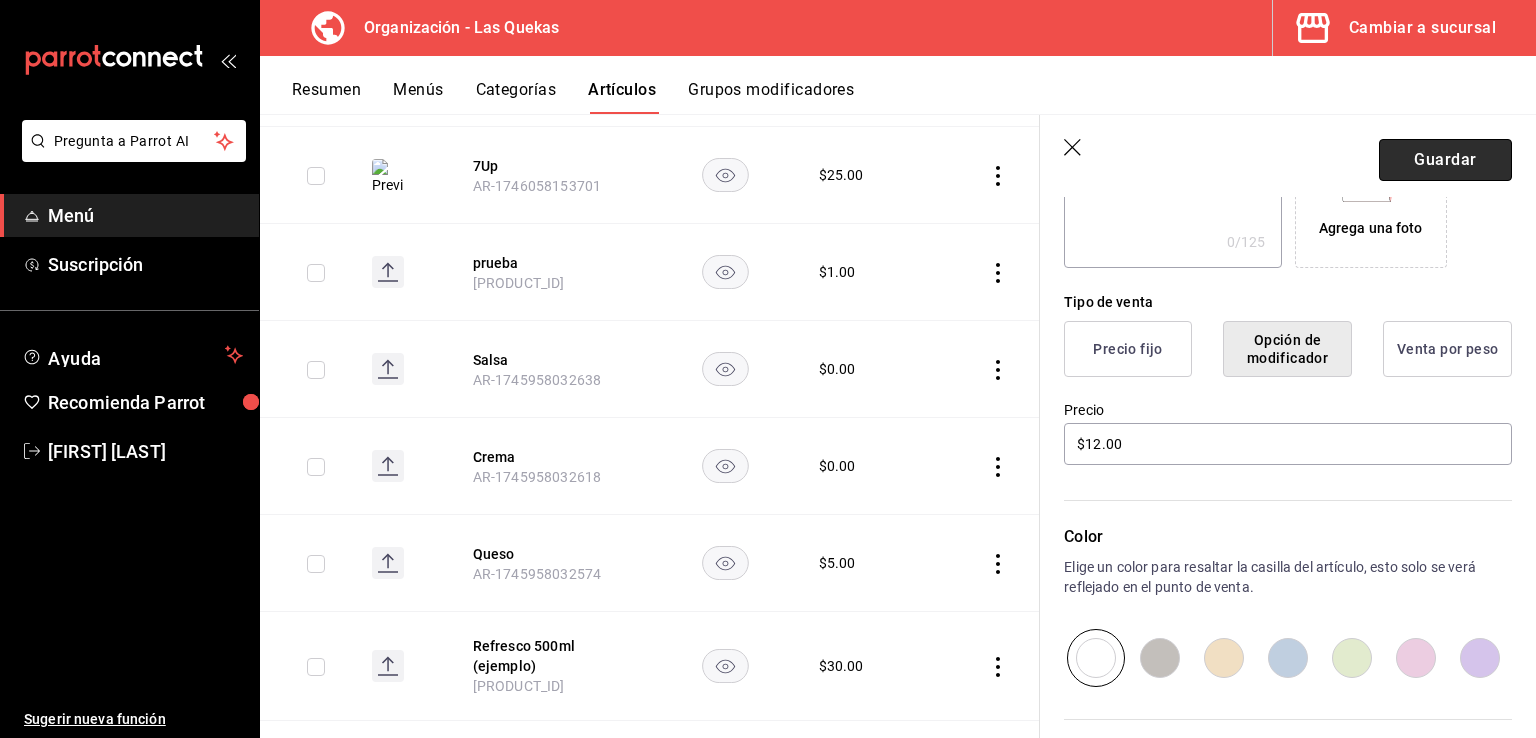 click on "Guardar" at bounding box center (1445, 160) 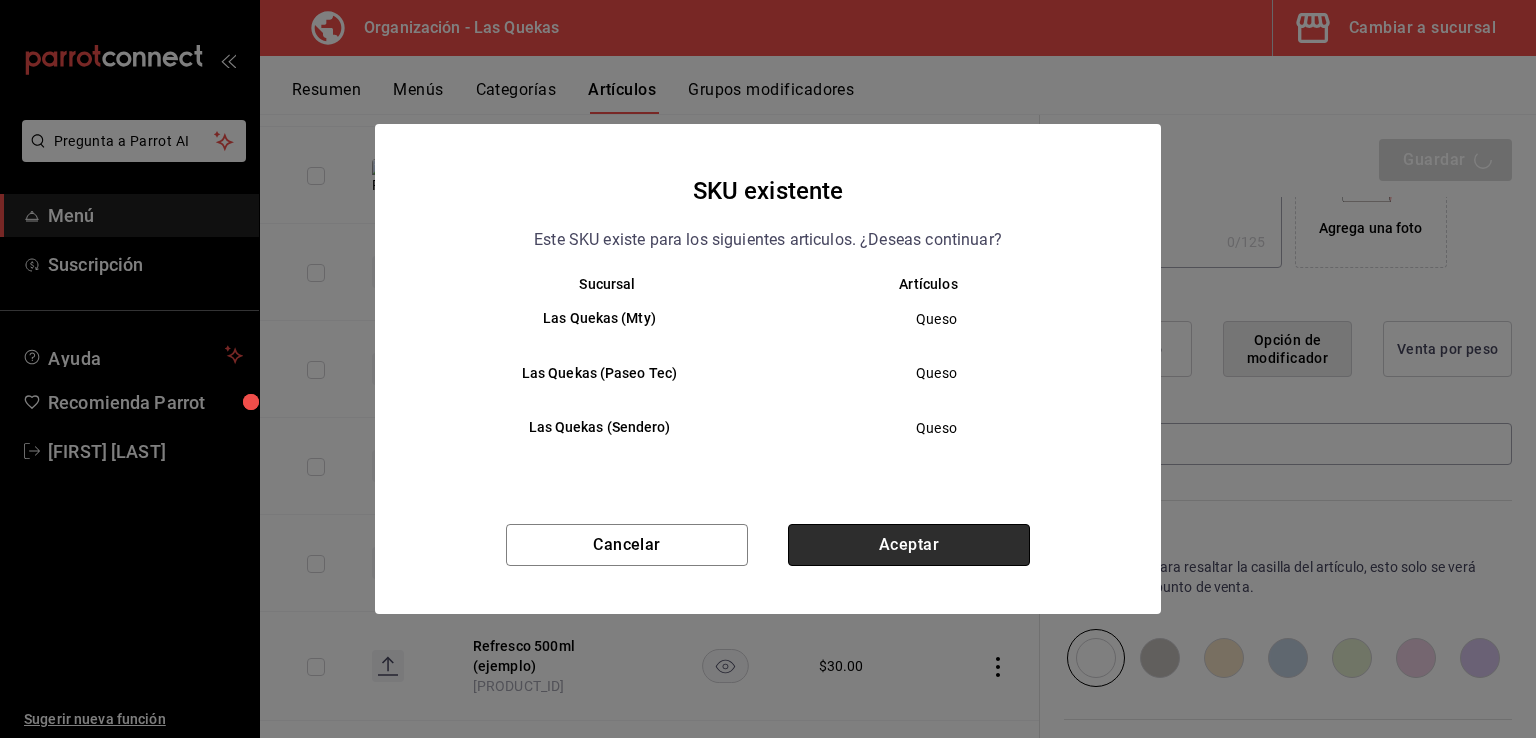 click on "Aceptar" at bounding box center [909, 545] 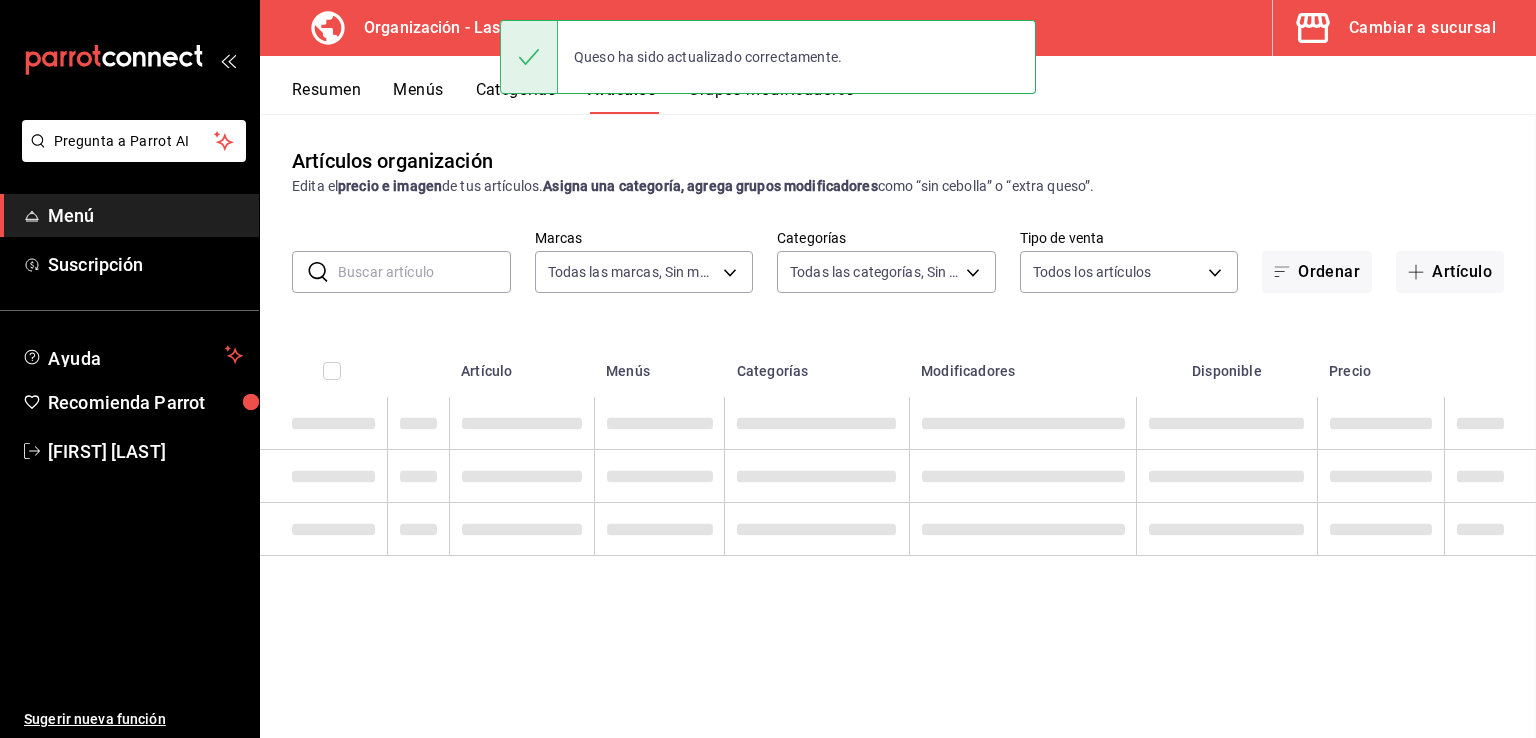 scroll, scrollTop: 0, scrollLeft: 0, axis: both 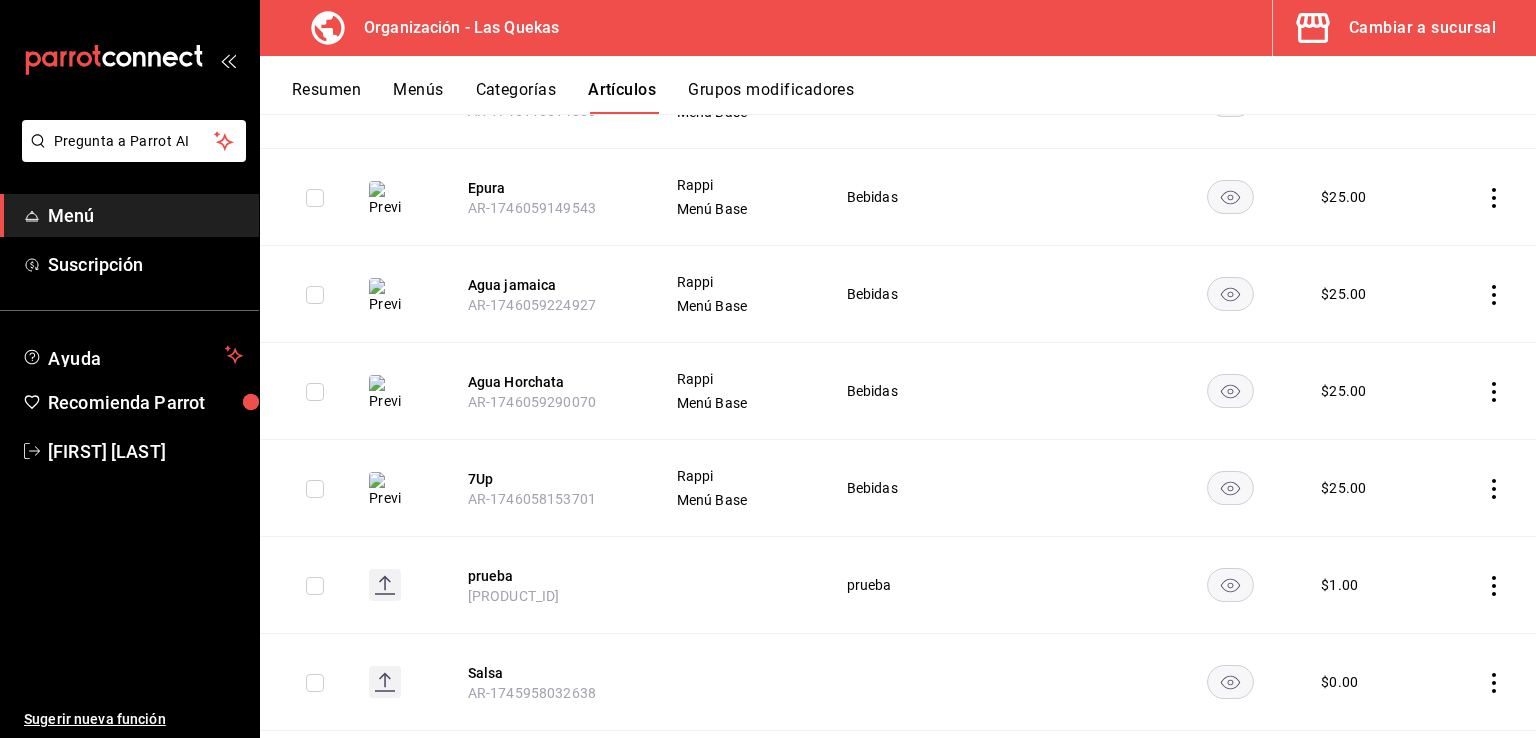 click 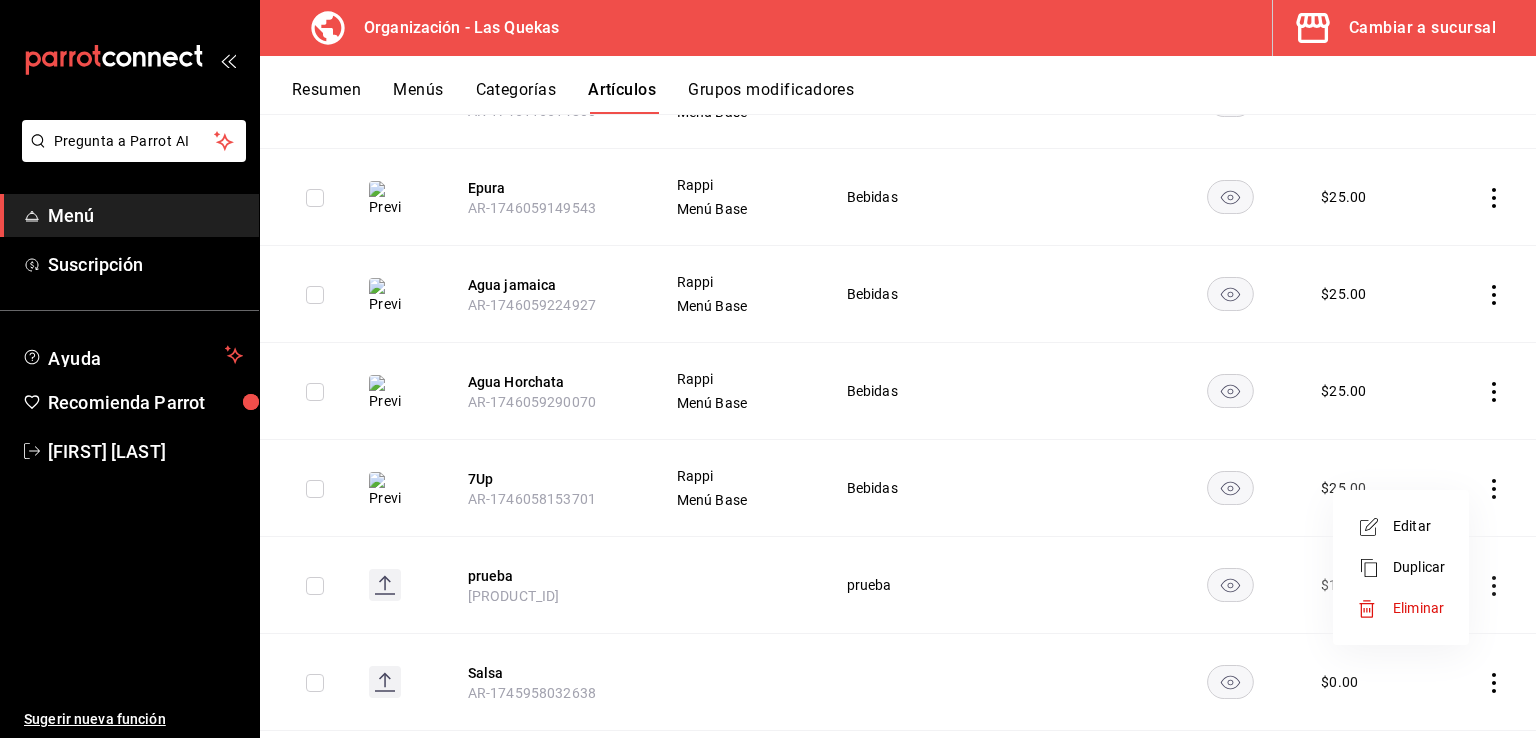 click on "Editar" at bounding box center [1419, 526] 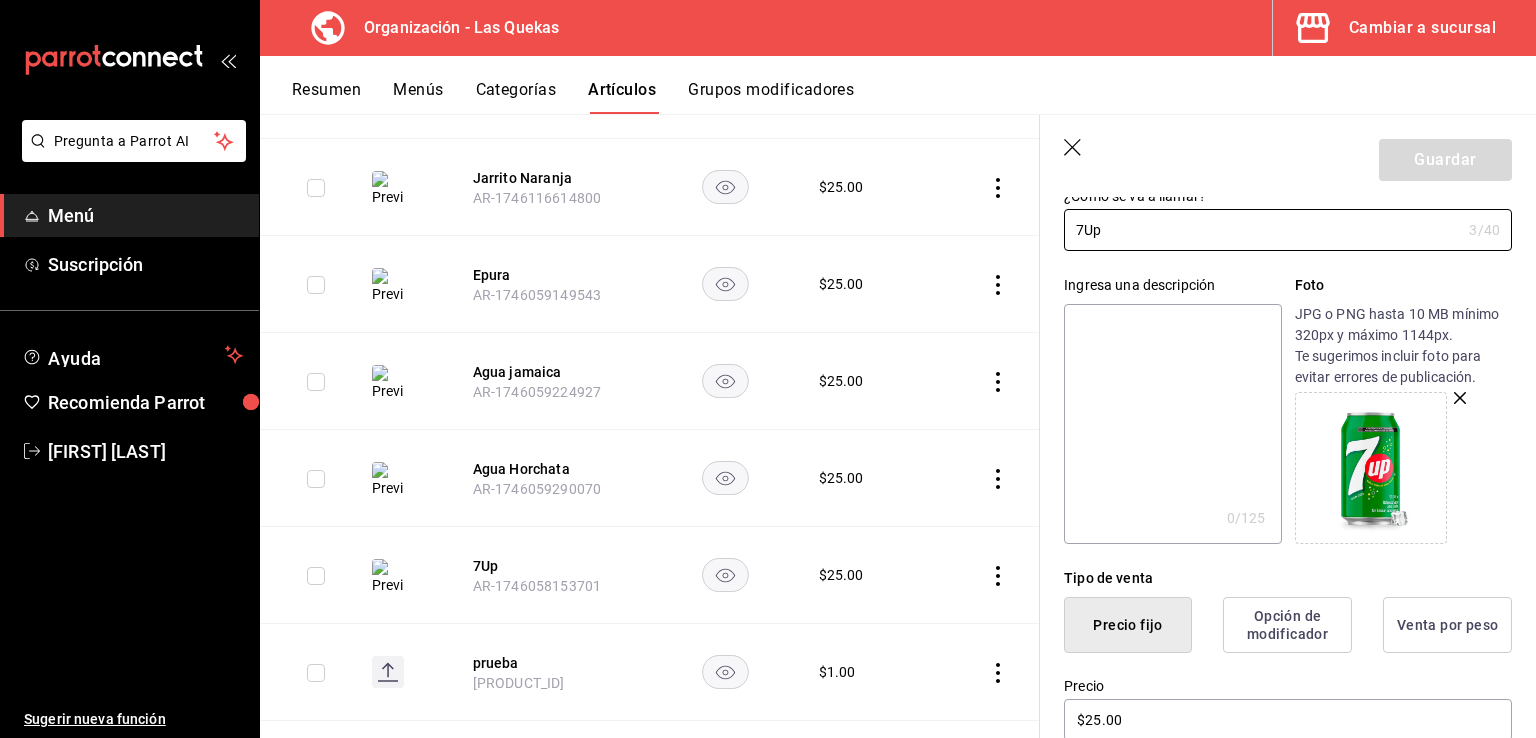 scroll, scrollTop: 300, scrollLeft: 0, axis: vertical 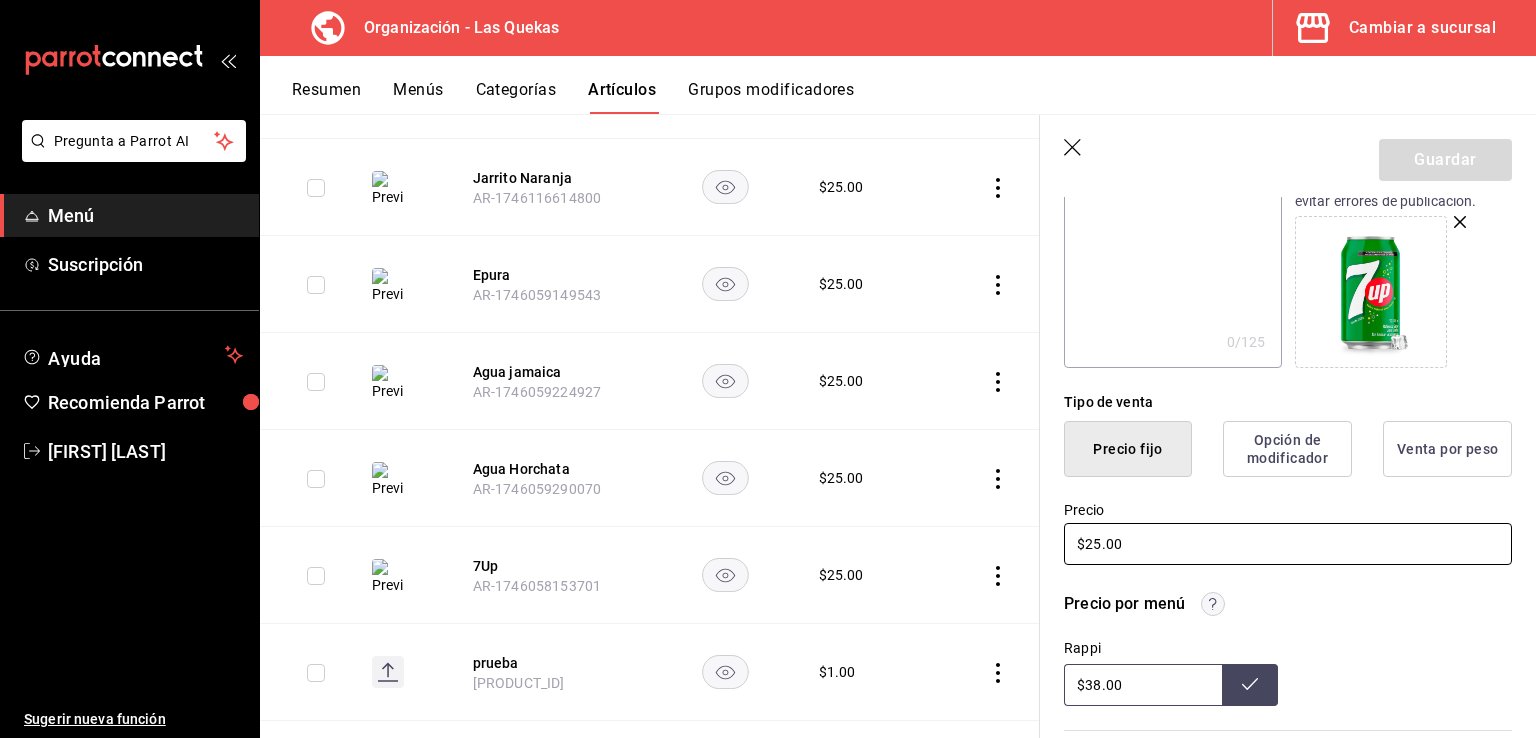 click on "$25.00" at bounding box center (1288, 544) 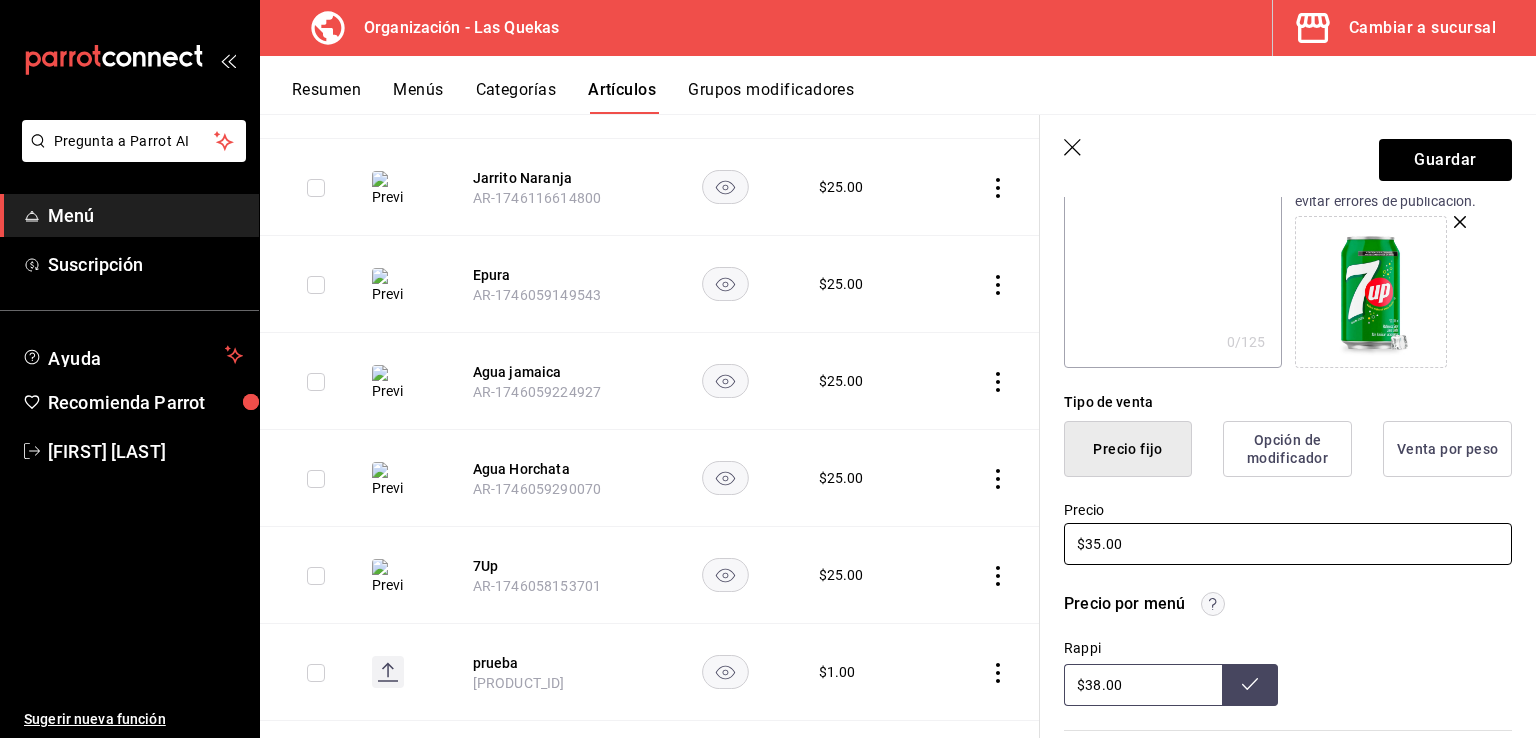 type on "$35.00" 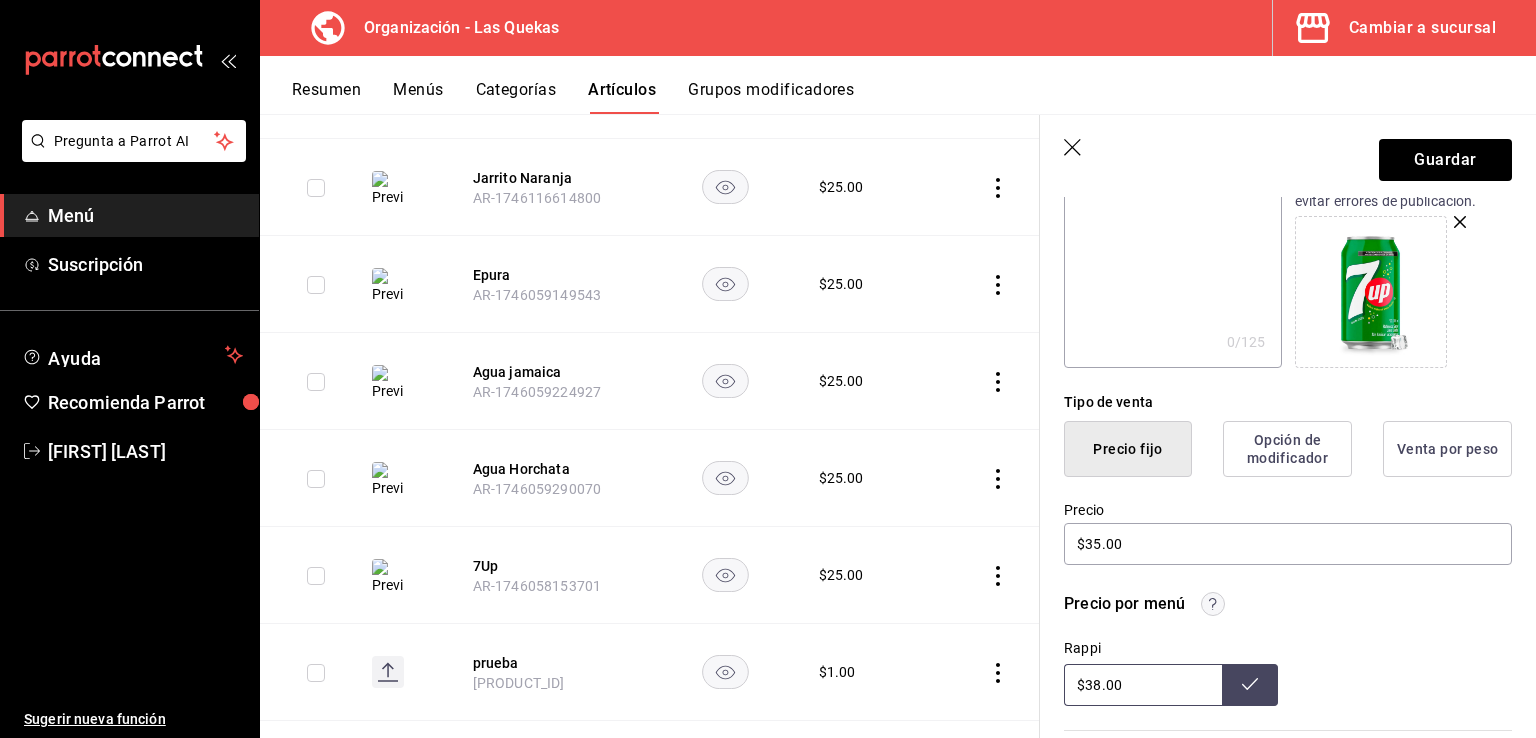 click on "$38.00" at bounding box center [1143, 685] 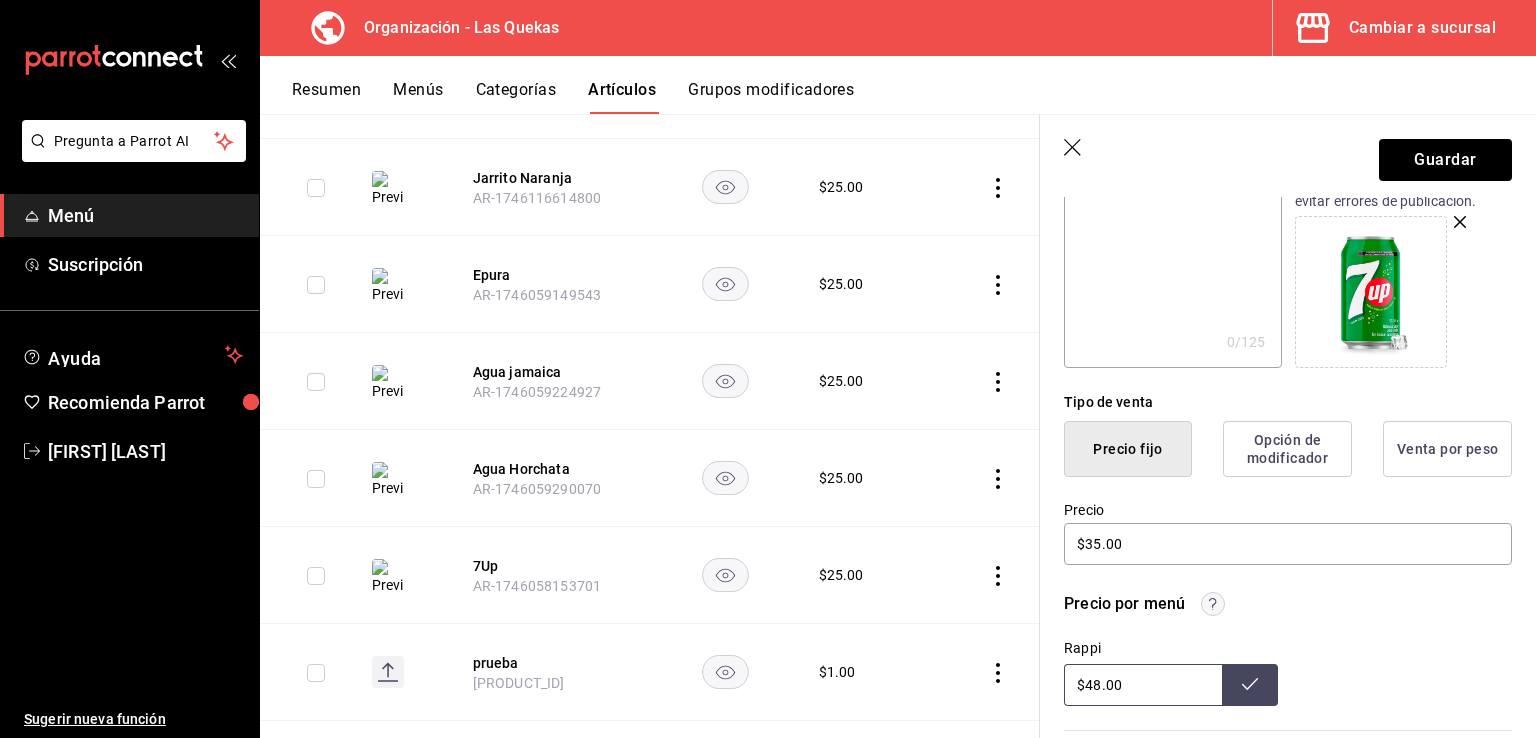 type on "$48.00" 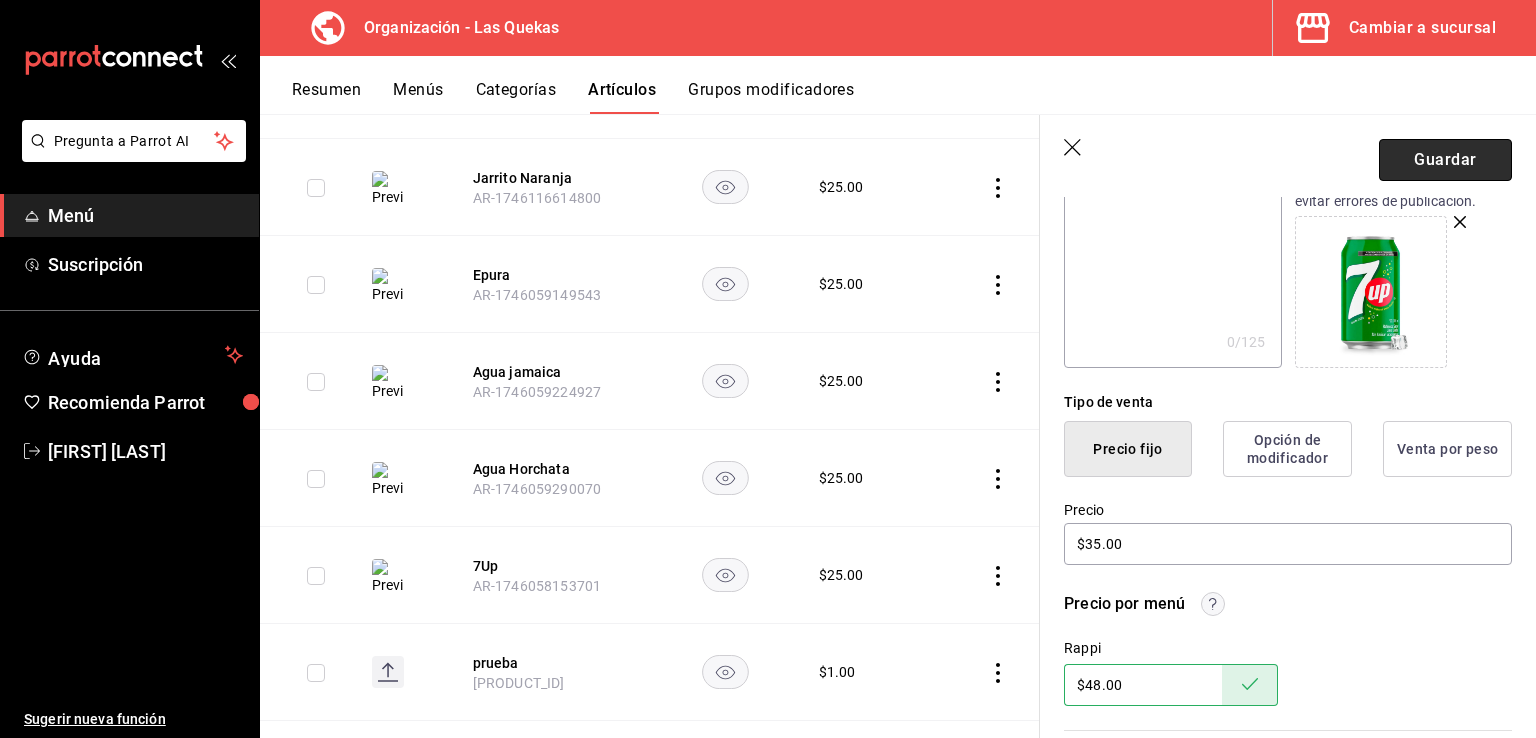 click on "Guardar" at bounding box center (1445, 160) 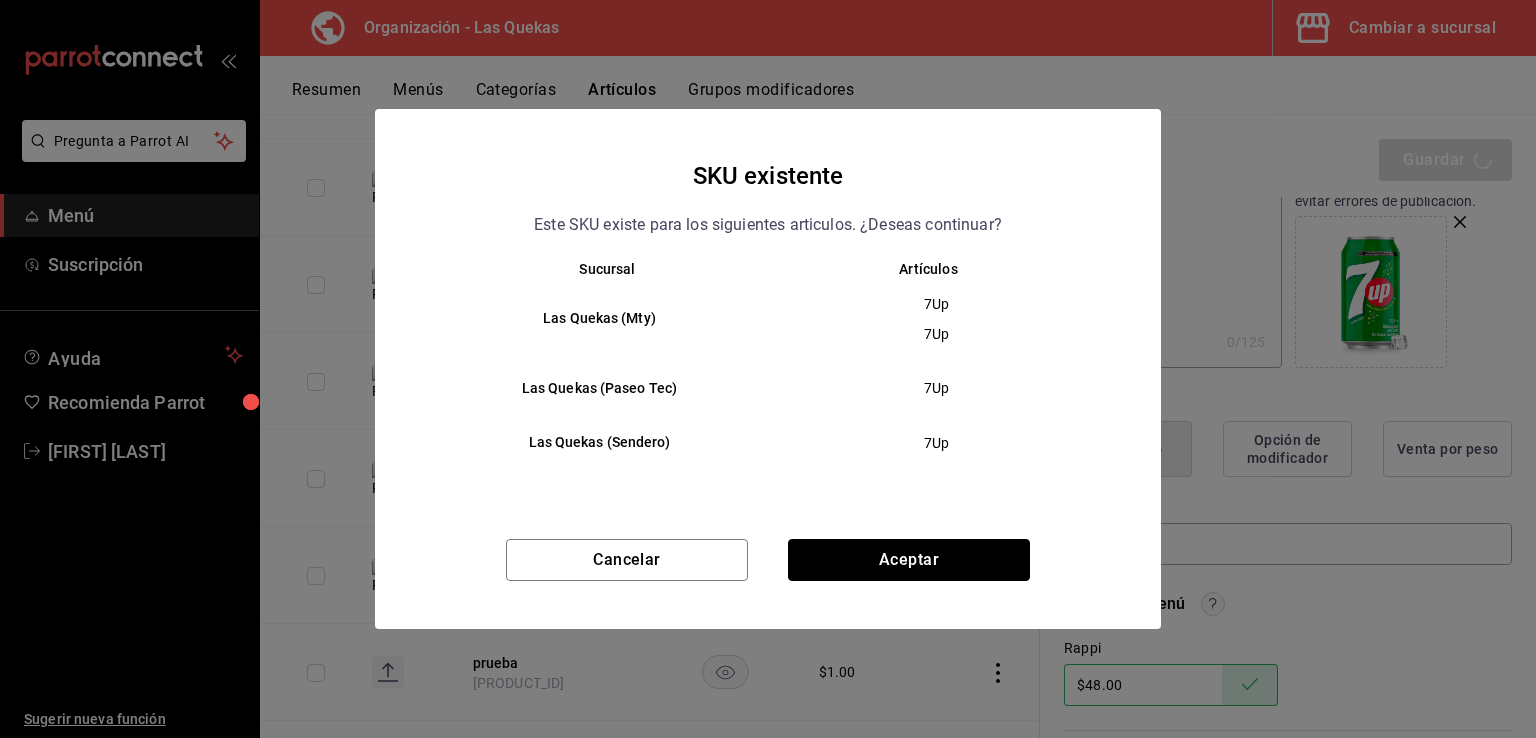 click on "Aceptar" at bounding box center (909, 560) 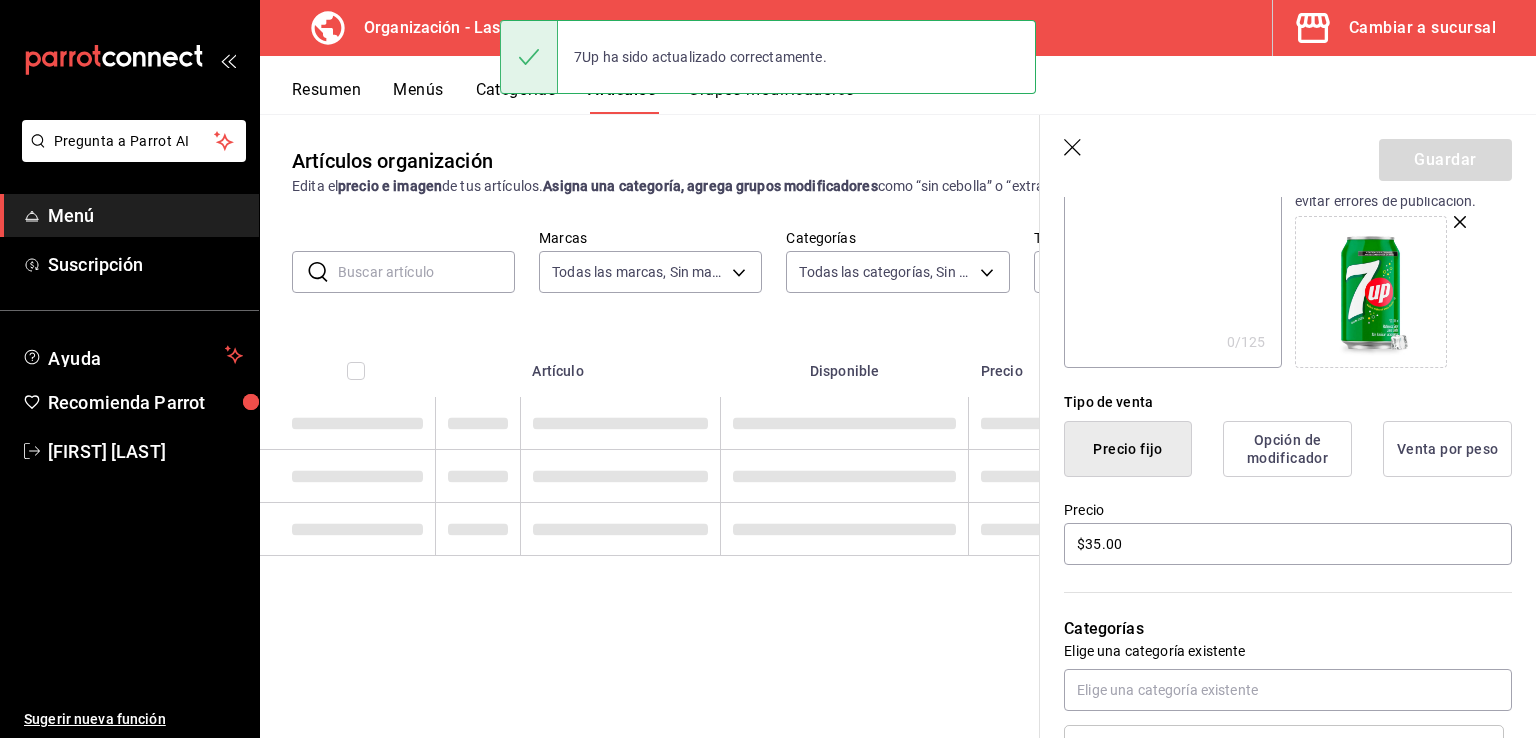 scroll, scrollTop: 0, scrollLeft: 0, axis: both 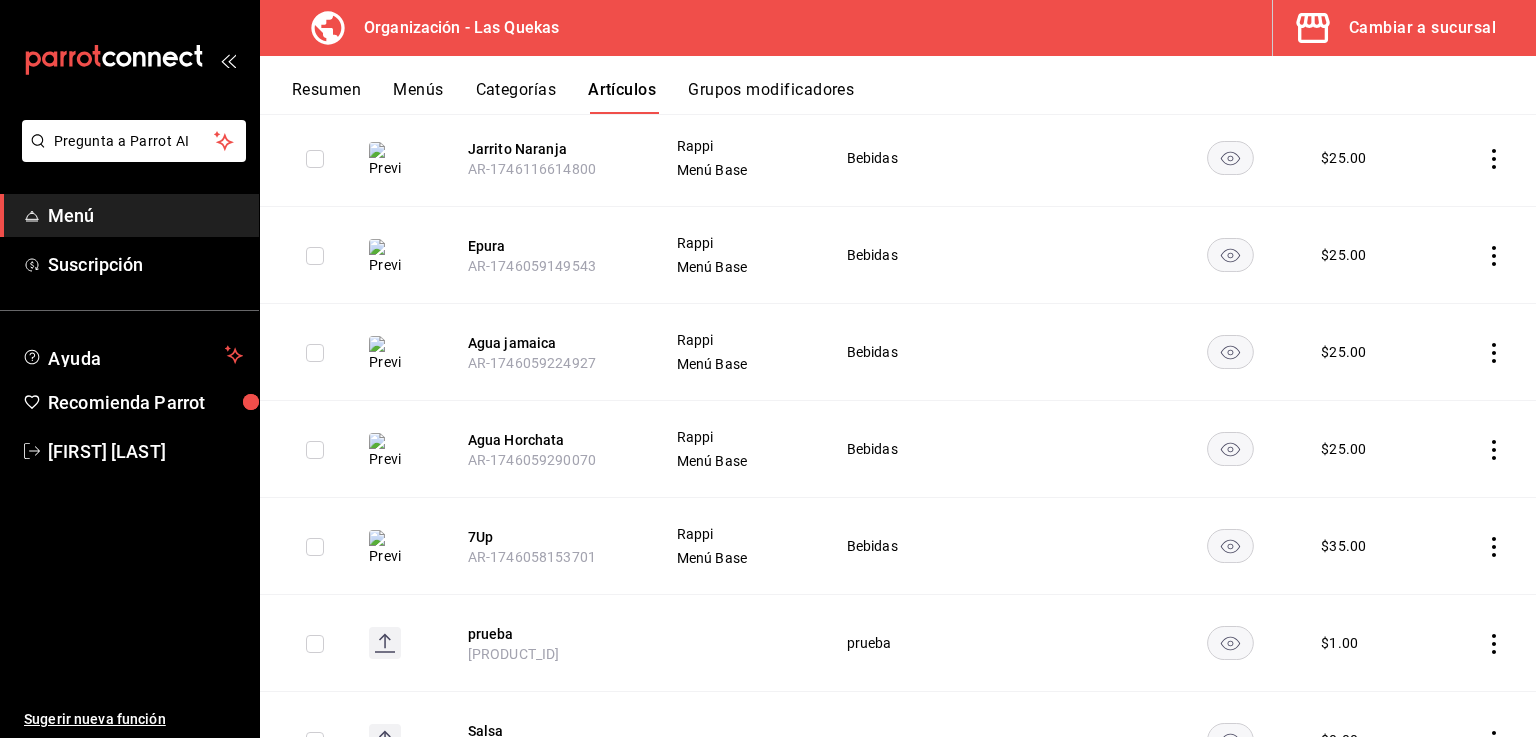 click 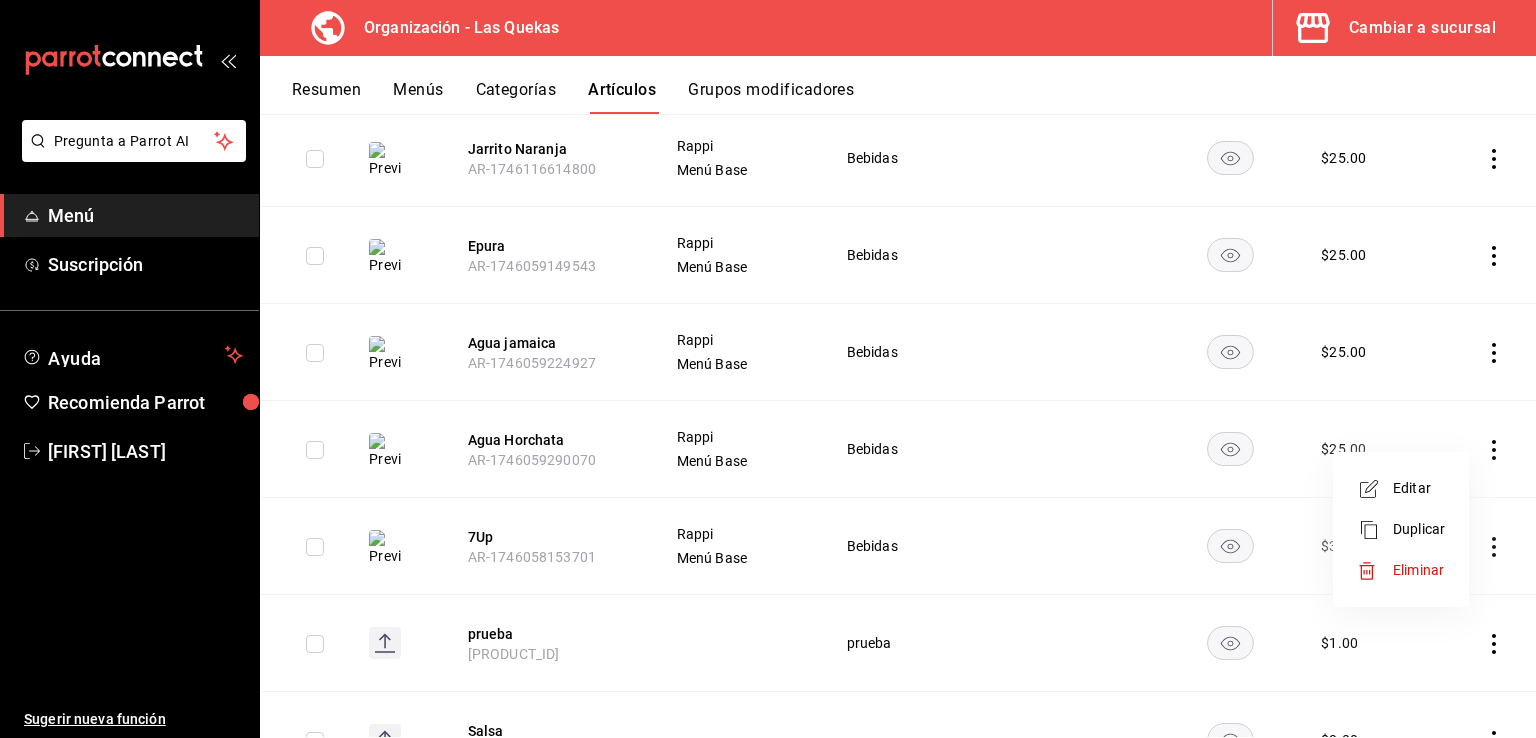 click on "Editar" at bounding box center [1419, 488] 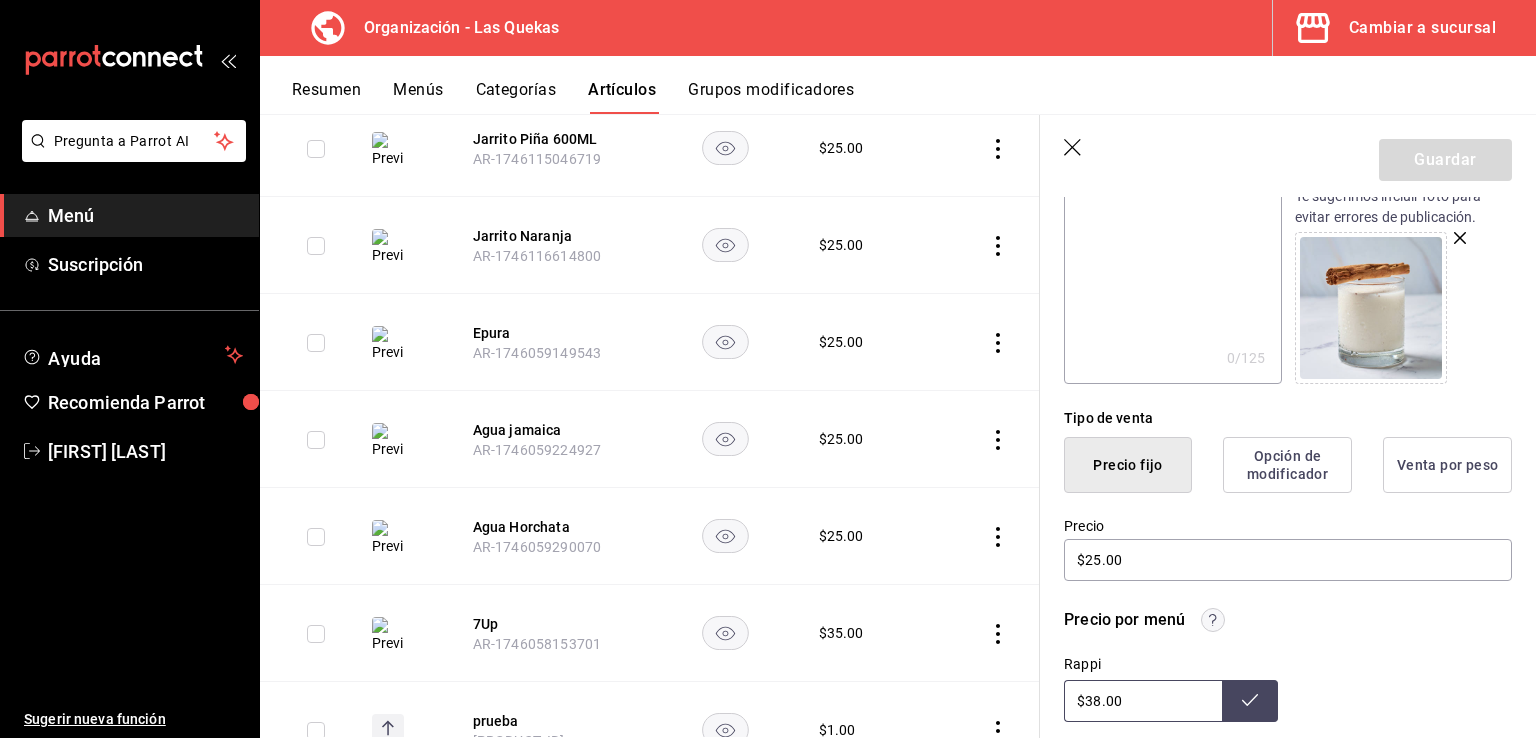 scroll, scrollTop: 400, scrollLeft: 0, axis: vertical 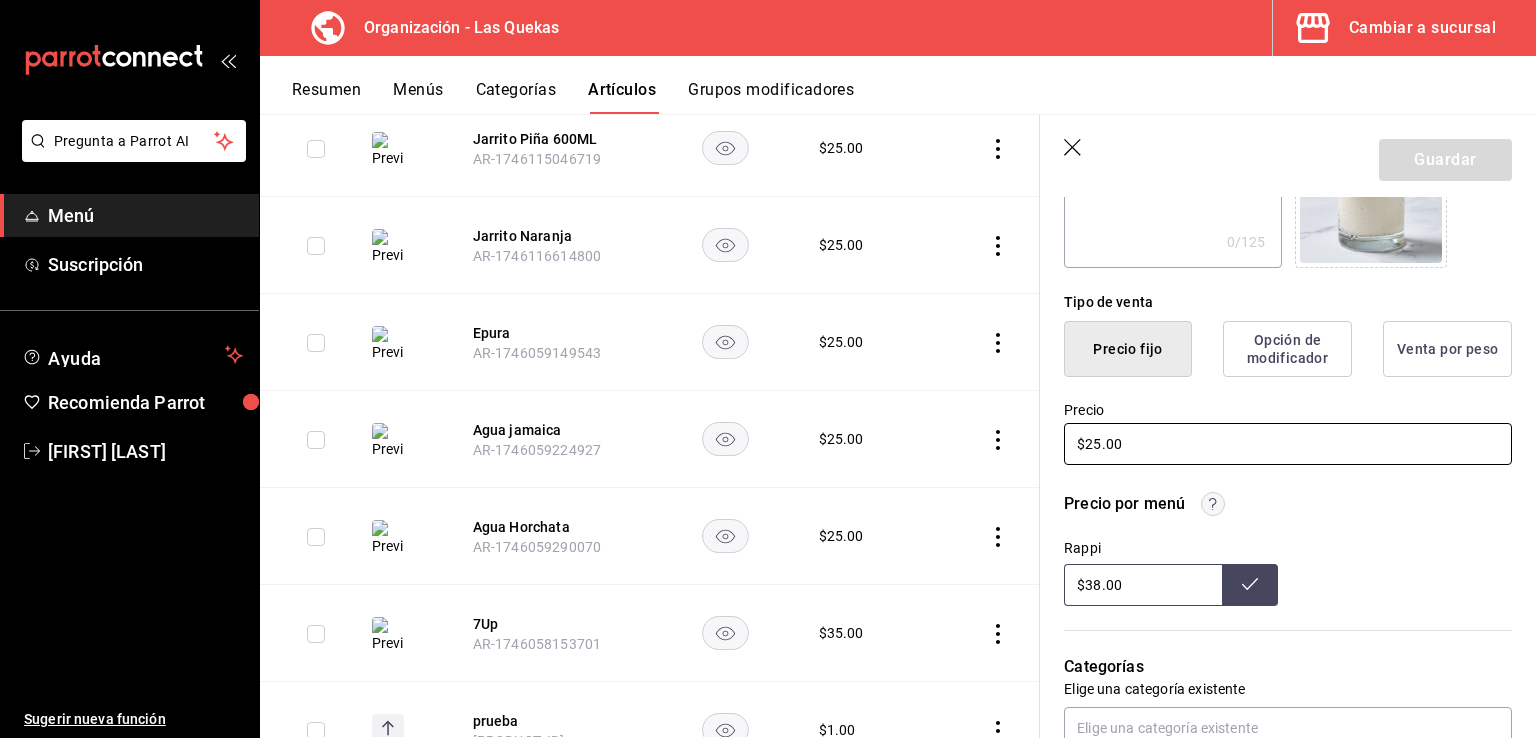 click on "$25.00" at bounding box center [1288, 444] 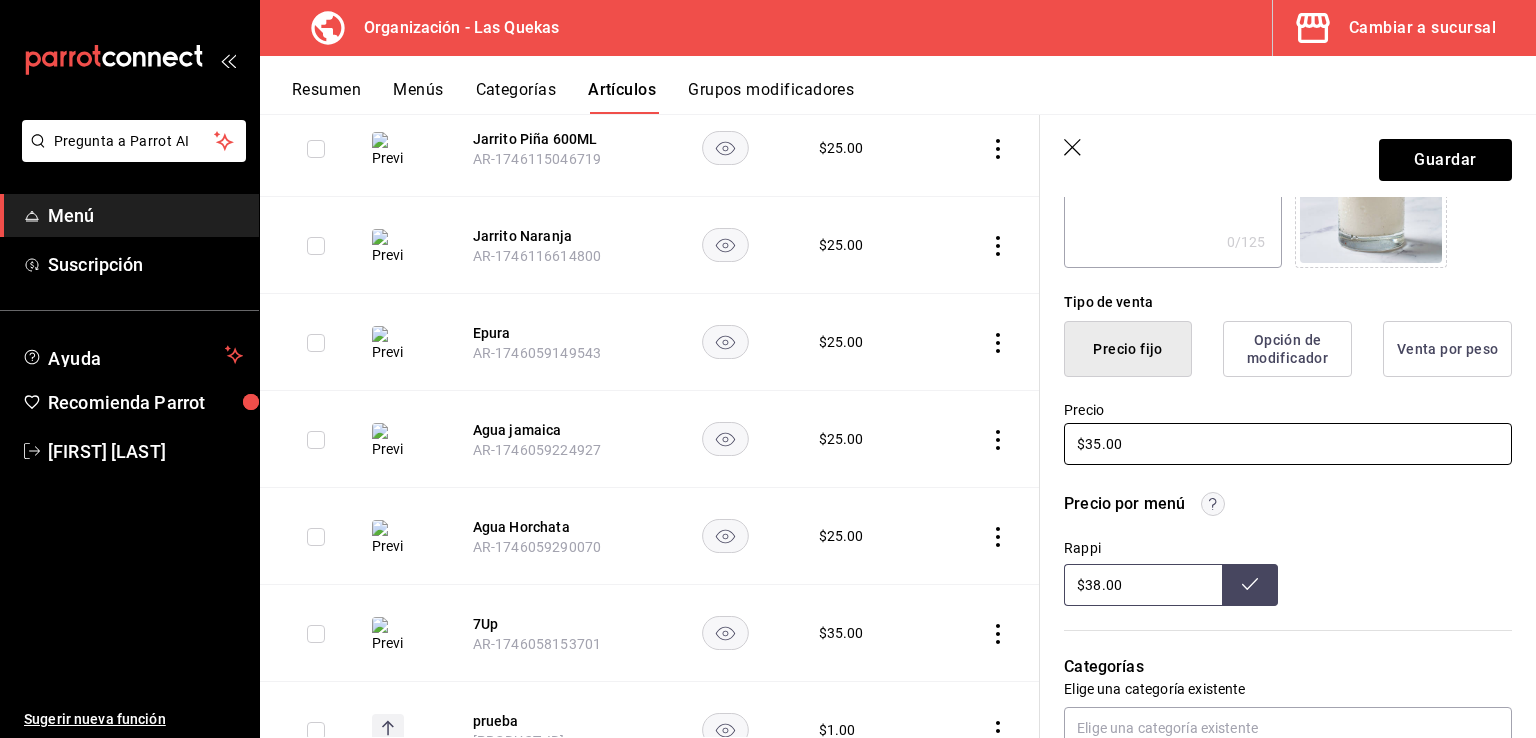 type on "$35.00" 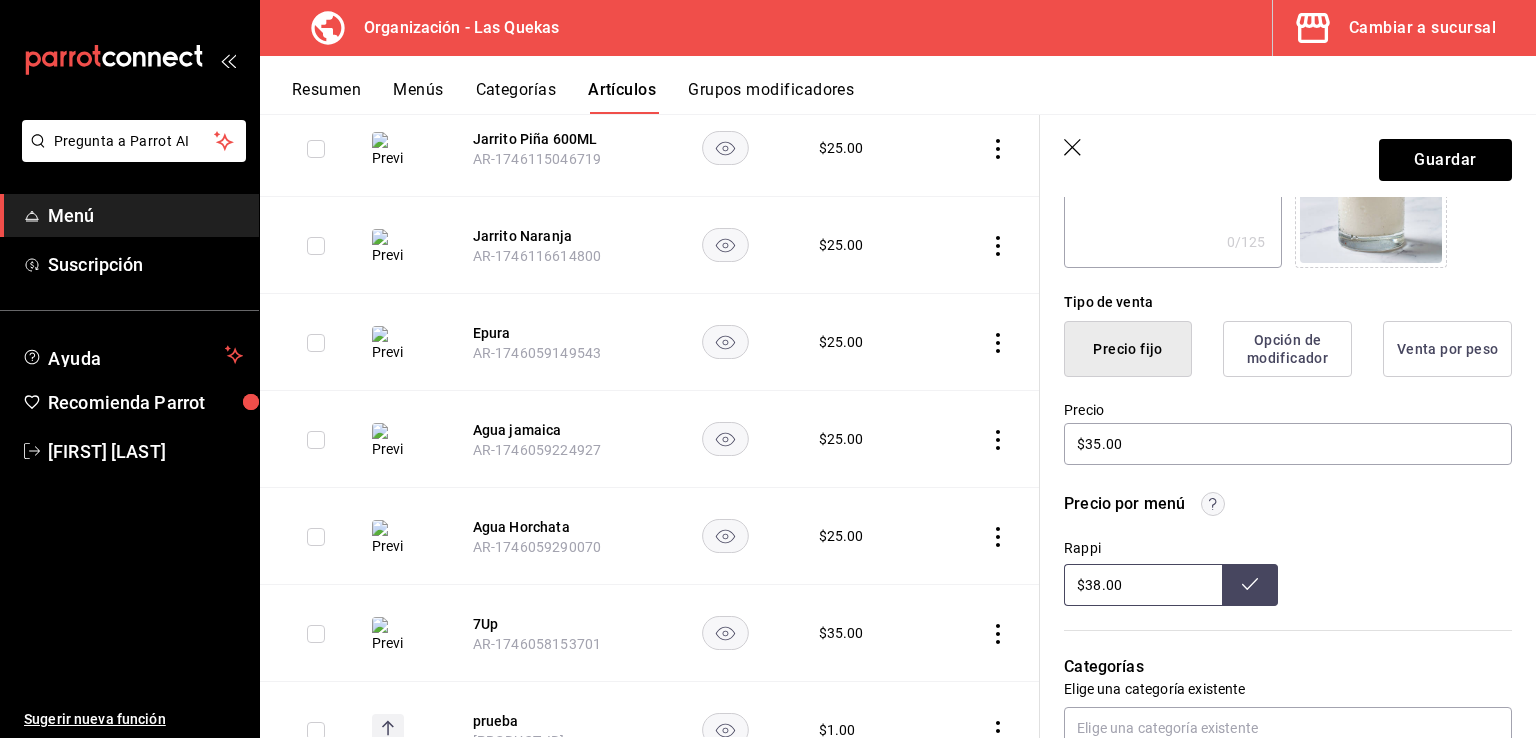 click on "$38.00" at bounding box center (1143, 585) 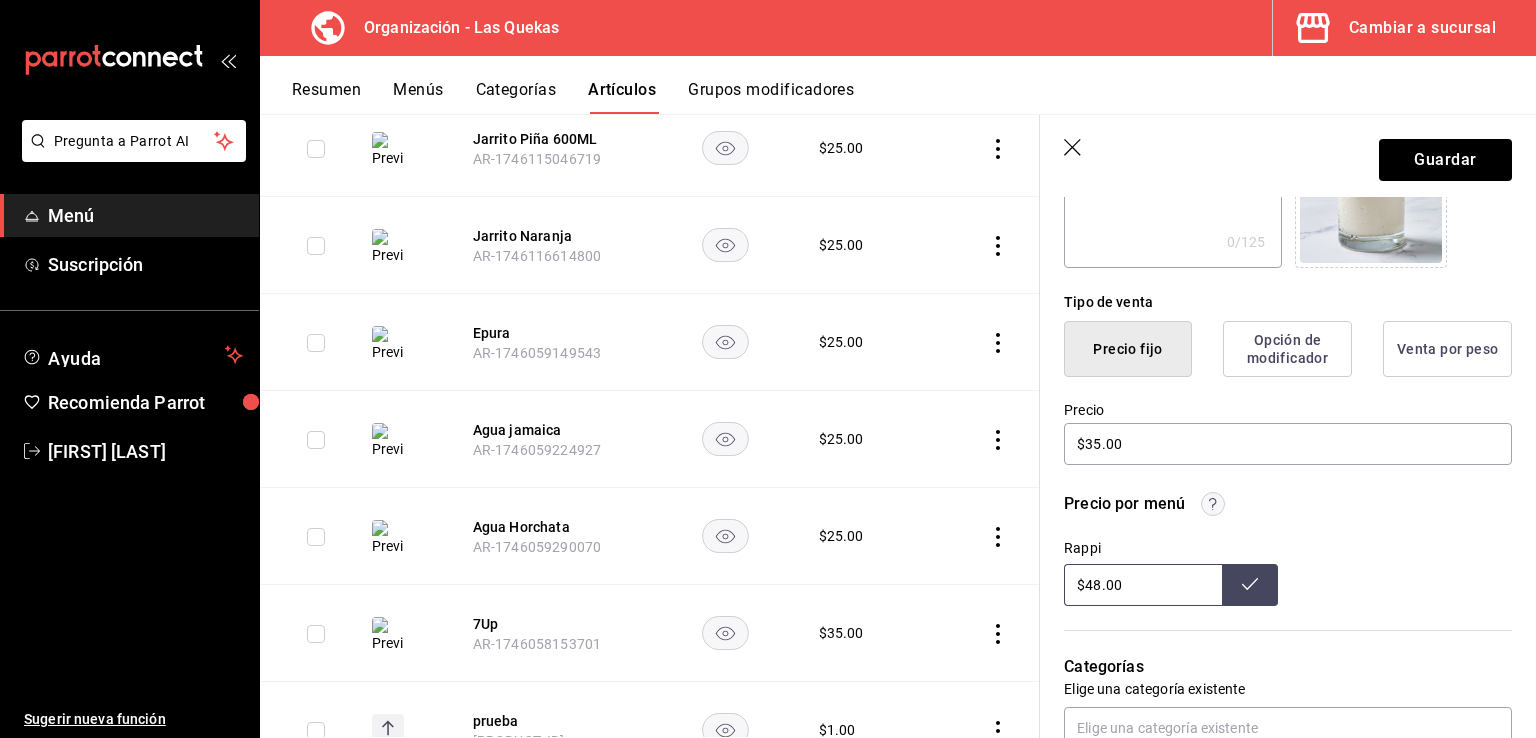 type on "$48.00" 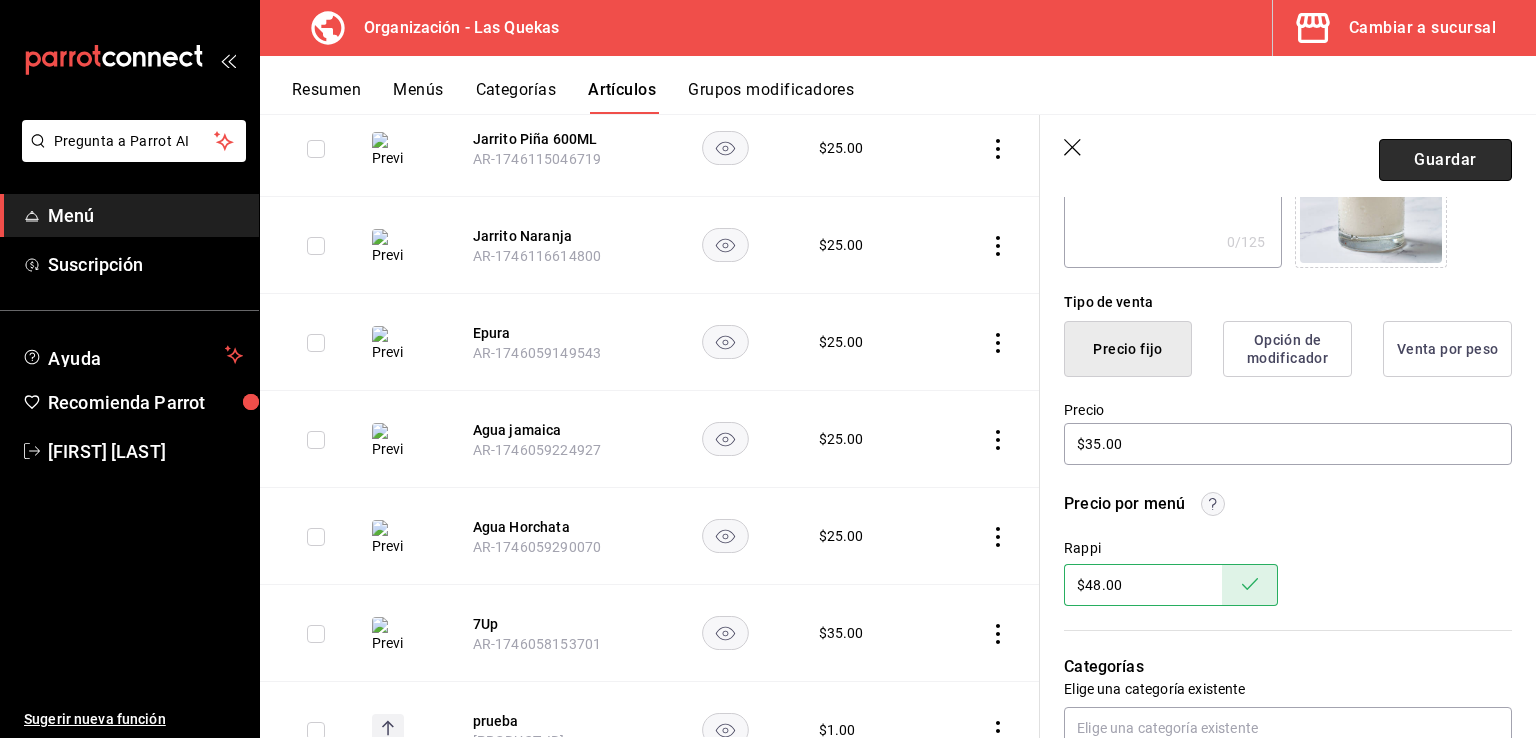 click on "Guardar" at bounding box center (1445, 160) 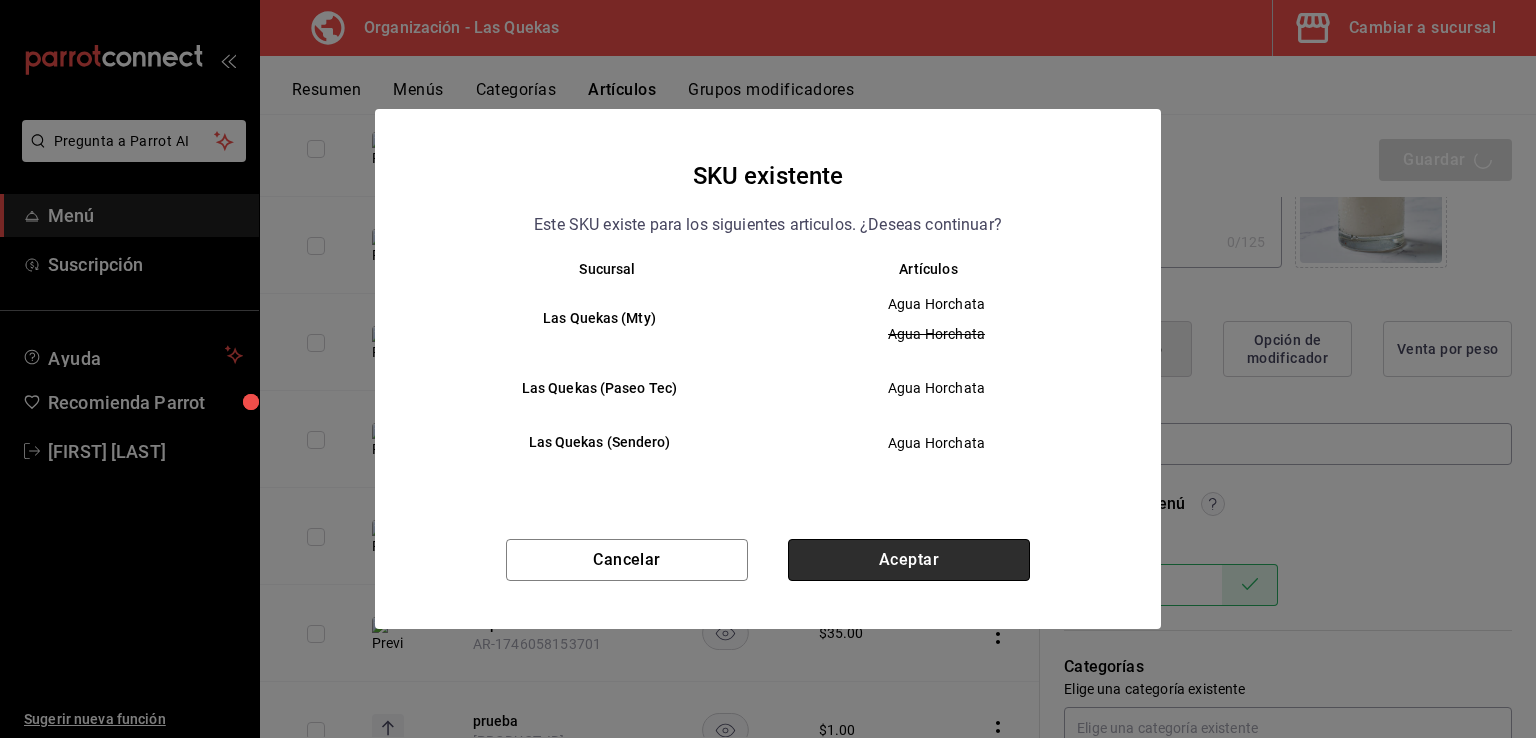 click on "Aceptar" at bounding box center [909, 560] 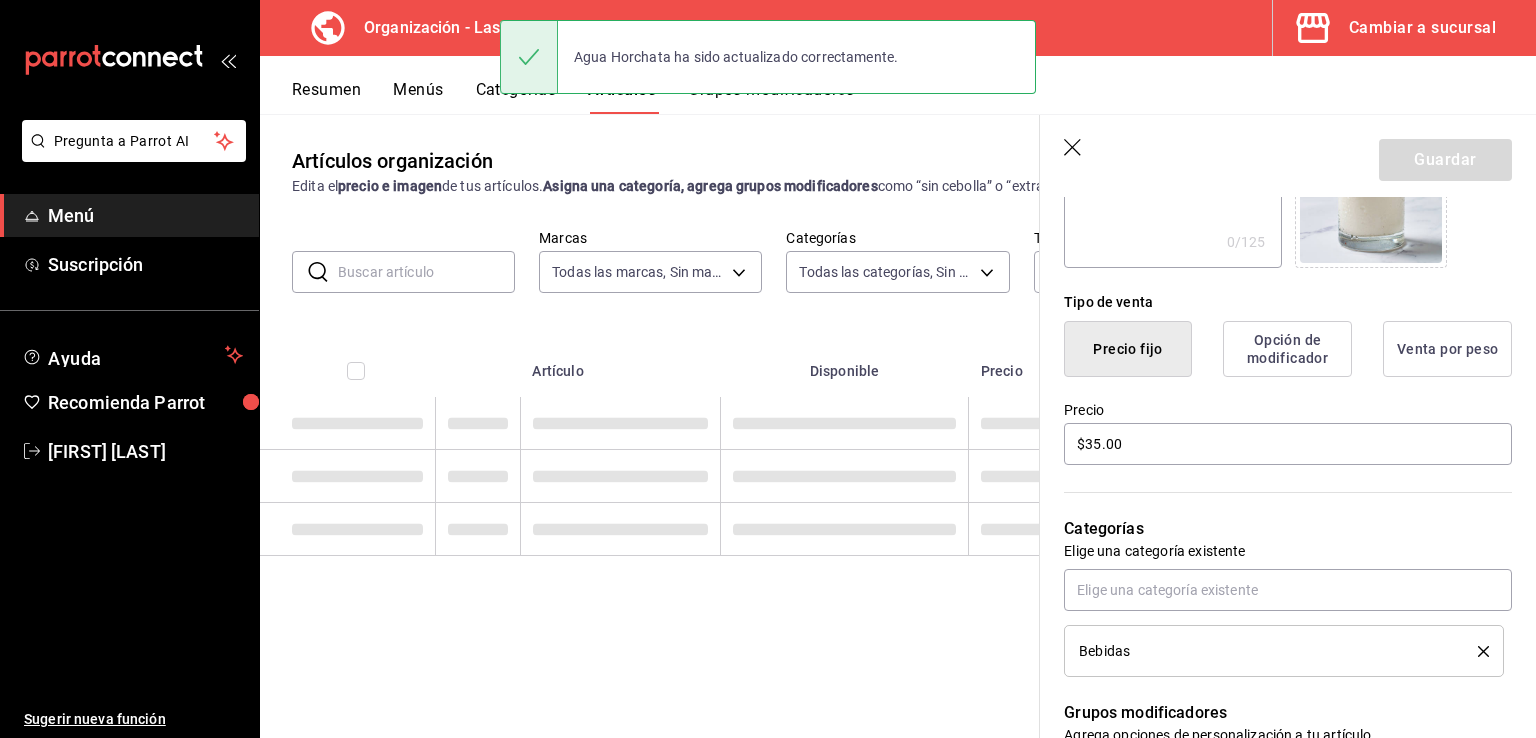 scroll, scrollTop: 0, scrollLeft: 0, axis: both 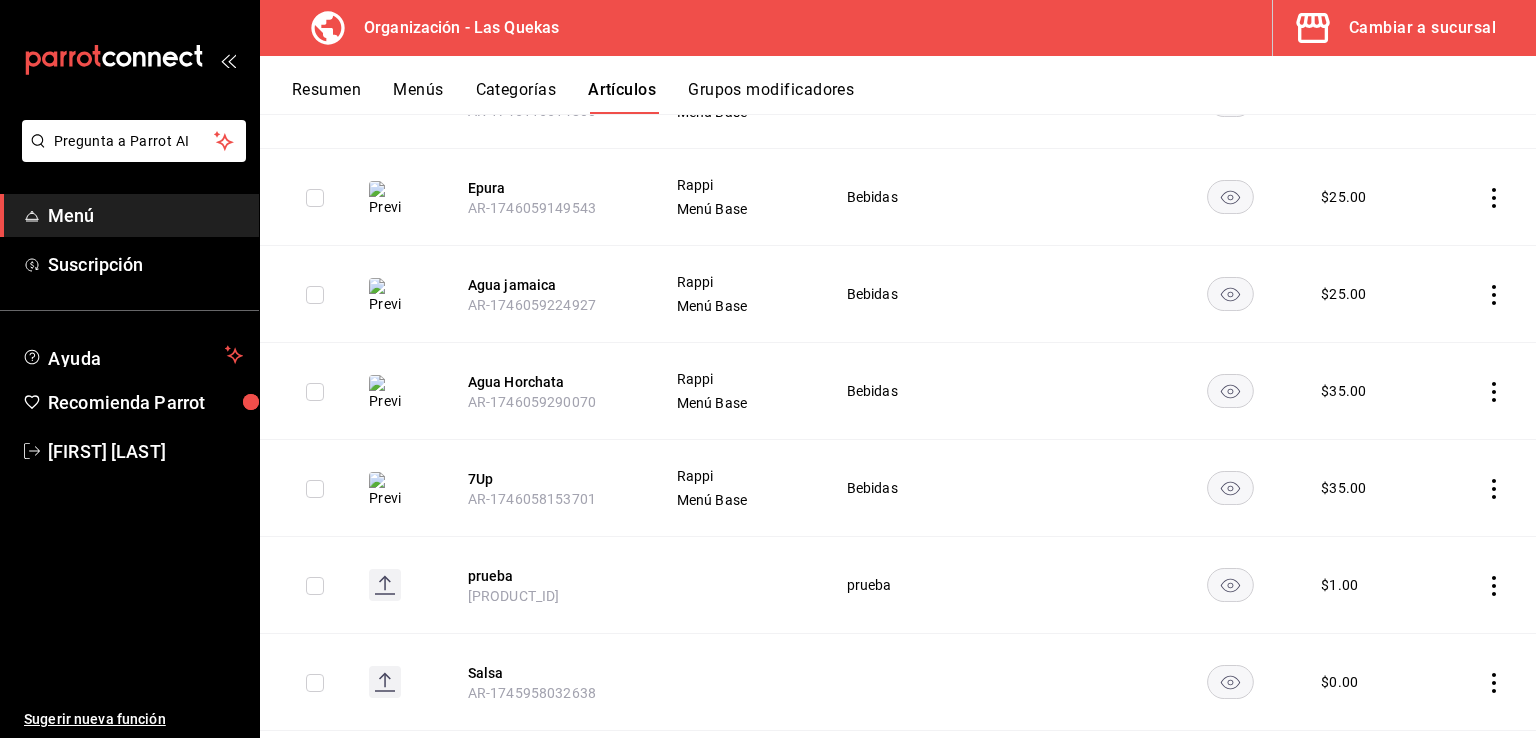 click 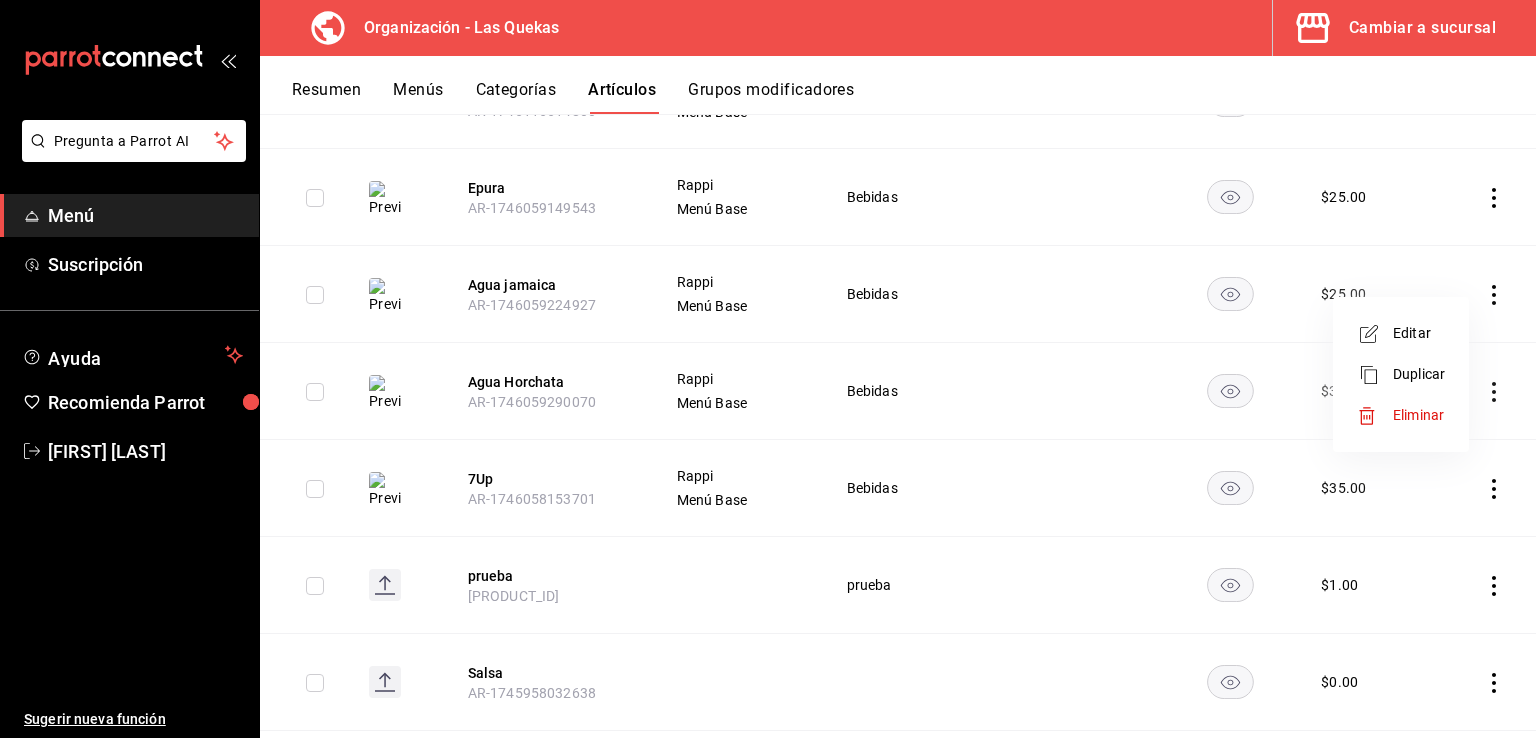 click on "Editar" at bounding box center (1419, 333) 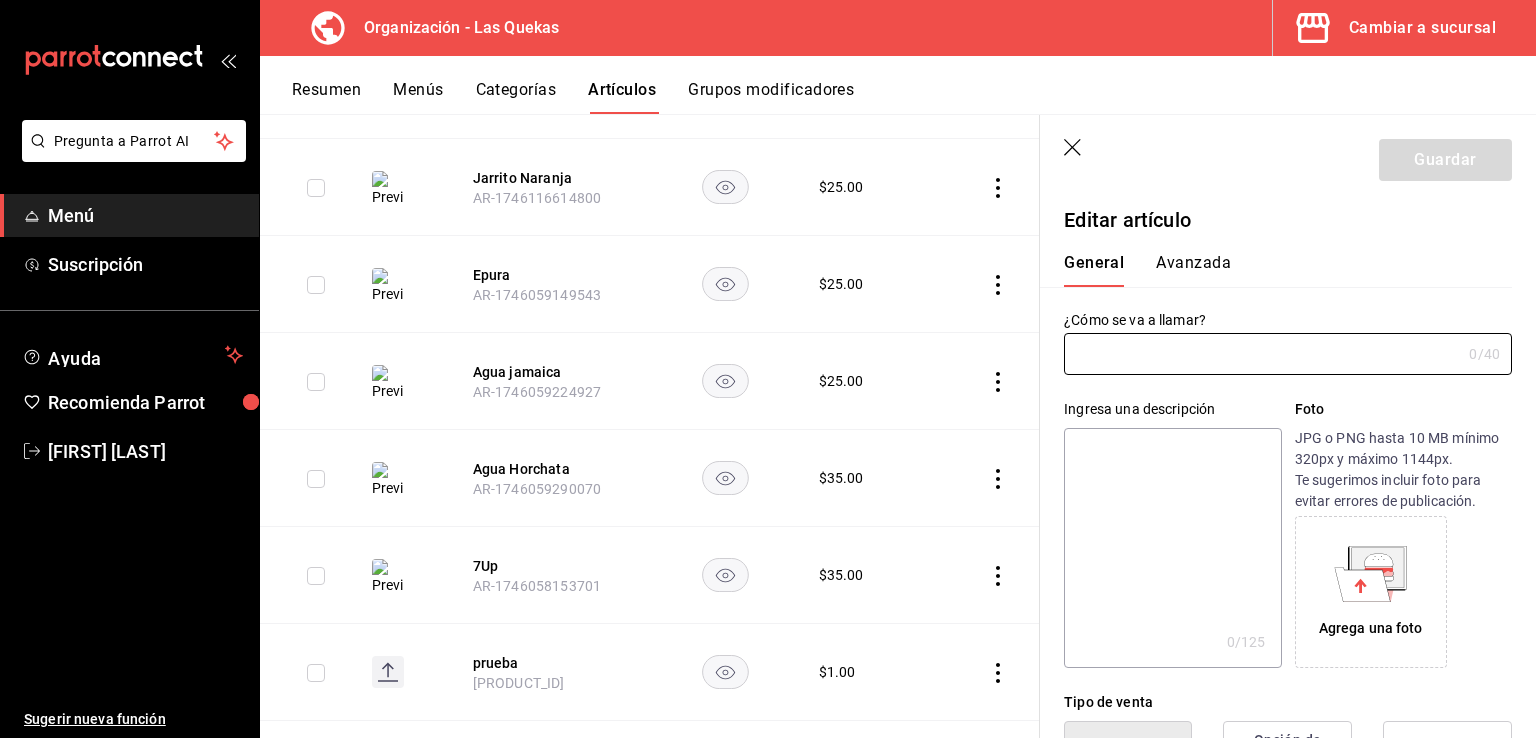 type on "Agua jamaica" 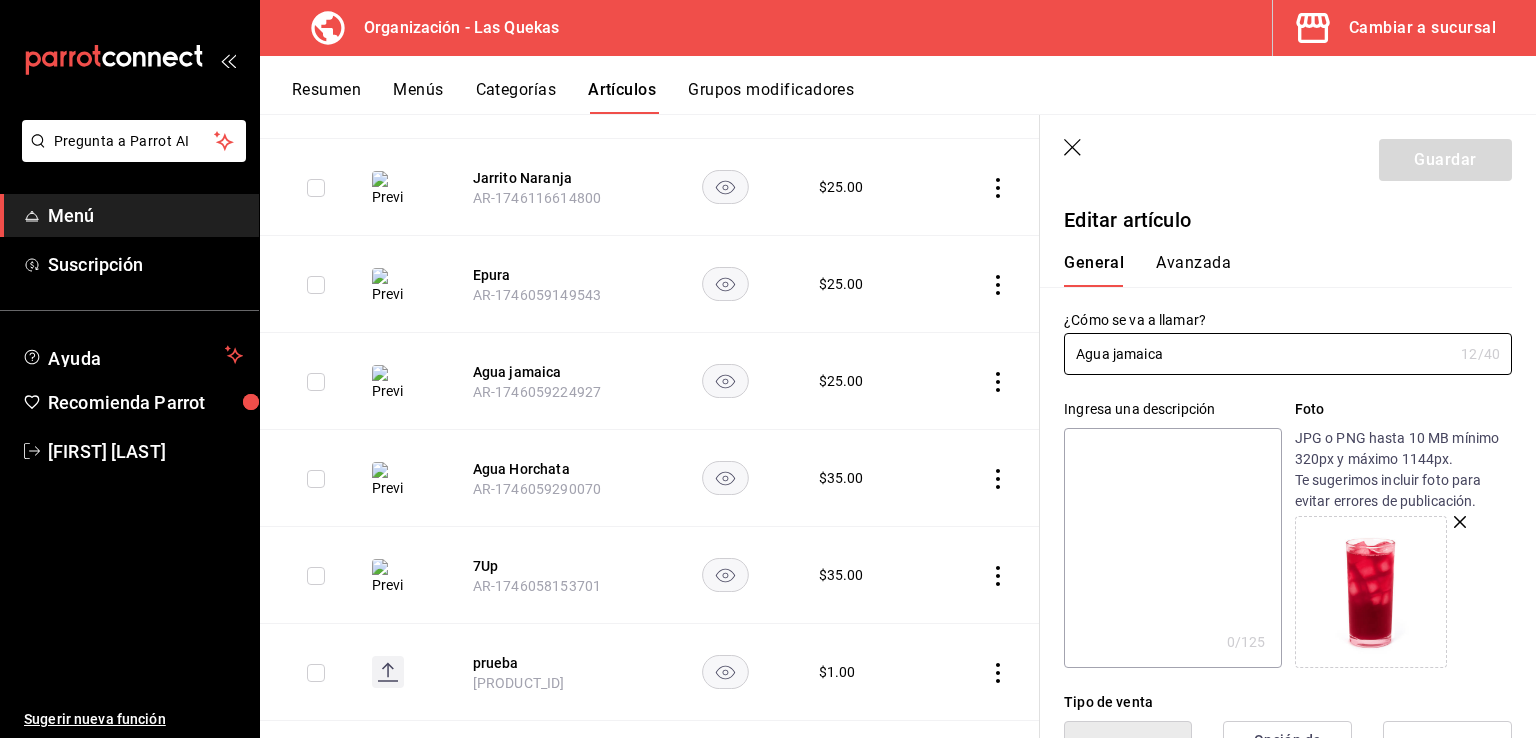 type on "$25.00" 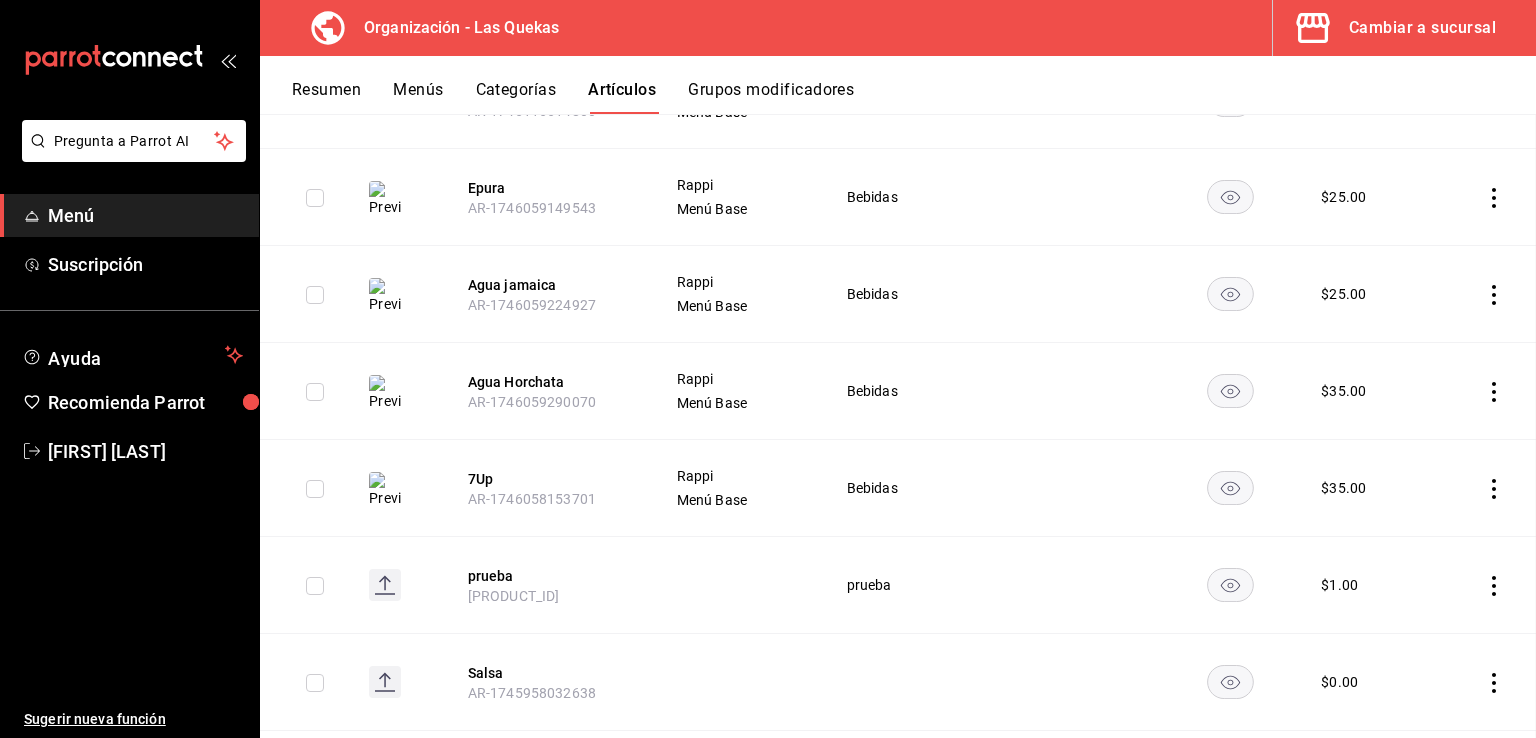 scroll, scrollTop: 3837, scrollLeft: 0, axis: vertical 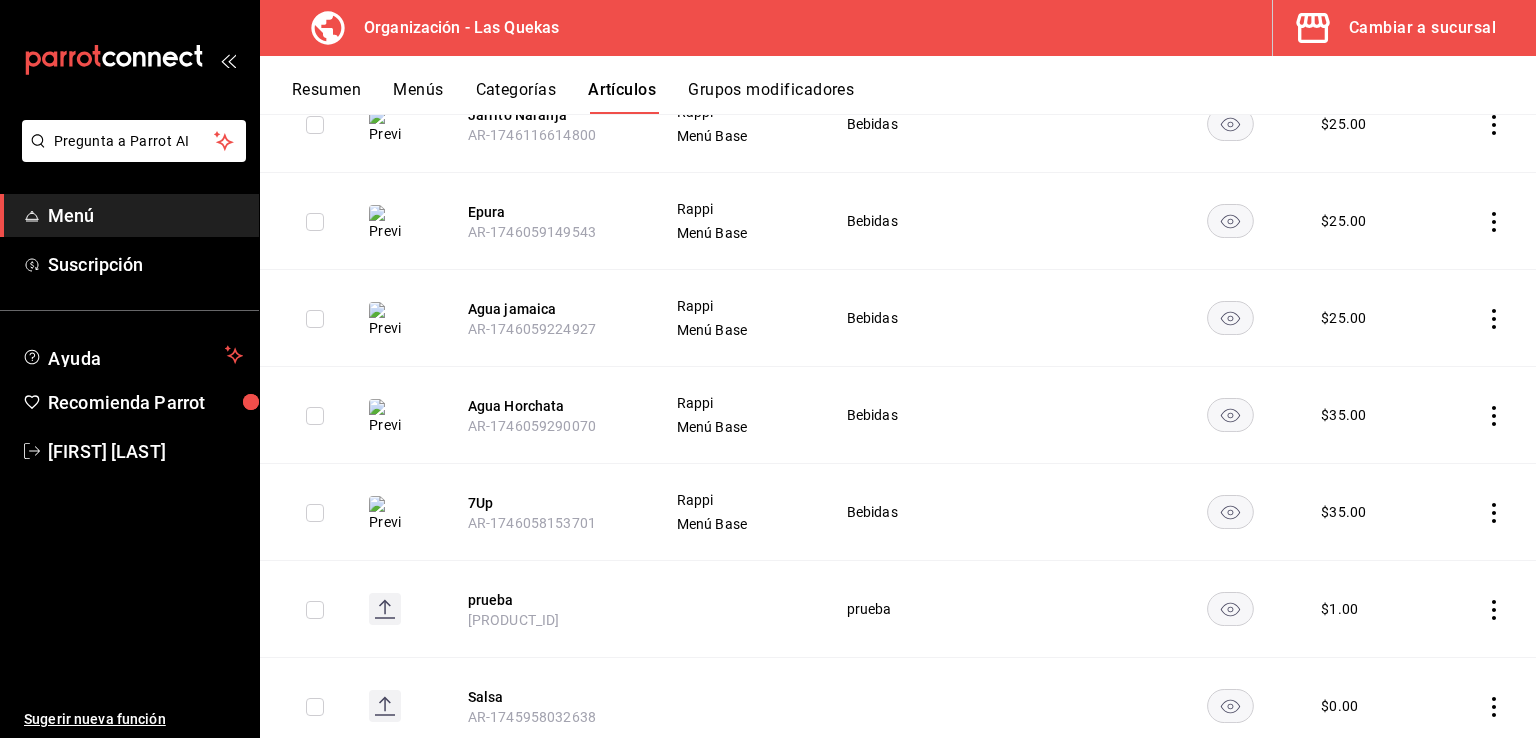click 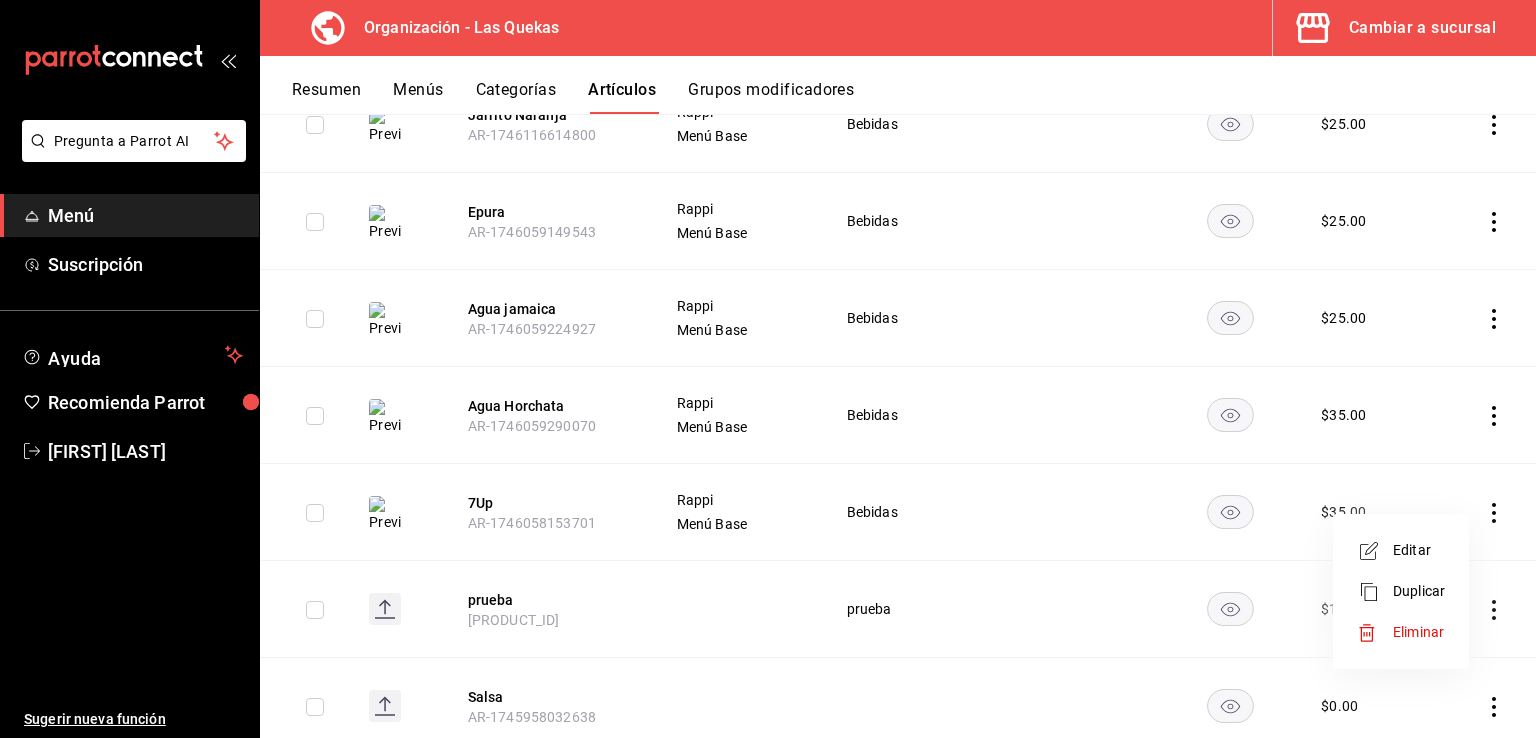 click on "Editar" at bounding box center (1419, 550) 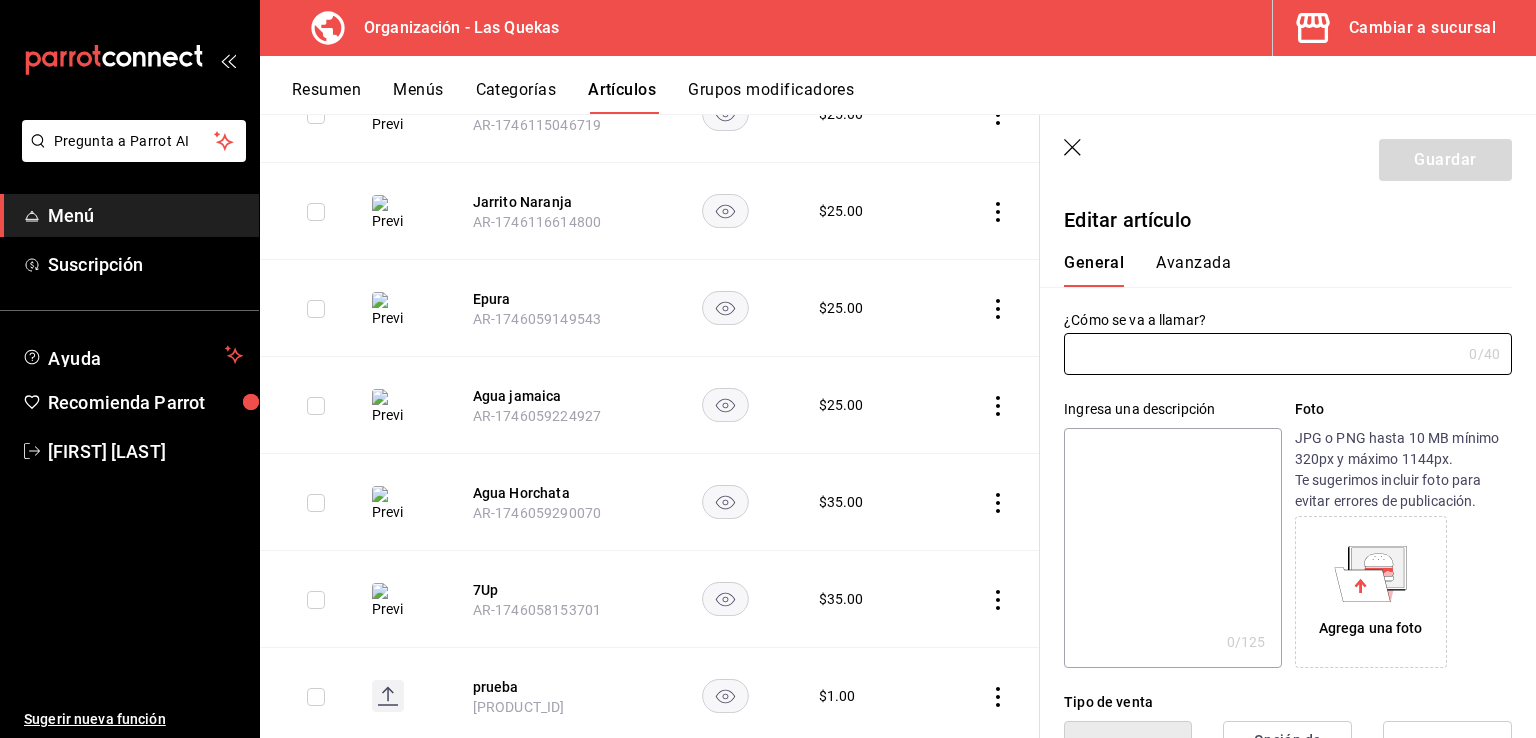 type on "7Up" 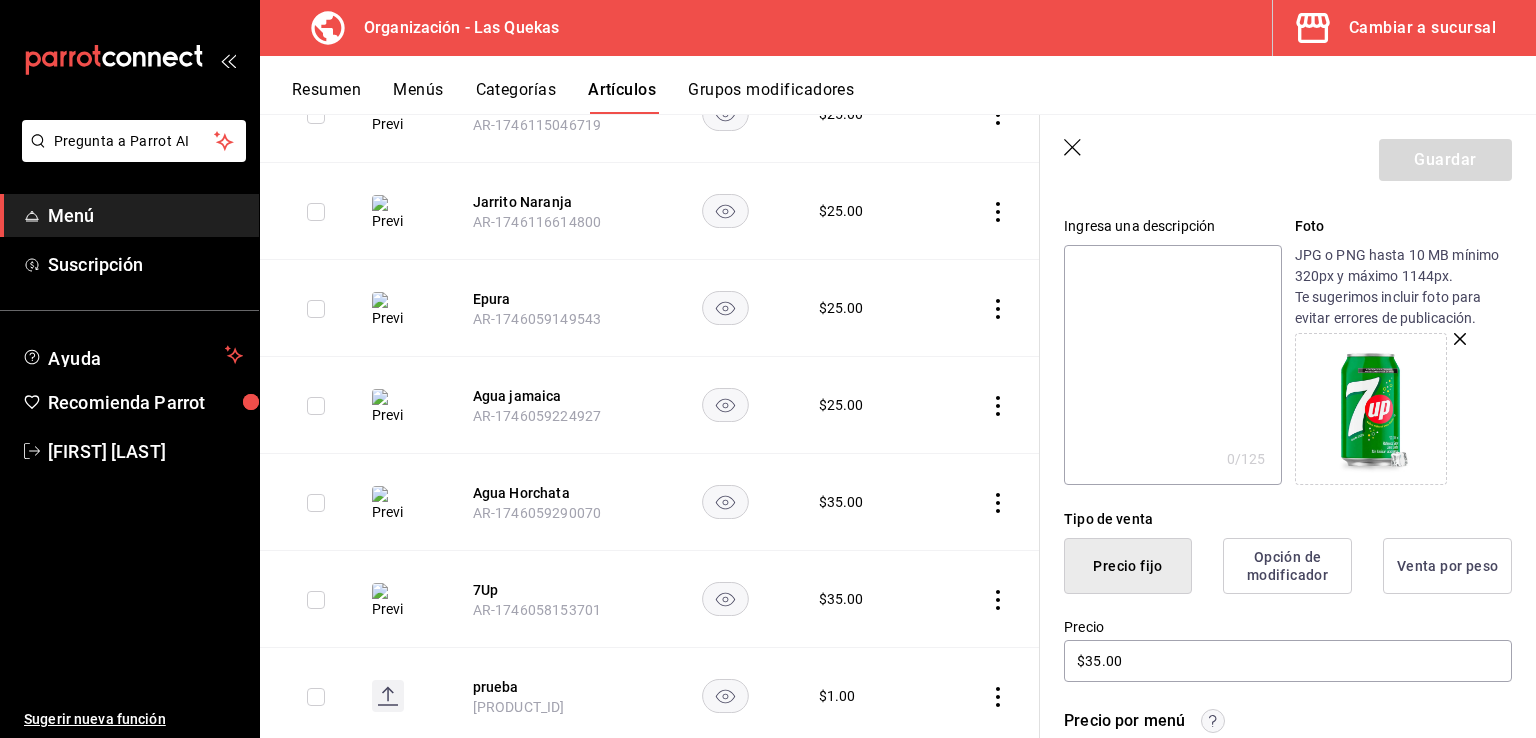 scroll, scrollTop: 300, scrollLeft: 0, axis: vertical 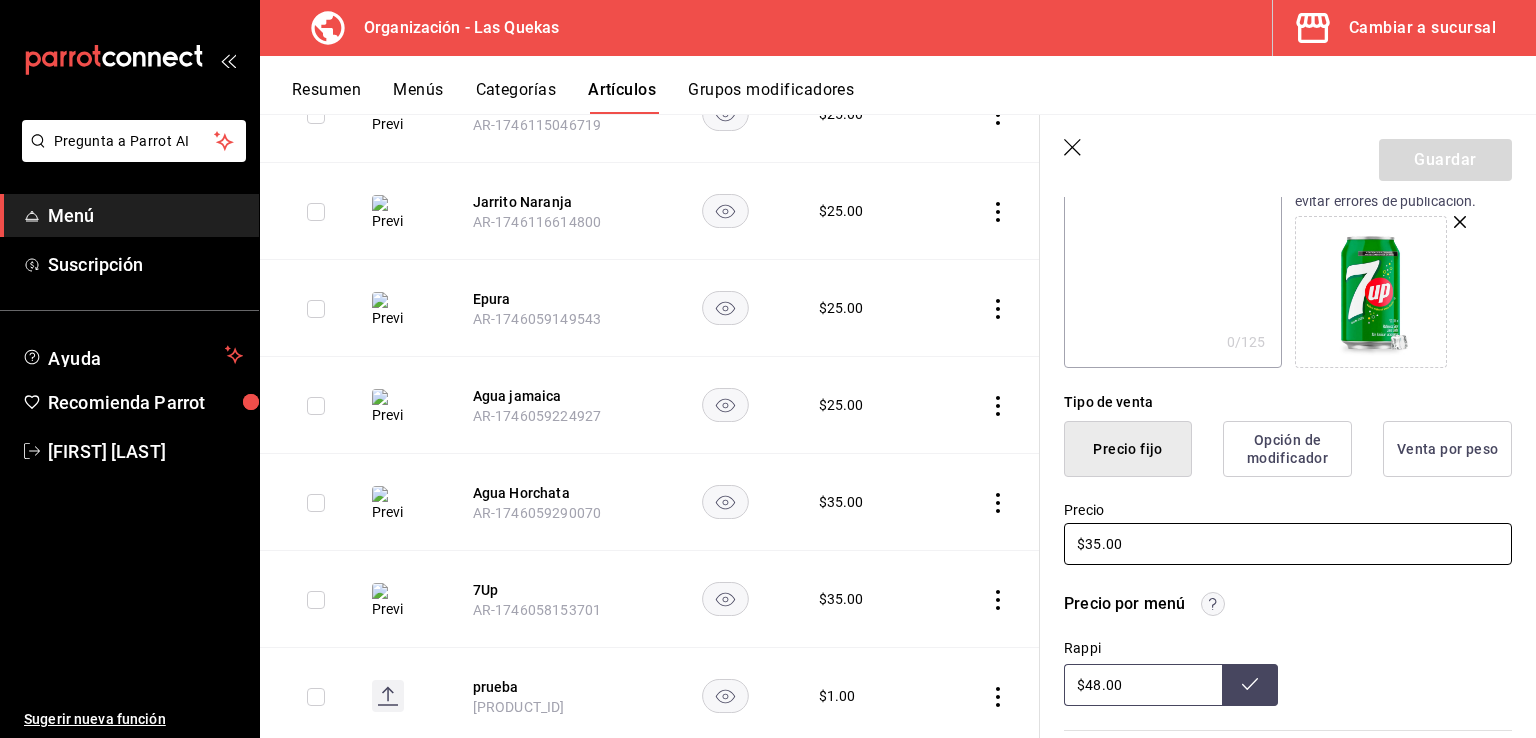 click on "$35.00" at bounding box center (1288, 544) 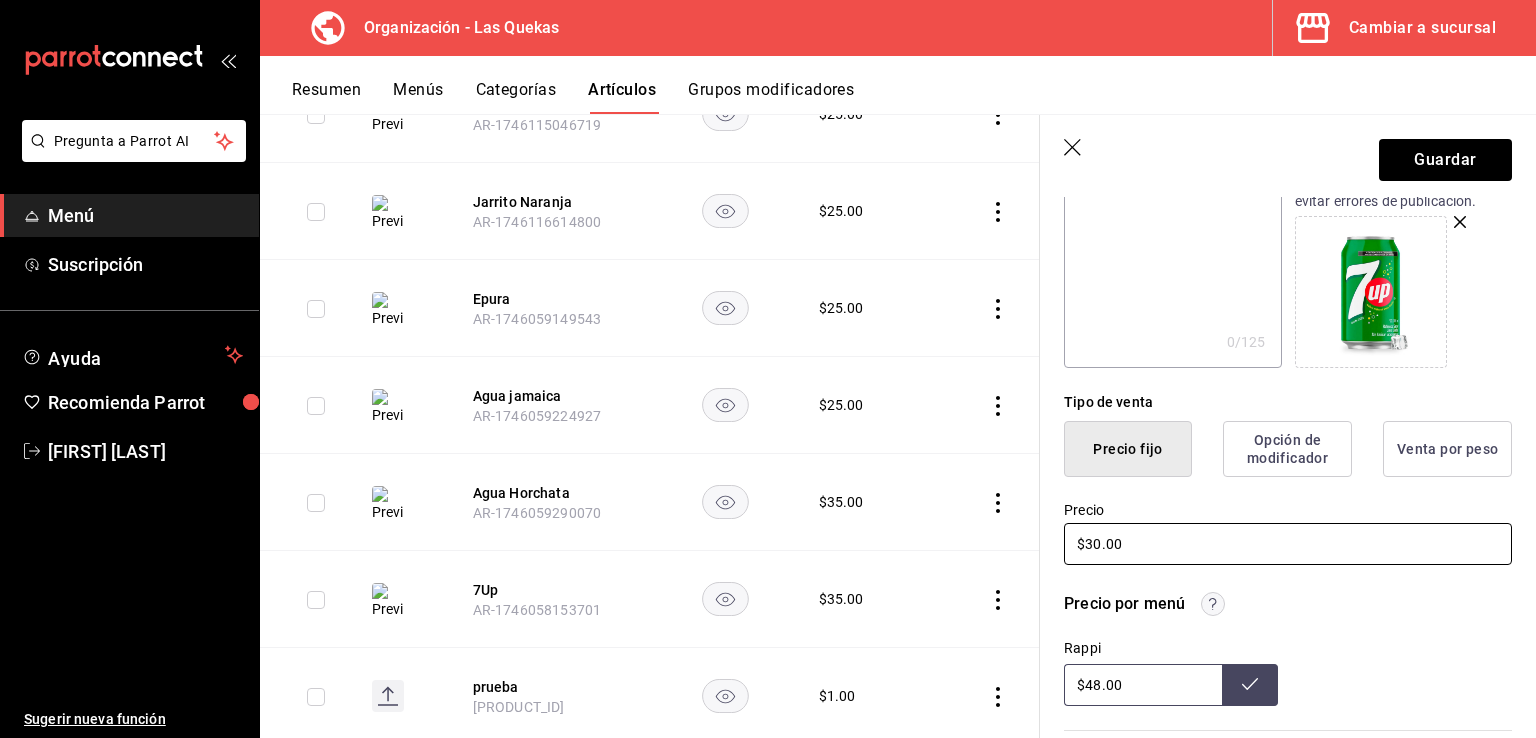 type on "$30.00" 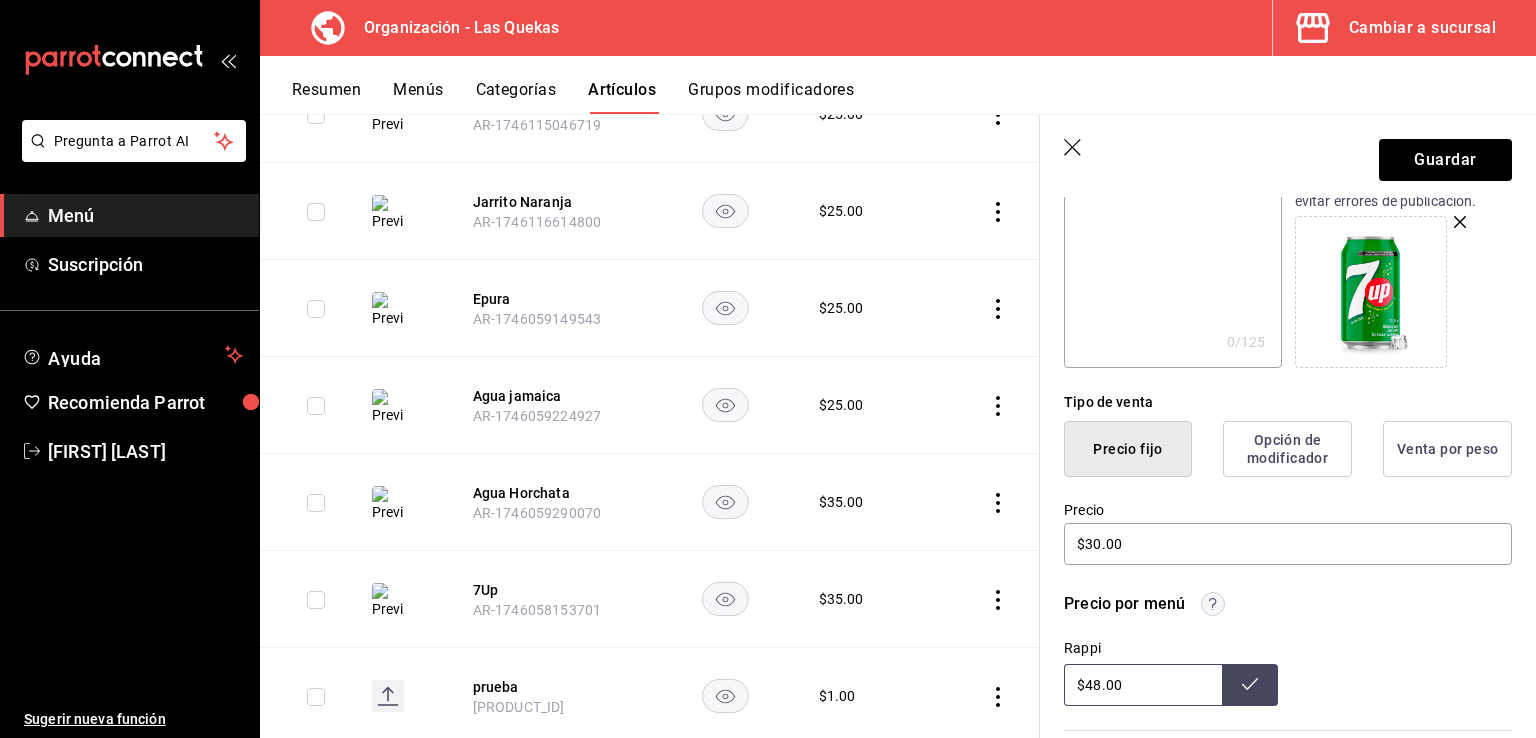 click on "$48.00" at bounding box center (1143, 685) 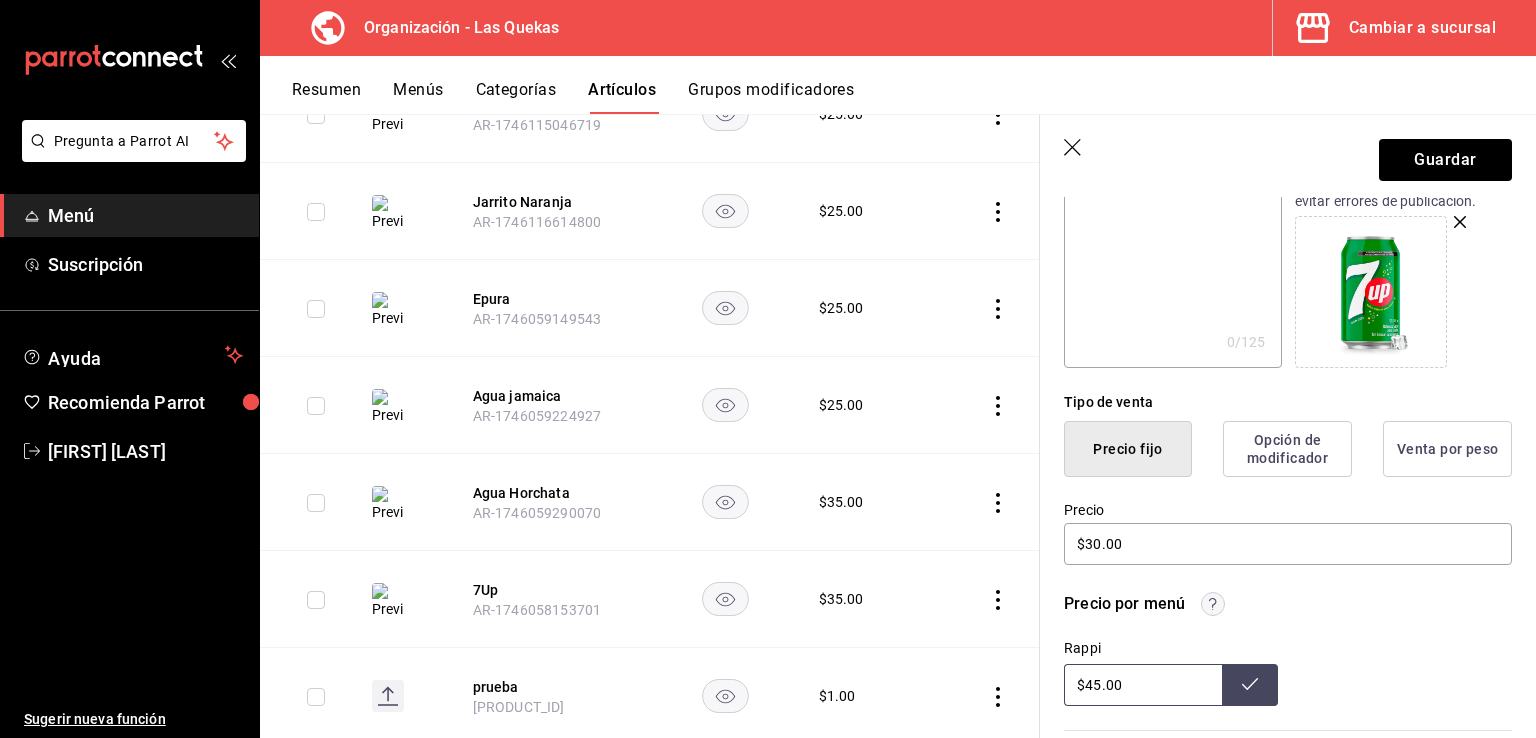 type on "$45.00" 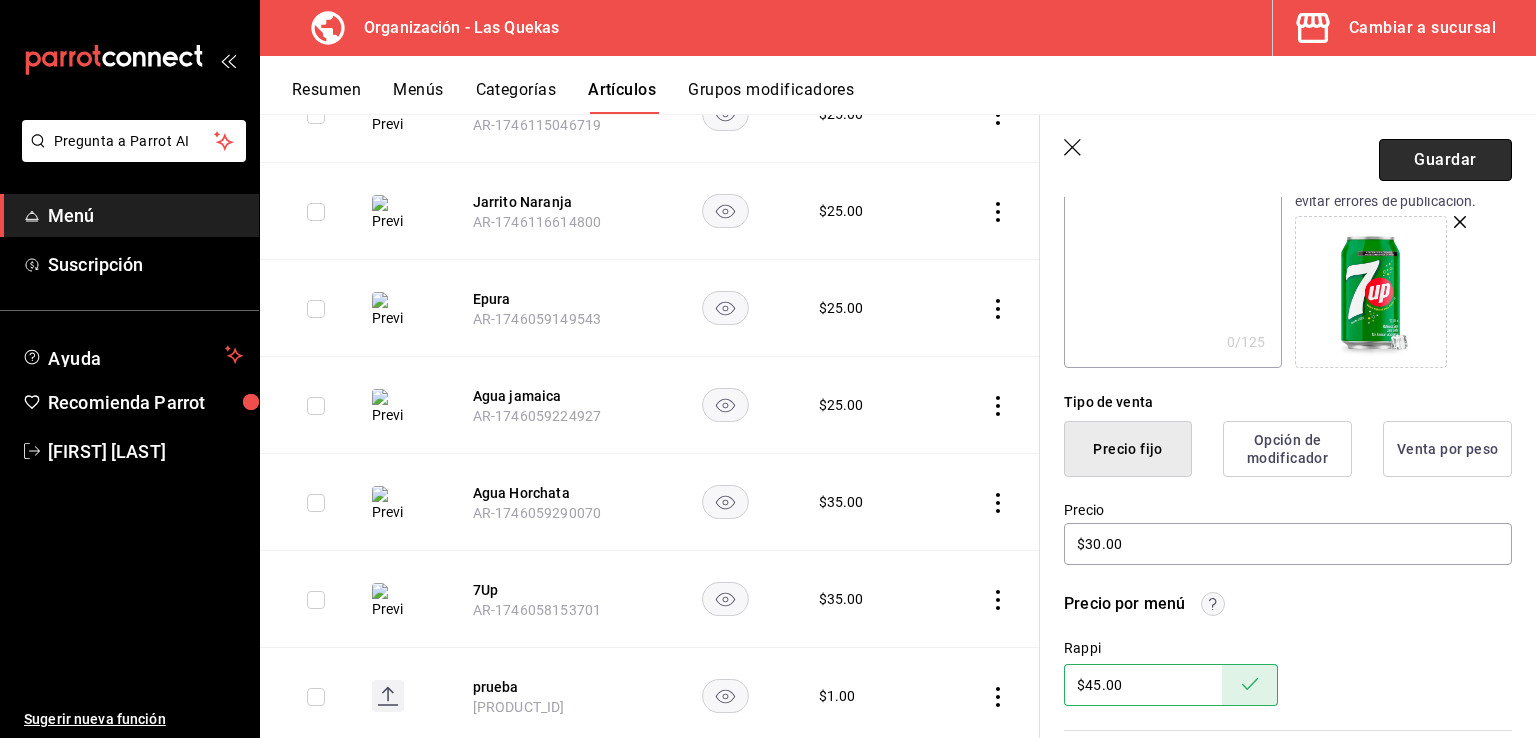 click on "Guardar" at bounding box center [1445, 160] 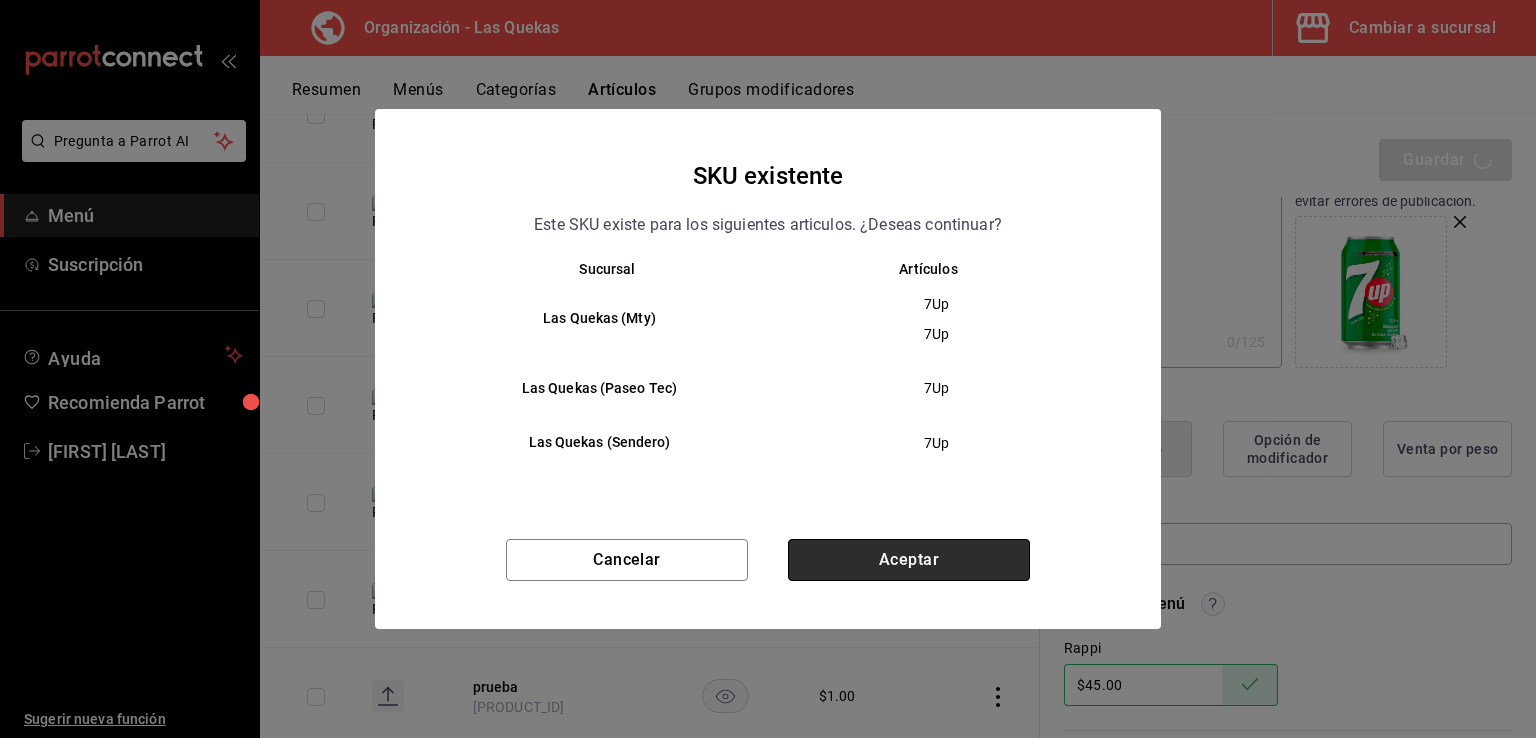 click on "Aceptar" at bounding box center [909, 560] 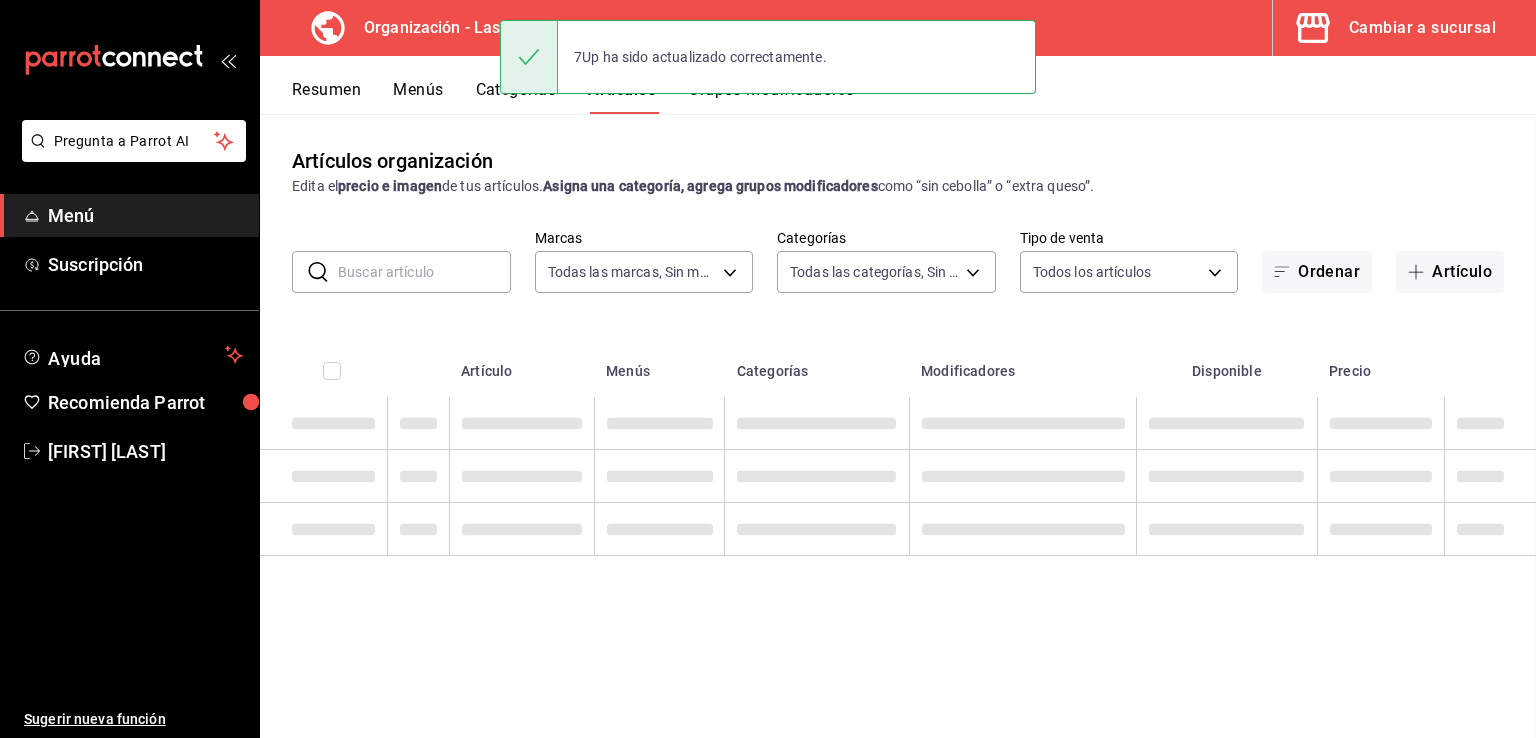 scroll, scrollTop: 0, scrollLeft: 0, axis: both 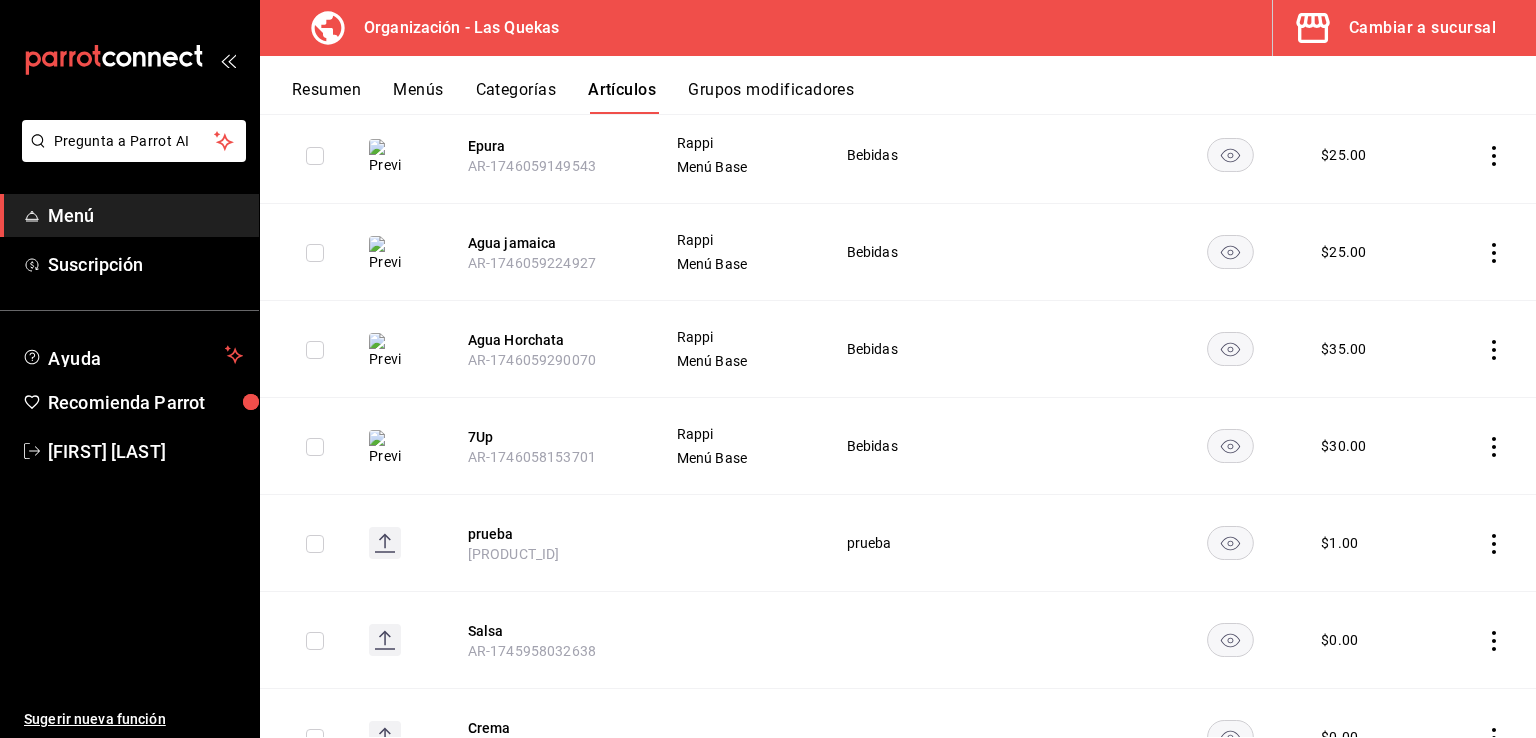 click 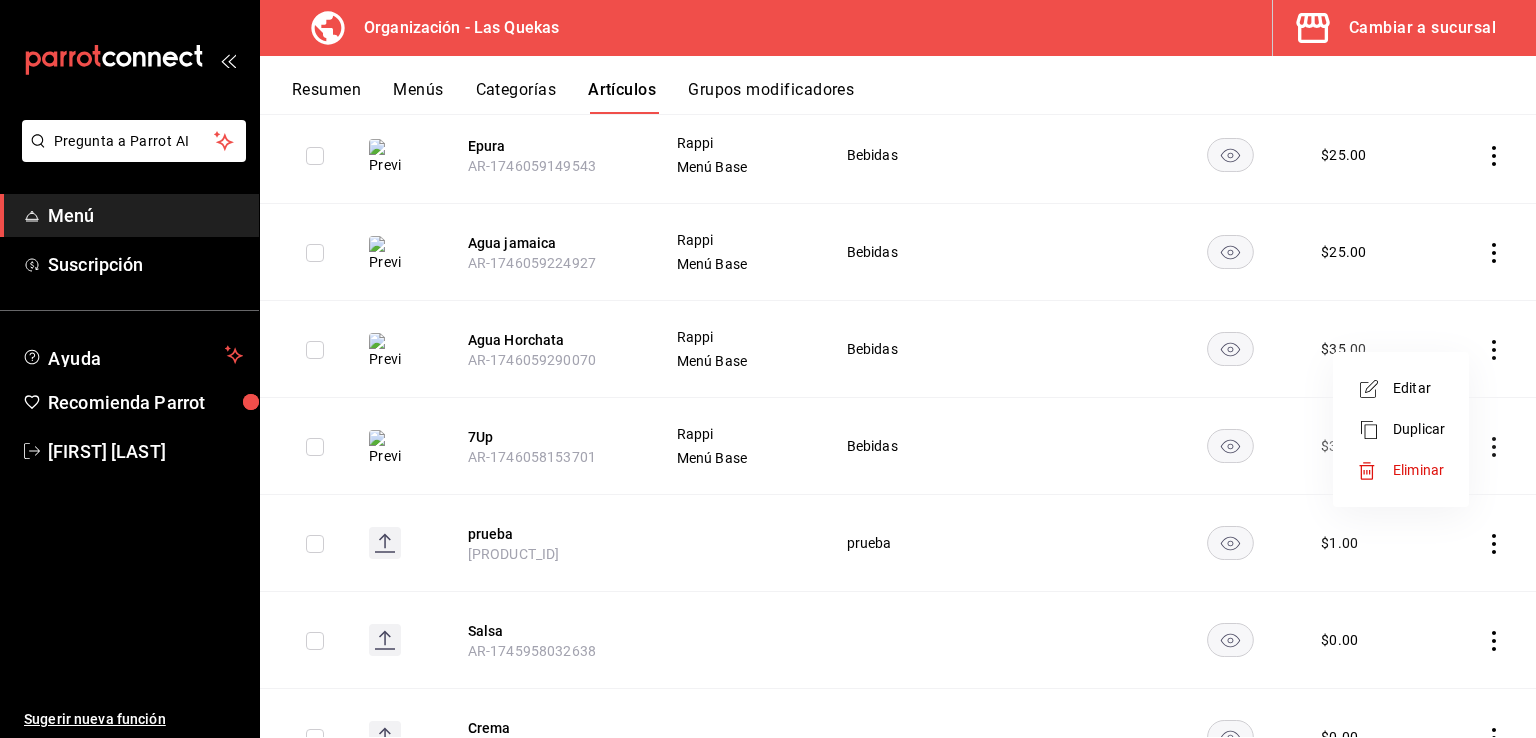 click on "Editar" at bounding box center (1419, 388) 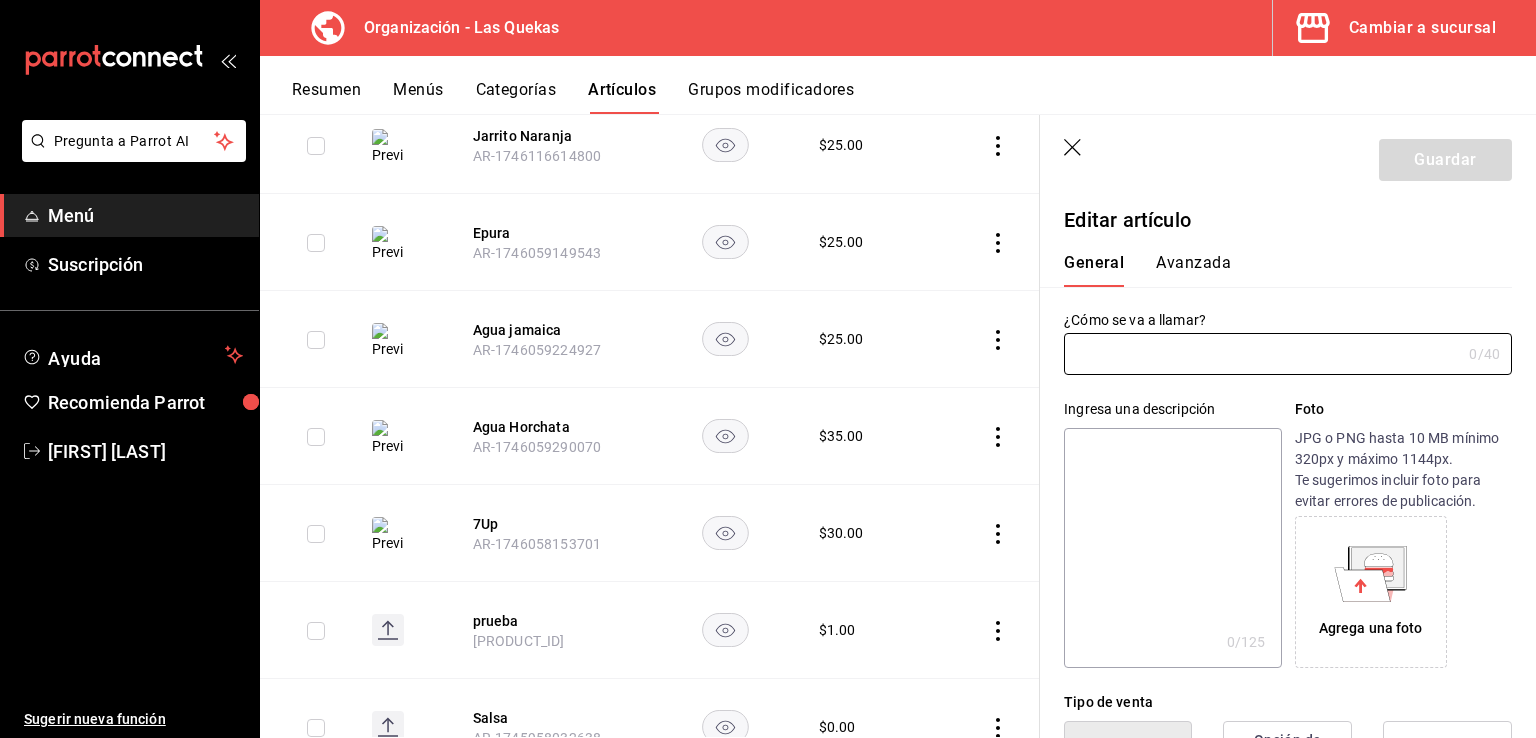 type on "Agua Horchata" 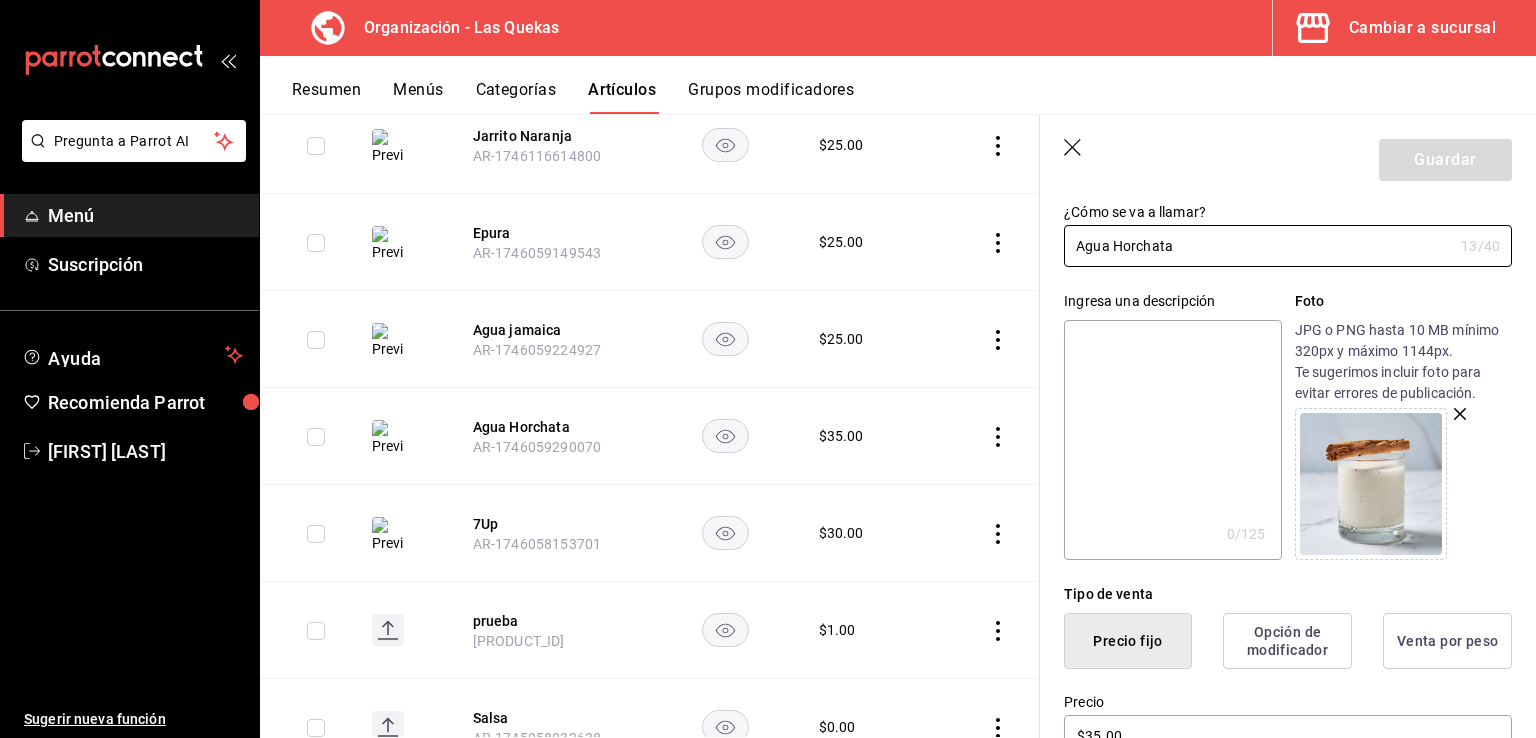 scroll, scrollTop: 300, scrollLeft: 0, axis: vertical 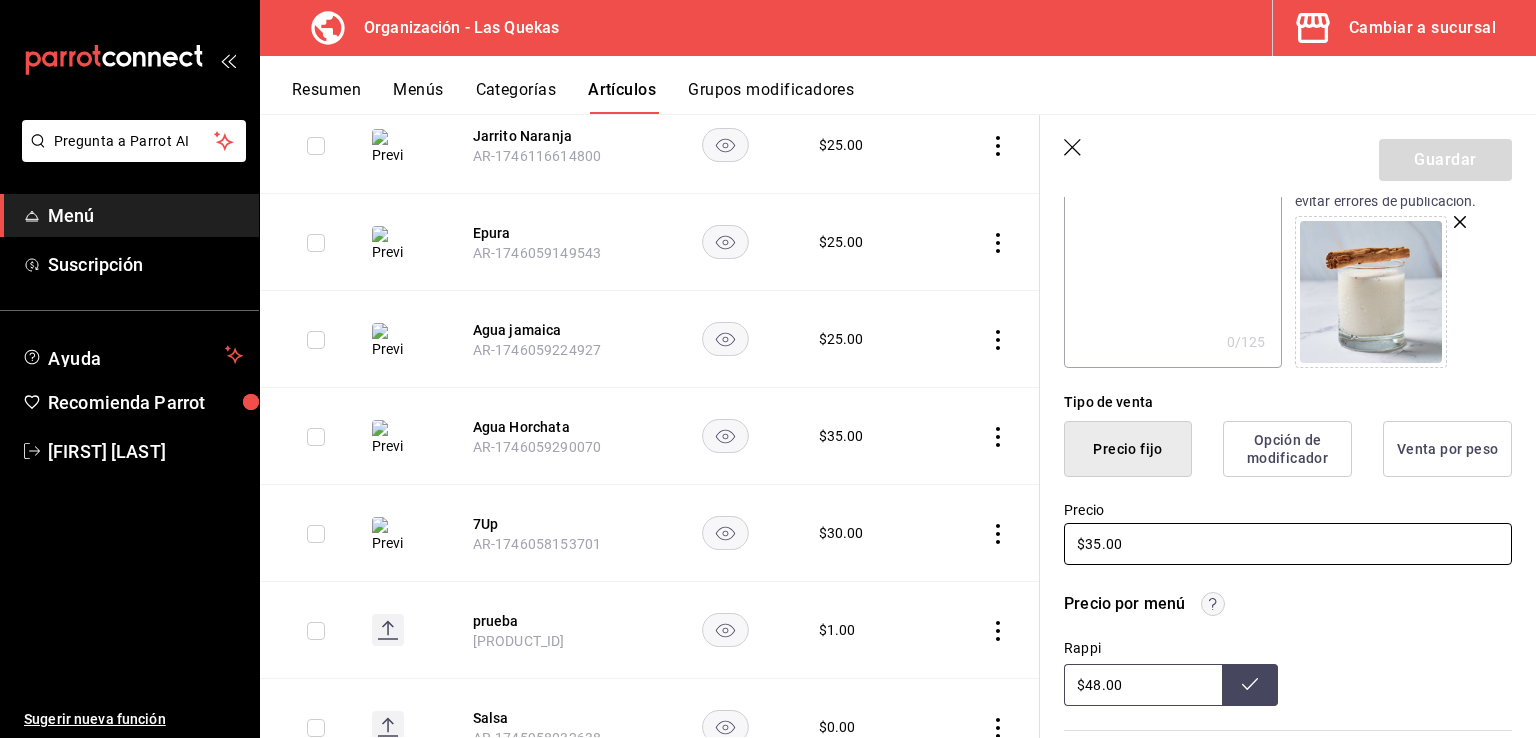 click on "$35.00" at bounding box center [1288, 544] 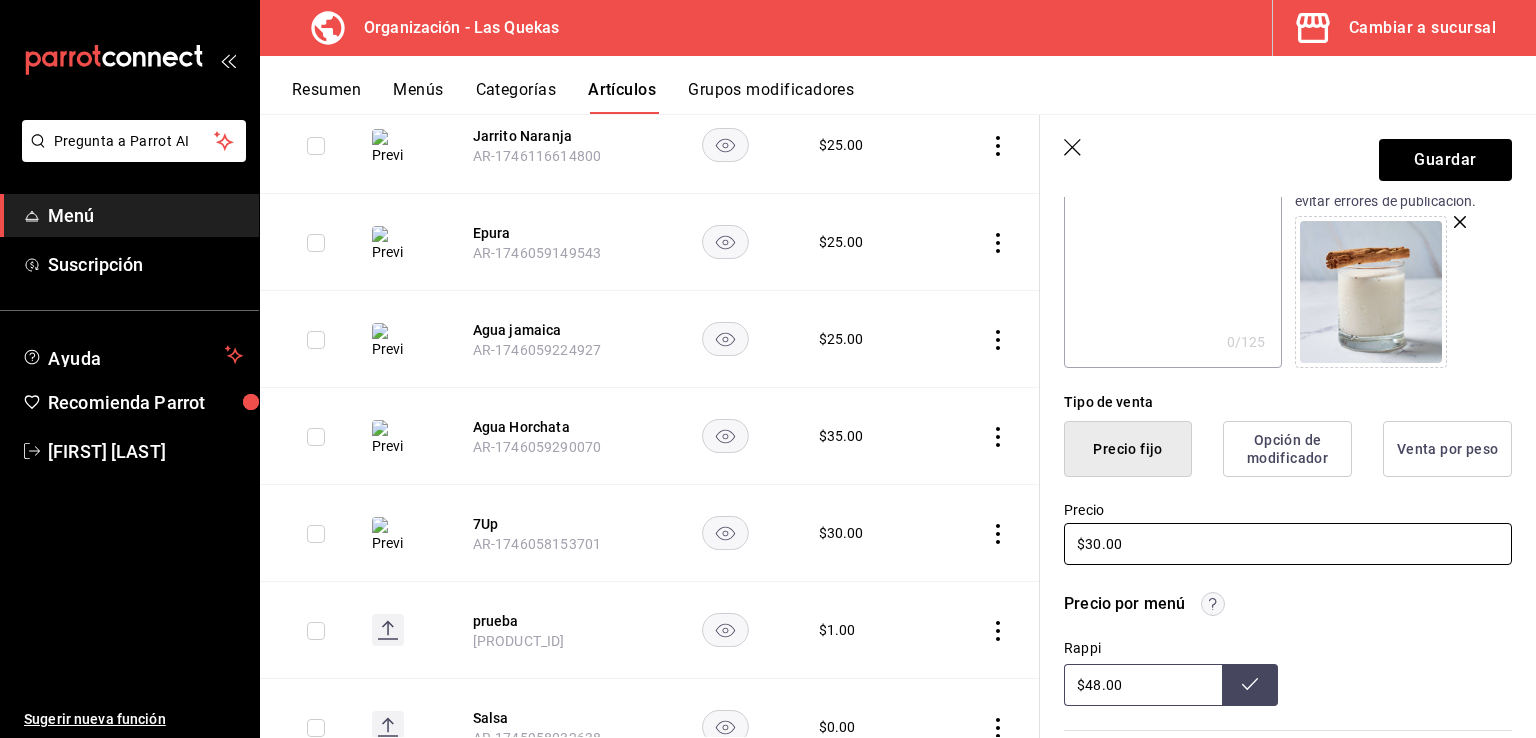 type on "$30.00" 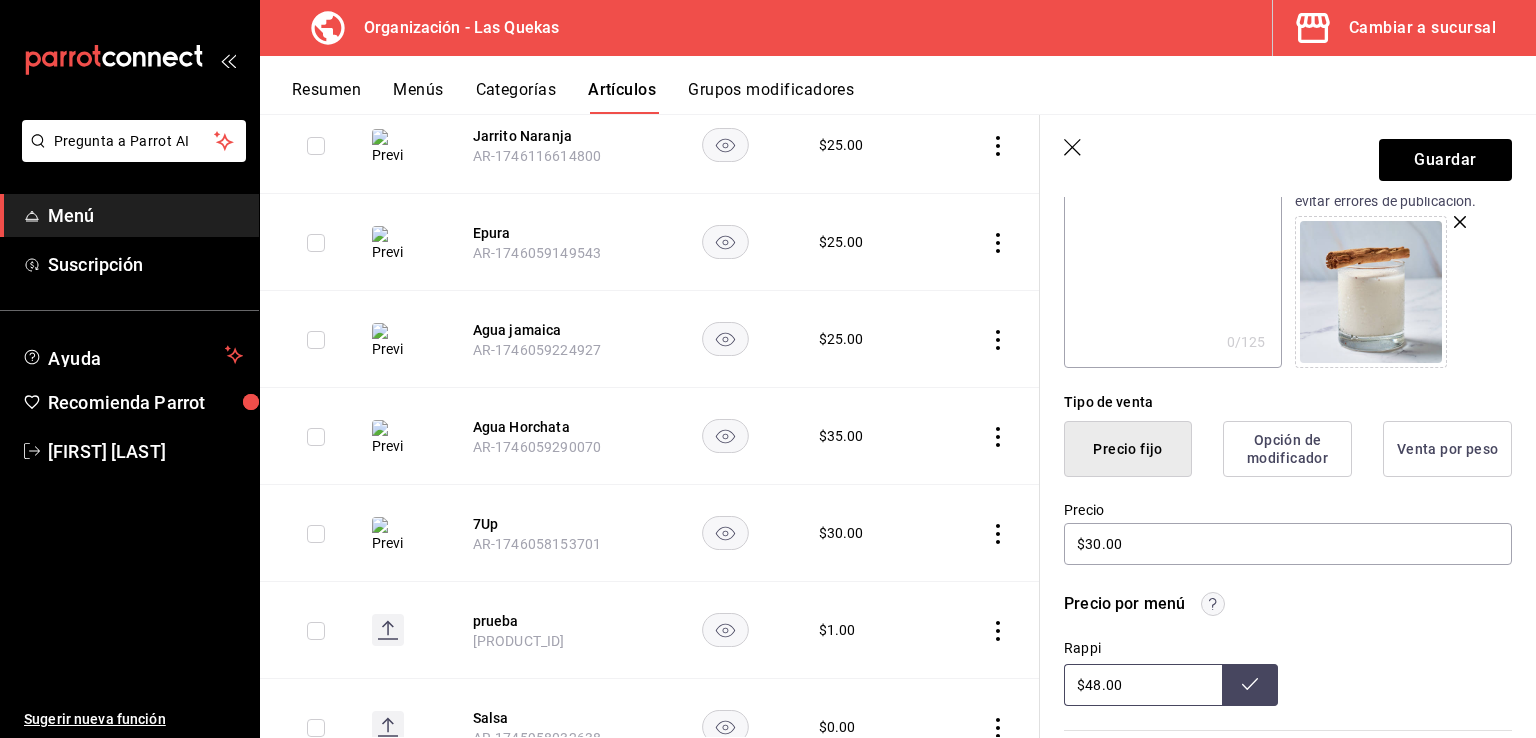 click on "$48.00" at bounding box center [1143, 685] 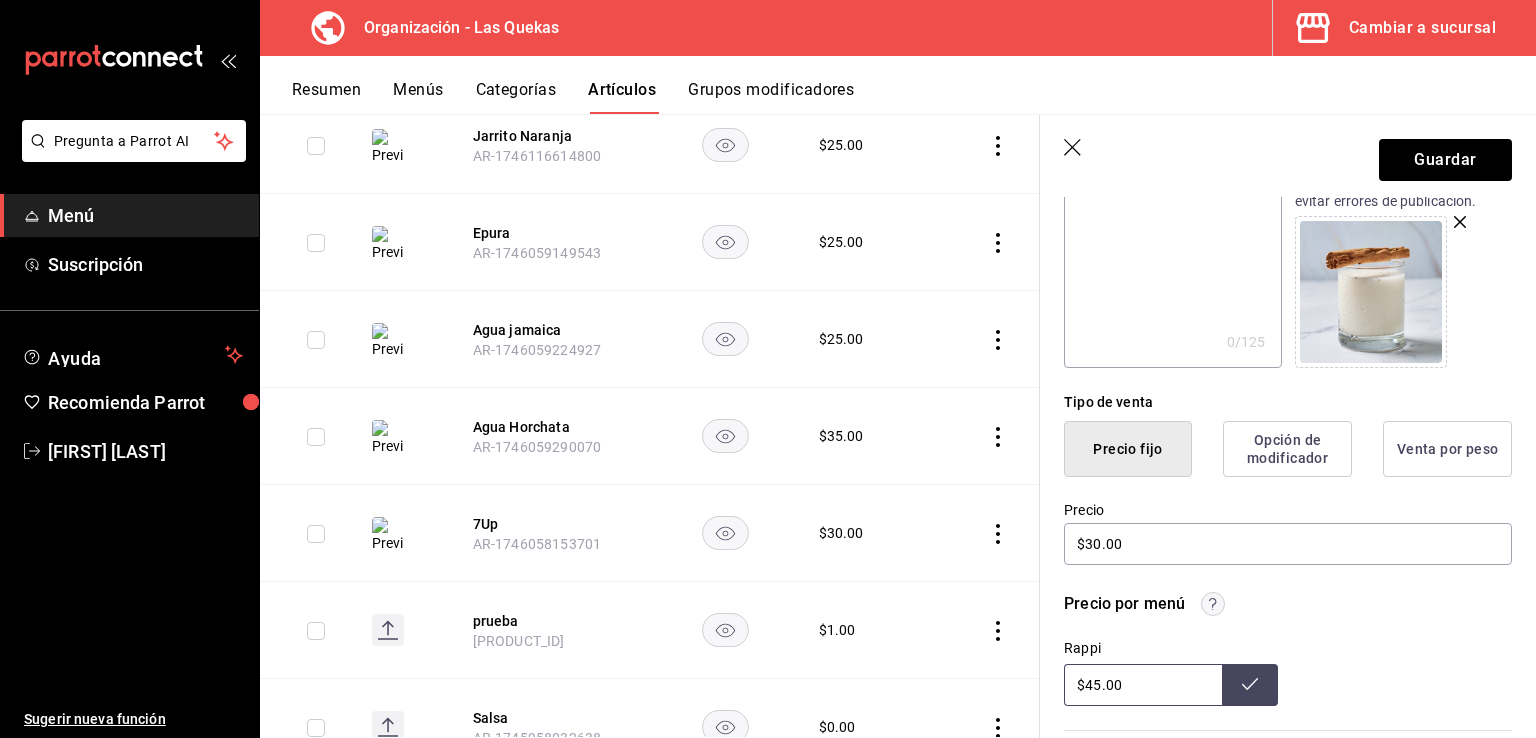 type on "$45.00" 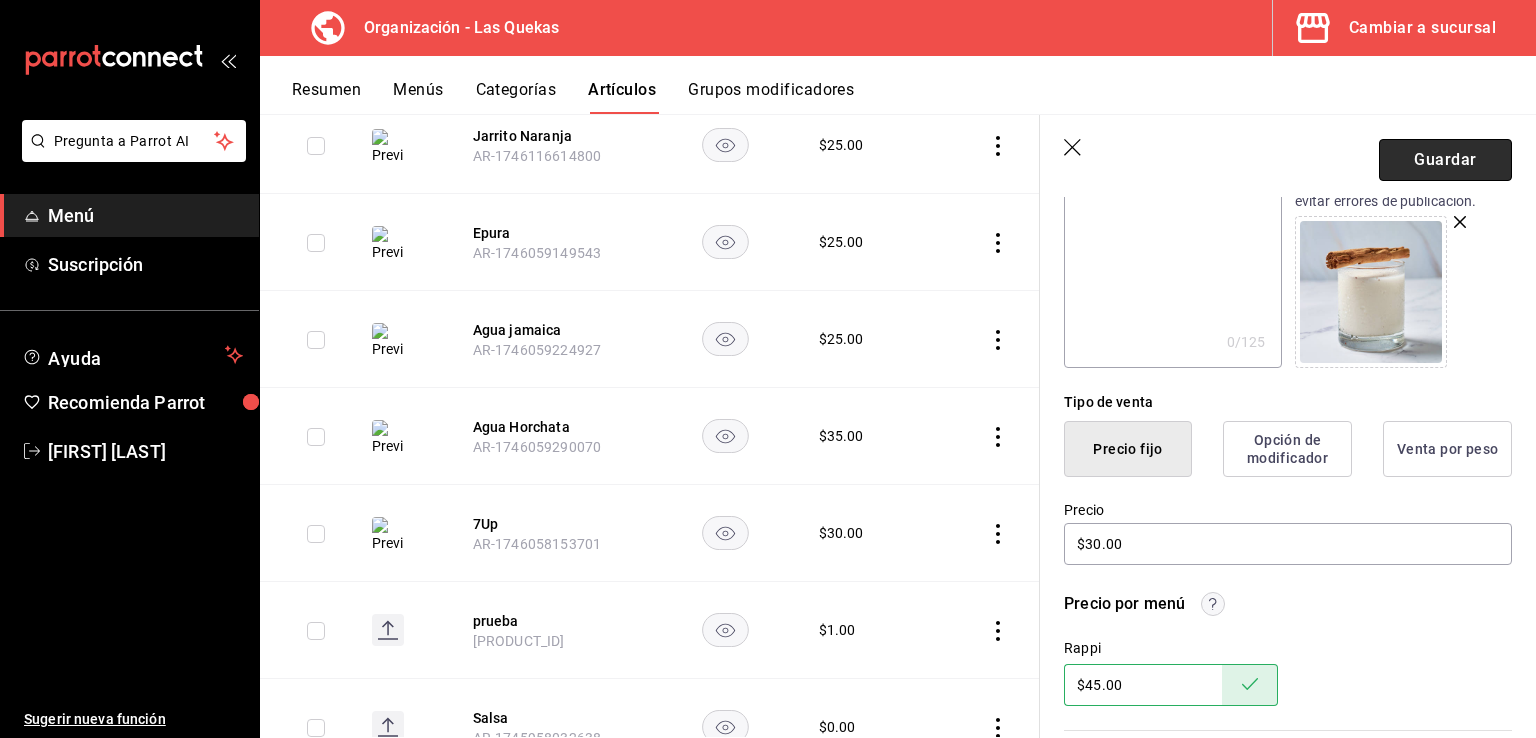 click on "Guardar" at bounding box center (1445, 160) 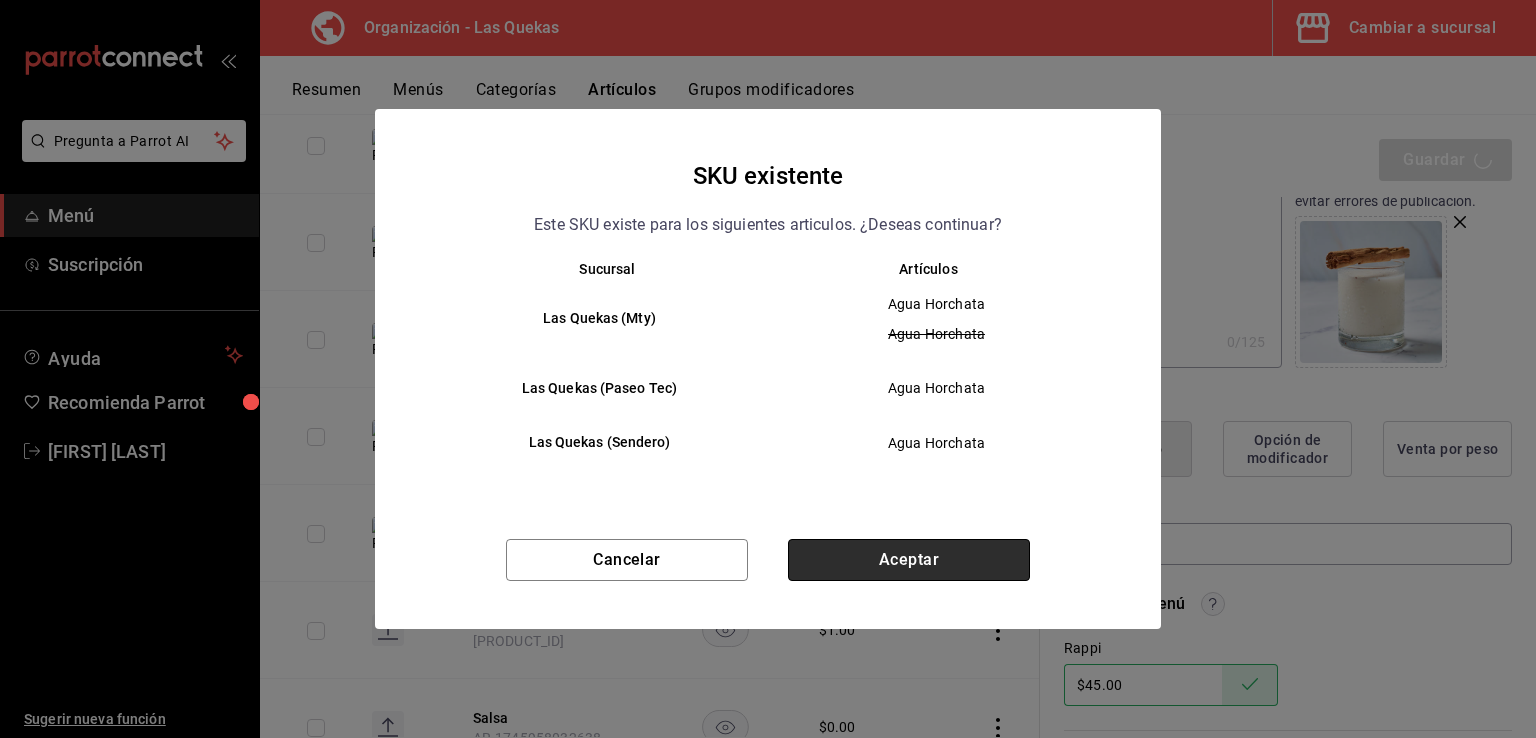 click on "Aceptar" at bounding box center [909, 560] 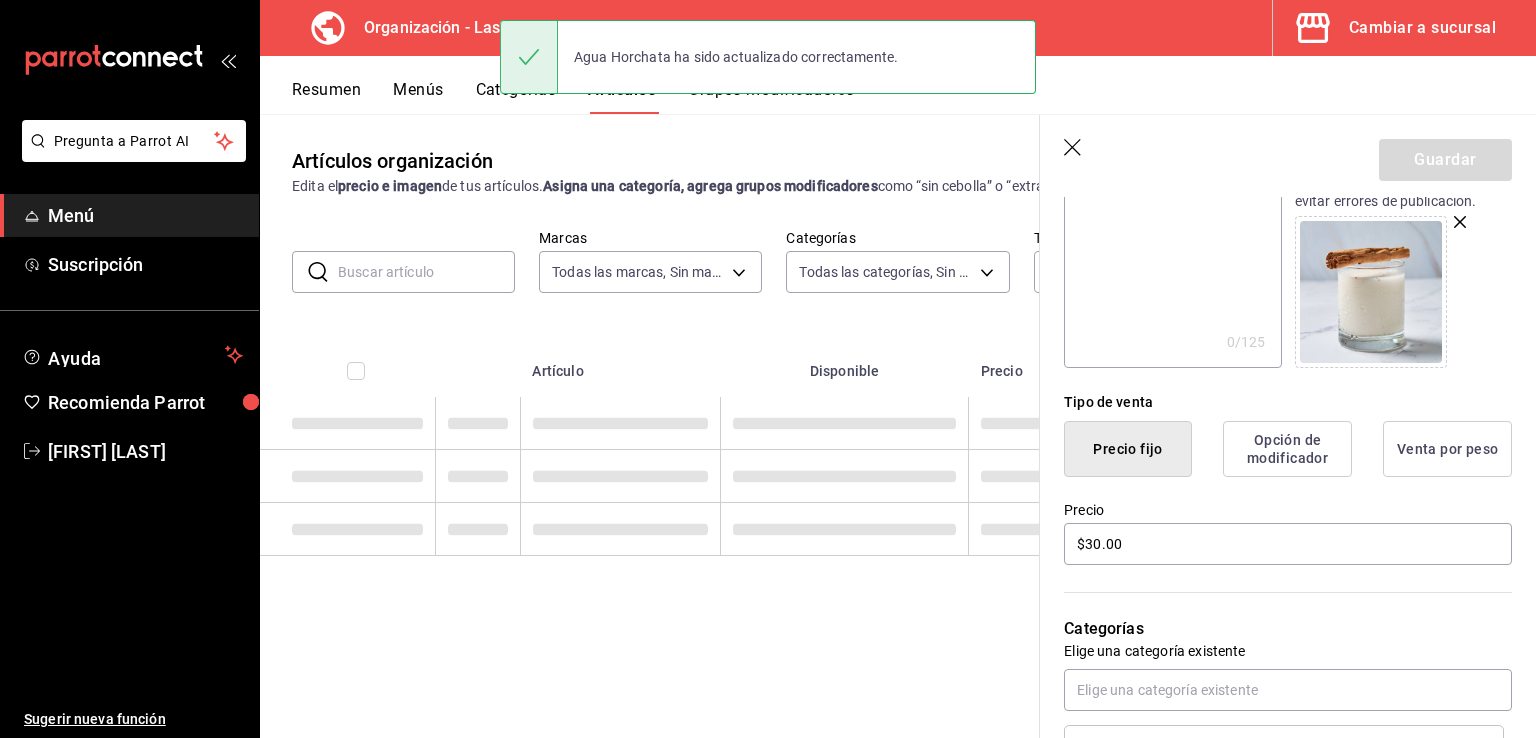 scroll, scrollTop: 0, scrollLeft: 0, axis: both 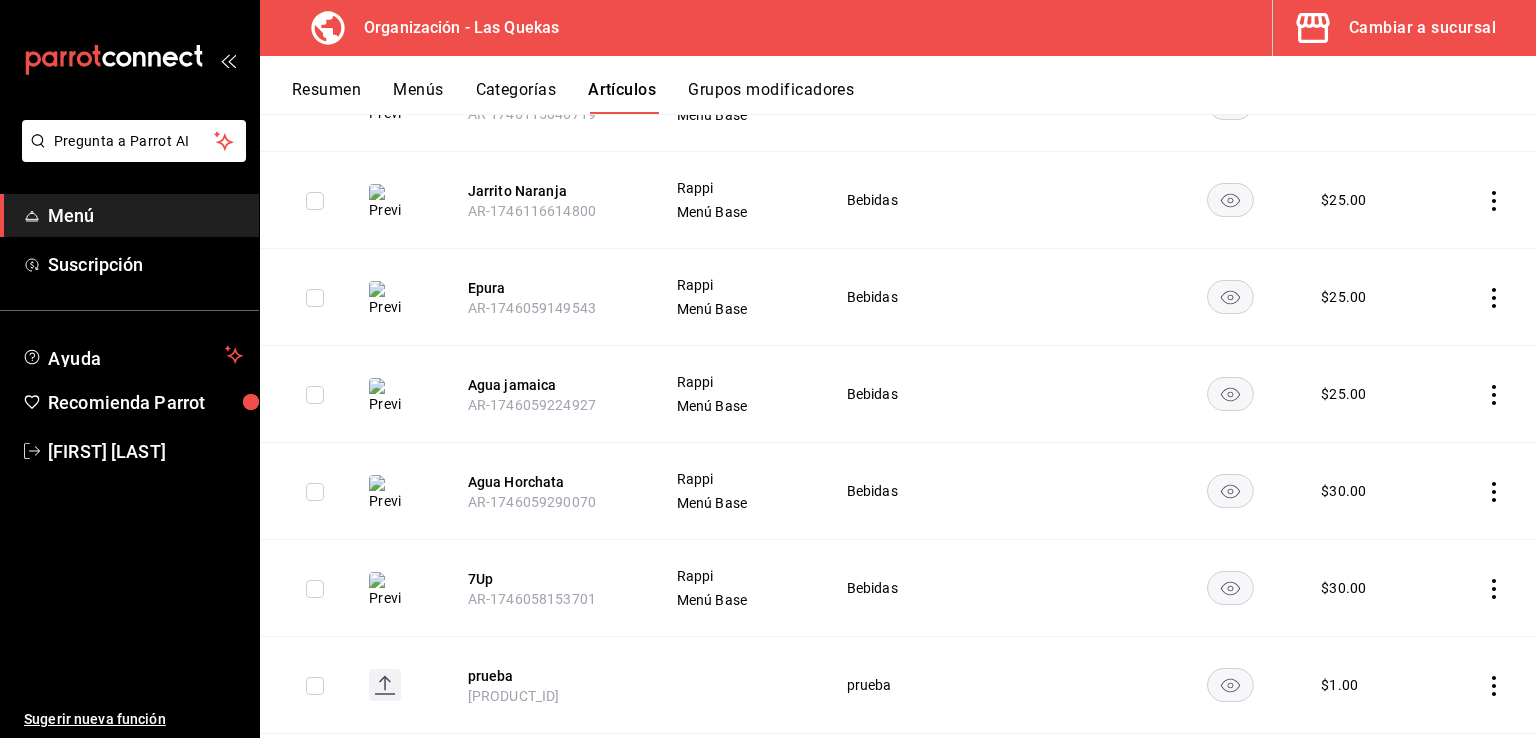 click 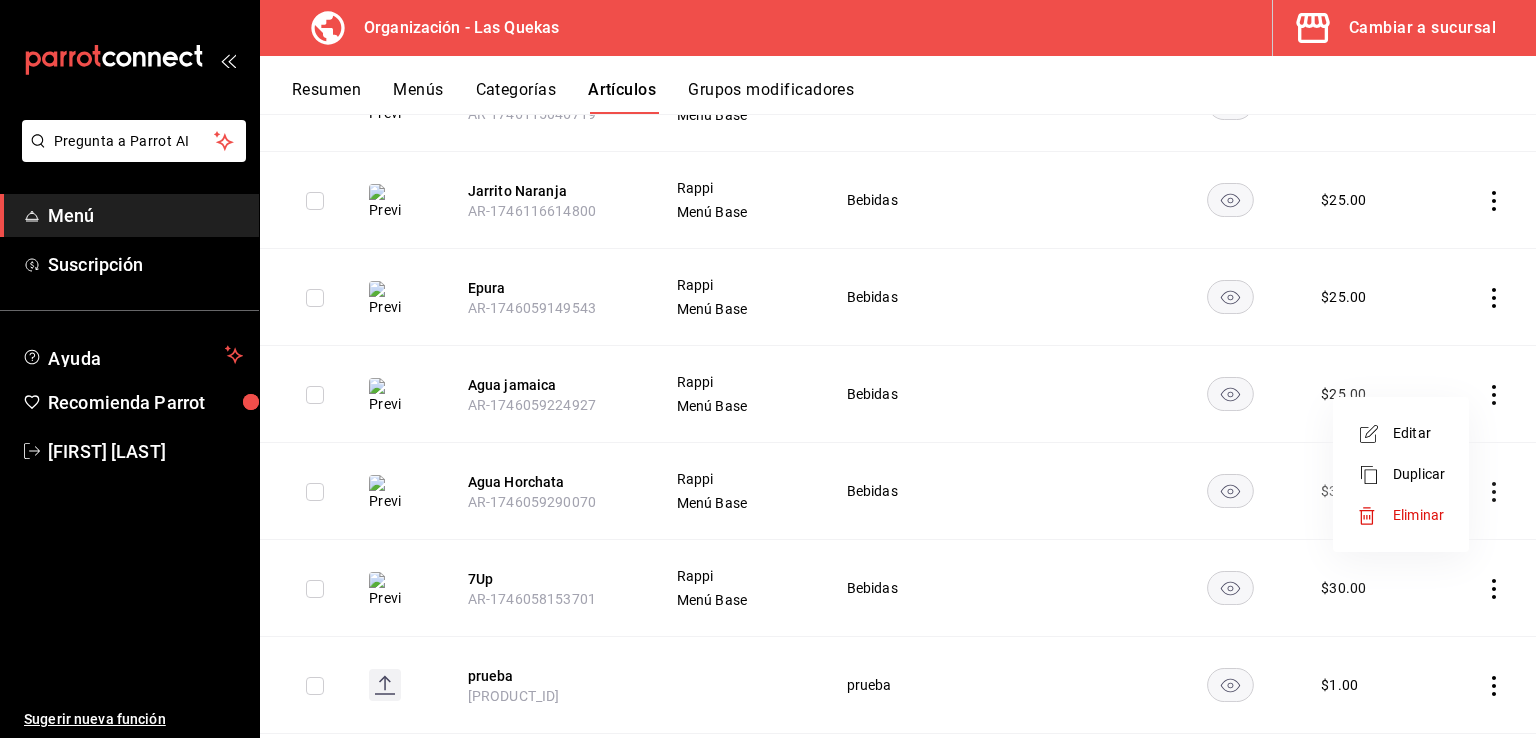 click on "Editar" at bounding box center (1419, 433) 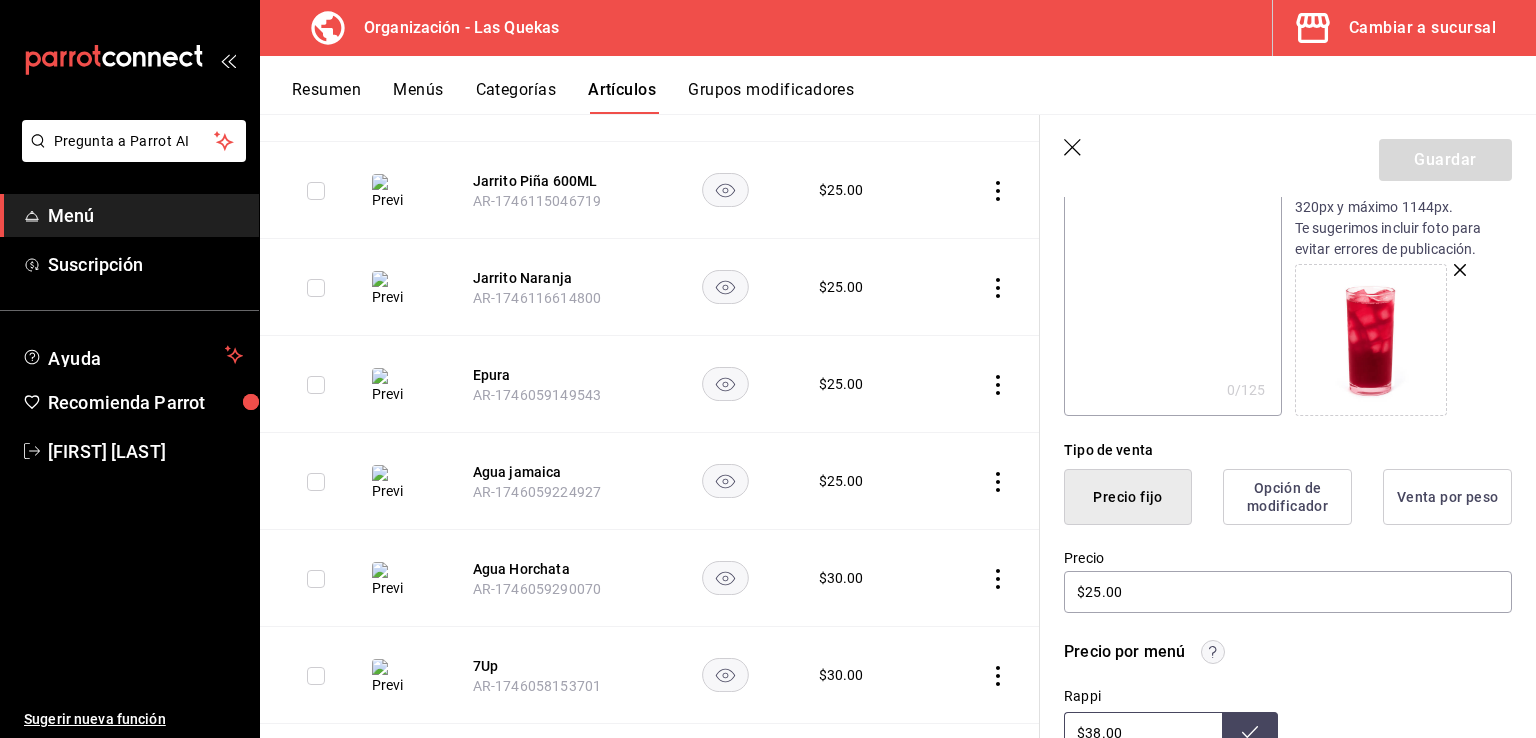 scroll, scrollTop: 300, scrollLeft: 0, axis: vertical 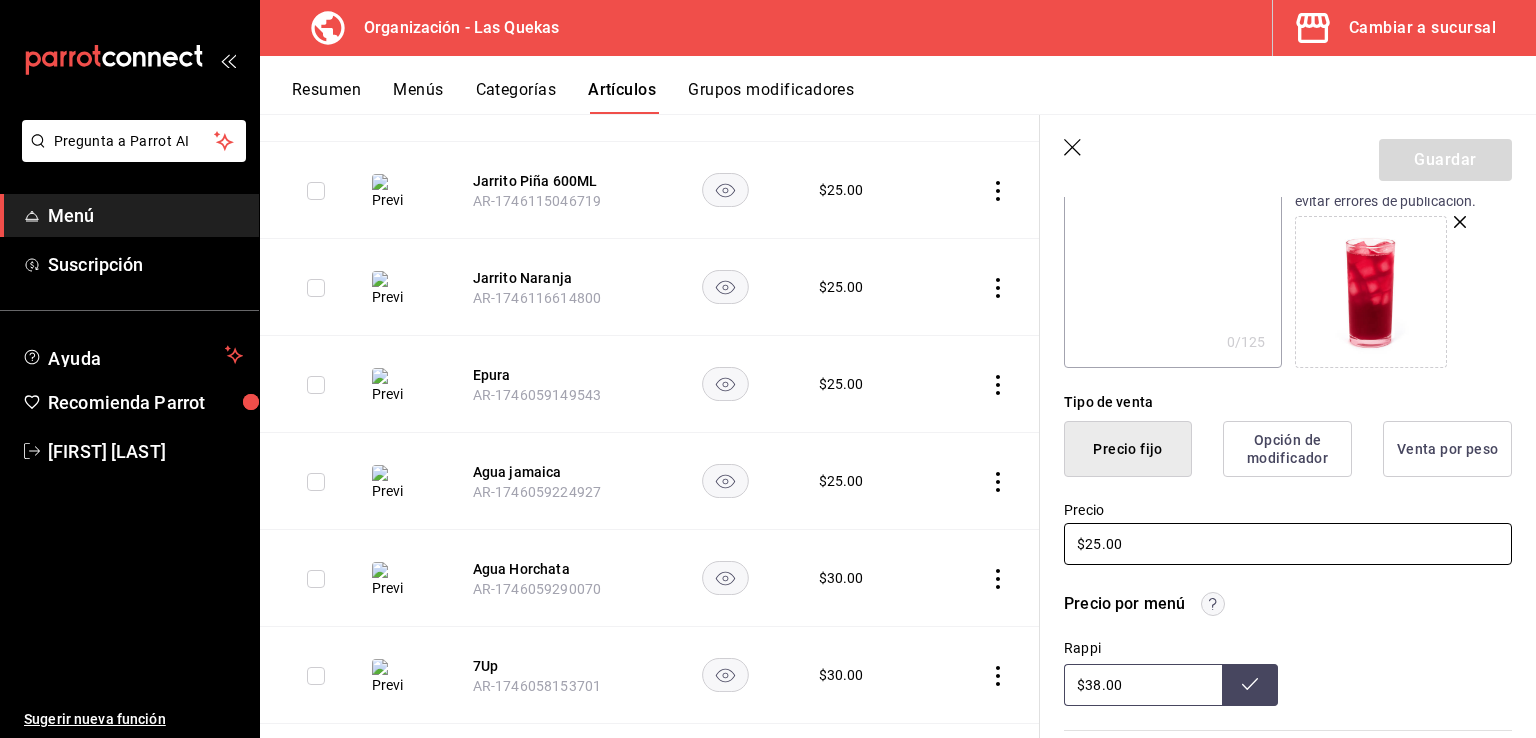 click on "$25.00" at bounding box center (1288, 544) 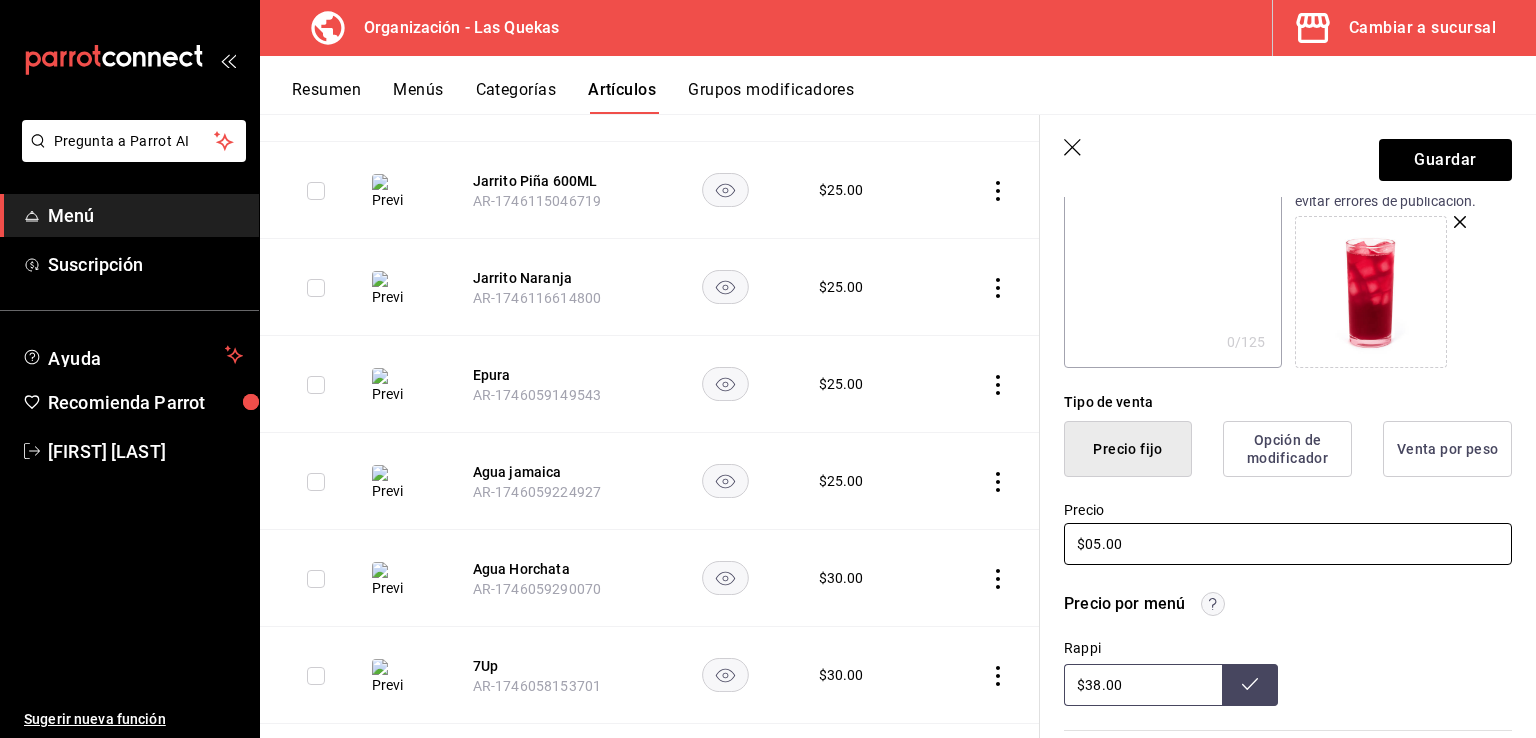 type on "$0.00" 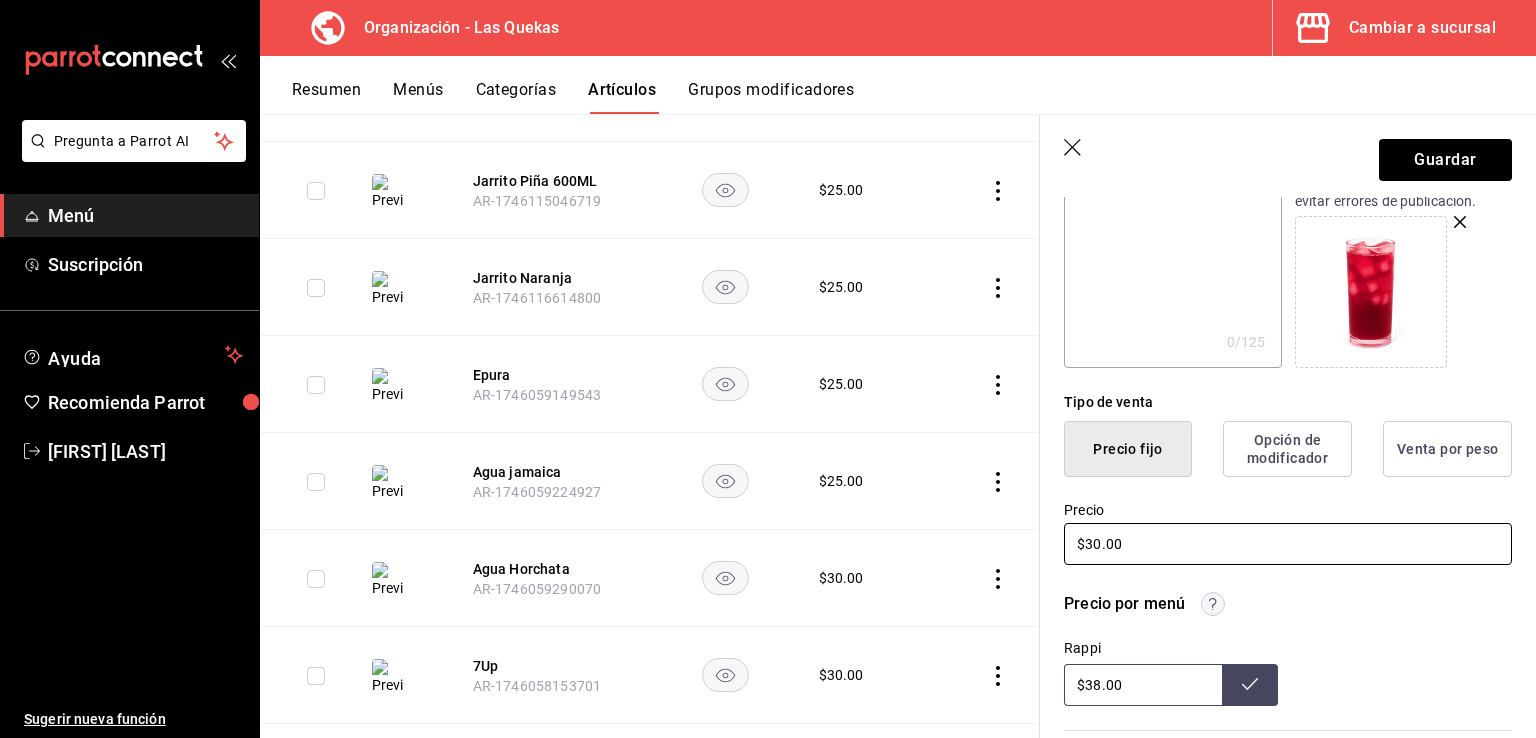 type on "$30.00" 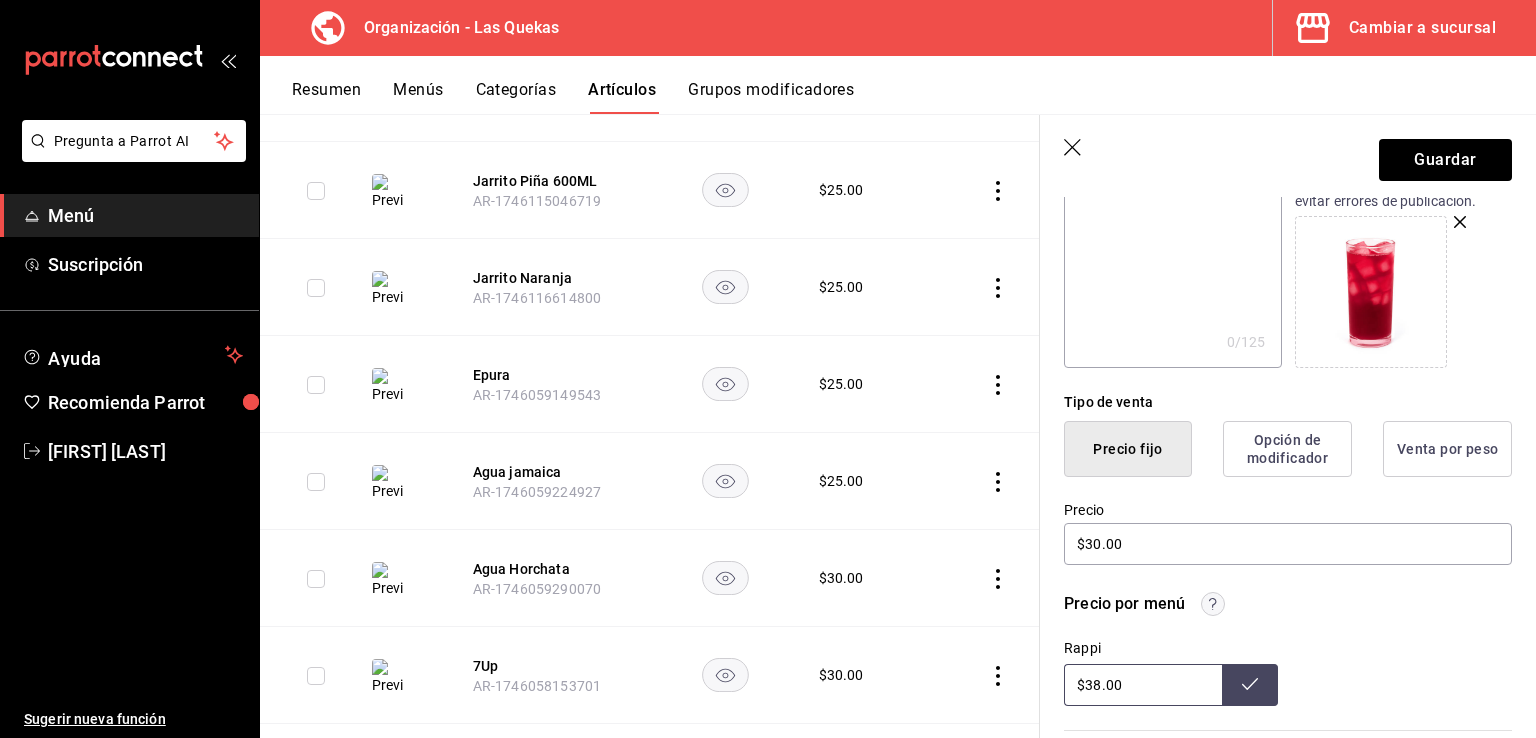 click on "$38.00" at bounding box center [1143, 685] 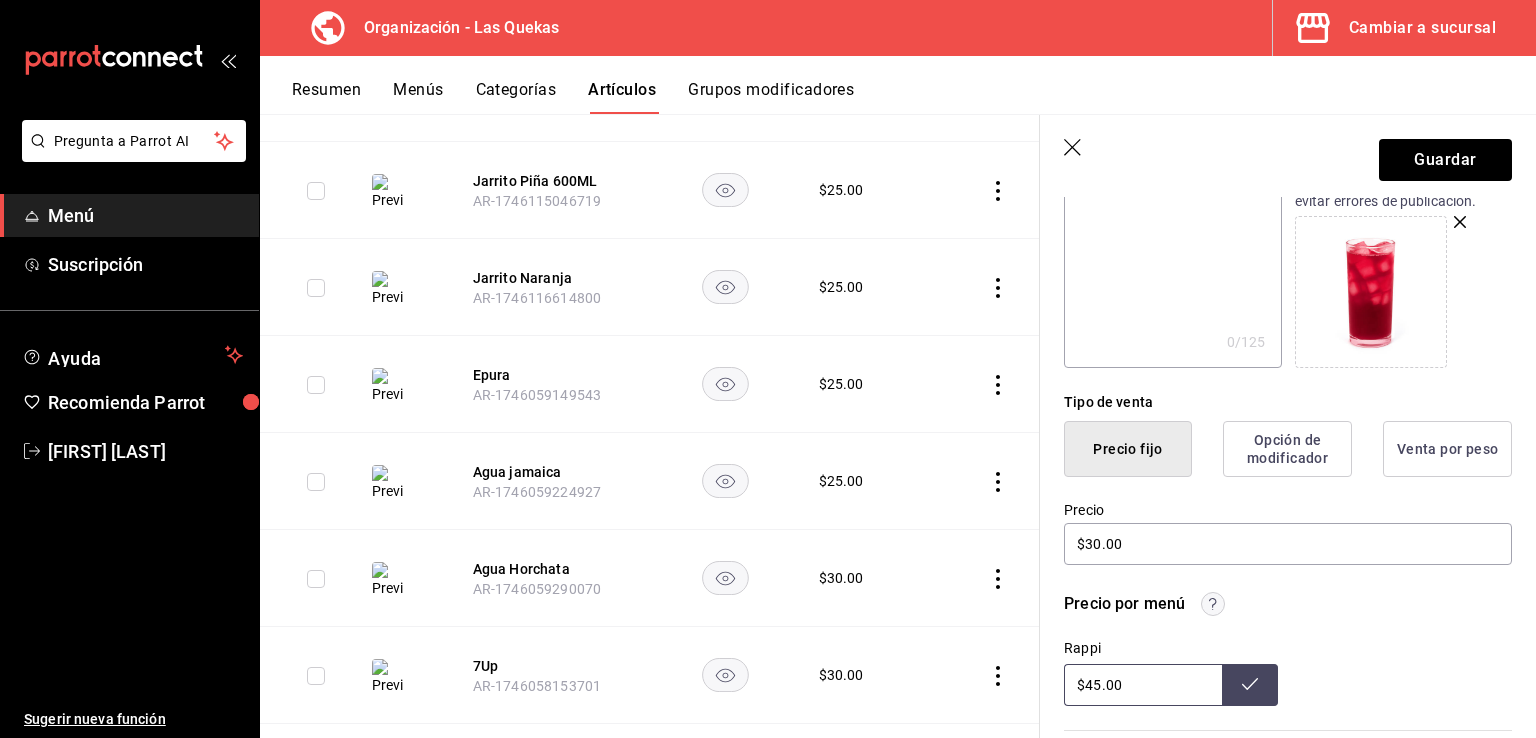 type on "$45.00" 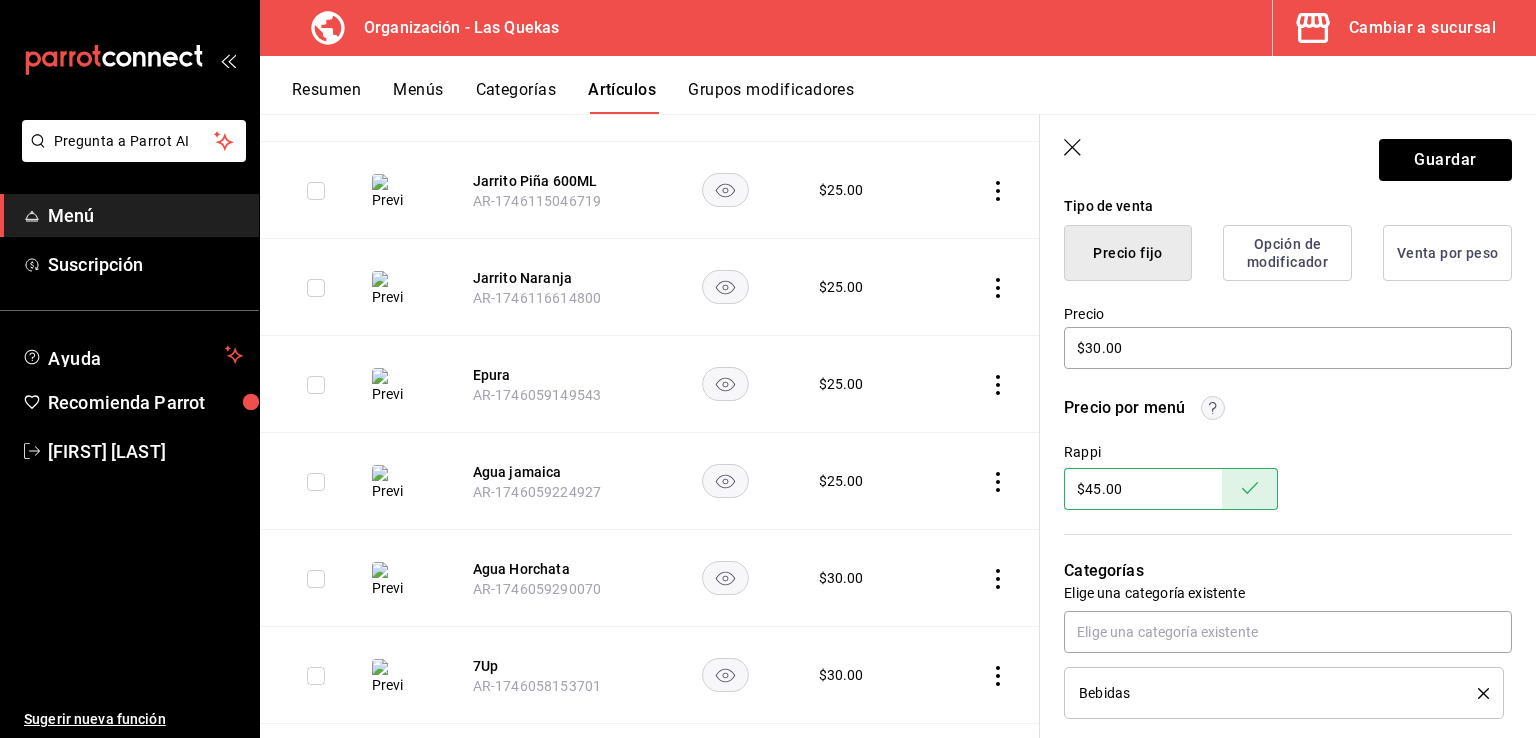 scroll, scrollTop: 500, scrollLeft: 0, axis: vertical 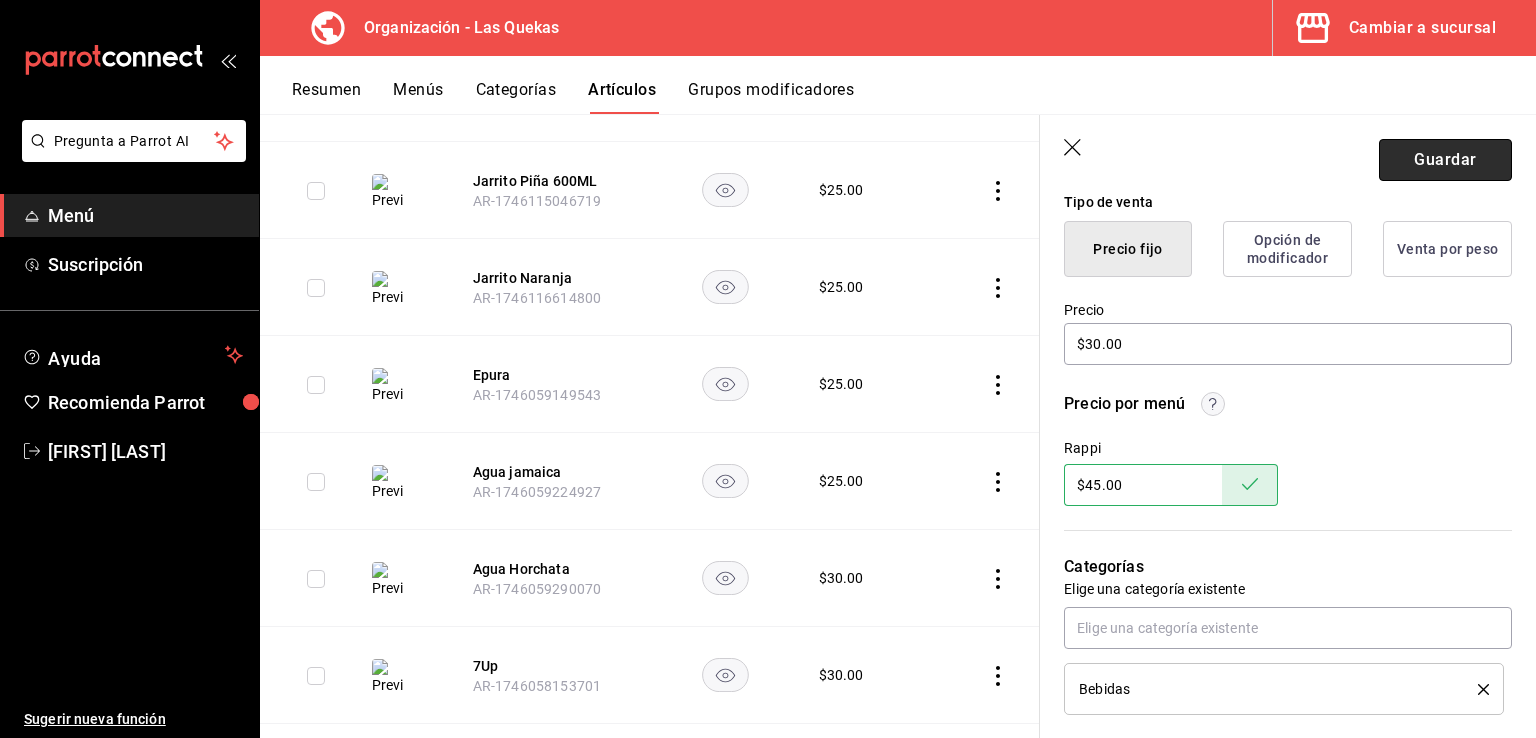 click on "Guardar" at bounding box center [1445, 160] 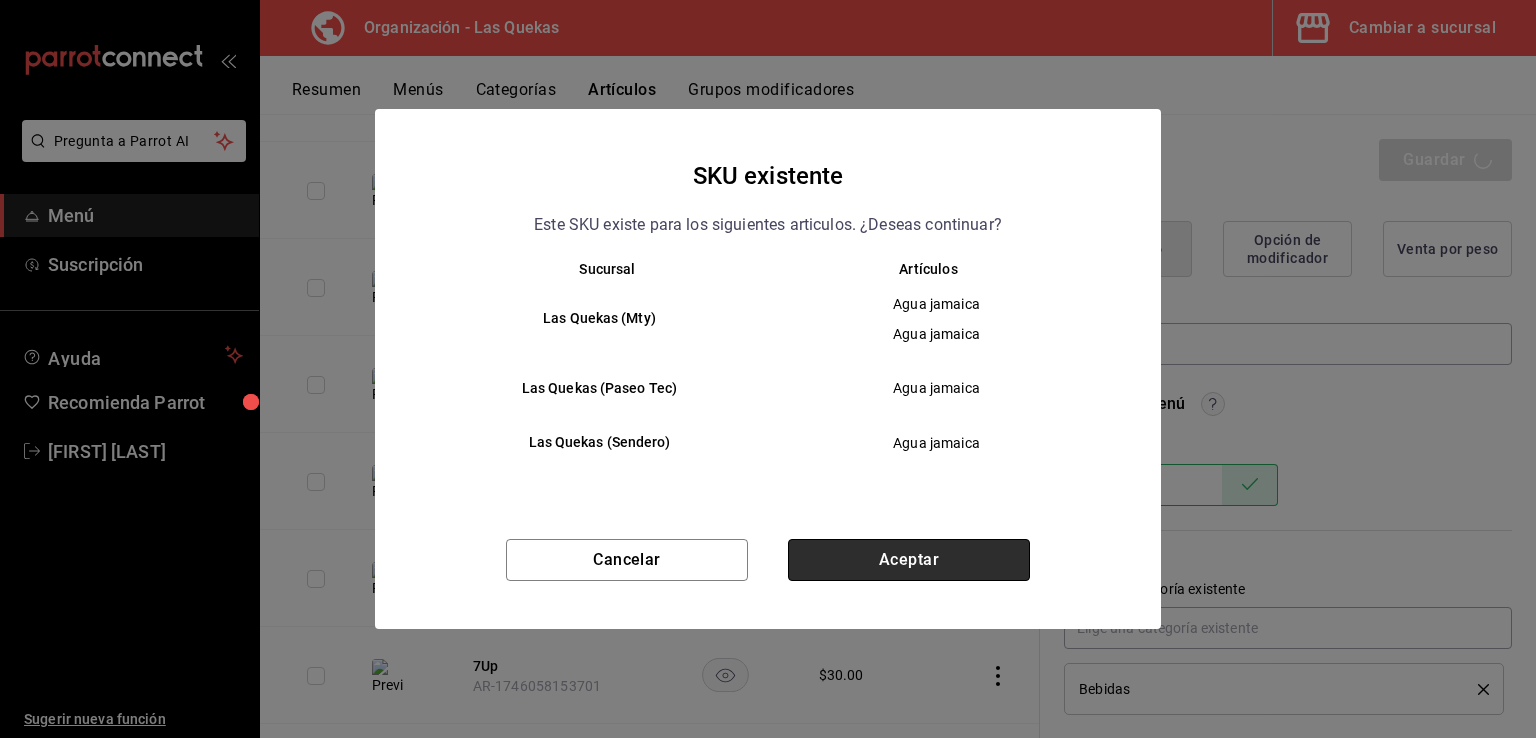 click on "Aceptar" at bounding box center (909, 560) 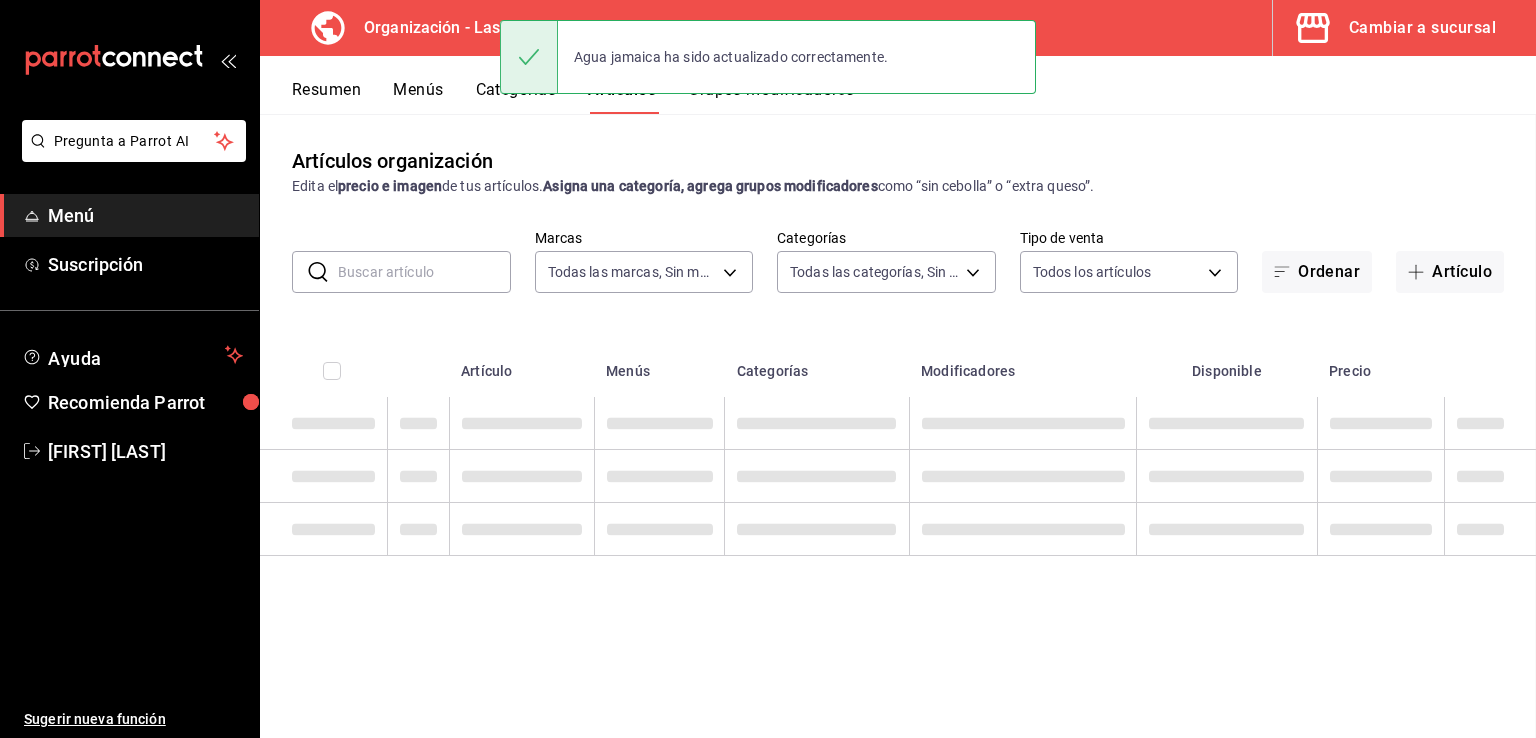 scroll, scrollTop: 0, scrollLeft: 0, axis: both 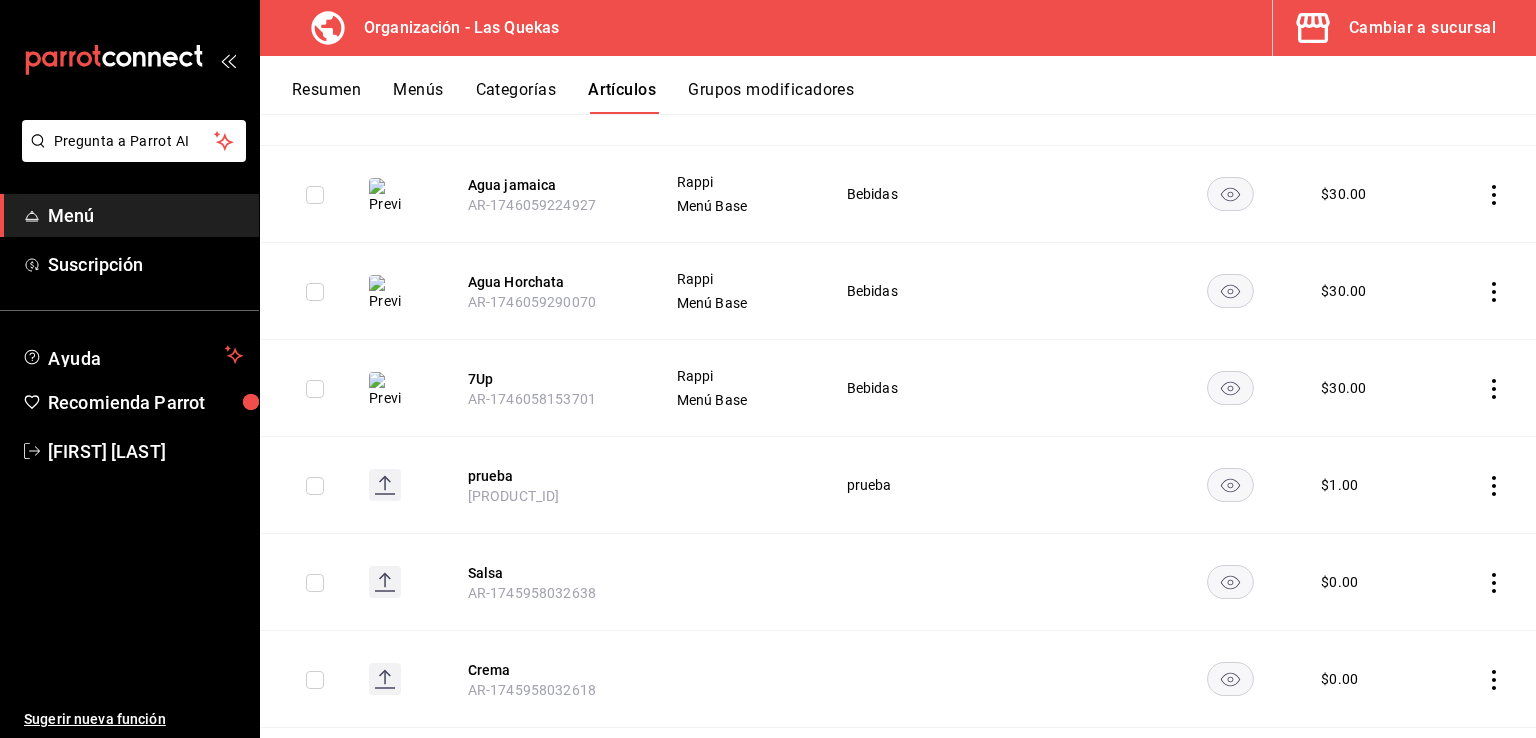 click 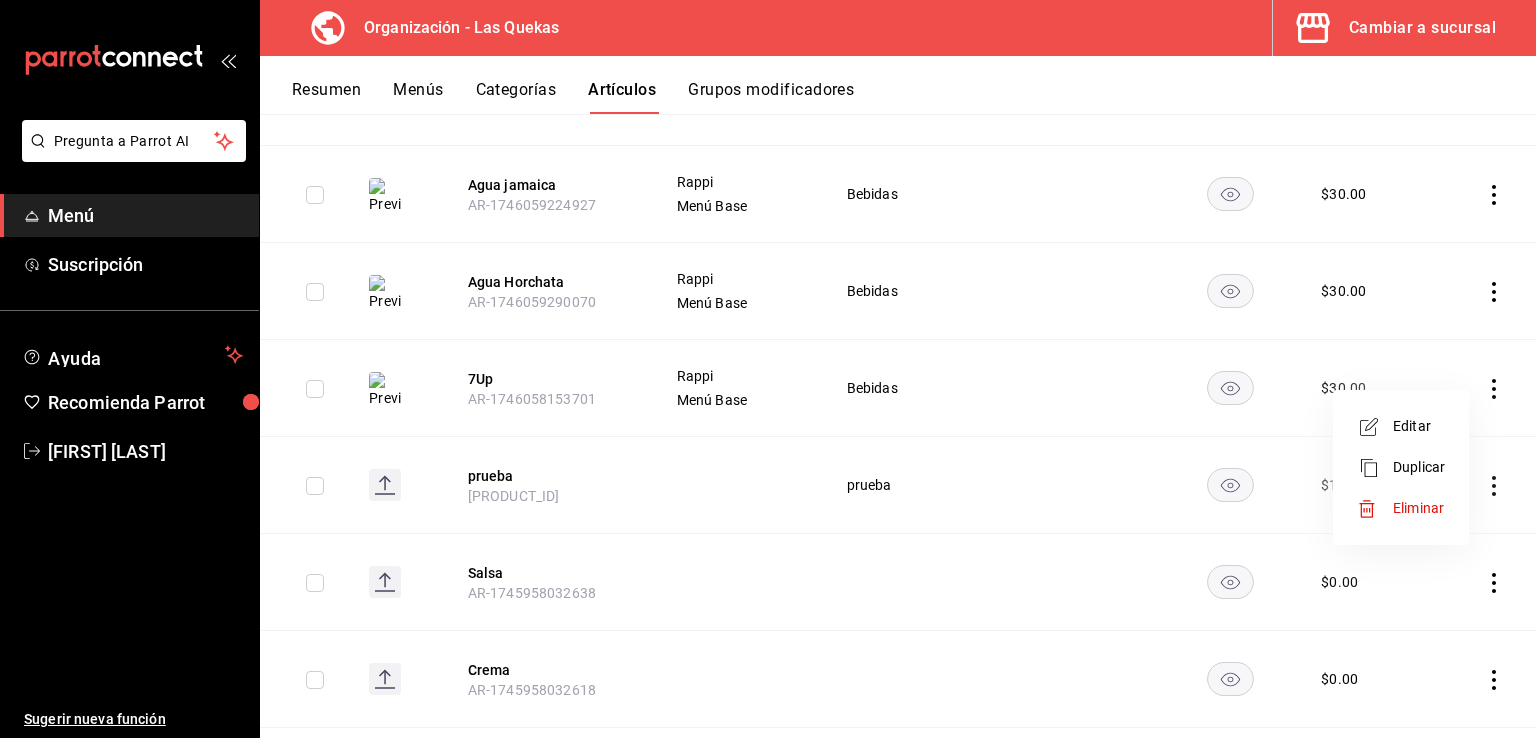 click on "Editar" at bounding box center [1419, 426] 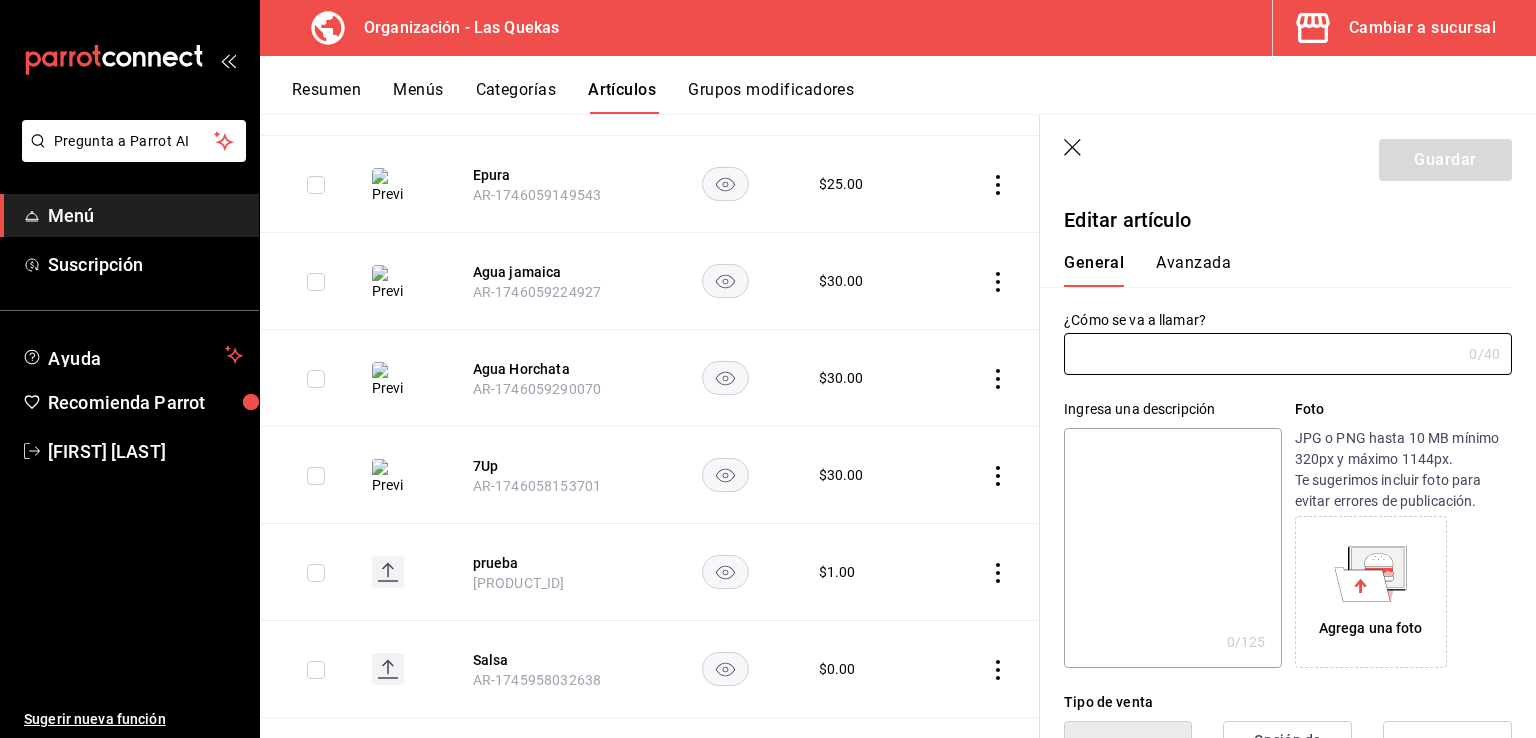 type on "7Up" 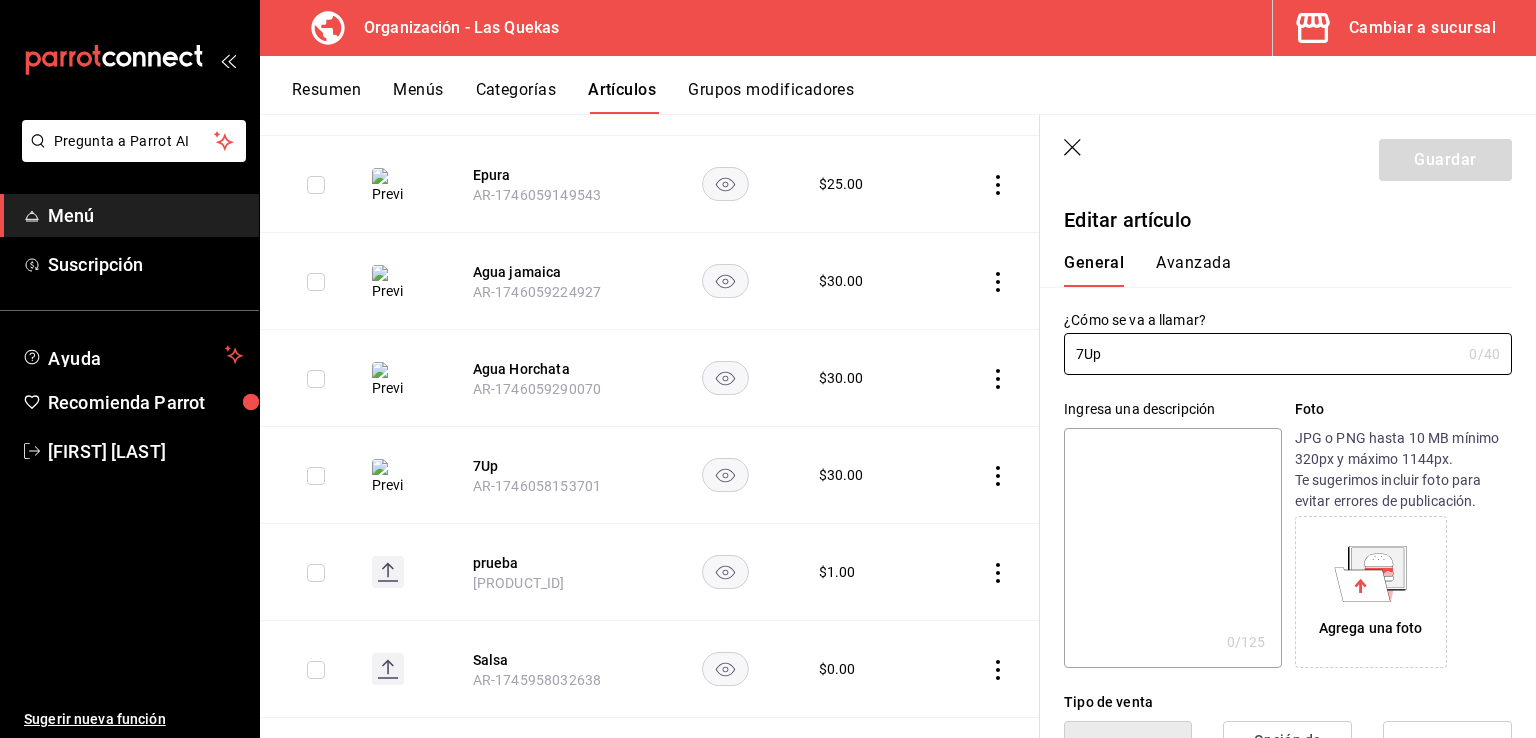 type on "$30.00" 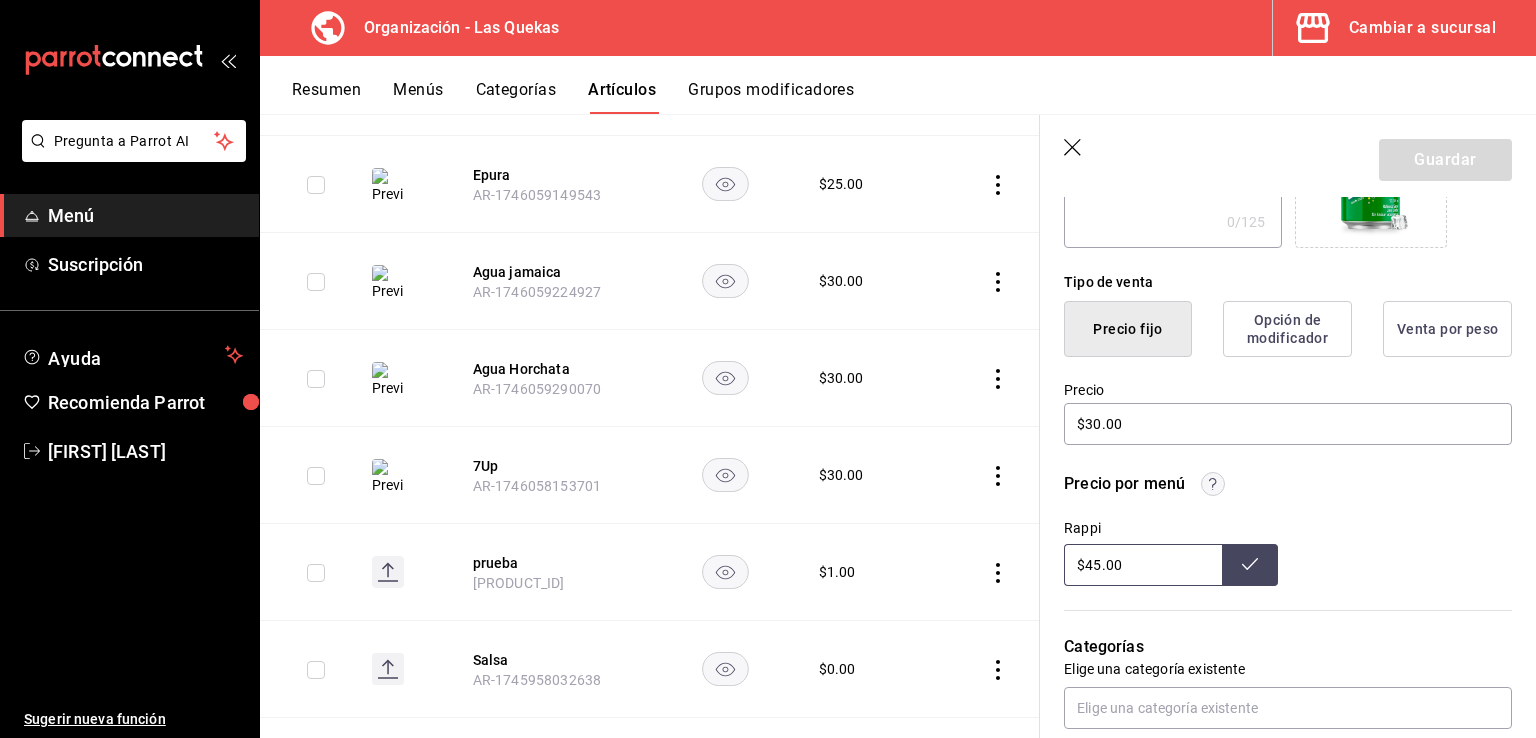 scroll, scrollTop: 400, scrollLeft: 0, axis: vertical 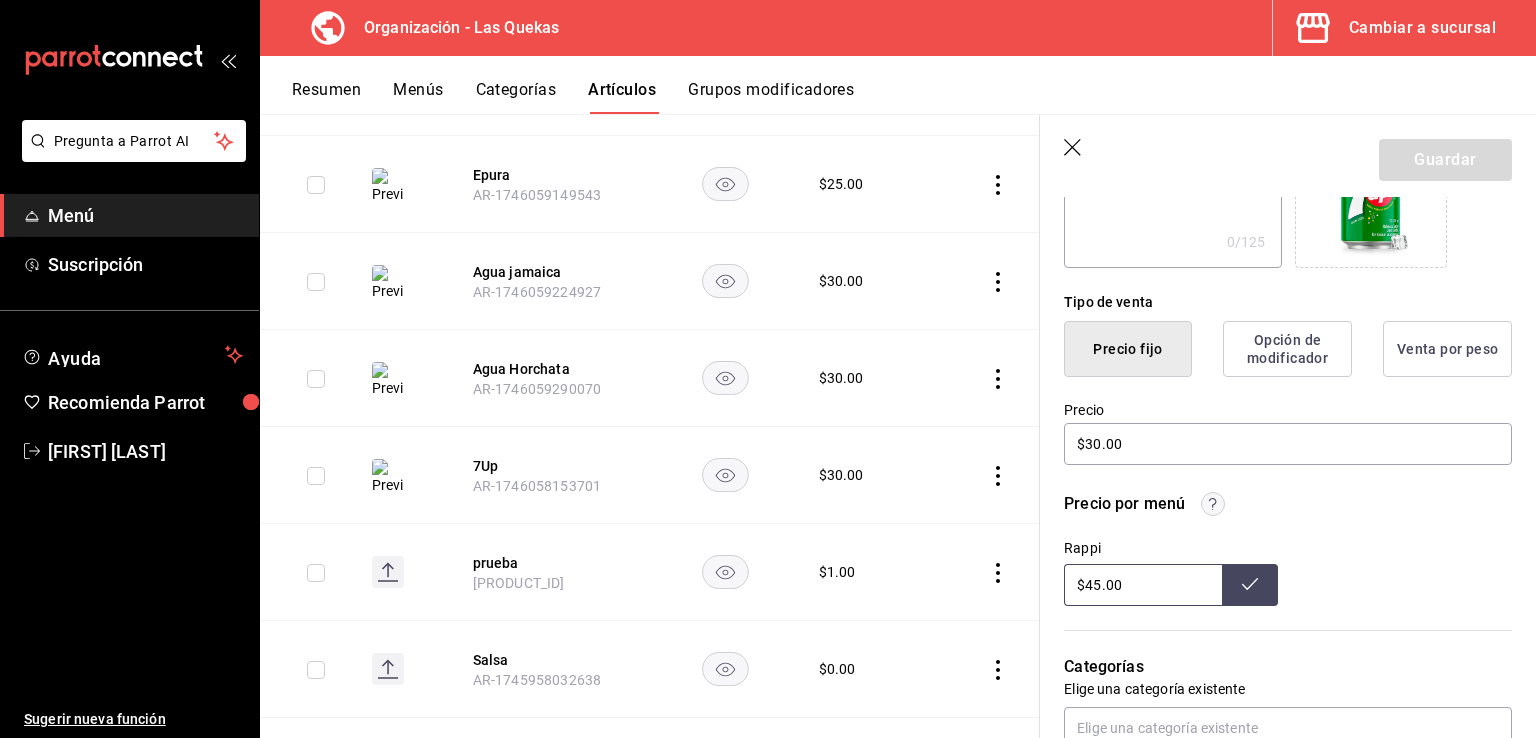 click on "$45.00" at bounding box center (1143, 585) 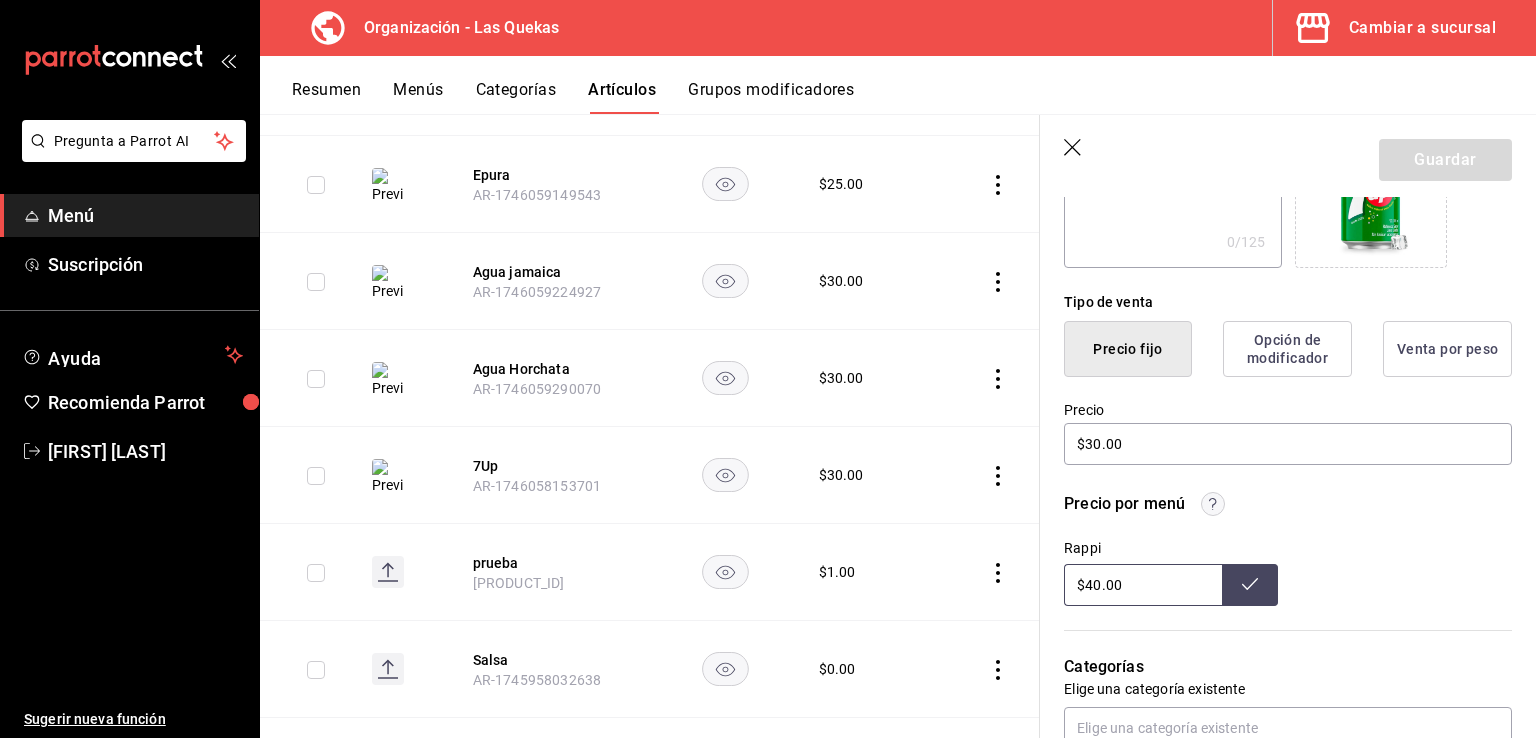 type on "$40.00" 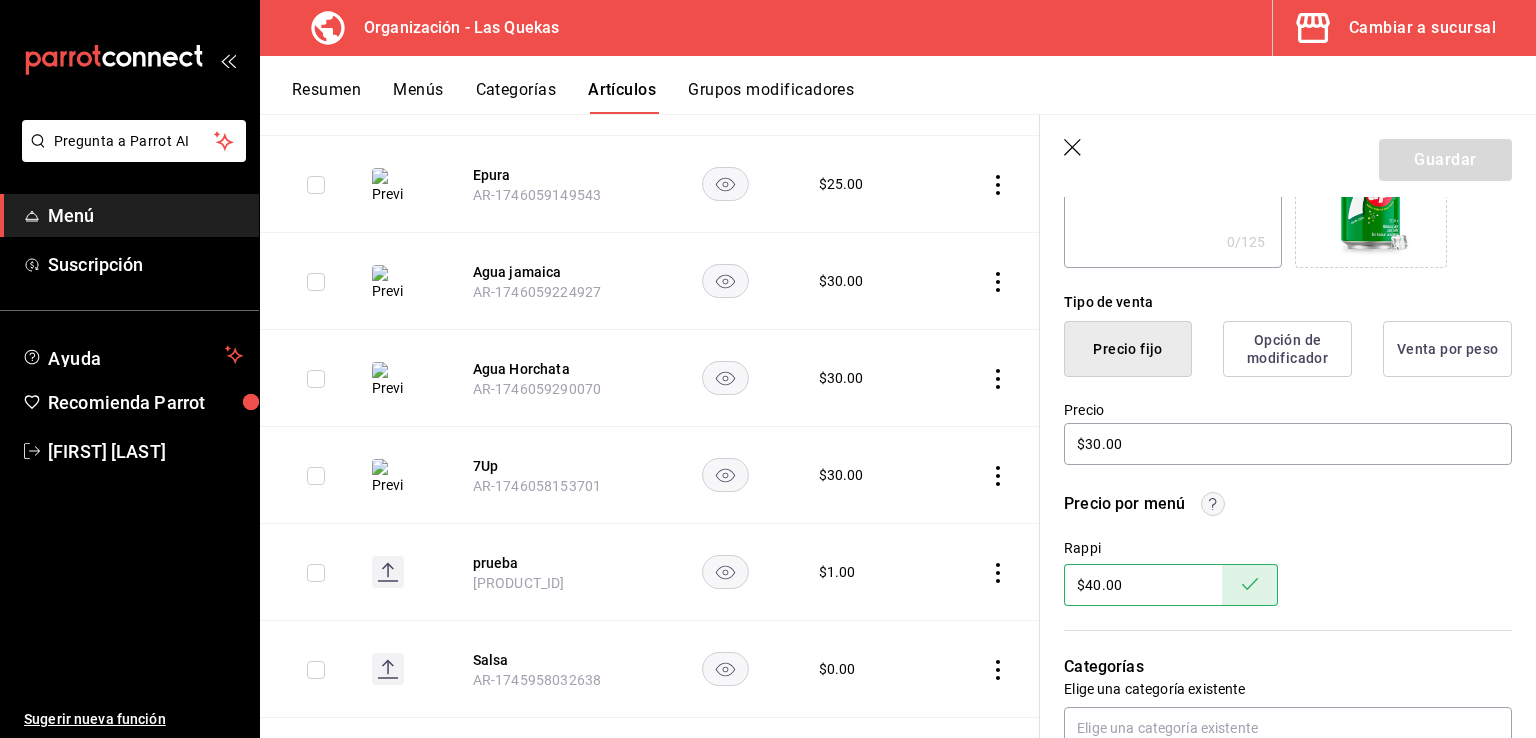 click 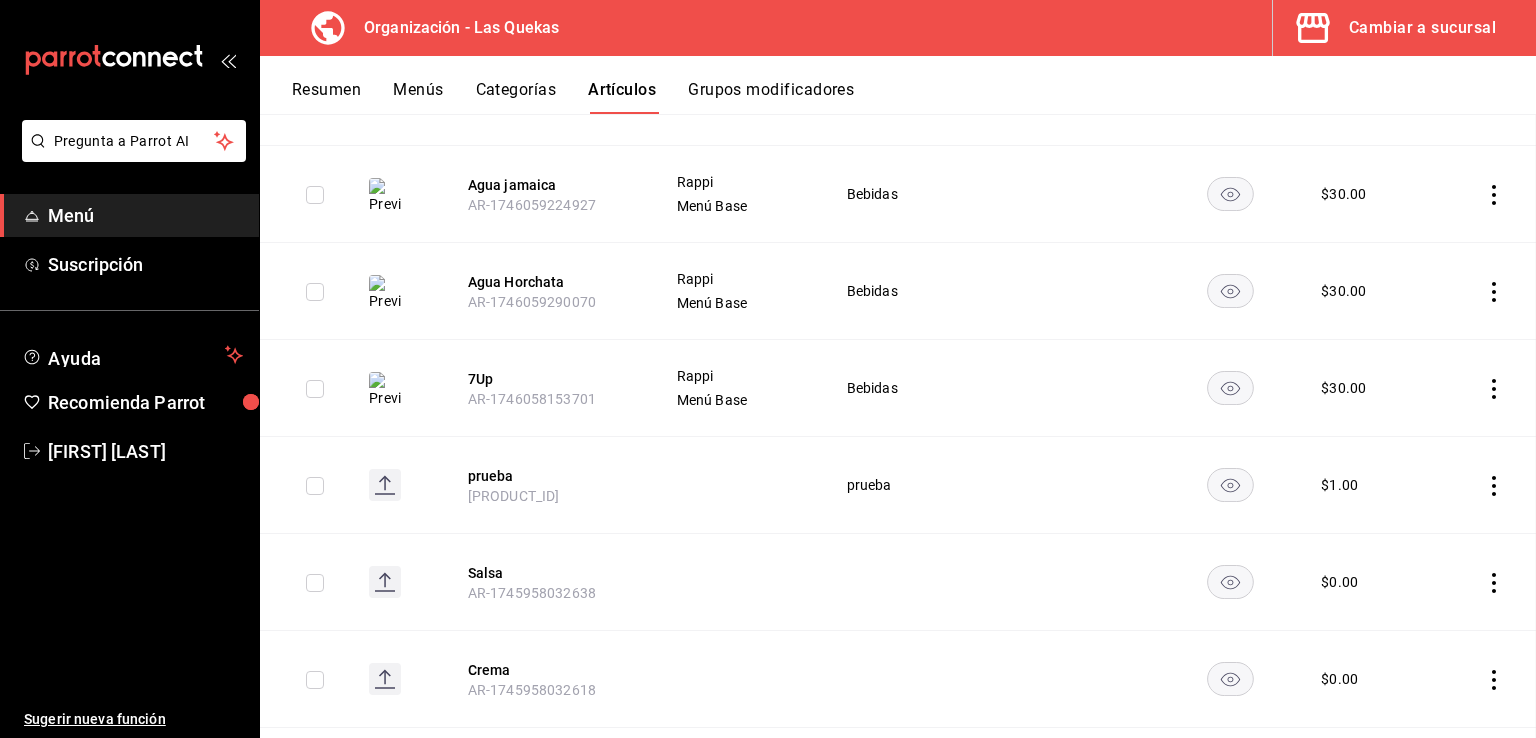 scroll, scrollTop: 3944, scrollLeft: 0, axis: vertical 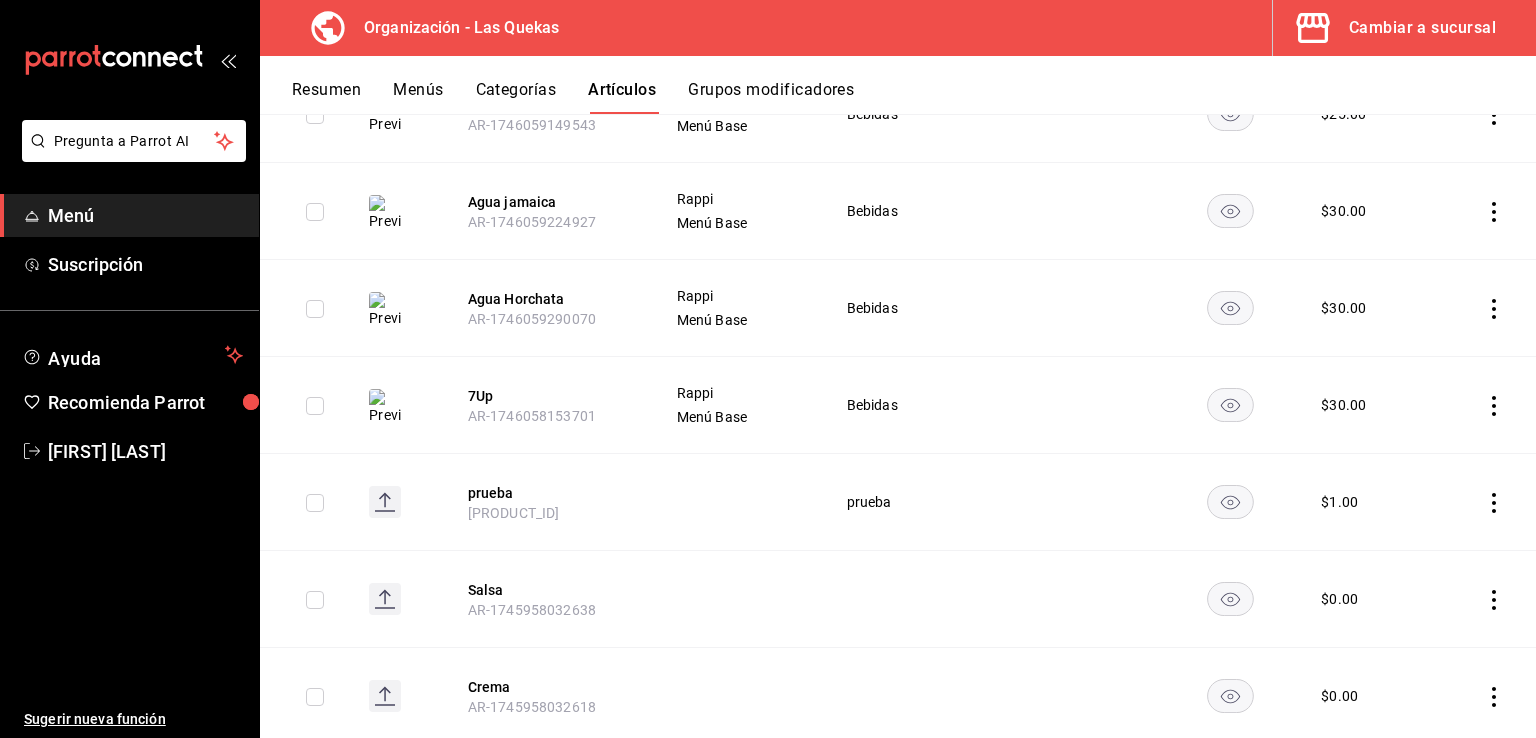 click 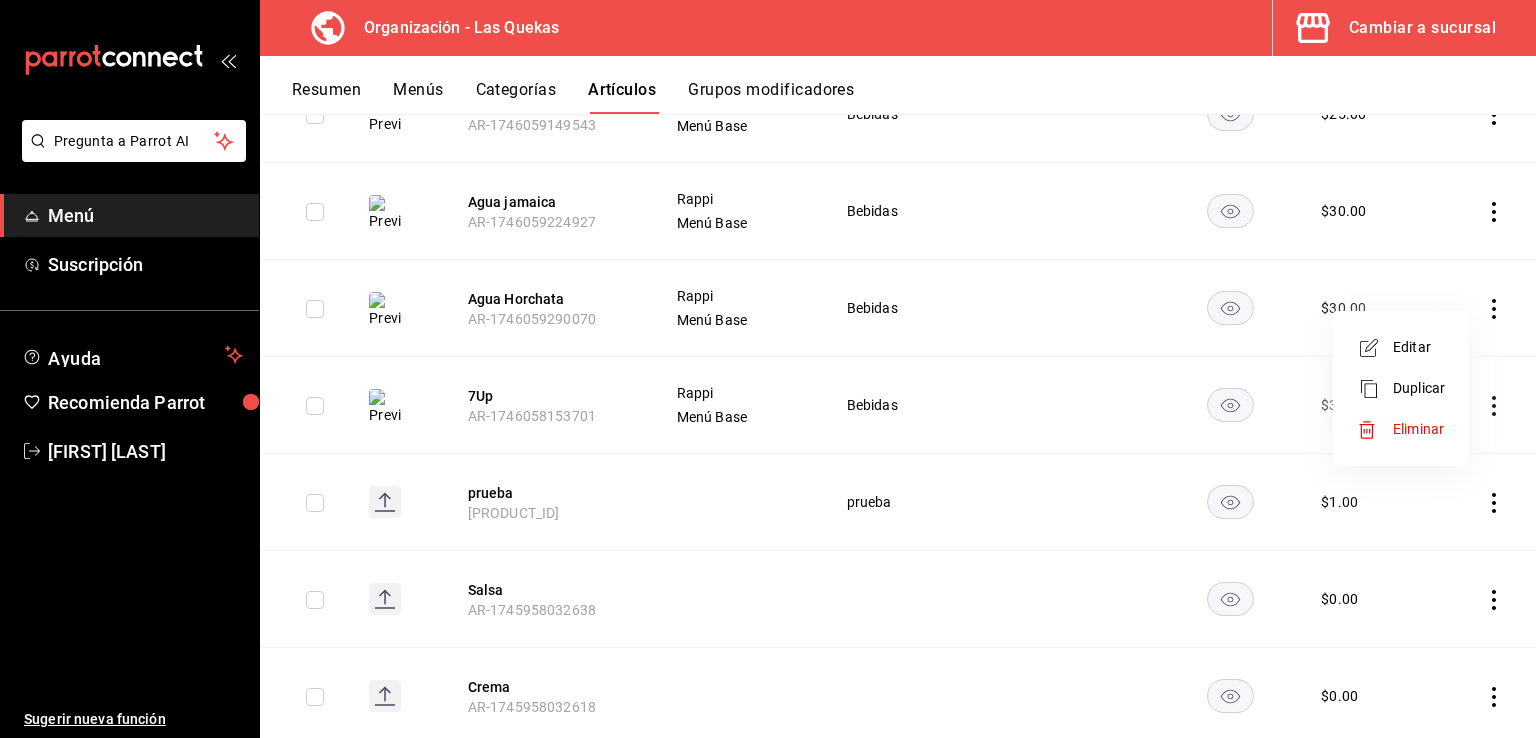 click on "Editar" at bounding box center [1419, 347] 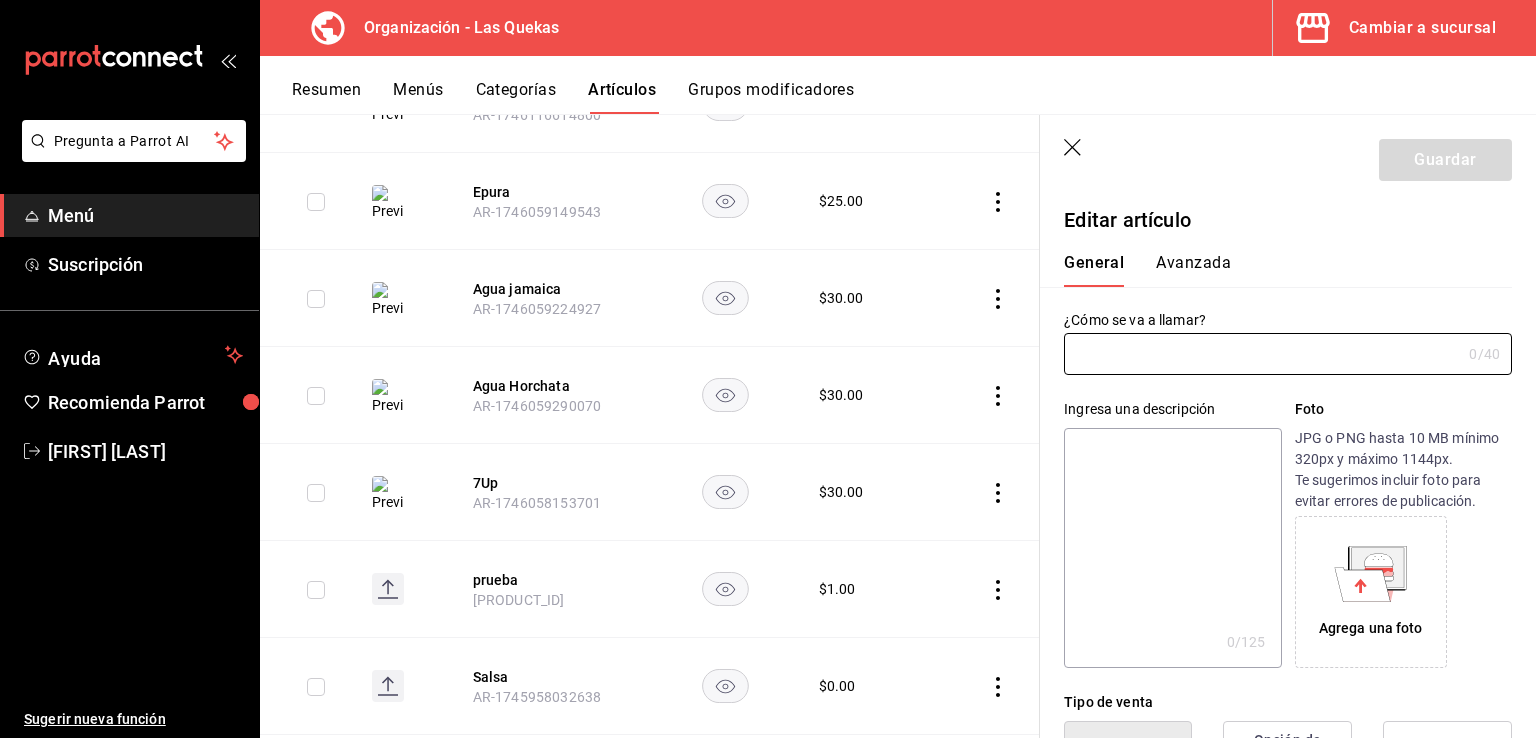 type on "Agua Horchata" 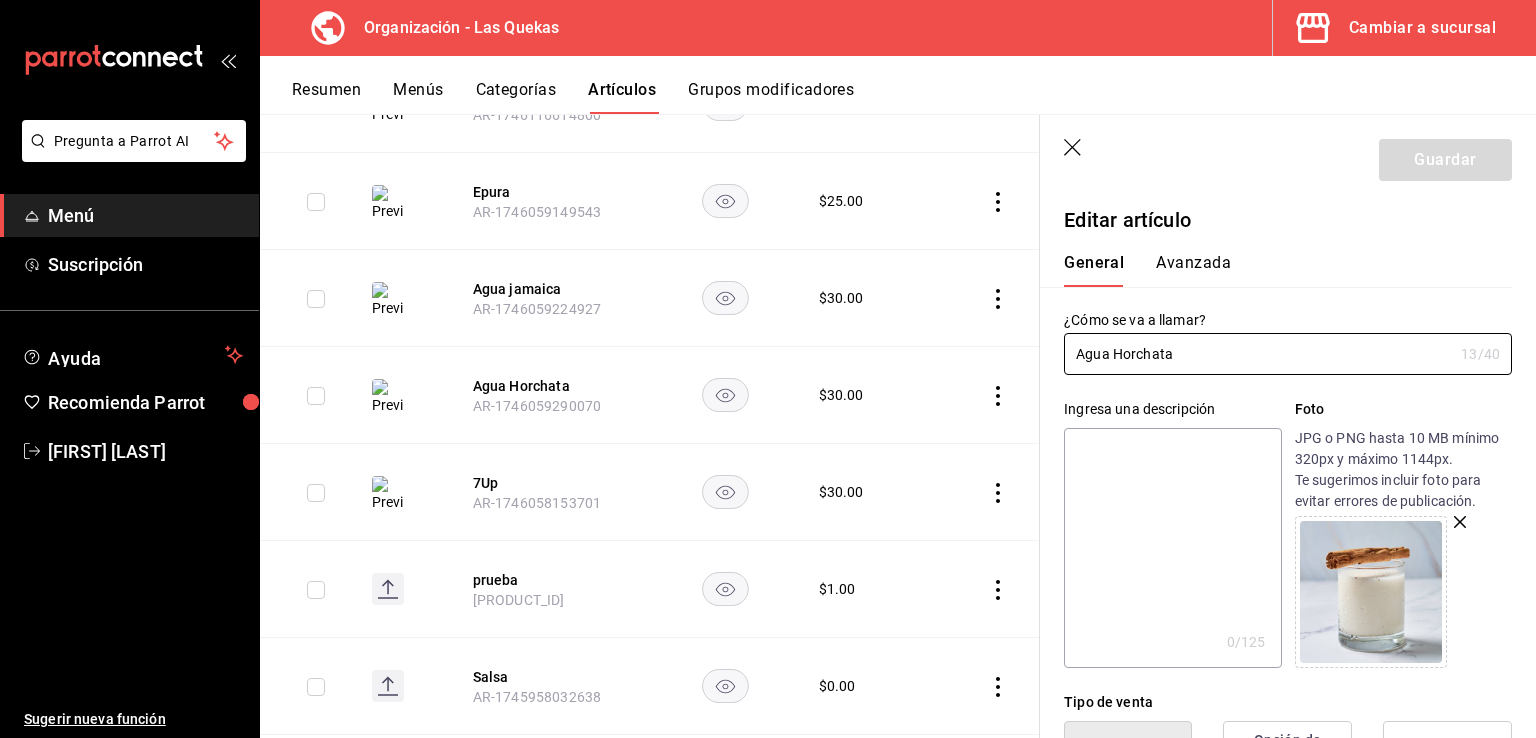 type on "$30.00" 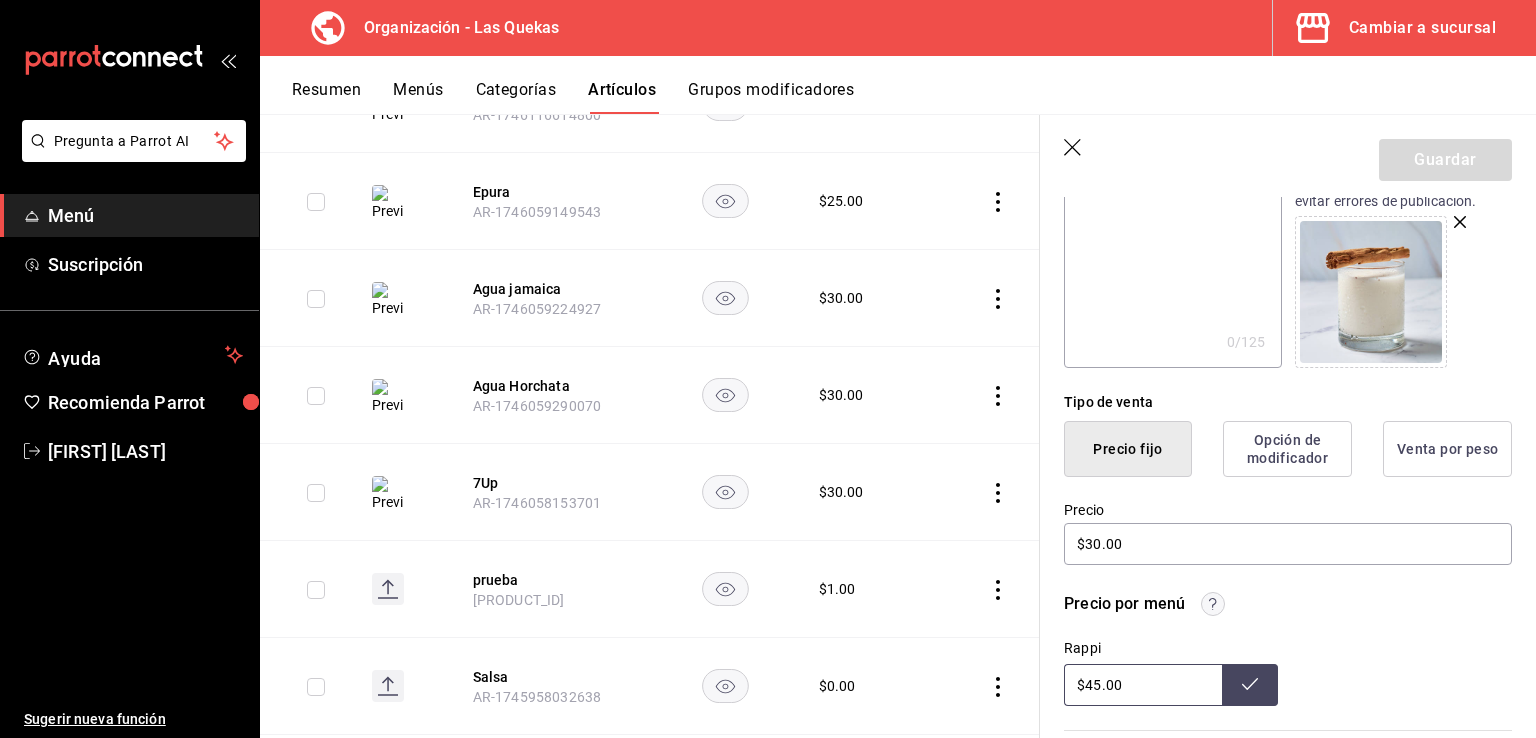 scroll, scrollTop: 500, scrollLeft: 0, axis: vertical 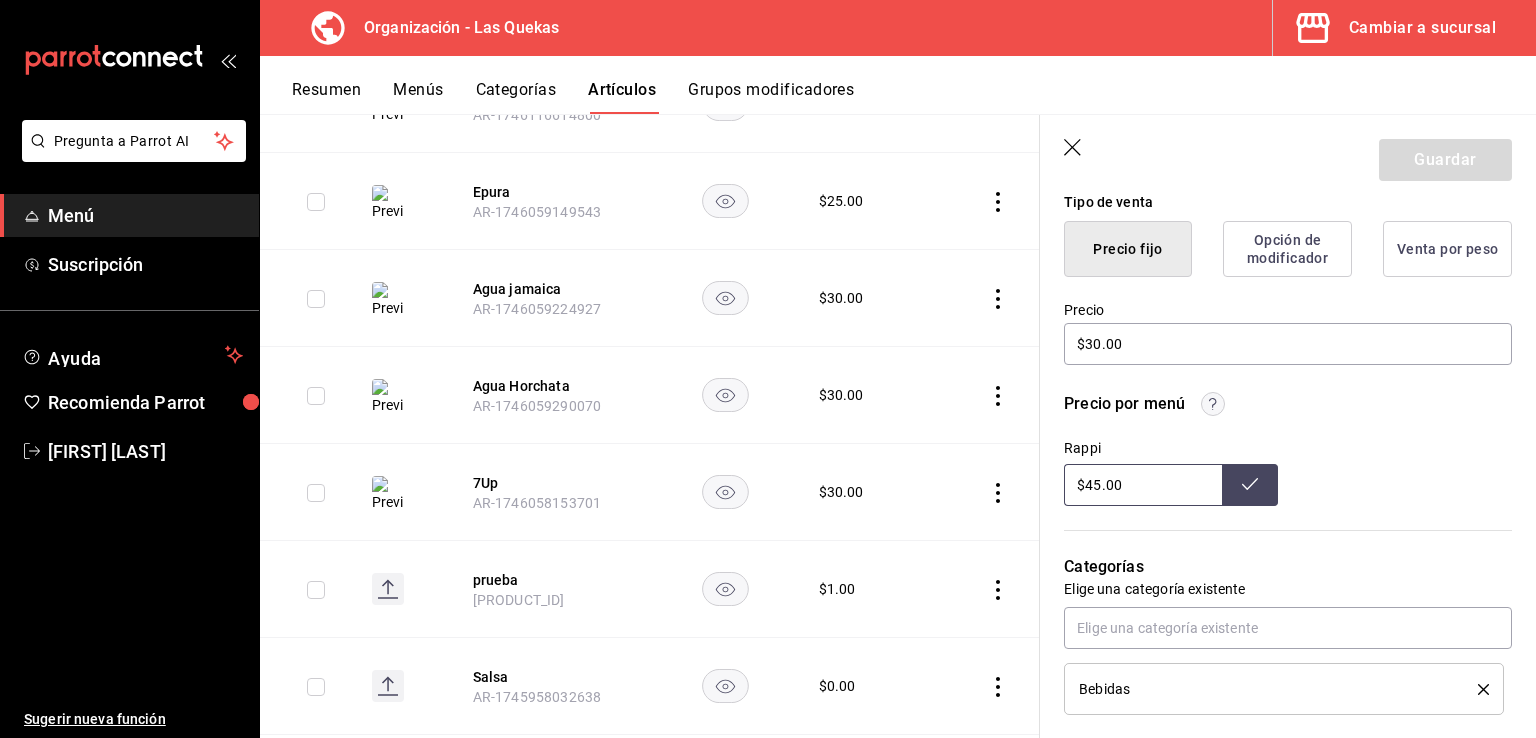 click on "$45.00" at bounding box center (1143, 485) 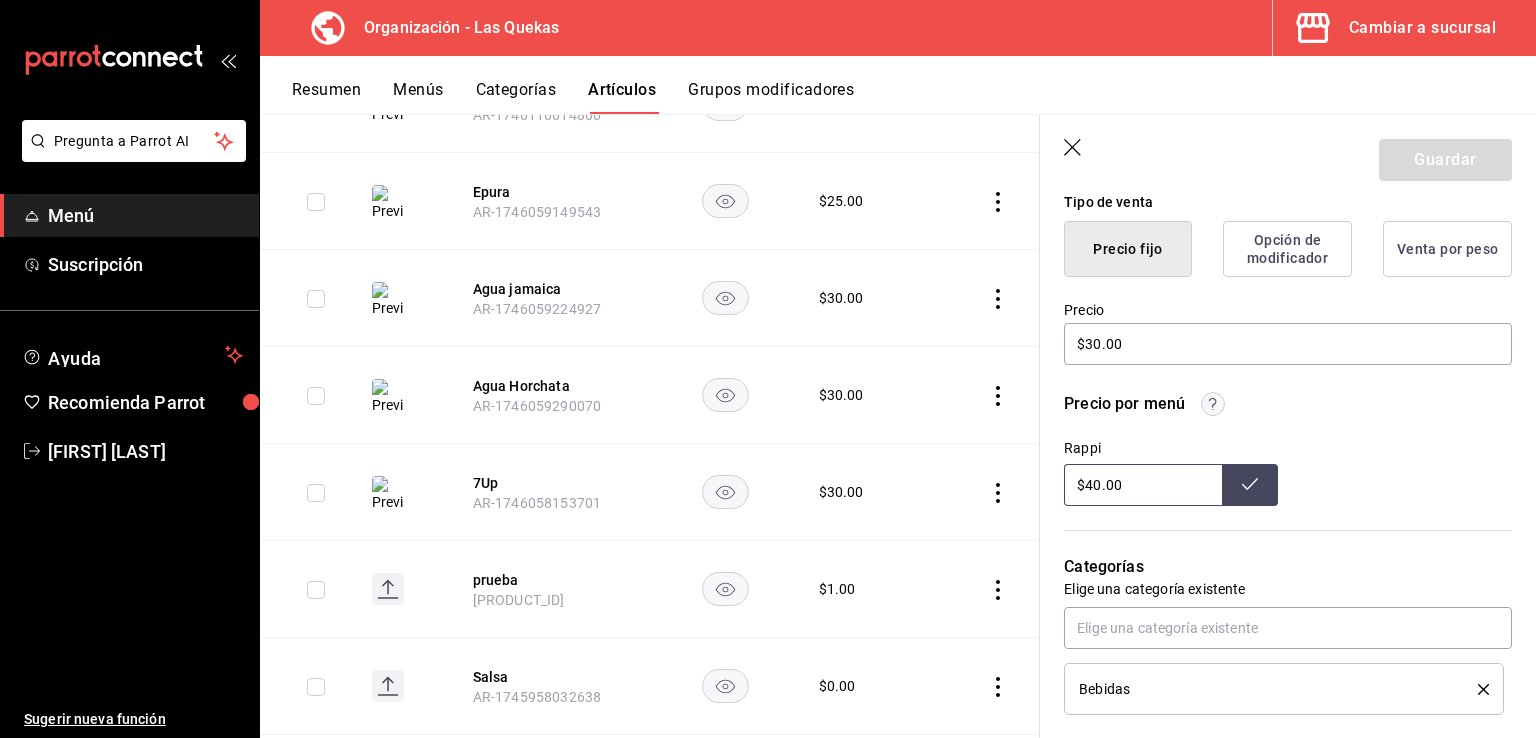 type on "$40.00" 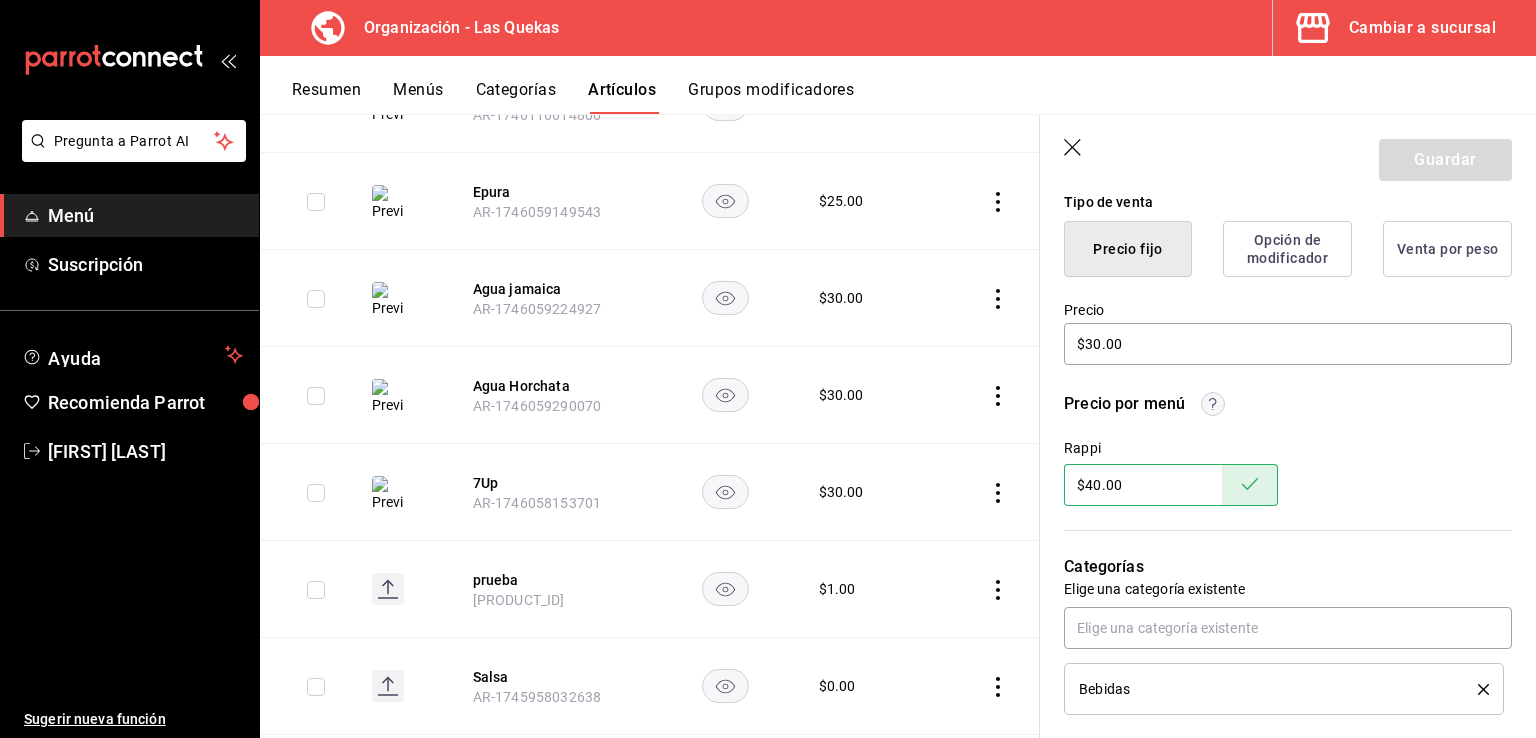 click 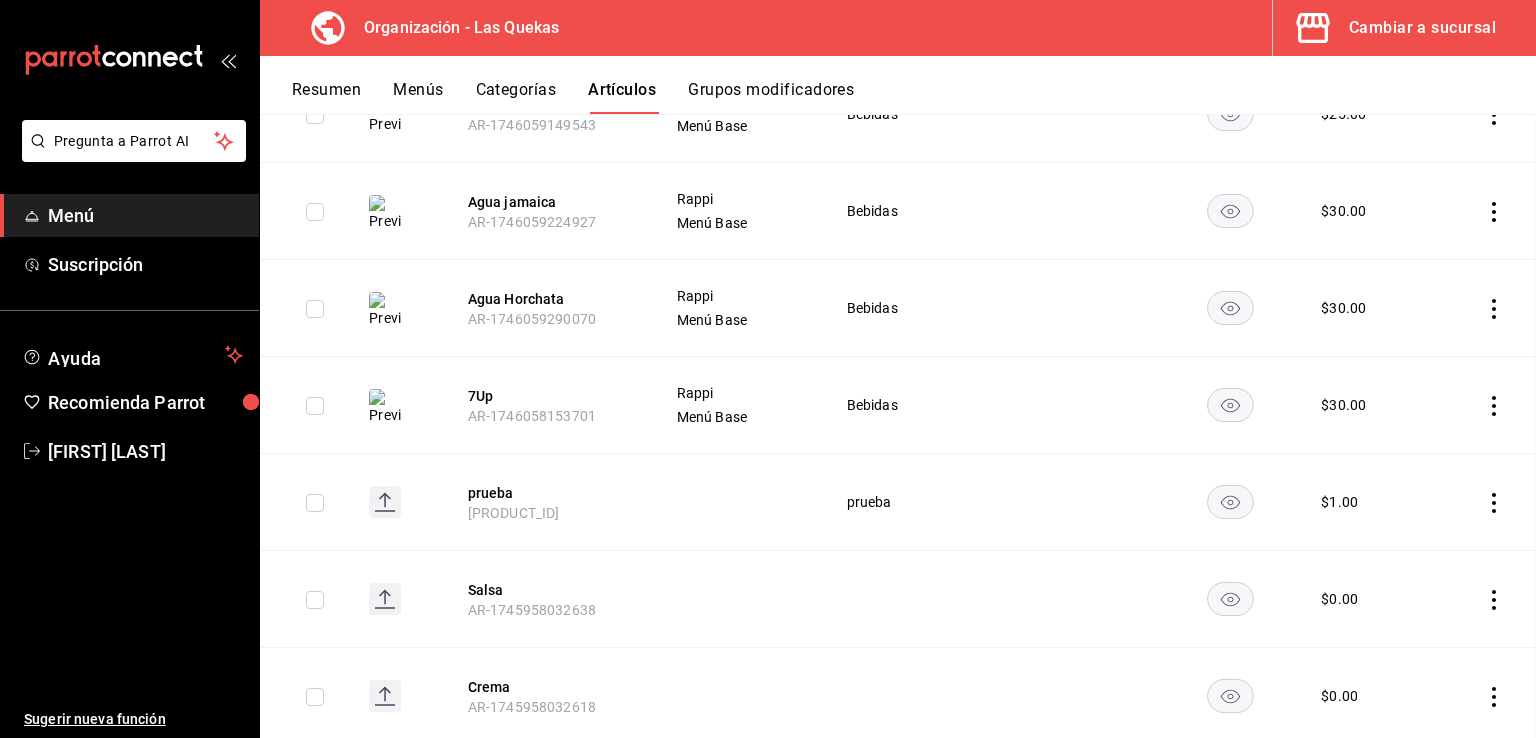 scroll, scrollTop: 3926, scrollLeft: 0, axis: vertical 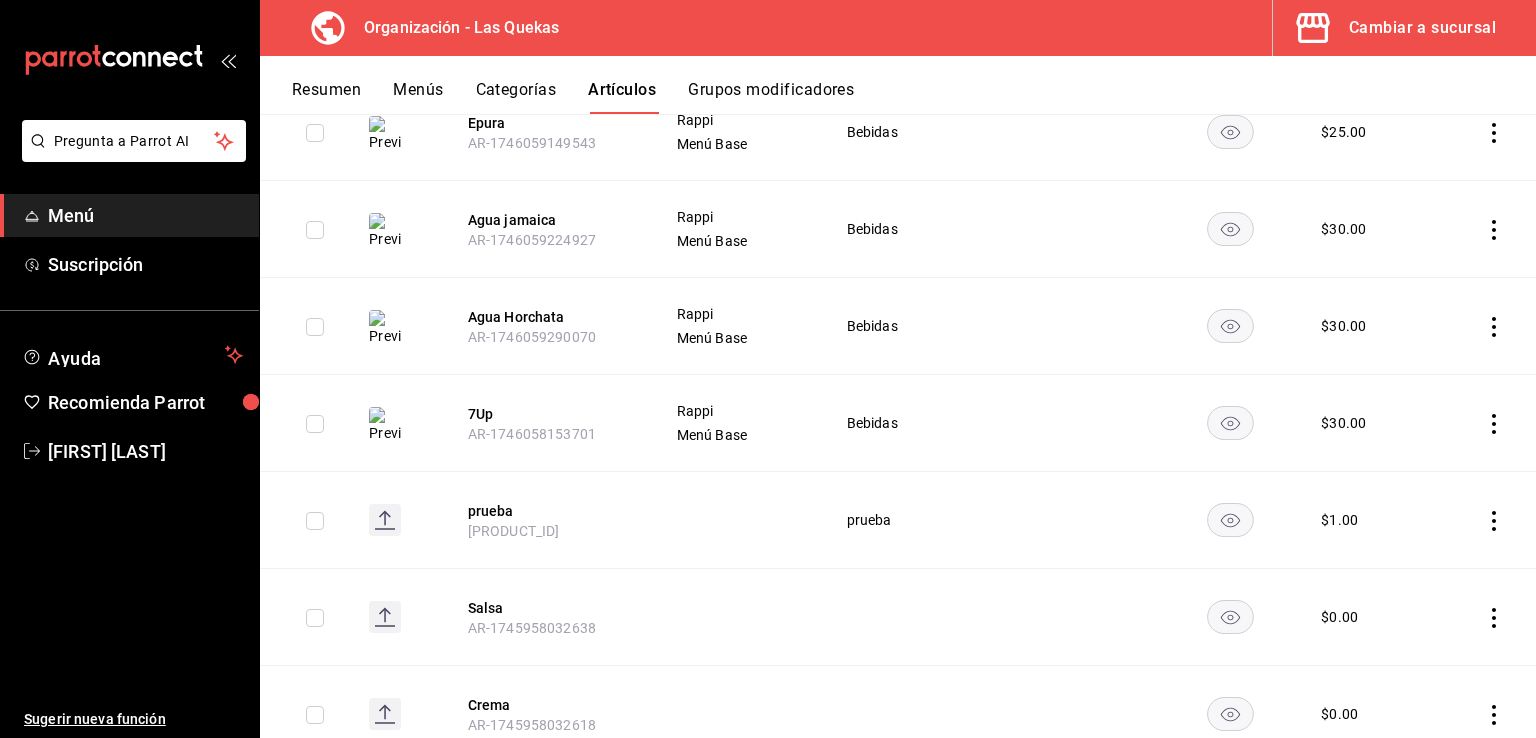click 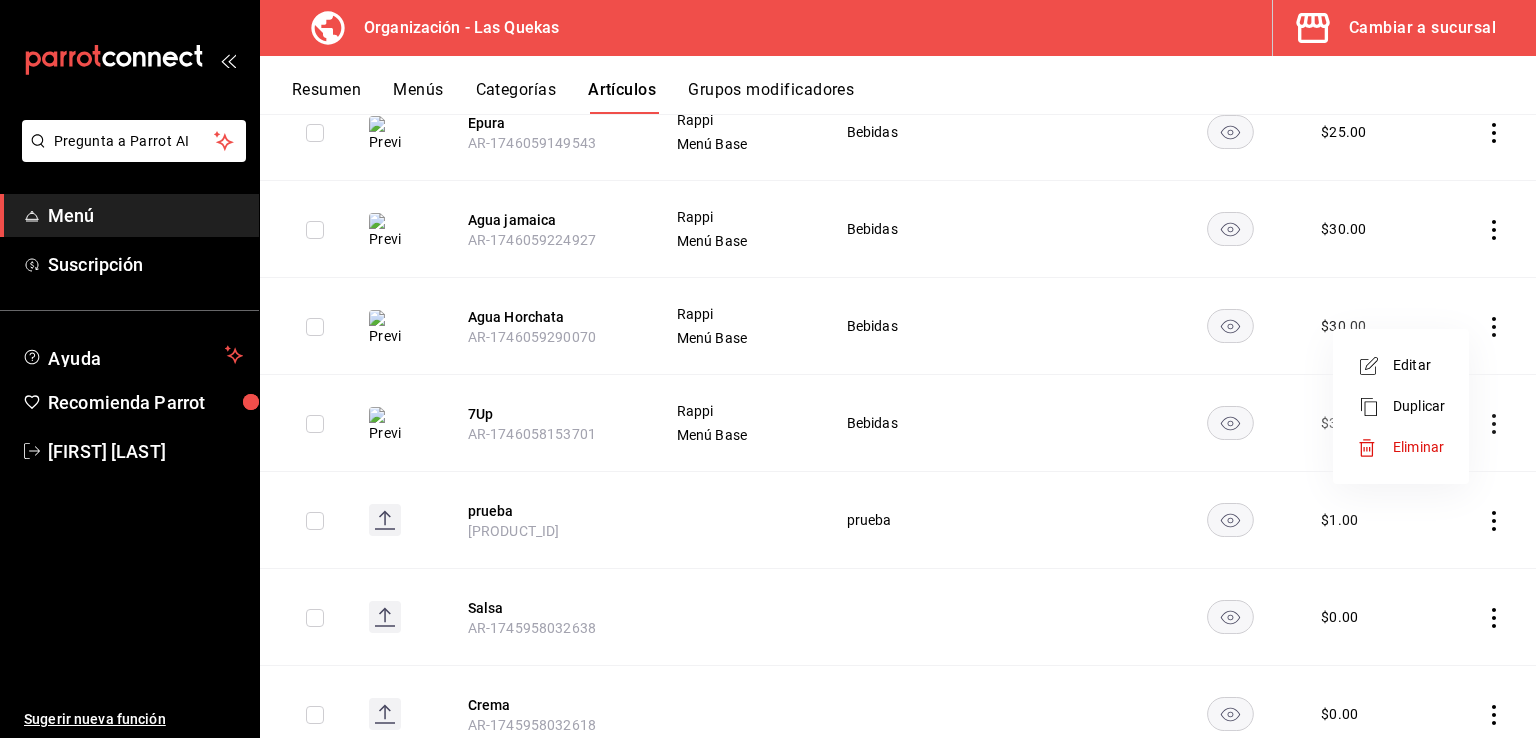 click at bounding box center (1375, 366) 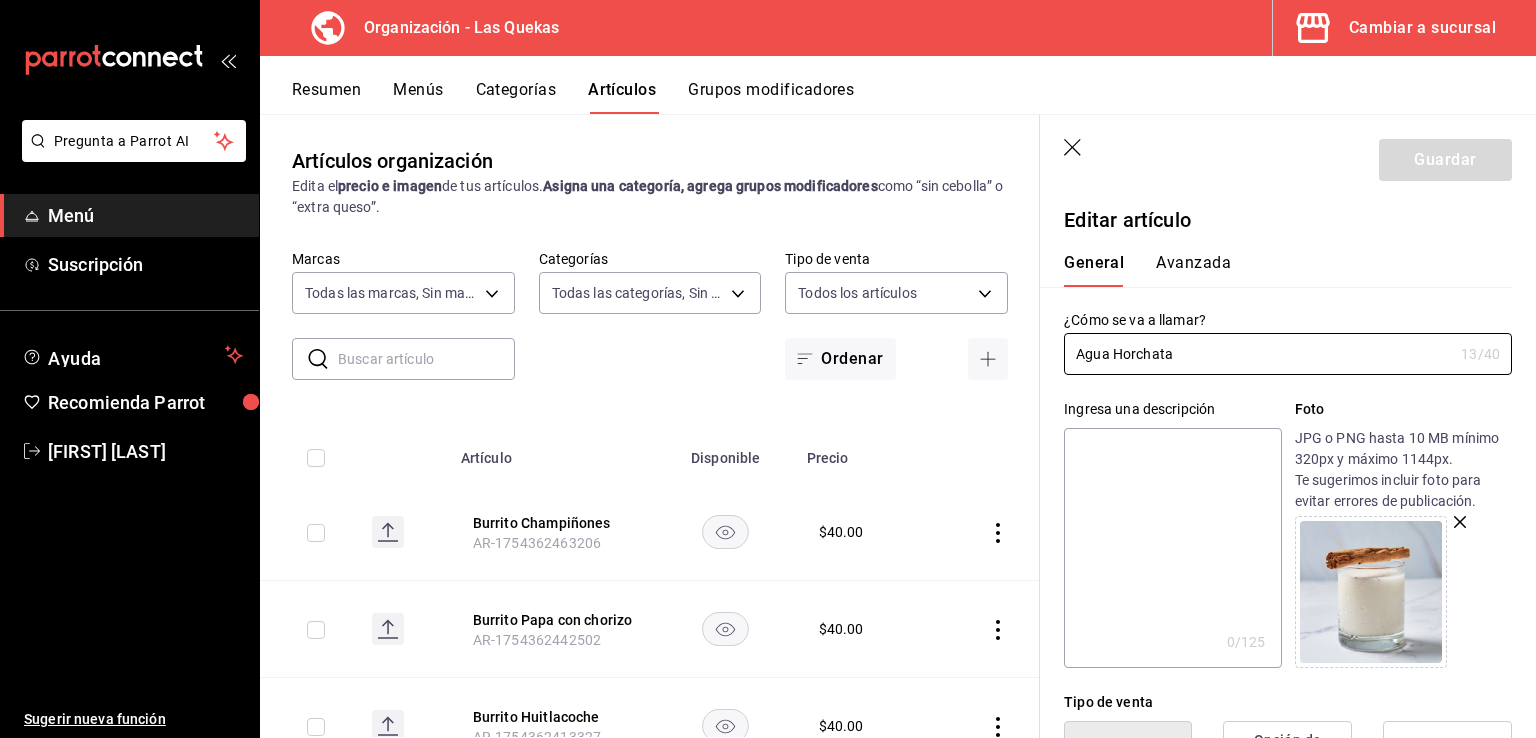 scroll, scrollTop: 0, scrollLeft: 0, axis: both 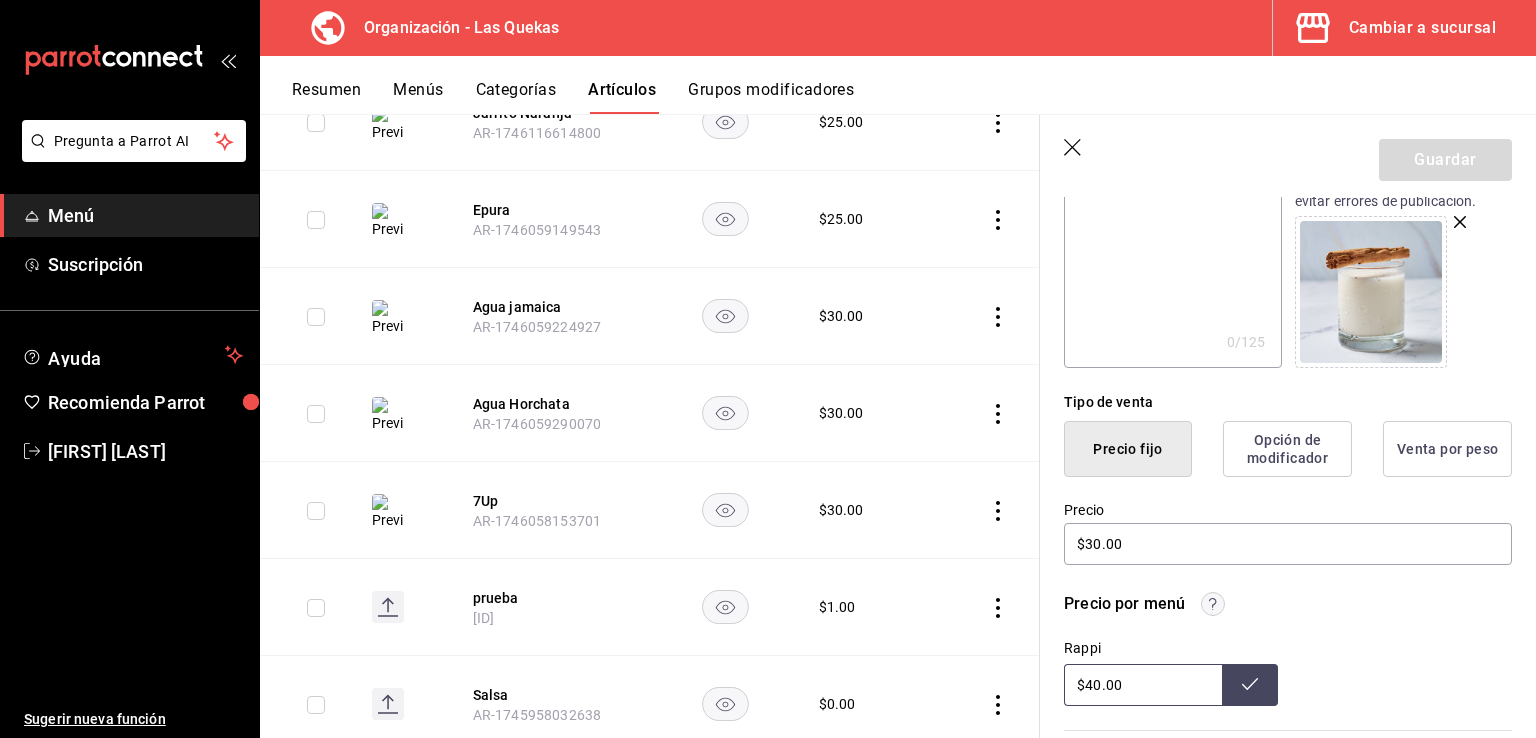 click 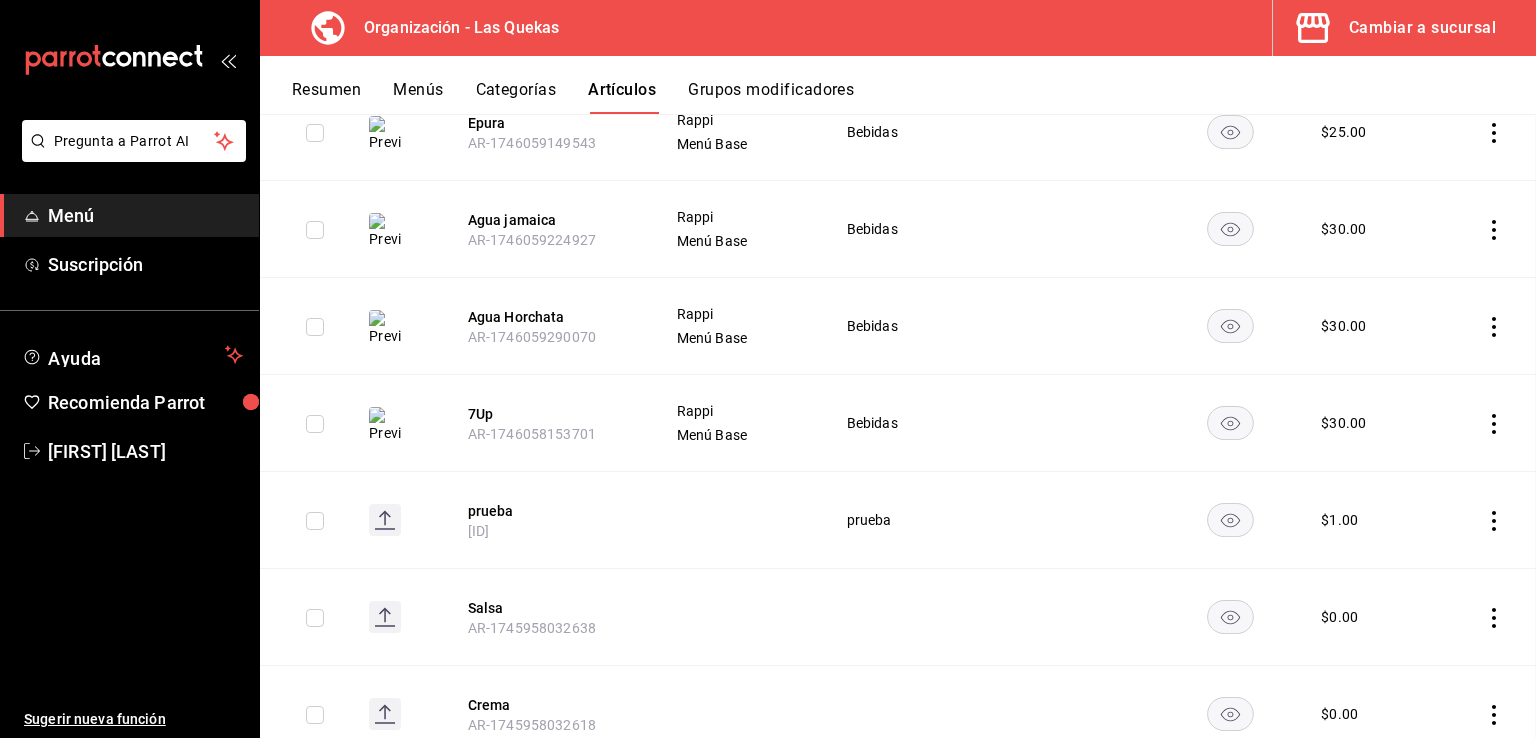 scroll, scrollTop: 3911, scrollLeft: 0, axis: vertical 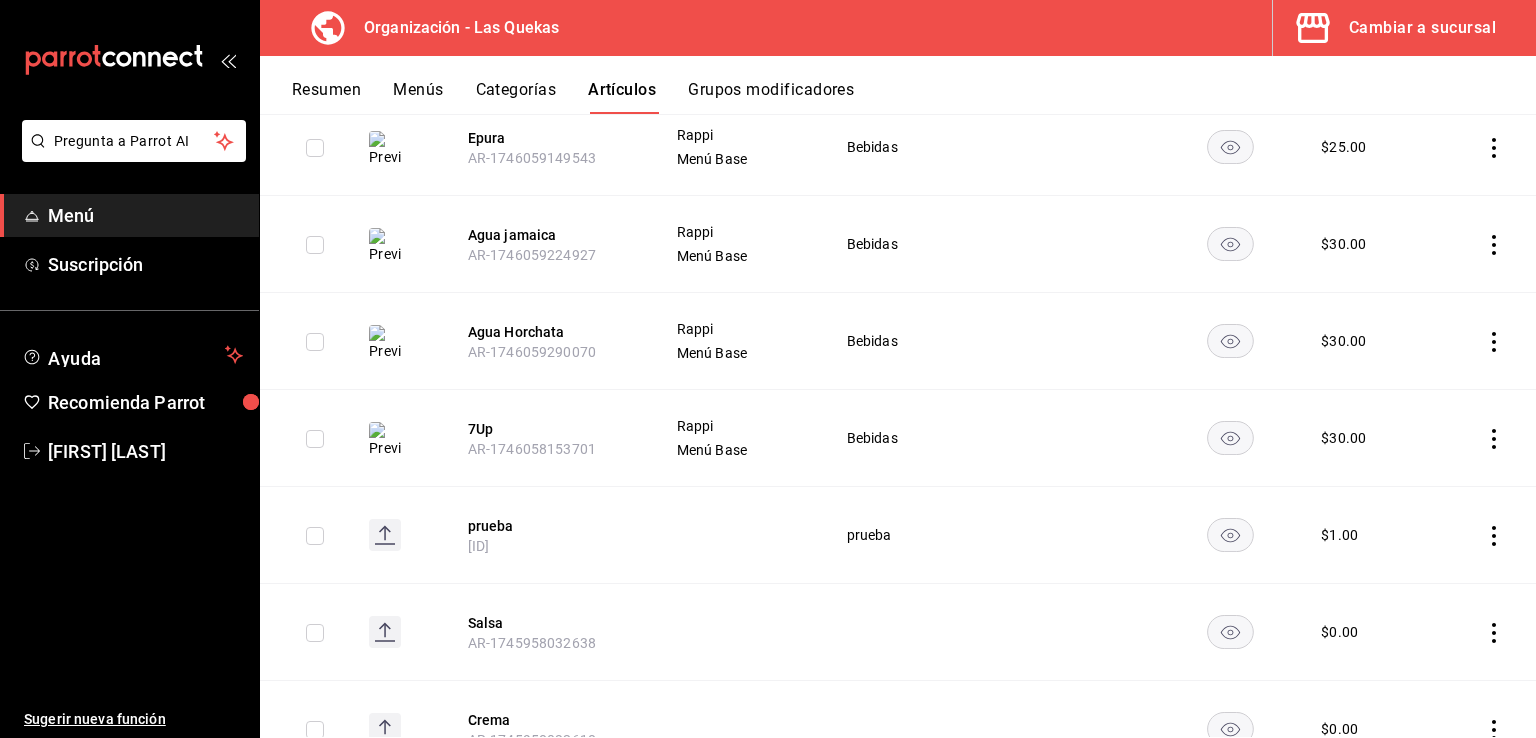 click 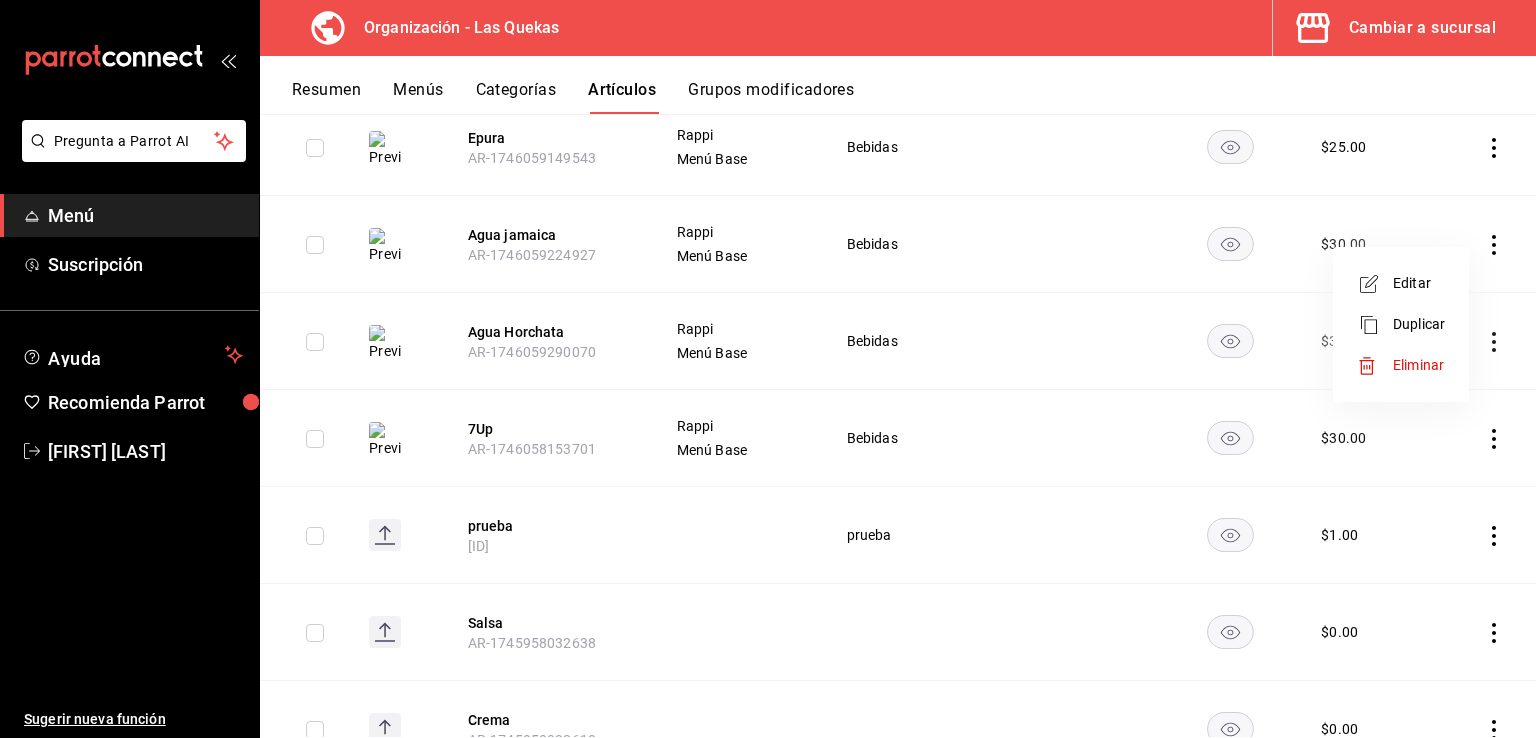 click on "Editar" at bounding box center (1419, 283) 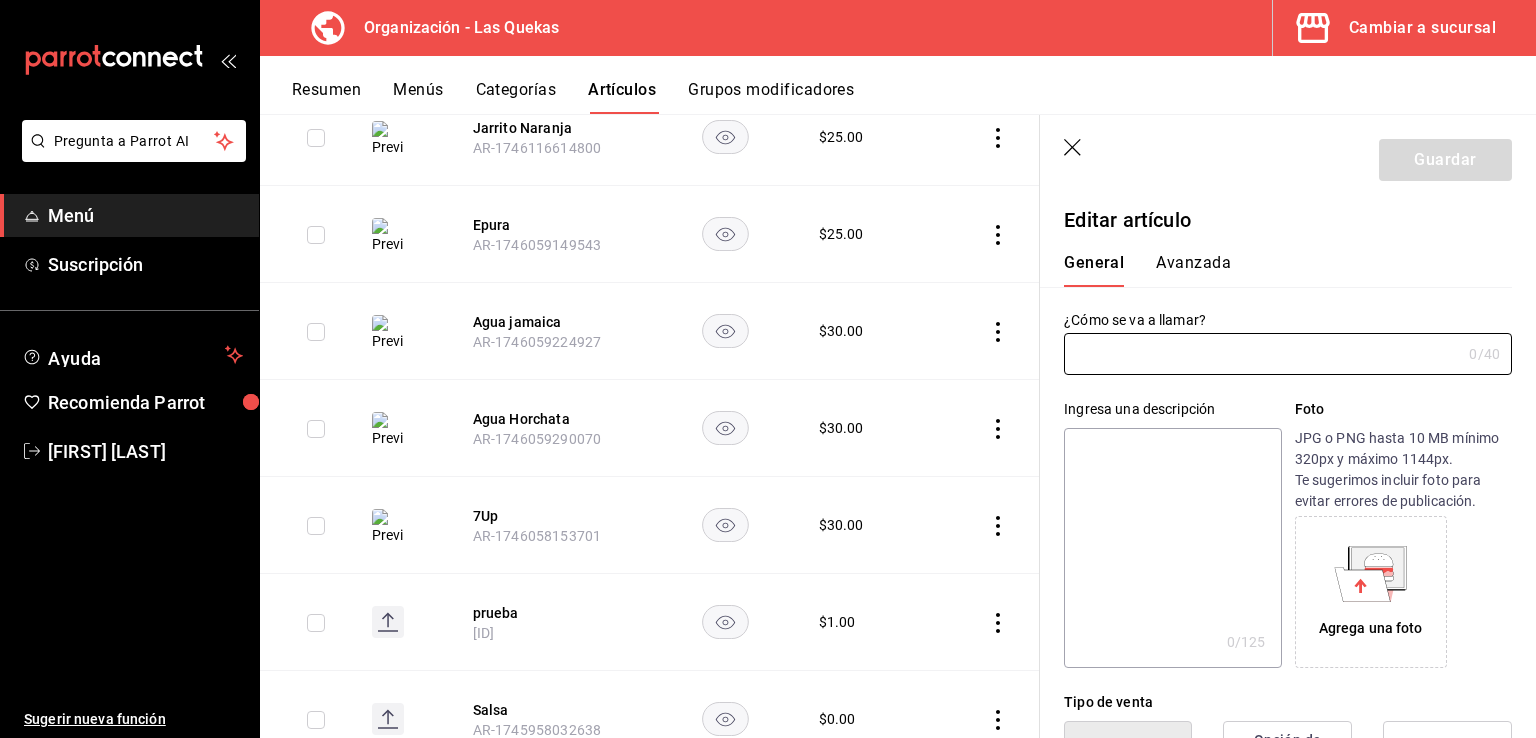 type on "Agua jamaica" 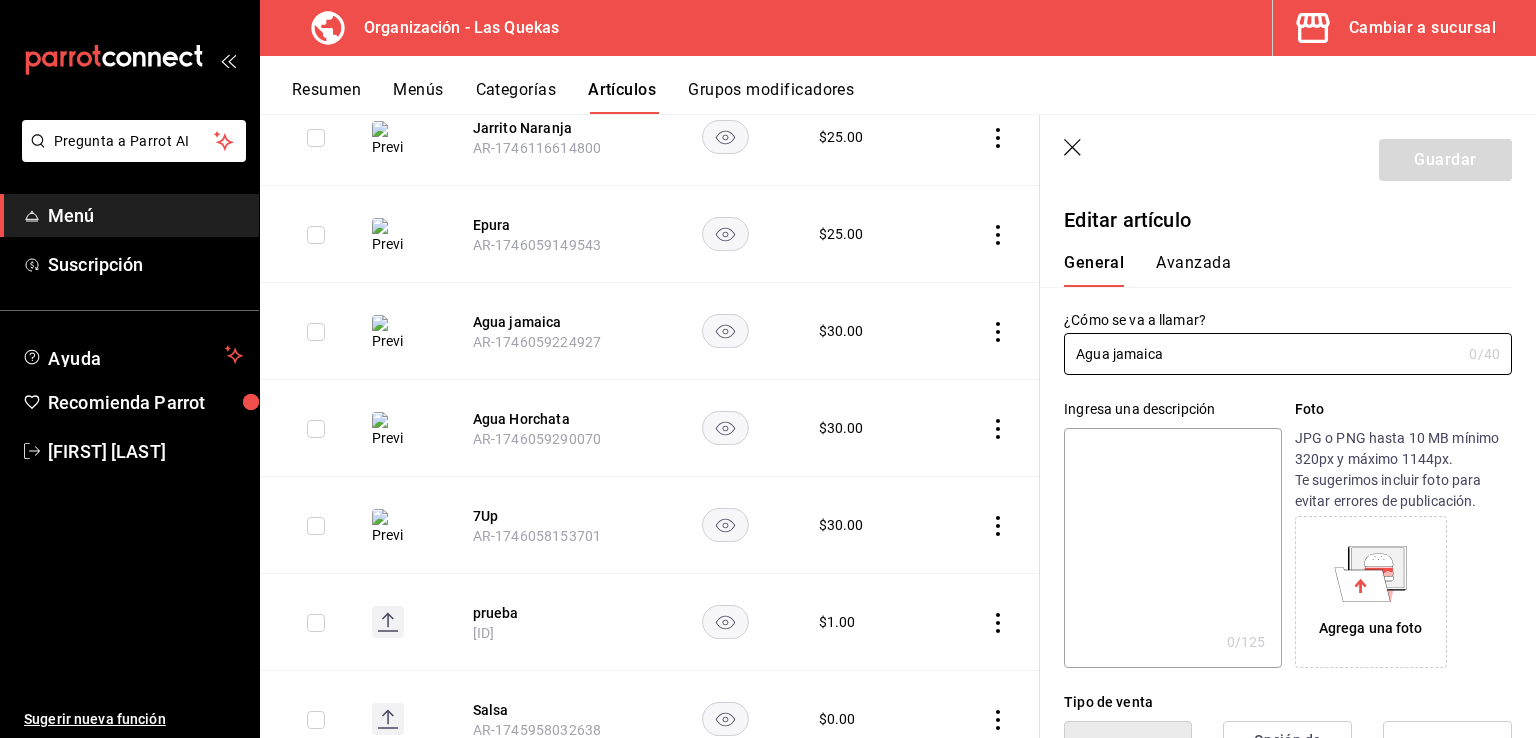 type on "$30.00" 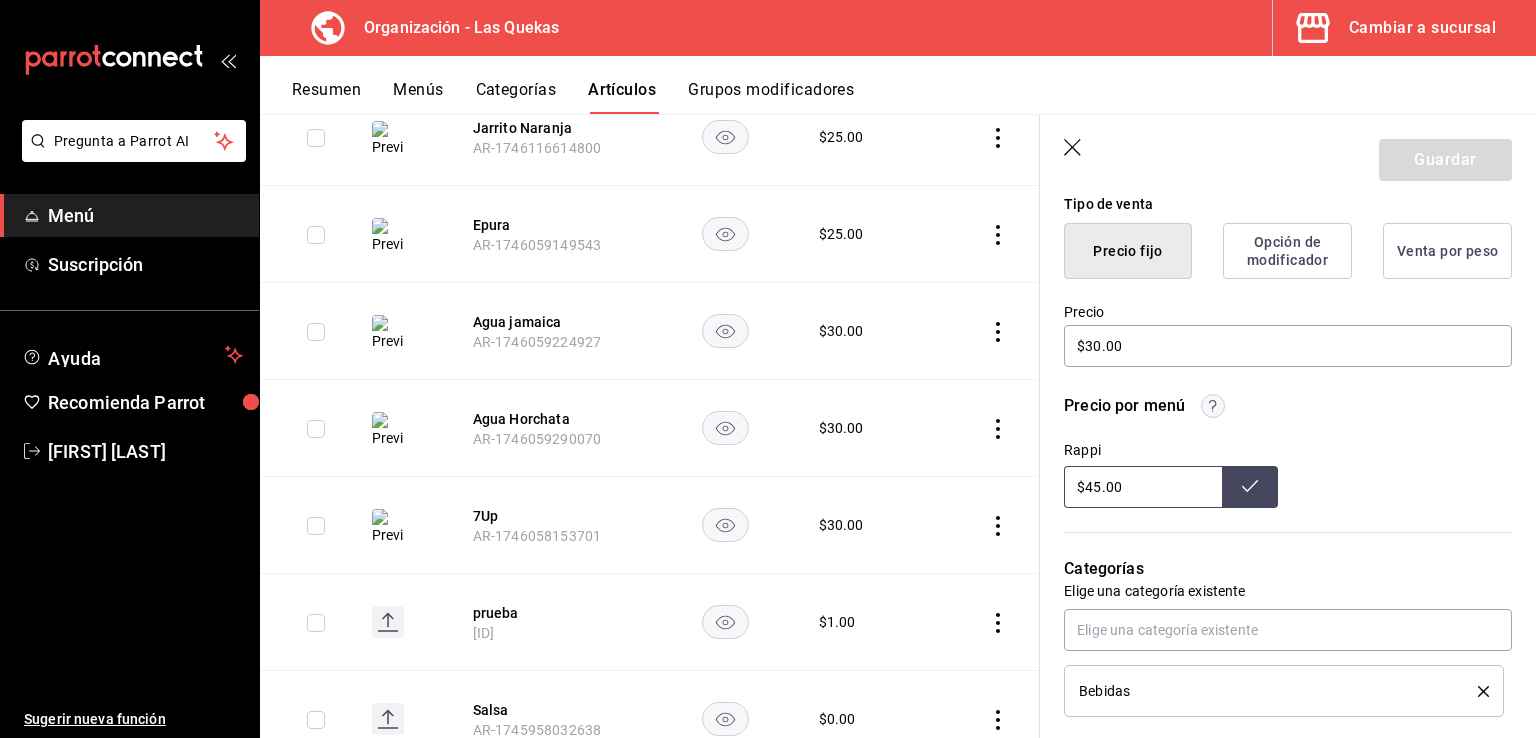scroll, scrollTop: 500, scrollLeft: 0, axis: vertical 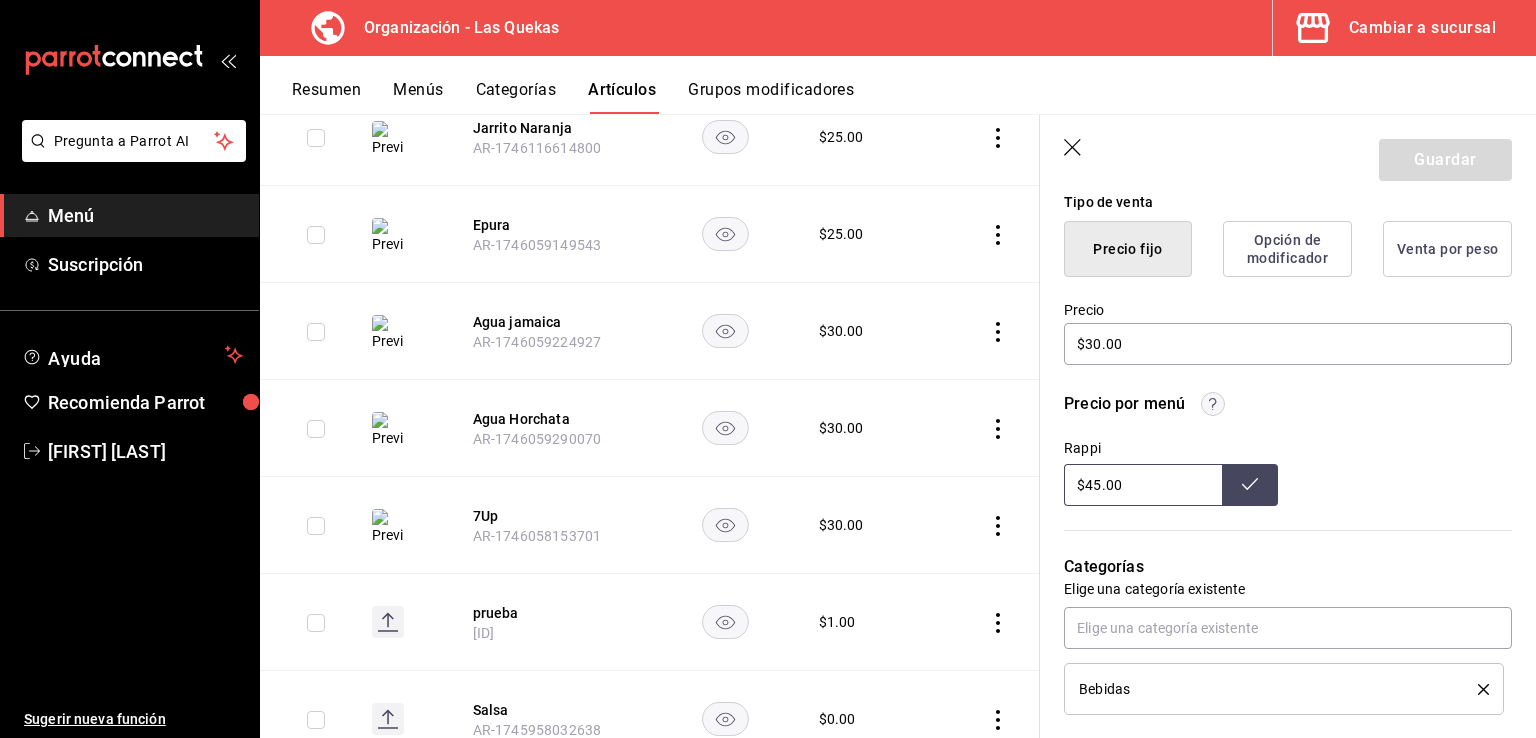 click on "$45.00" at bounding box center (1143, 485) 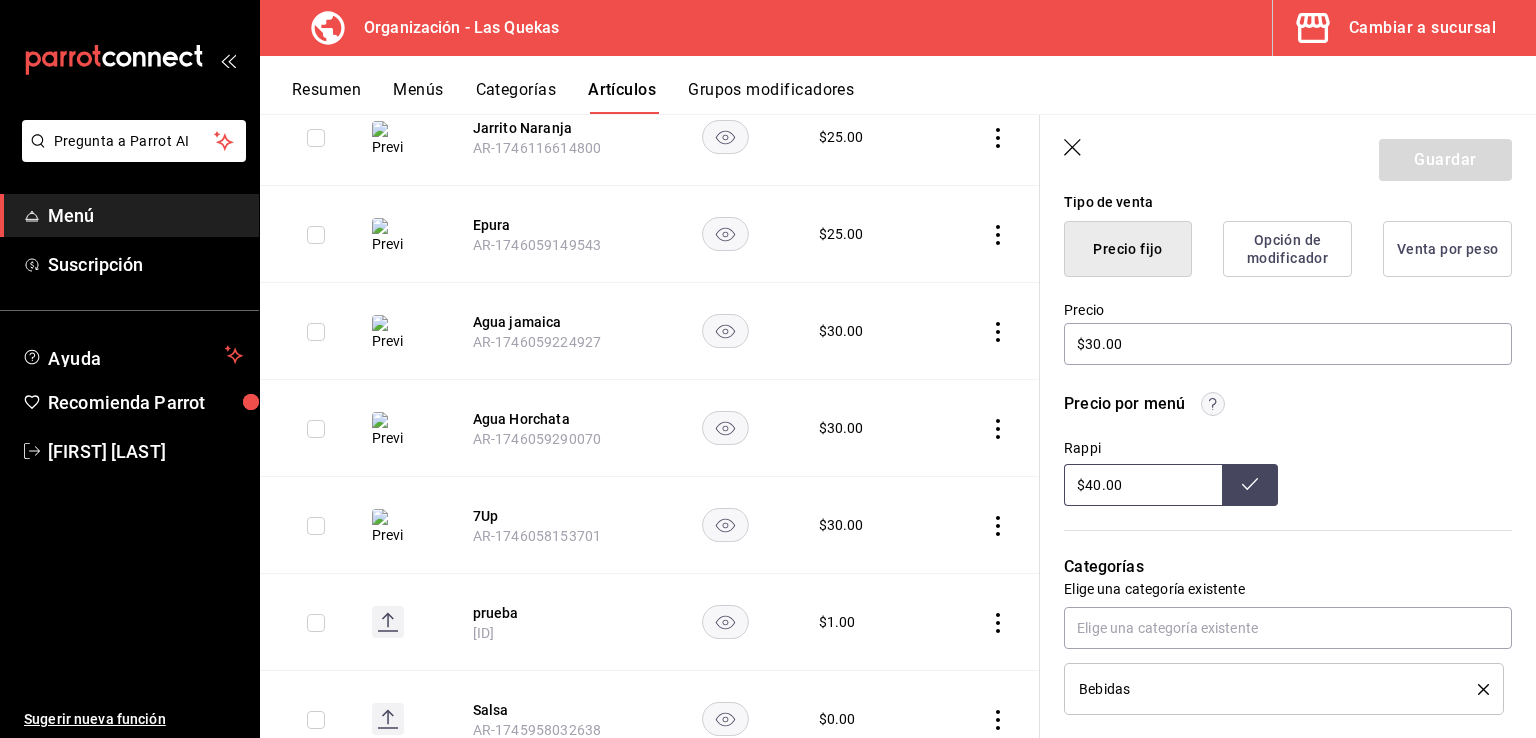 type on "$40.00" 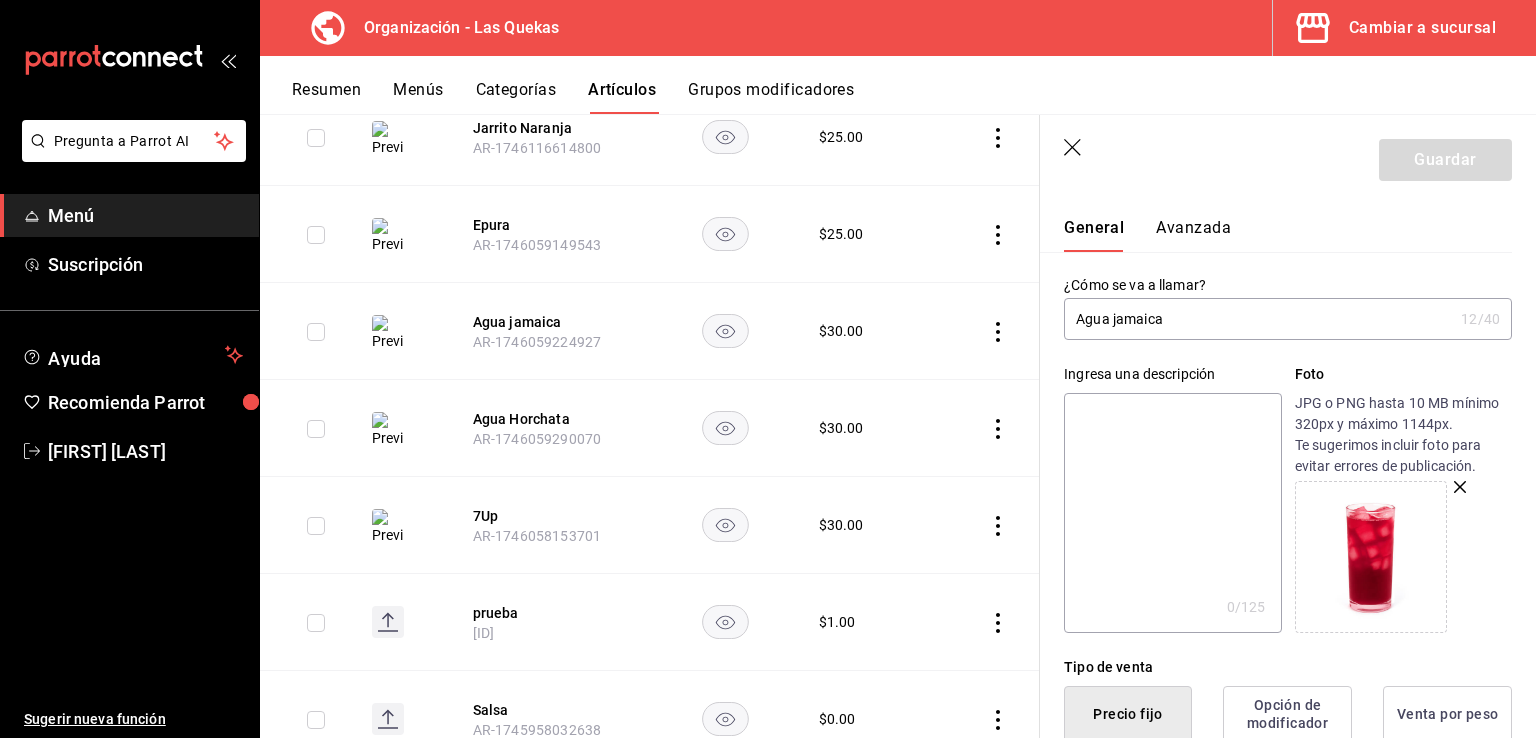 scroll, scrollTop: 0, scrollLeft: 0, axis: both 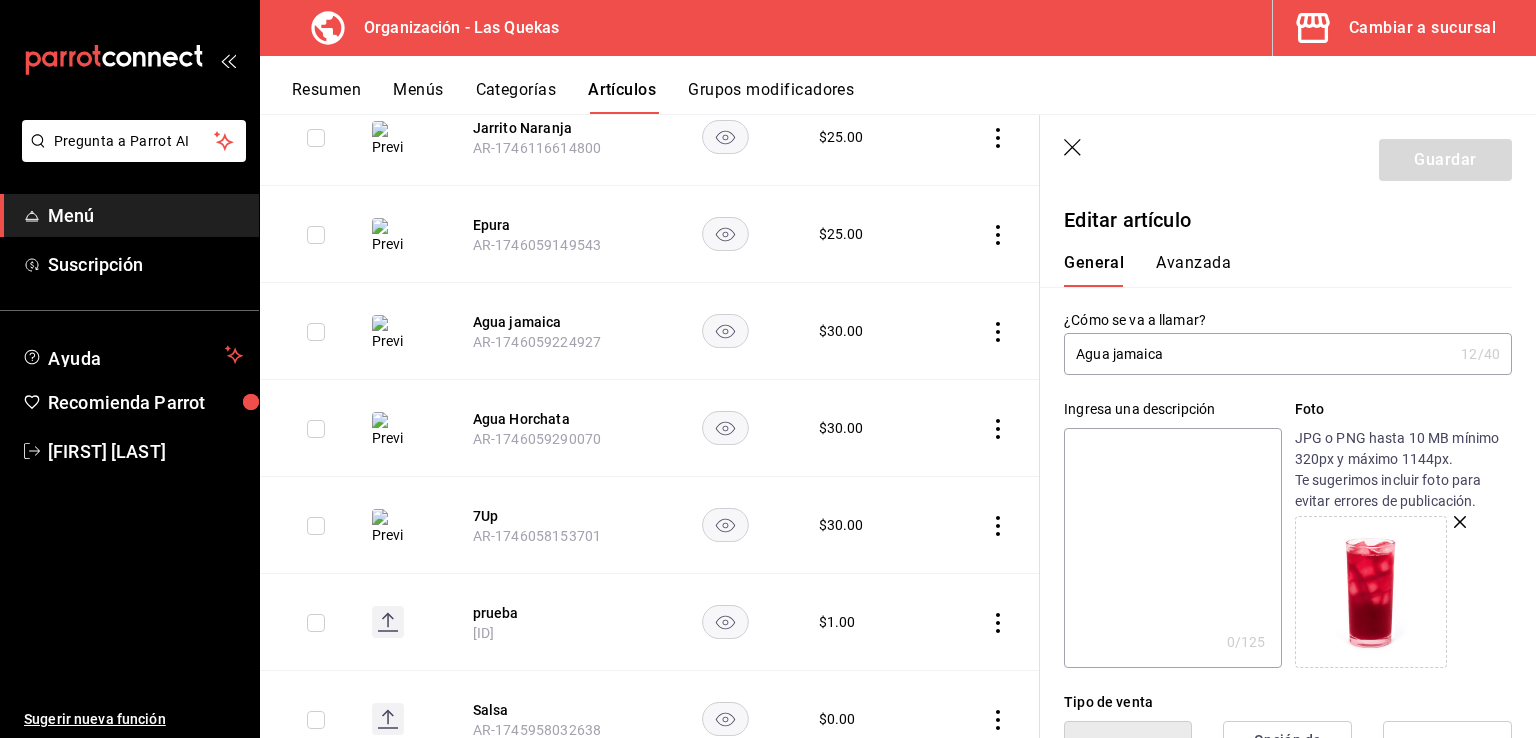 click 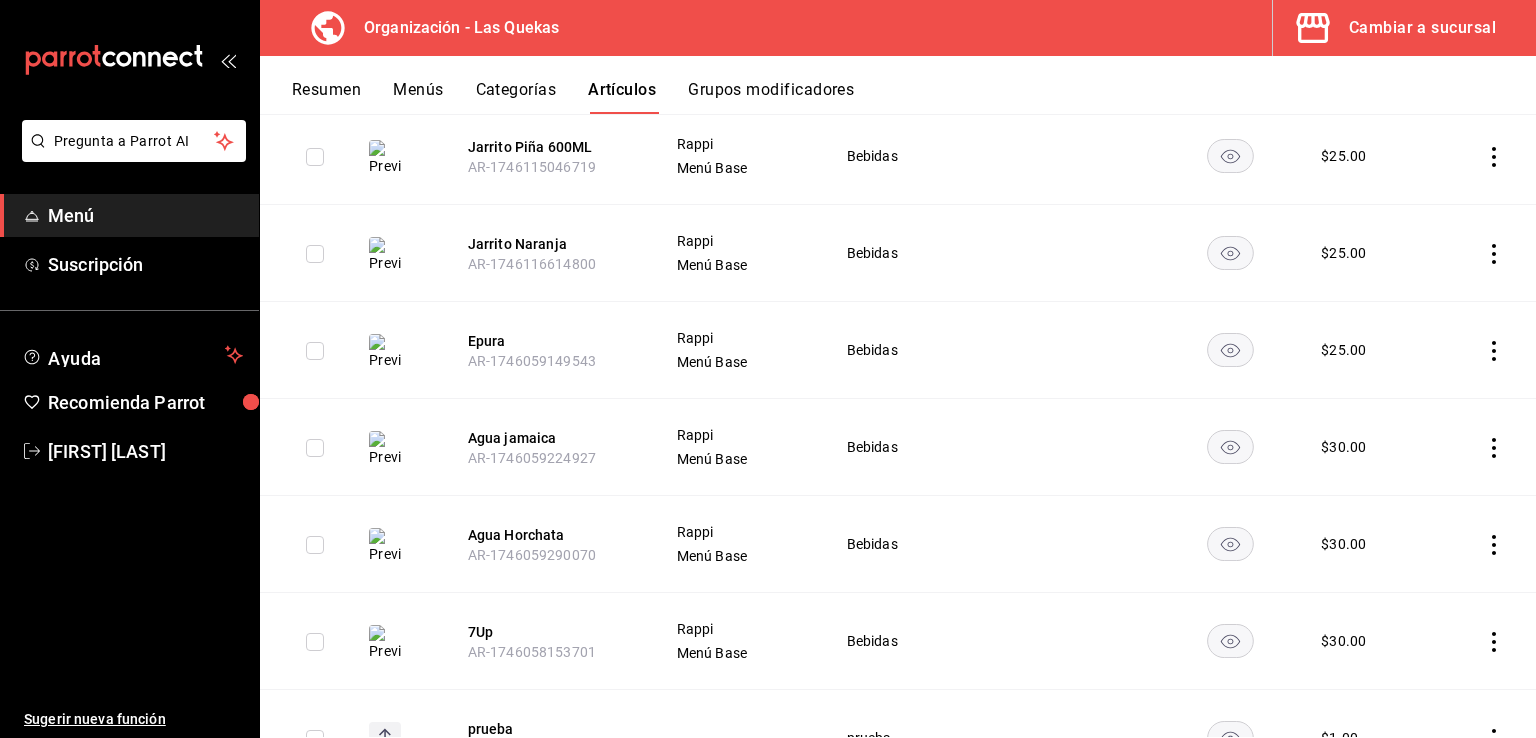 scroll, scrollTop: 3696, scrollLeft: 0, axis: vertical 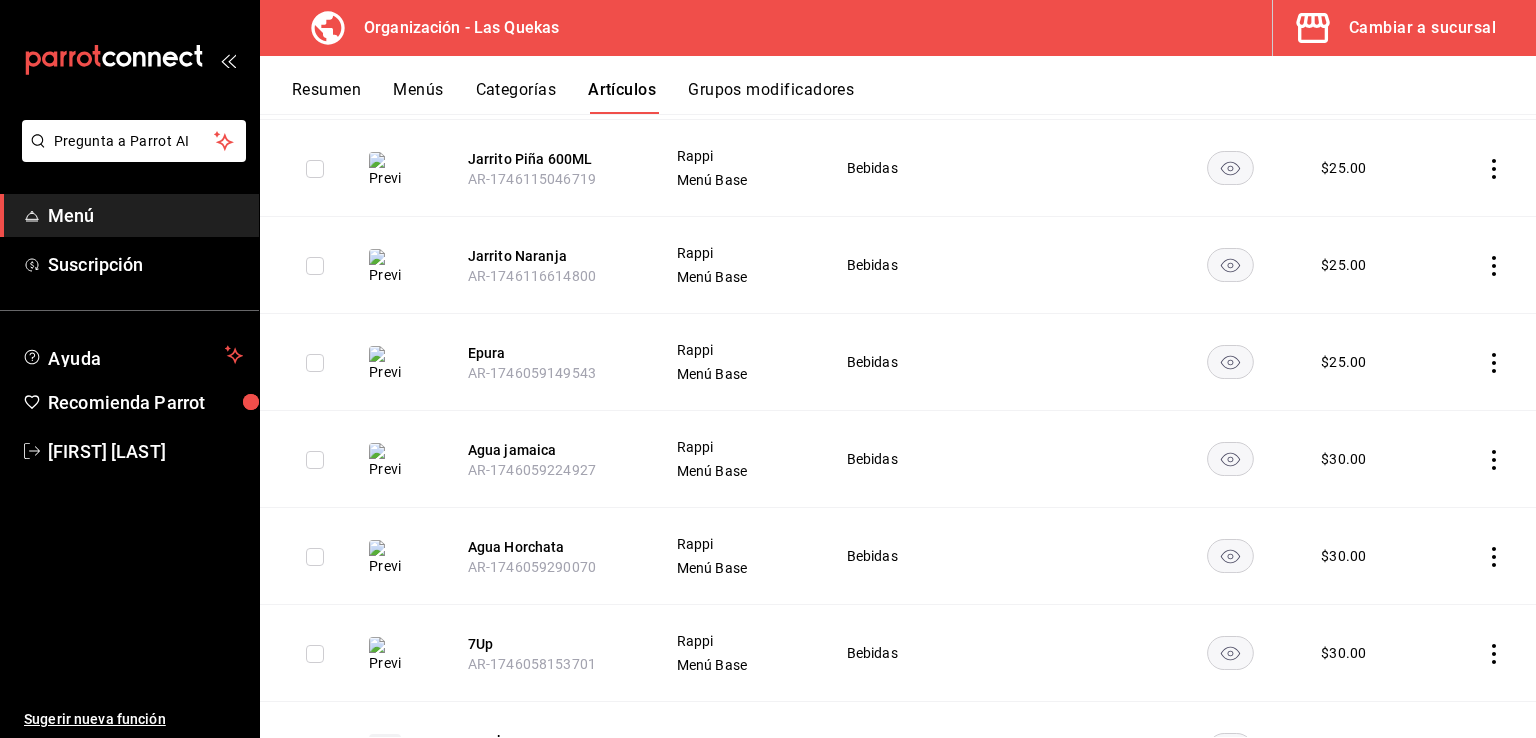 click 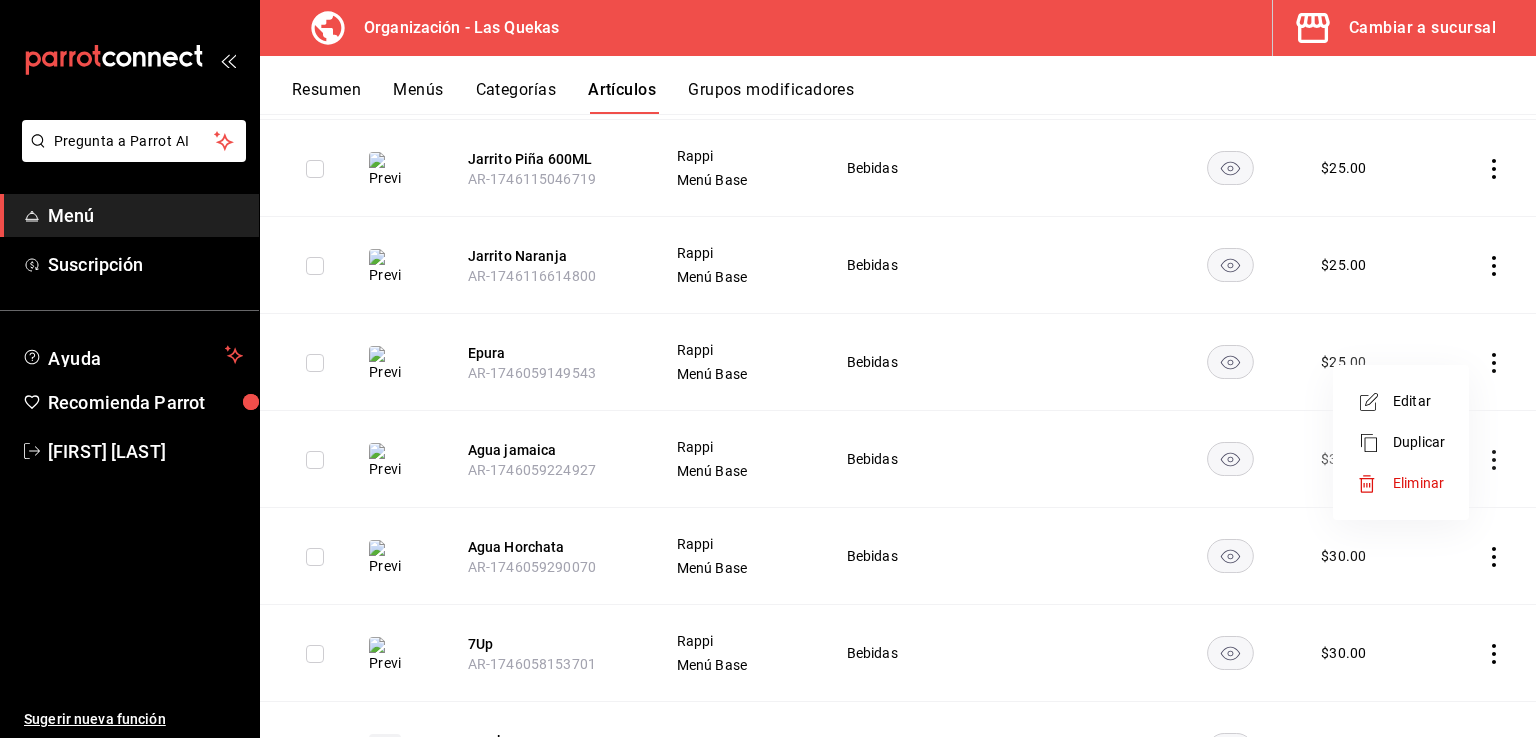 click on "Editar" at bounding box center (1419, 401) 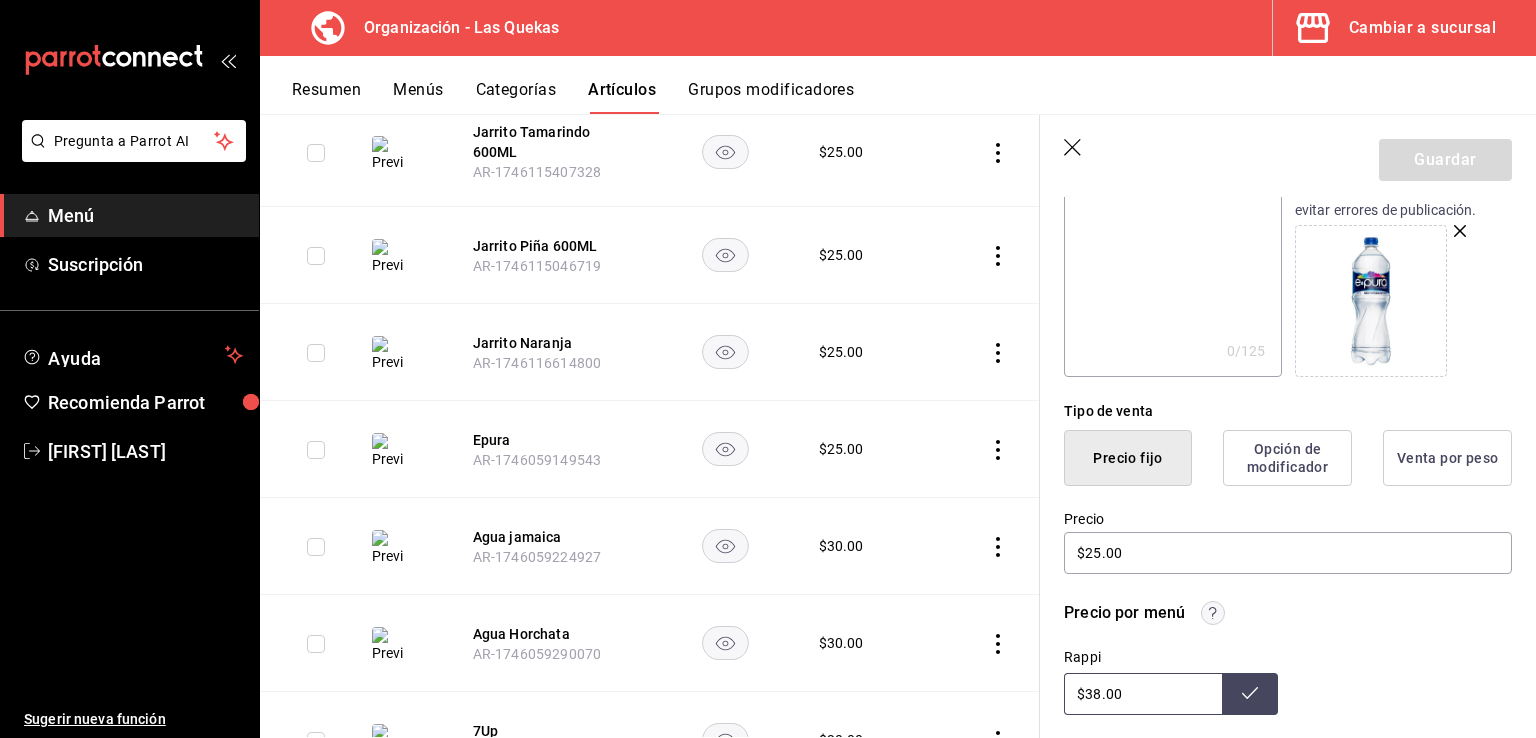 scroll, scrollTop: 400, scrollLeft: 0, axis: vertical 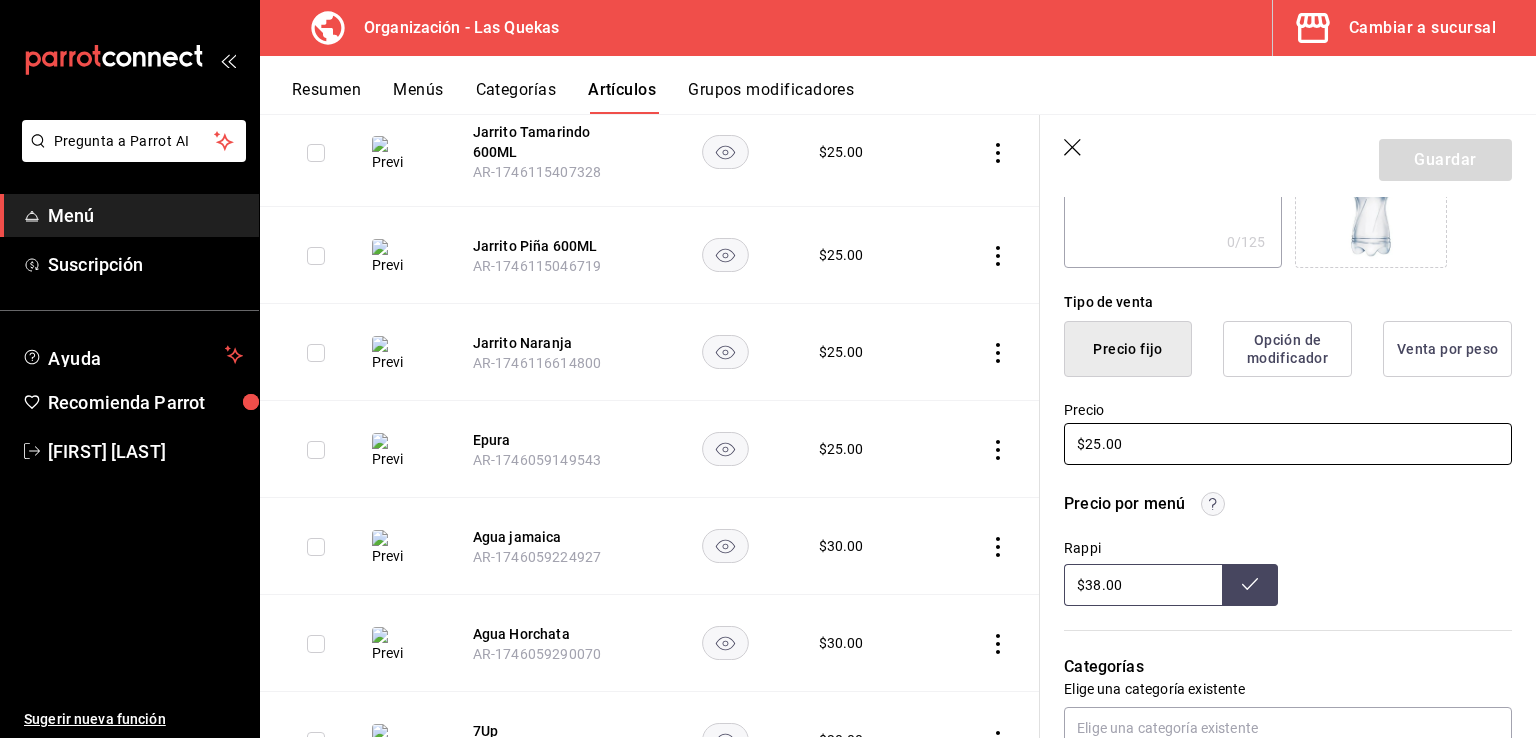 click on "$25.00" at bounding box center (1288, 444) 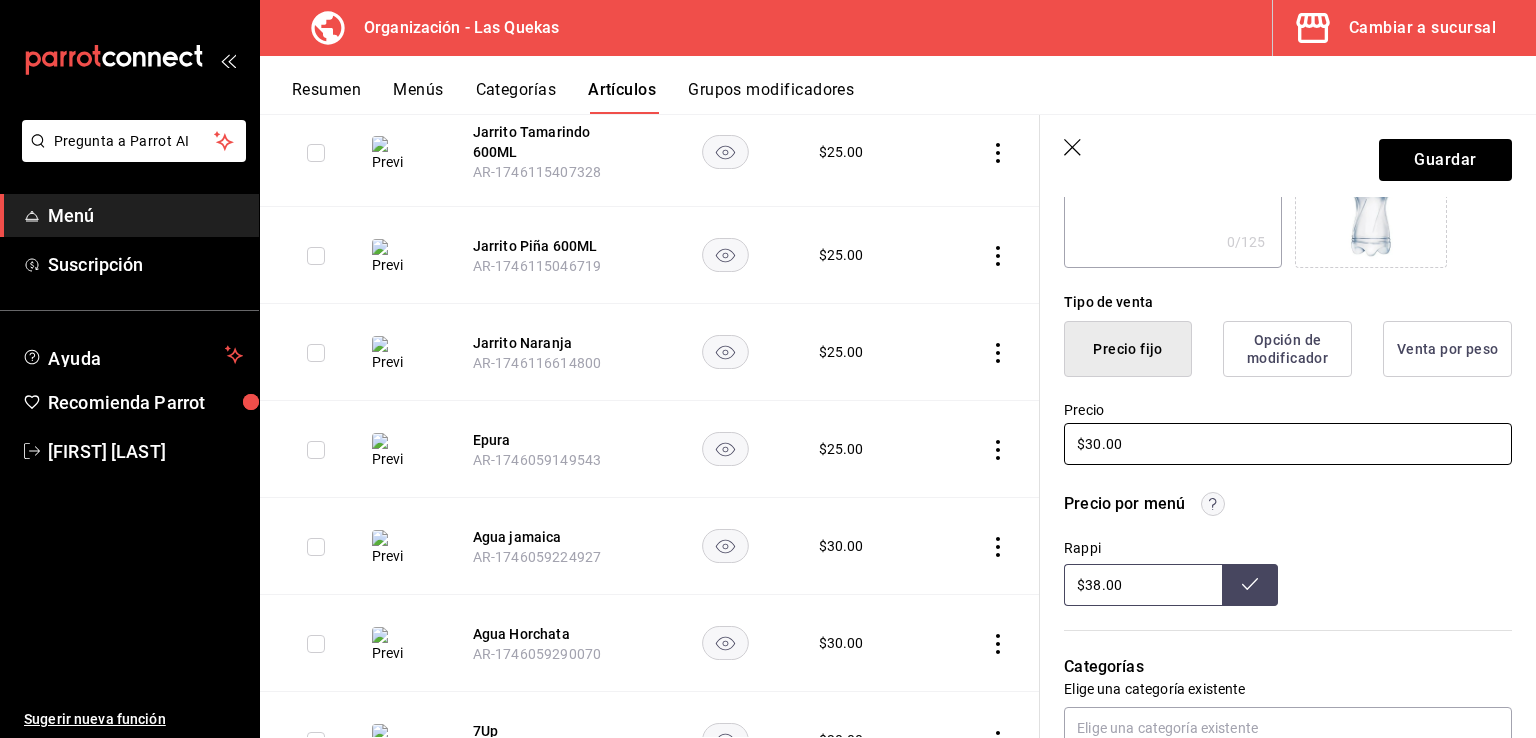 type on "$30.00" 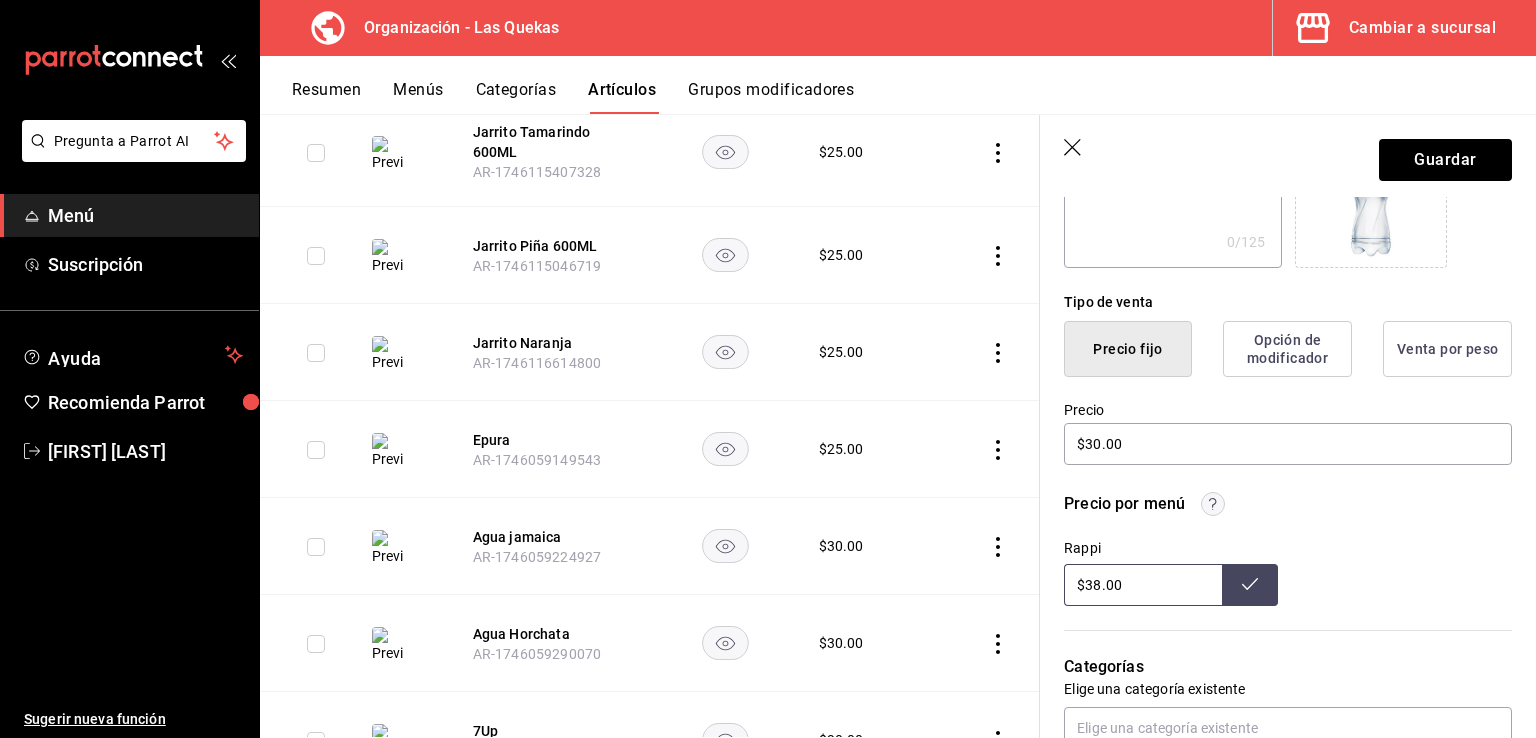 click on "$38.00" at bounding box center [1143, 585] 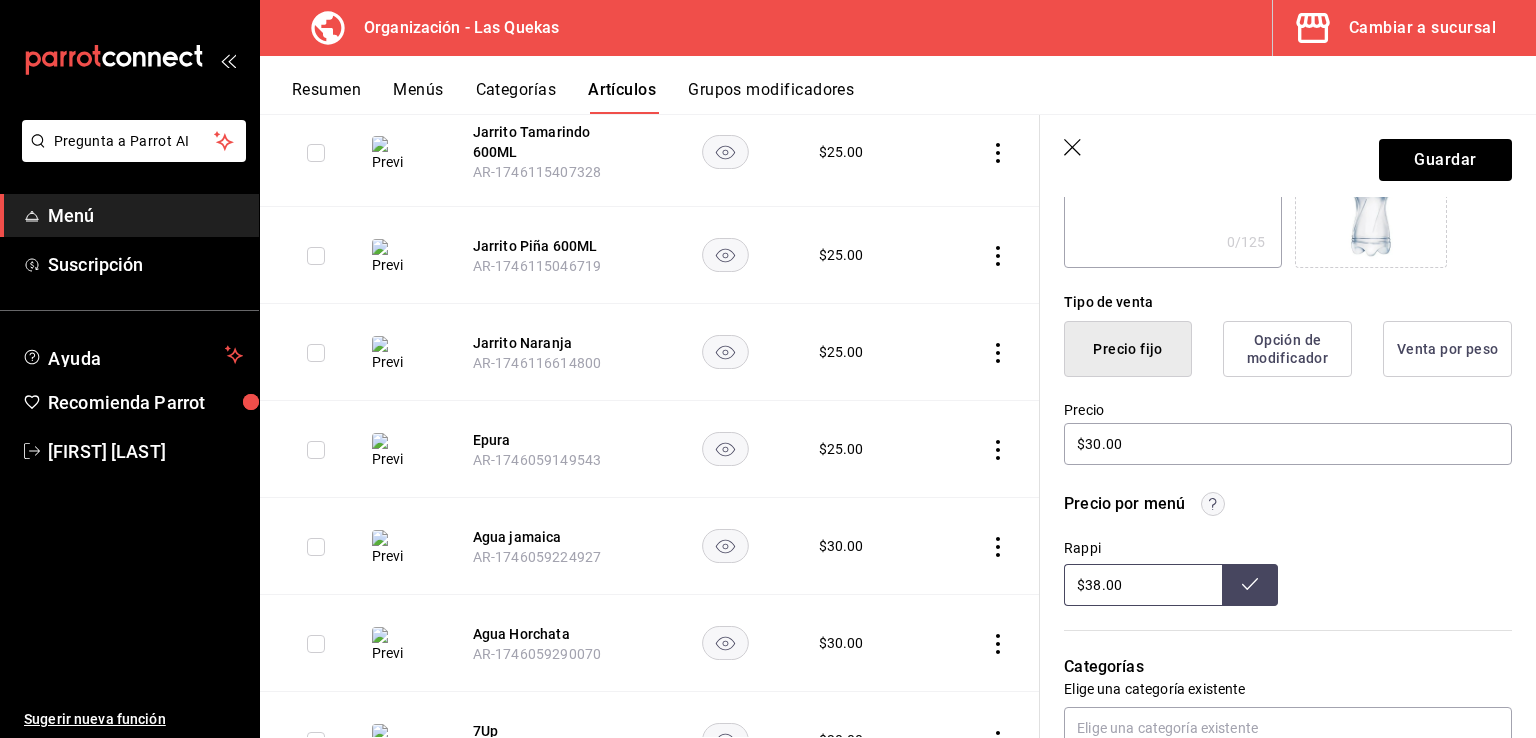 type on "$8.00" 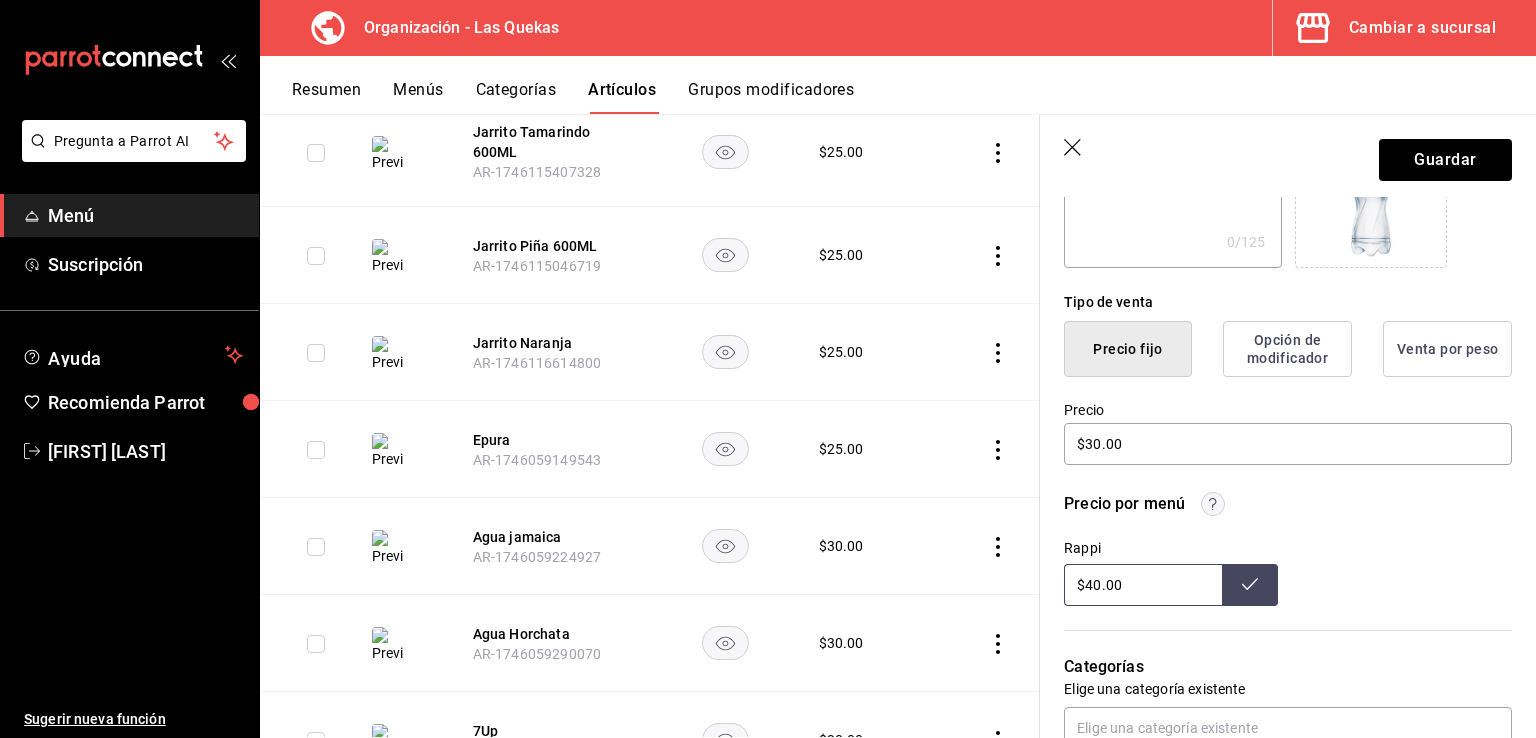 type on "$40.00" 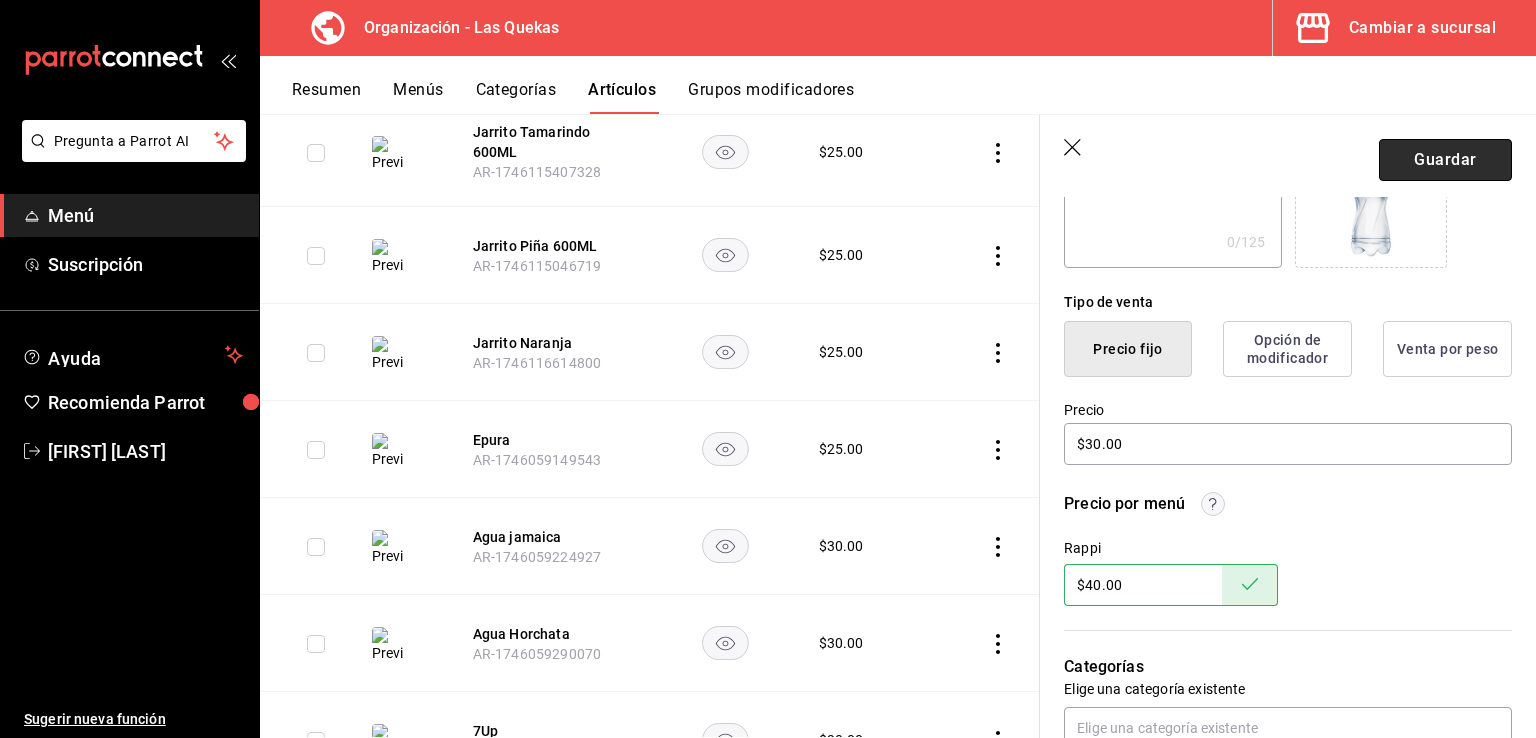 click on "Guardar" at bounding box center (1445, 160) 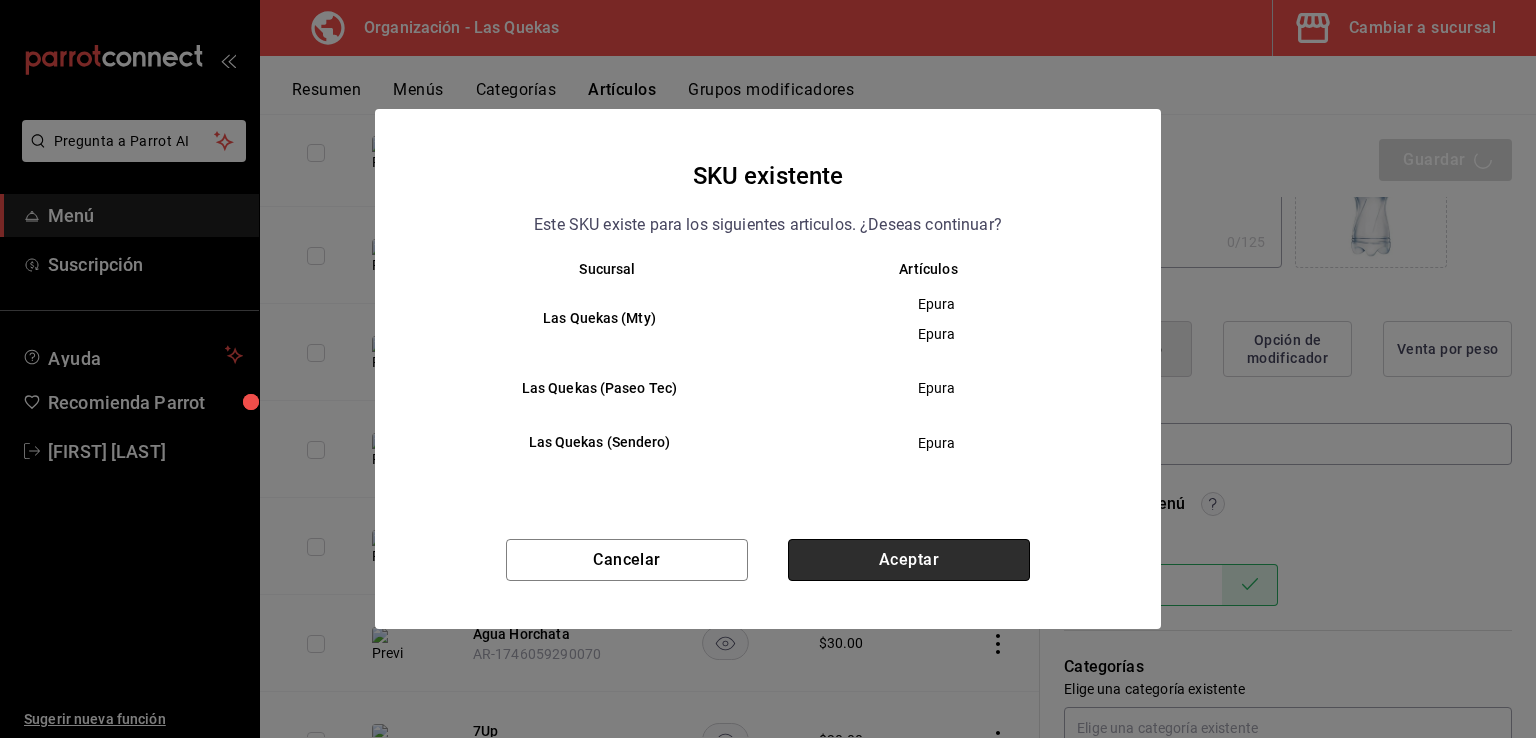 click on "Aceptar" at bounding box center (909, 560) 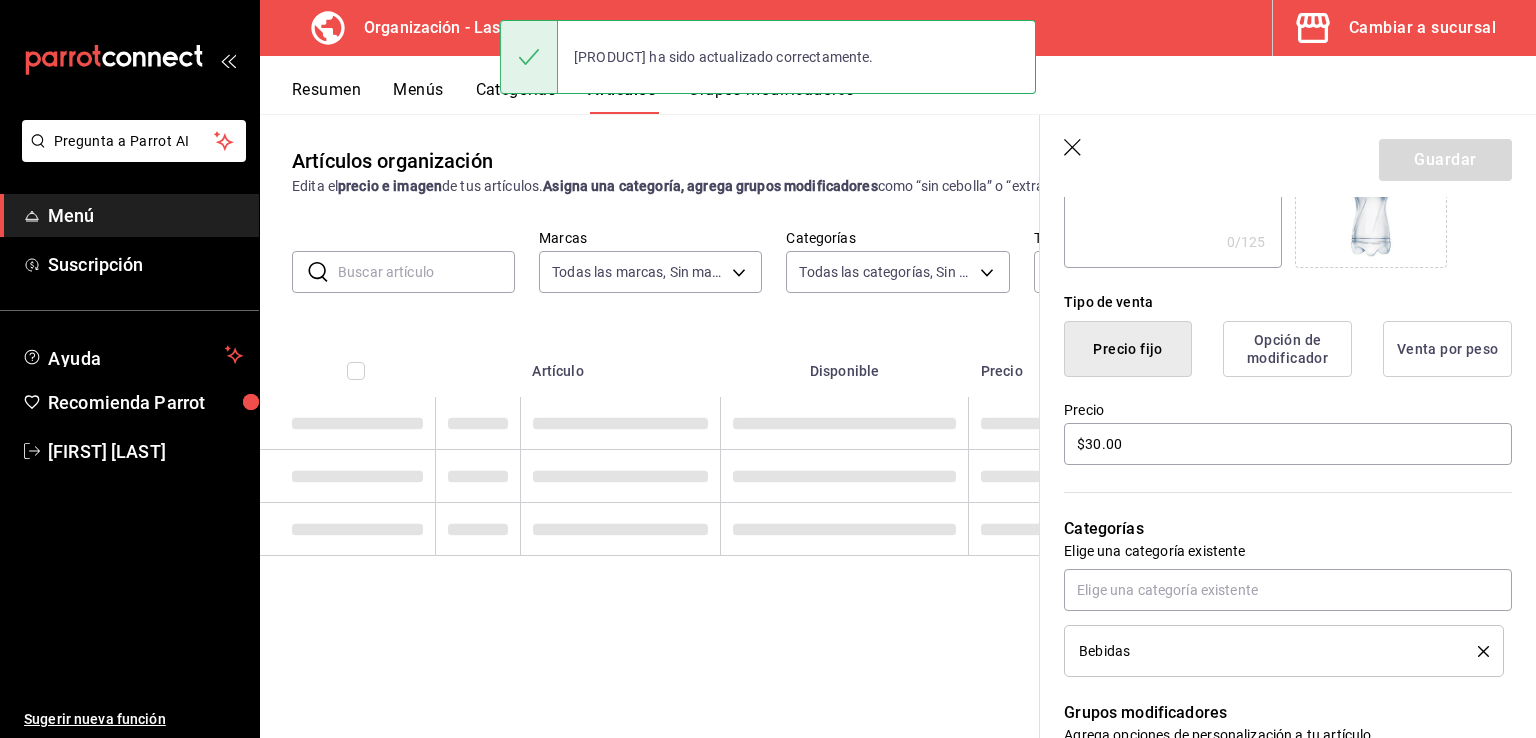 scroll, scrollTop: 0, scrollLeft: 0, axis: both 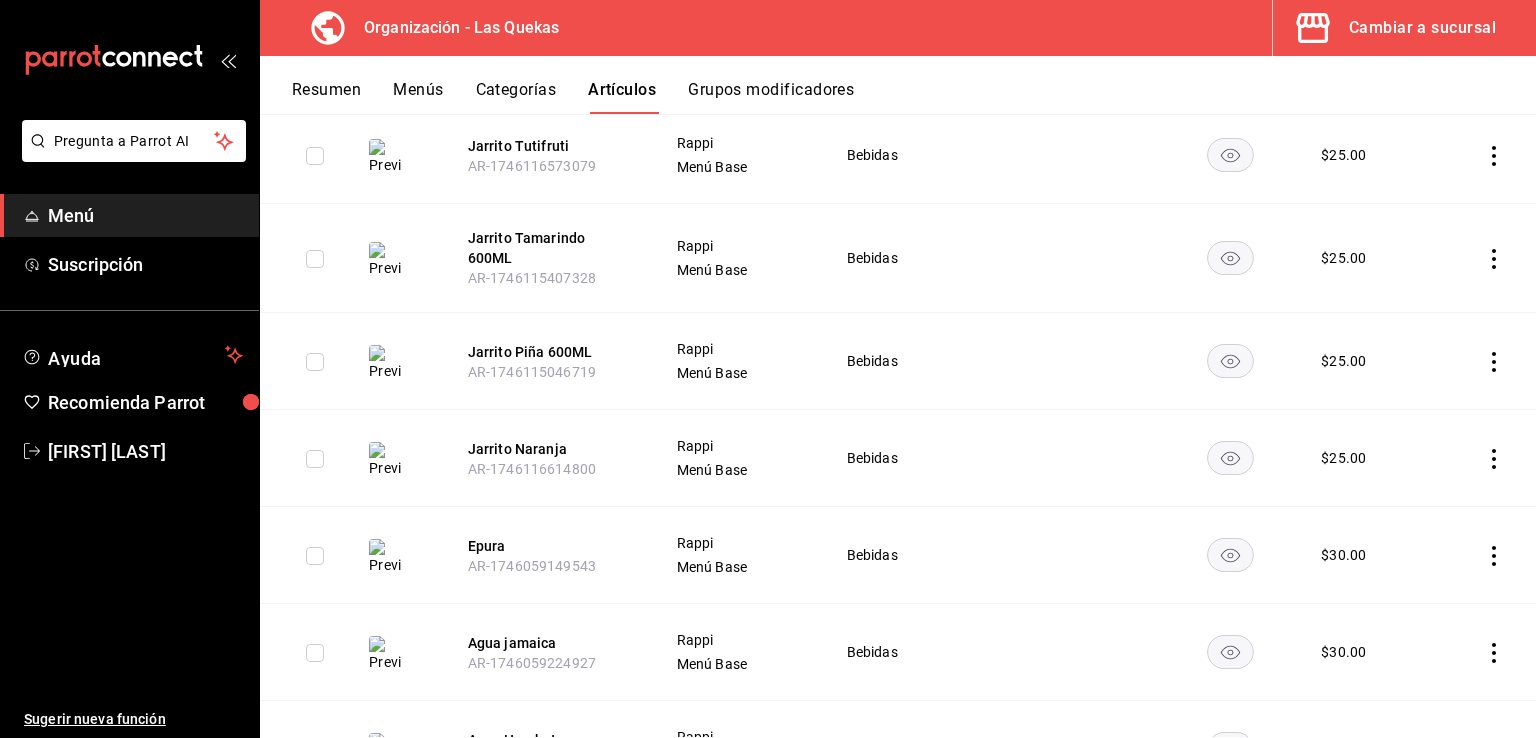 click 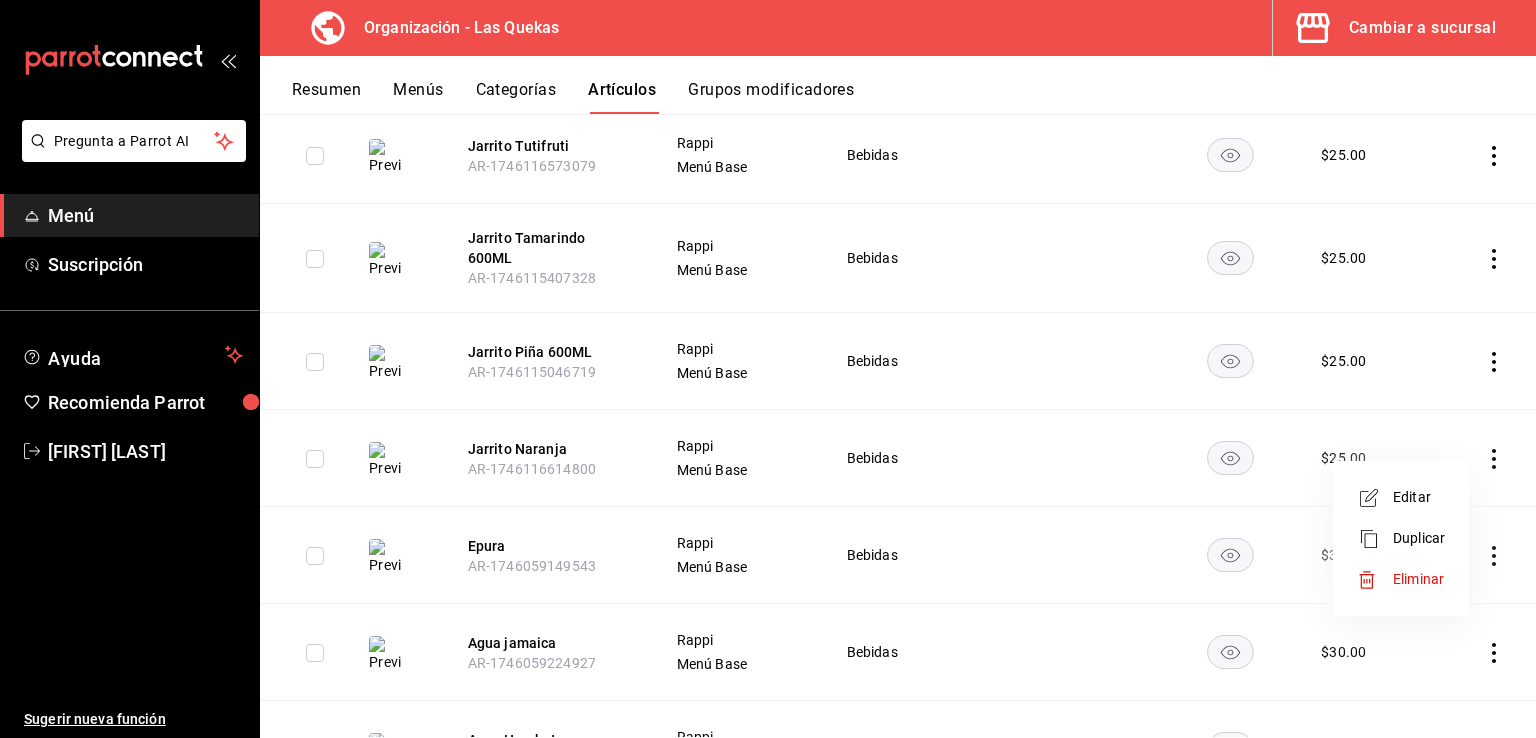 click on "Editar" at bounding box center [1401, 497] 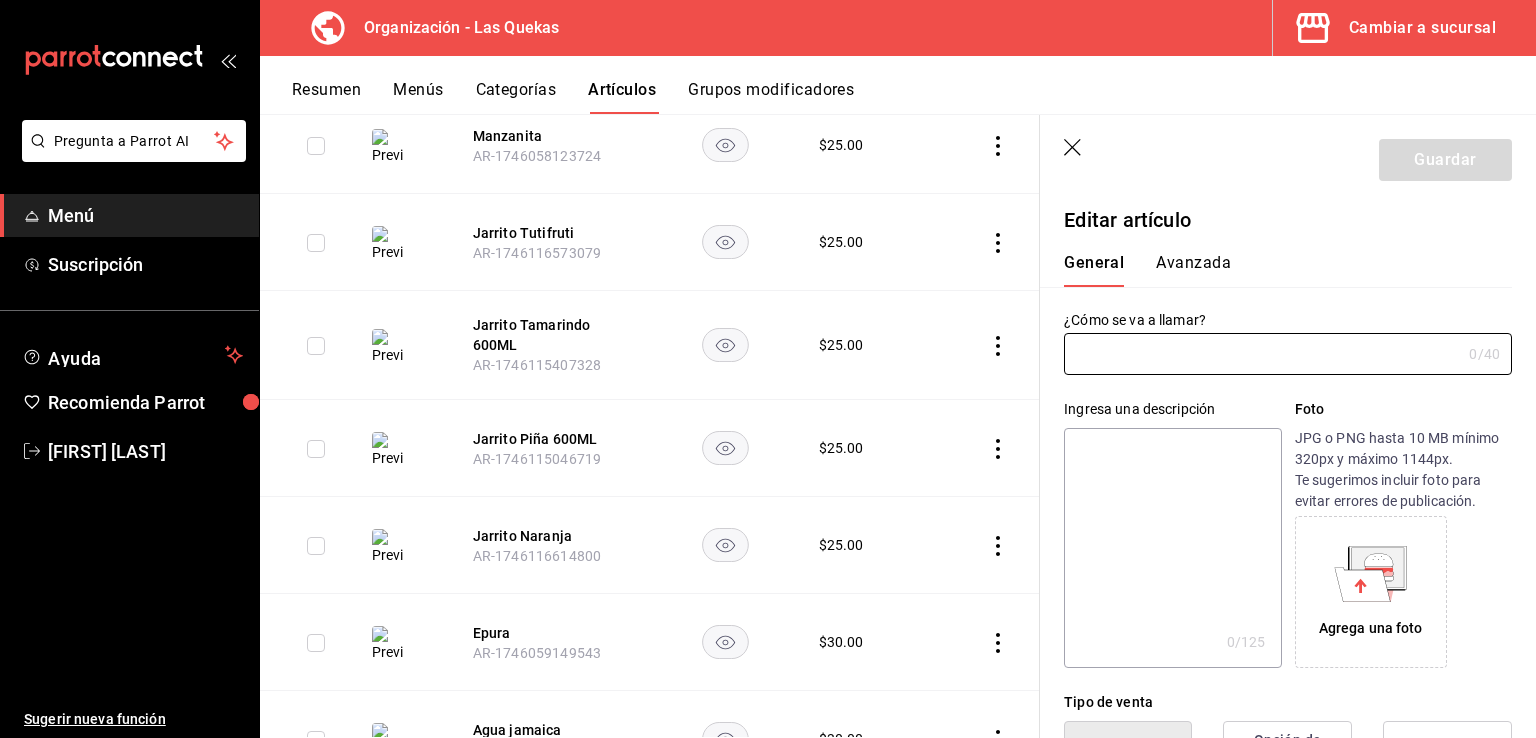 type on "Jarrito Naranja" 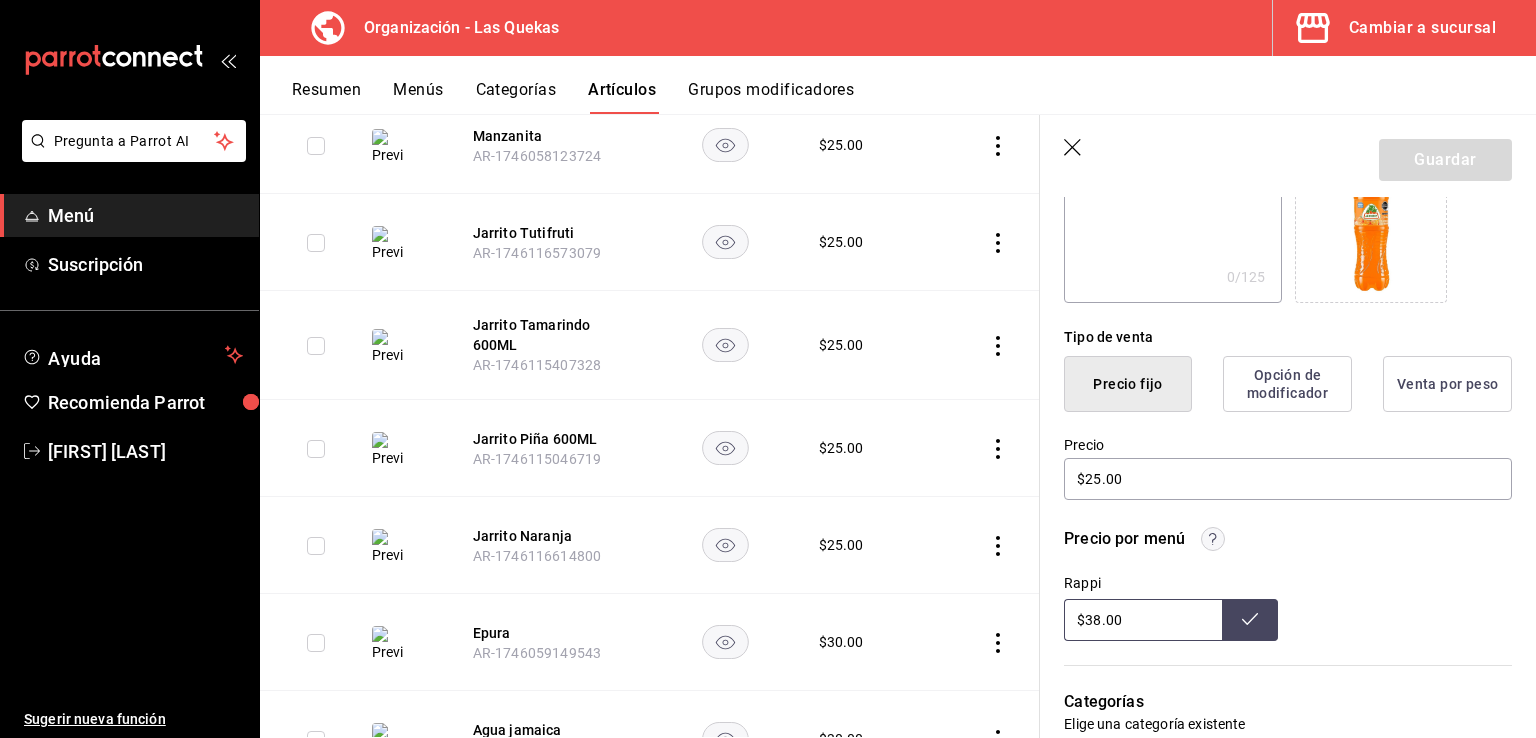 scroll, scrollTop: 400, scrollLeft: 0, axis: vertical 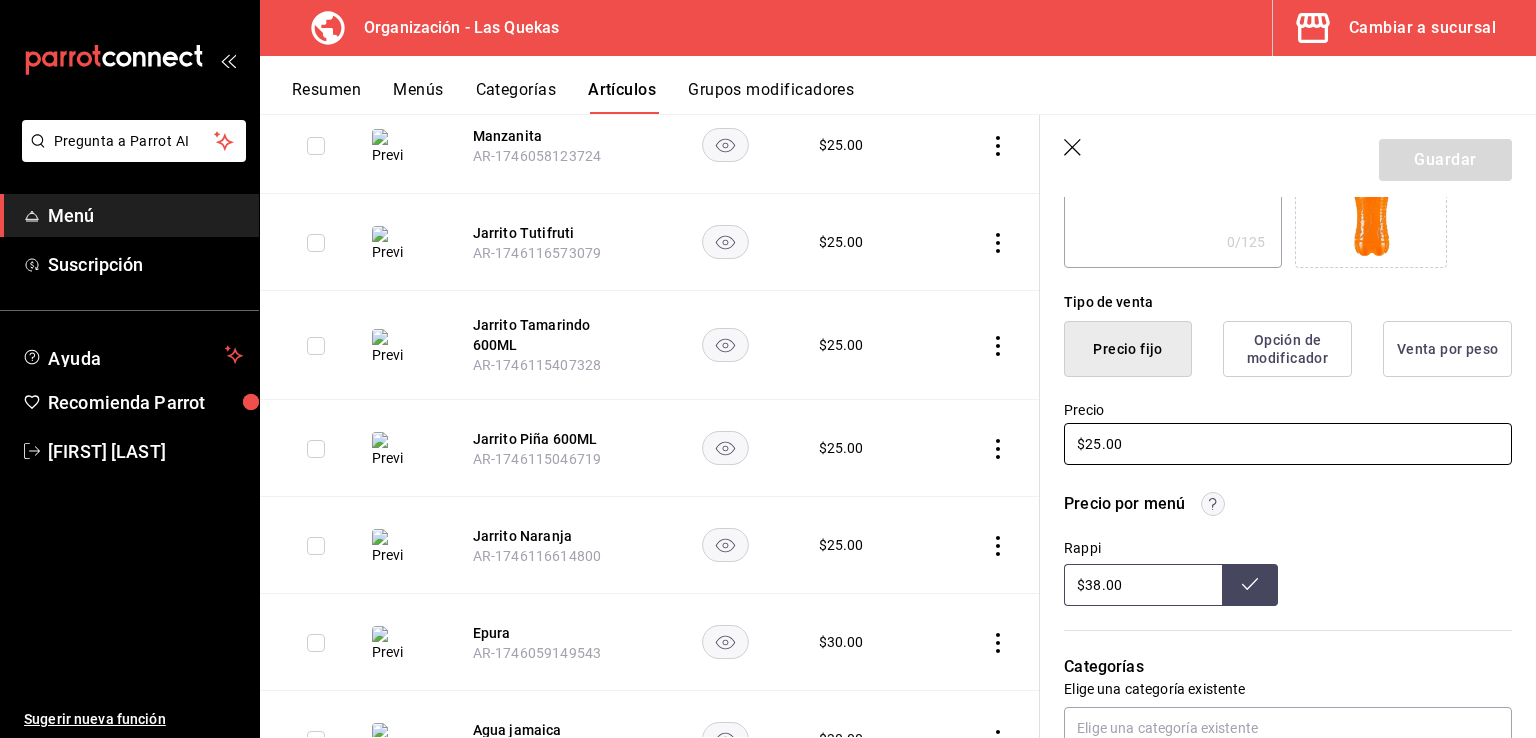 drag, startPoint x: 1102, startPoint y: 445, endPoint x: 1084, endPoint y: 442, distance: 18.248287 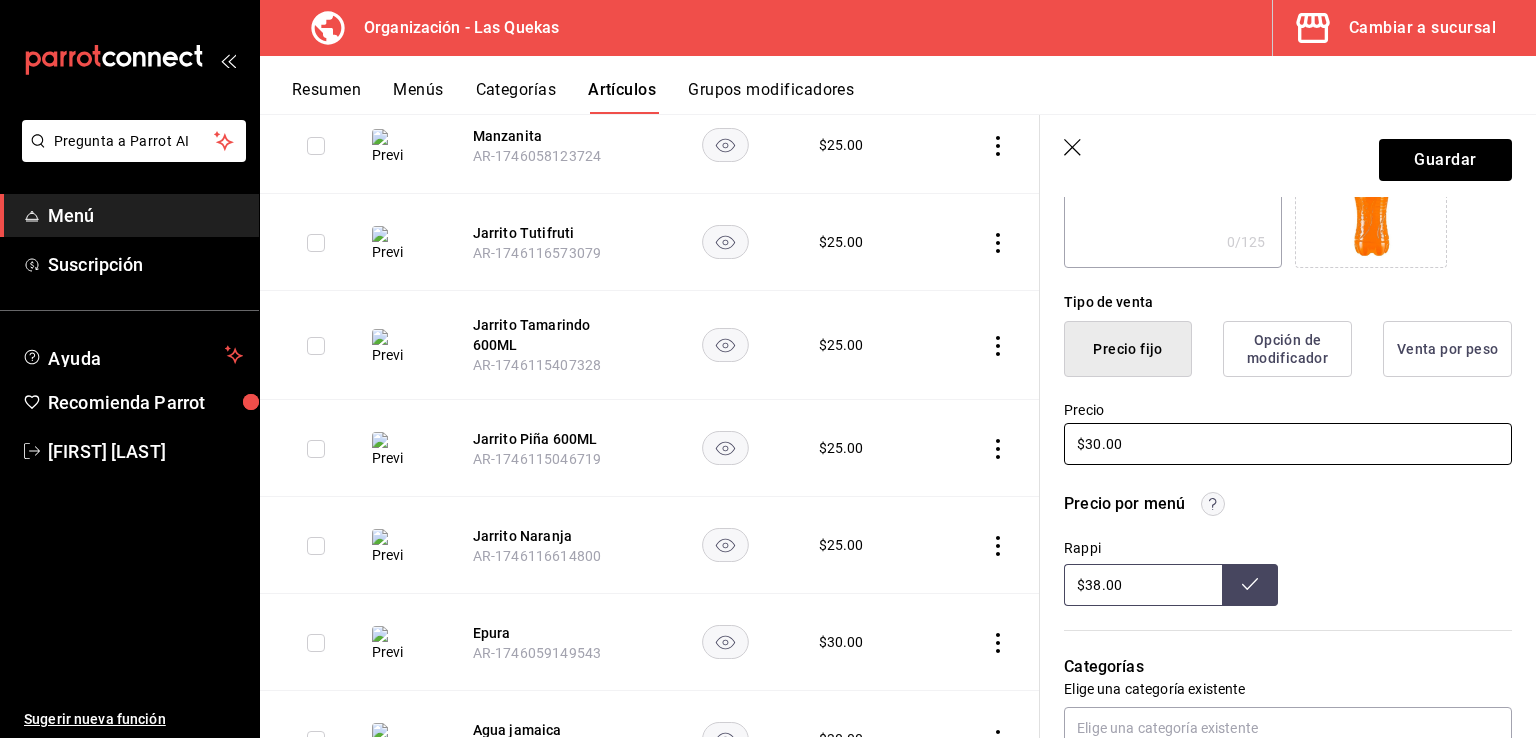 type on "$30.00" 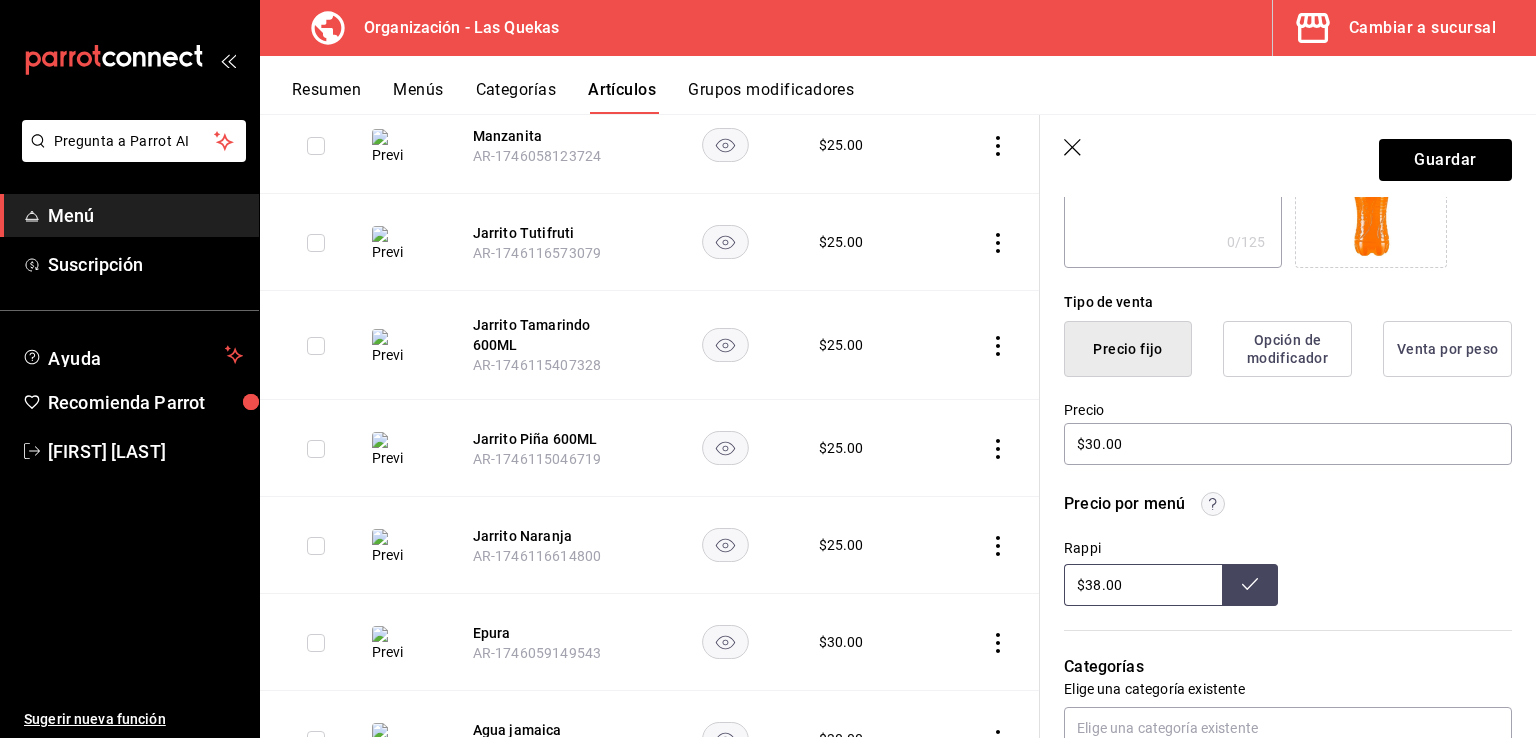 click on "$38.00" at bounding box center (1143, 585) 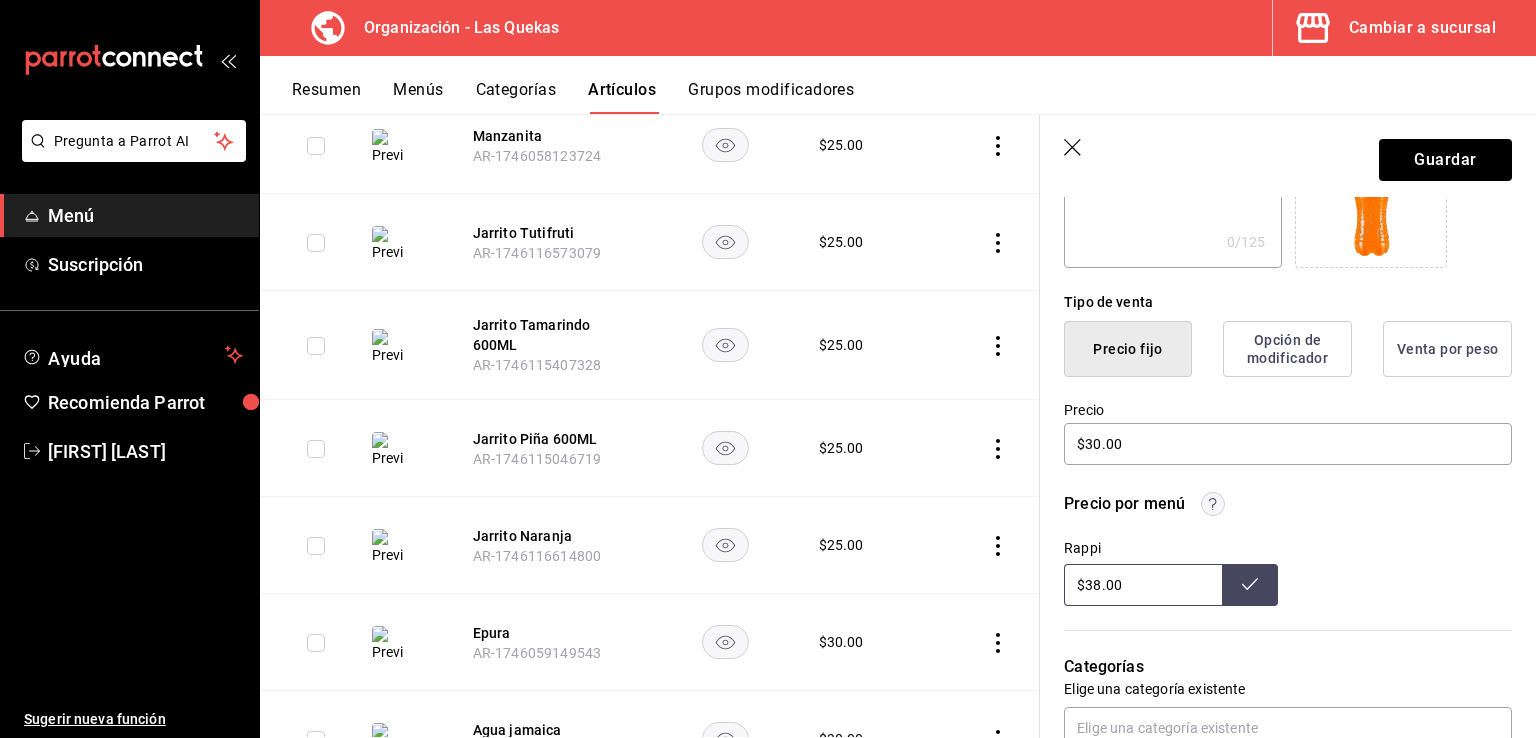 drag, startPoint x: 1100, startPoint y: 585, endPoint x: 1083, endPoint y: 585, distance: 17 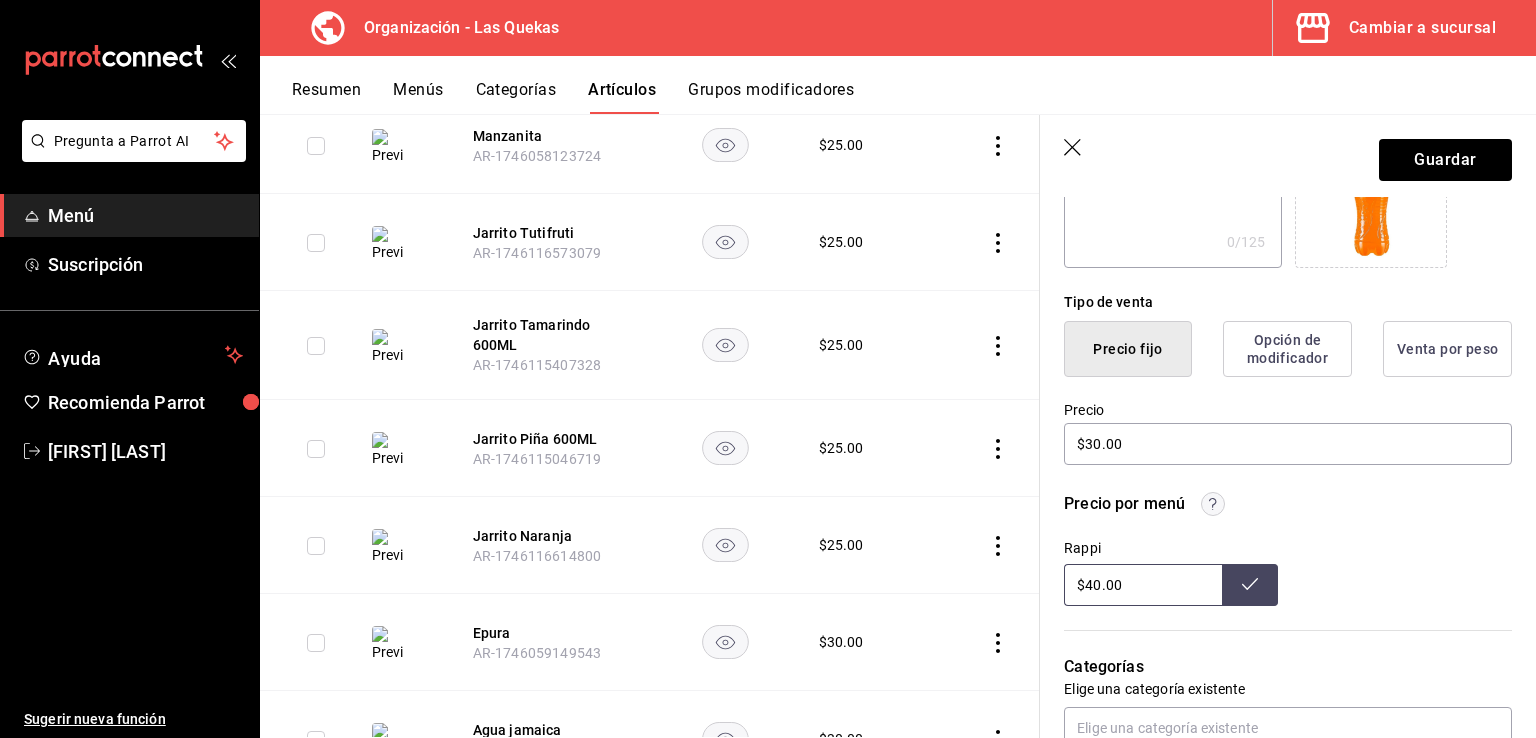 type on "$40.00" 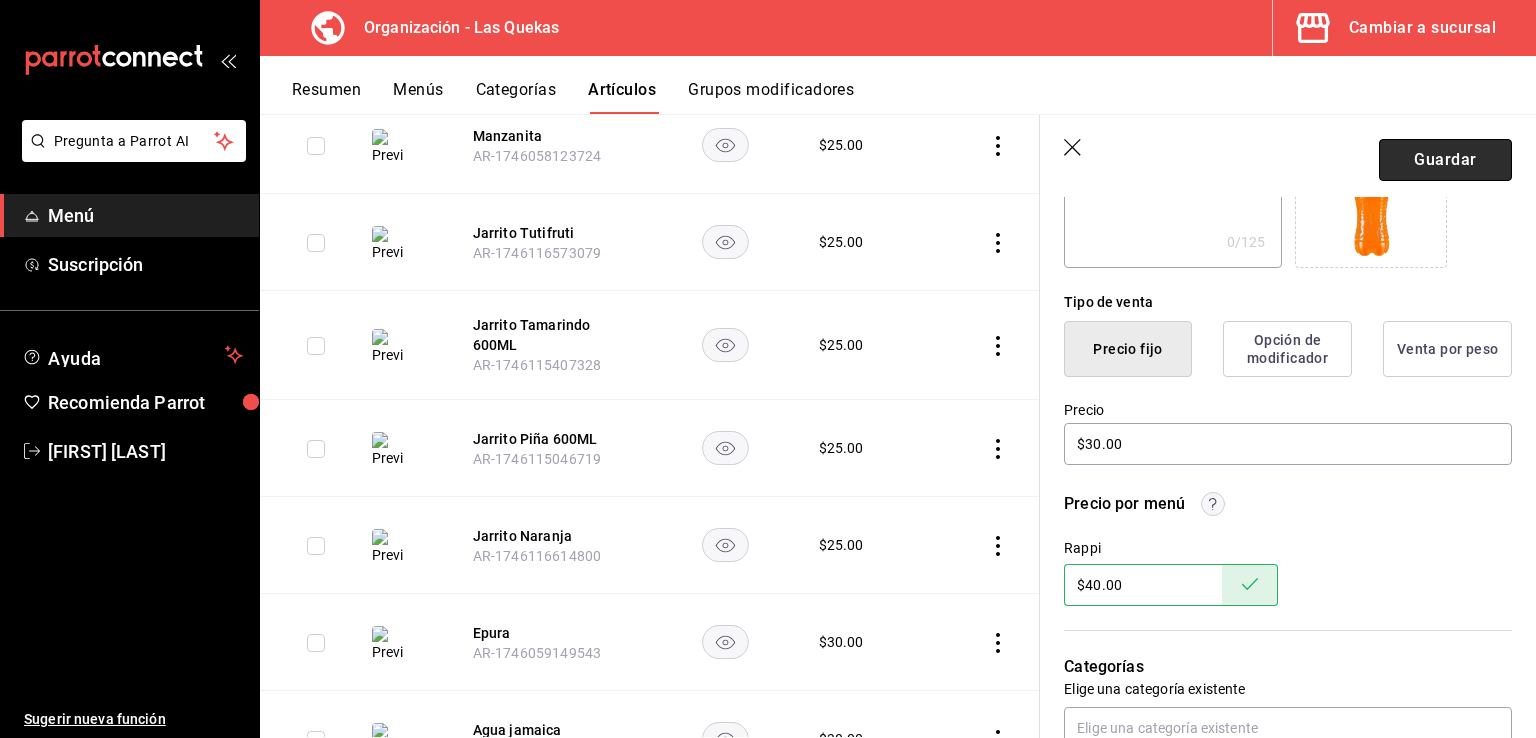 click on "Guardar" at bounding box center (1445, 160) 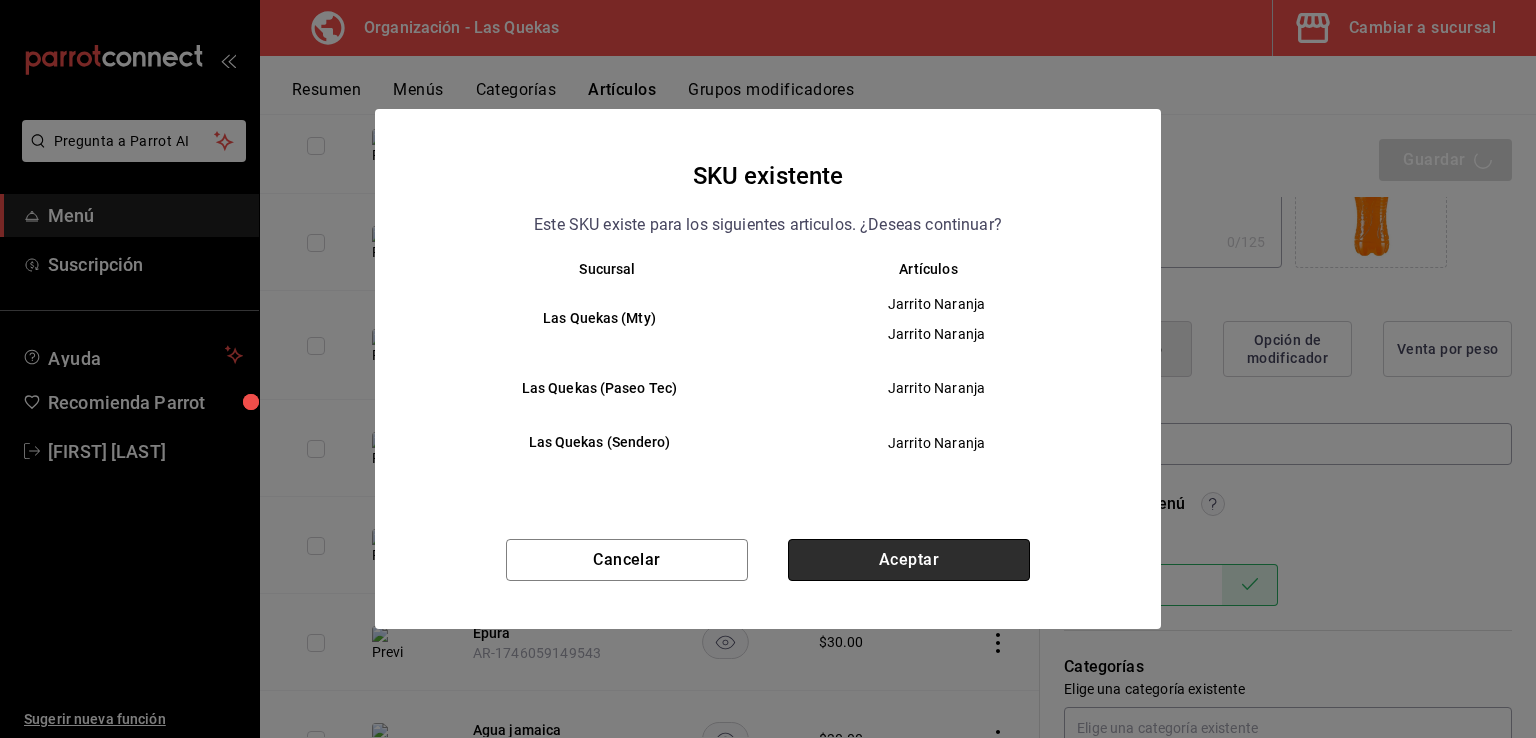click on "Aceptar" at bounding box center [909, 560] 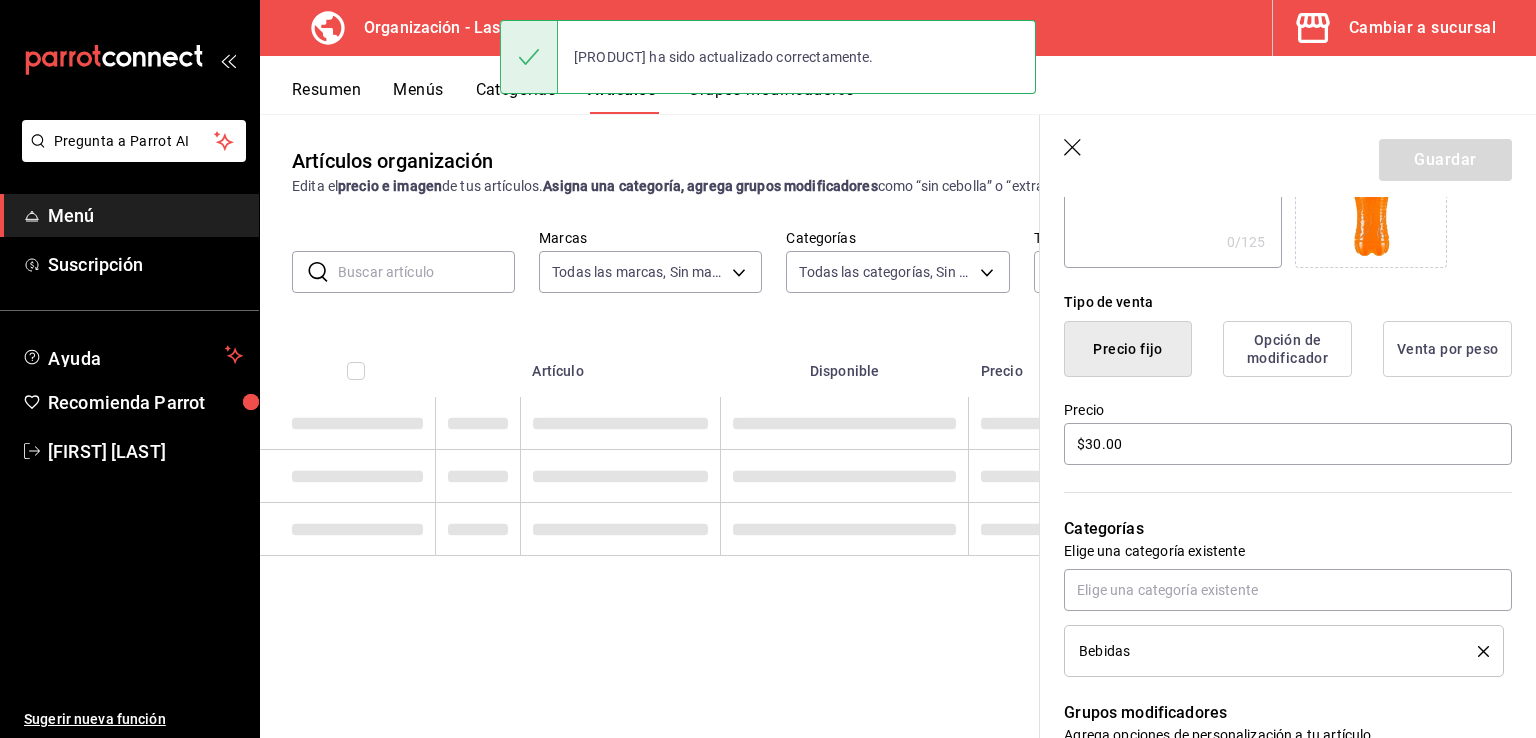 scroll, scrollTop: 0, scrollLeft: 0, axis: both 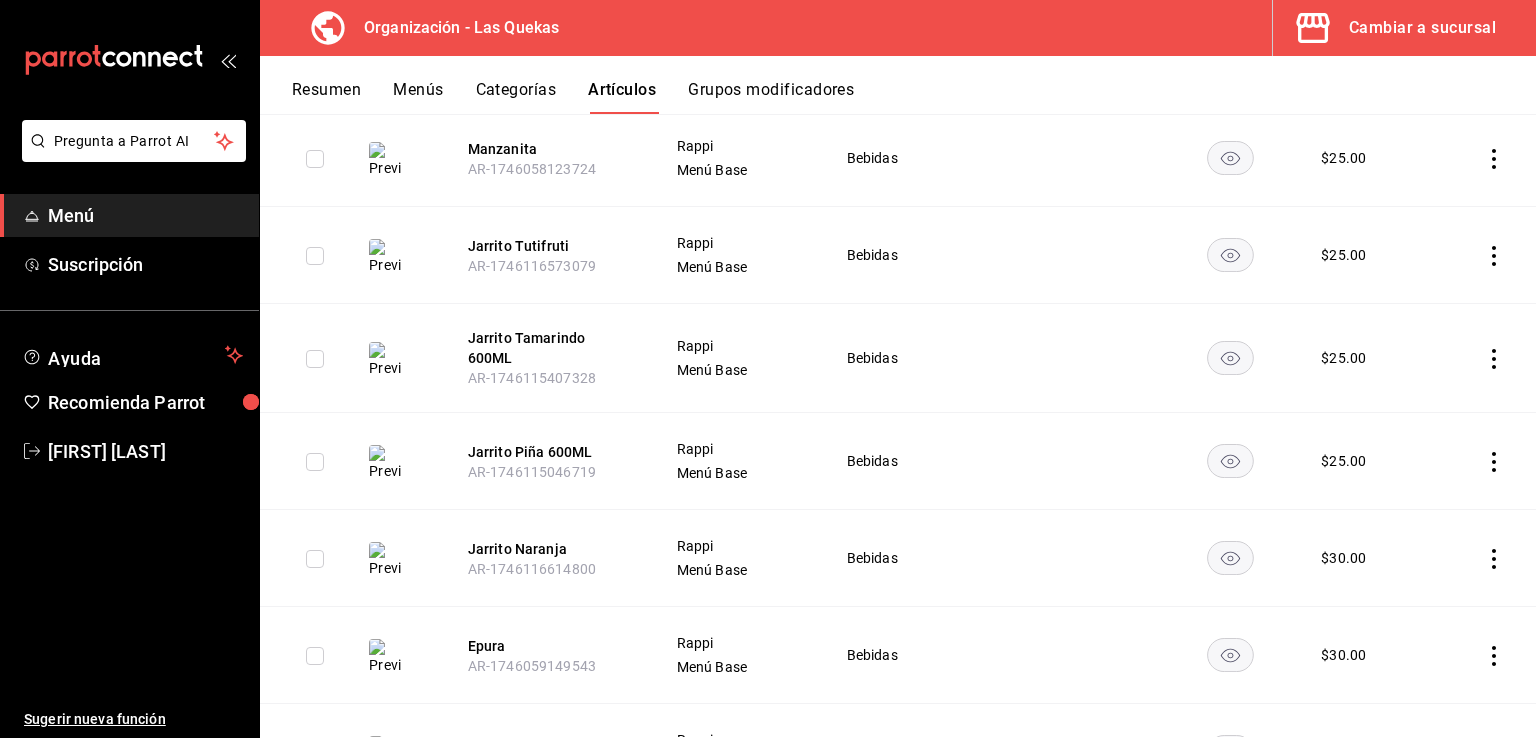 click 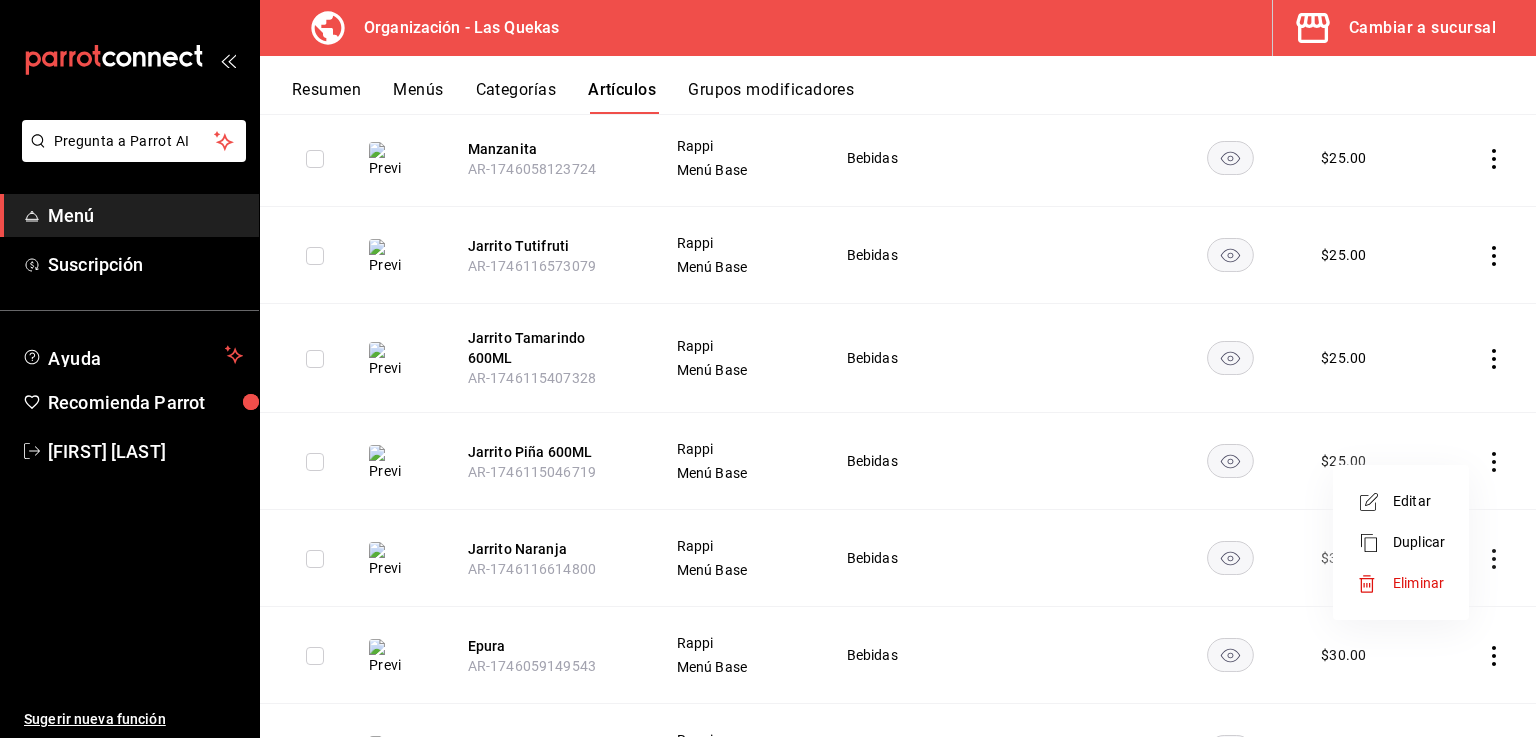 click on "Editar" at bounding box center (1419, 501) 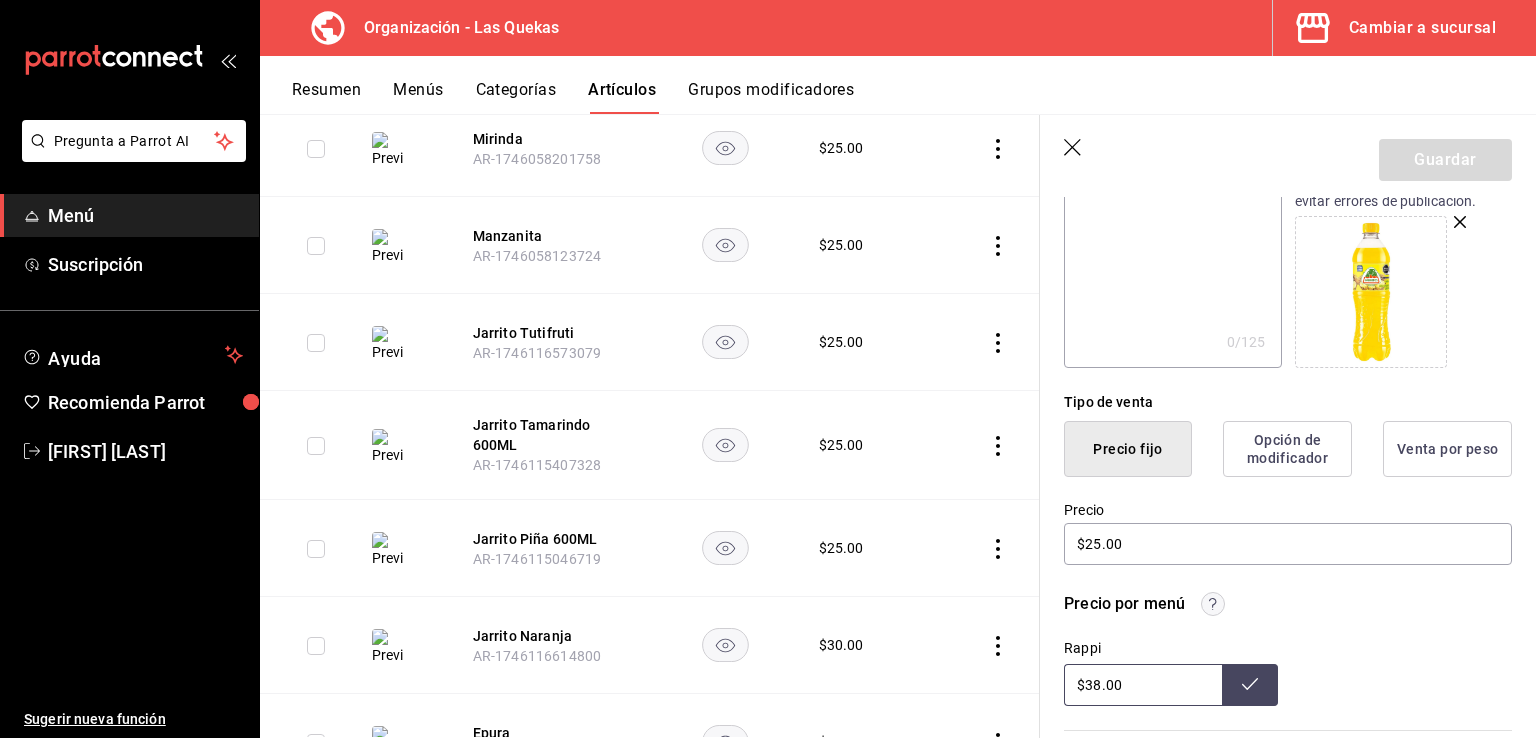 scroll, scrollTop: 400, scrollLeft: 0, axis: vertical 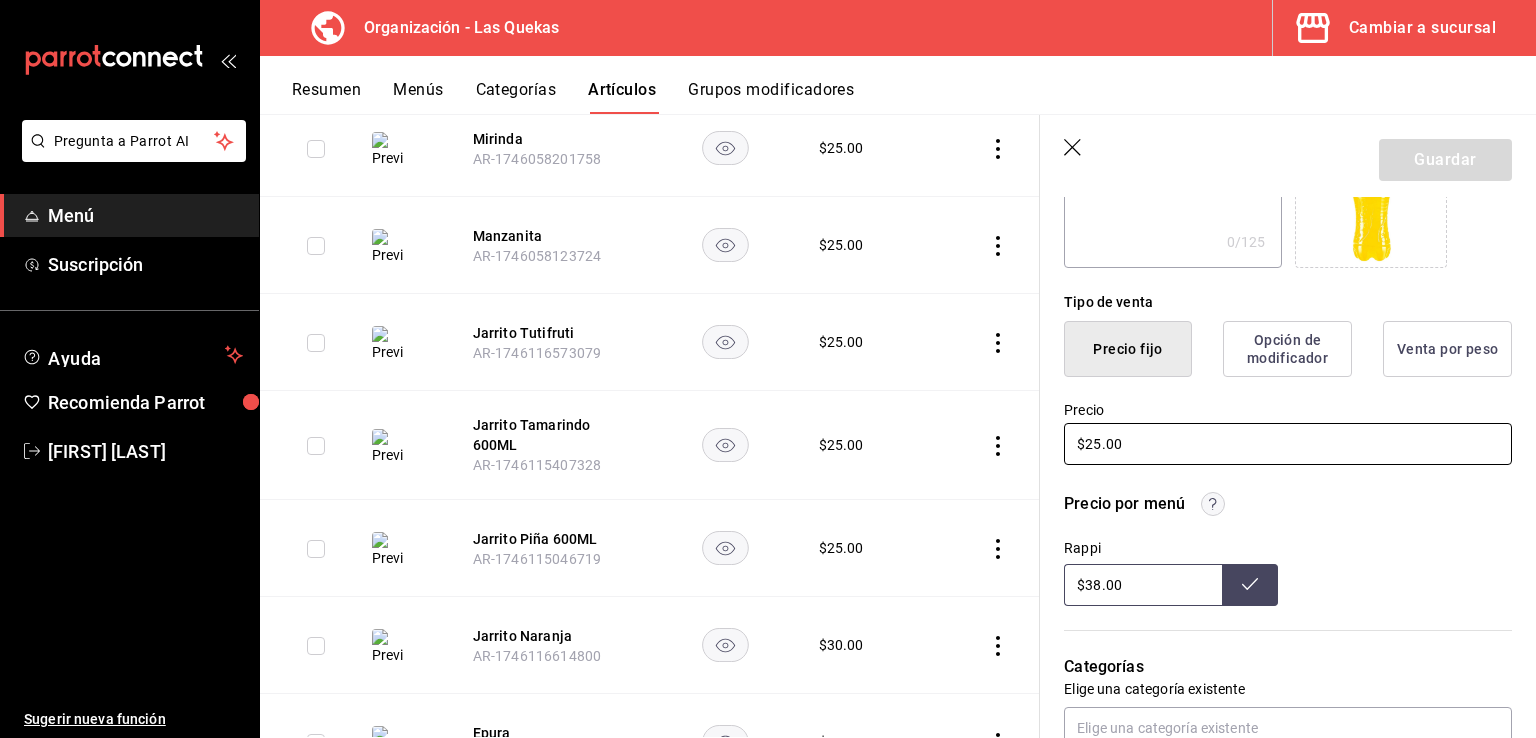 drag, startPoint x: 1099, startPoint y: 443, endPoint x: 1086, endPoint y: 443, distance: 13 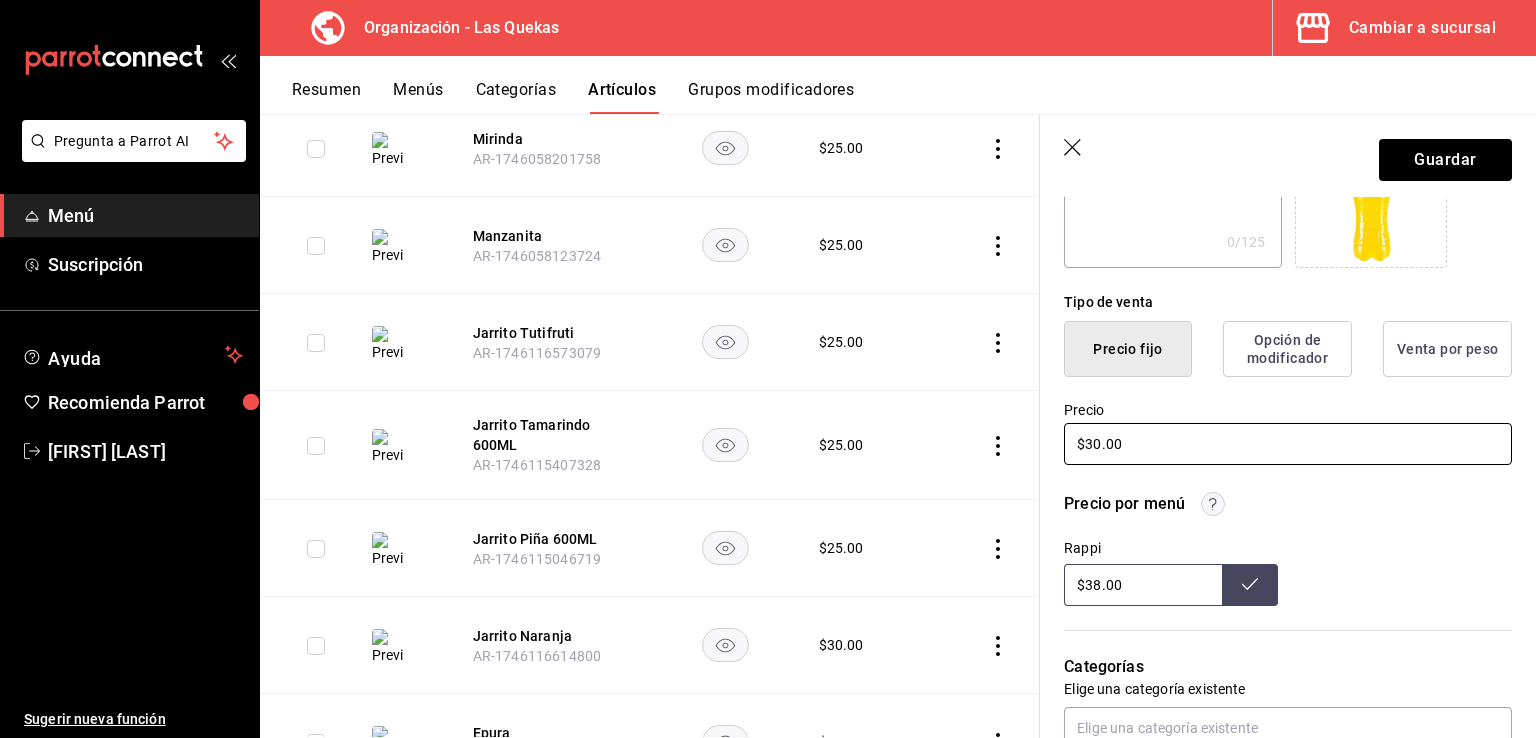 type on "$30.00" 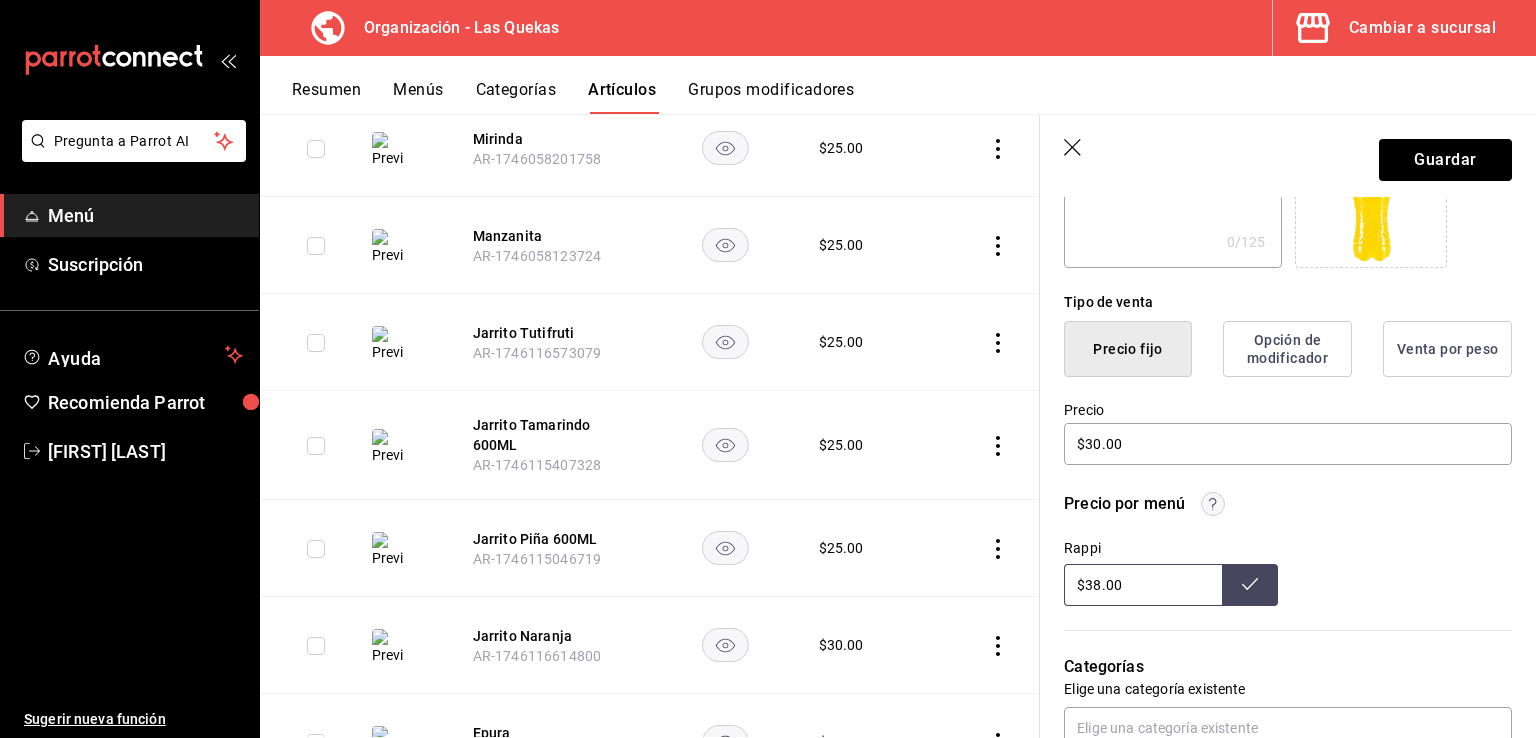 click on "$38.00" at bounding box center (1143, 585) 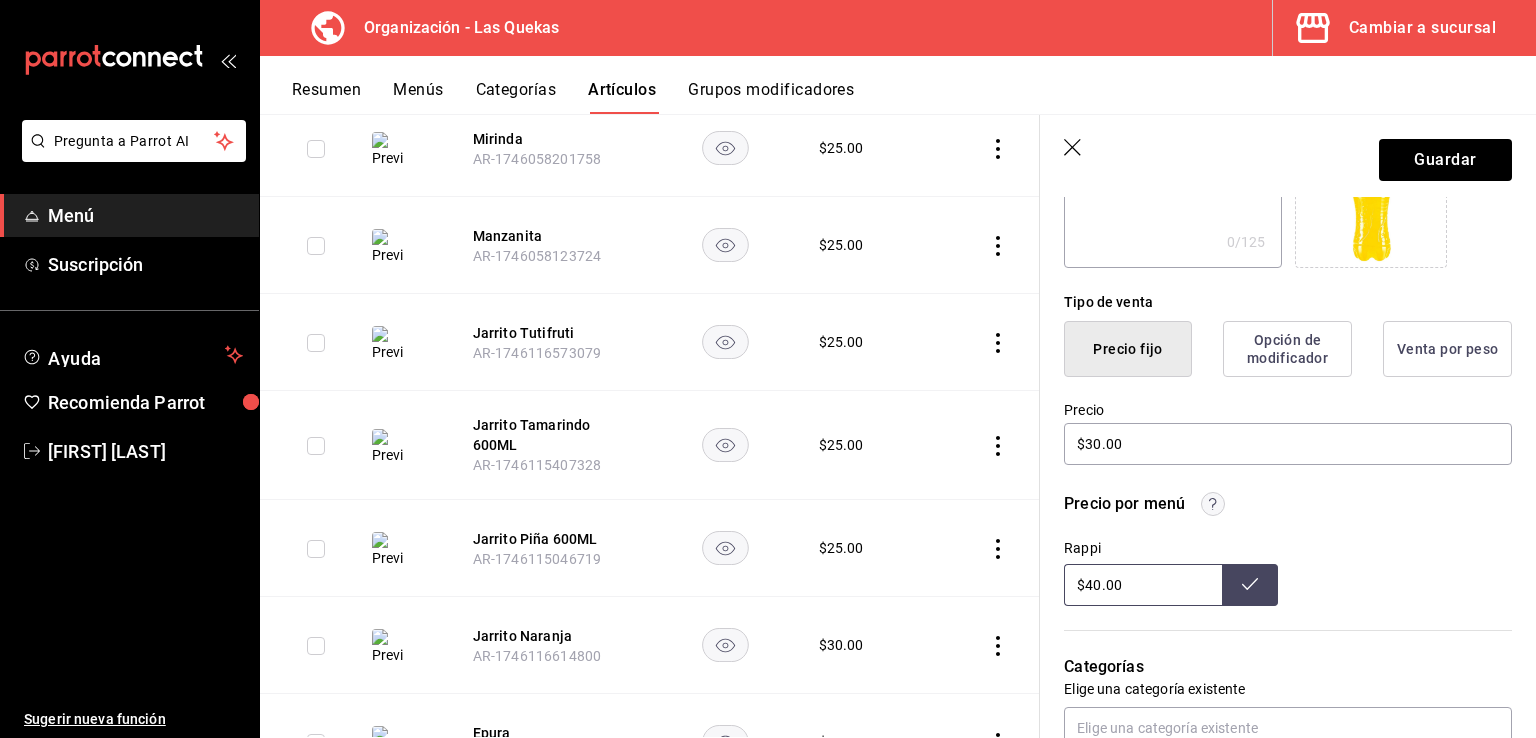 type on "$40.00" 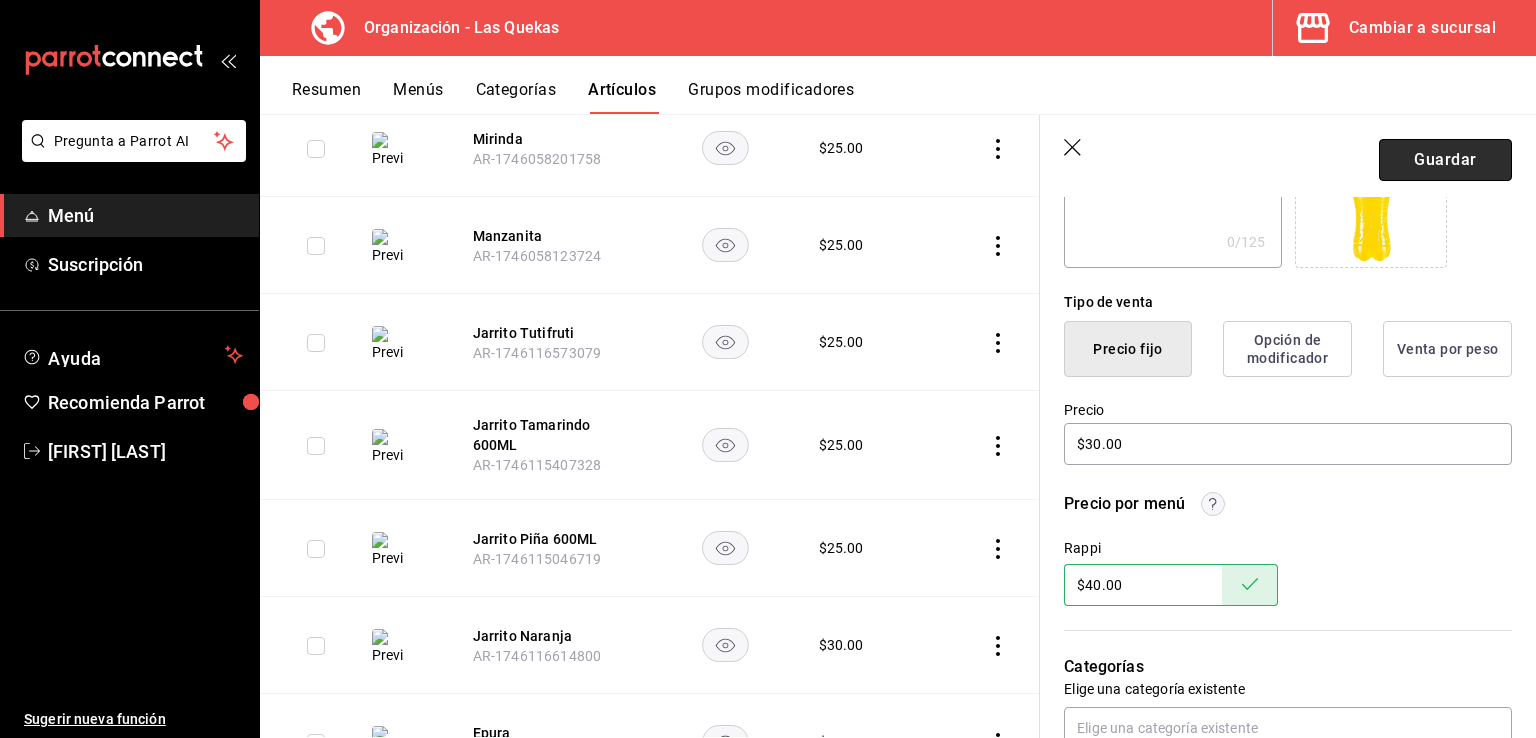 click on "Guardar" at bounding box center (1445, 160) 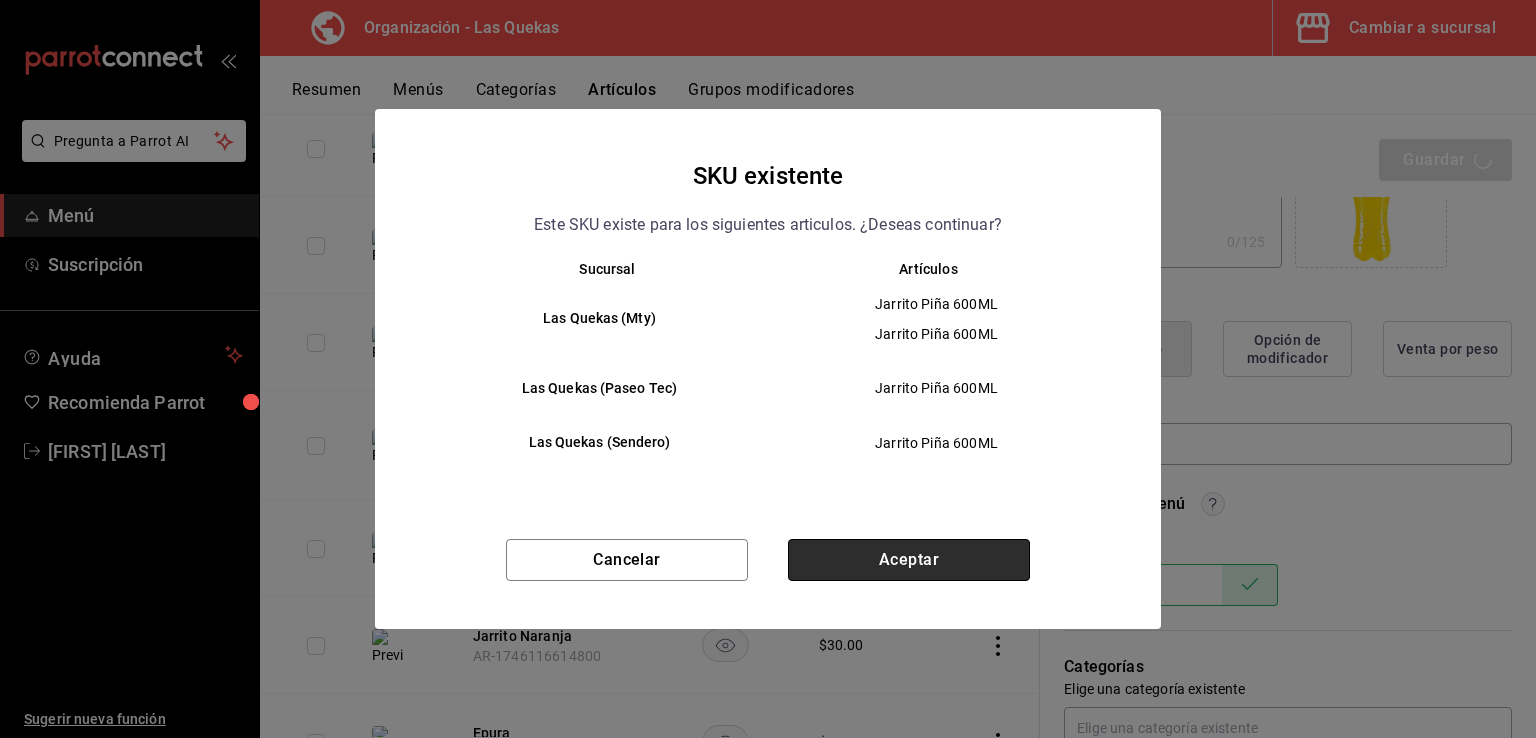 click on "Aceptar" at bounding box center [909, 560] 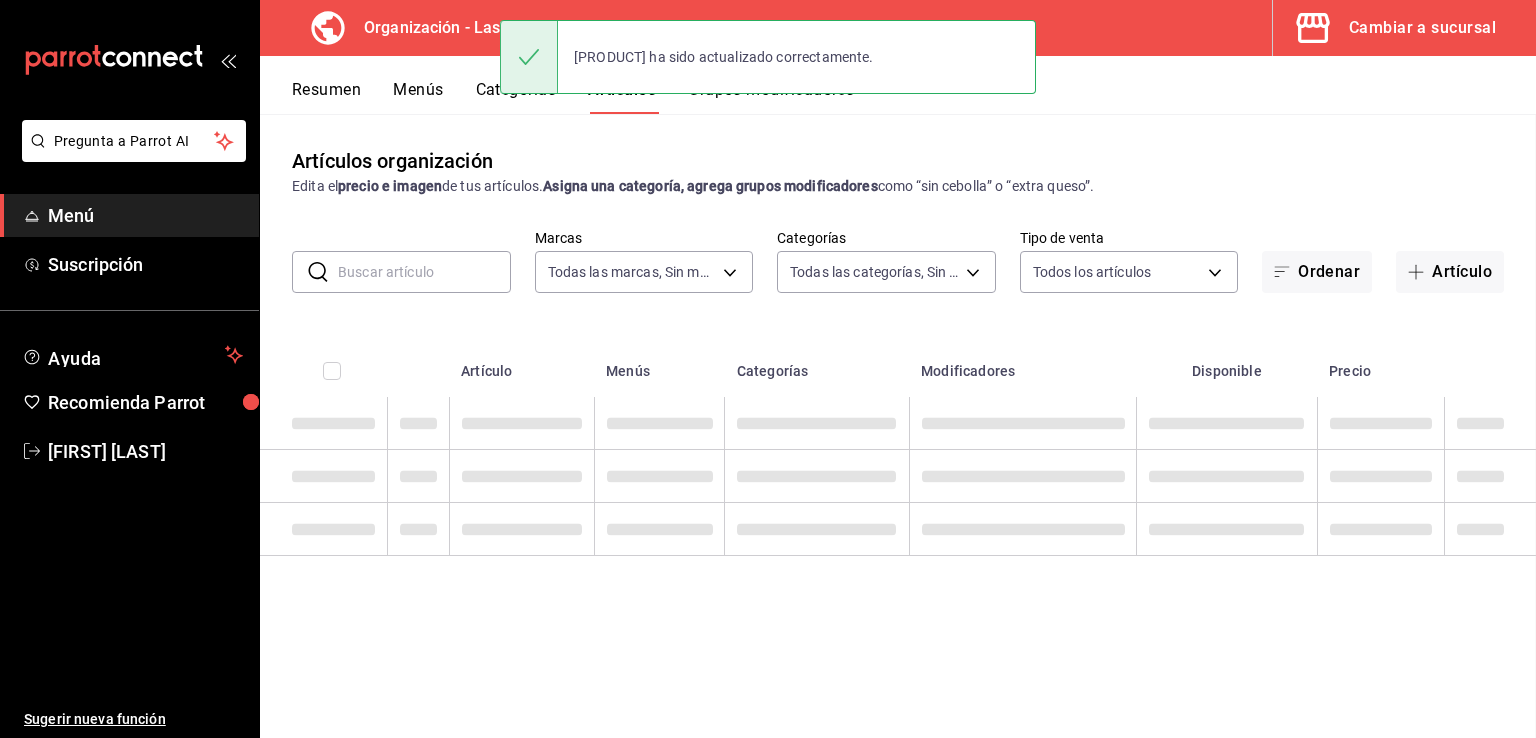 scroll, scrollTop: 0, scrollLeft: 0, axis: both 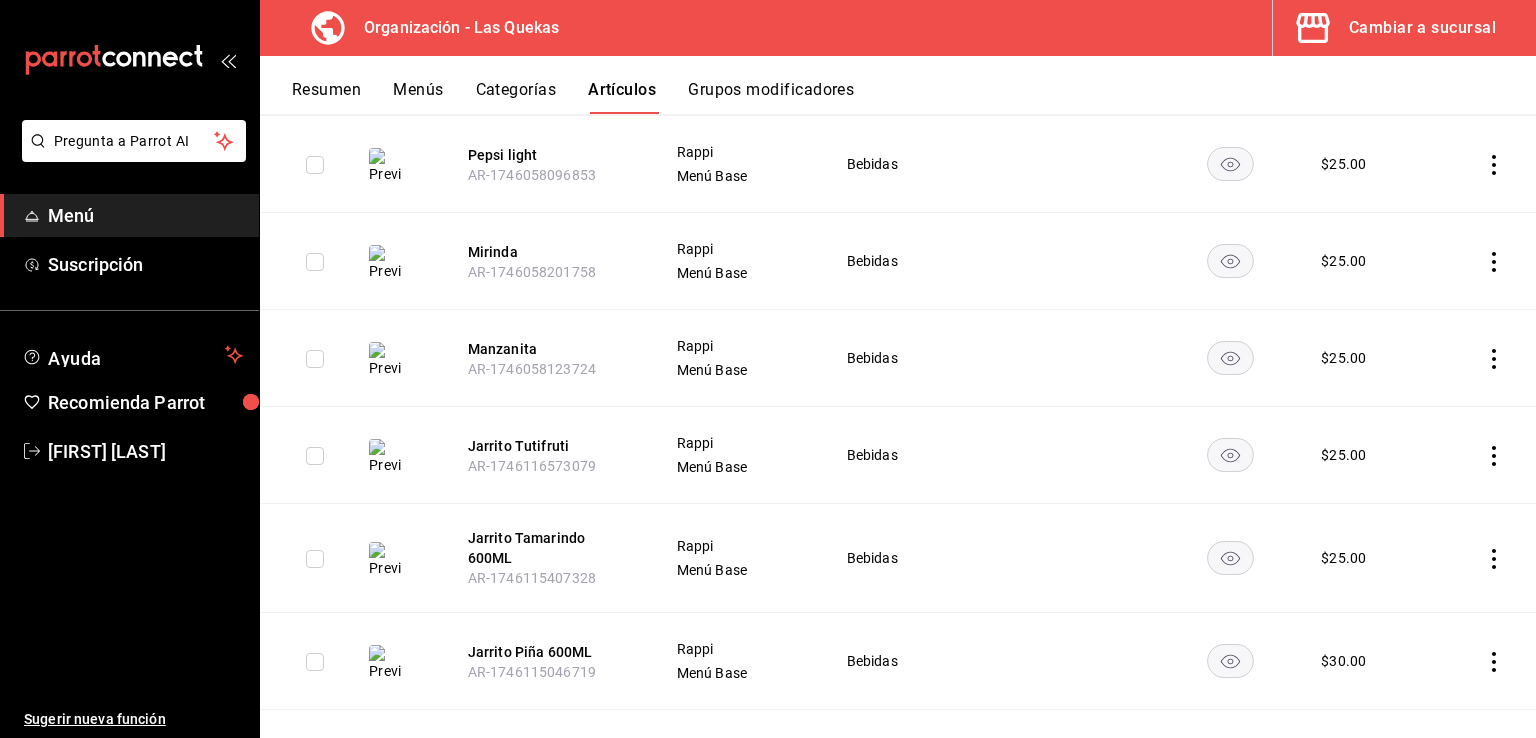 click 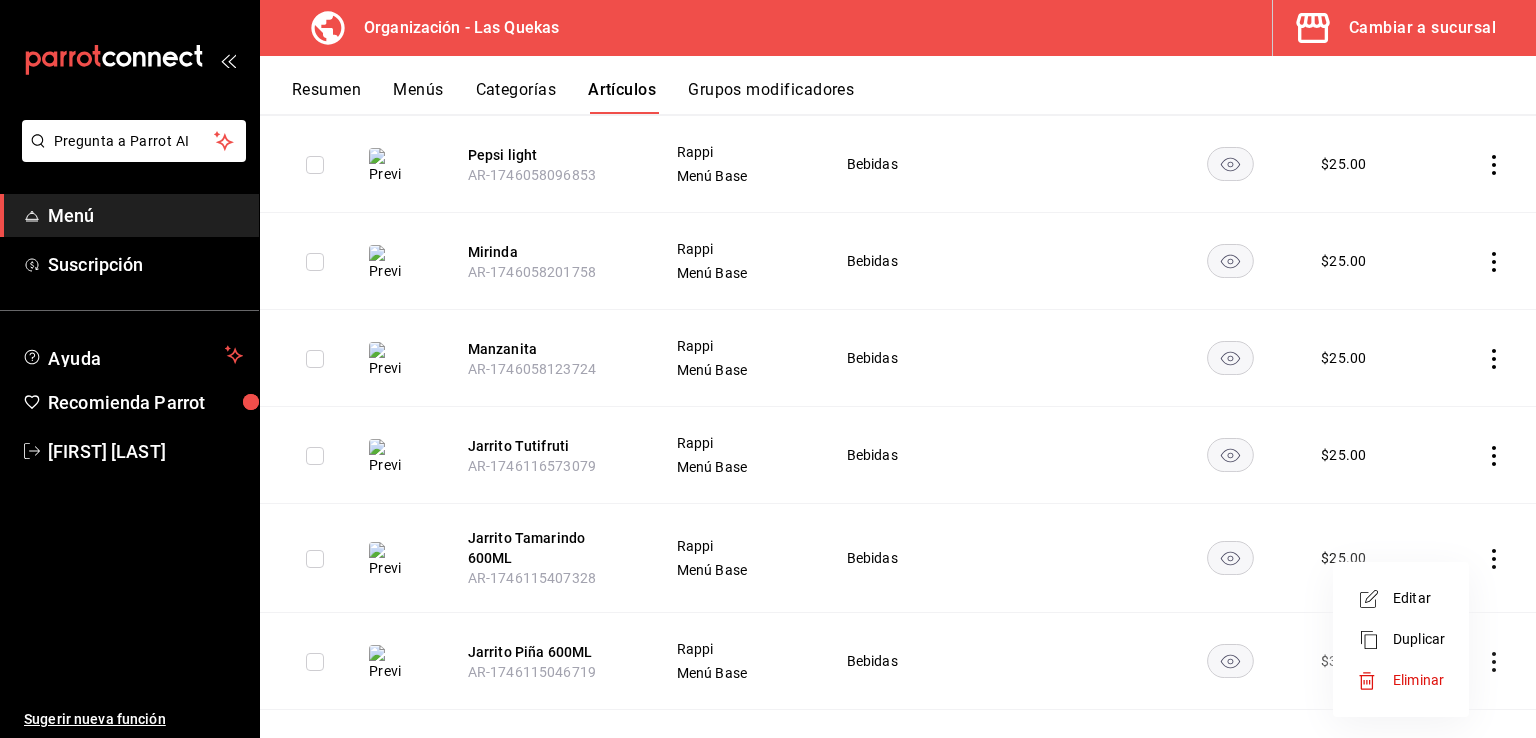 click on "Editar" at bounding box center [1419, 598] 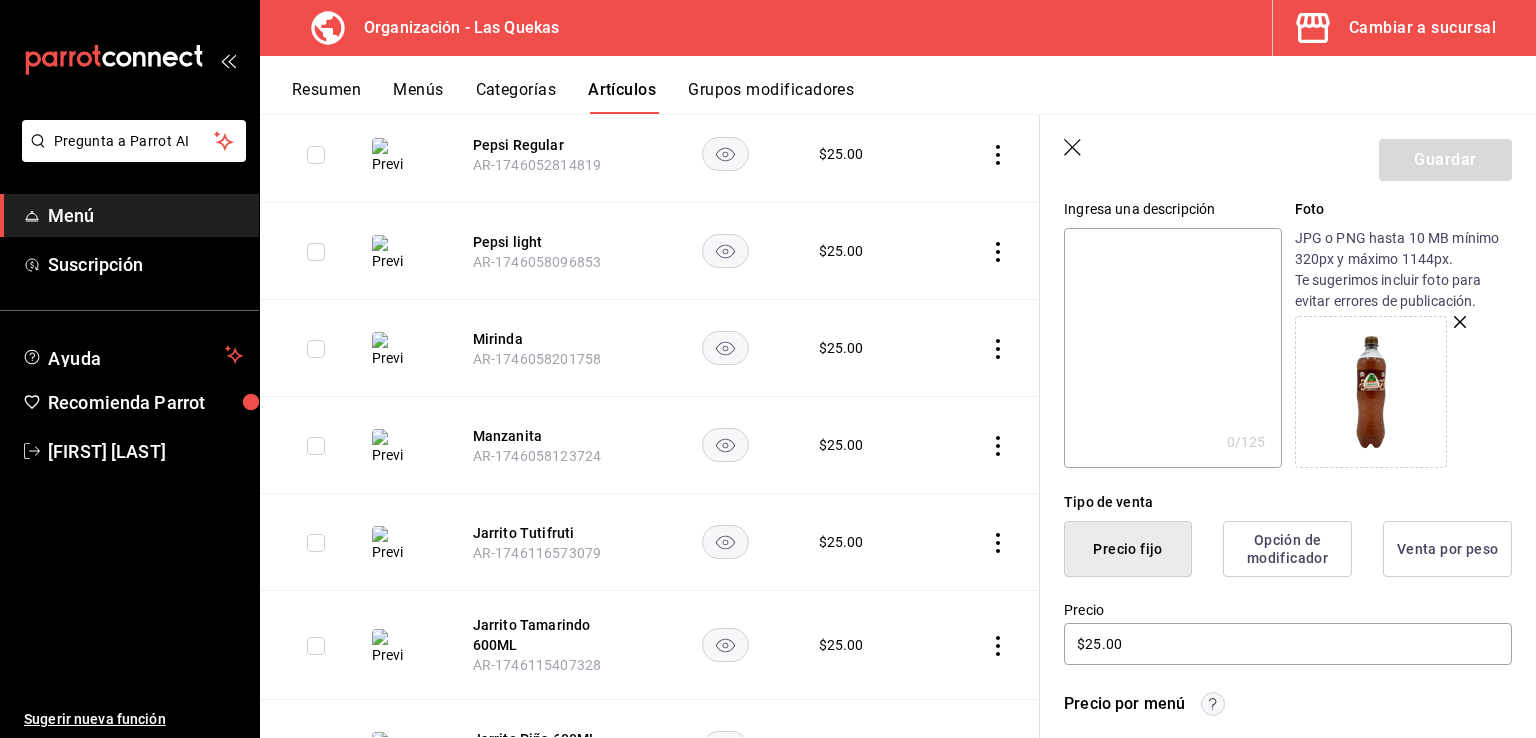 scroll, scrollTop: 300, scrollLeft: 0, axis: vertical 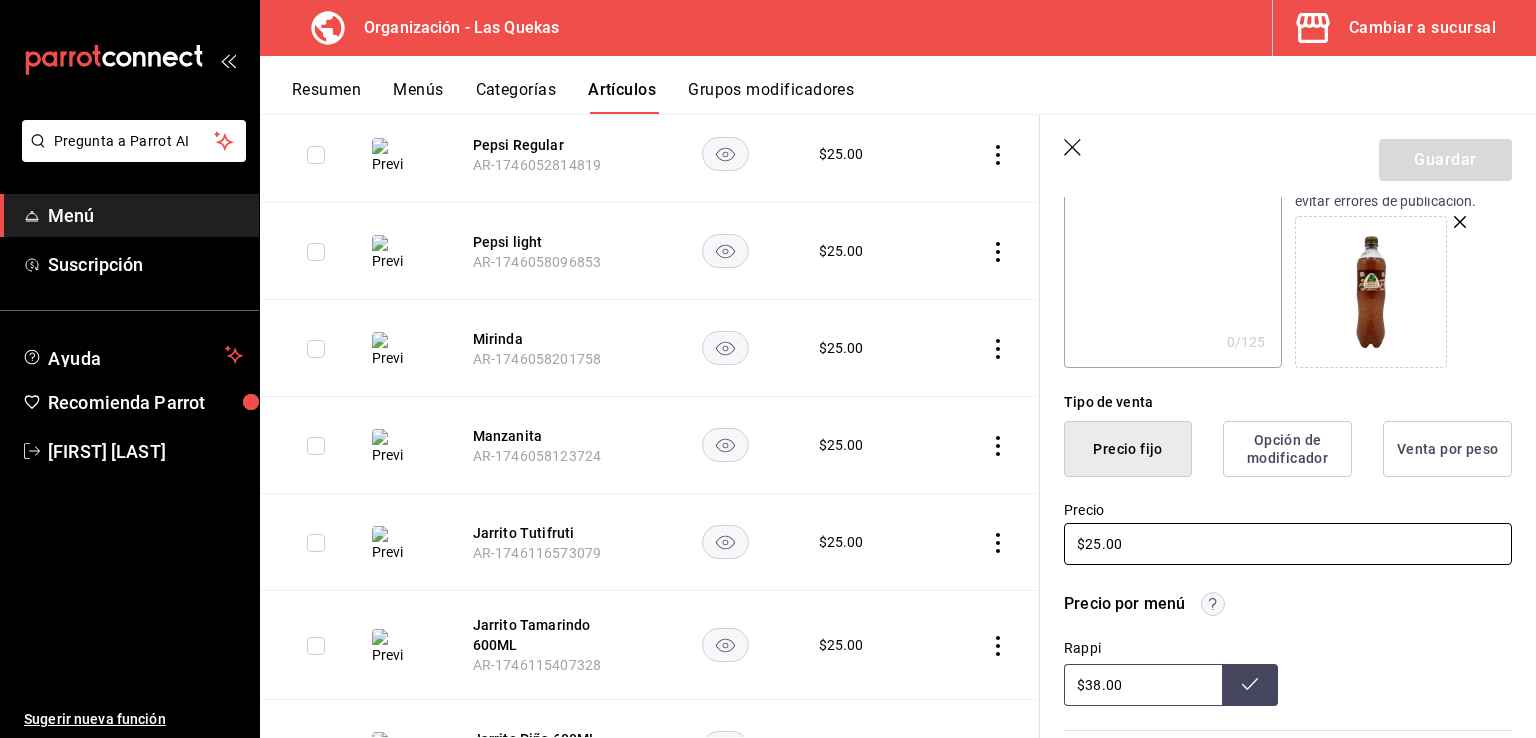 click on "$25.00" at bounding box center [1288, 544] 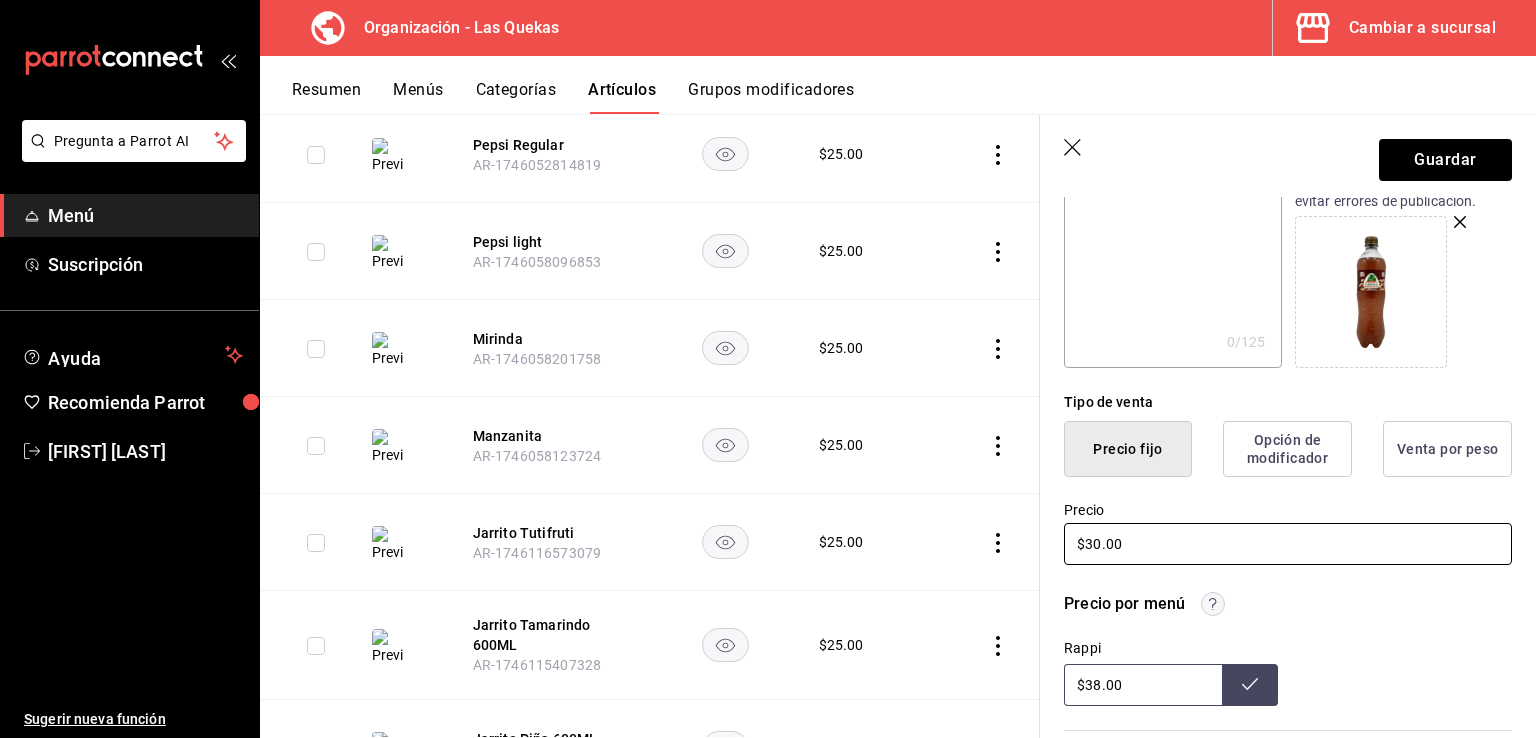 type on "$30.00" 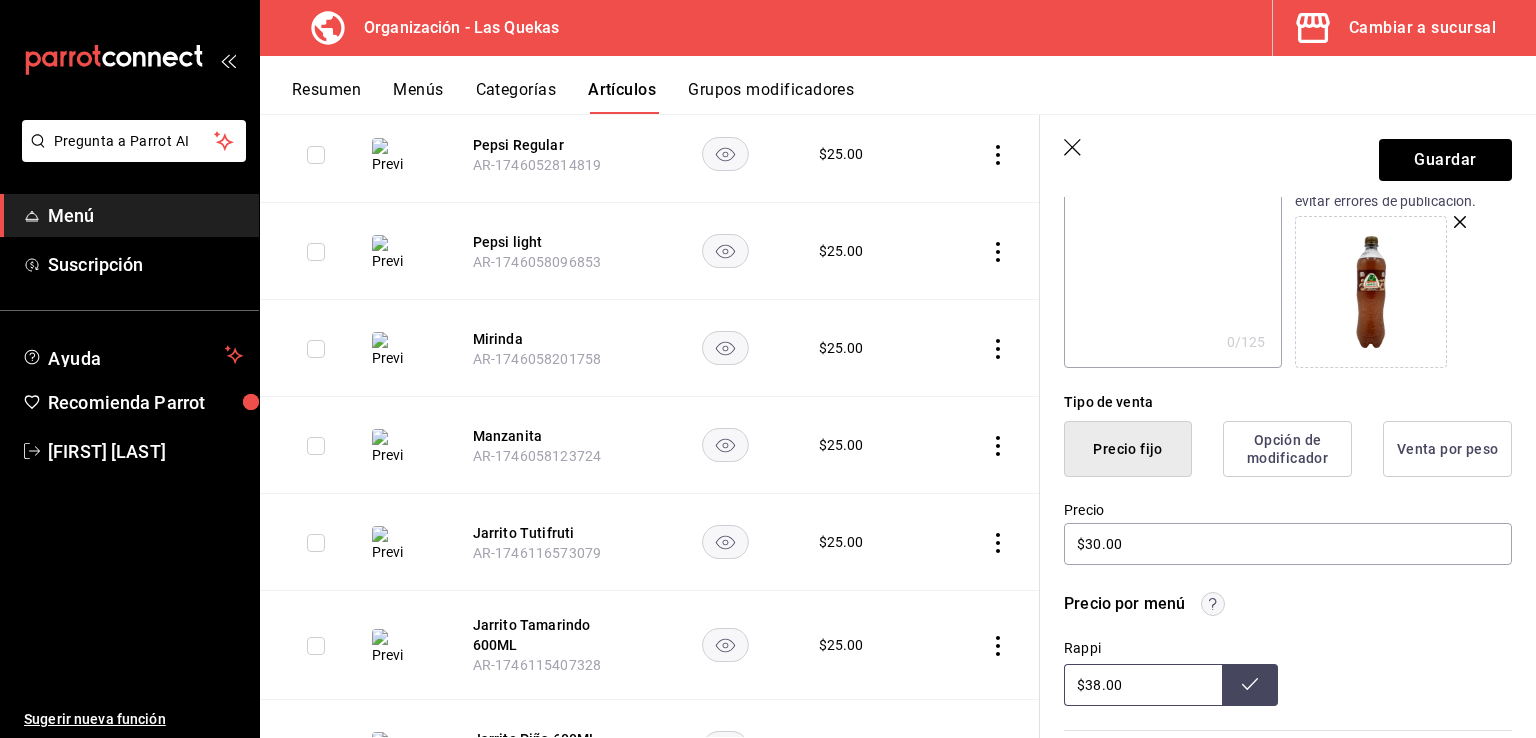 click on "$38.00" at bounding box center [1143, 685] 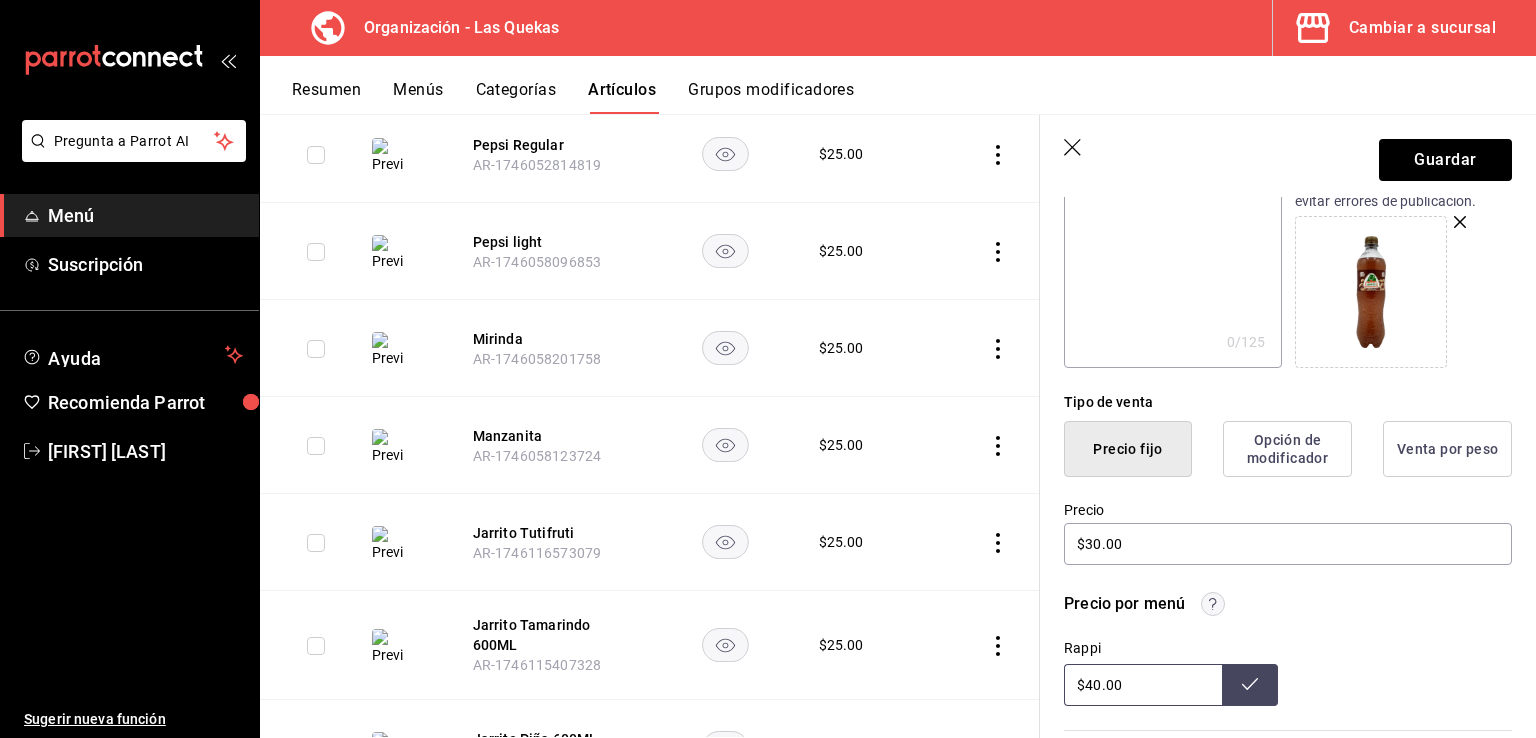 type on "$40.00" 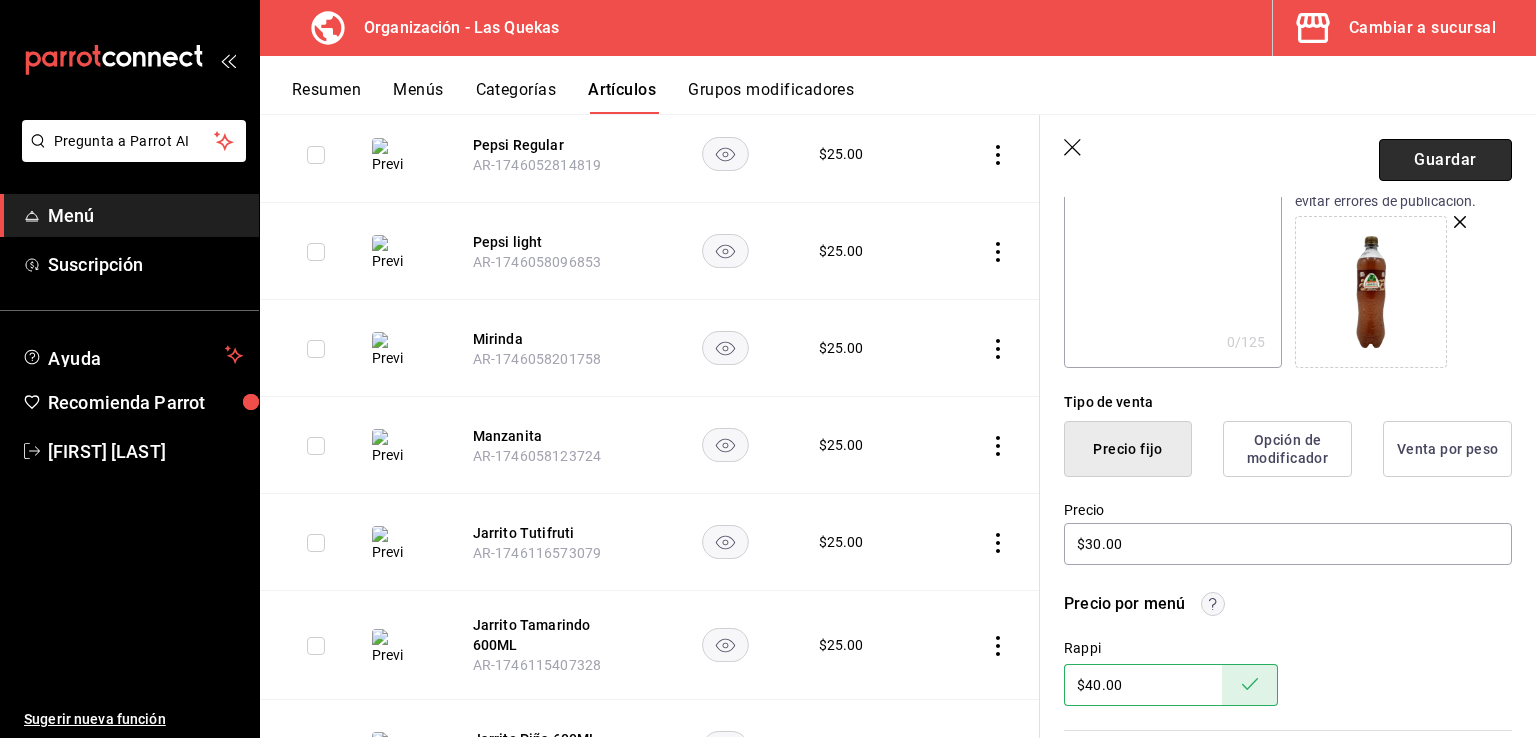 click on "Guardar" at bounding box center [1445, 160] 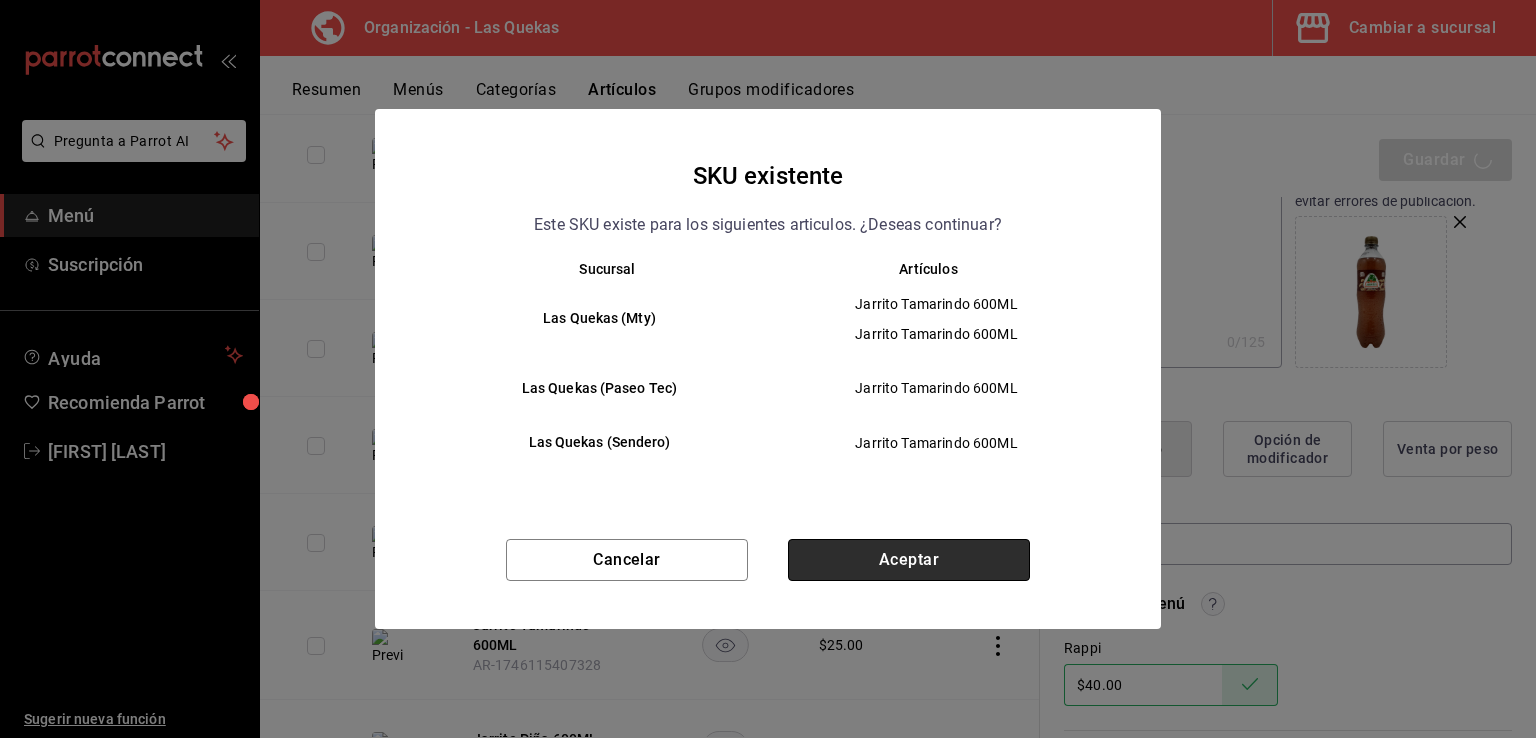 click on "Aceptar" at bounding box center [909, 560] 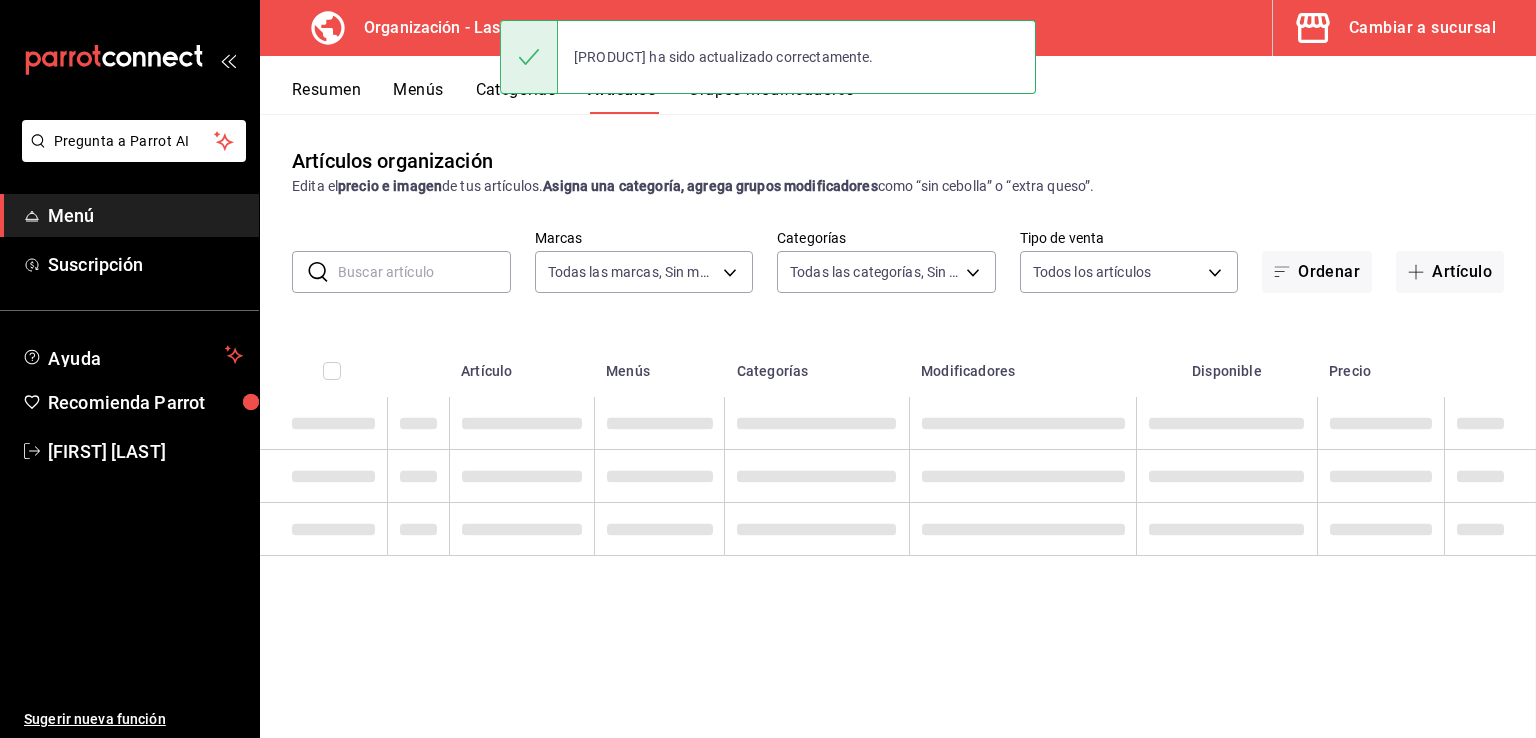 scroll, scrollTop: 0, scrollLeft: 0, axis: both 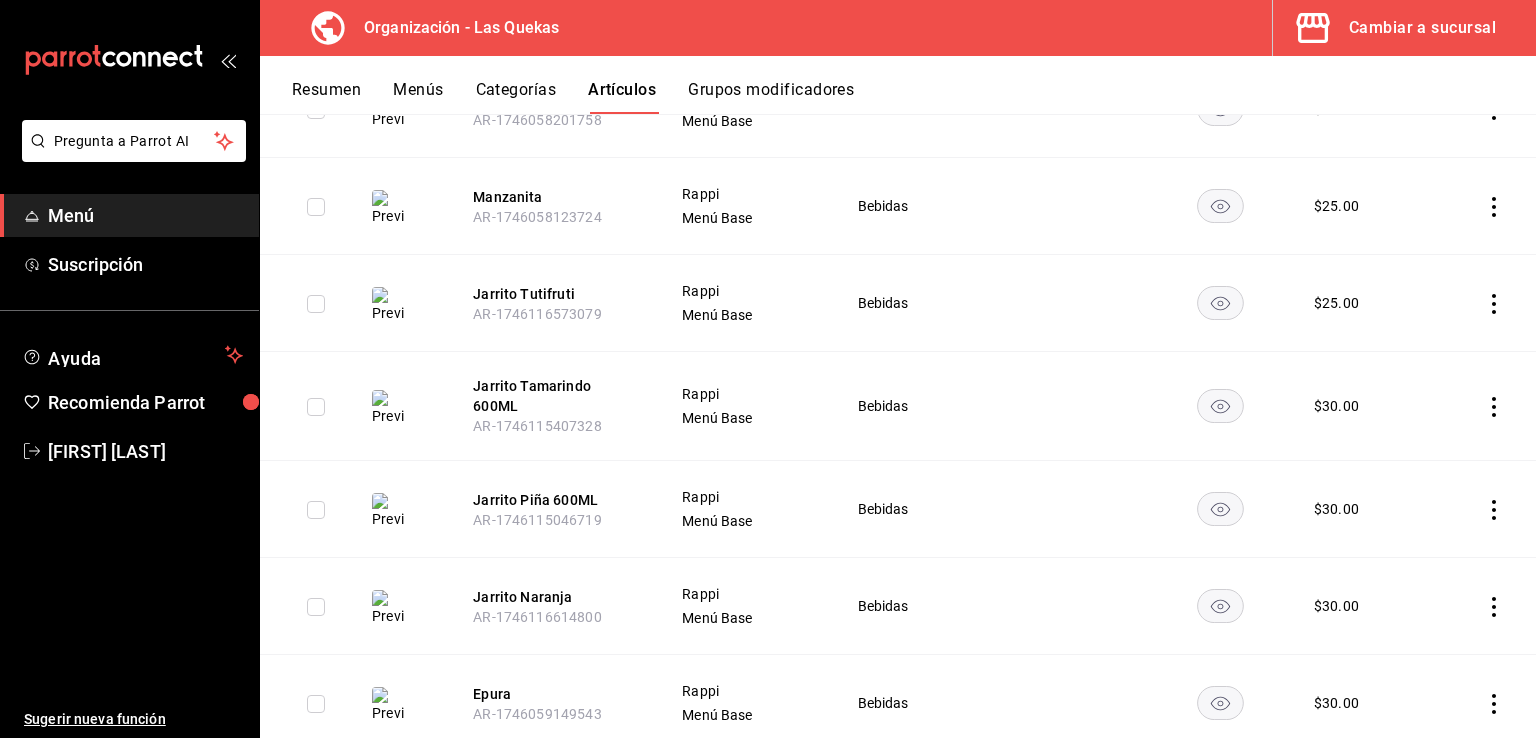 click 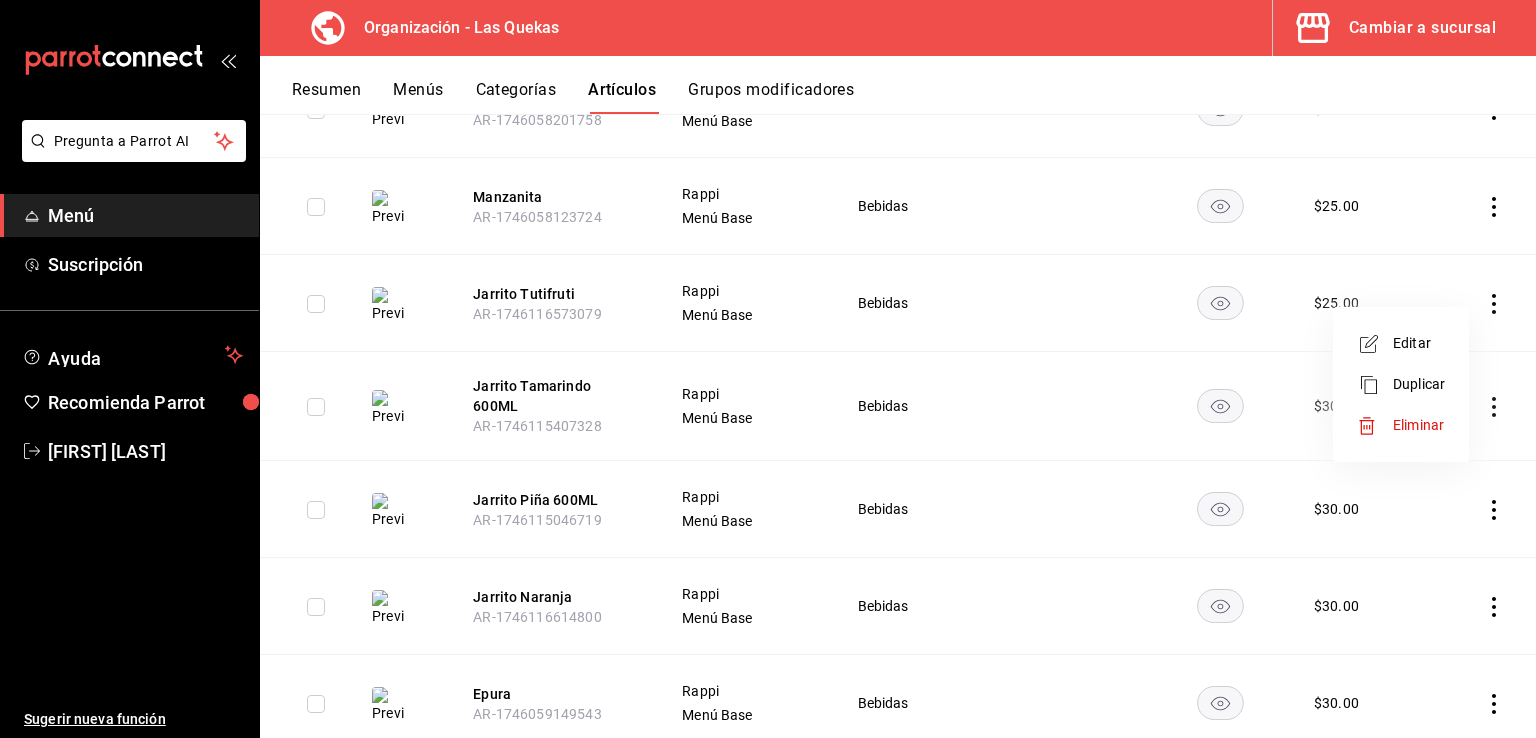 click on "Editar" at bounding box center [1419, 343] 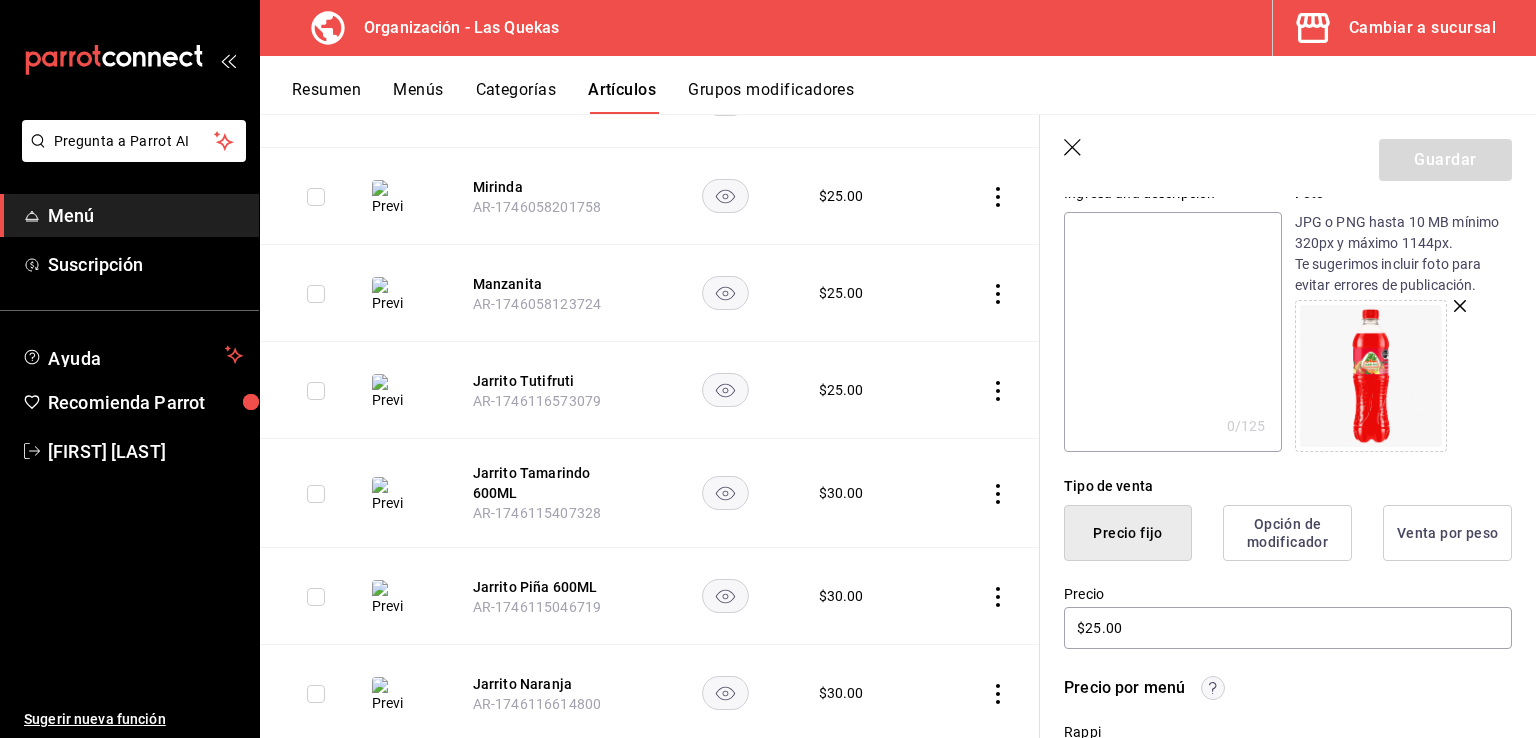 scroll, scrollTop: 400, scrollLeft: 0, axis: vertical 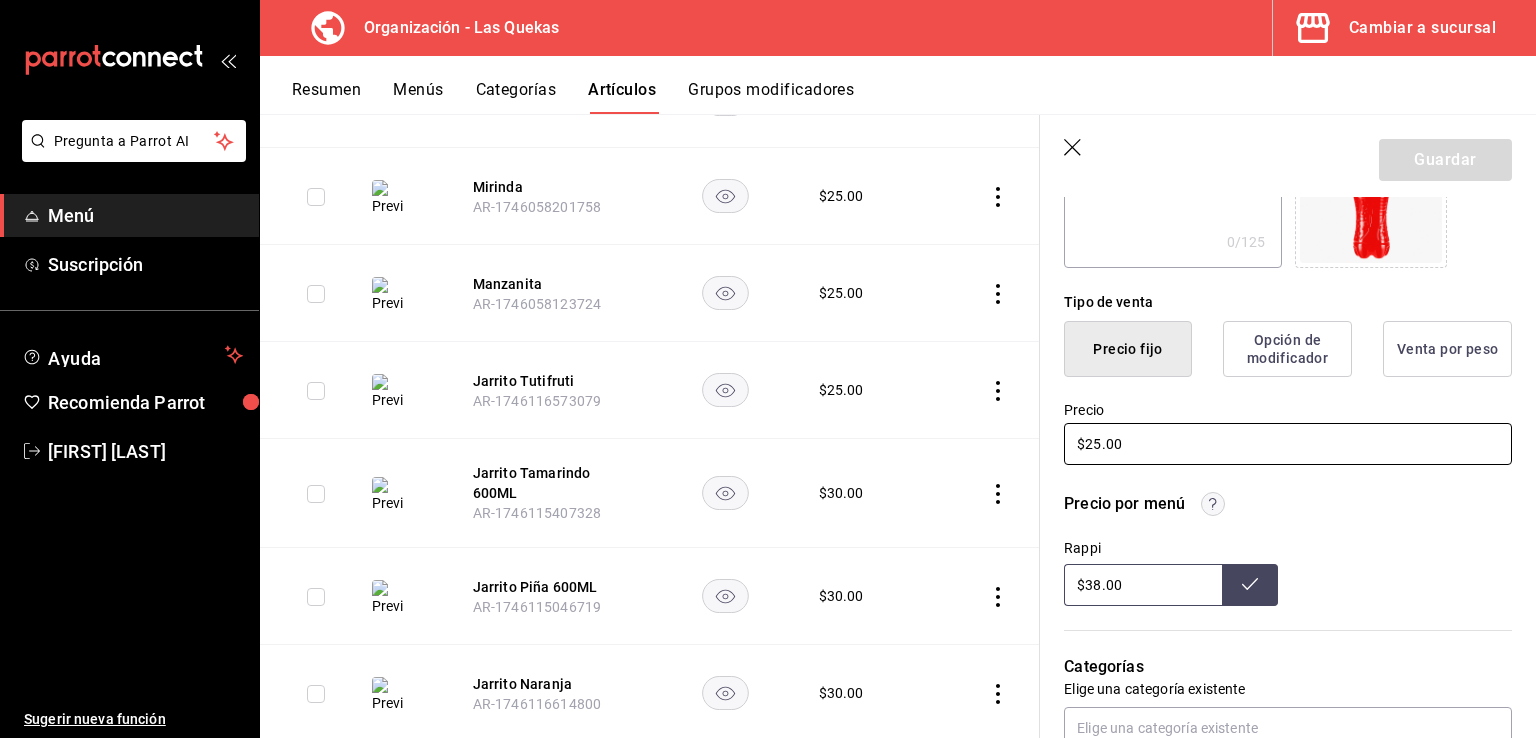 click on "$25.00" at bounding box center [1288, 444] 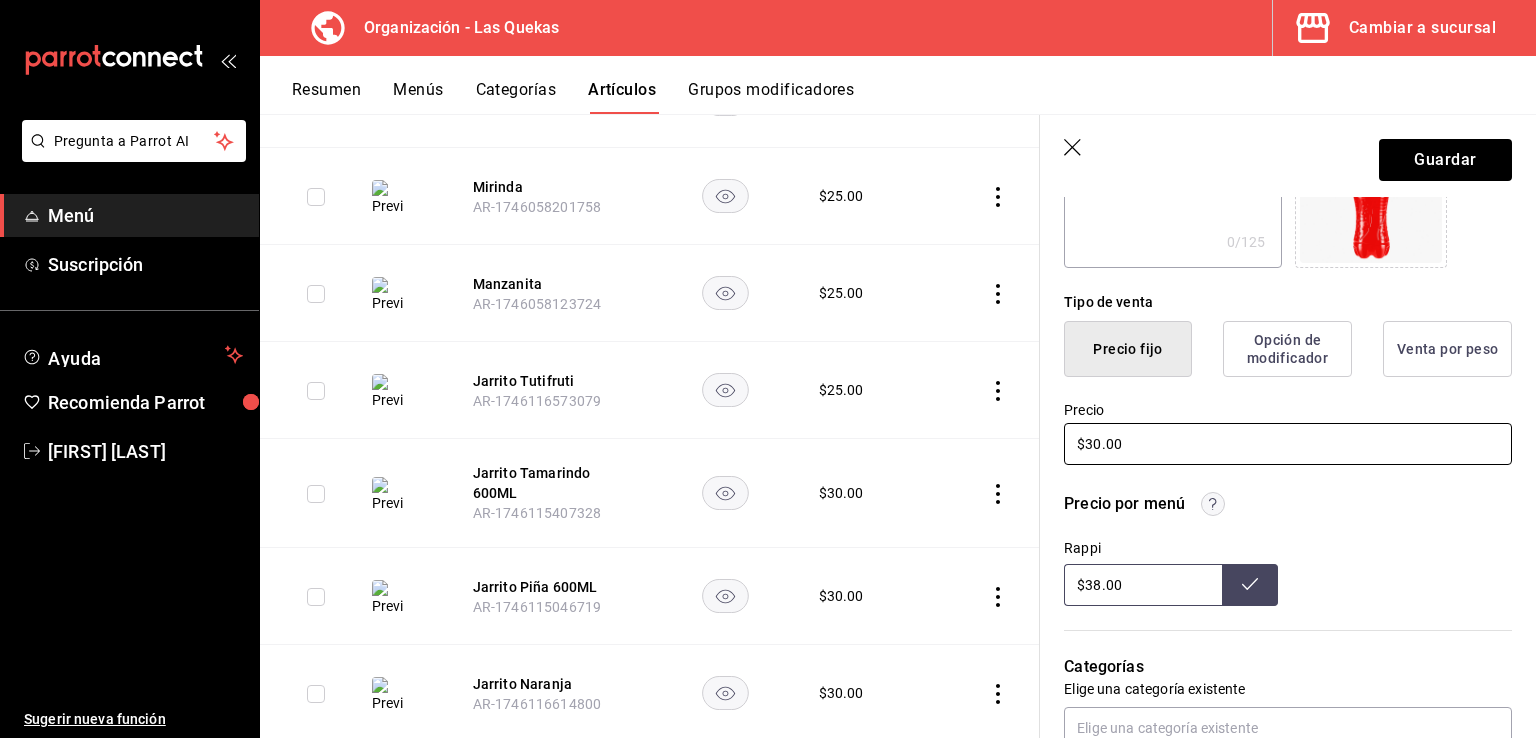 type on "$30.00" 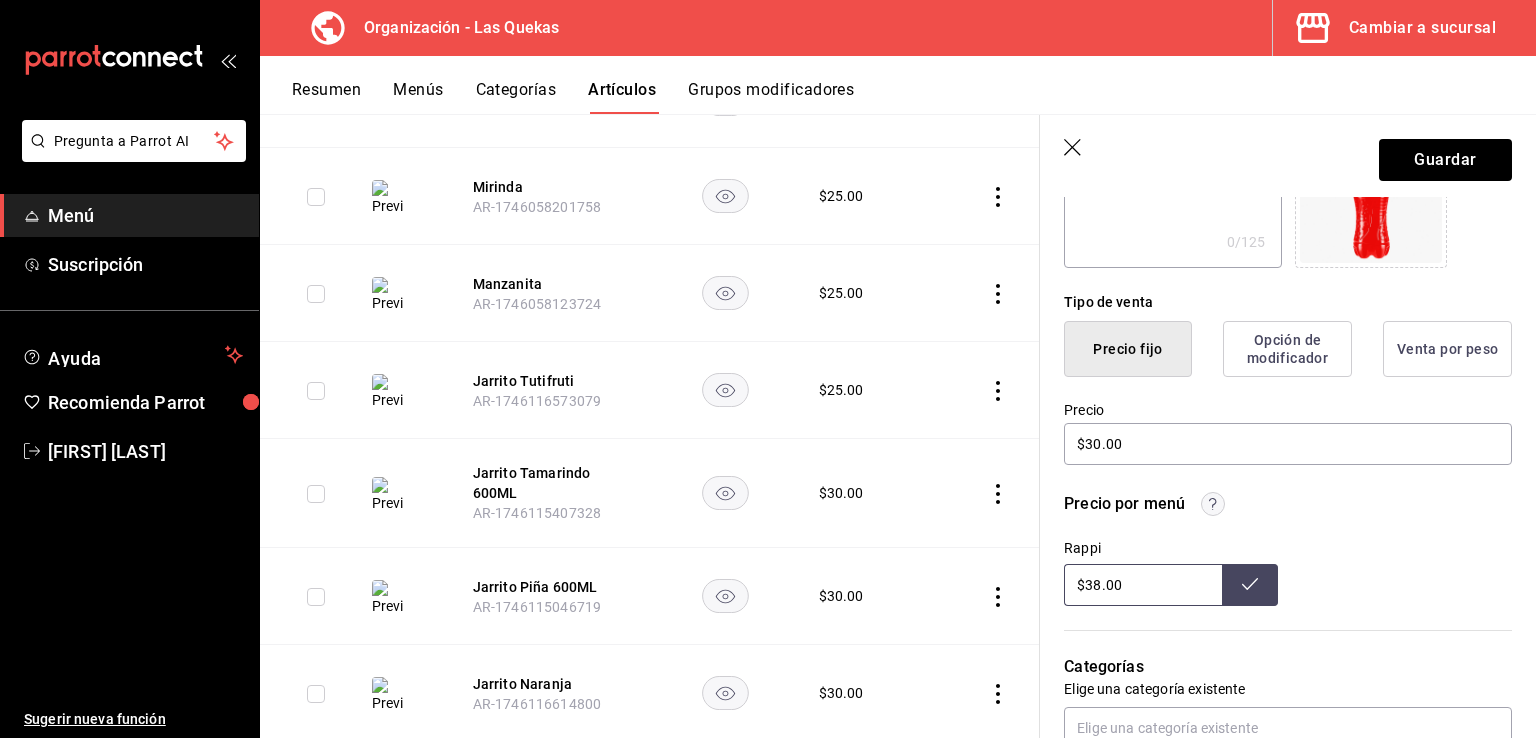 click on "$38.00" at bounding box center (1143, 585) 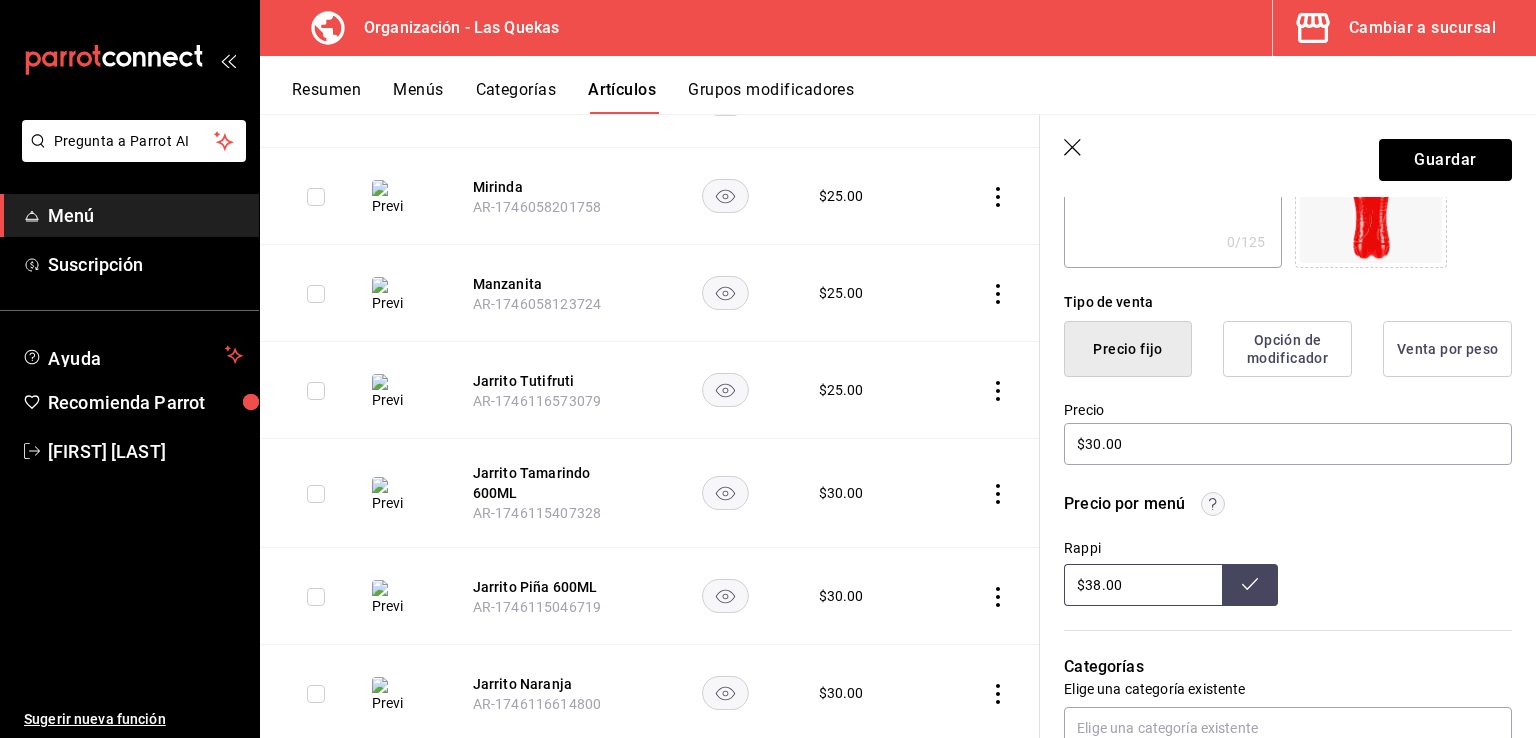 type on "$3.00" 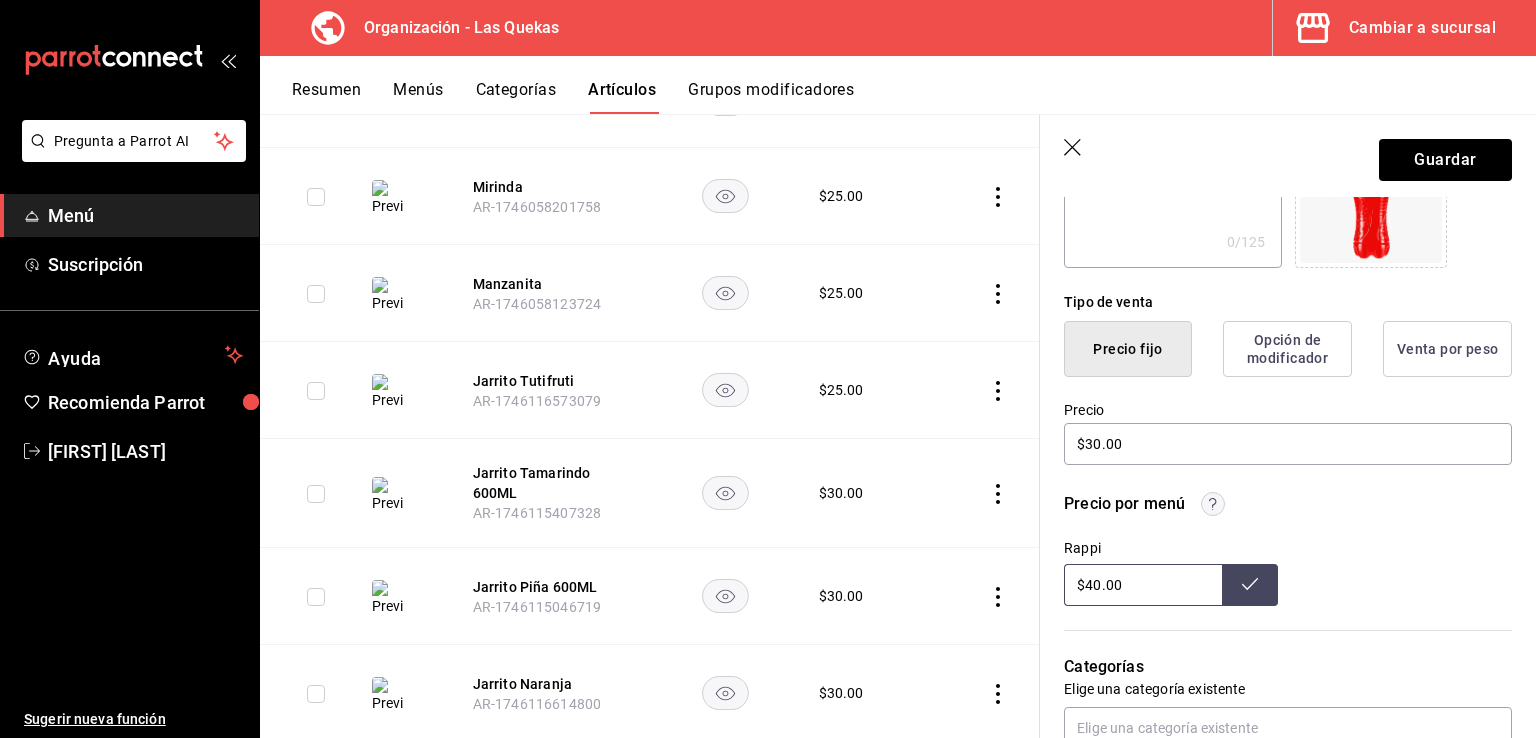 type on "$40.00" 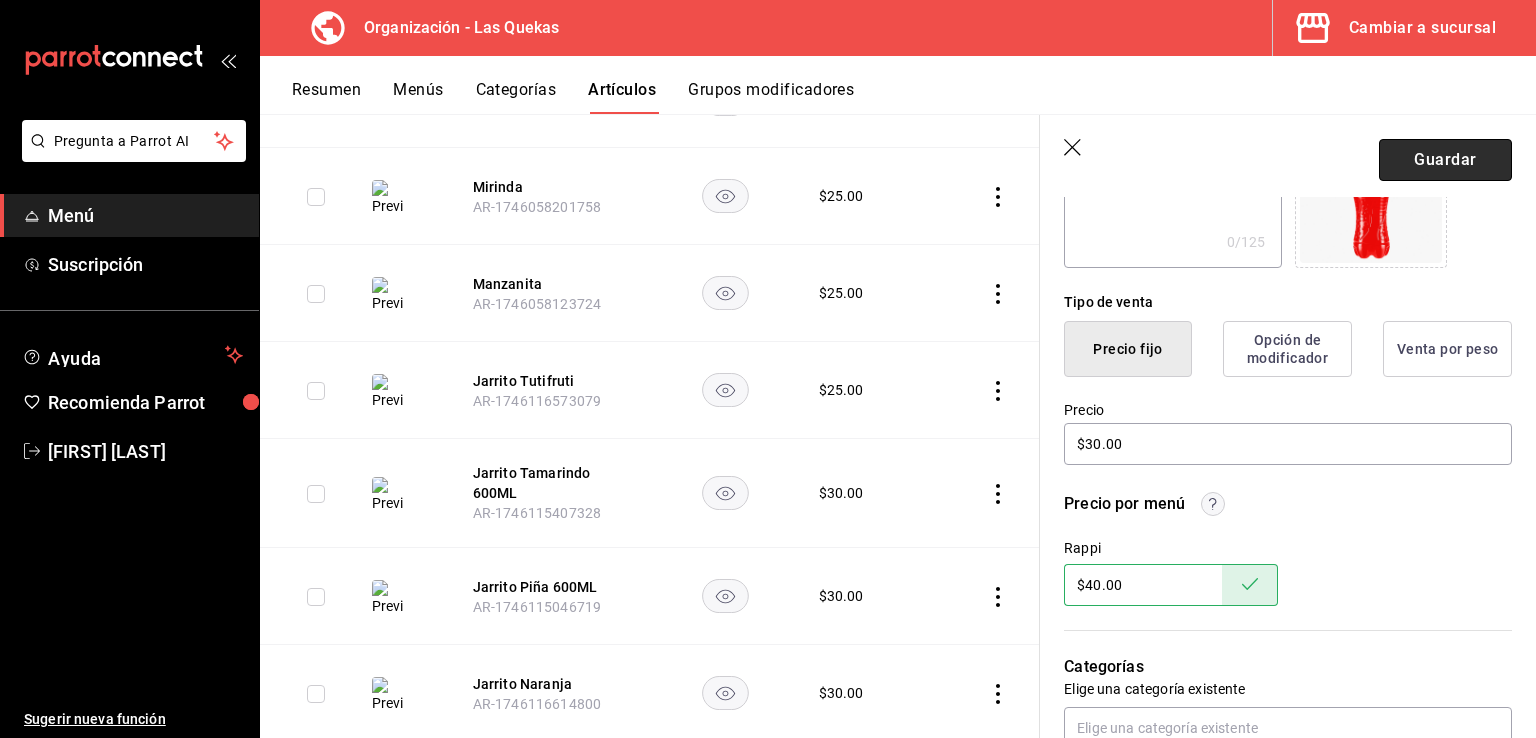 click on "Guardar" at bounding box center (1445, 160) 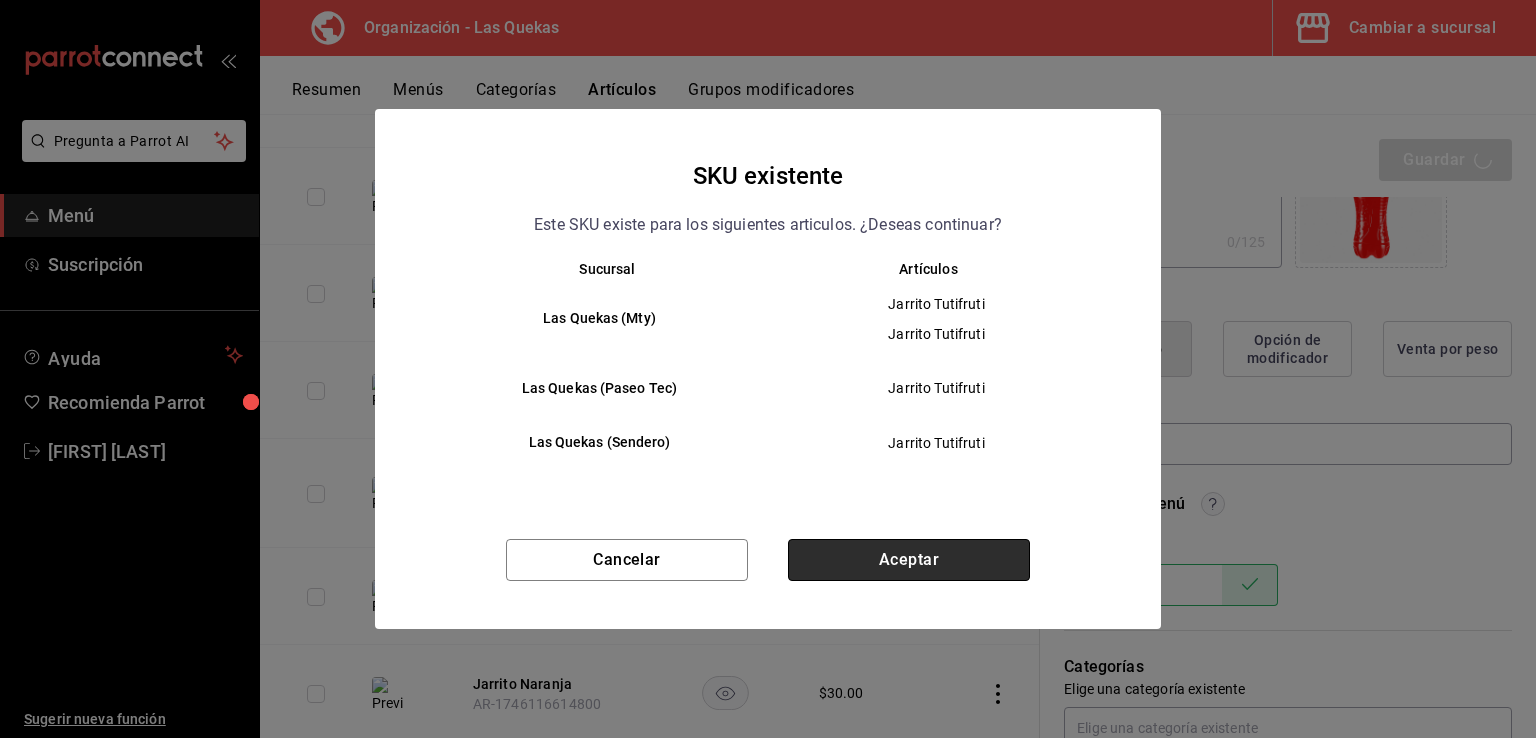 click on "Aceptar" at bounding box center [909, 560] 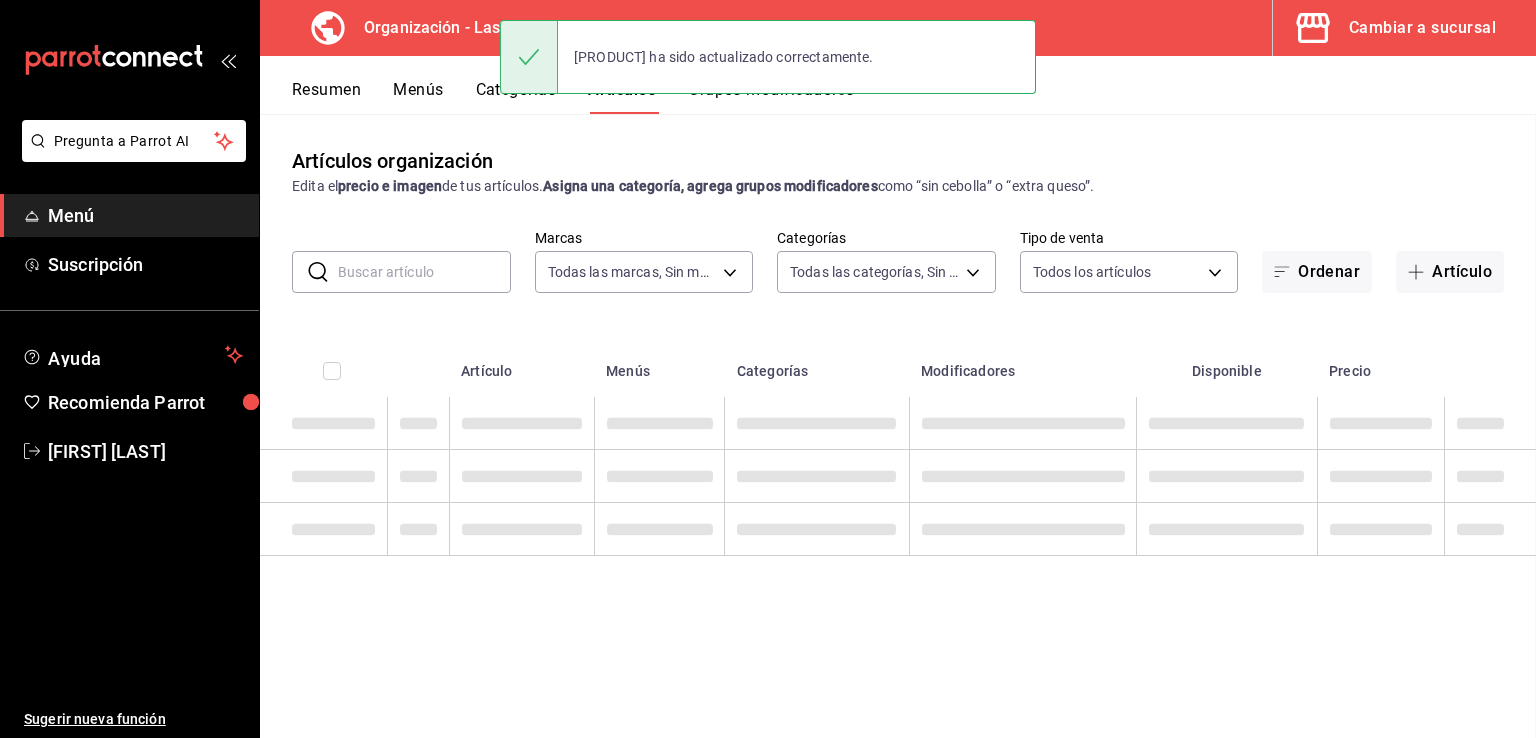 scroll, scrollTop: 0, scrollLeft: 0, axis: both 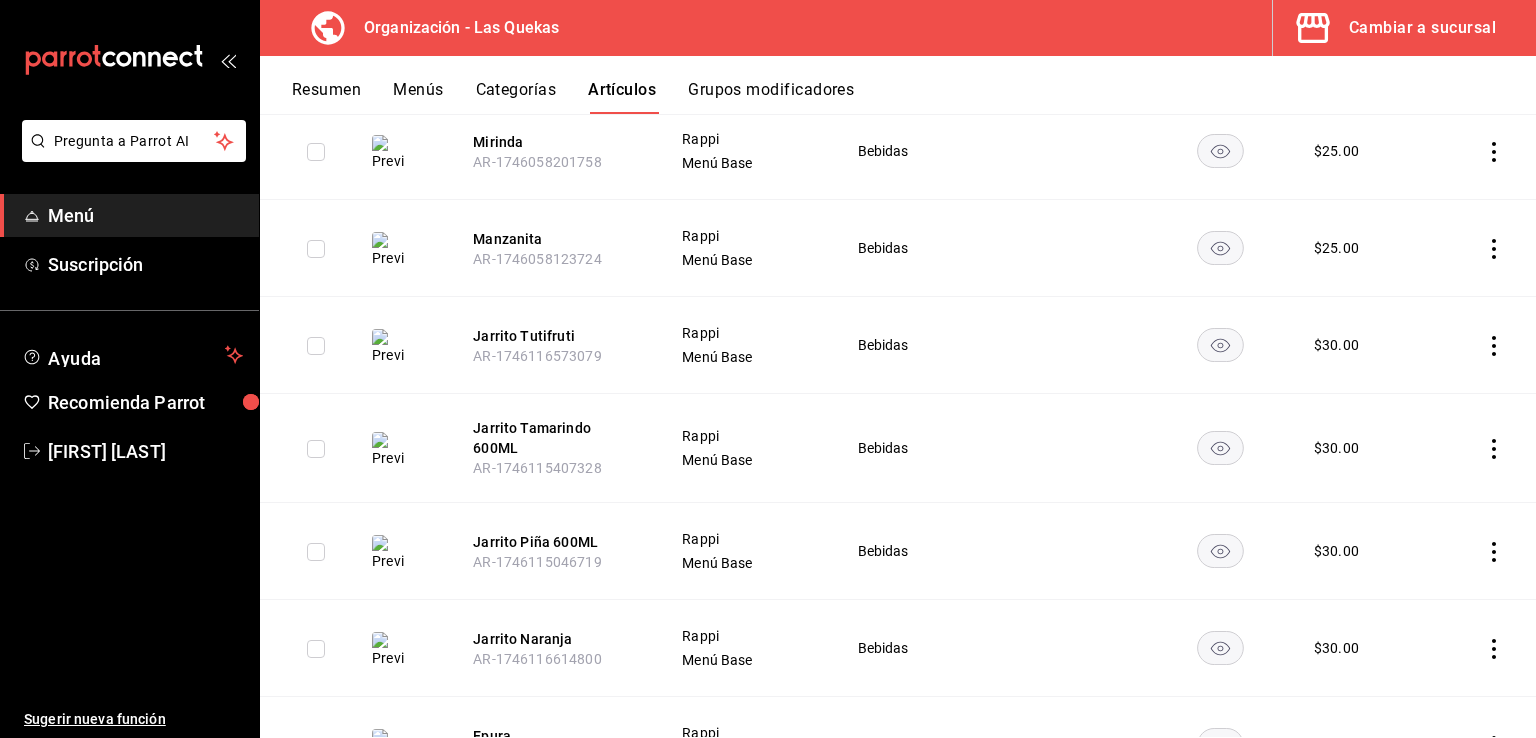 click 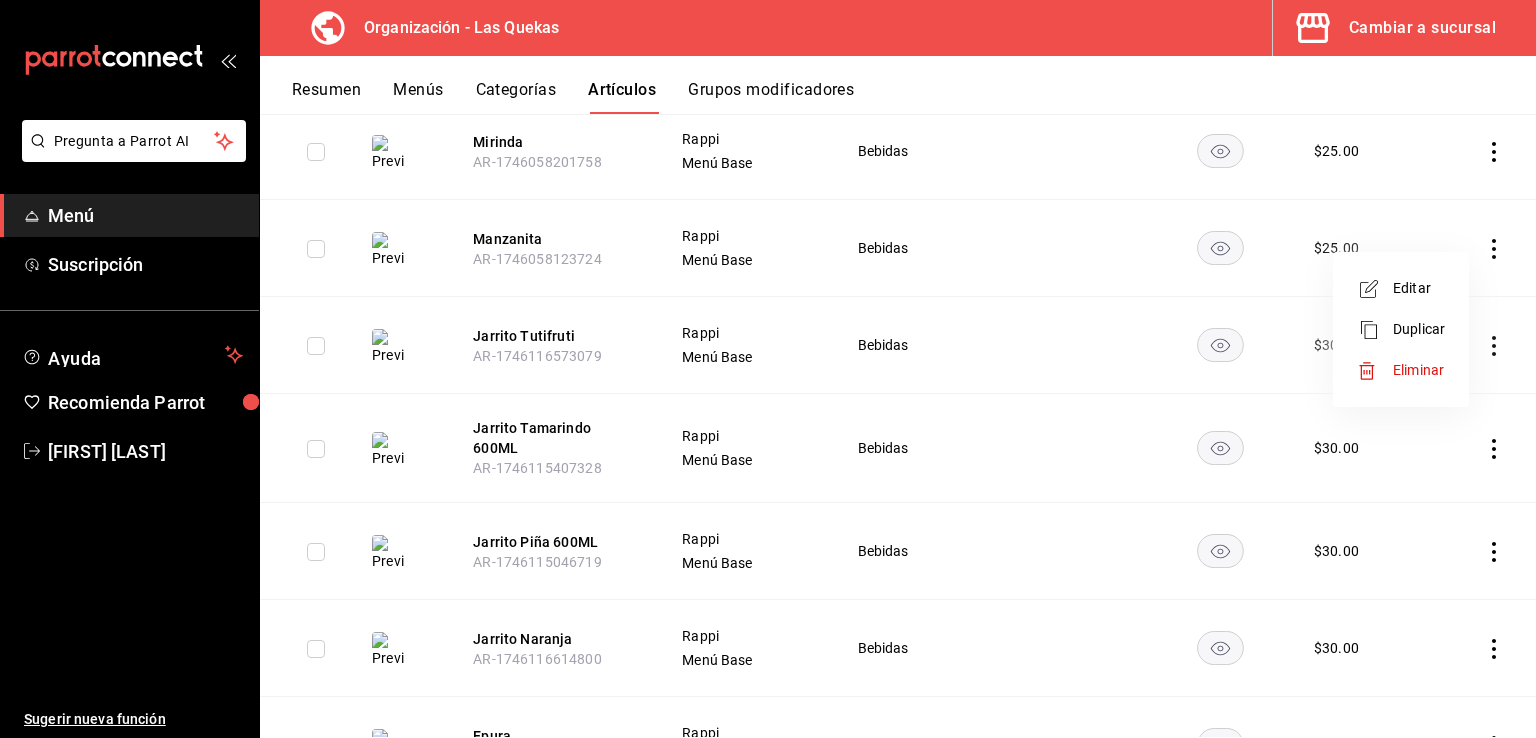 click on "Editar" at bounding box center (1419, 288) 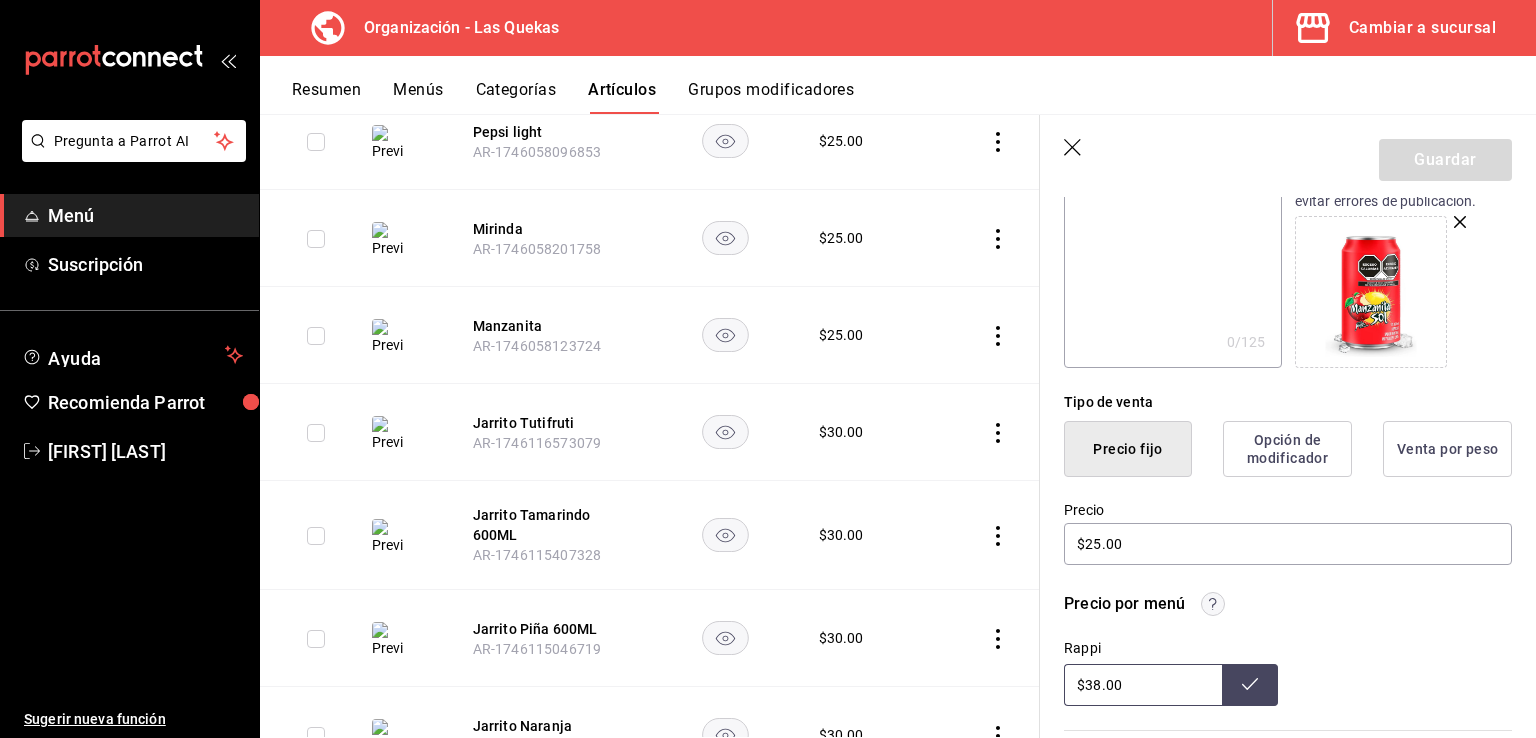 scroll, scrollTop: 500, scrollLeft: 0, axis: vertical 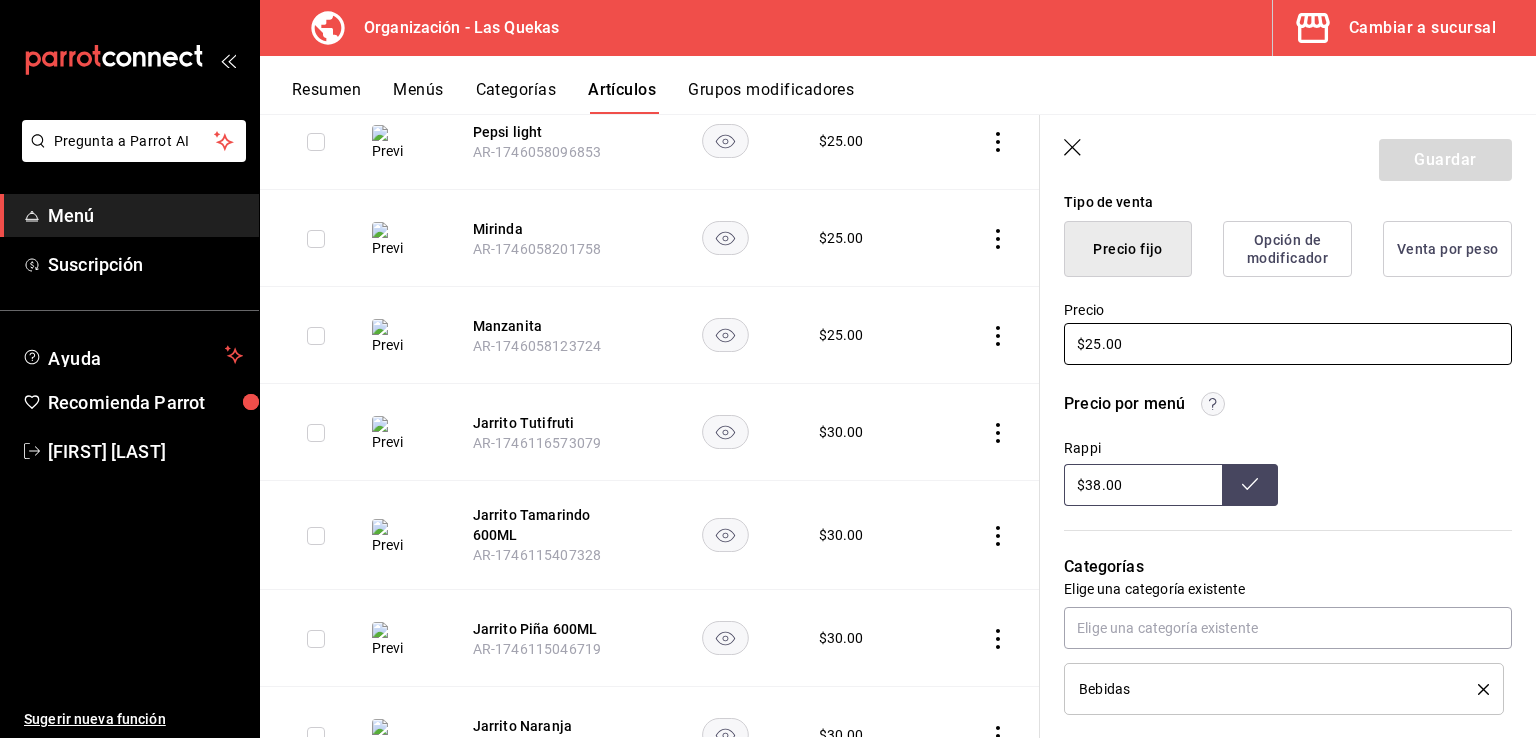 click on "$25.00" at bounding box center [1288, 344] 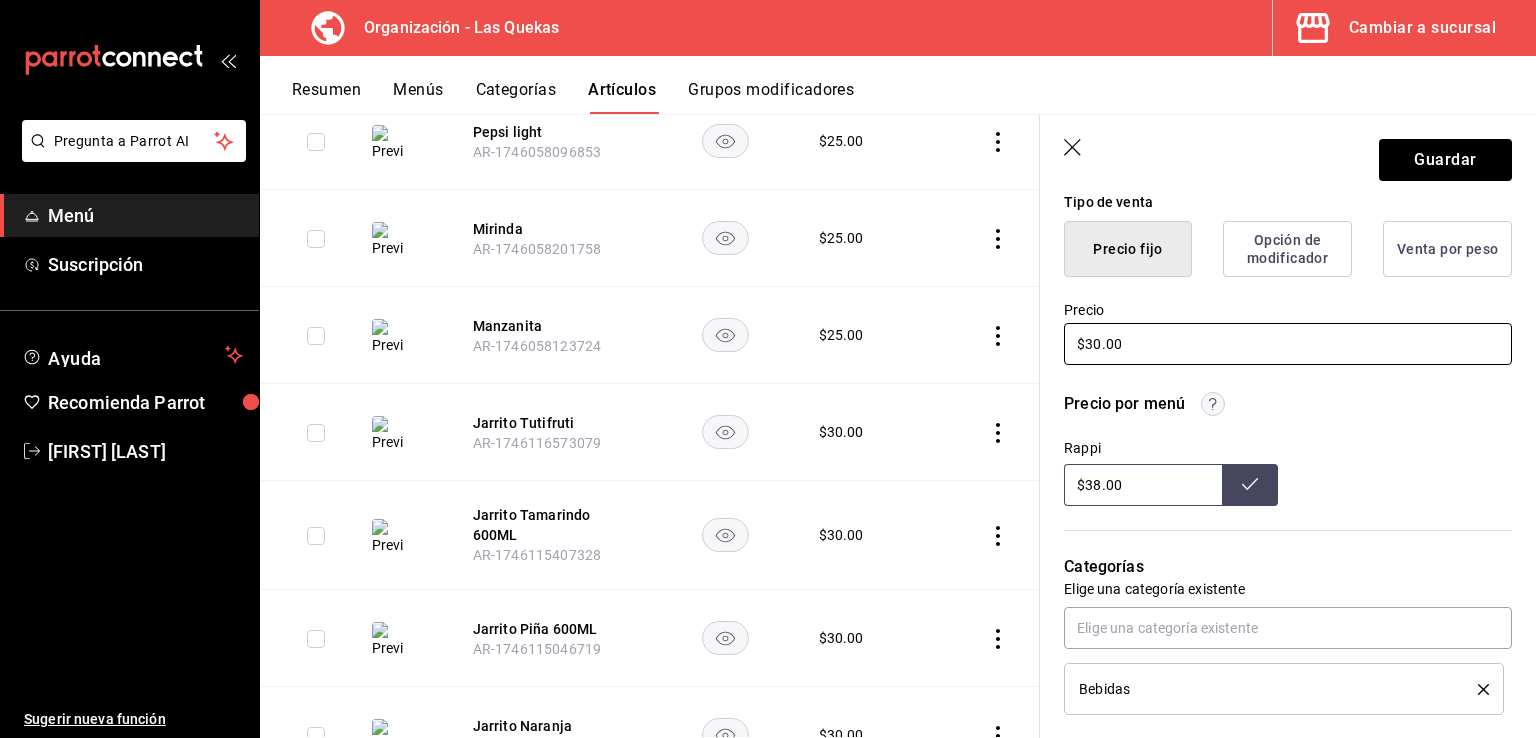 type on "$30.00" 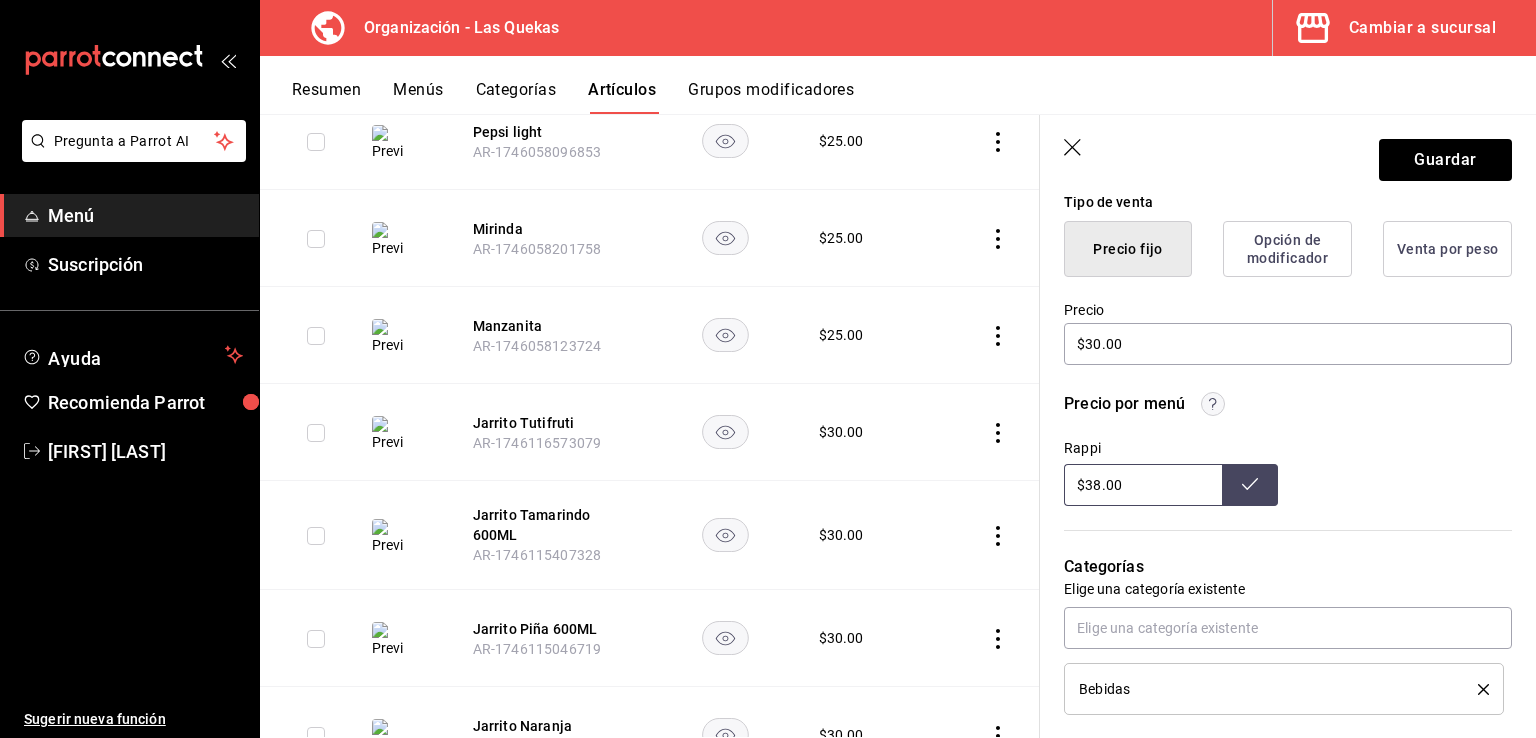 click on "$38.00" at bounding box center [1143, 485] 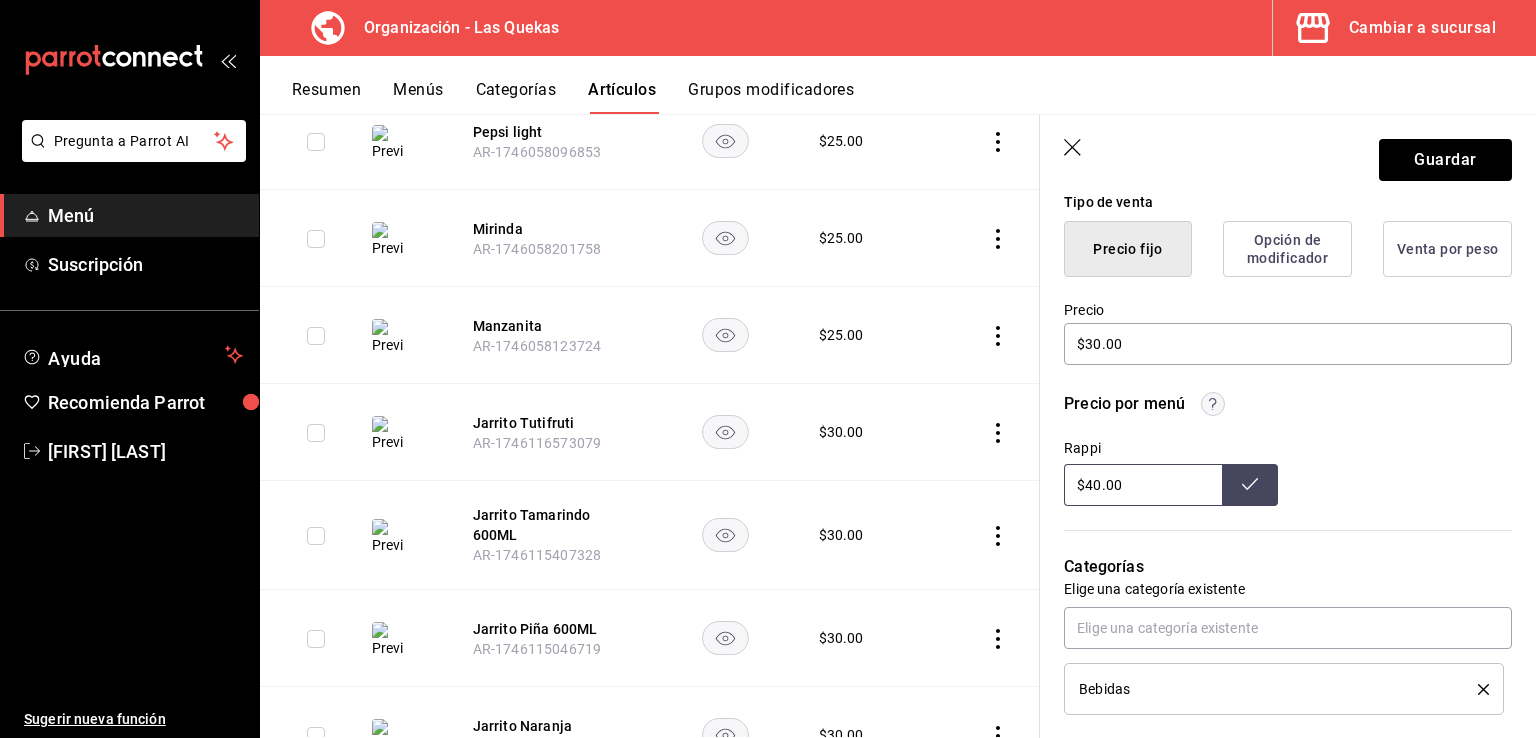 type on "$40.00" 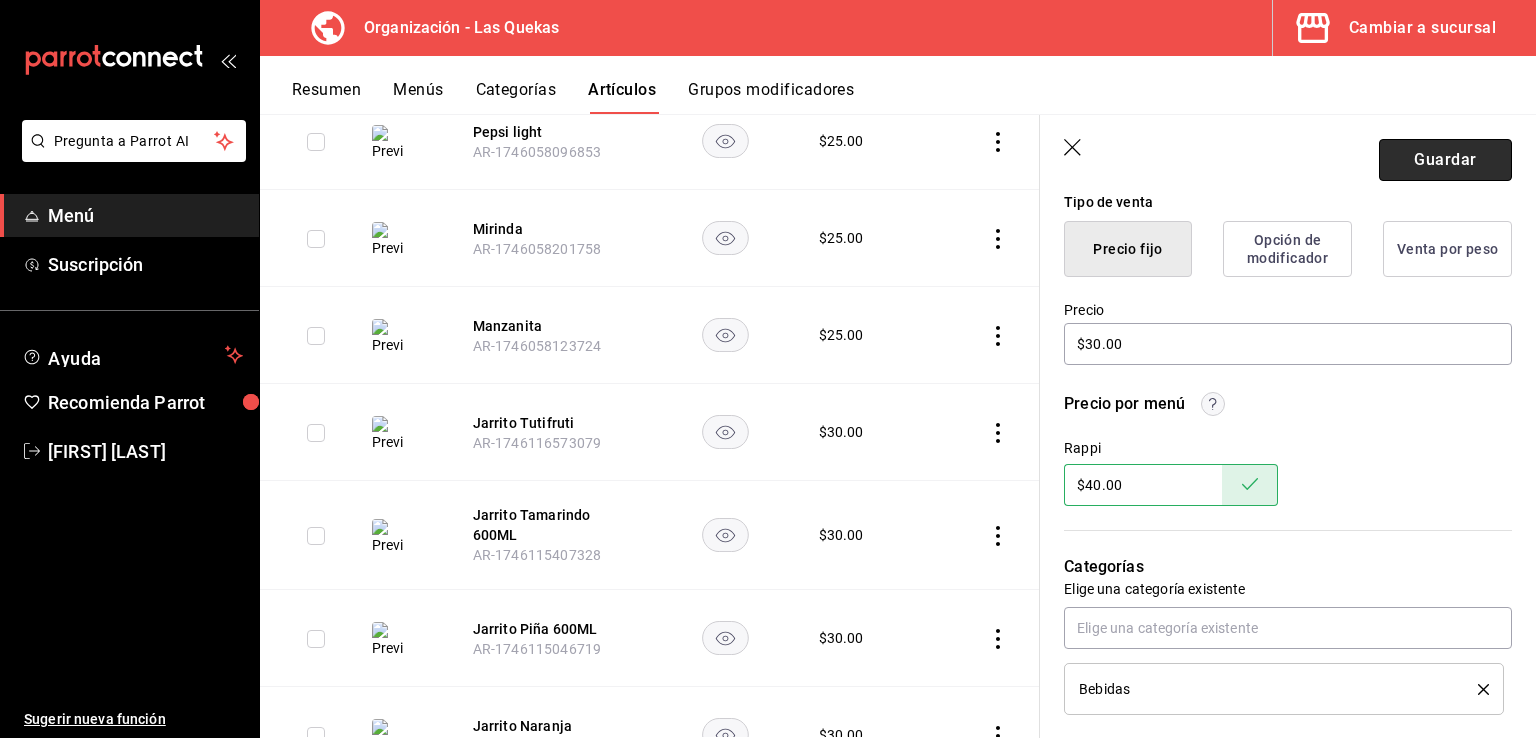 click on "Guardar" at bounding box center (1445, 160) 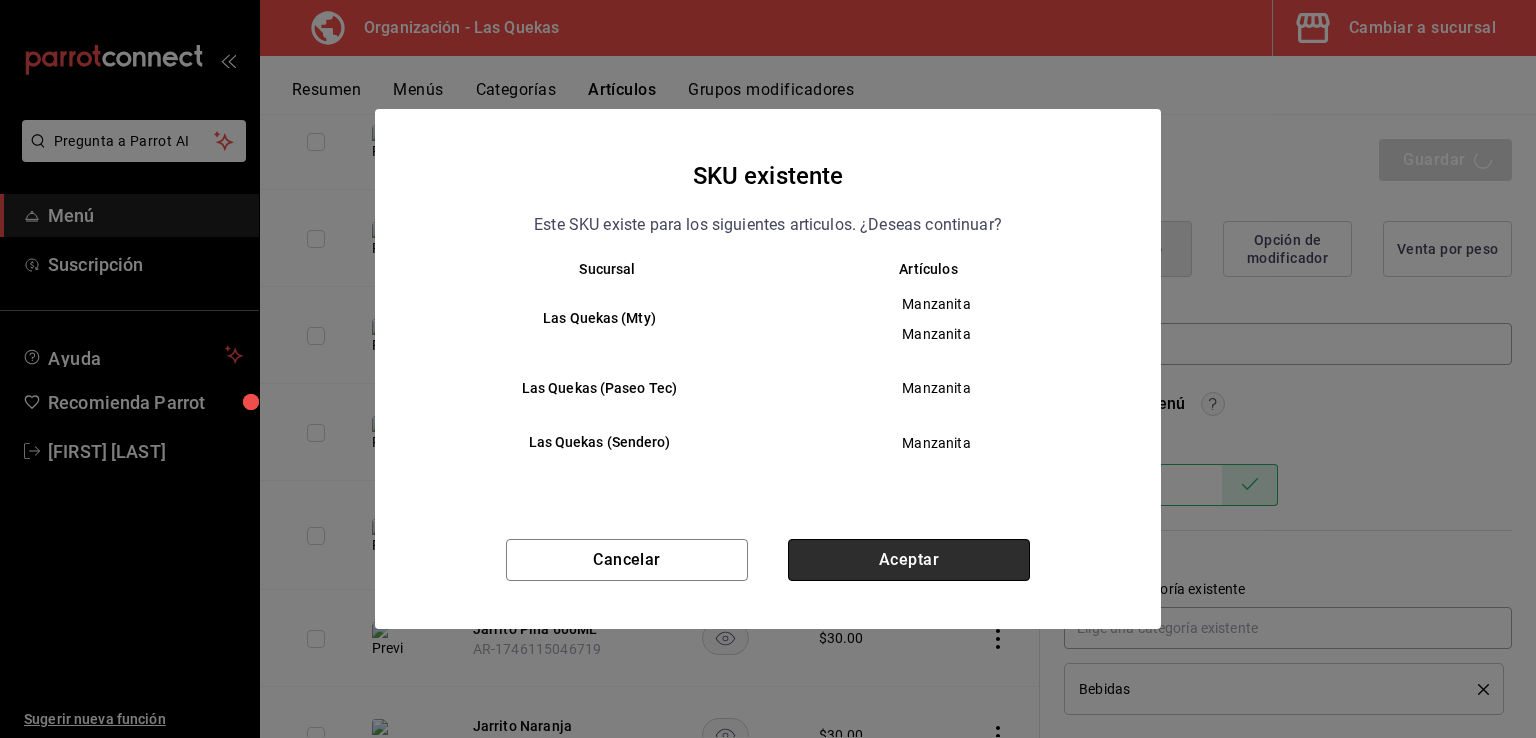 click on "Aceptar" at bounding box center (909, 560) 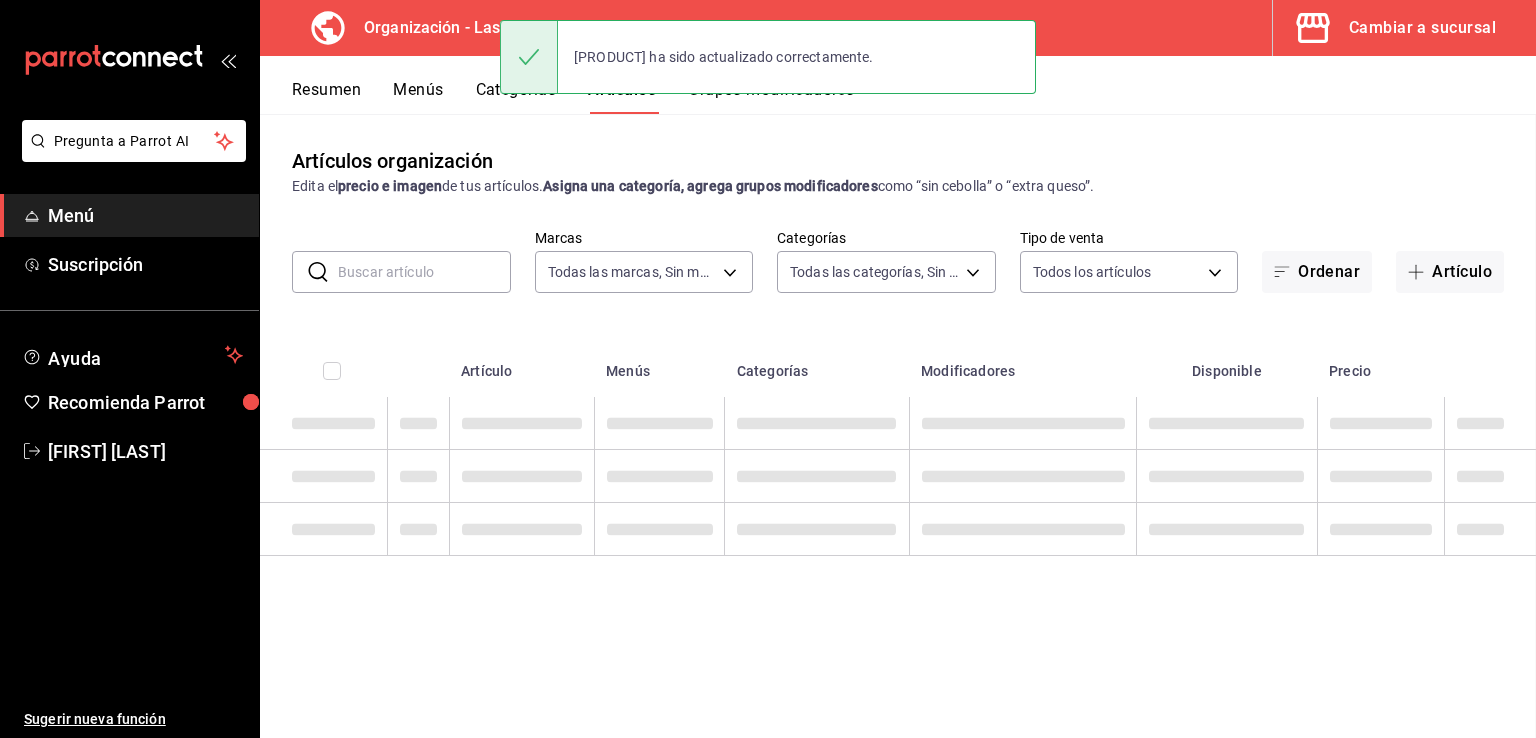 scroll, scrollTop: 0, scrollLeft: 0, axis: both 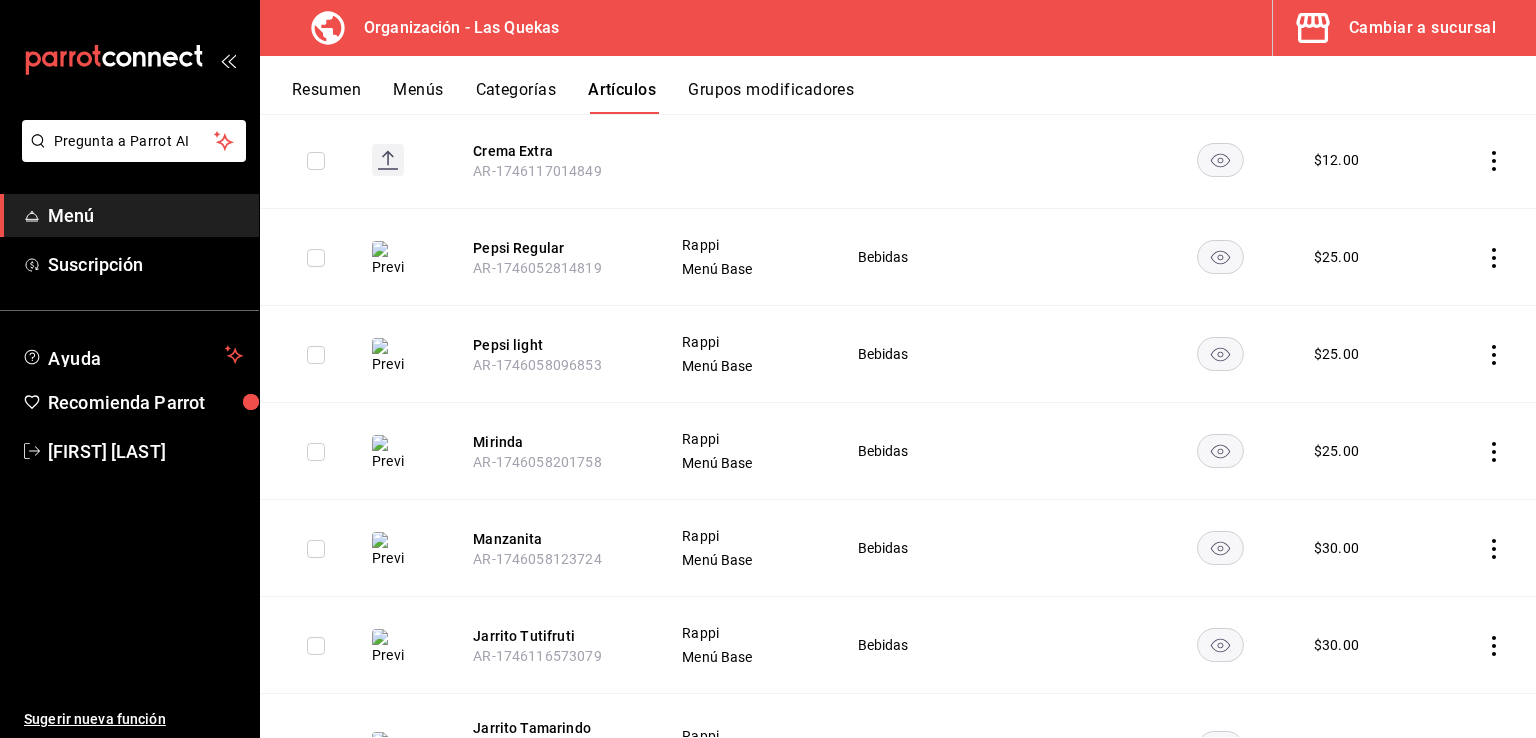 click 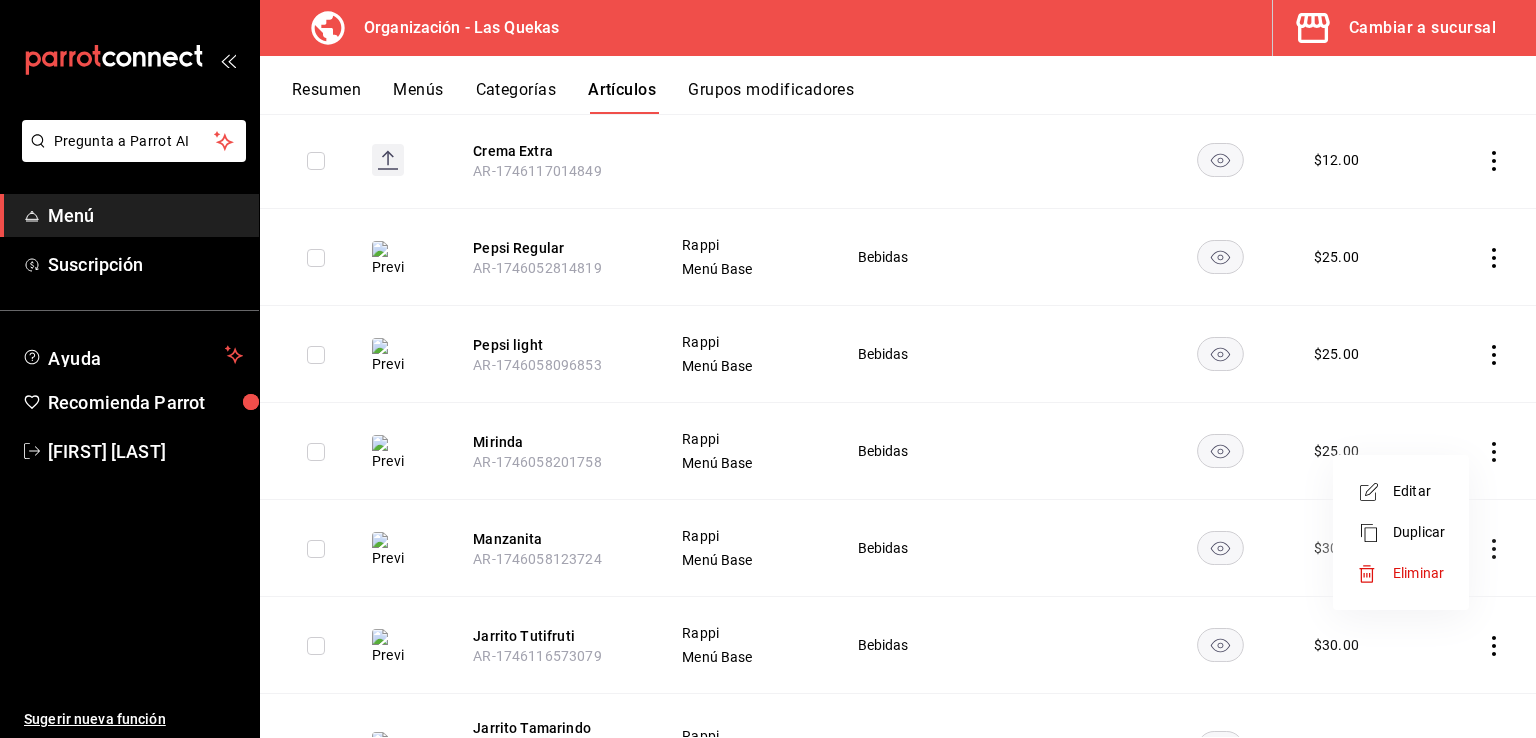 click on "Editar" at bounding box center (1419, 491) 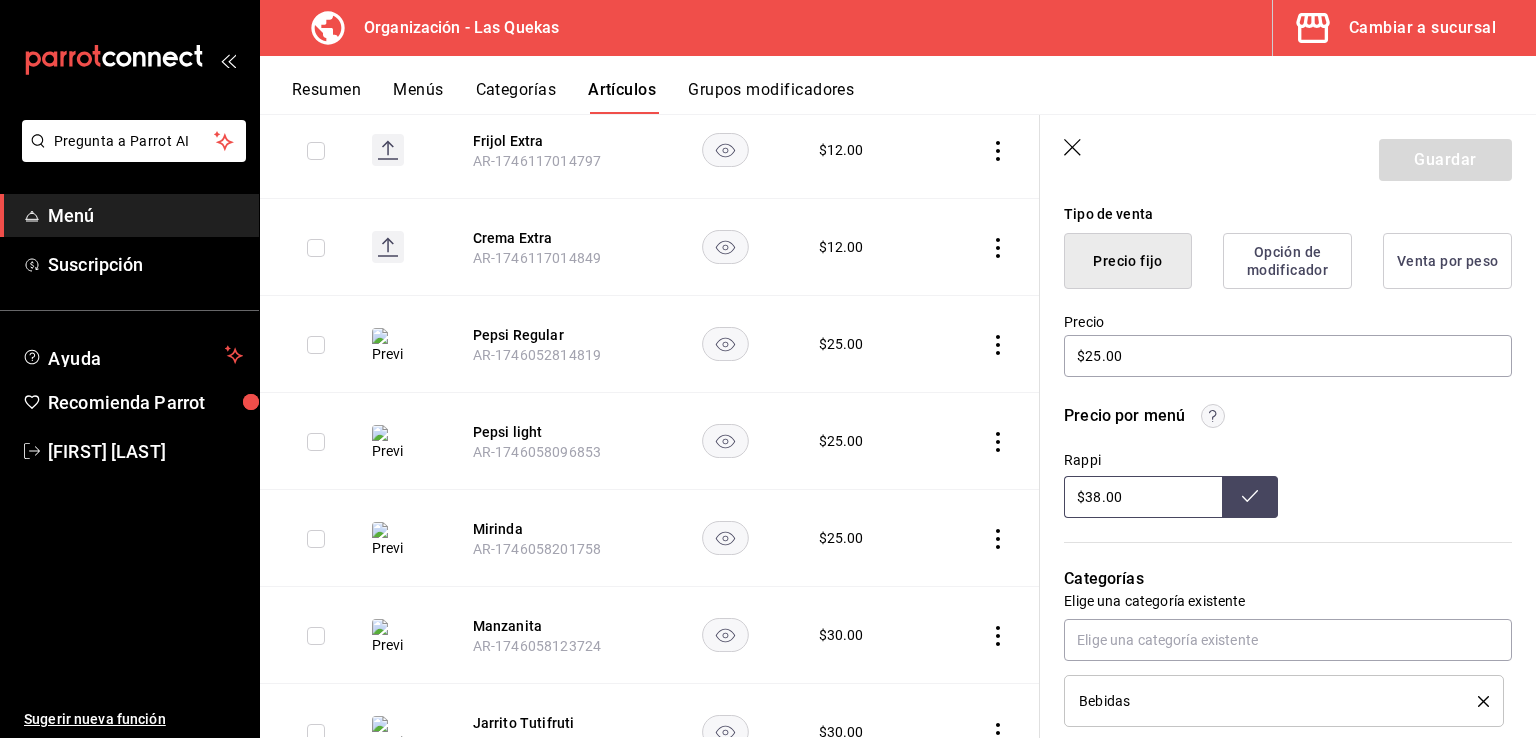 scroll, scrollTop: 500, scrollLeft: 0, axis: vertical 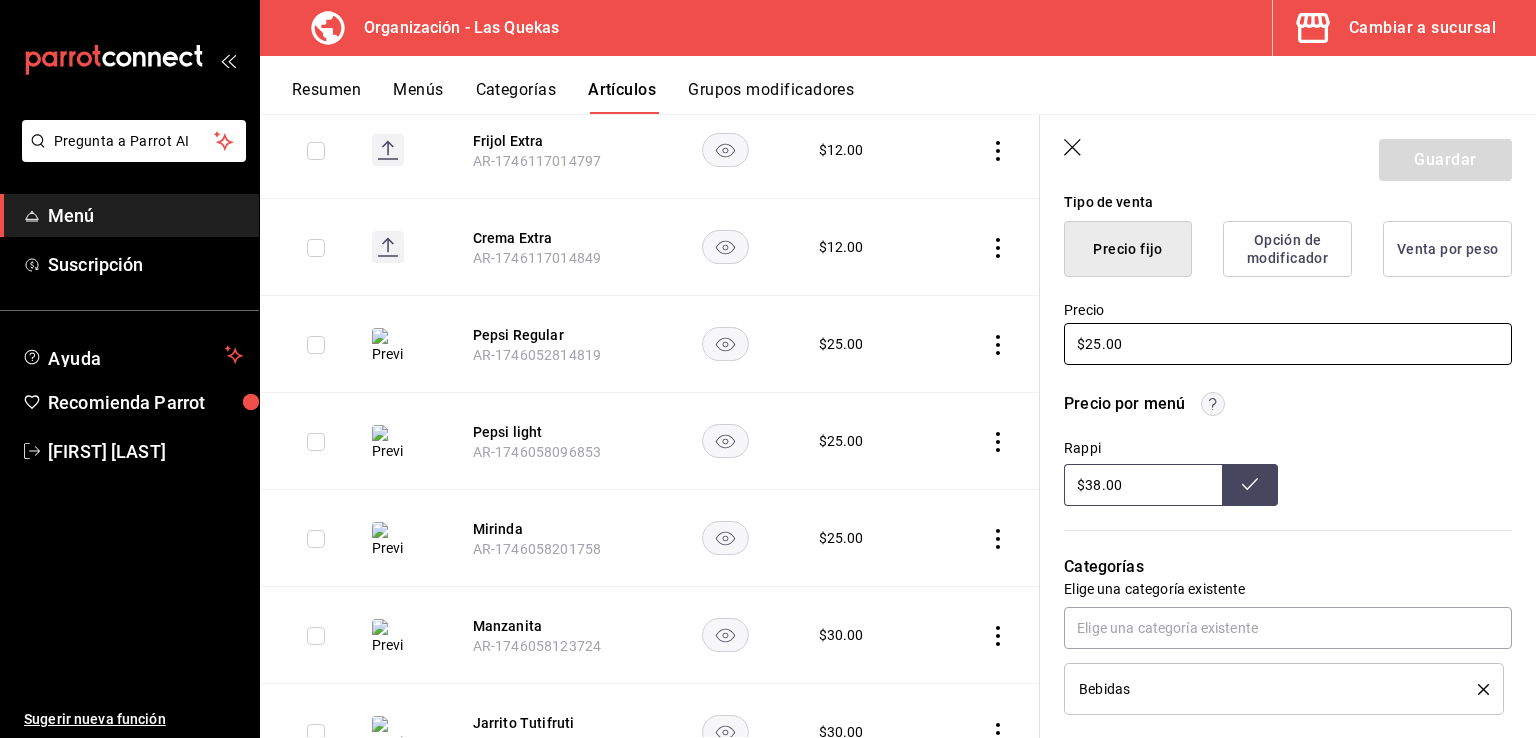 click on "$25.00" at bounding box center [1288, 344] 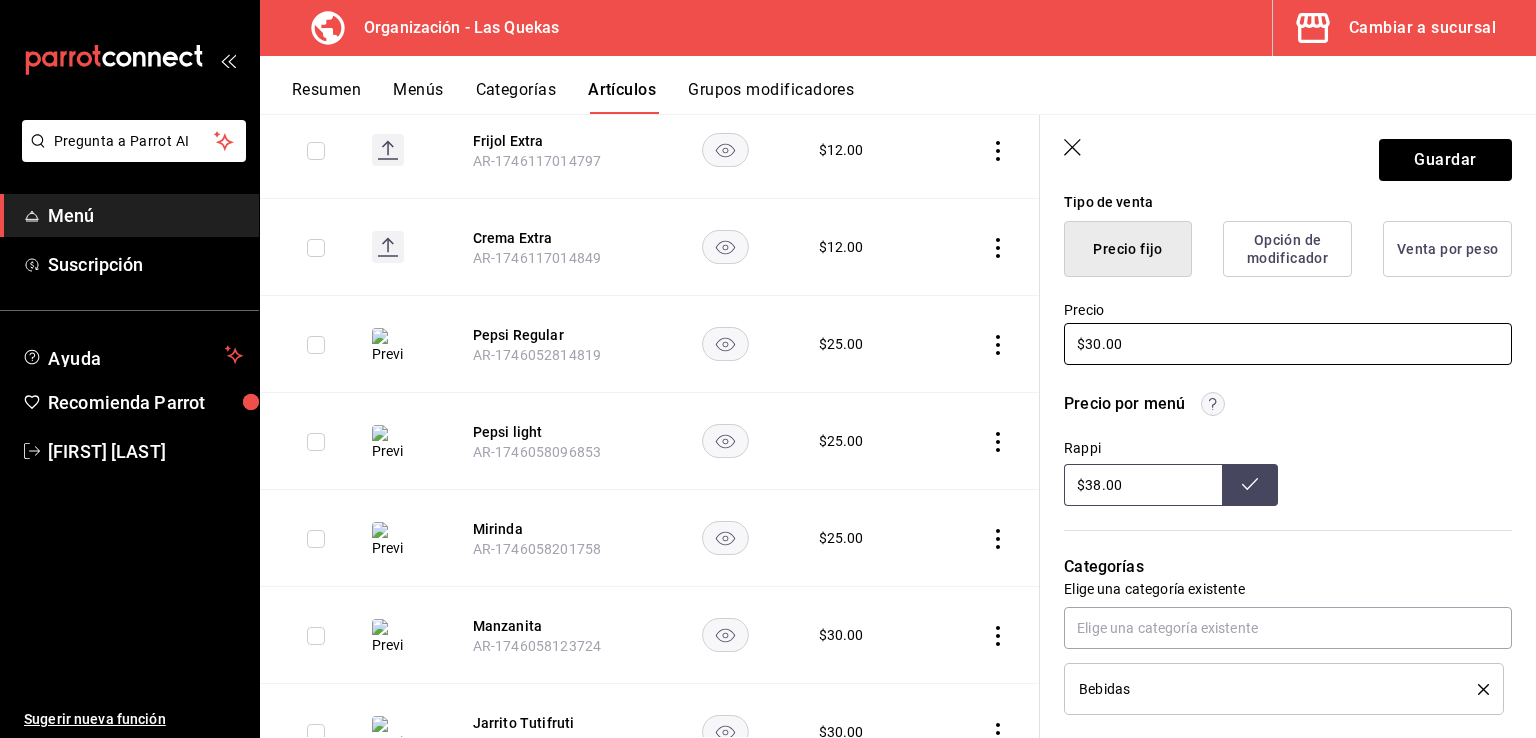 type on "$30.00" 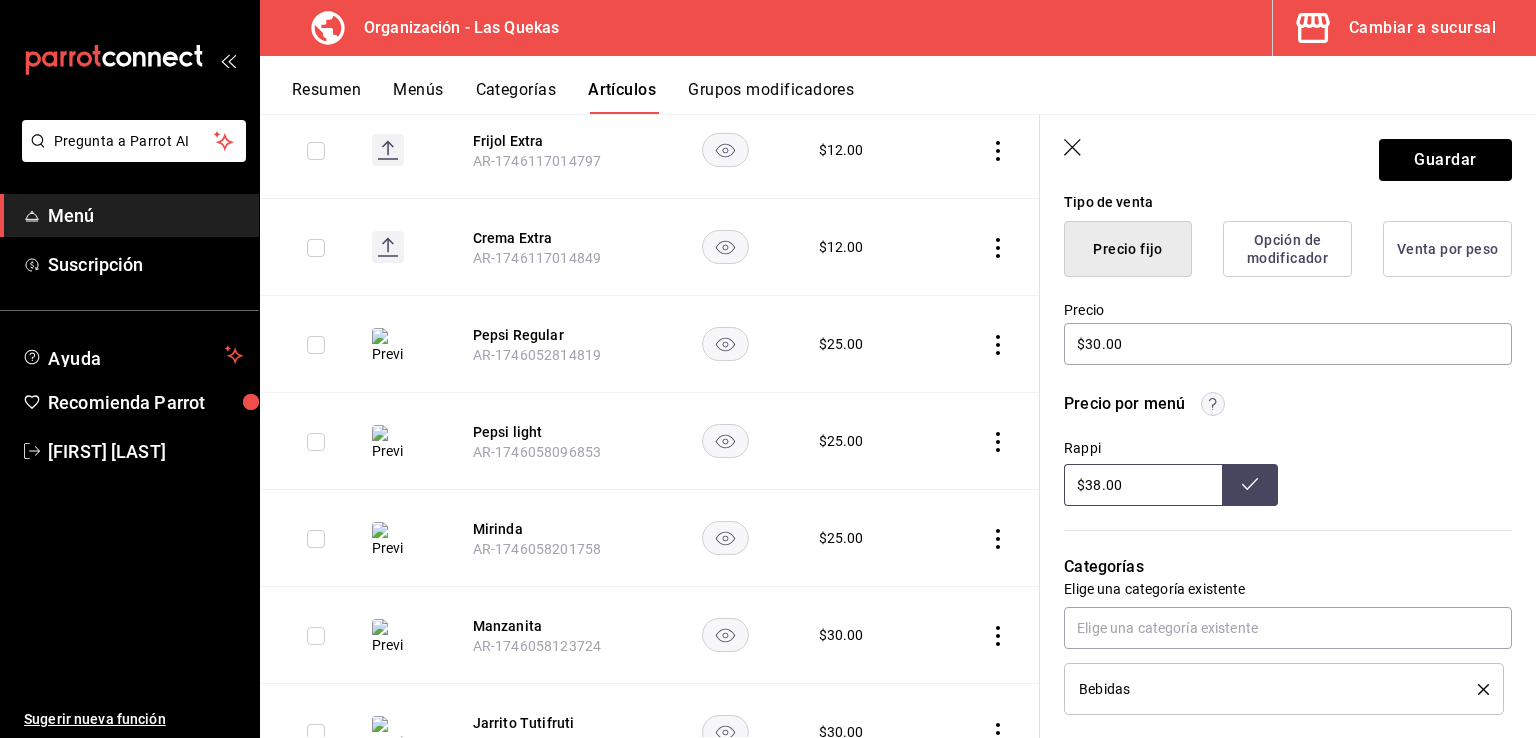 click on "$38.00" at bounding box center [1143, 485] 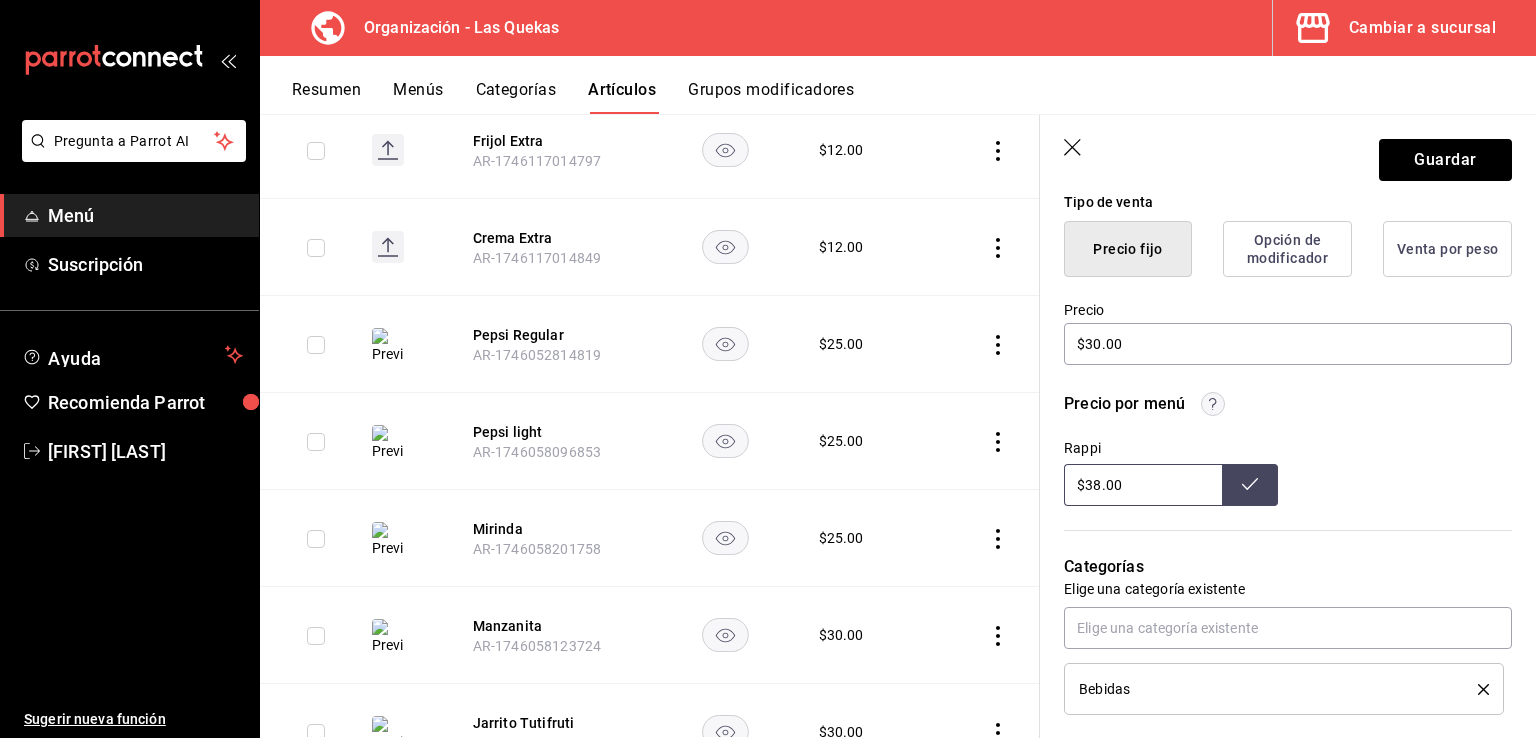 type on "$8.00" 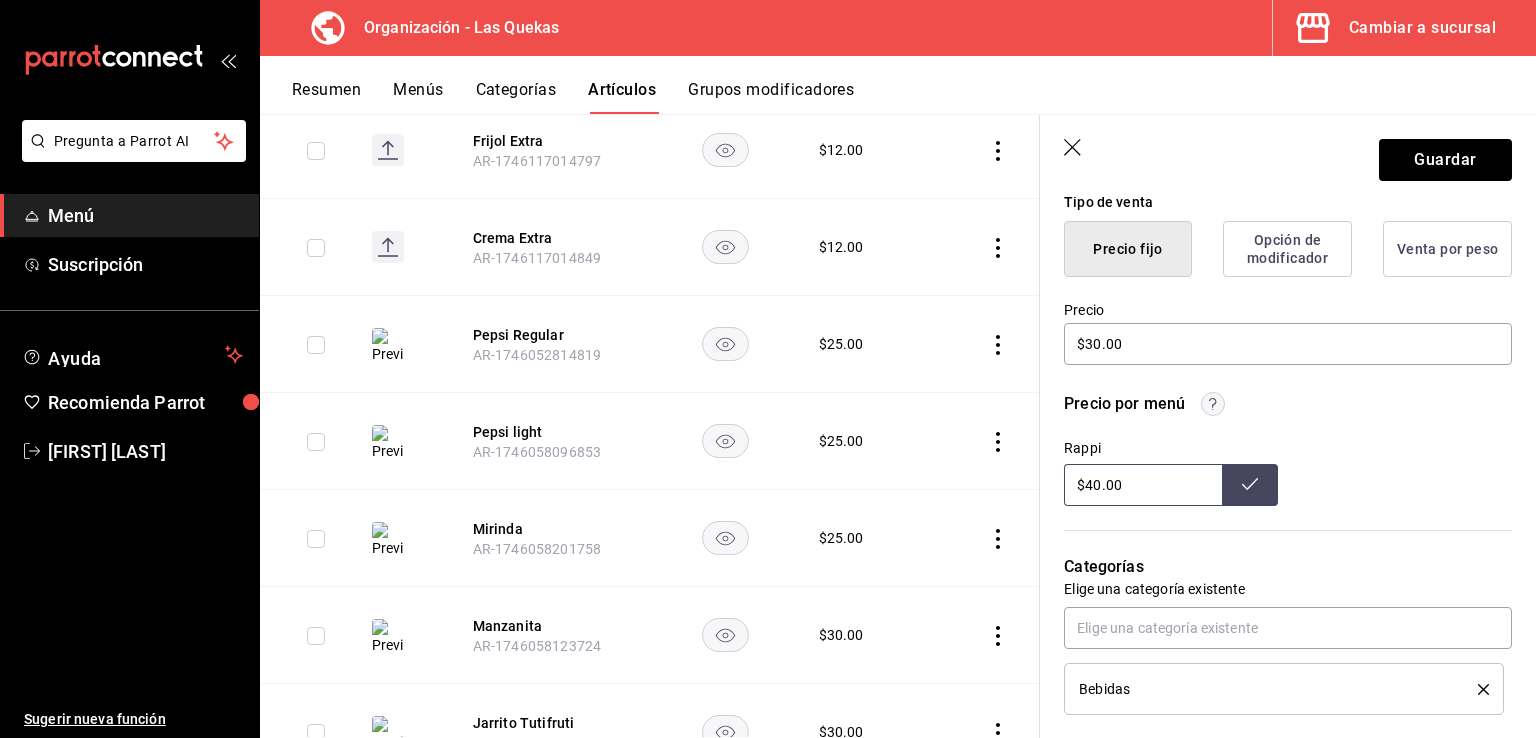 type on "$40.00" 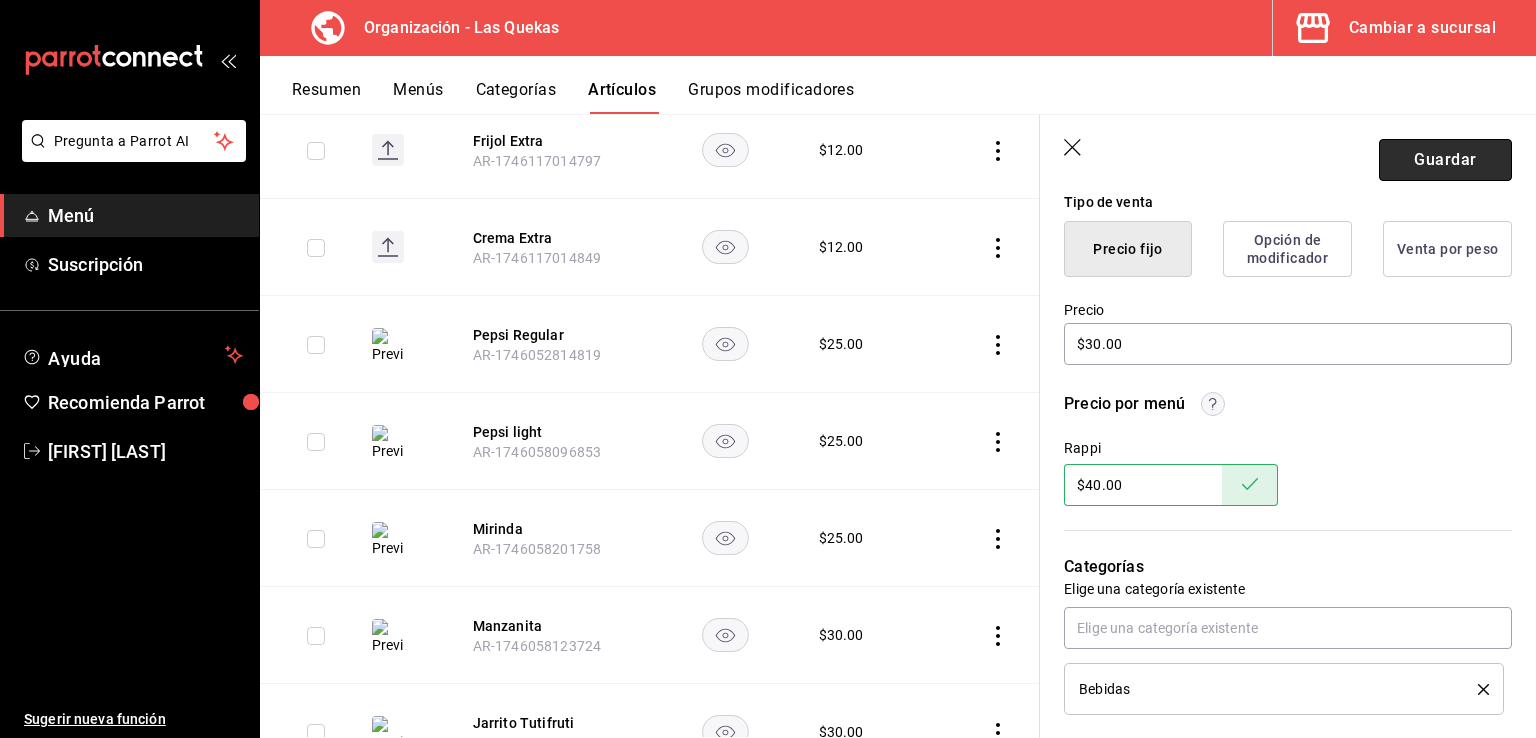 click on "Guardar" at bounding box center (1445, 160) 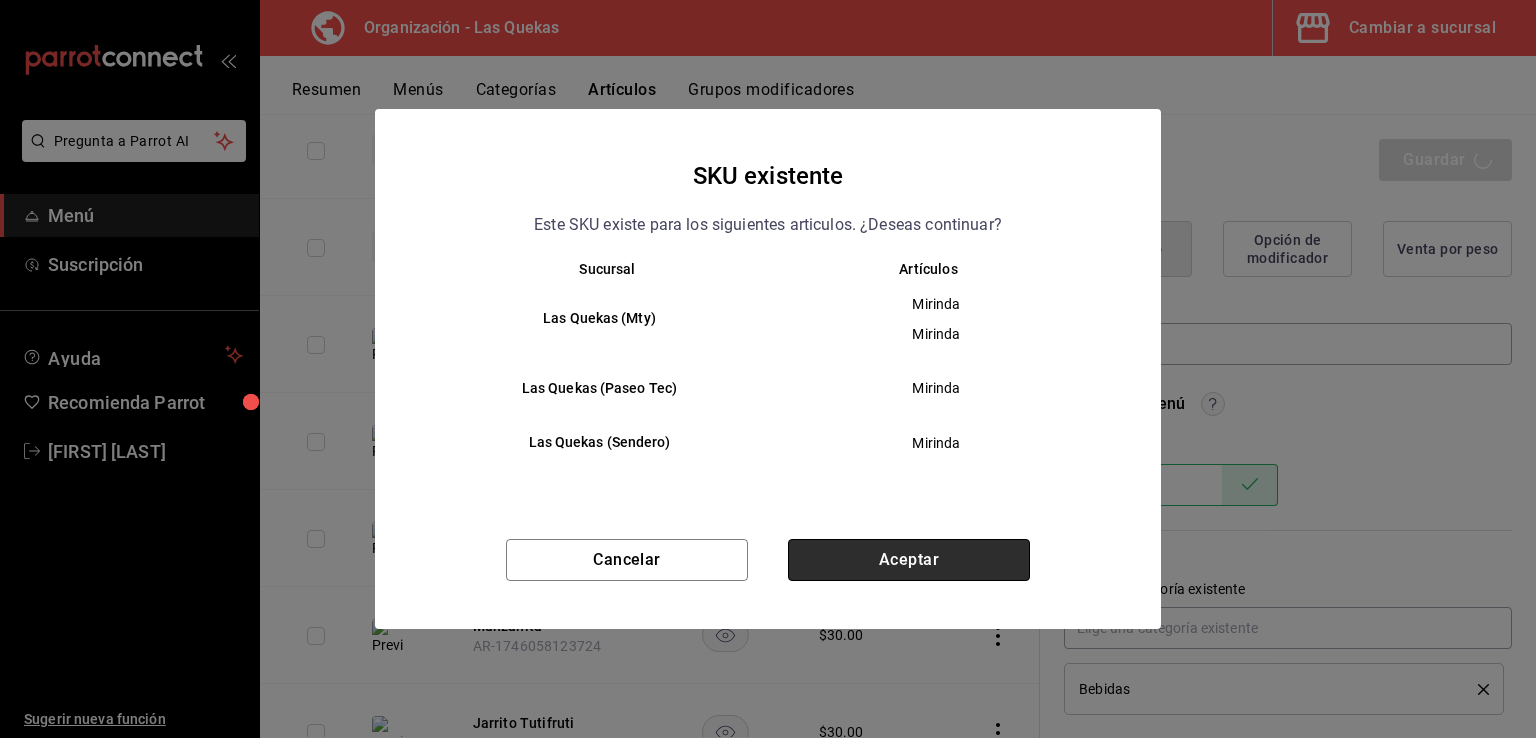 click on "Aceptar" at bounding box center (909, 560) 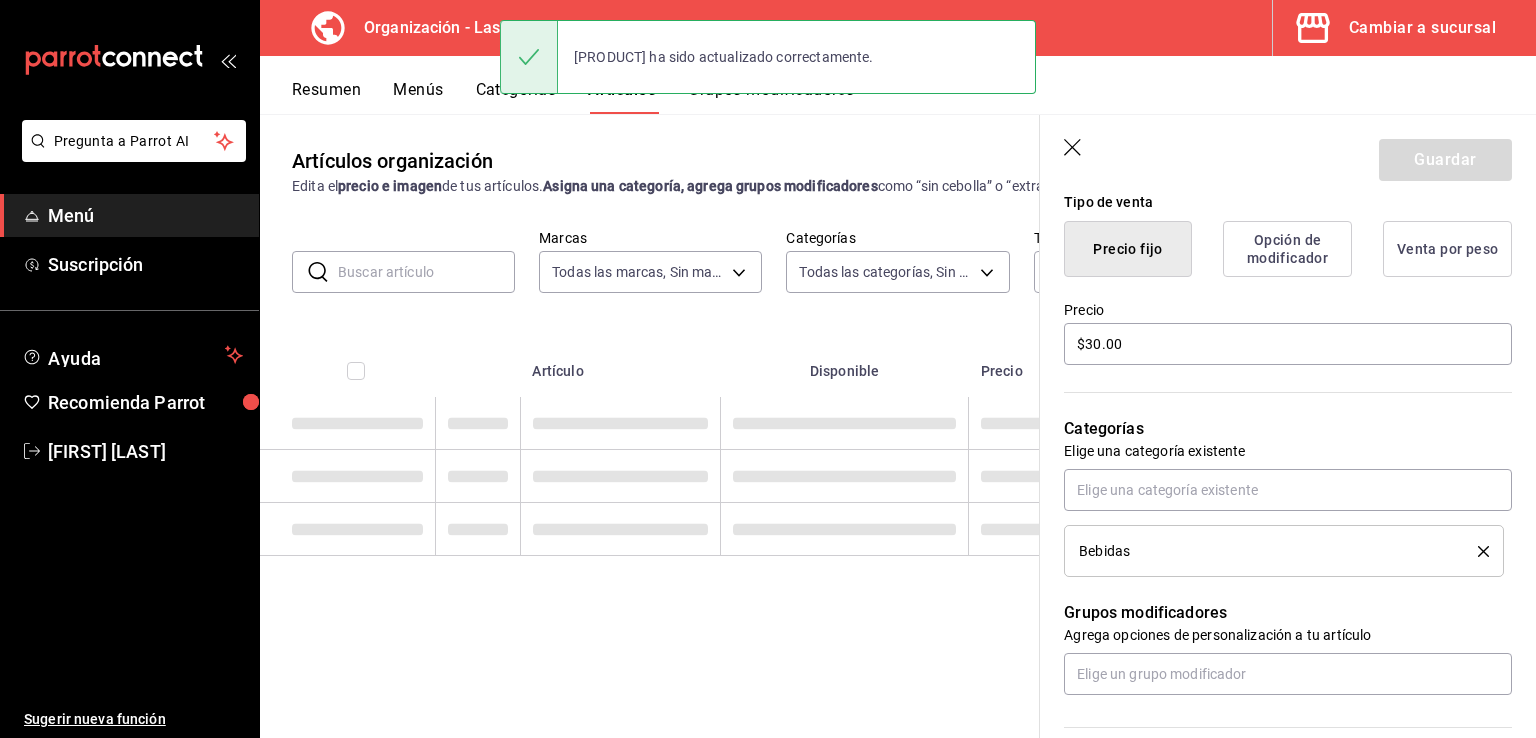 scroll, scrollTop: 0, scrollLeft: 0, axis: both 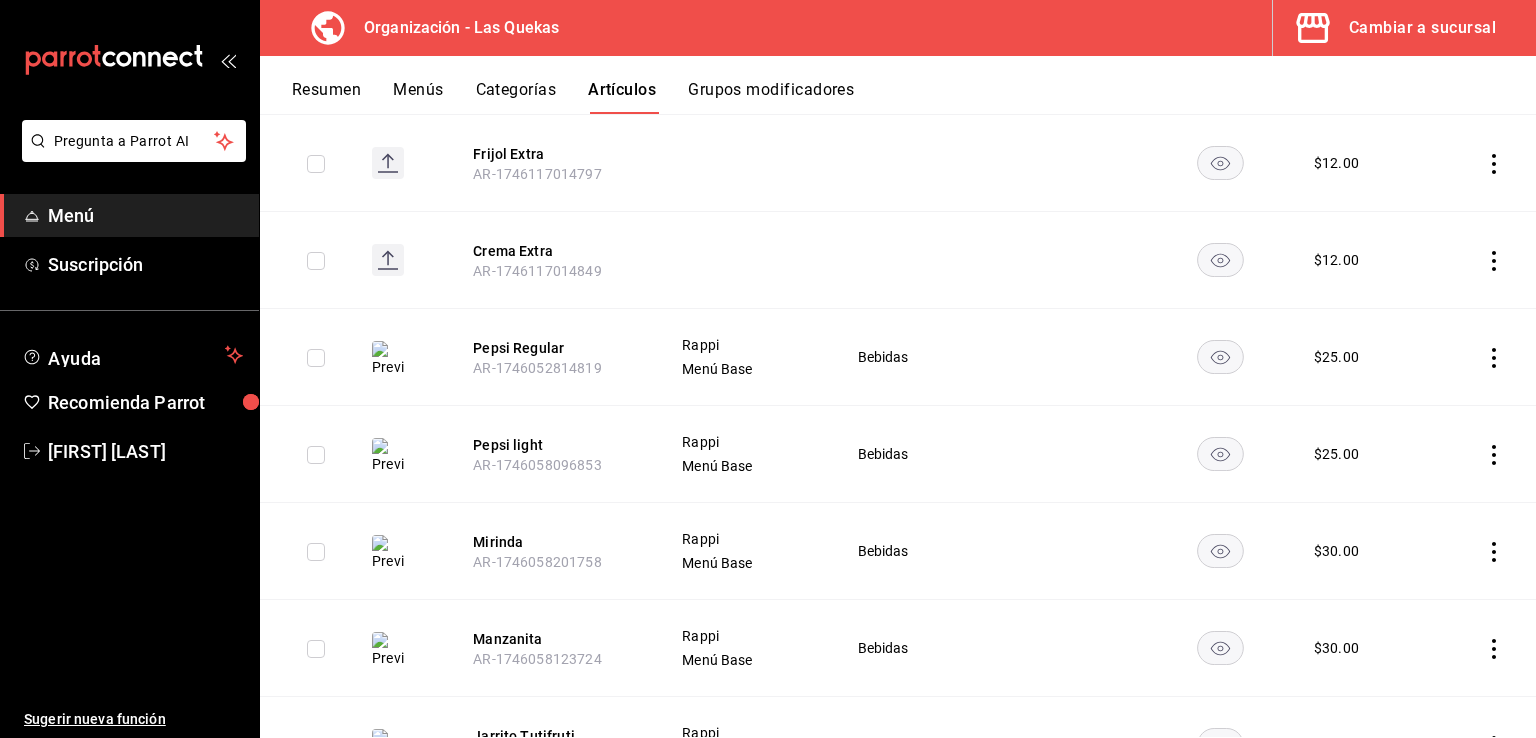 click 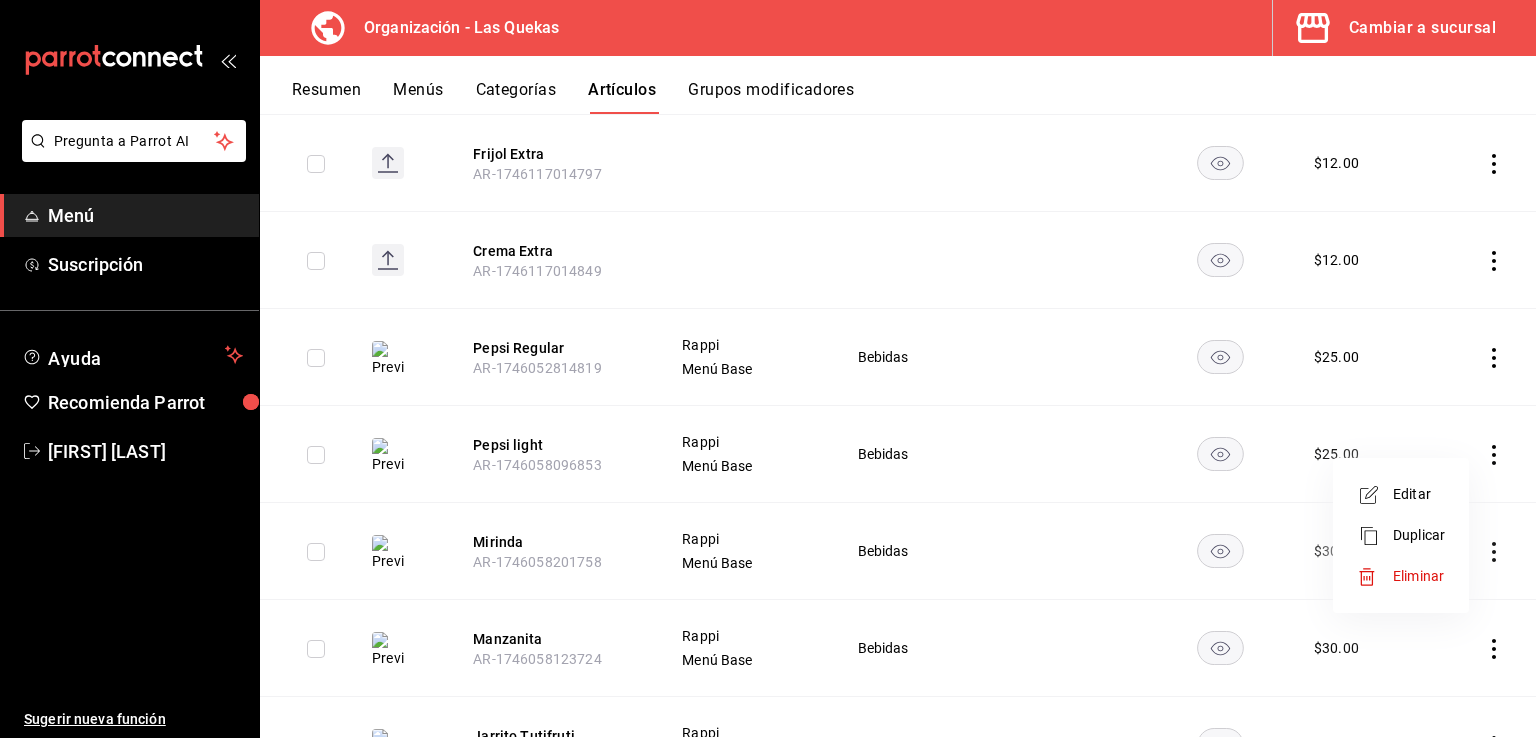 click on "Editar" at bounding box center [1419, 494] 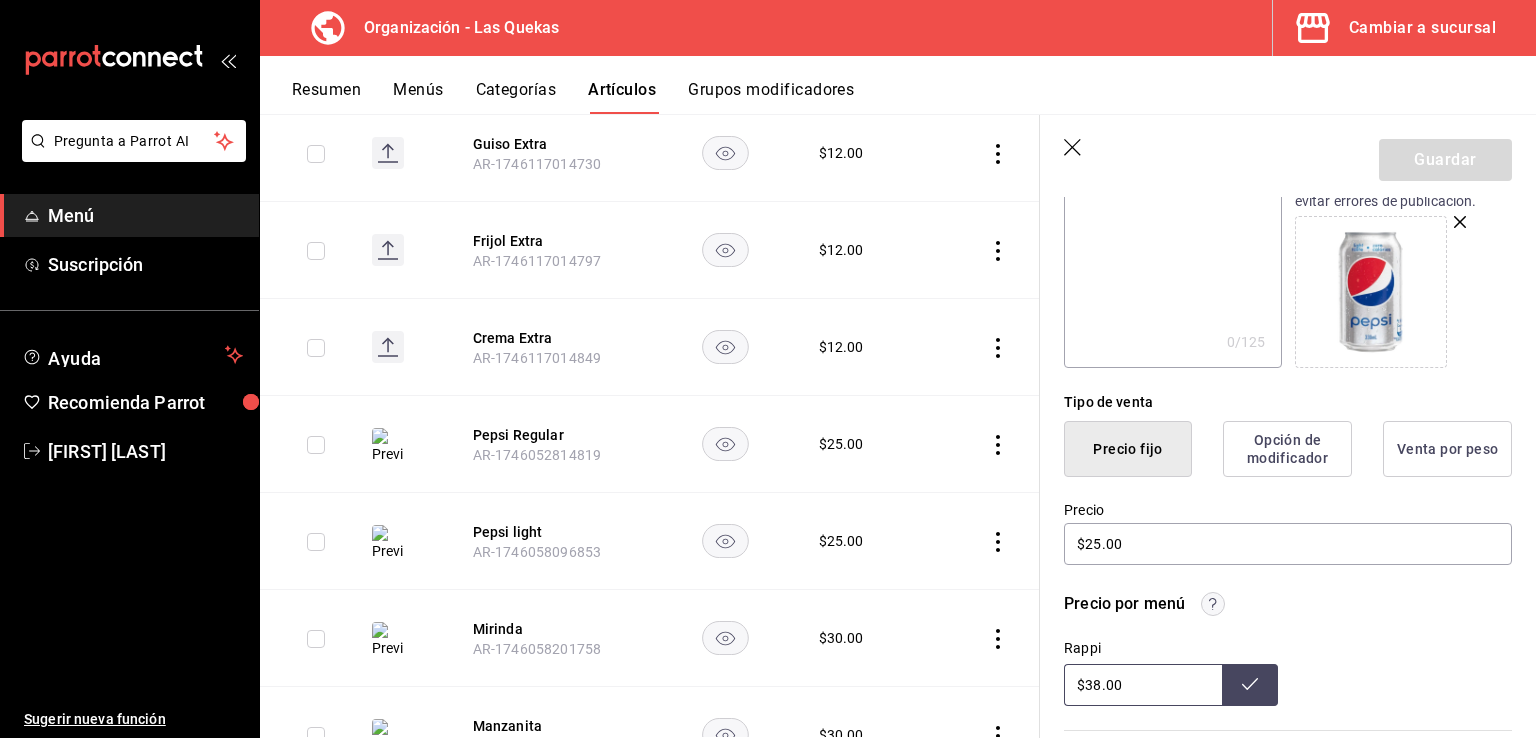 scroll, scrollTop: 400, scrollLeft: 0, axis: vertical 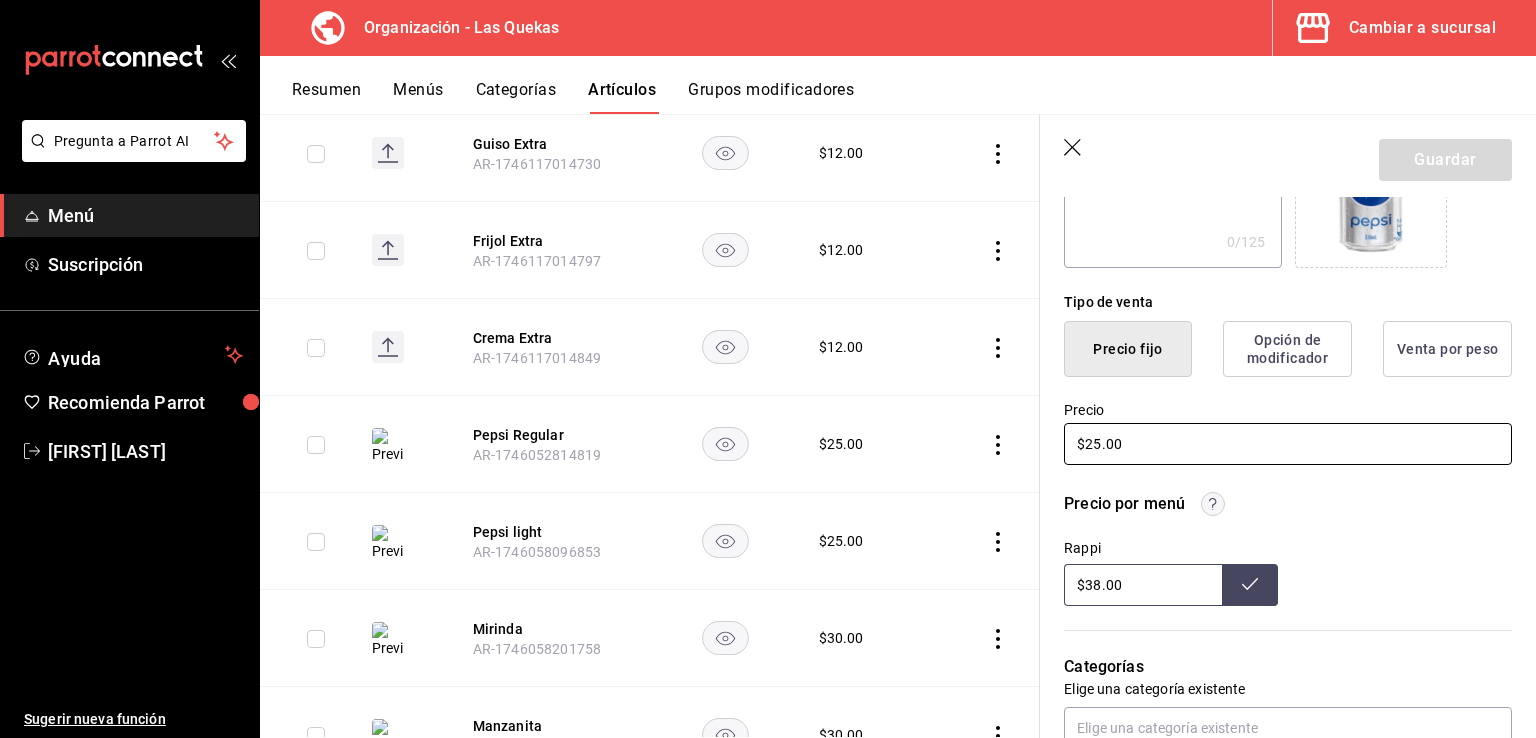 click on "$25.00" at bounding box center (1288, 444) 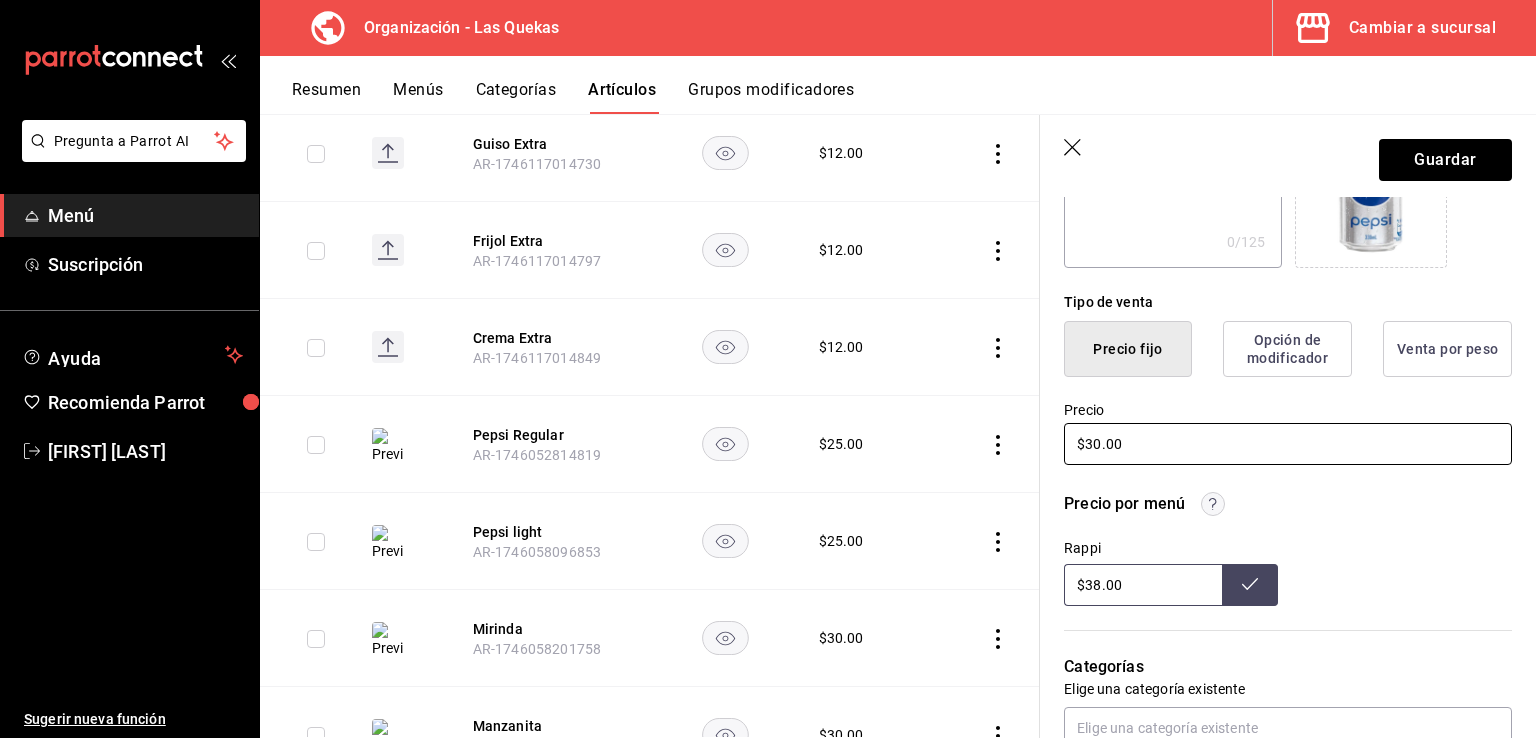 type on "$30.00" 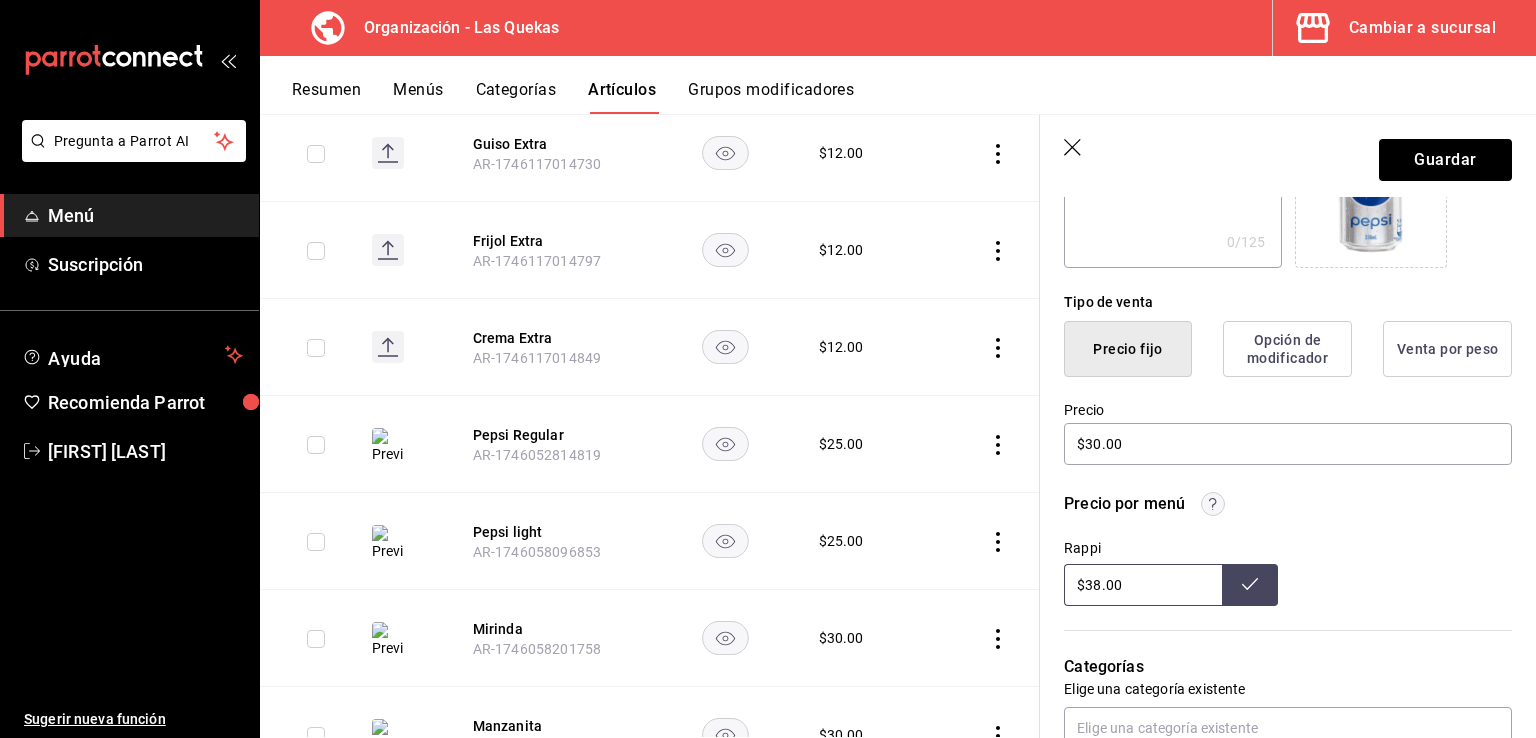 click on "$38.00" at bounding box center [1143, 585] 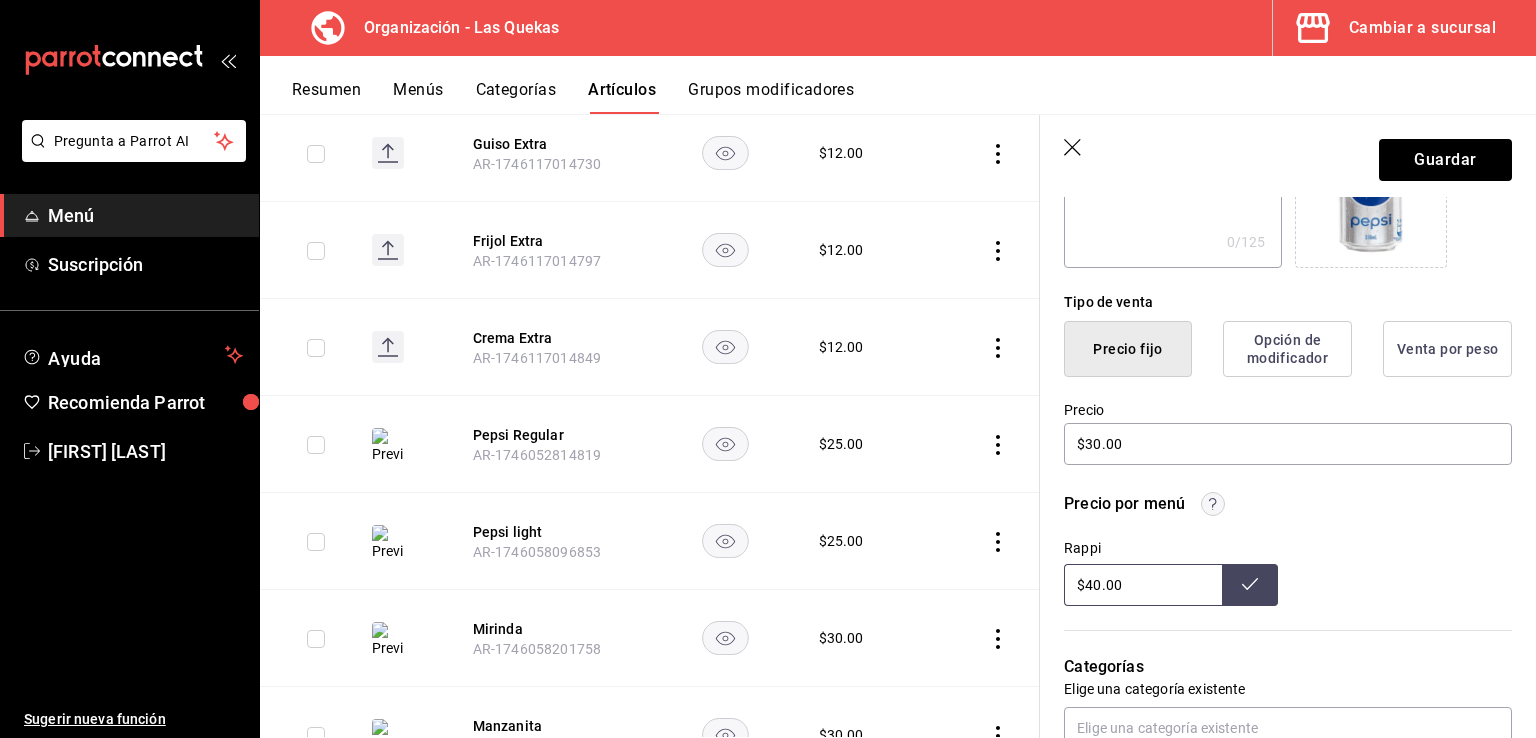 type on "$40.00" 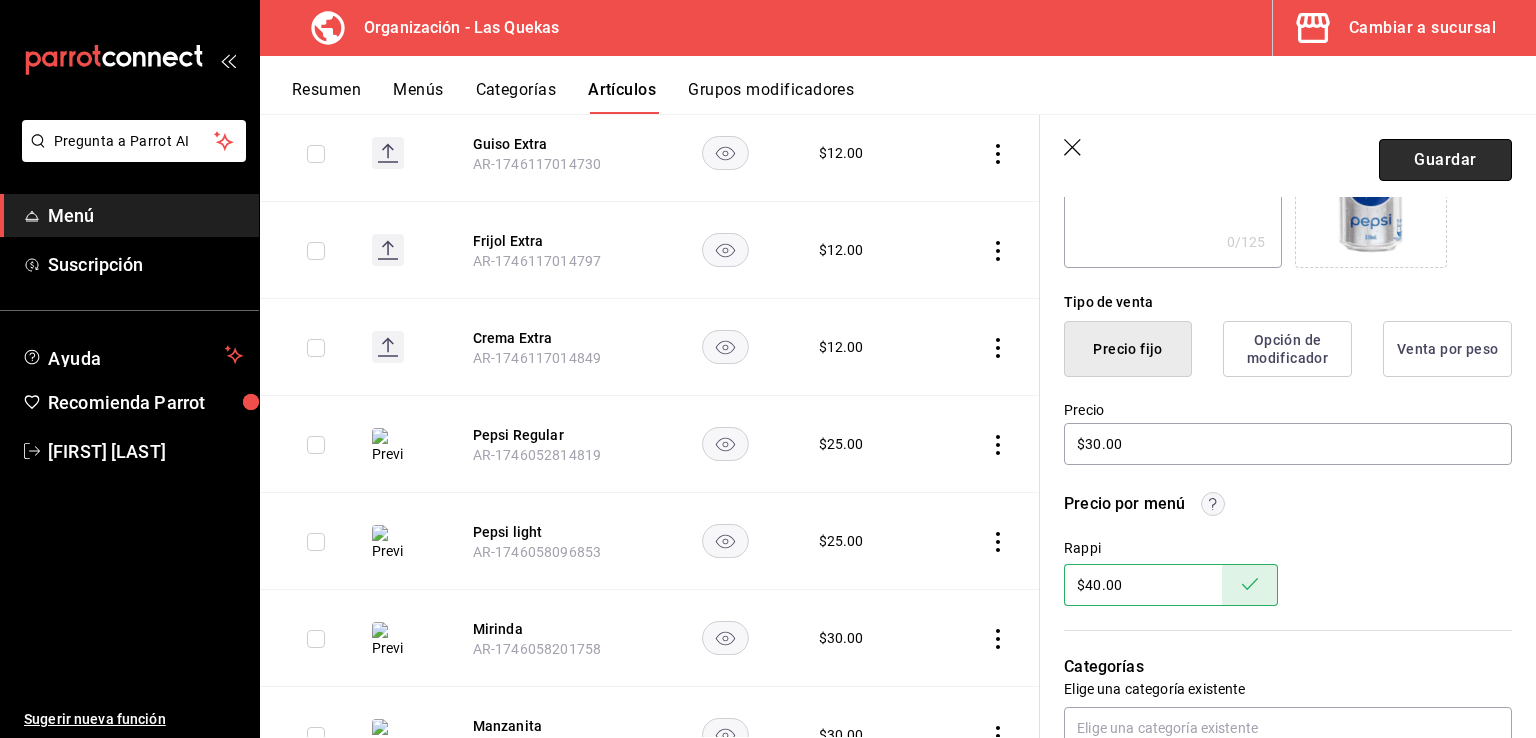 click on "Guardar" at bounding box center (1445, 160) 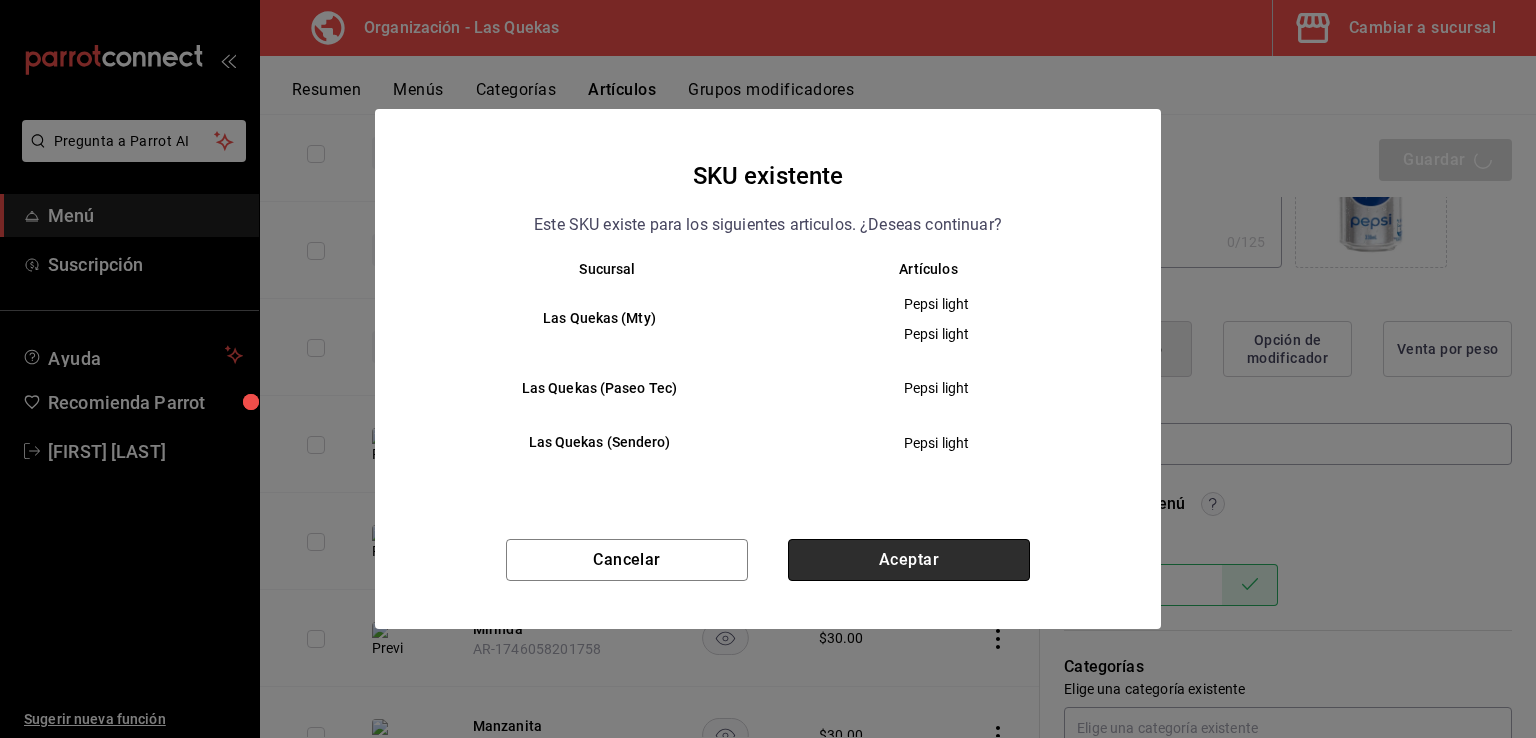 click on "Aceptar" at bounding box center [909, 560] 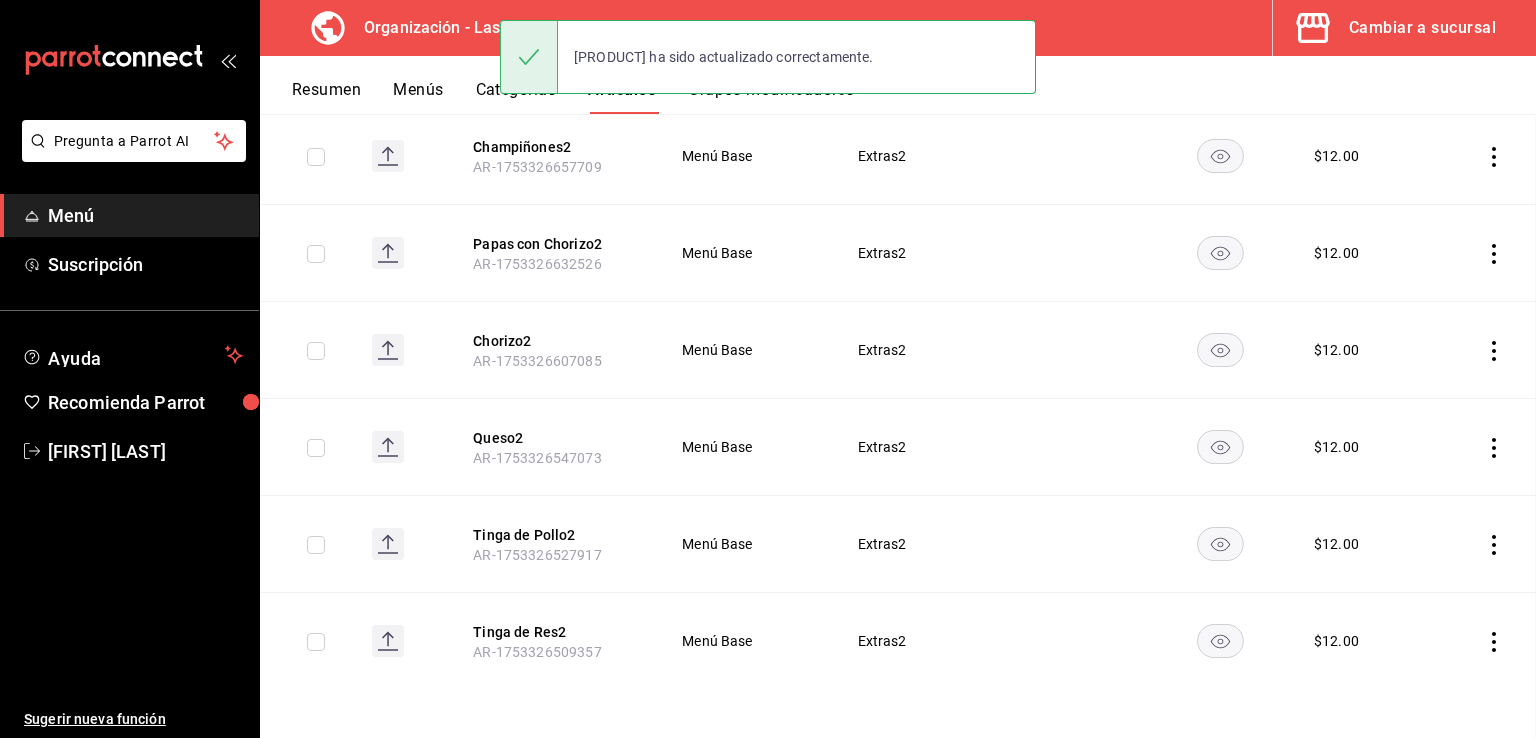 scroll, scrollTop: 0, scrollLeft: 0, axis: both 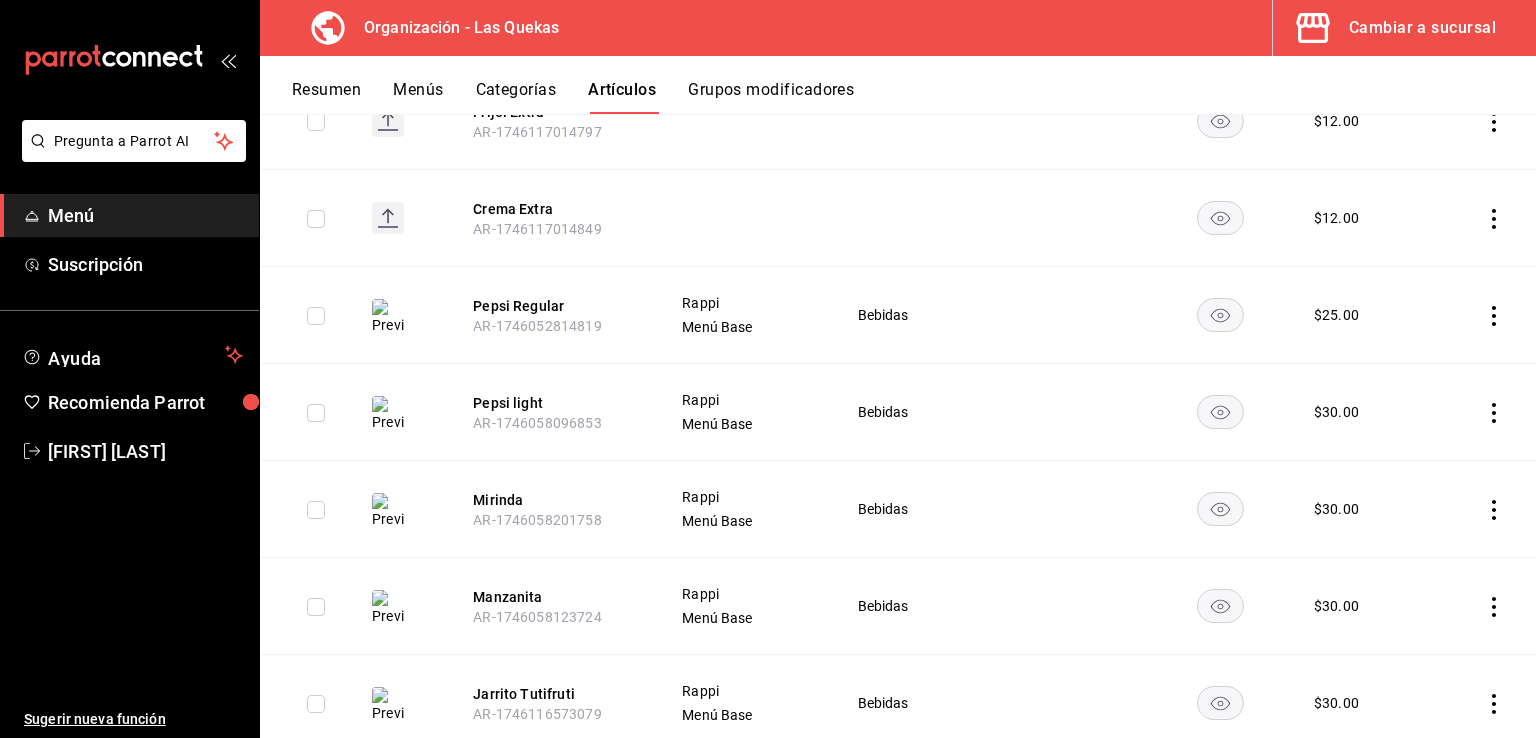 click 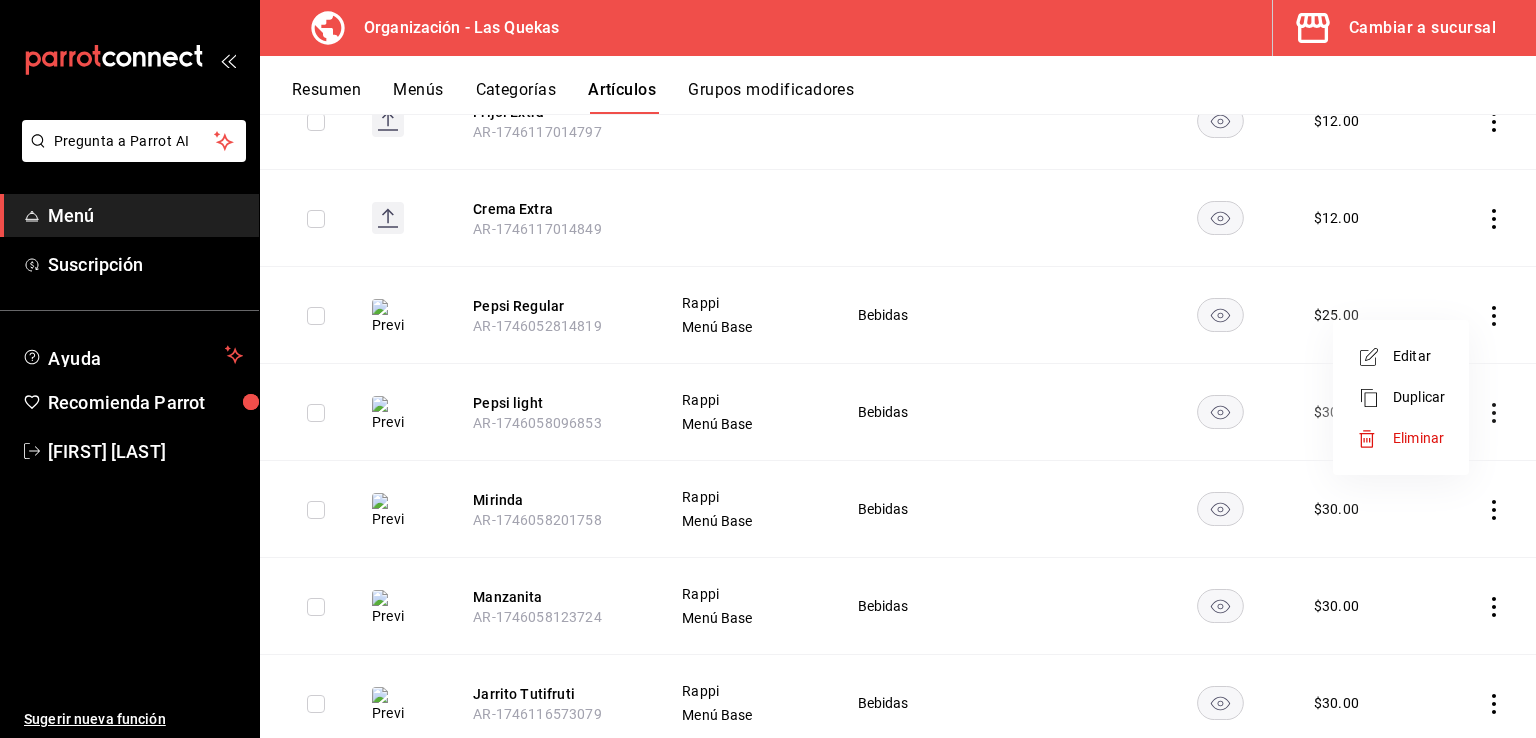 click on "Editar" at bounding box center [1419, 356] 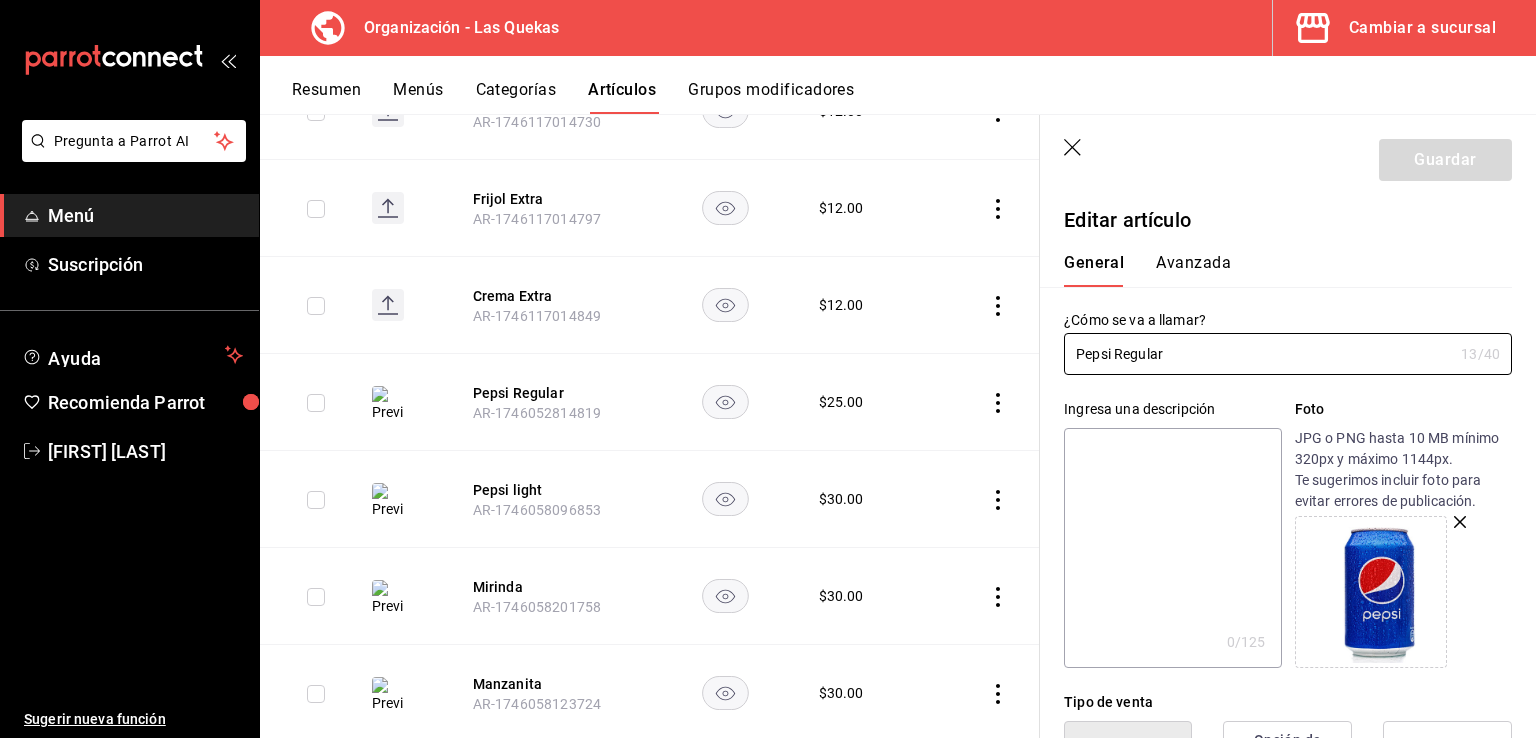 scroll, scrollTop: 400, scrollLeft: 0, axis: vertical 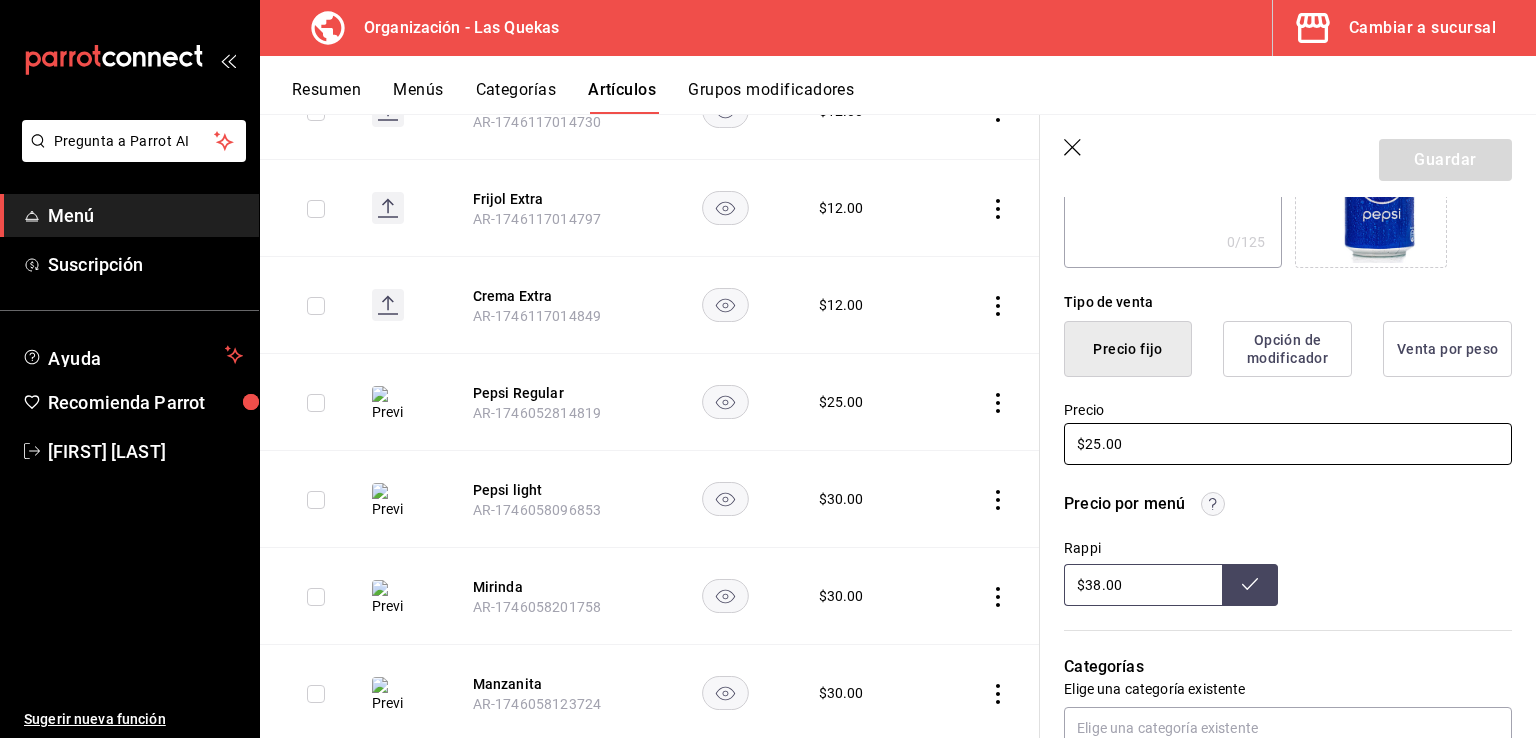 click on "$25.00" at bounding box center (1288, 444) 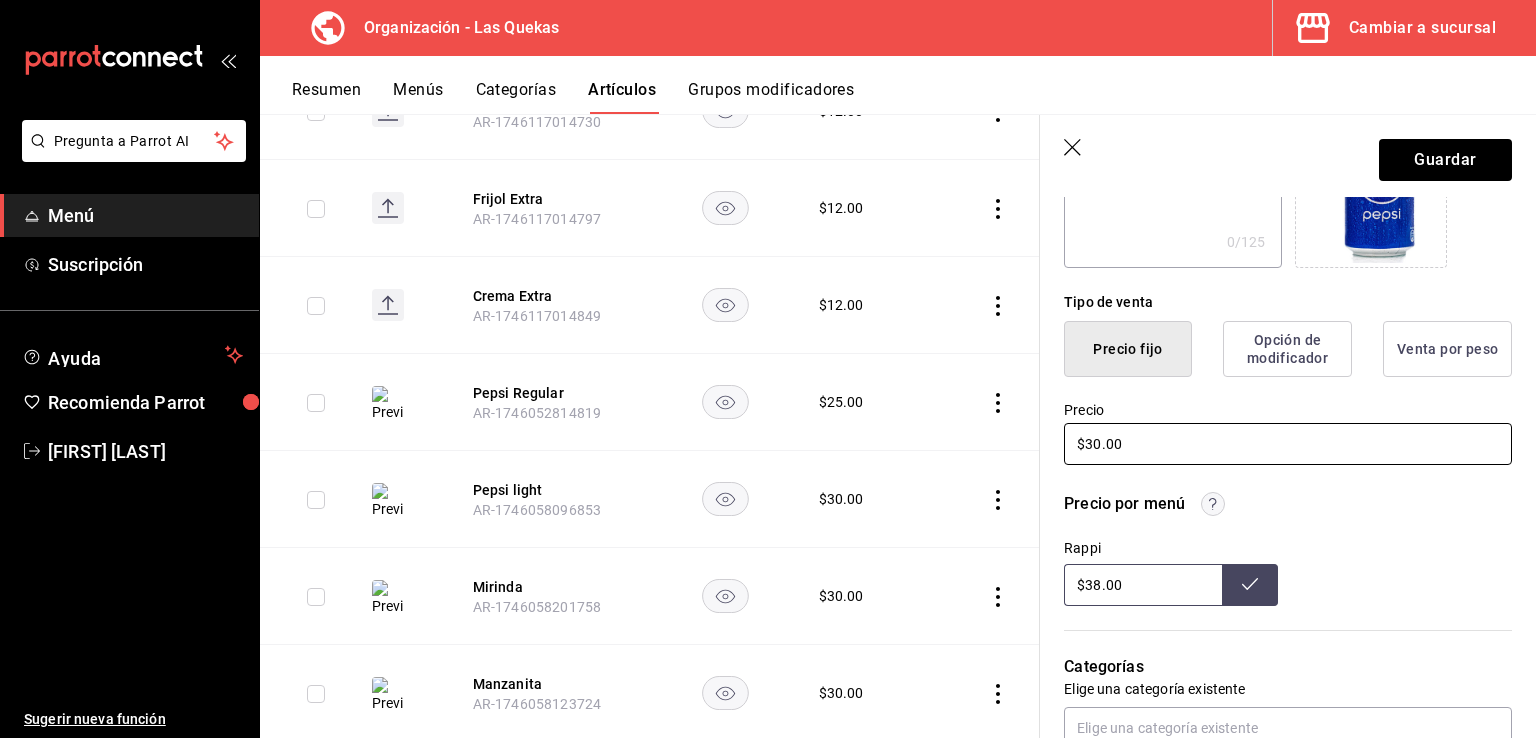 type on "$30.00" 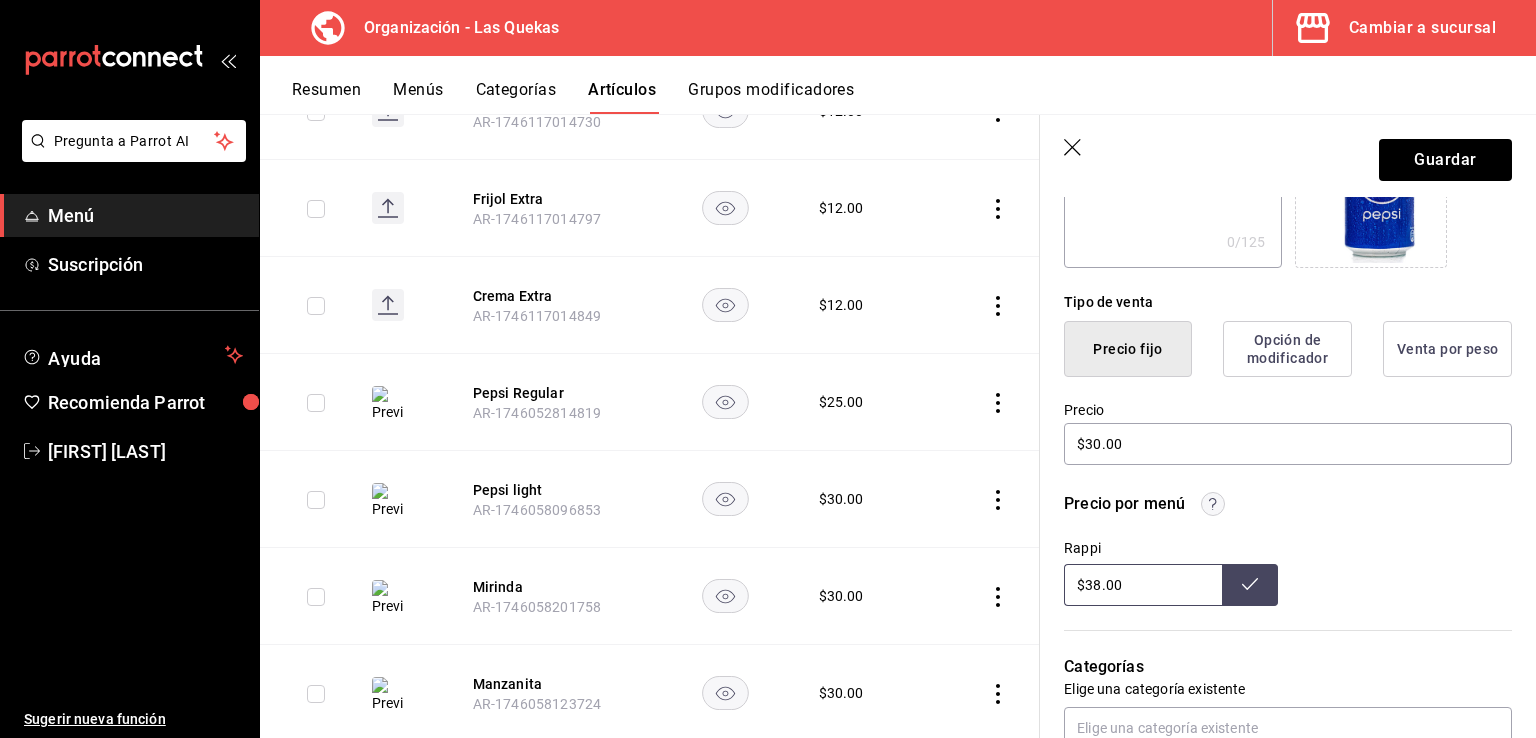 click on "$38.00" at bounding box center (1143, 585) 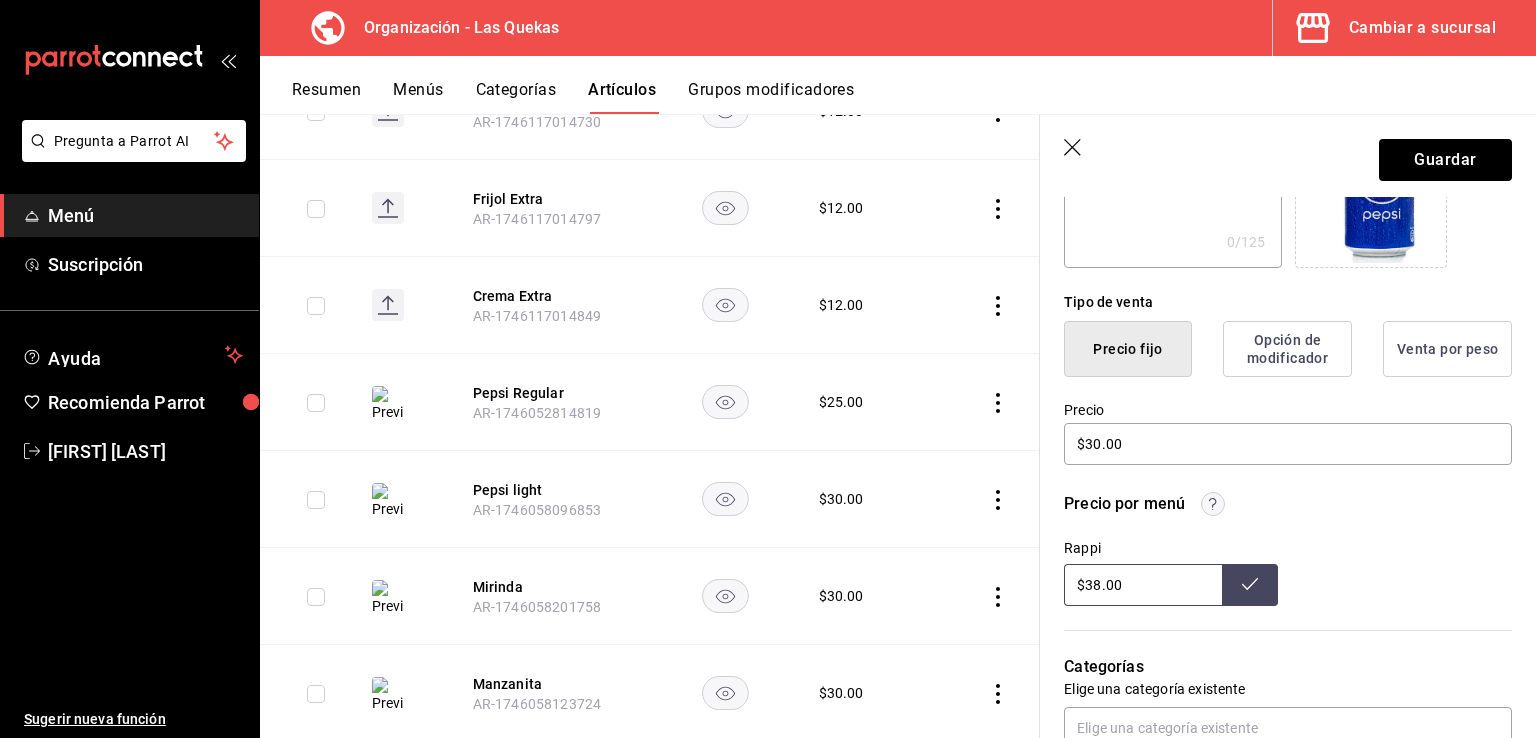 click on "$38.00" at bounding box center [1143, 585] 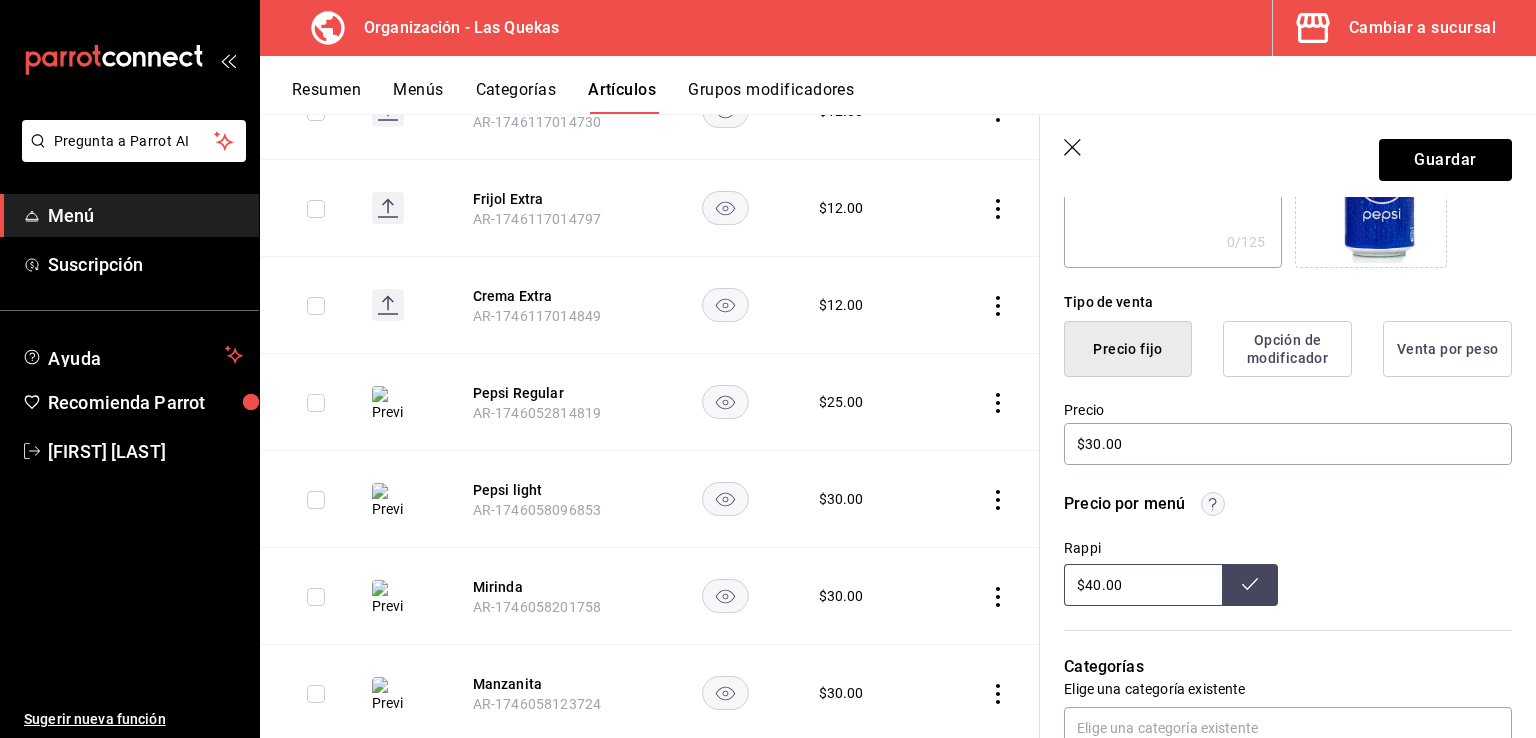 type on "$40.00" 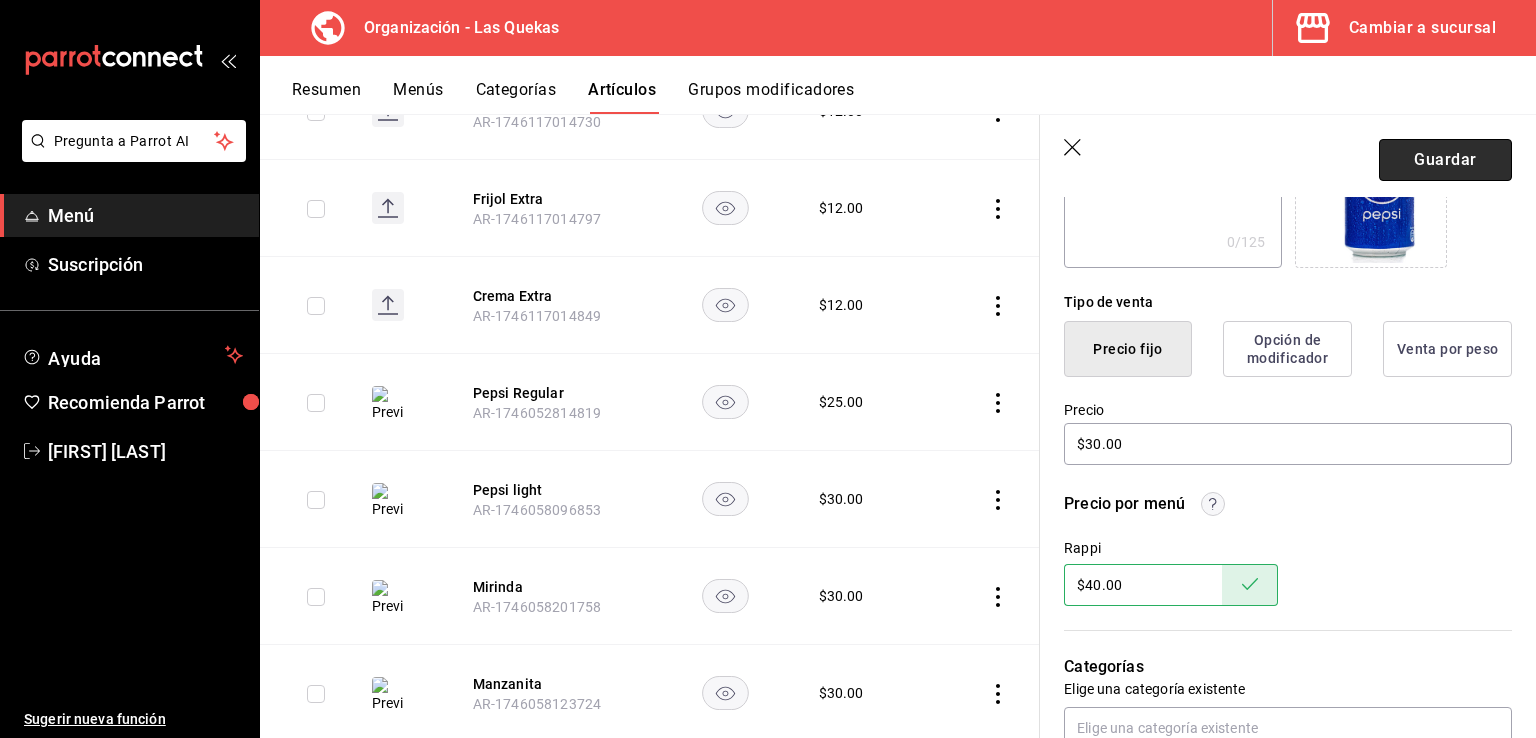 click on "Guardar" at bounding box center (1445, 160) 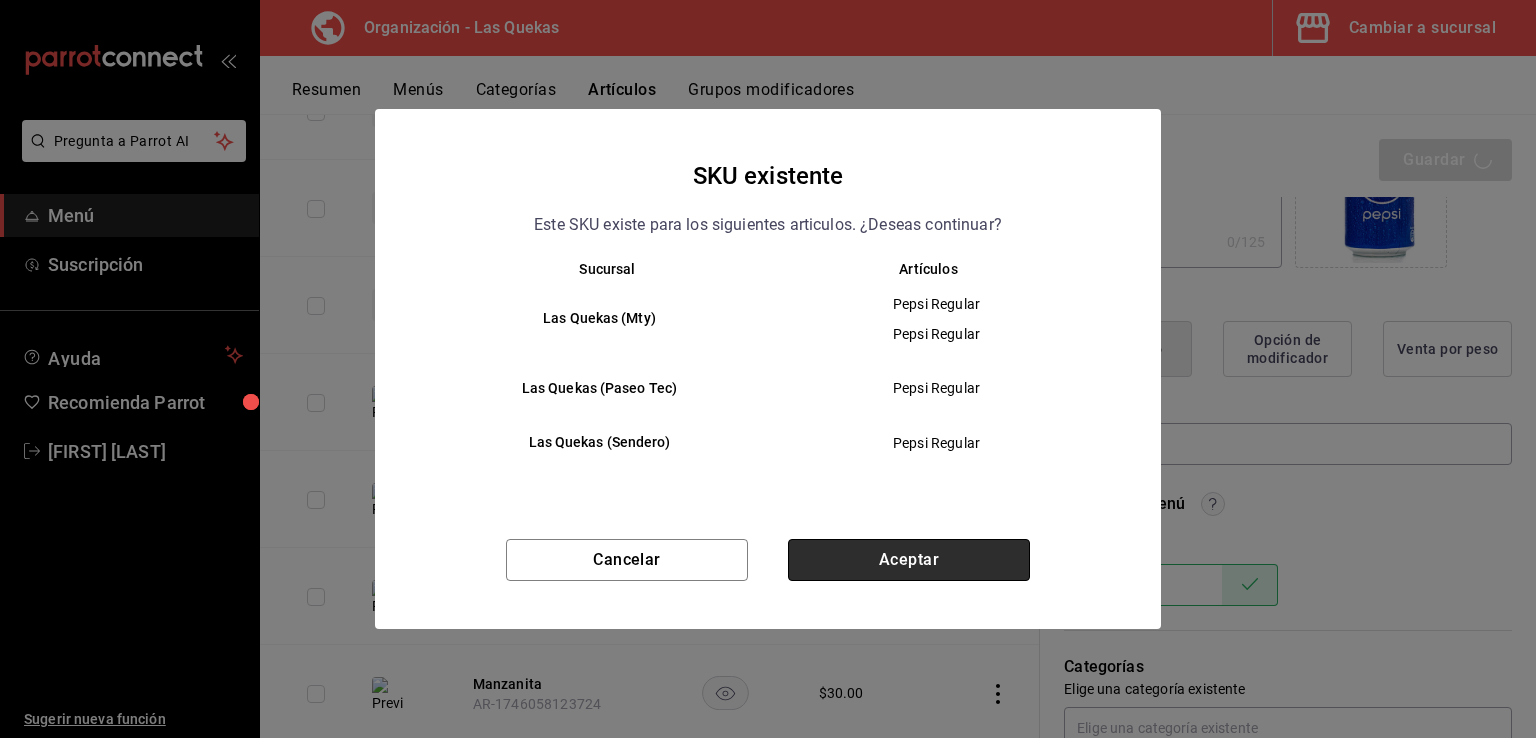 click on "Aceptar" at bounding box center [909, 560] 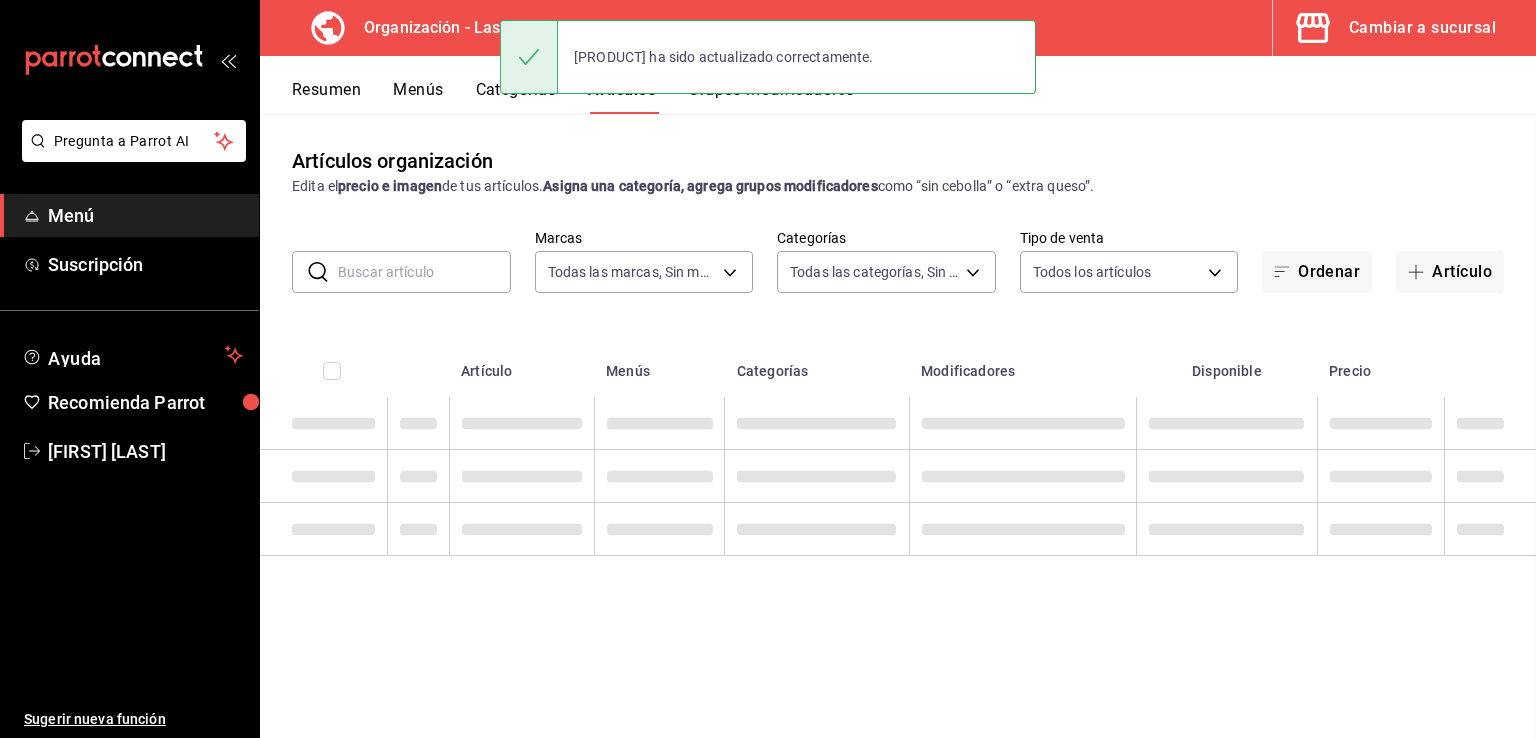 scroll, scrollTop: 0, scrollLeft: 0, axis: both 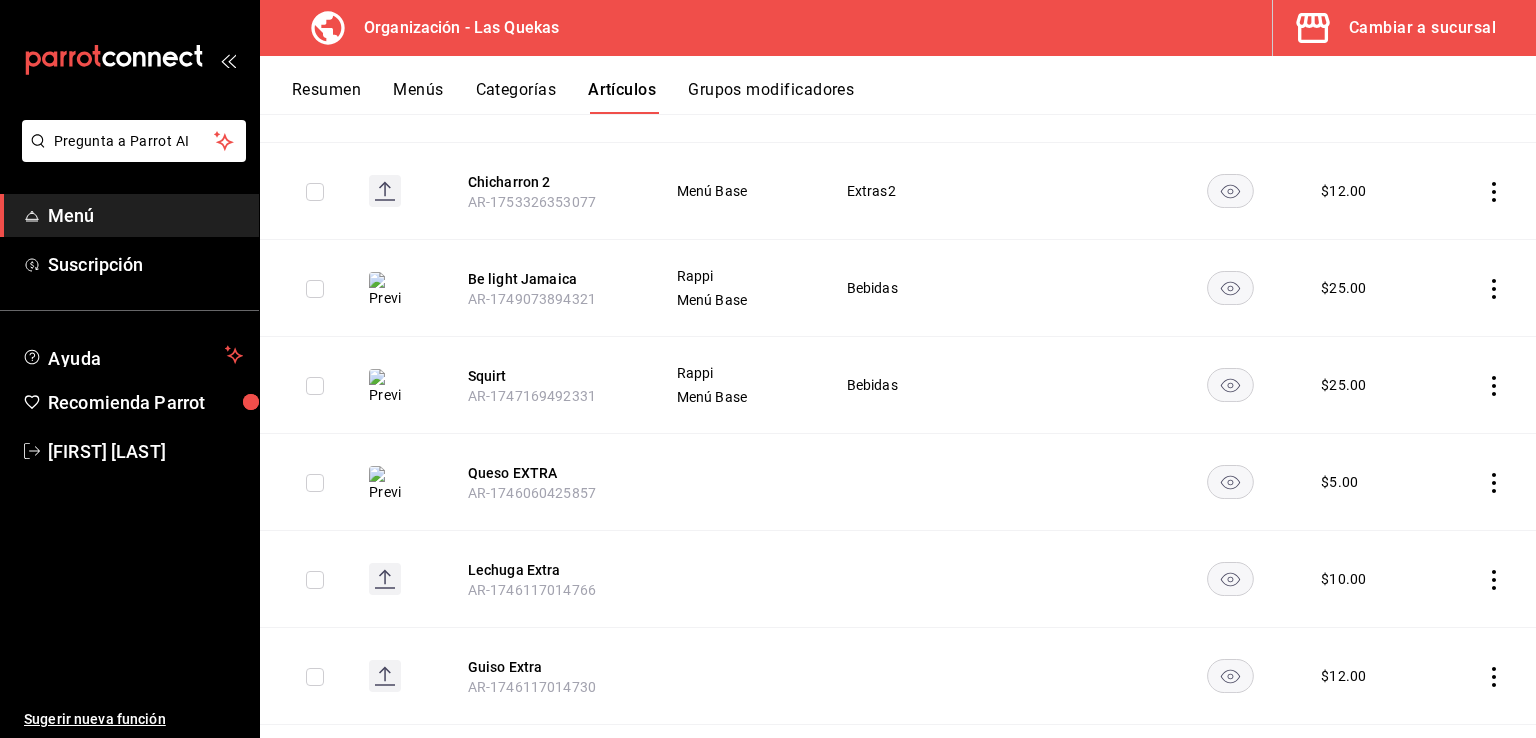 click 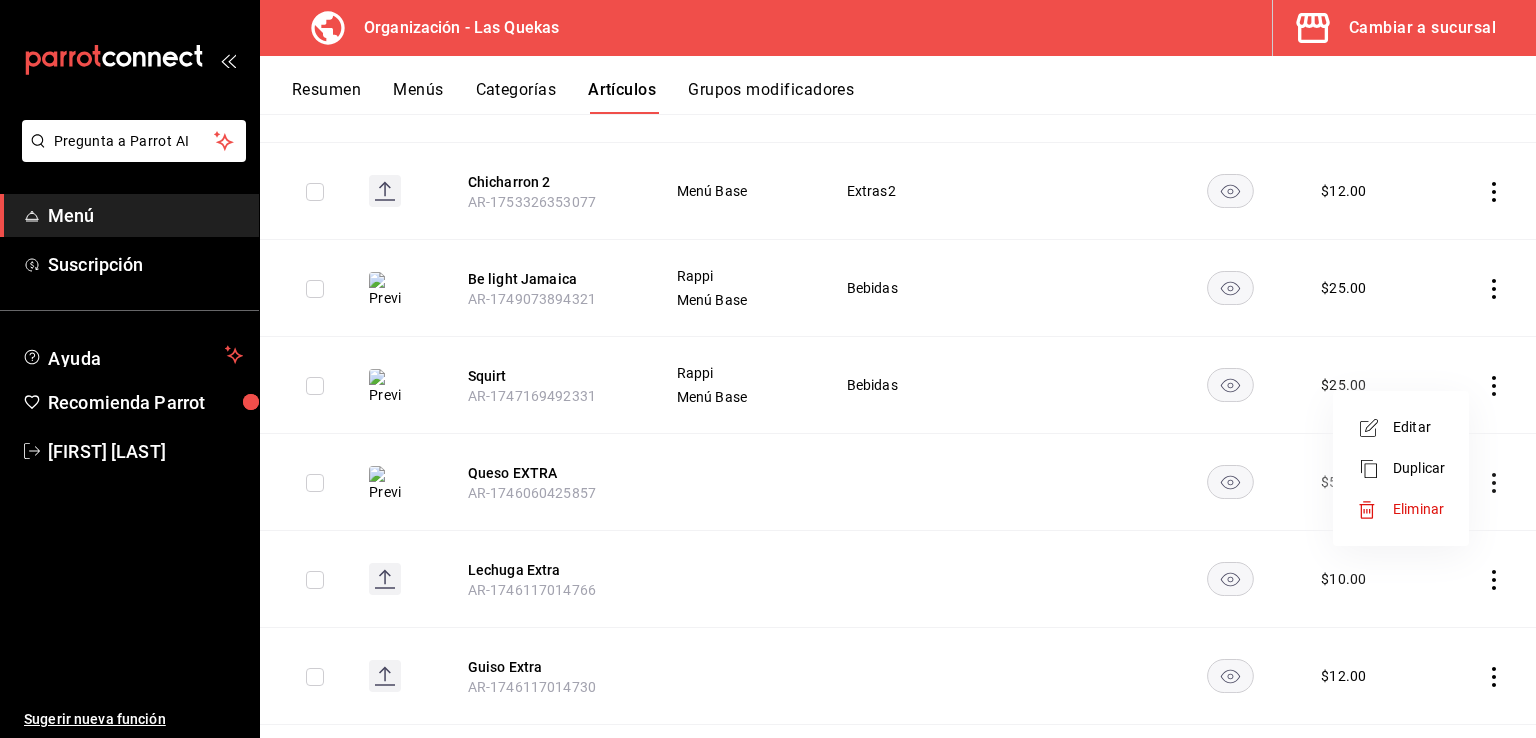 click on "Editar" at bounding box center [1419, 427] 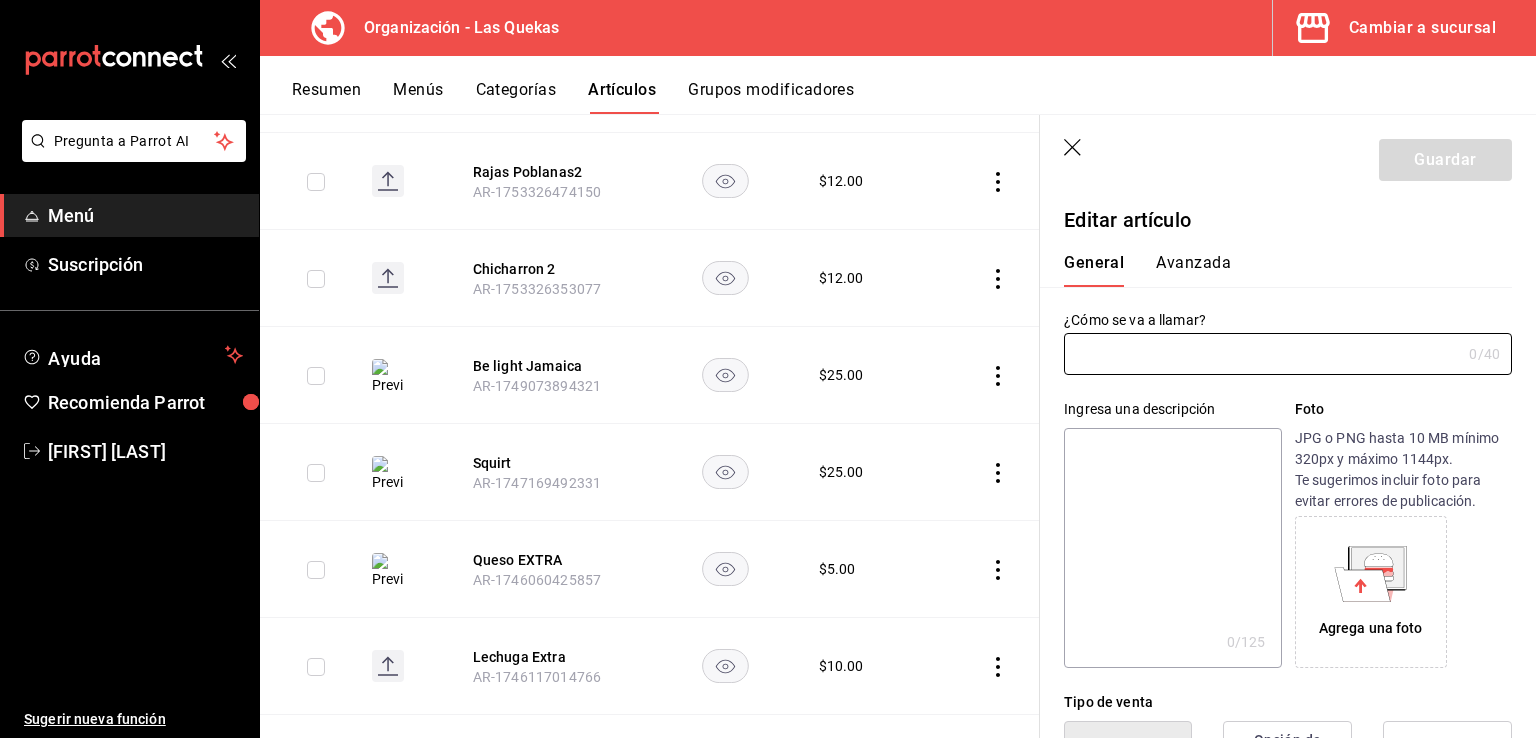 type on "Squirt" 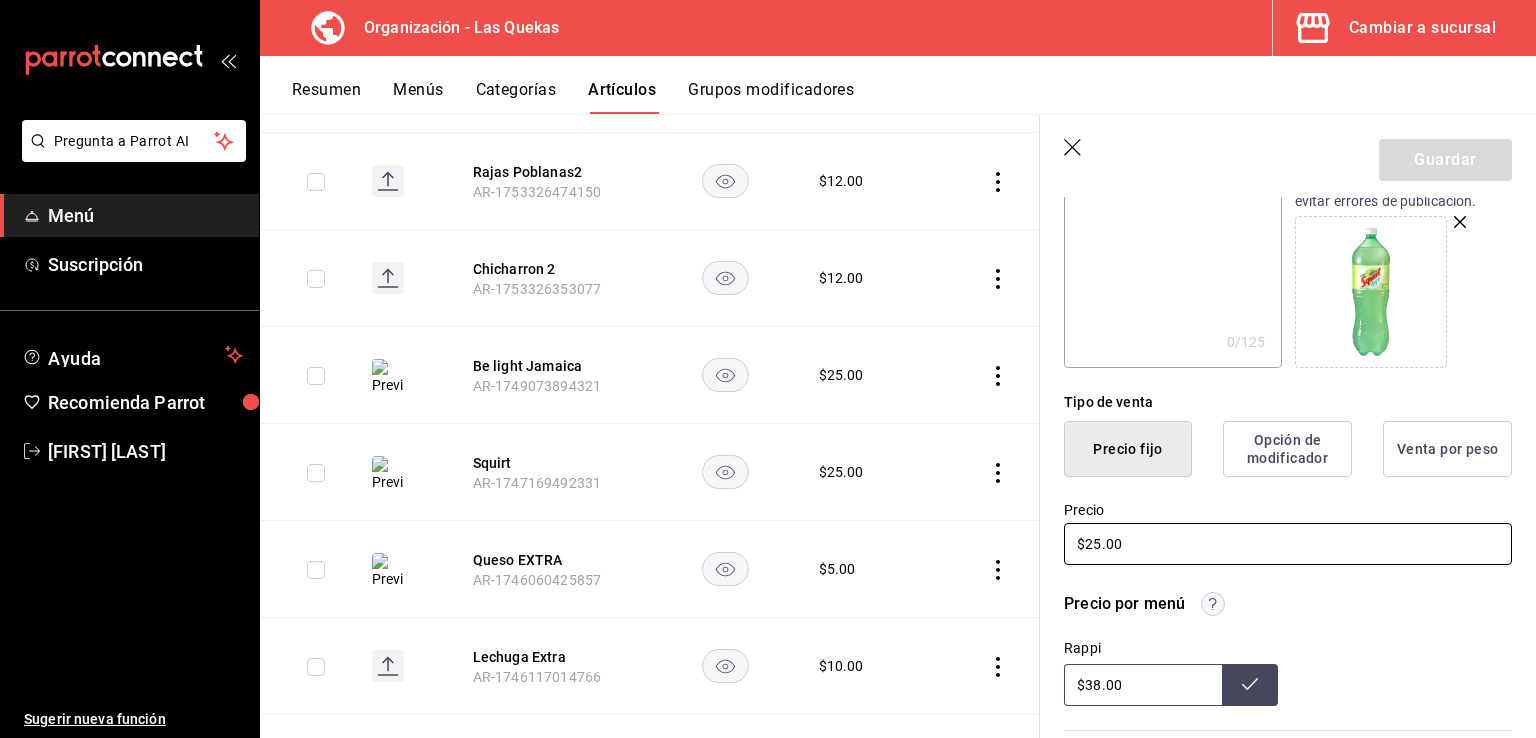 scroll, scrollTop: 500, scrollLeft: 0, axis: vertical 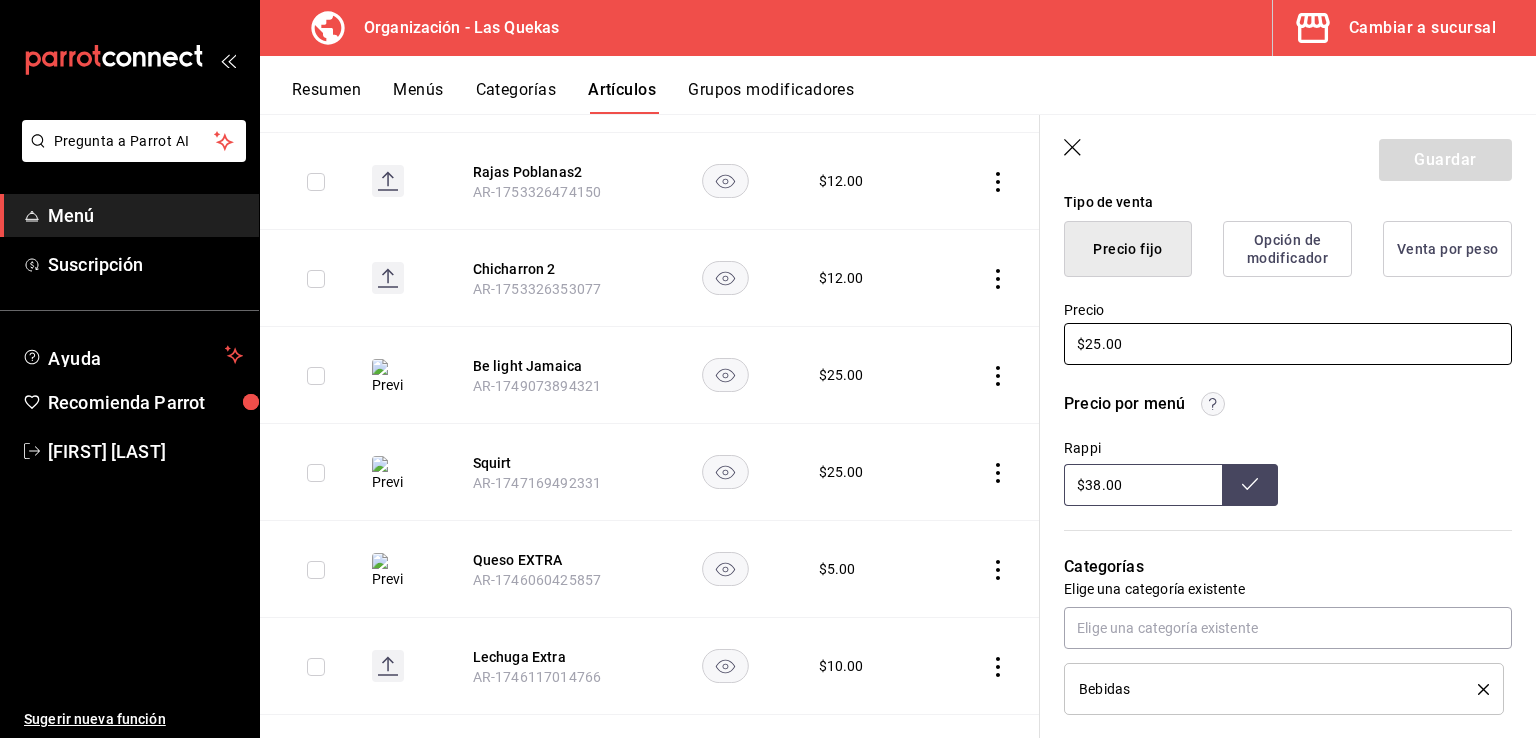 click on "$25.00" at bounding box center (1288, 344) 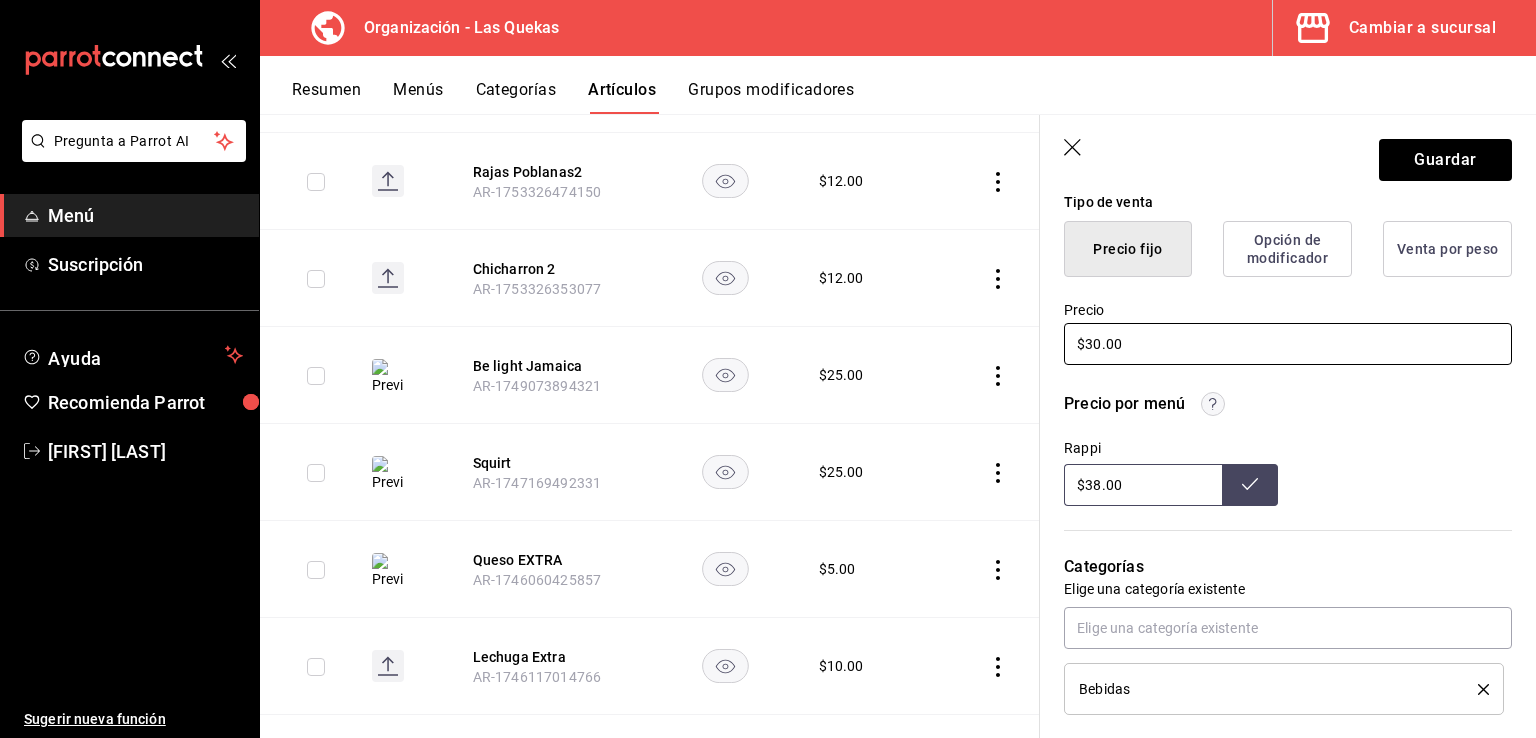 type on "$30.00" 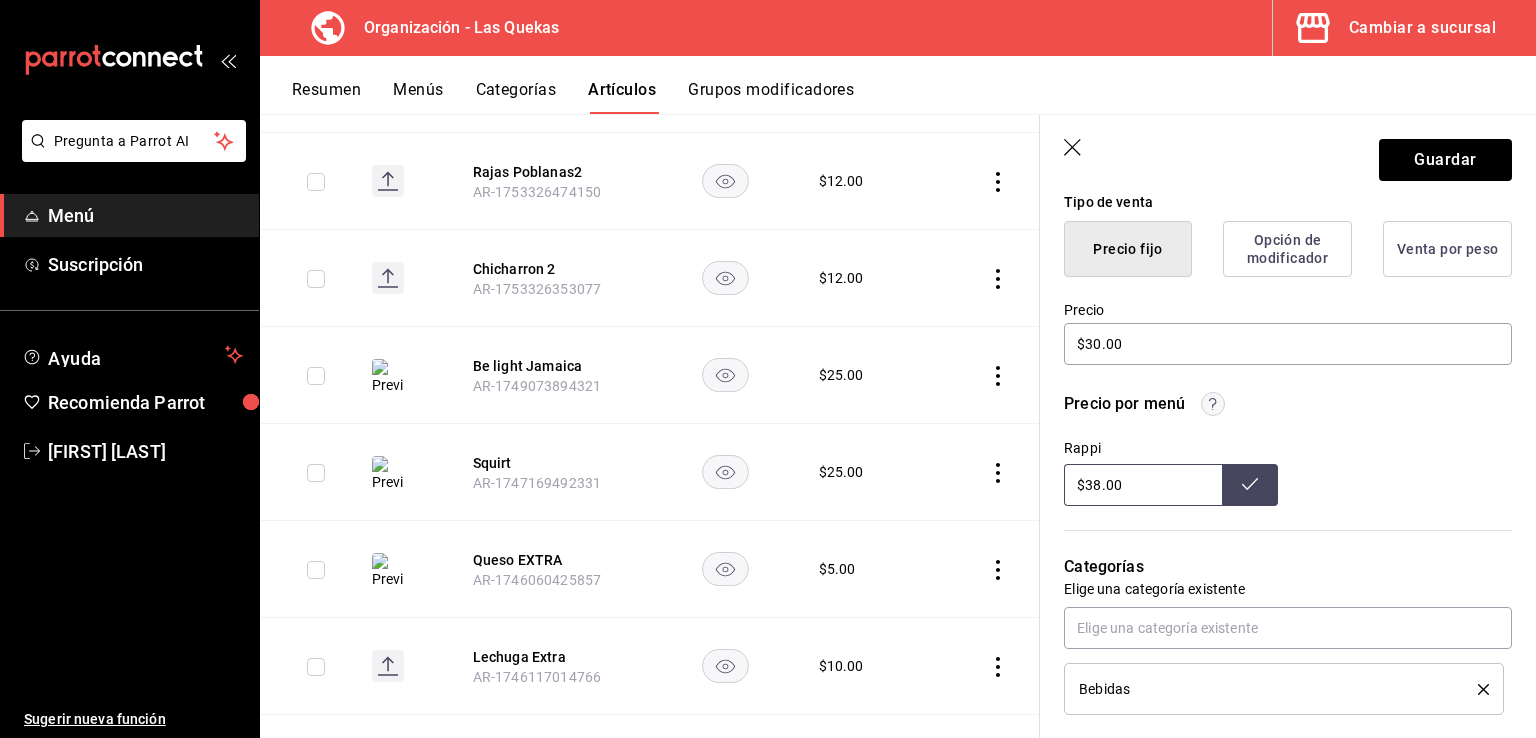 click on "$38.00" at bounding box center [1143, 485] 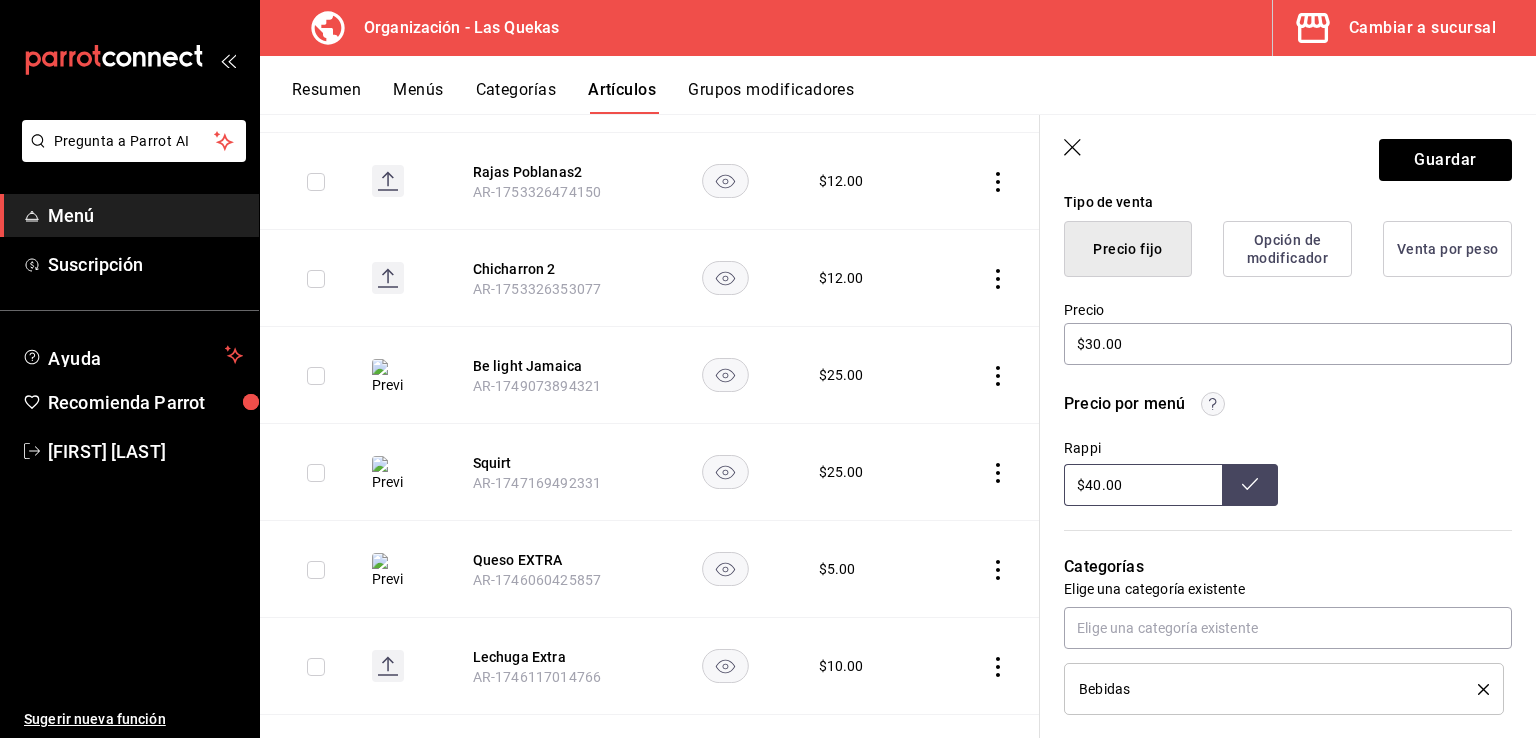 type on "$40.00" 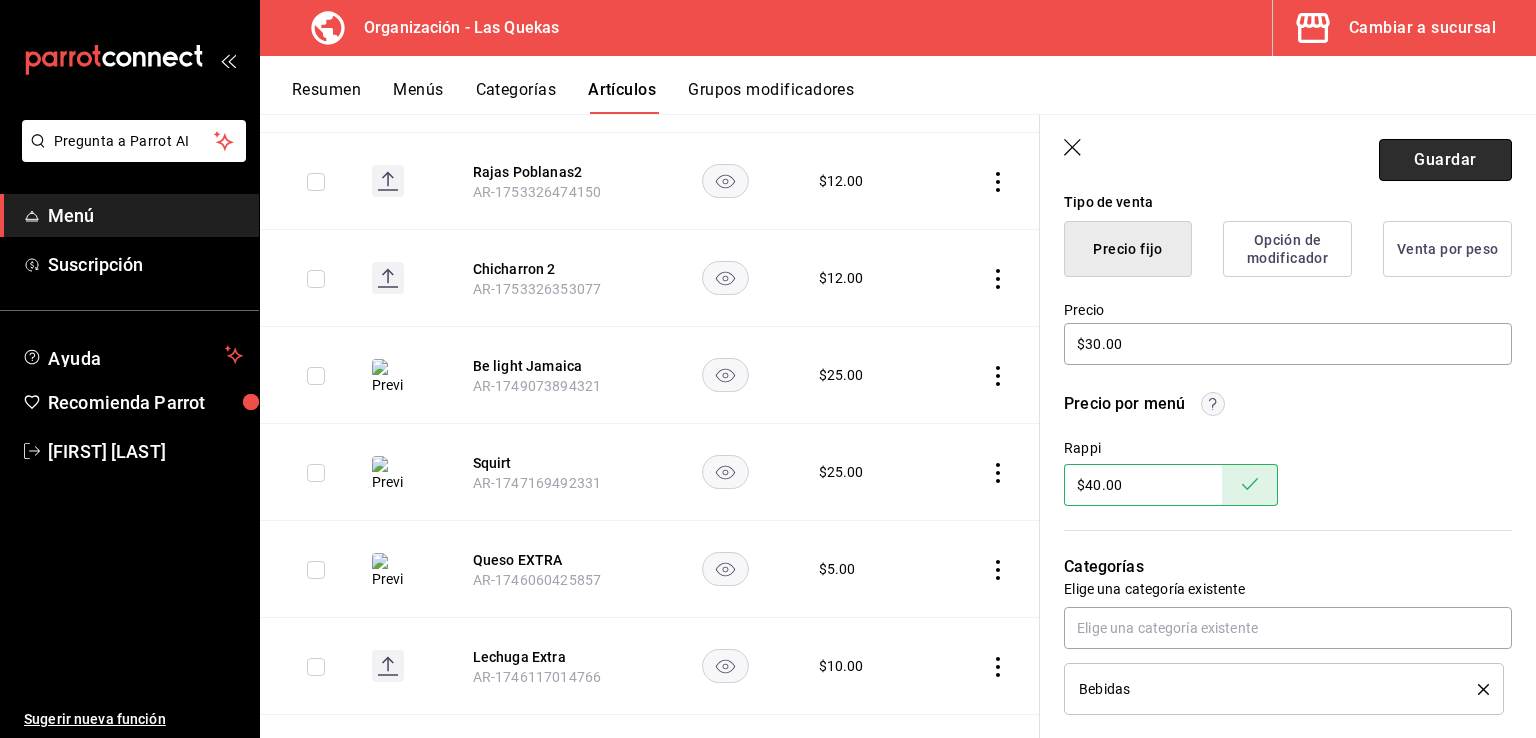 click on "Guardar" at bounding box center (1445, 160) 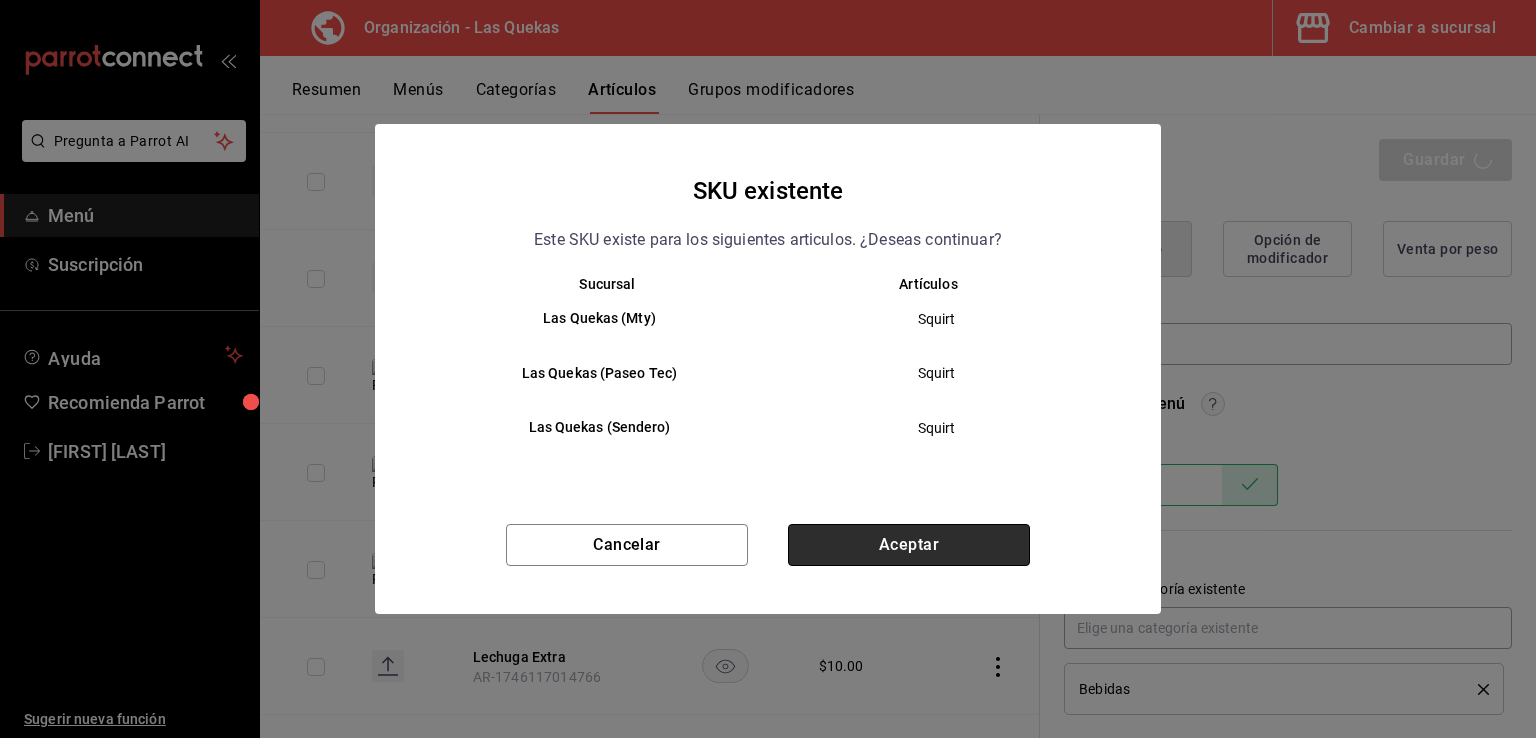 click on "Aceptar" at bounding box center (909, 545) 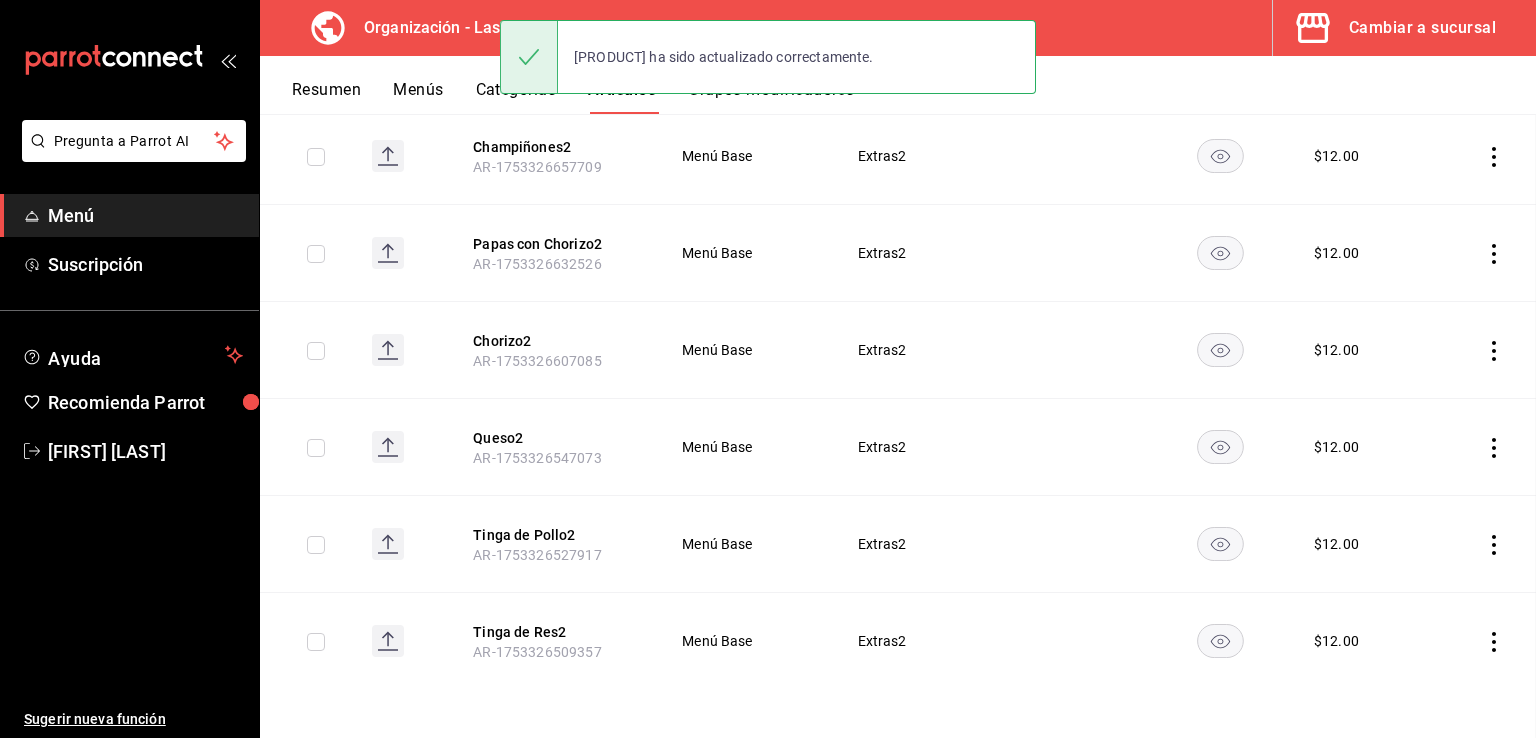 scroll, scrollTop: 0, scrollLeft: 0, axis: both 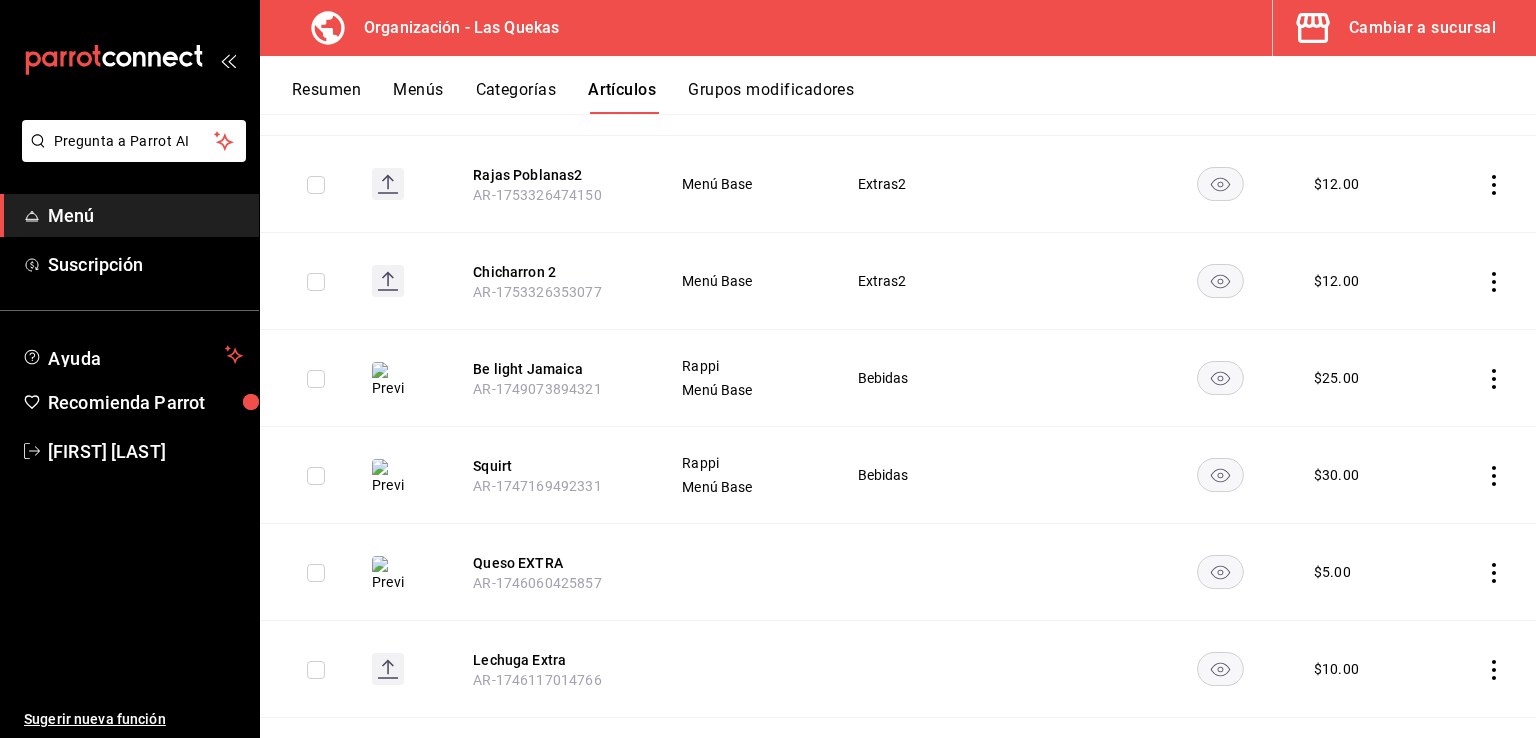 click 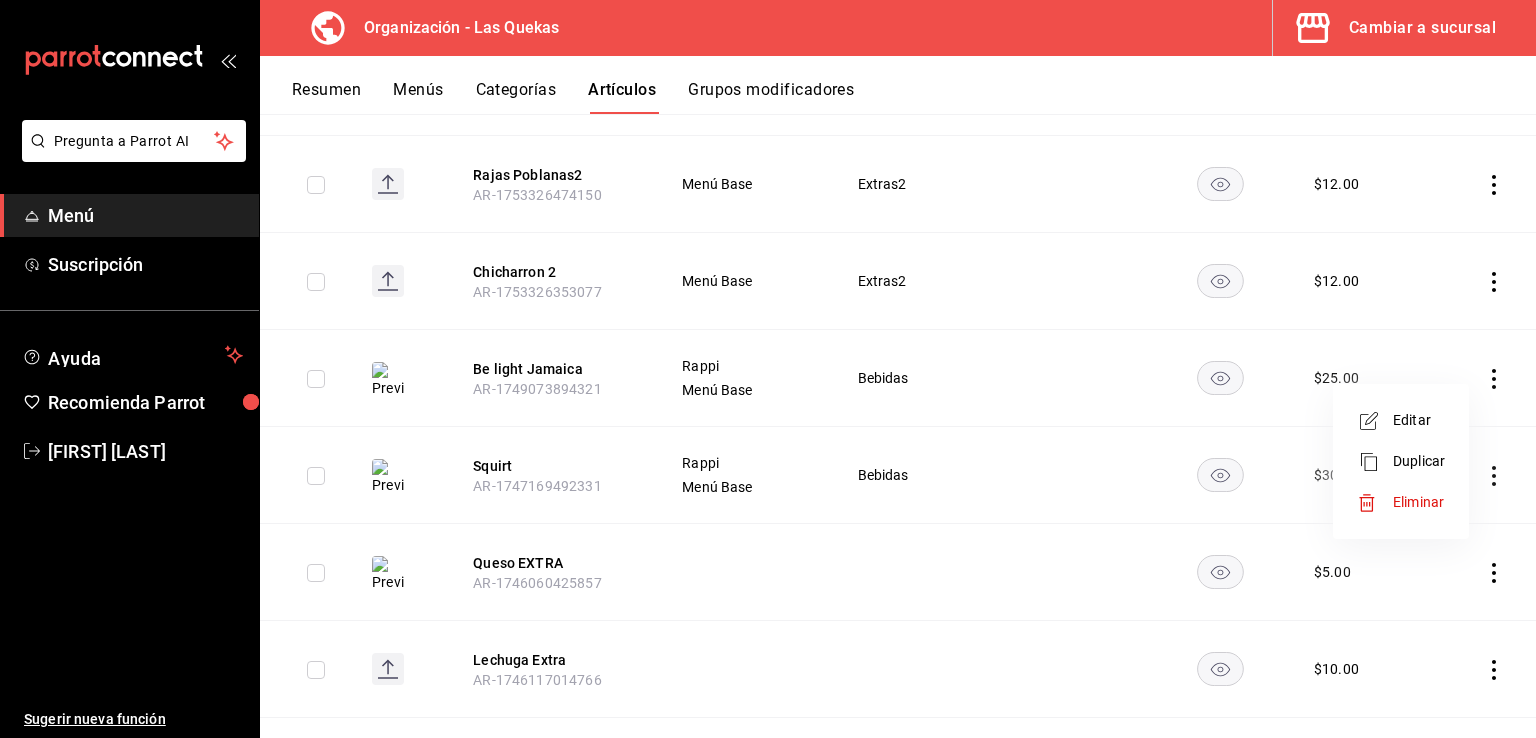 click on "Editar" at bounding box center (1419, 420) 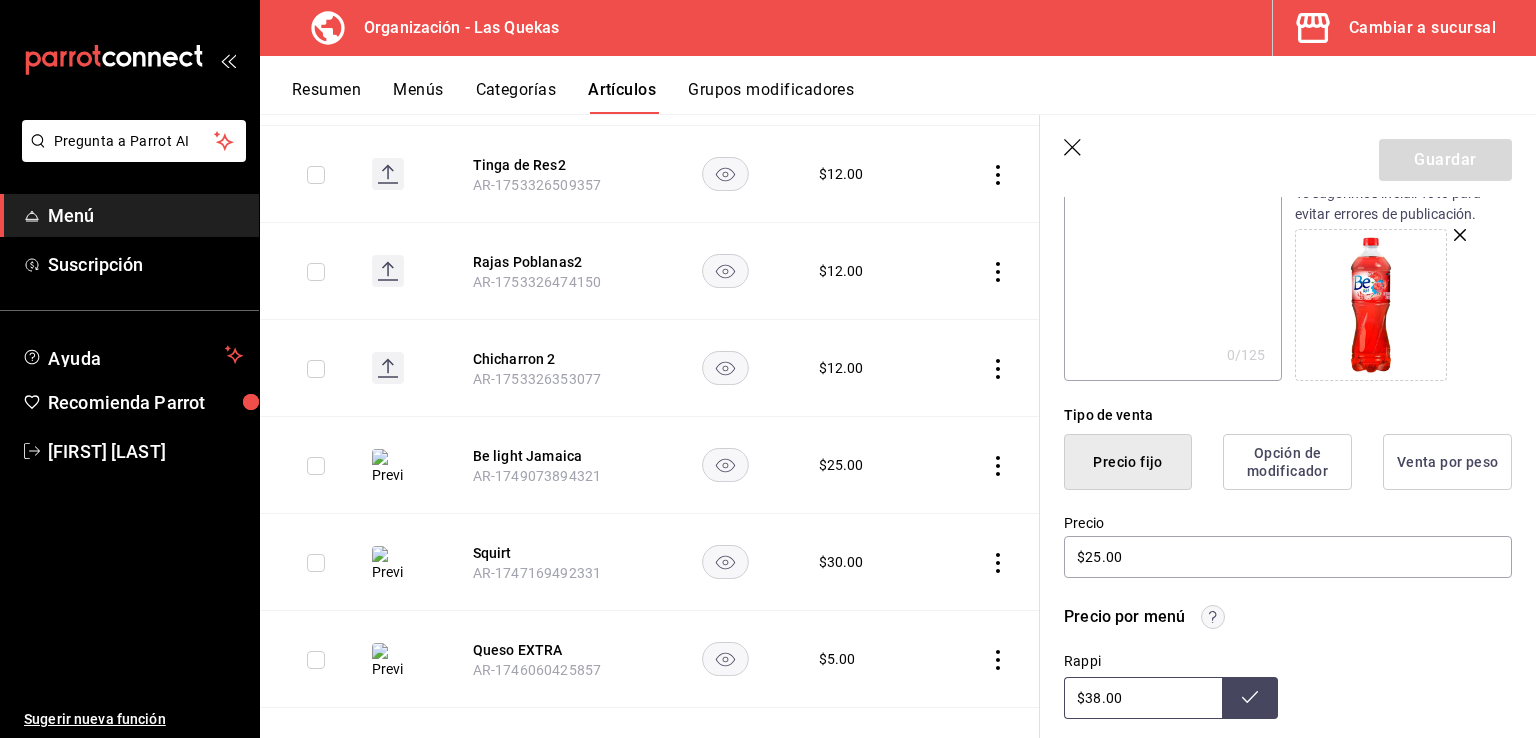 scroll, scrollTop: 300, scrollLeft: 0, axis: vertical 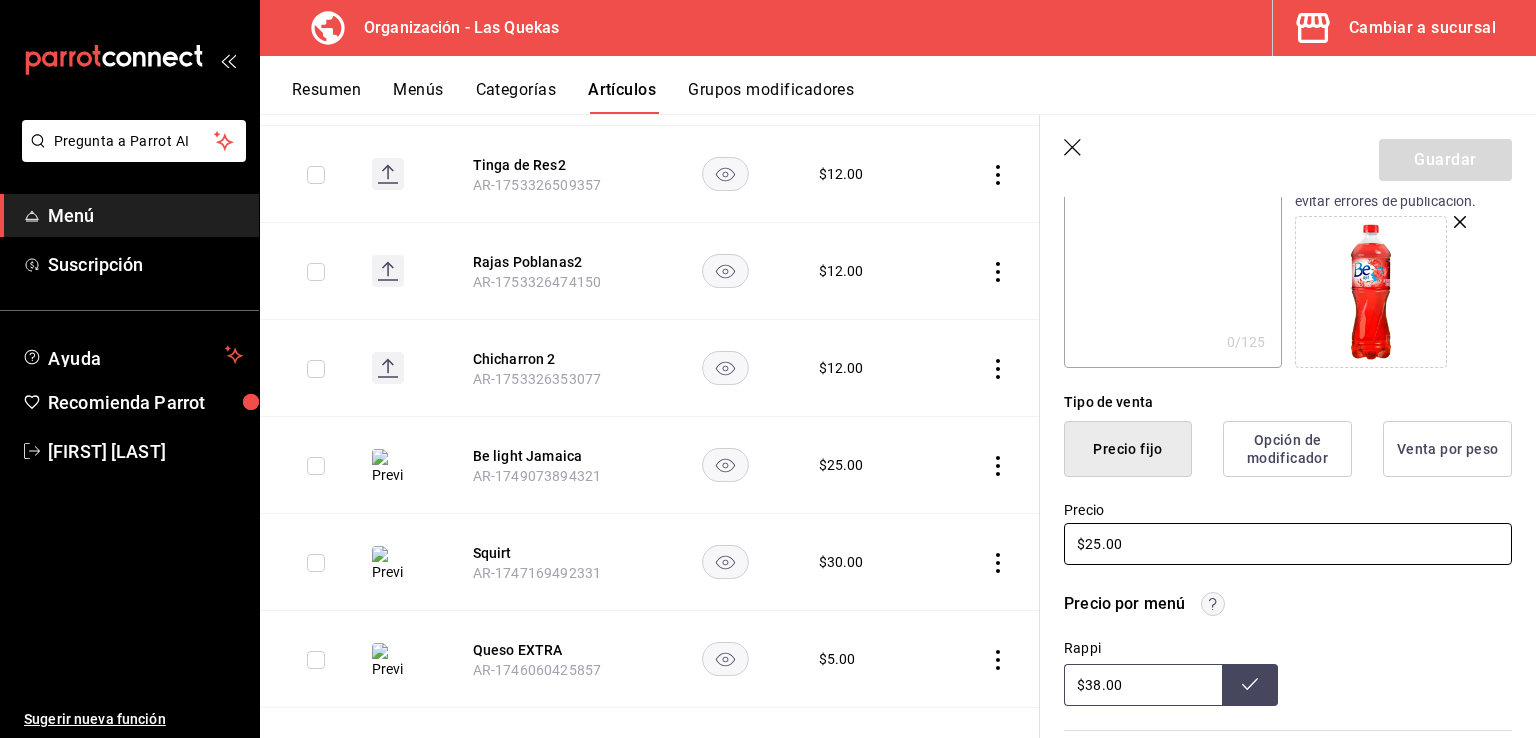 click on "$25.00" at bounding box center [1288, 544] 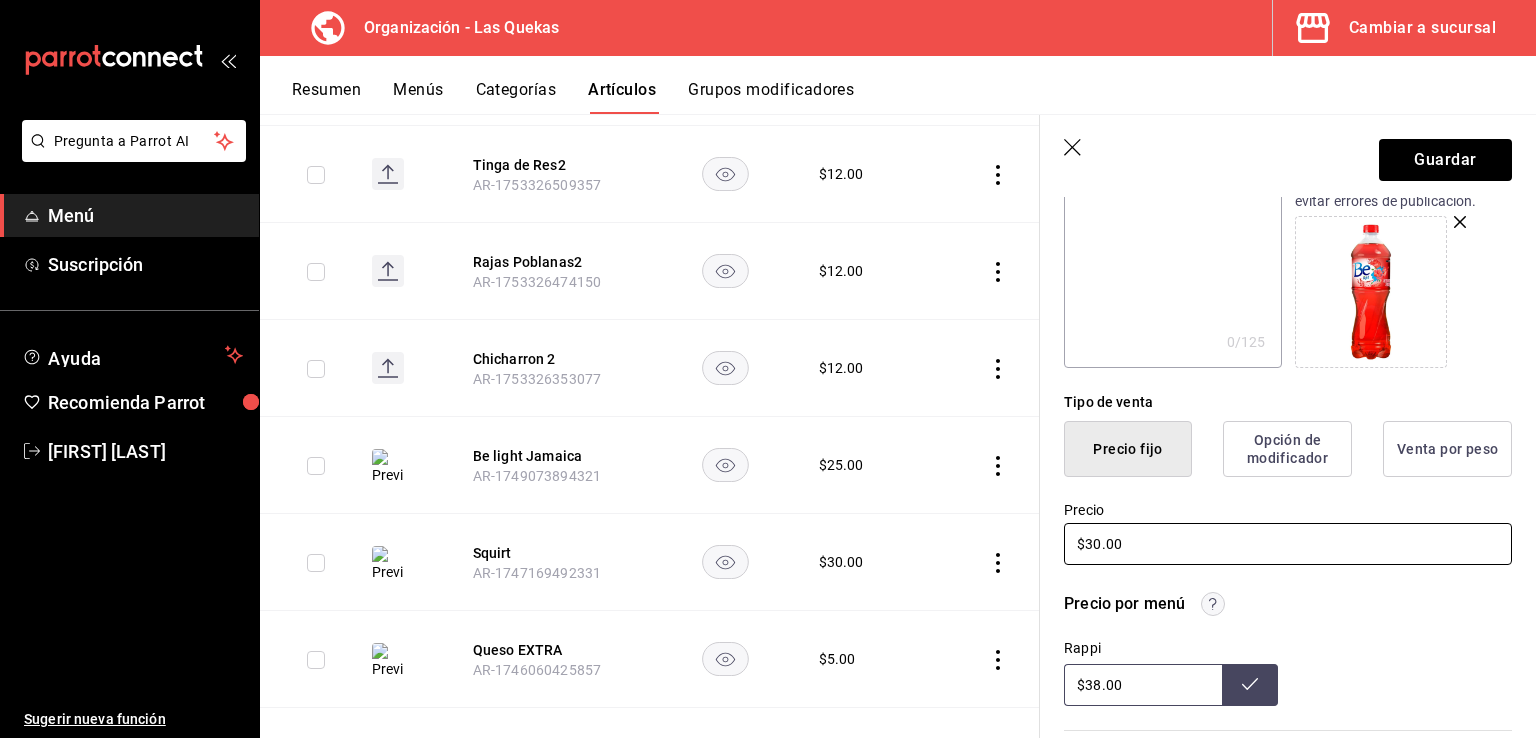 type on "$30.00" 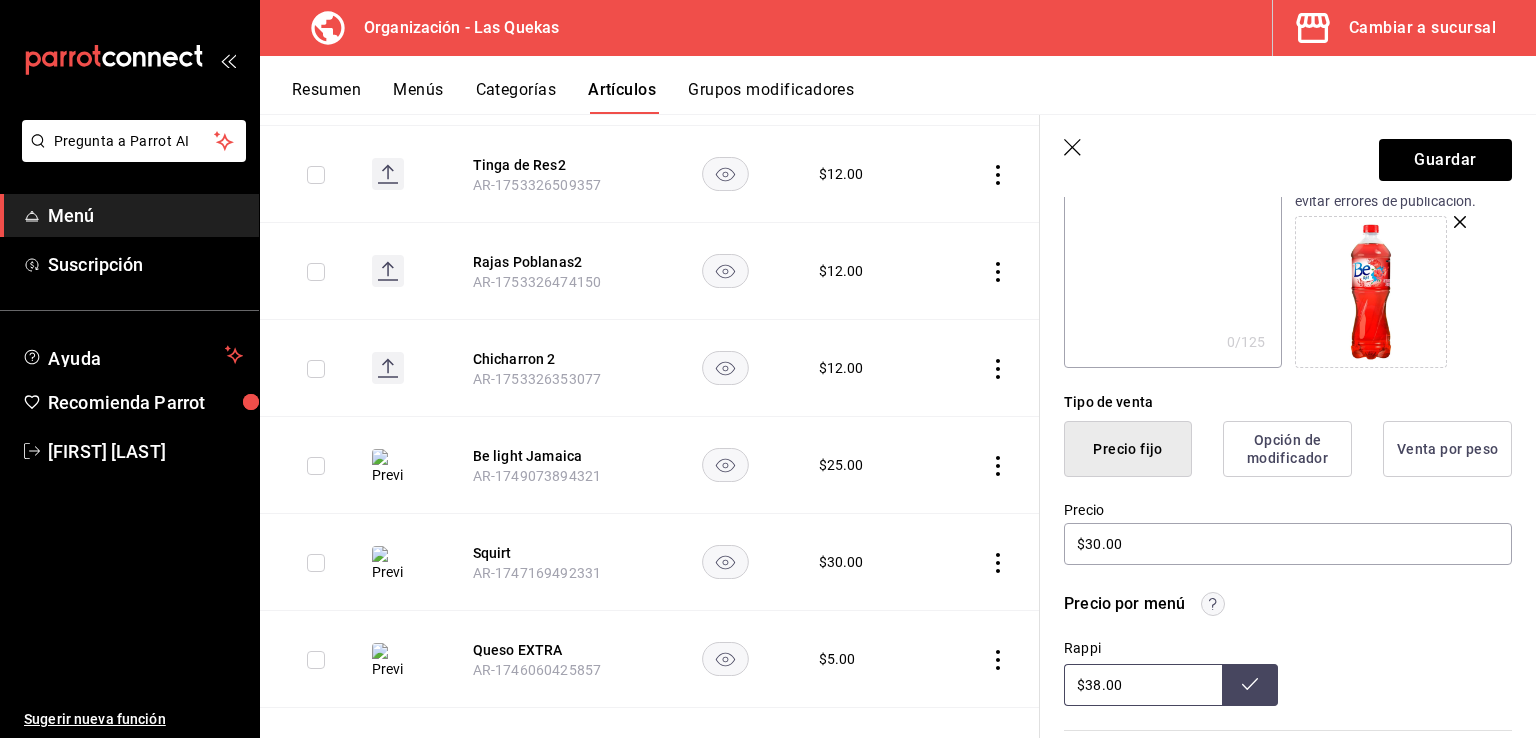 click on "$38.00" at bounding box center (1143, 685) 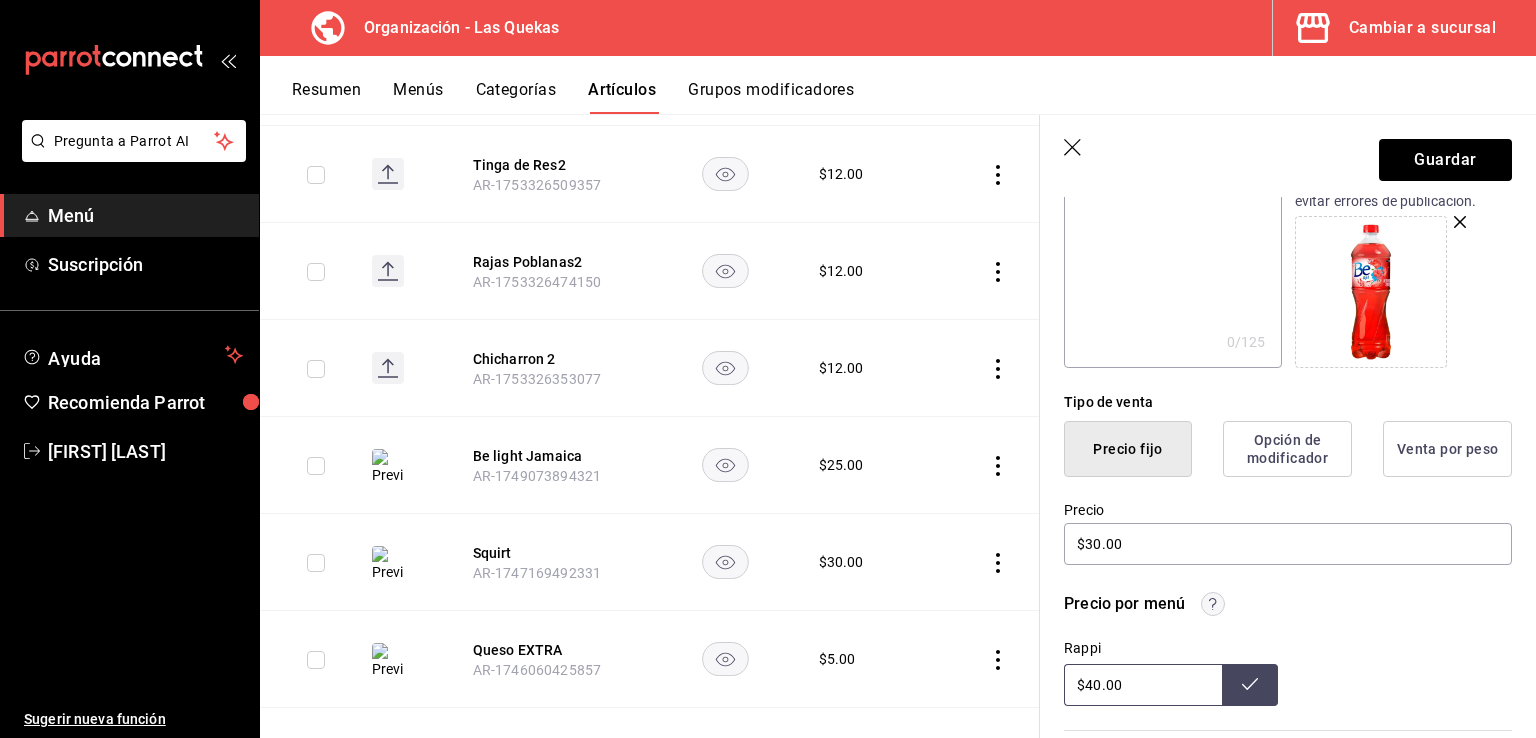 type on "$40.00" 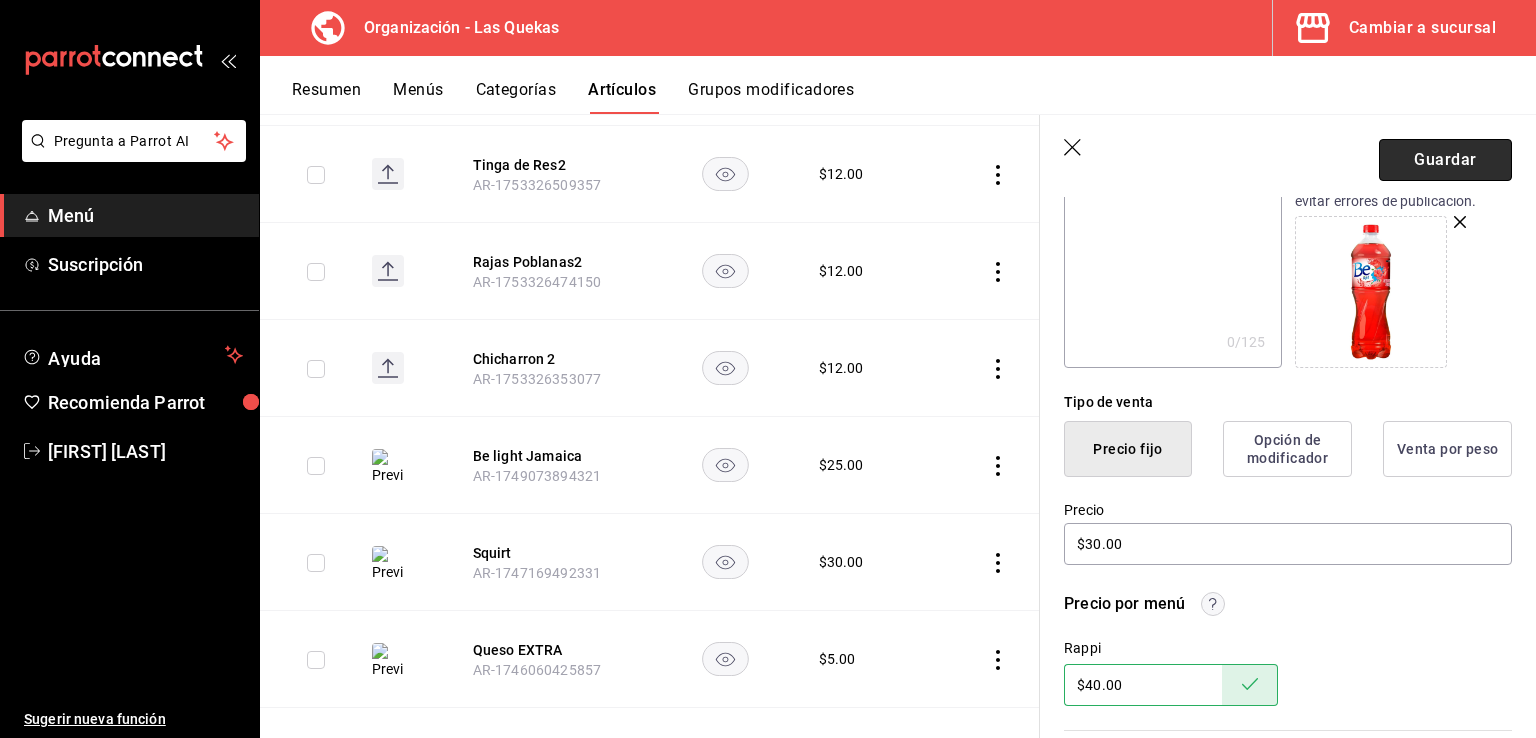 click on "Guardar" at bounding box center (1445, 160) 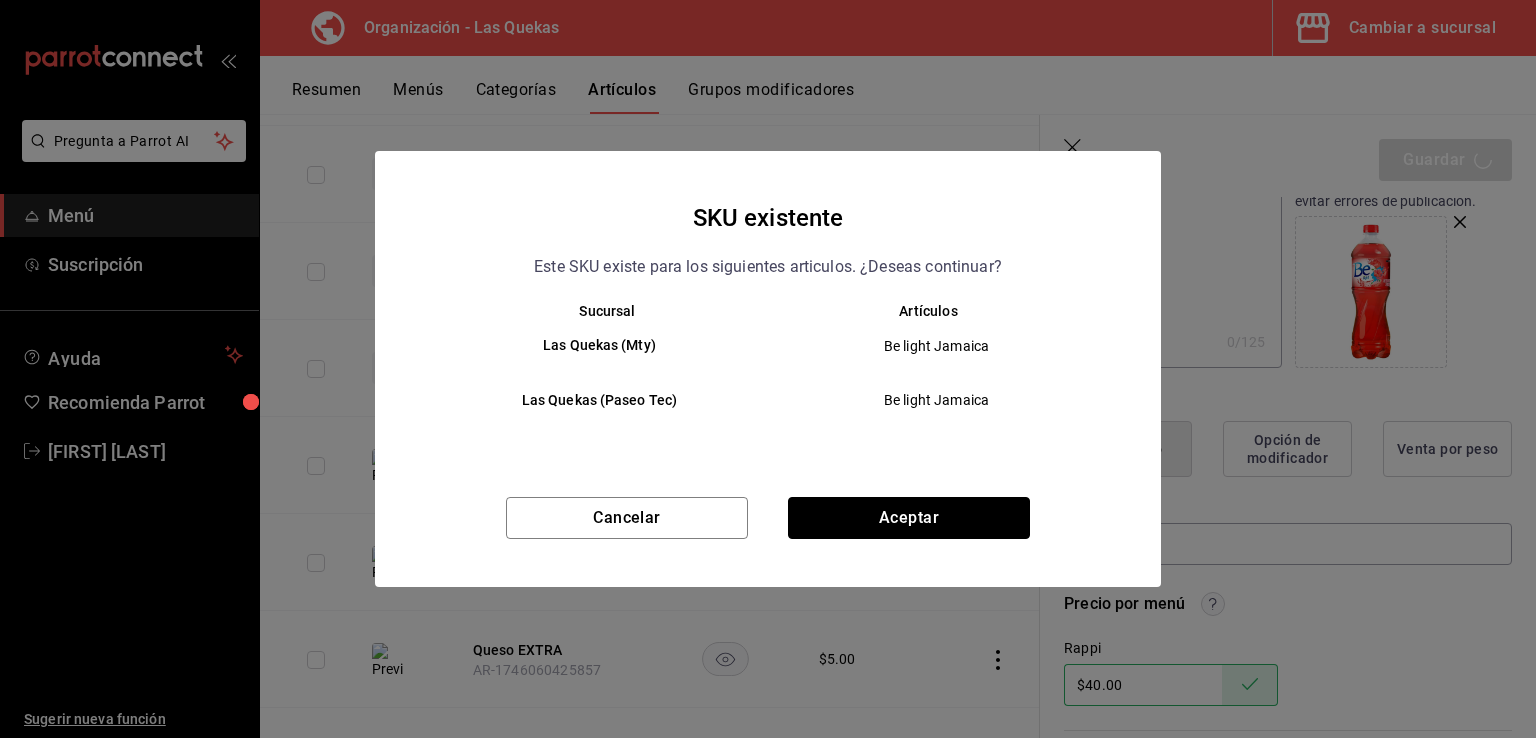 click on "Aceptar" at bounding box center [909, 518] 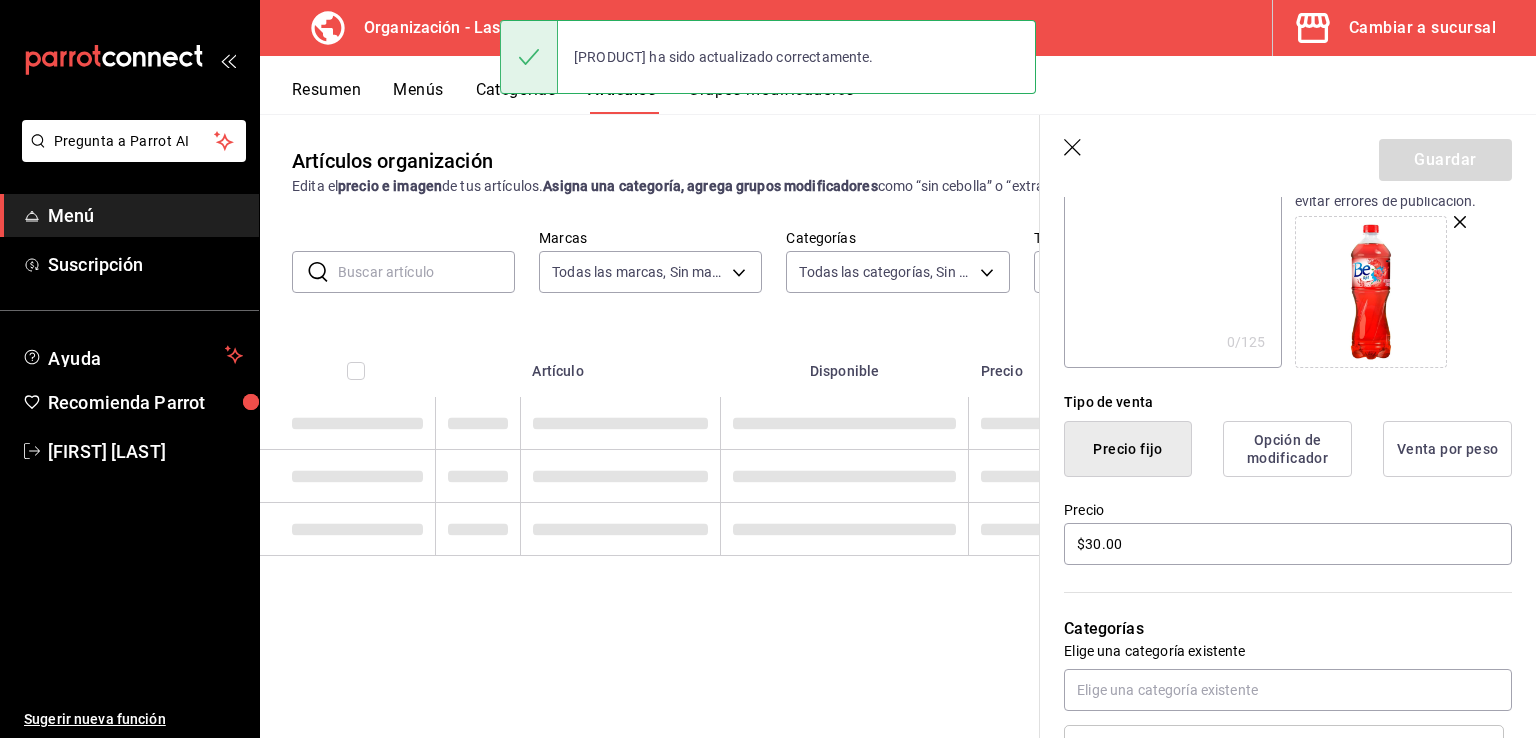 scroll, scrollTop: 0, scrollLeft: 0, axis: both 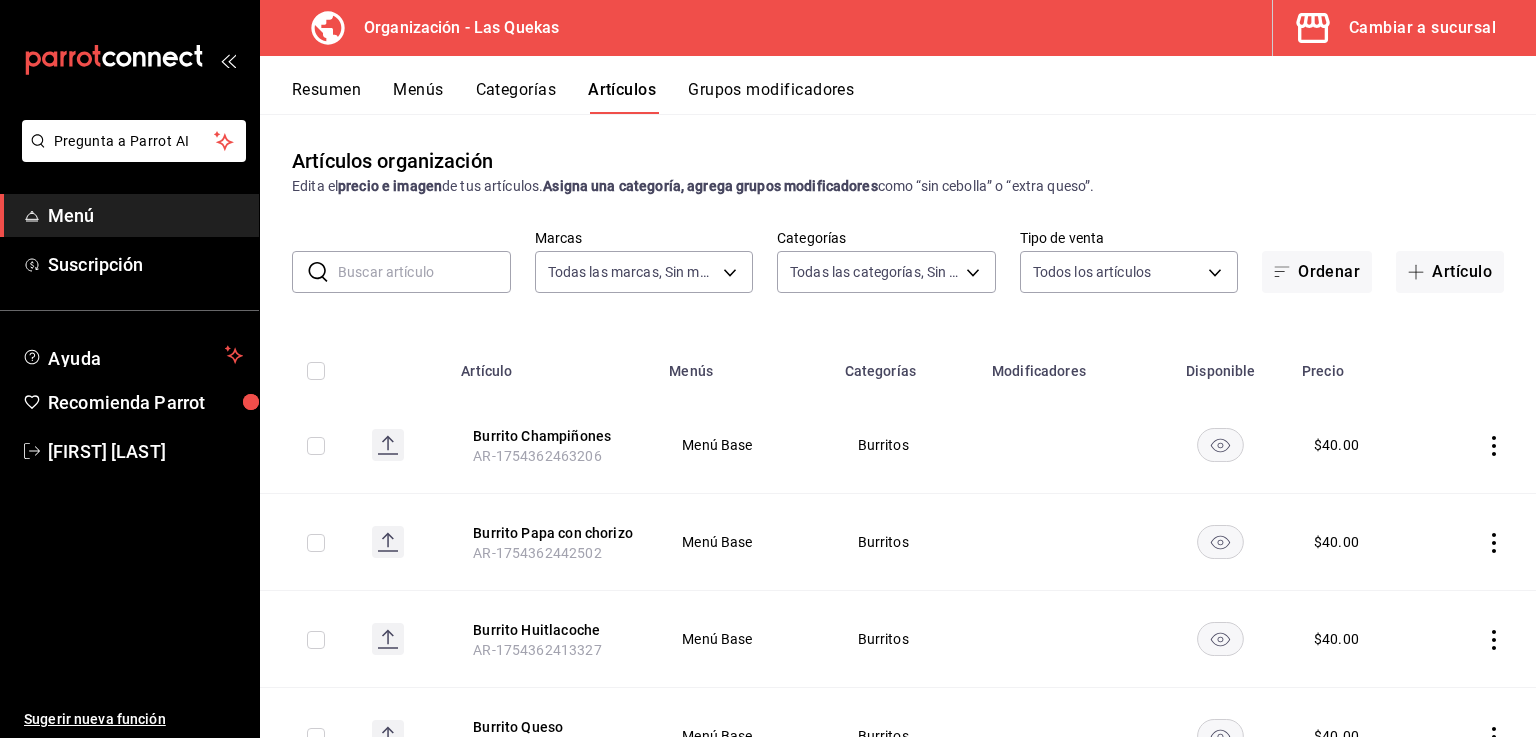 click on "Grupos modificadores" at bounding box center [771, 97] 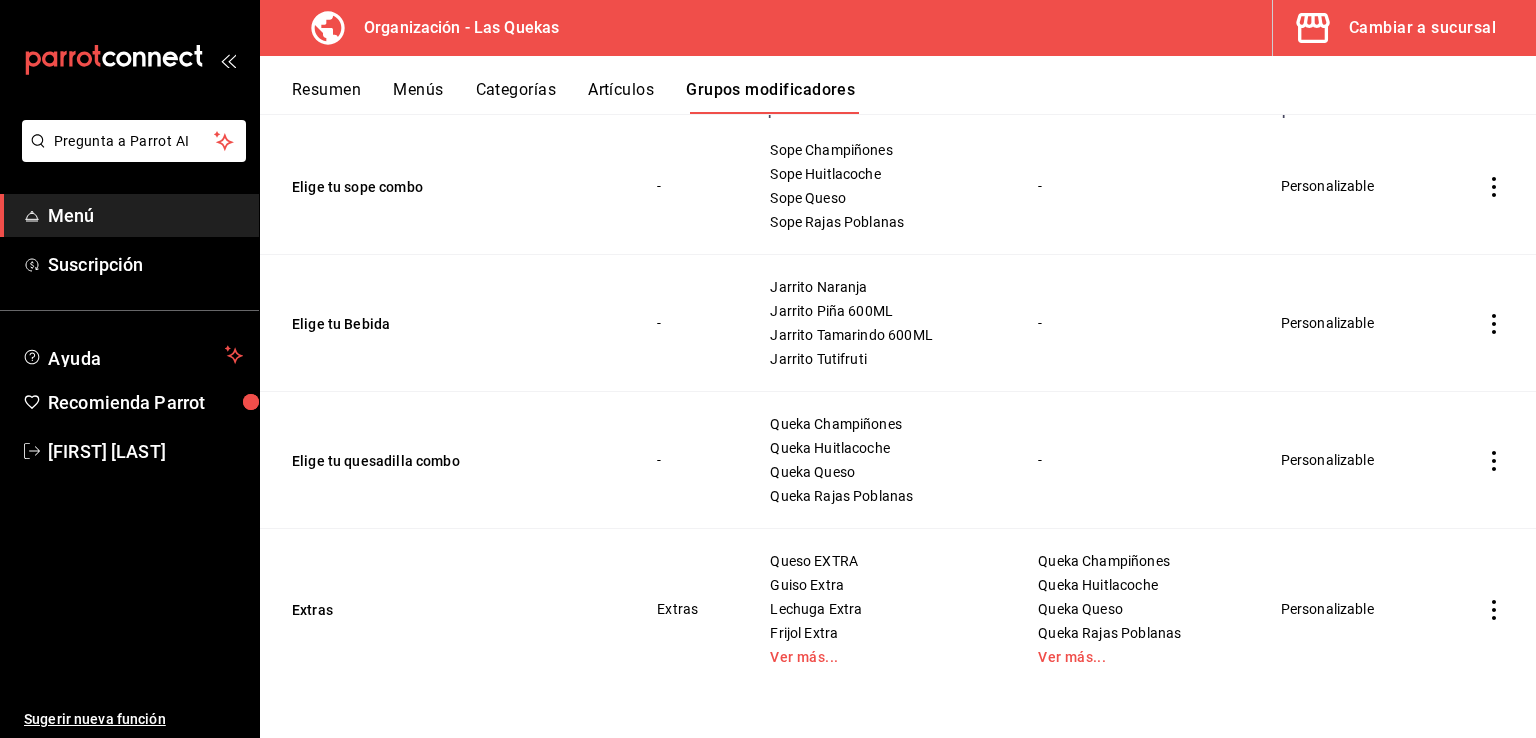 scroll, scrollTop: 0, scrollLeft: 0, axis: both 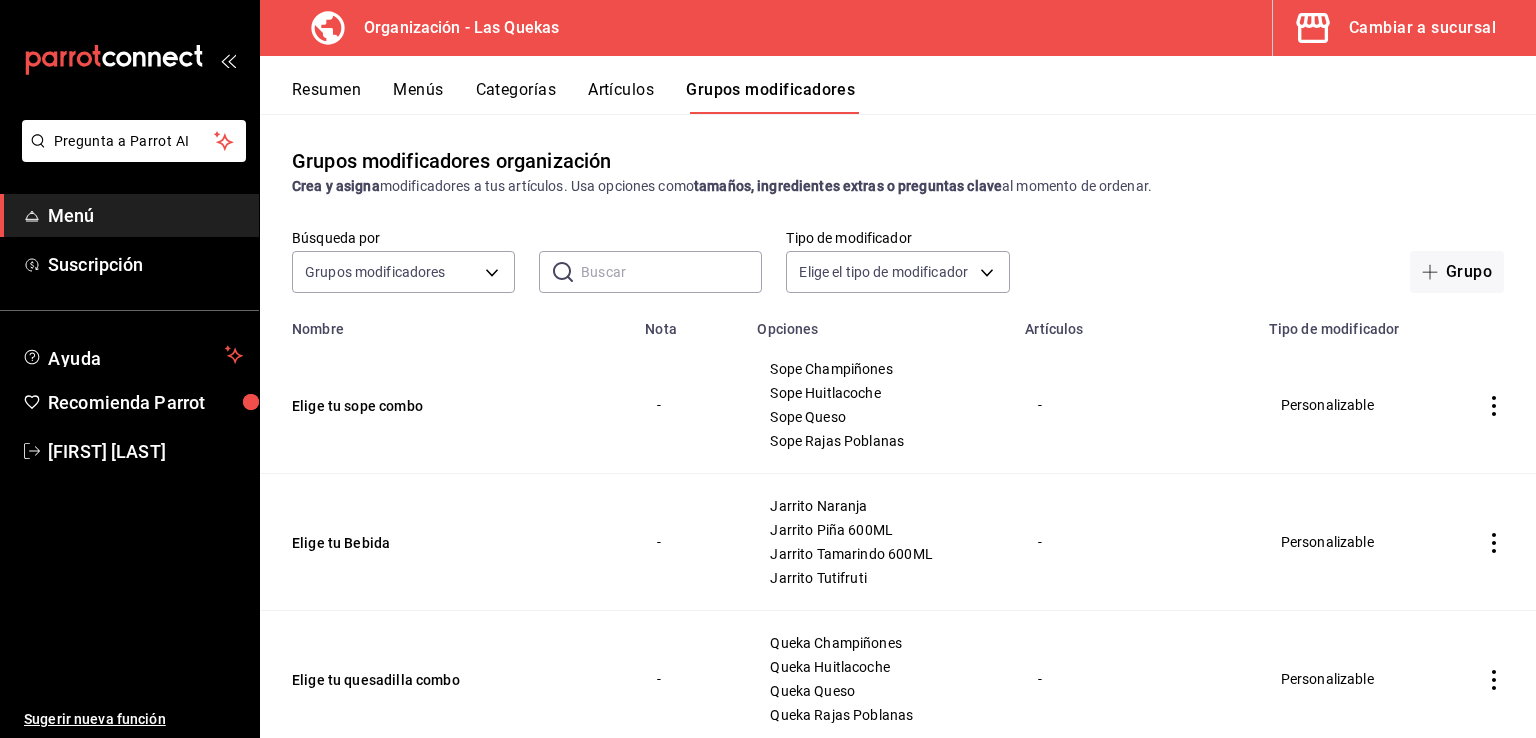 click on "Artículos" at bounding box center [621, 97] 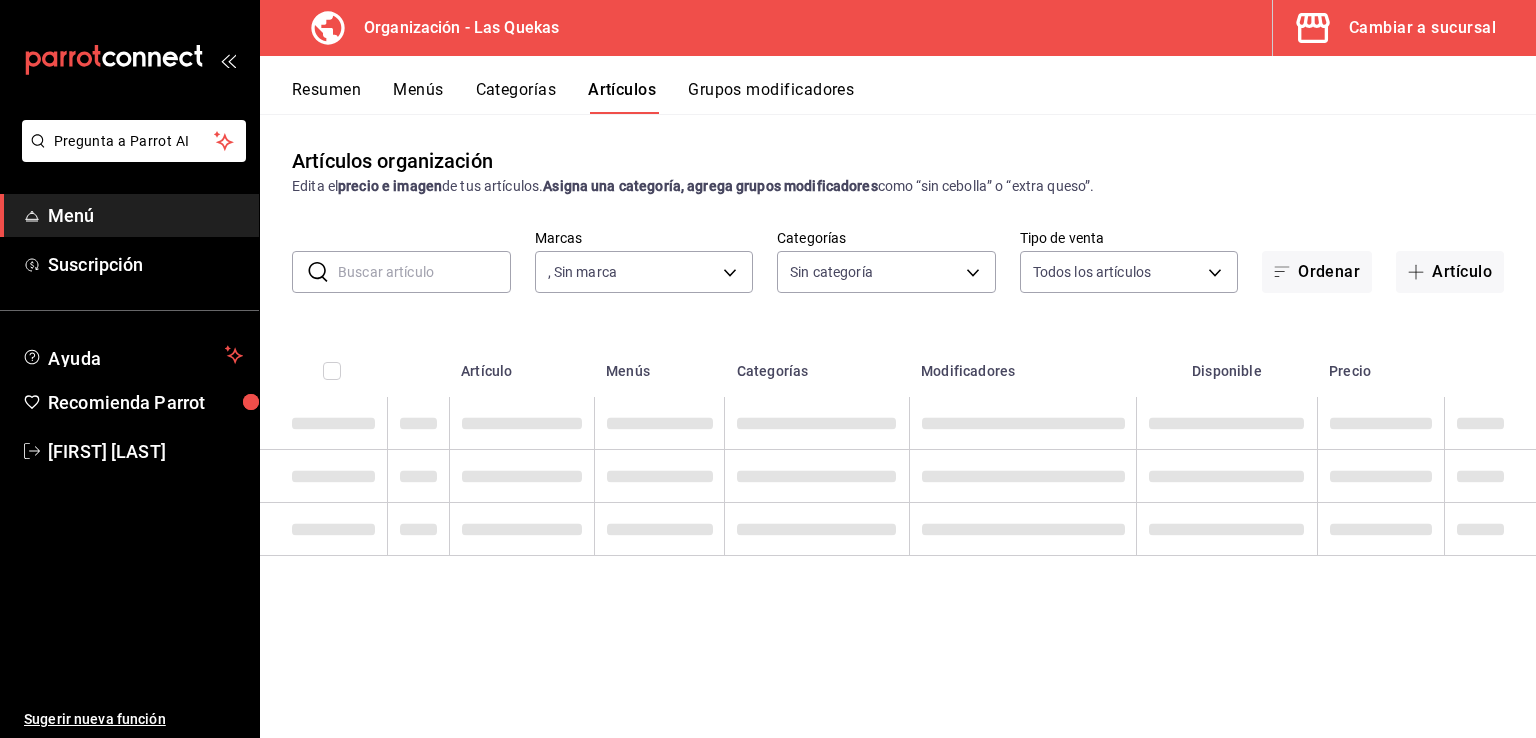 type on "10db9dd2-a01e-4e41-a06a-acad9392e6b8" 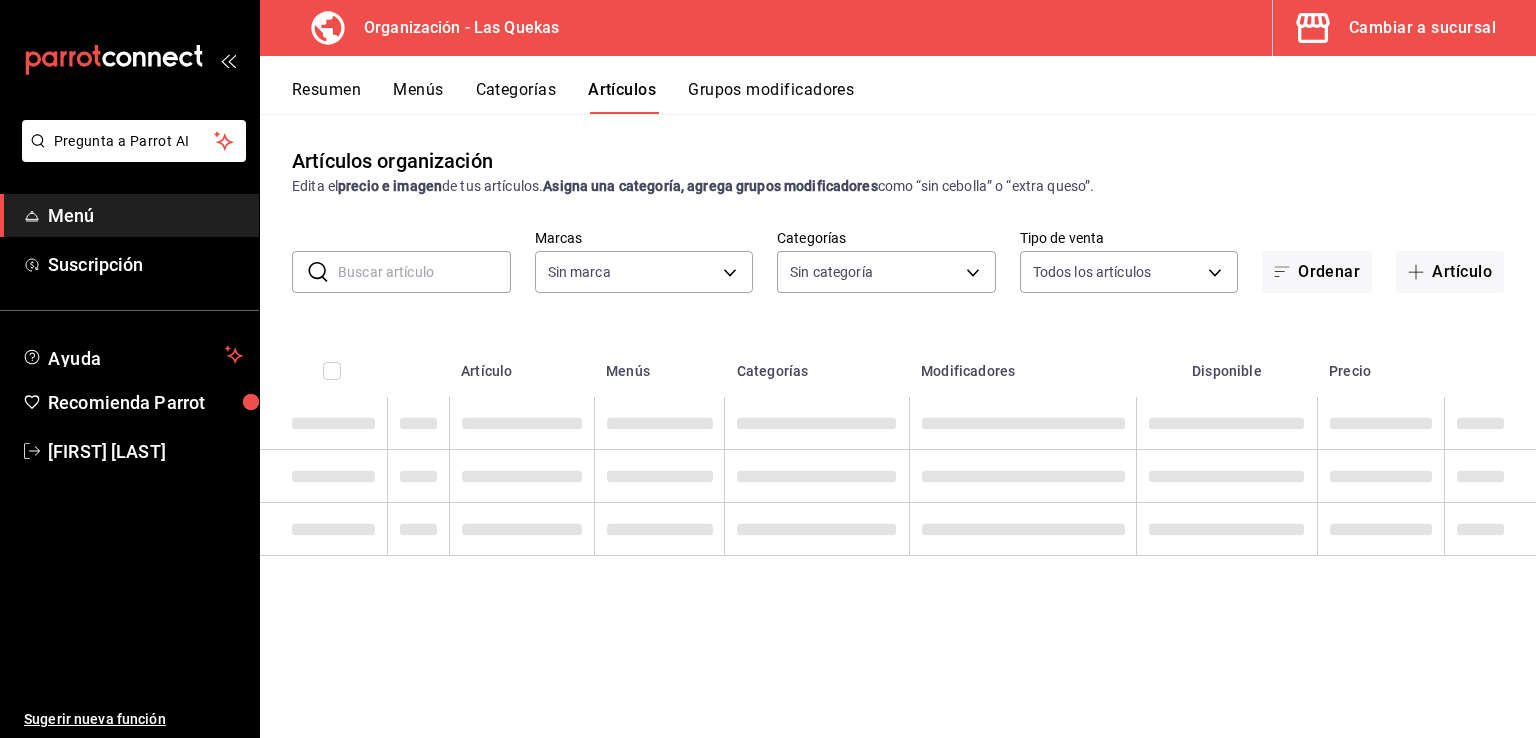 type on "[UUID],[UUID],[UUID],[UUID],[UUID],[UUID]" 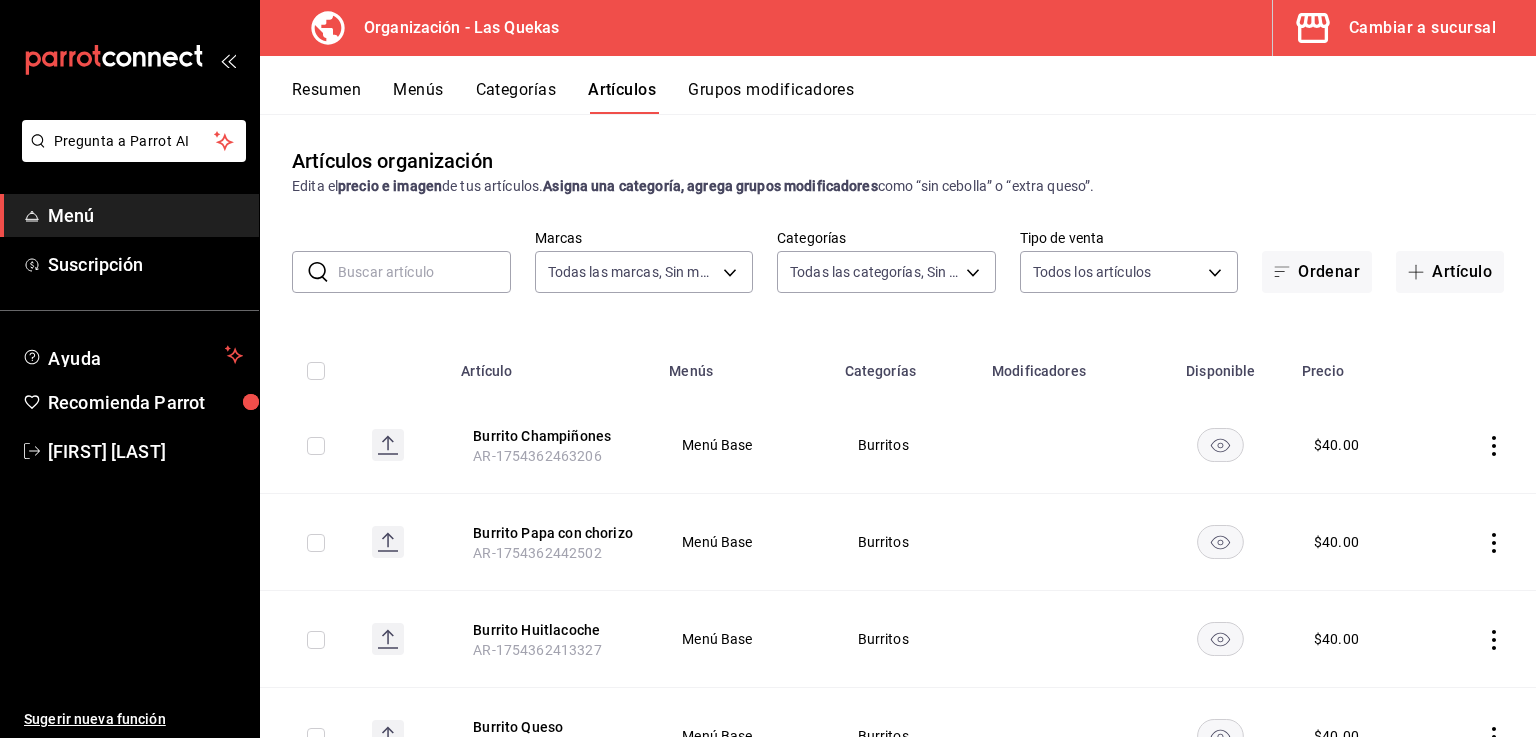 type on "10db9dd2-a01e-4e41-a06a-acad9392e6b8" 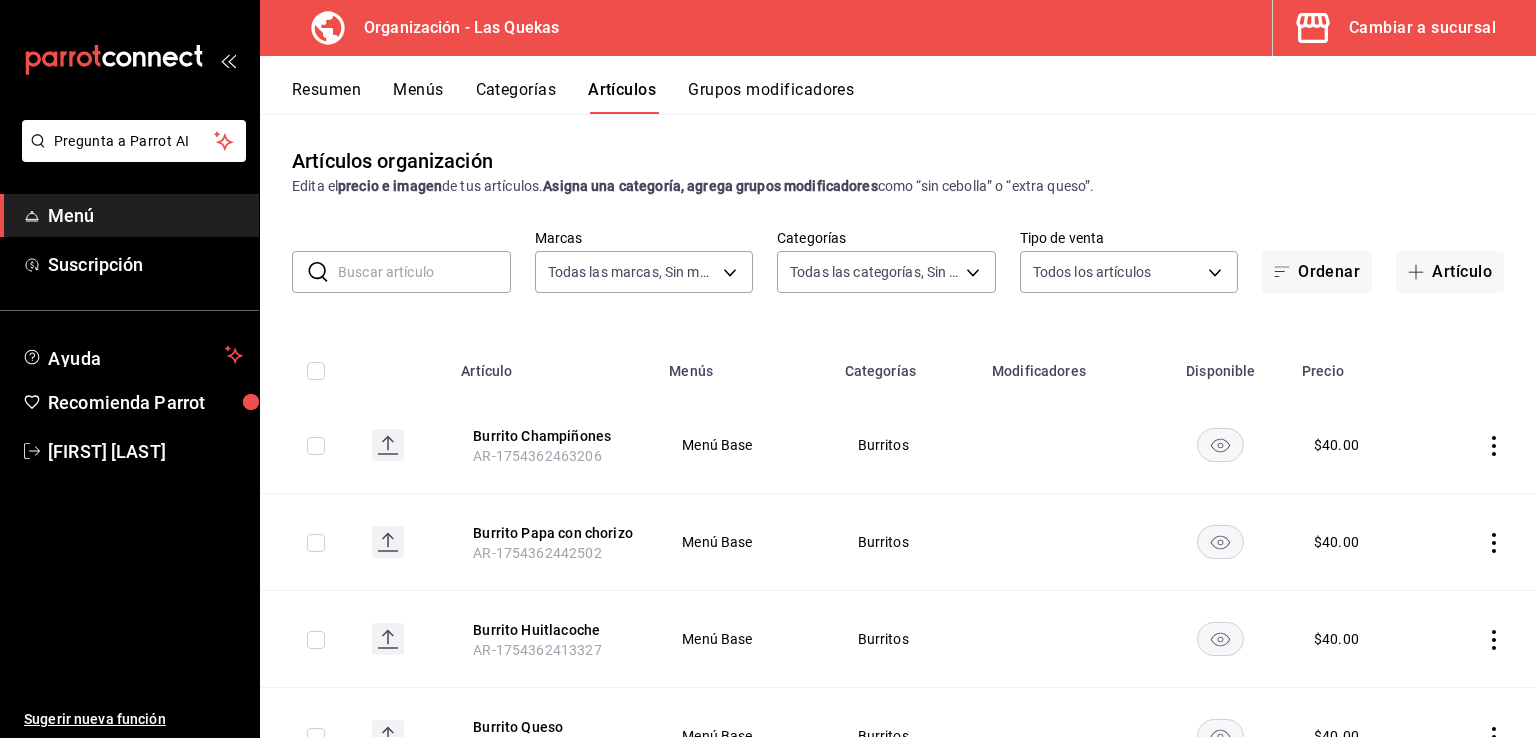 click on "Categorías" at bounding box center [516, 97] 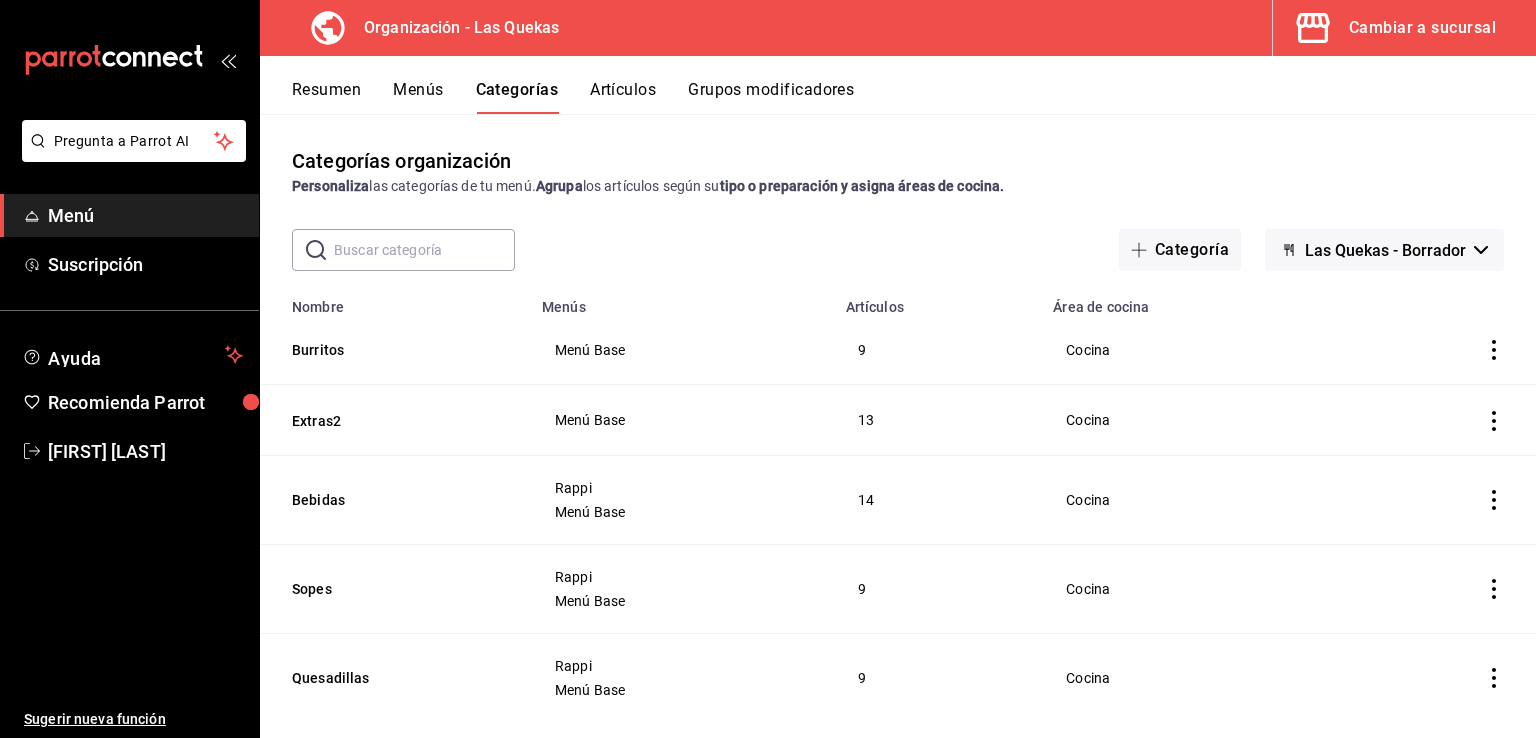 click on "Las Quekas - Borrador" at bounding box center (1384, 250) 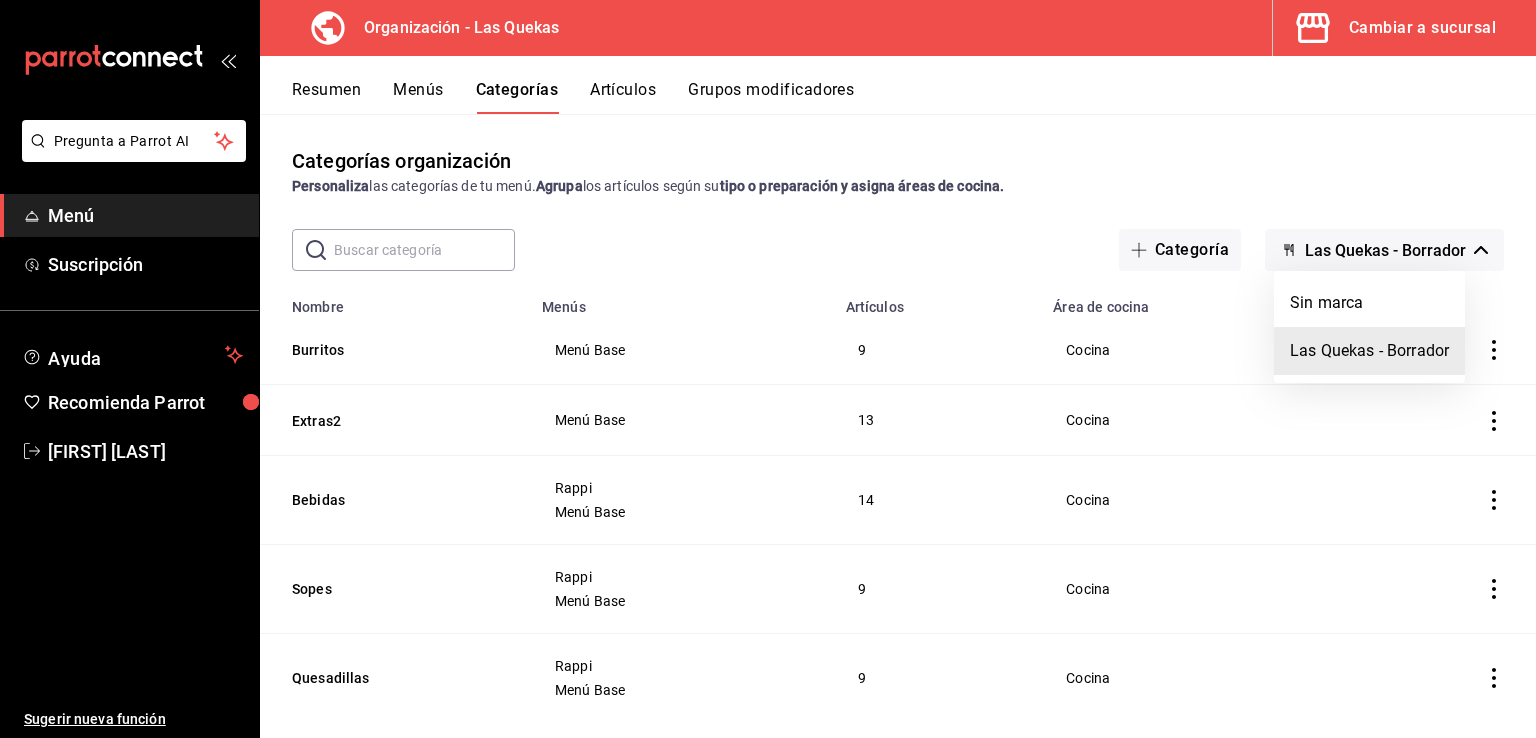 click at bounding box center (768, 369) 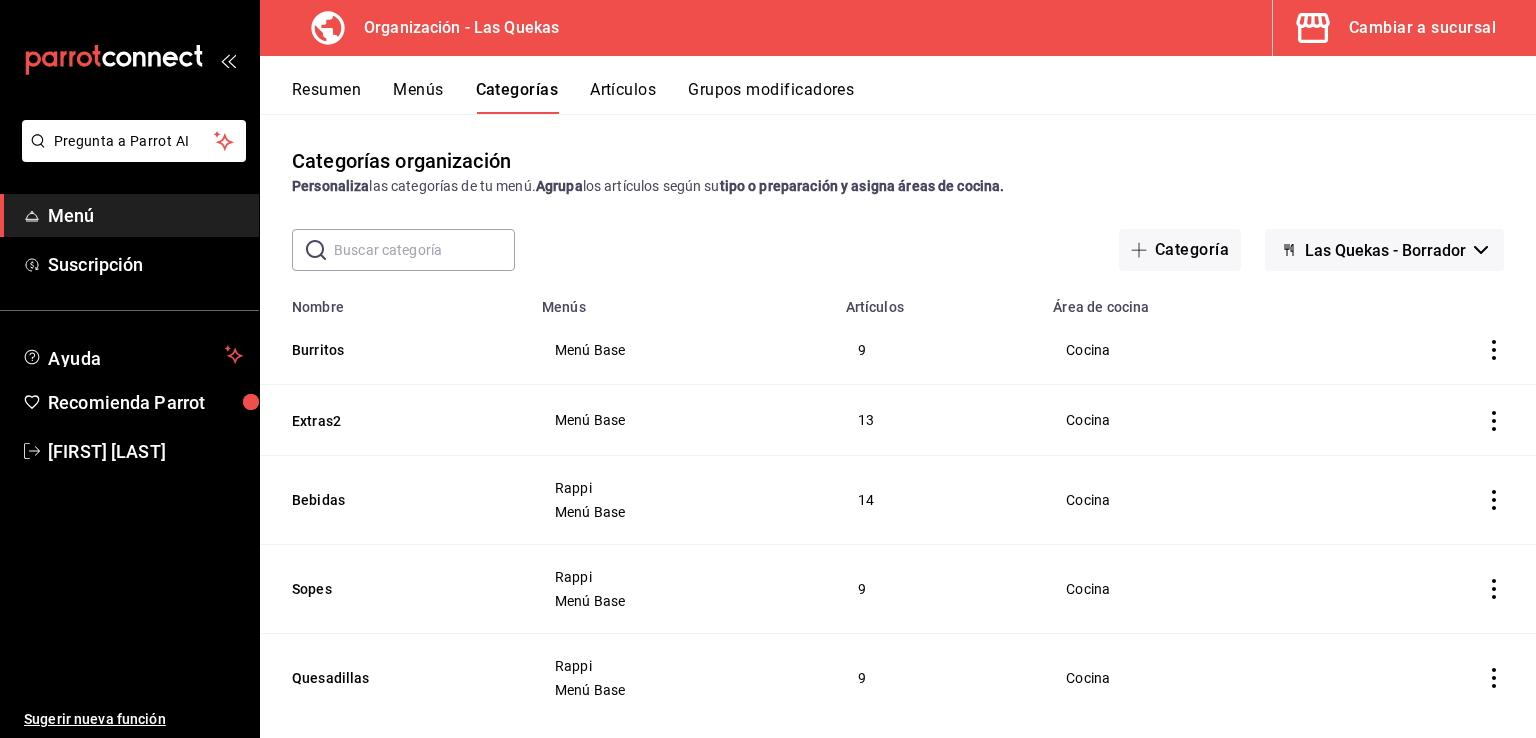 click 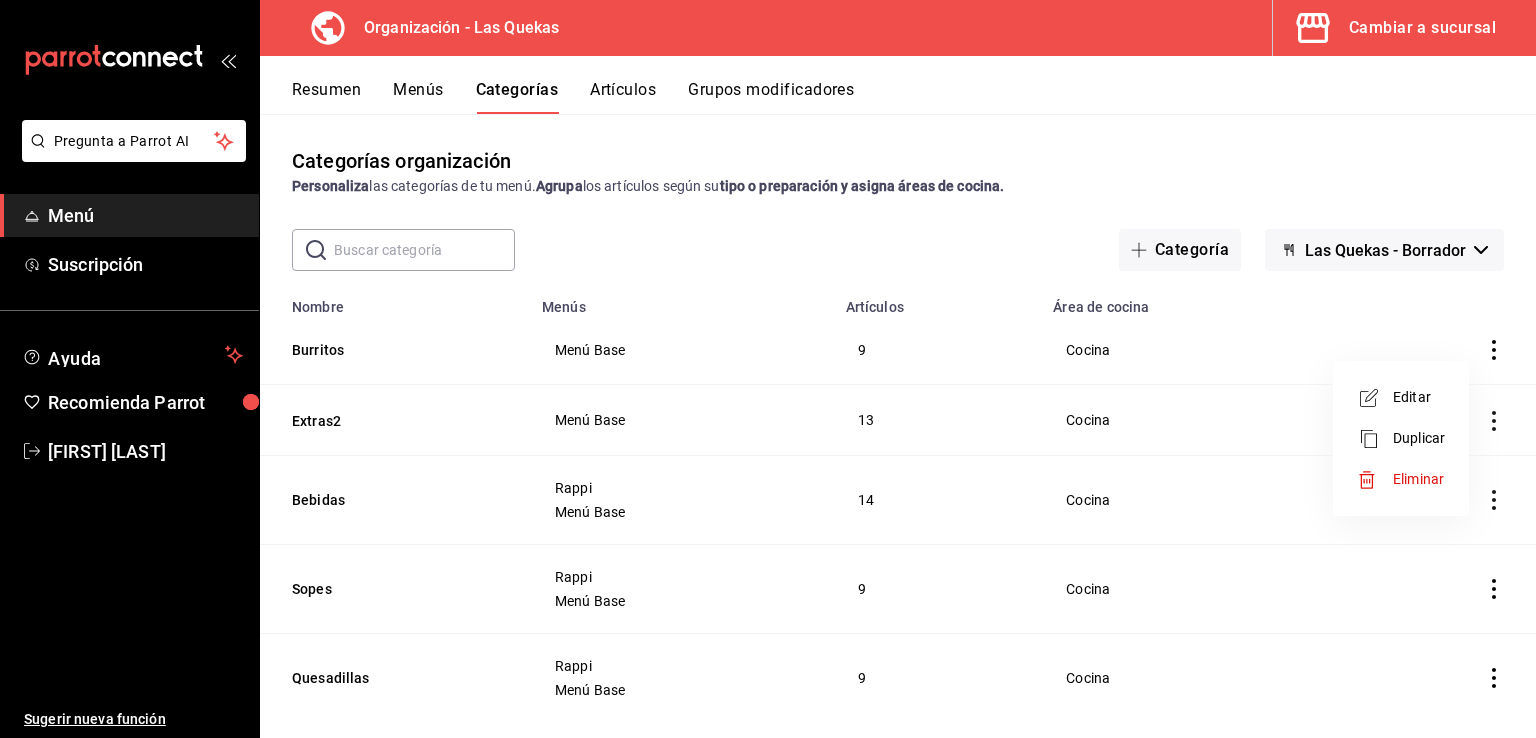 click at bounding box center [768, 369] 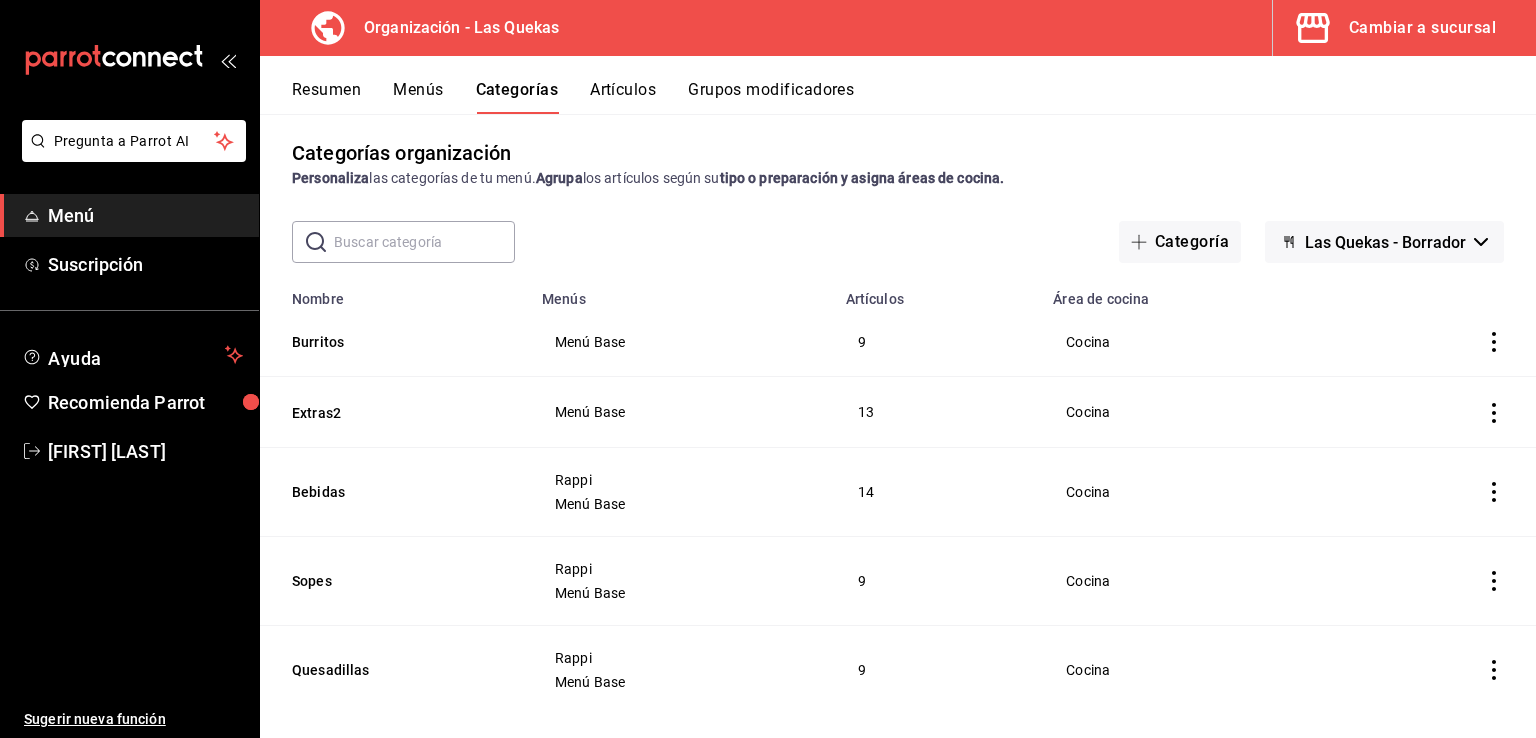 scroll, scrollTop: 0, scrollLeft: 0, axis: both 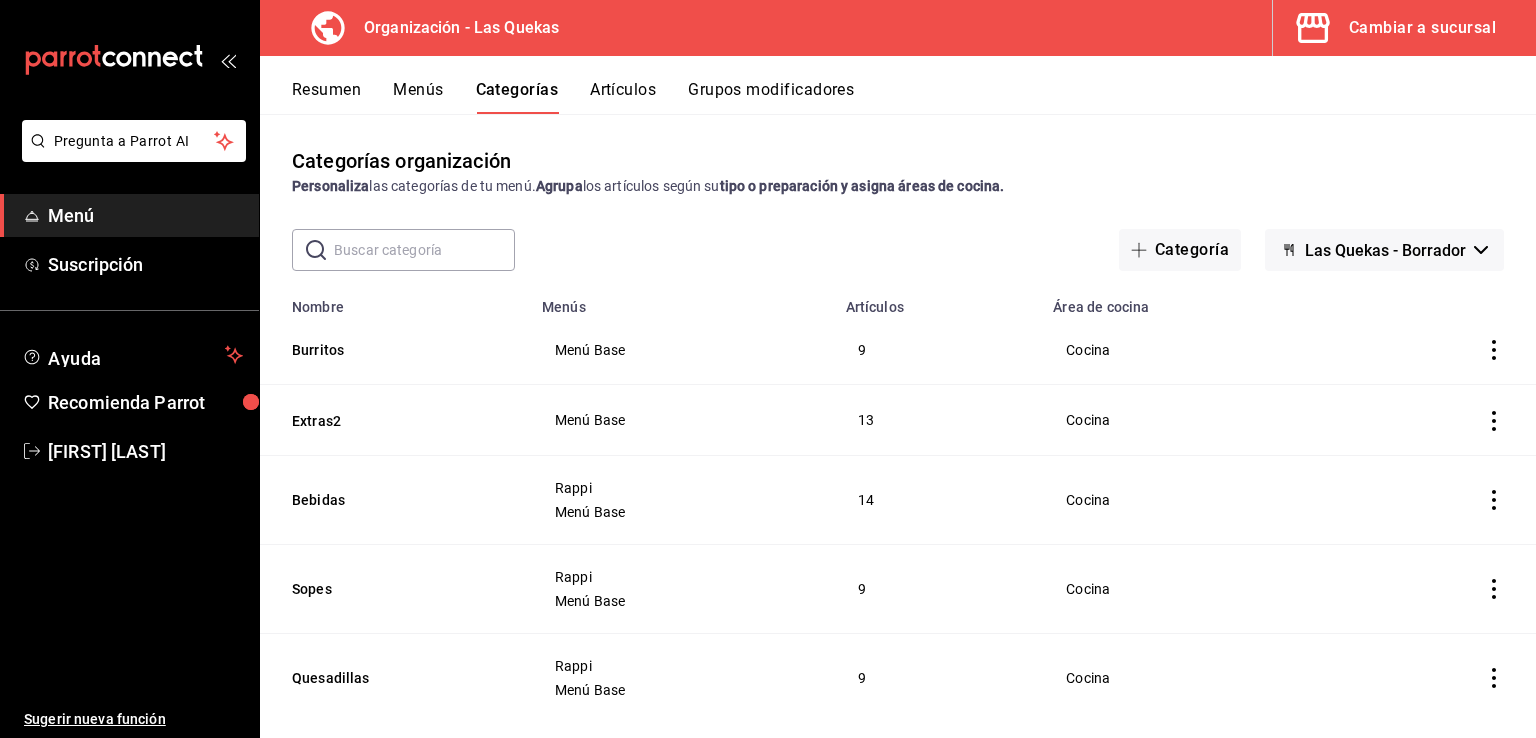click on "Menús" at bounding box center (418, 97) 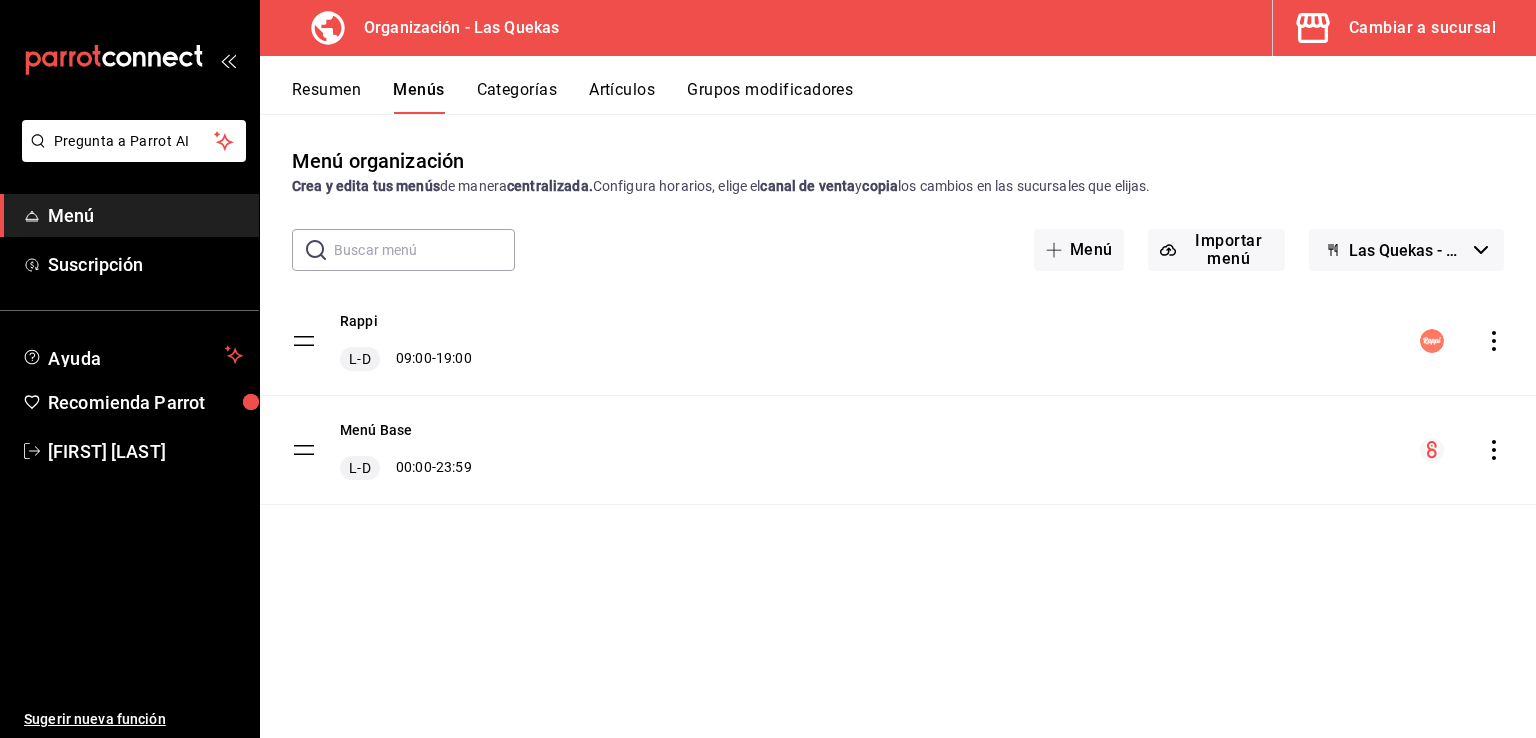 click 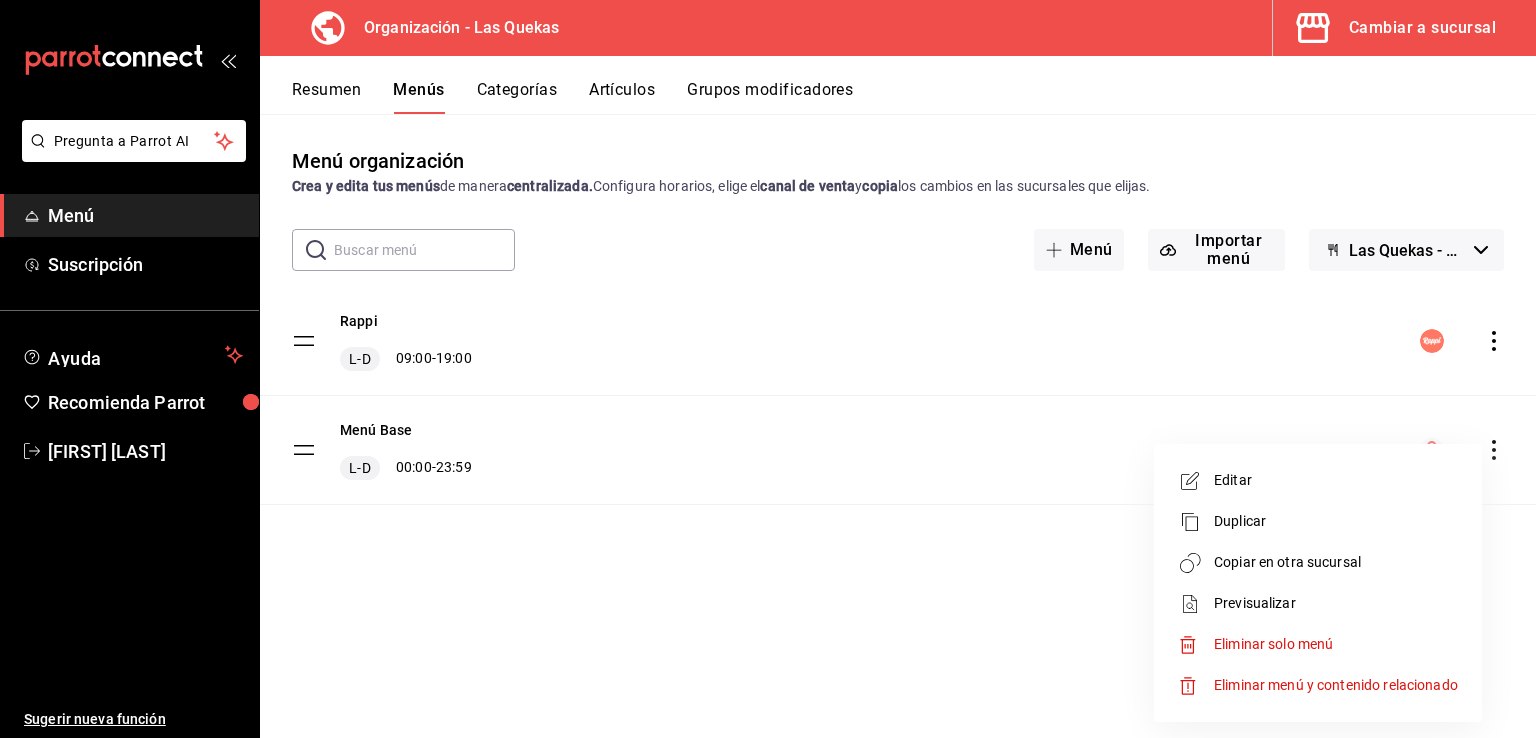 click on "Copiar en otra sucursal" at bounding box center [1336, 562] 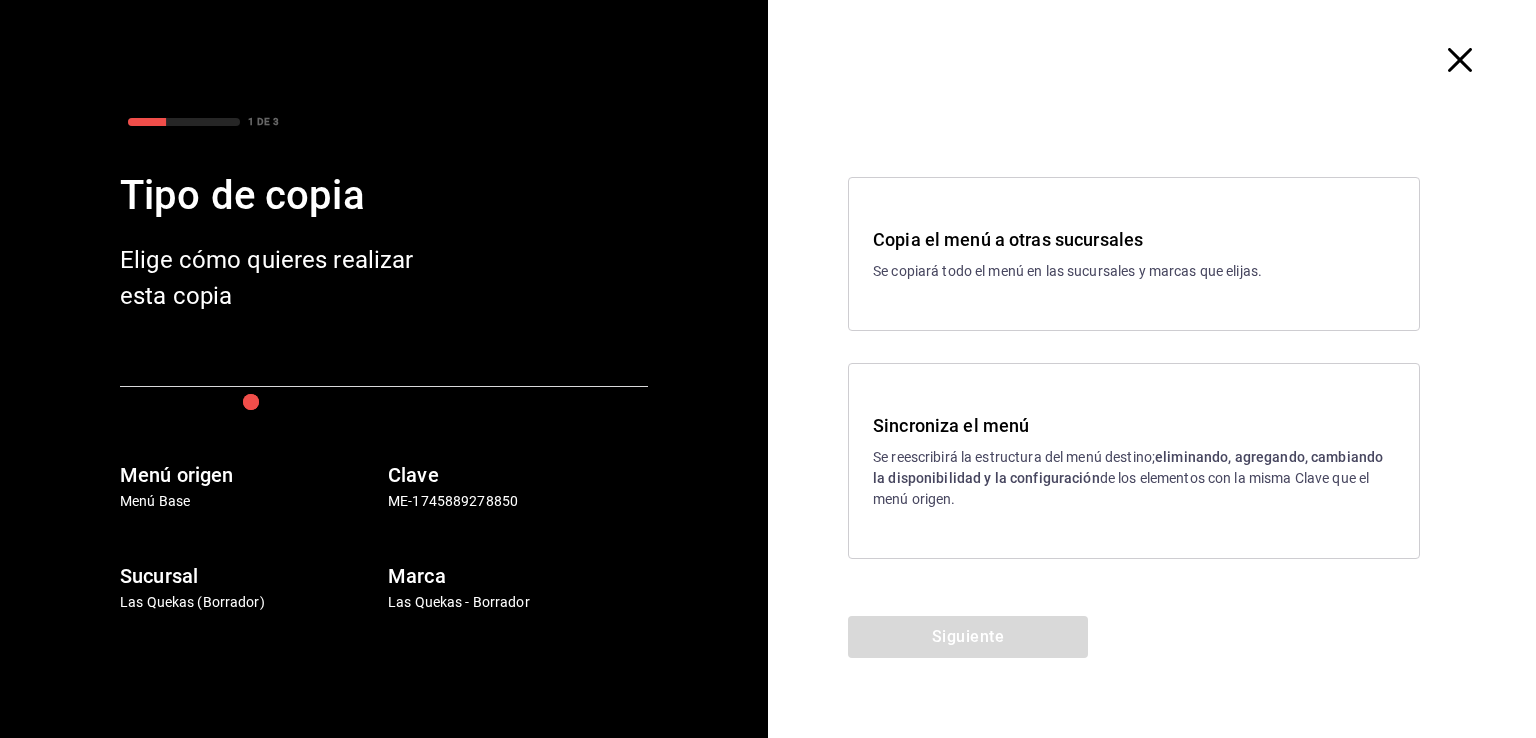 click on "Sincroniza el menú" at bounding box center [1134, 425] 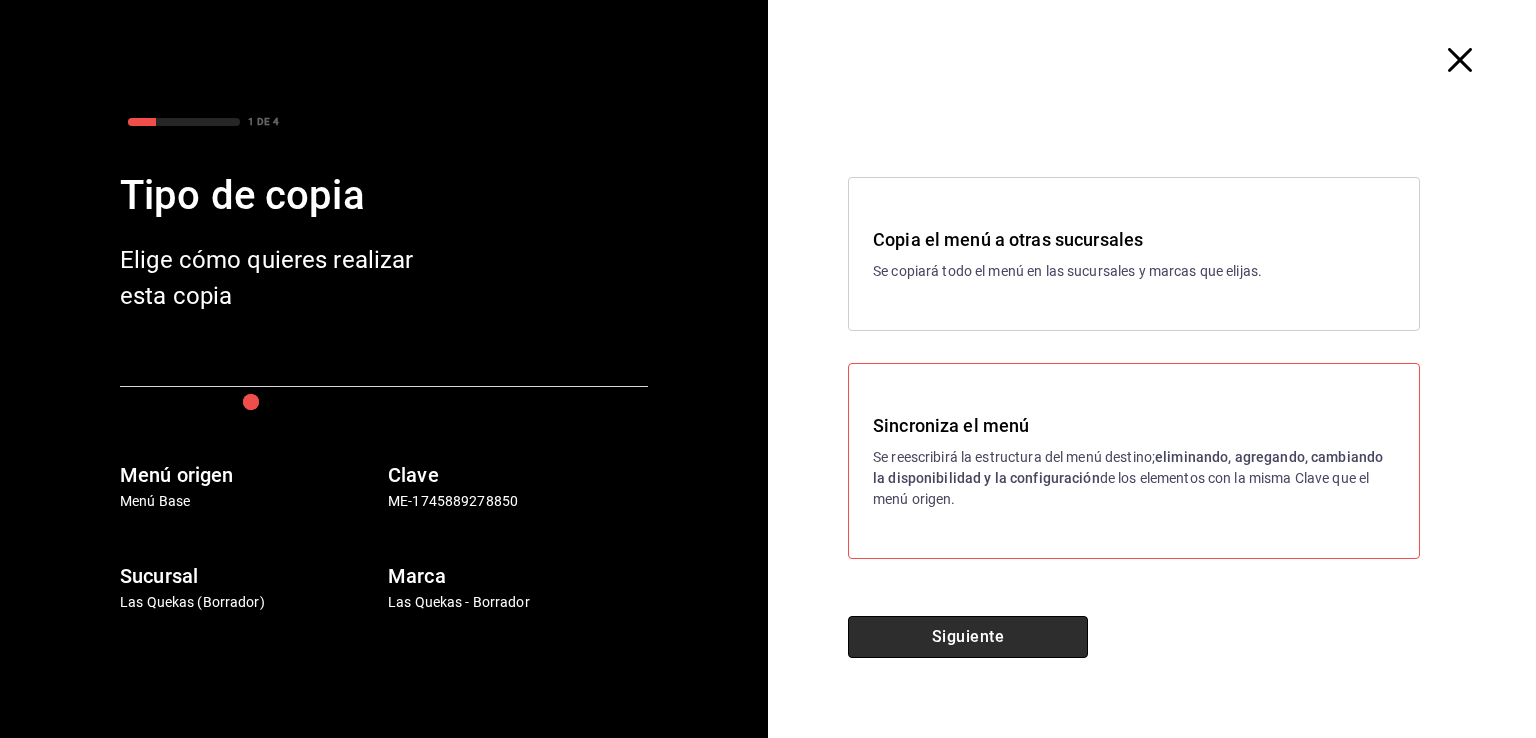 click on "Siguiente" at bounding box center (968, 637) 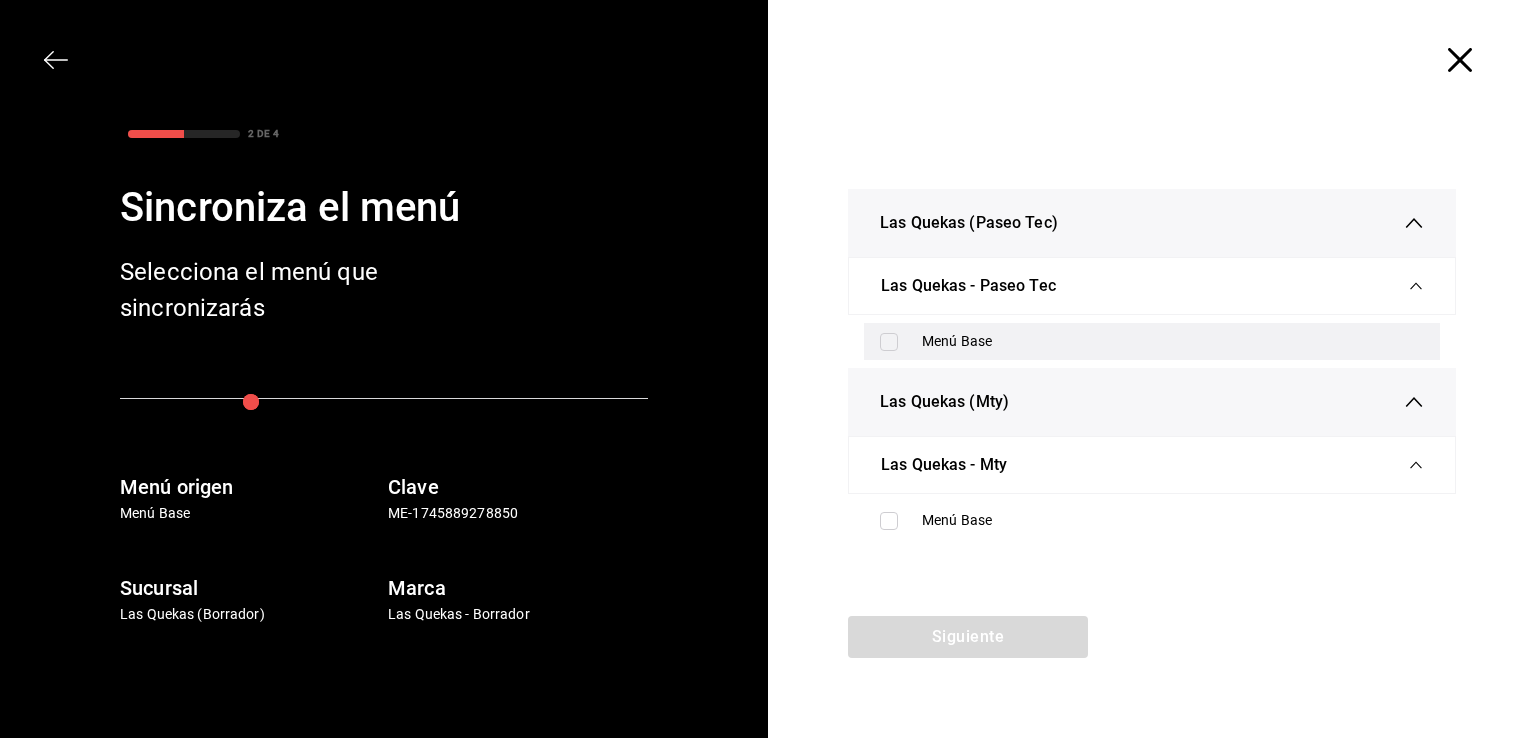 click at bounding box center (889, 342) 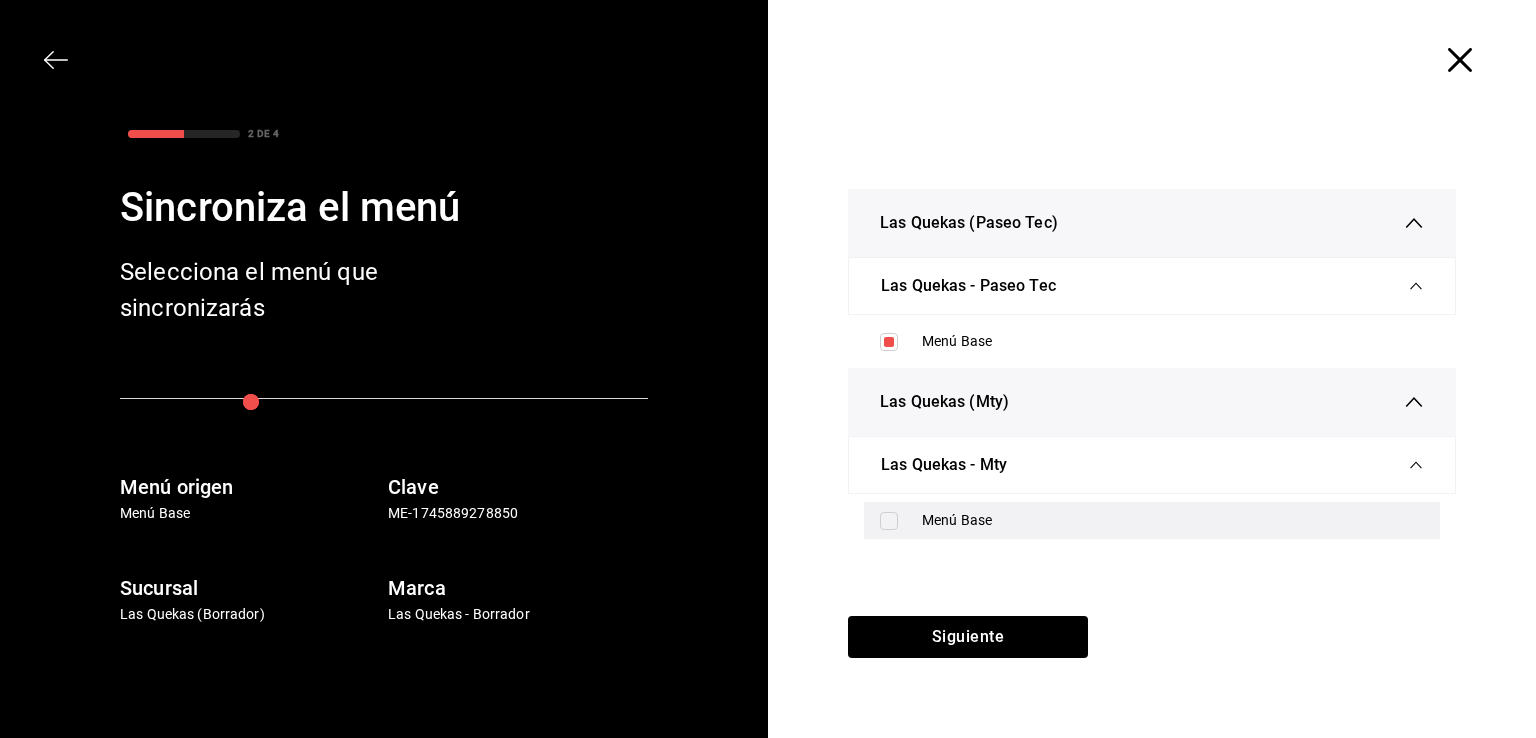click at bounding box center [889, 521] 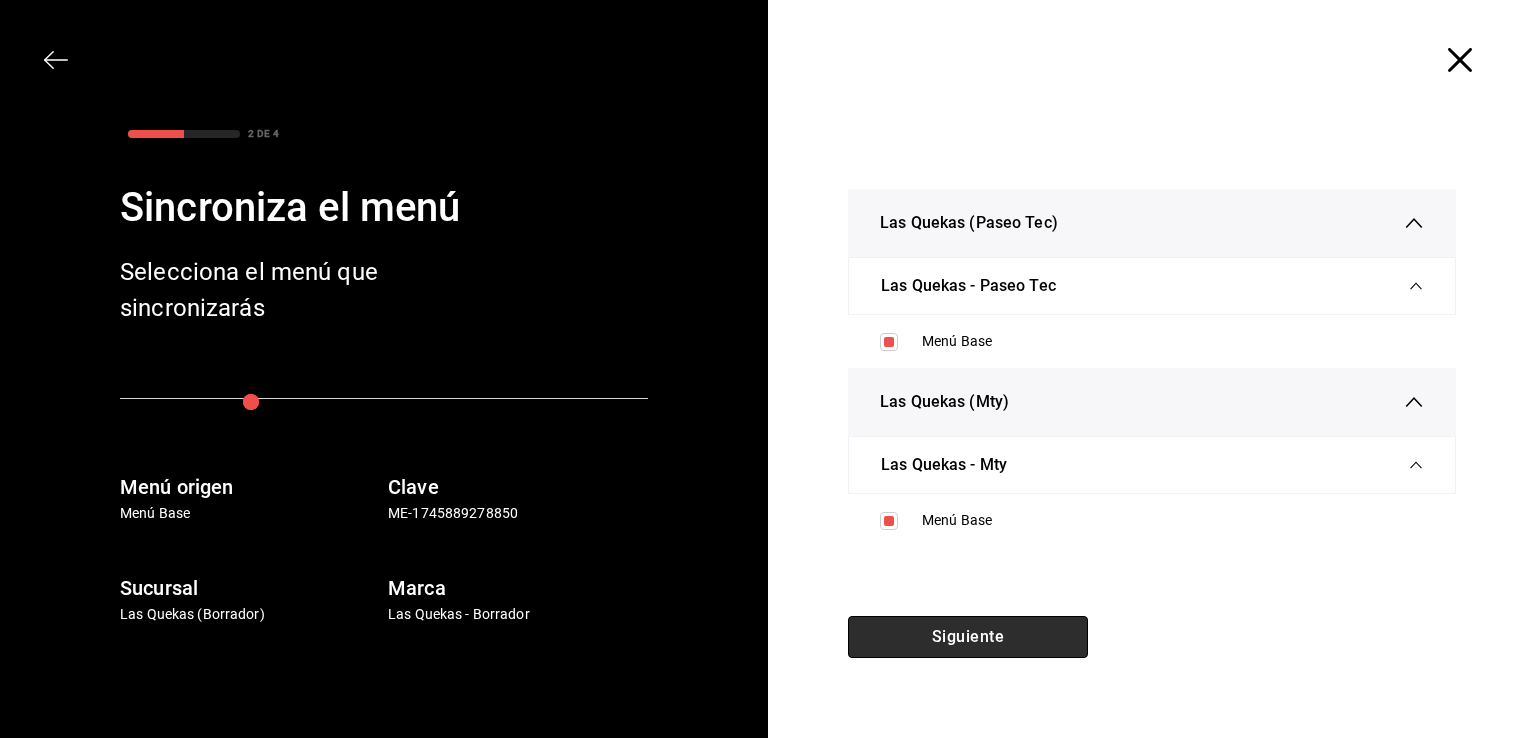 click on "Siguiente" at bounding box center (968, 637) 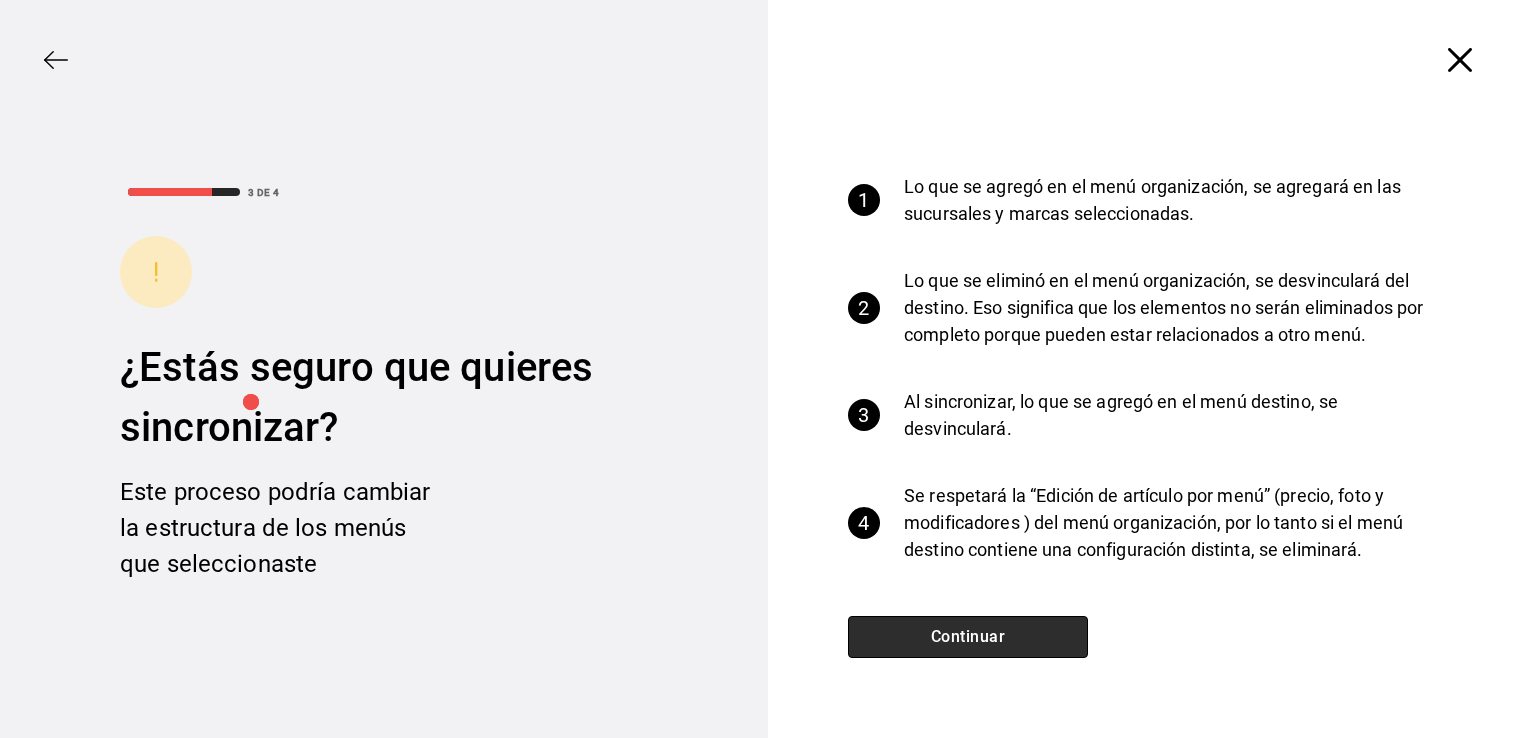 click on "Continuar" at bounding box center (968, 637) 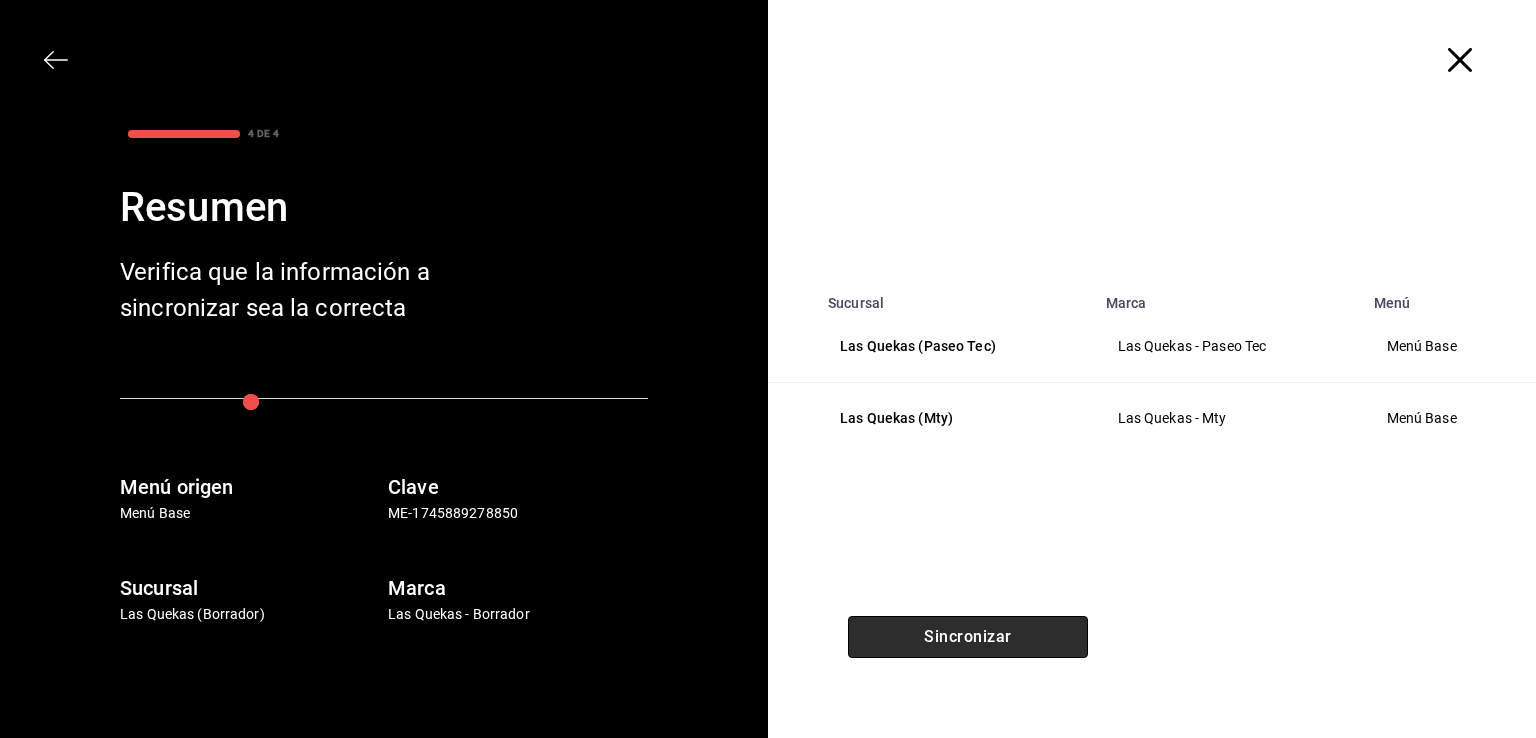 click on "Sincronizar" at bounding box center [968, 637] 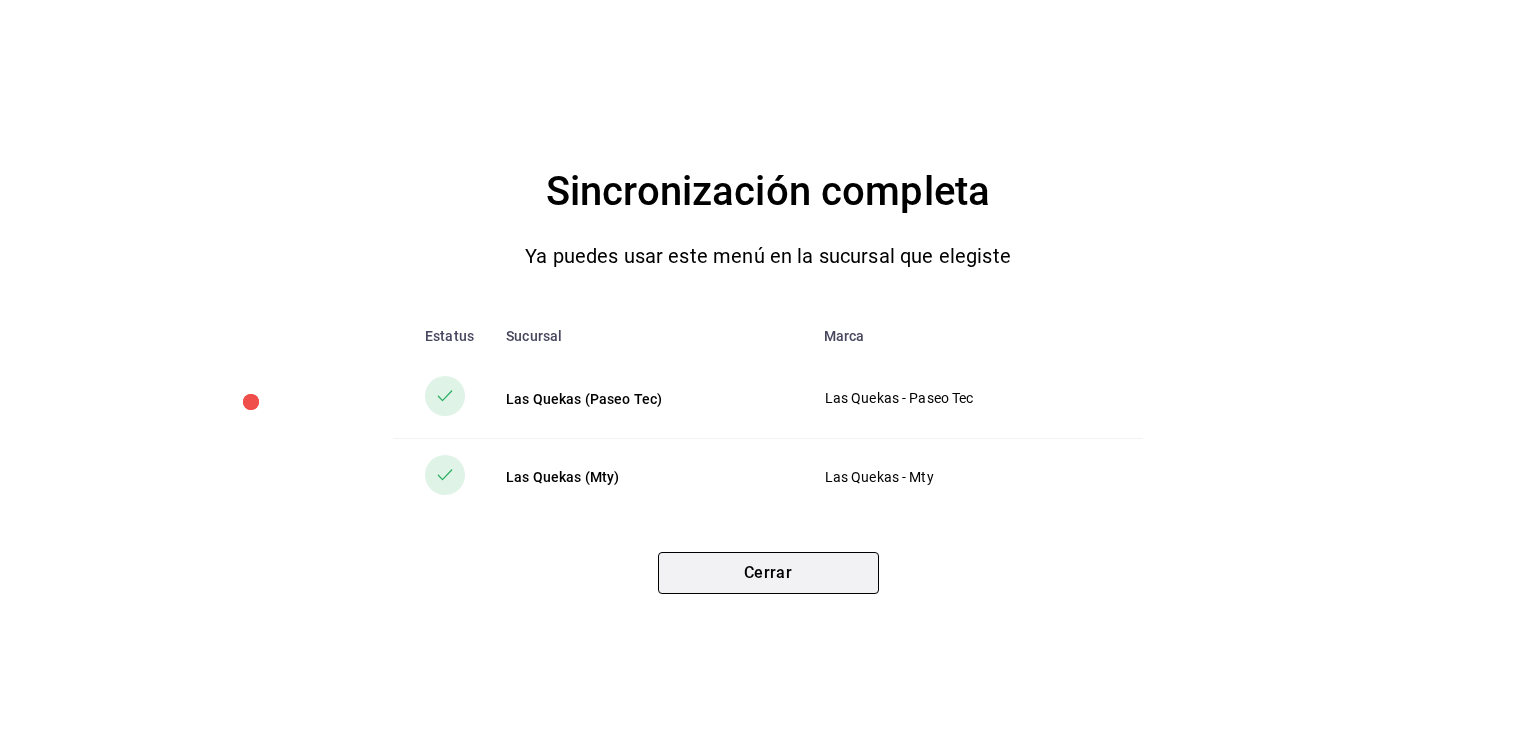 click on "Cerrar" at bounding box center (768, 573) 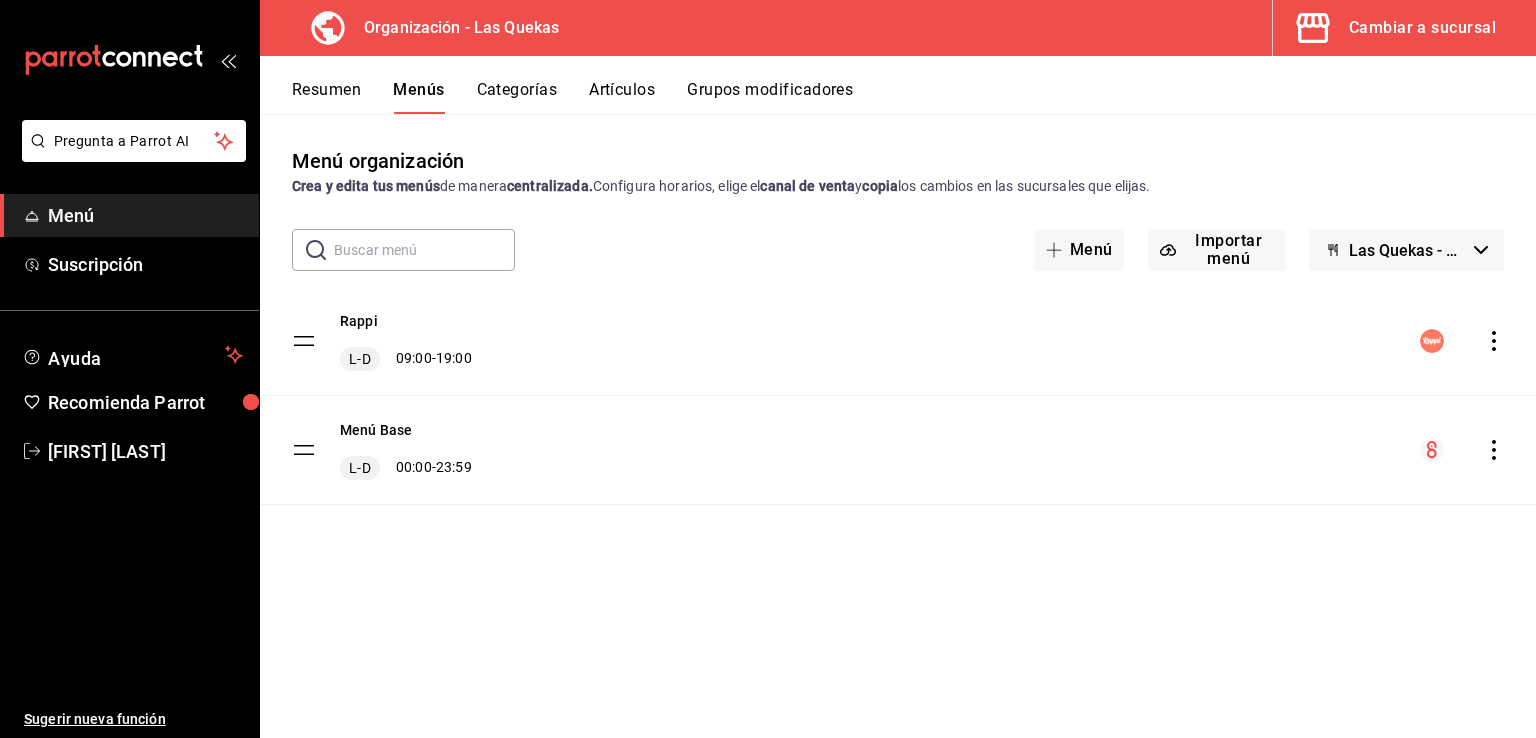click 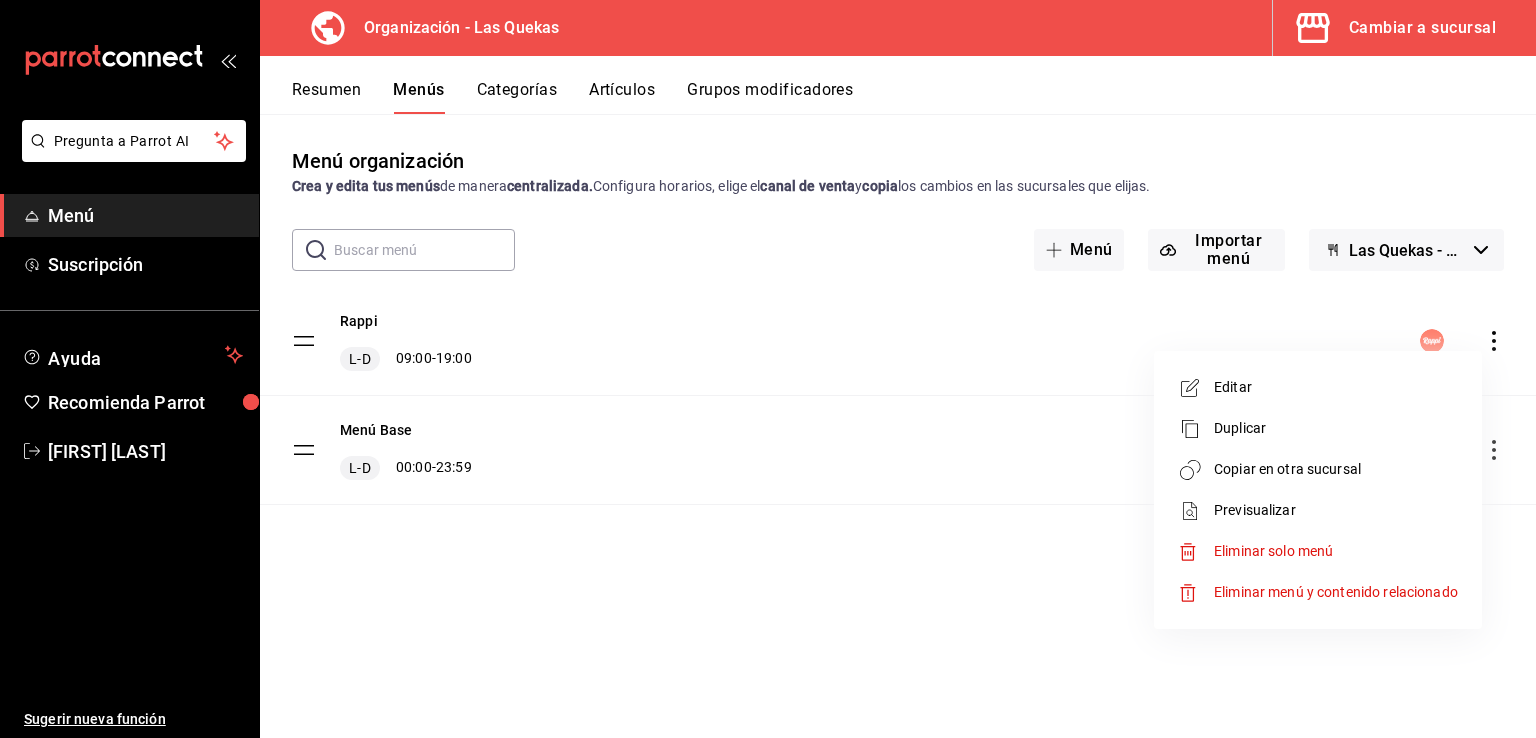 click on "Copiar en otra sucursal" at bounding box center [1336, 469] 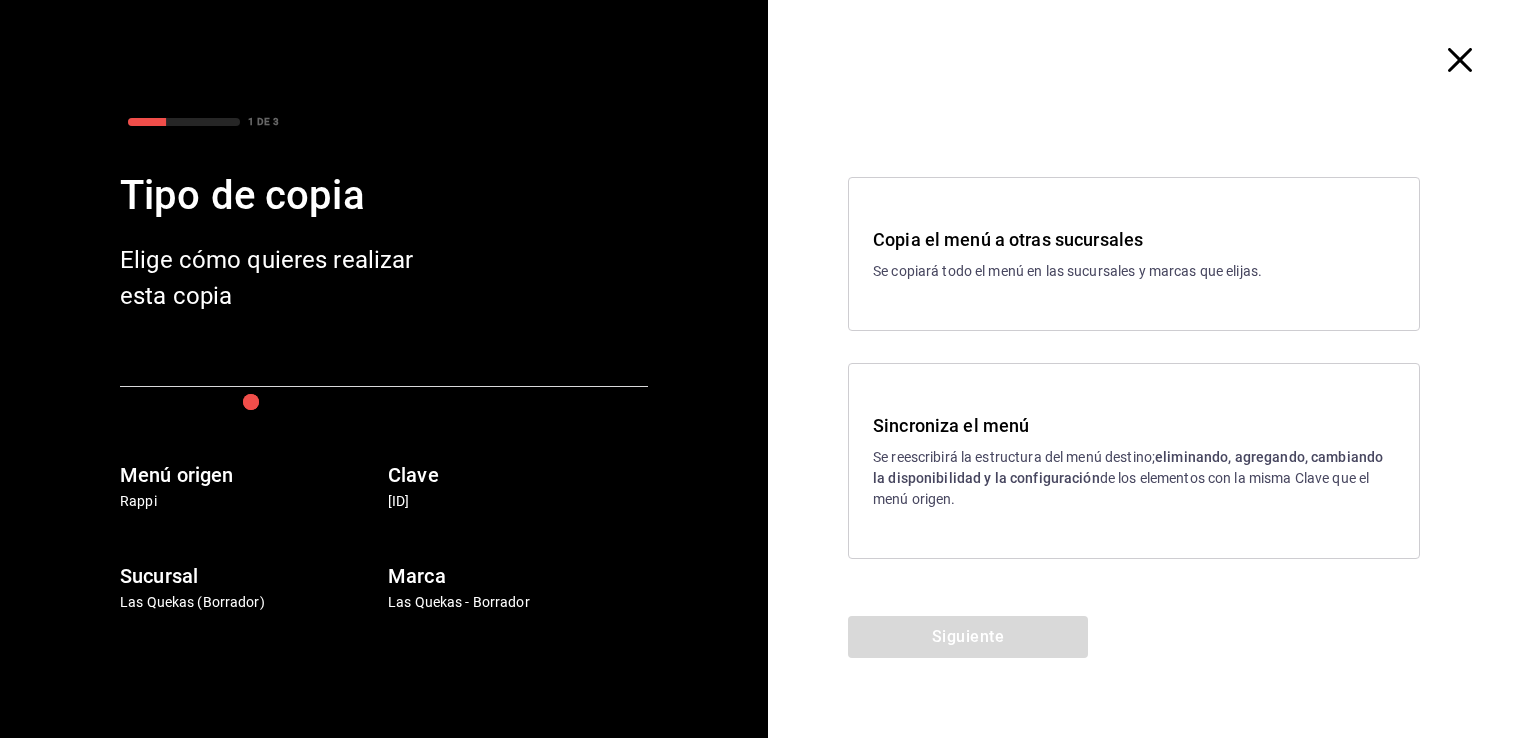 click on "Se reescribirá la estructura del menú destino;  eliminando, agregando, cambiando la disponibilidad y la configuración  de los elementos con la misma Clave que el menú origen." at bounding box center [1134, 478] 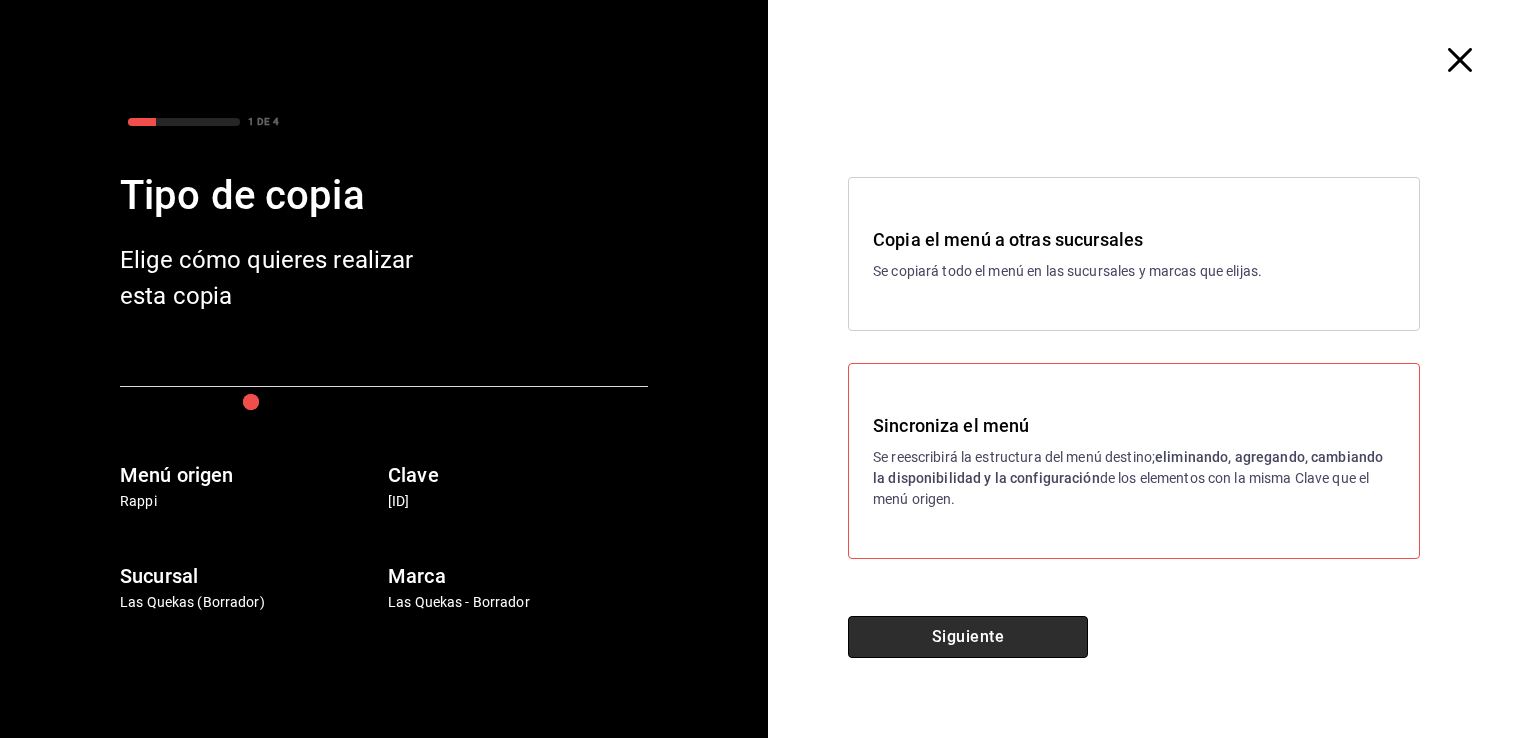click on "Siguiente" at bounding box center [968, 637] 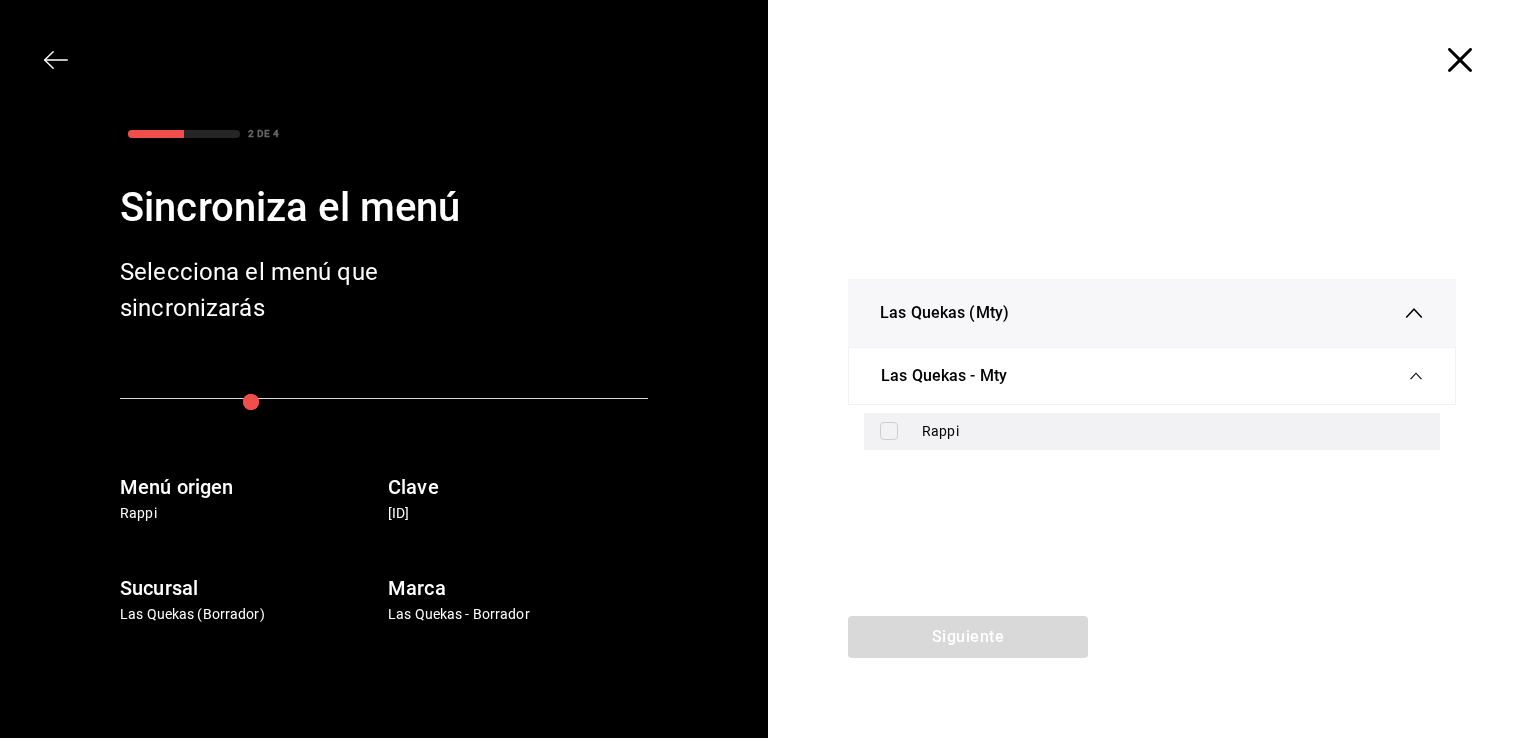 click at bounding box center (889, 431) 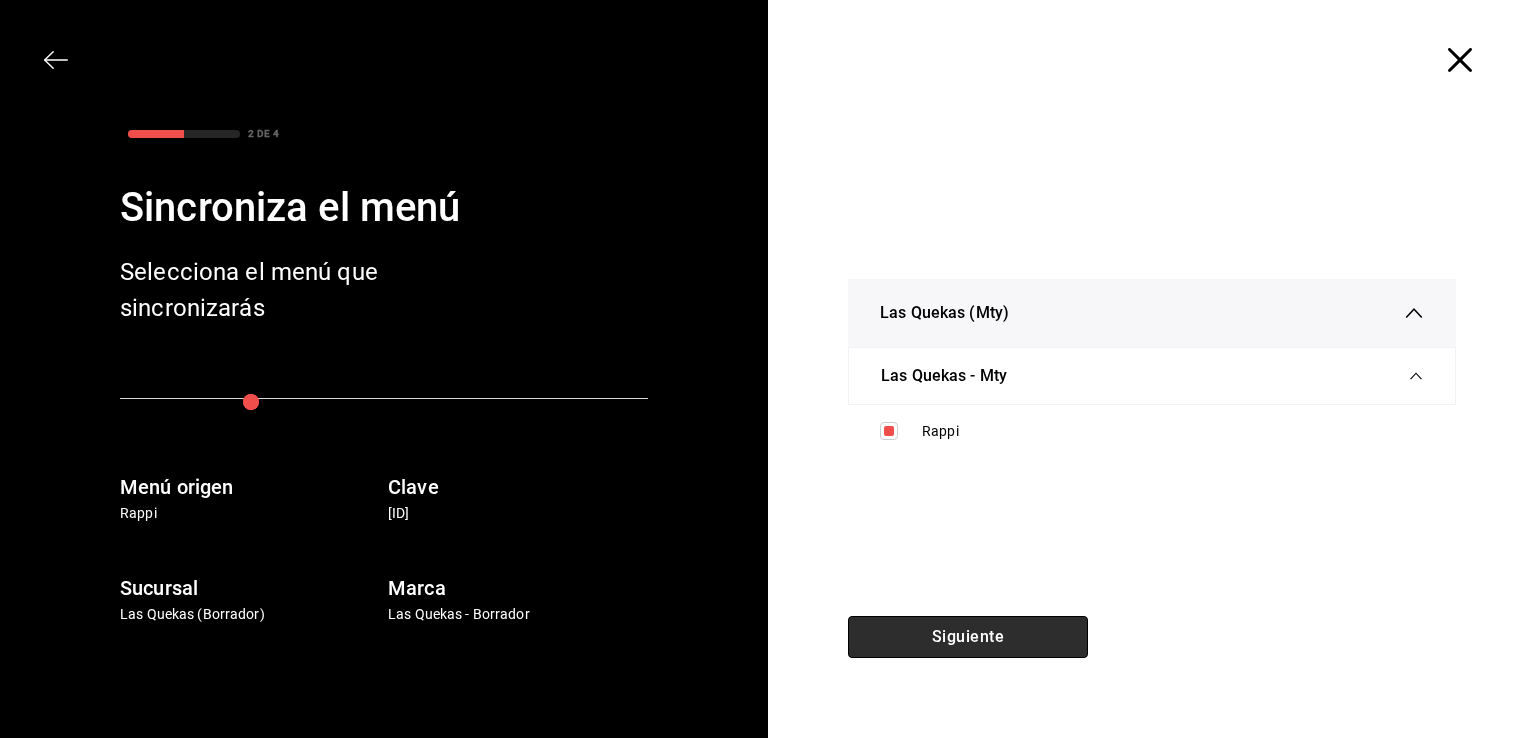 click on "Siguiente" at bounding box center (968, 637) 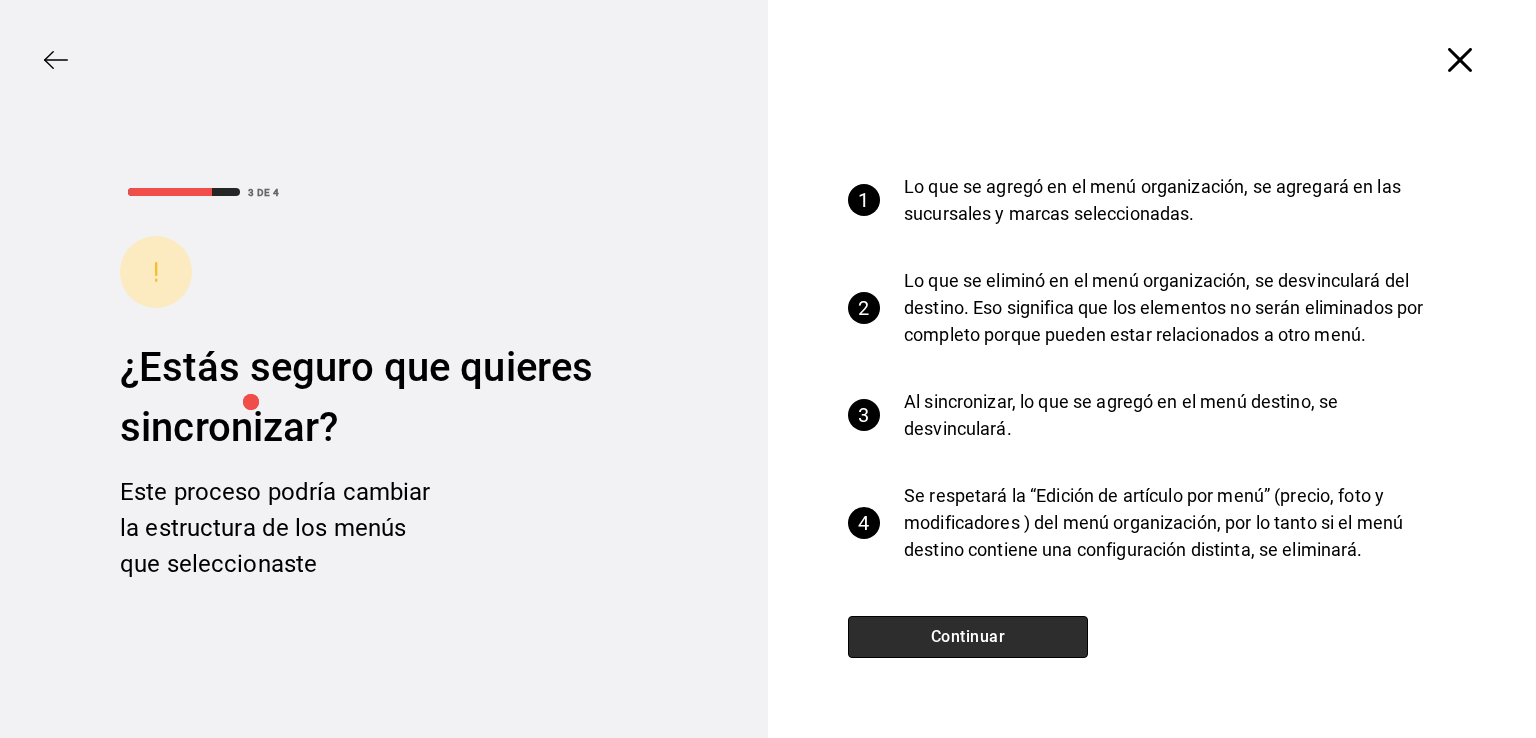 click on "Continuar" at bounding box center (968, 637) 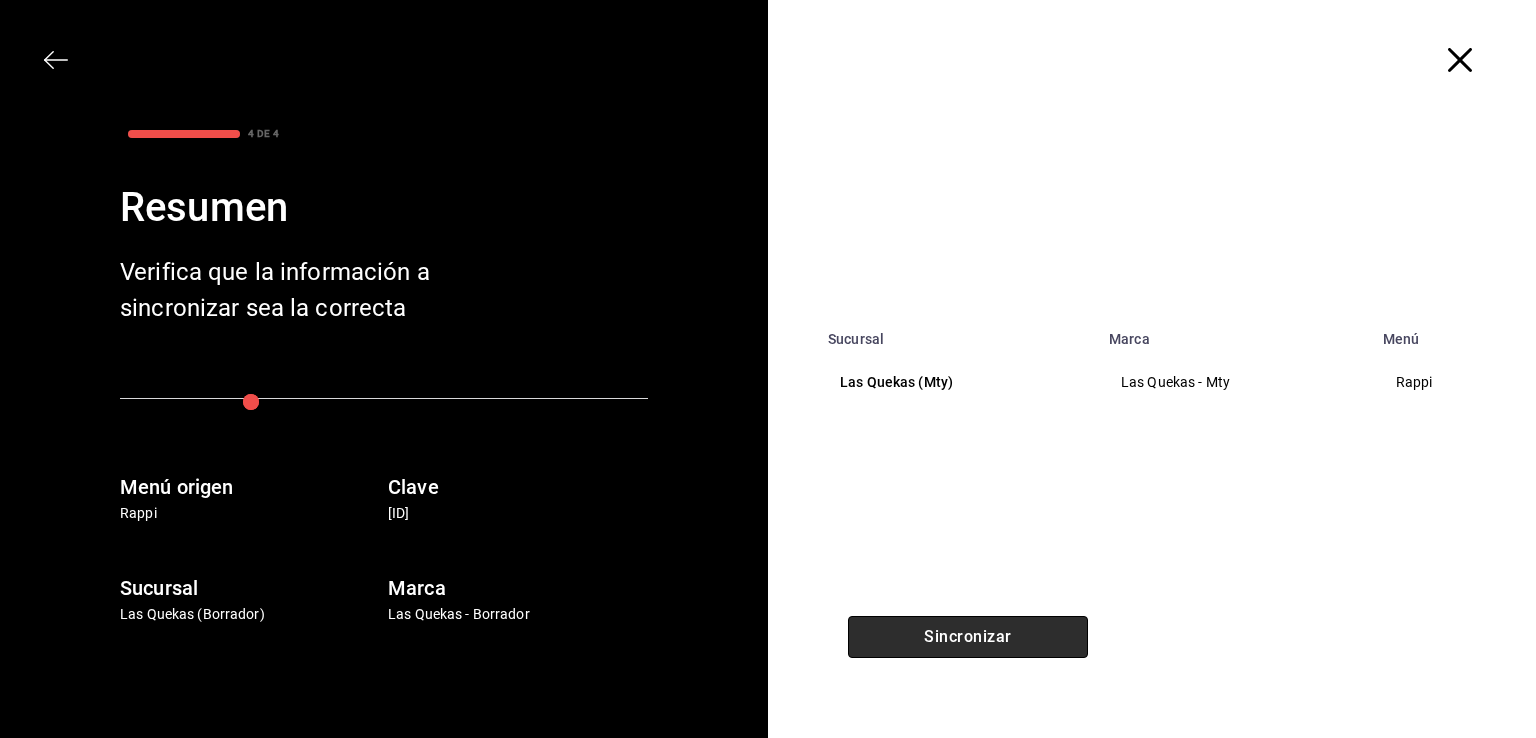 click on "Sincronizar" at bounding box center [968, 637] 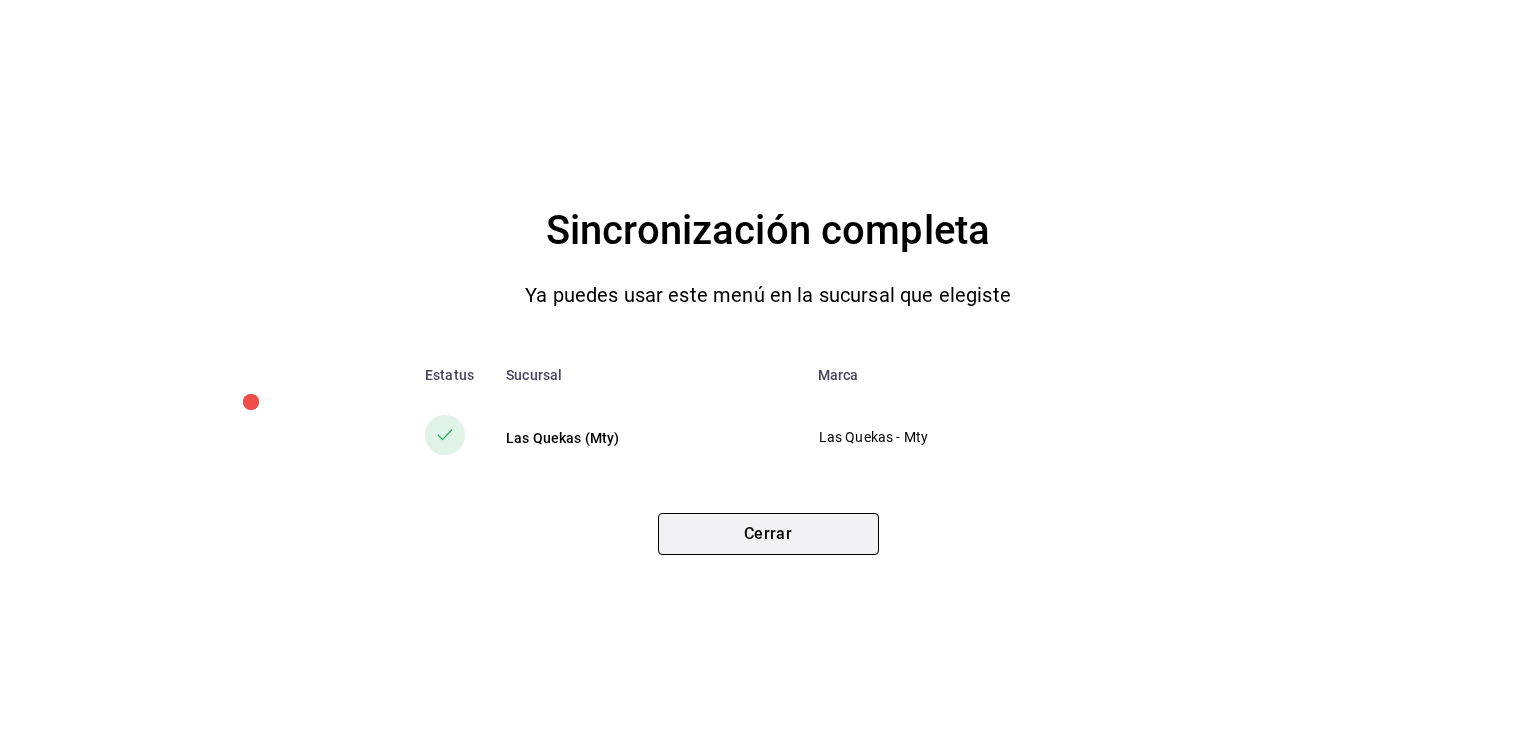 click on "Cerrar" at bounding box center [768, 534] 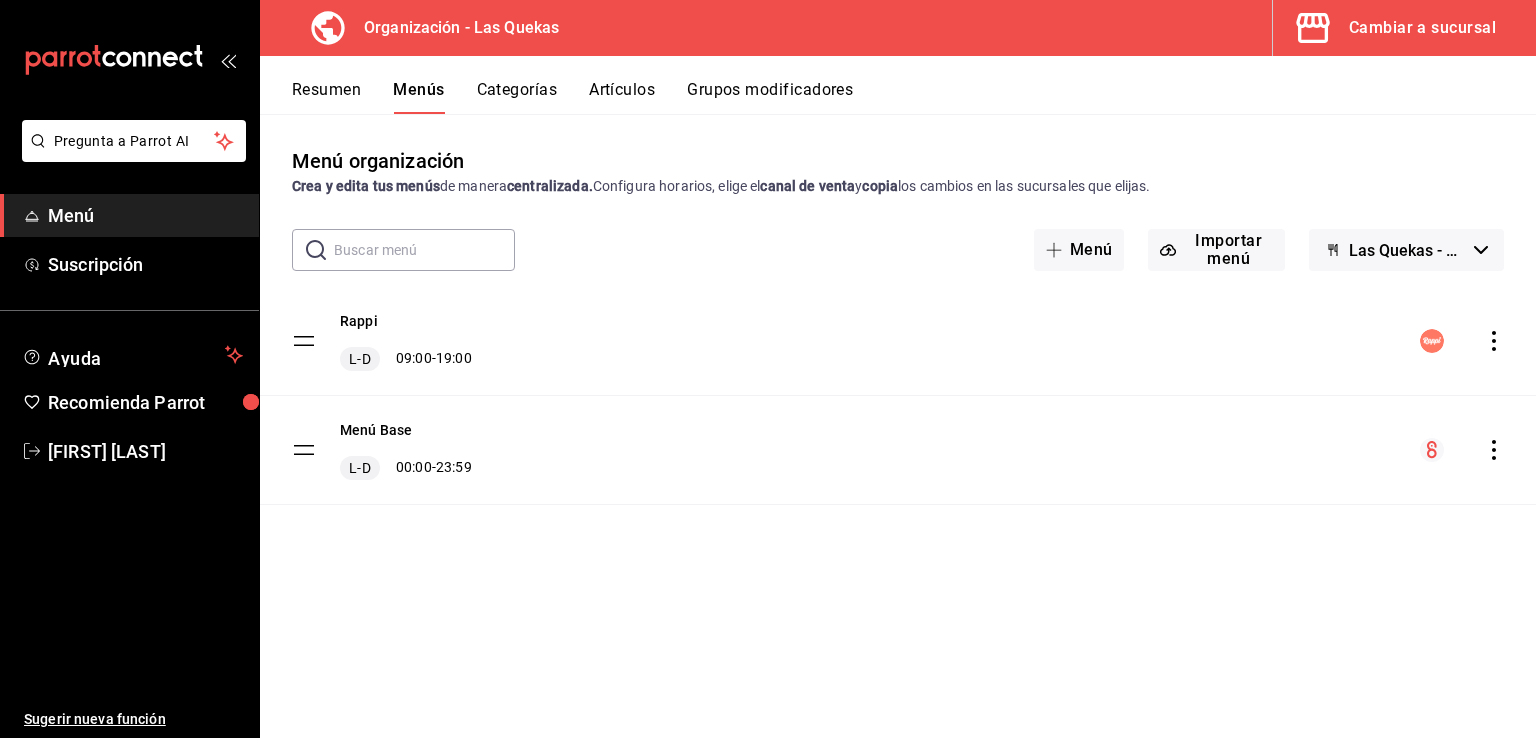 click on "Resumen" at bounding box center [326, 97] 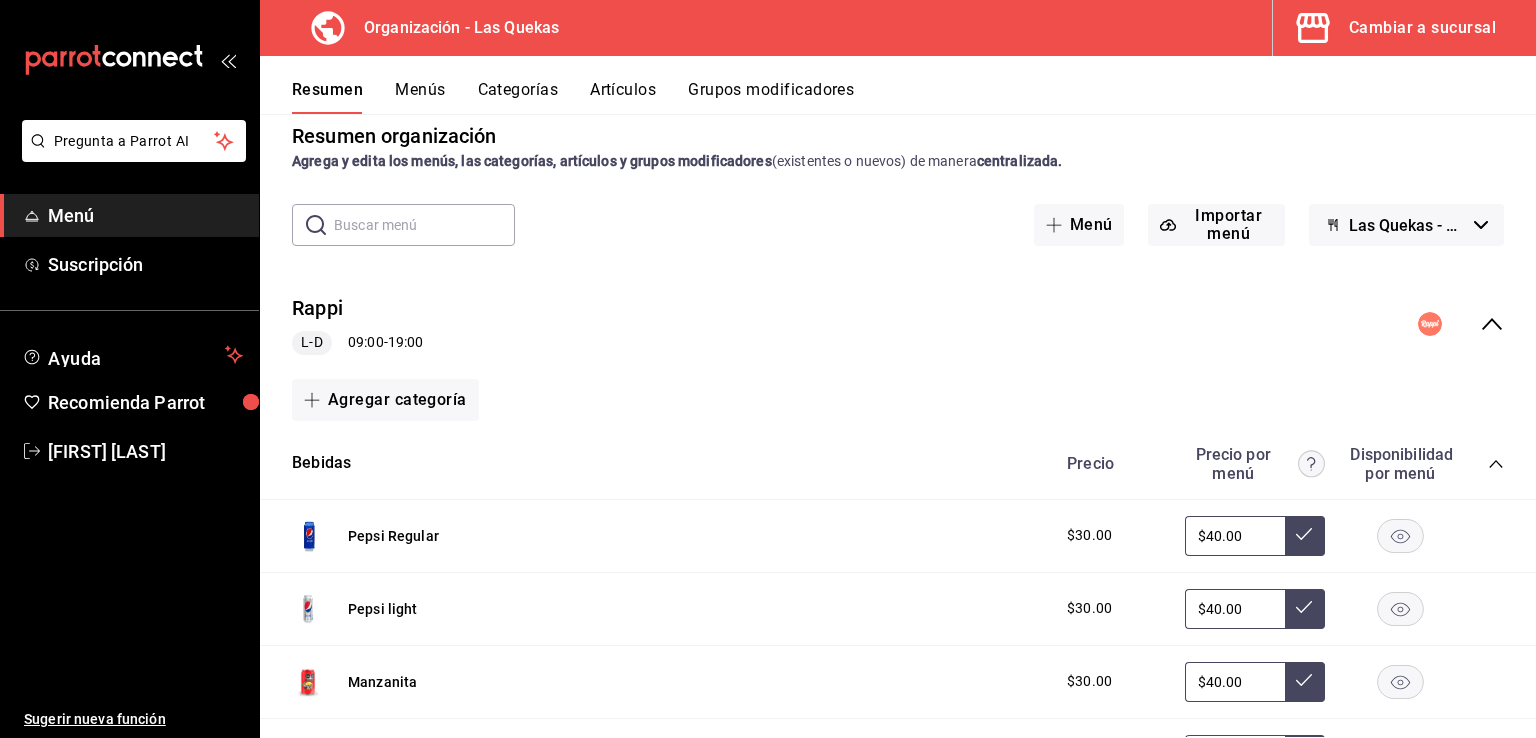 scroll, scrollTop: 0, scrollLeft: 0, axis: both 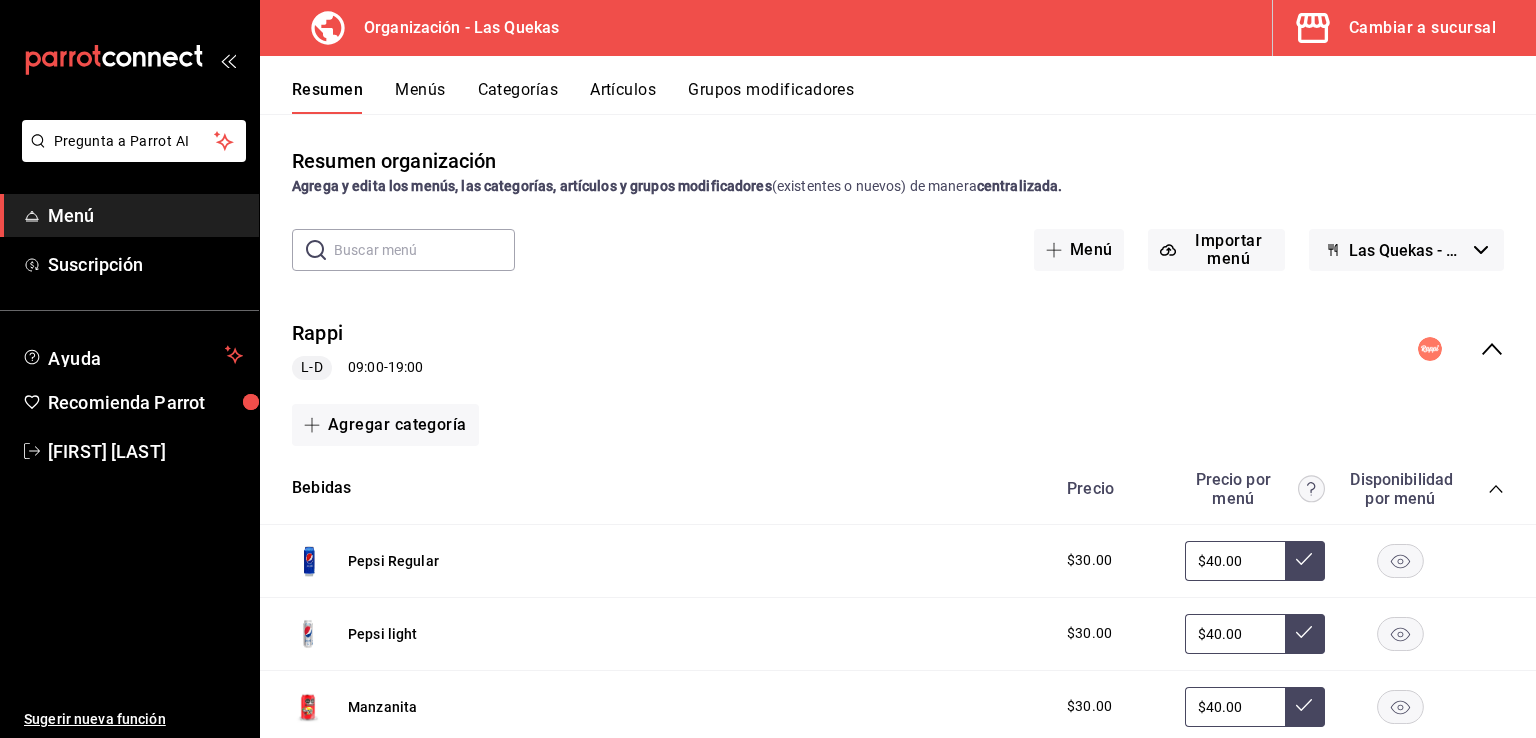 click on "Cambiar a sucursal" at bounding box center (1422, 28) 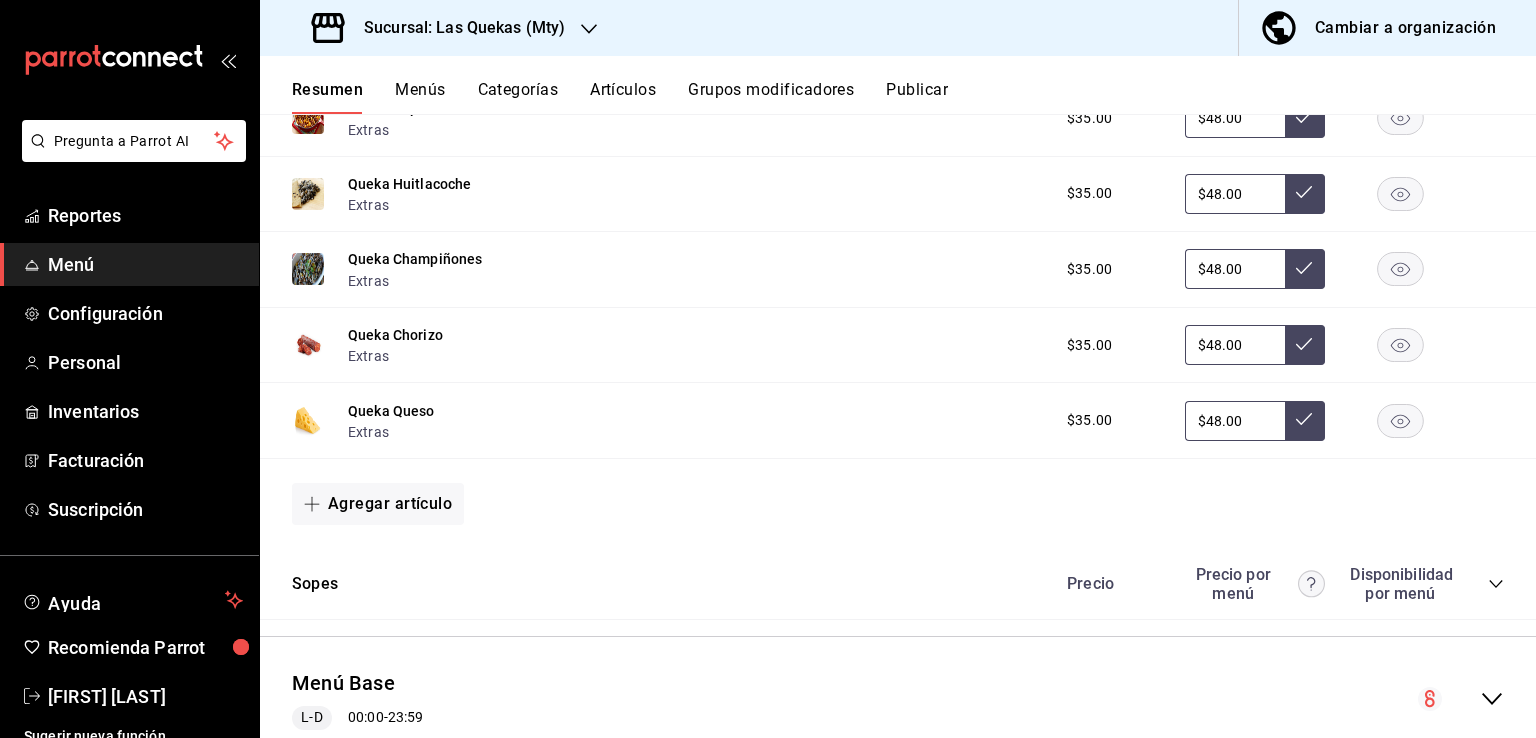 scroll, scrollTop: 1994, scrollLeft: 0, axis: vertical 